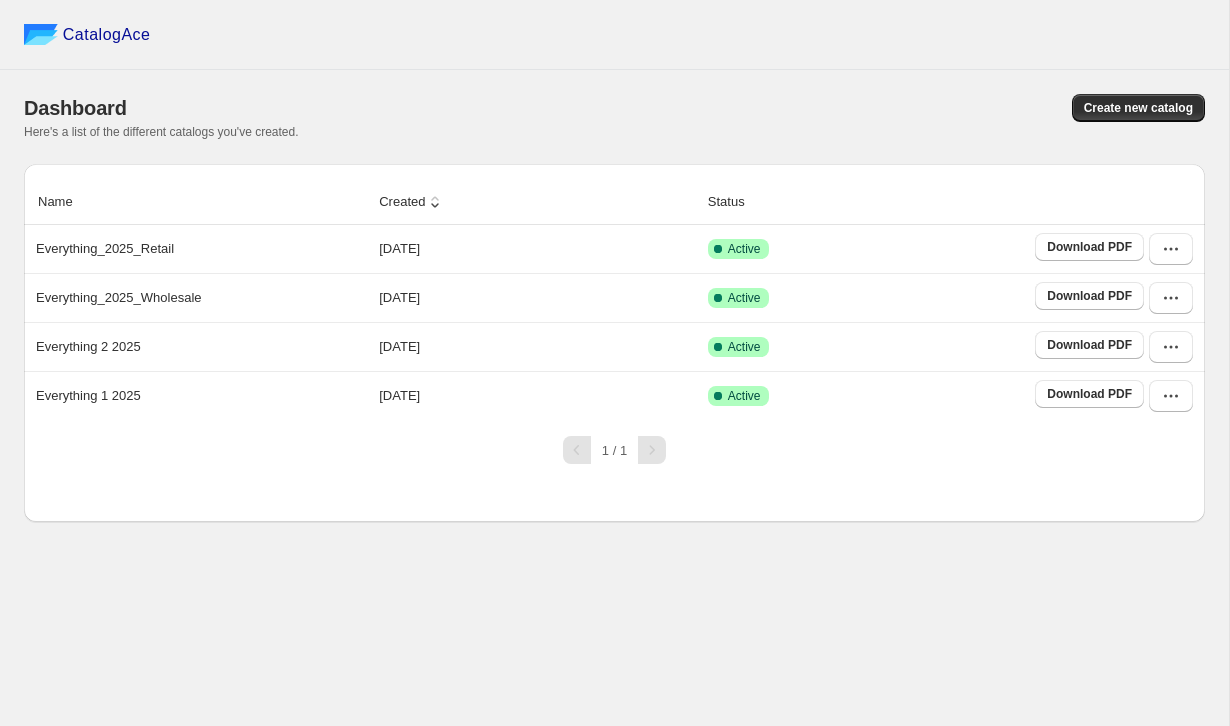 scroll, scrollTop: 0, scrollLeft: 0, axis: both 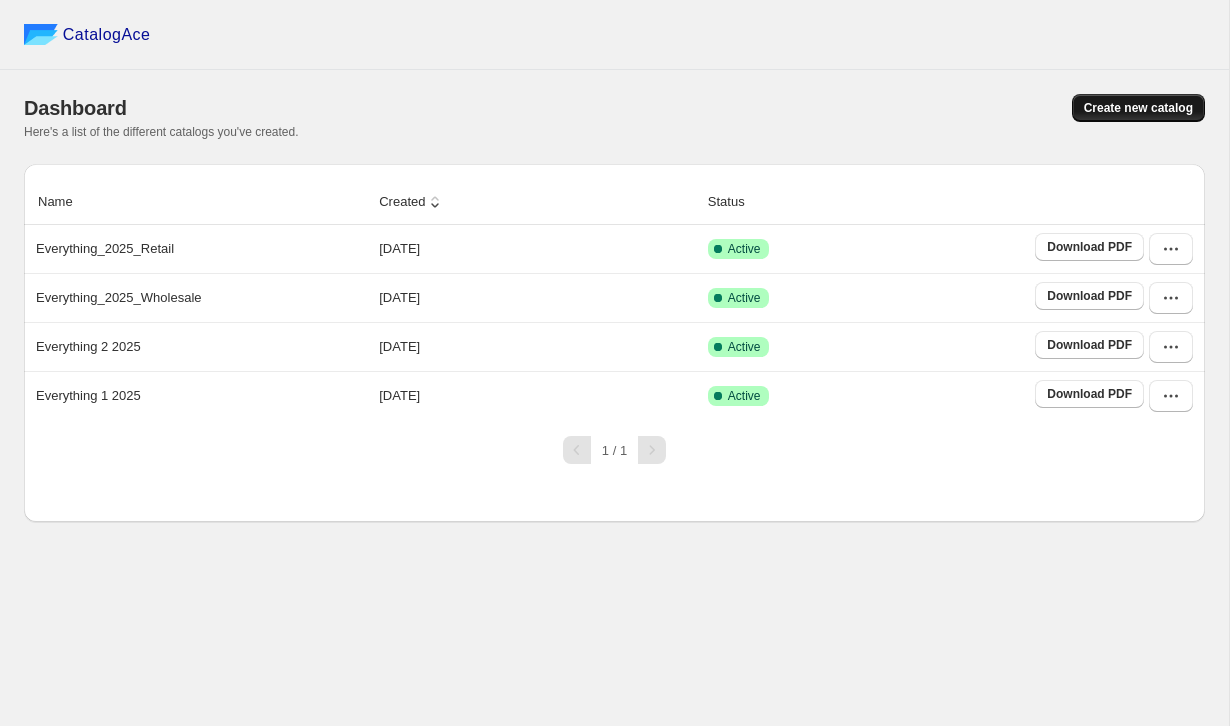 click on "Create new catalog" at bounding box center (1138, 108) 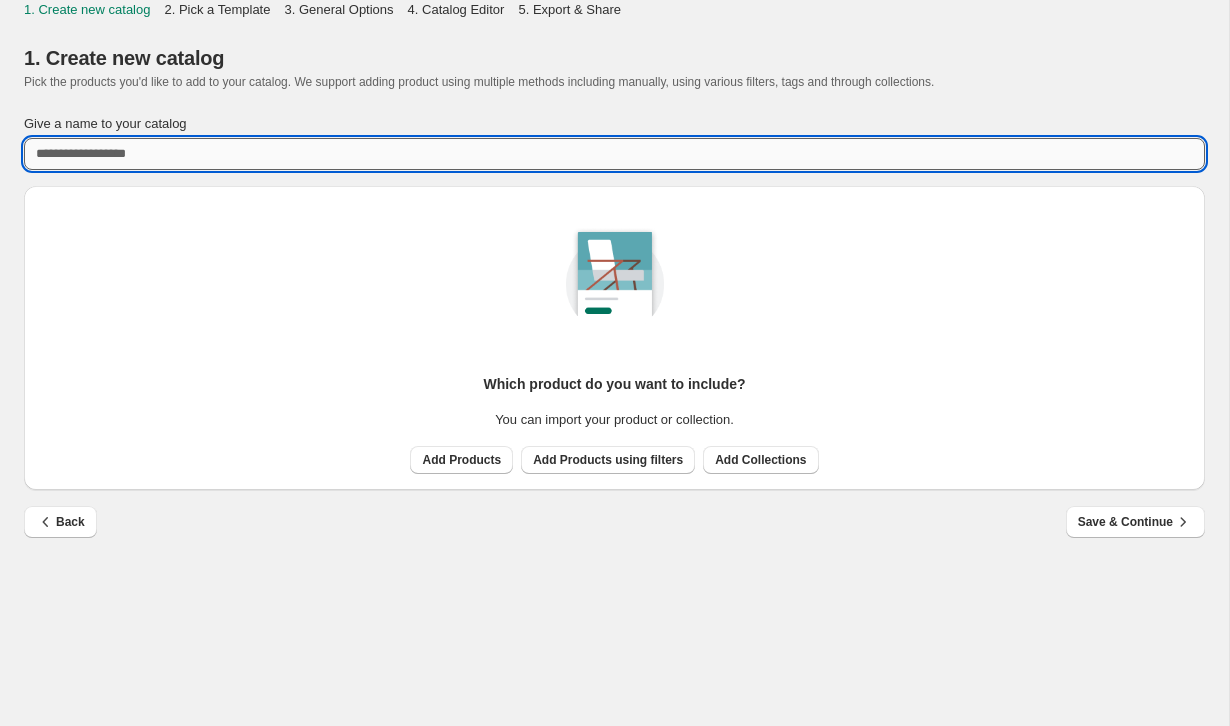 click on "Give a name to your catalog" at bounding box center (614, 154) 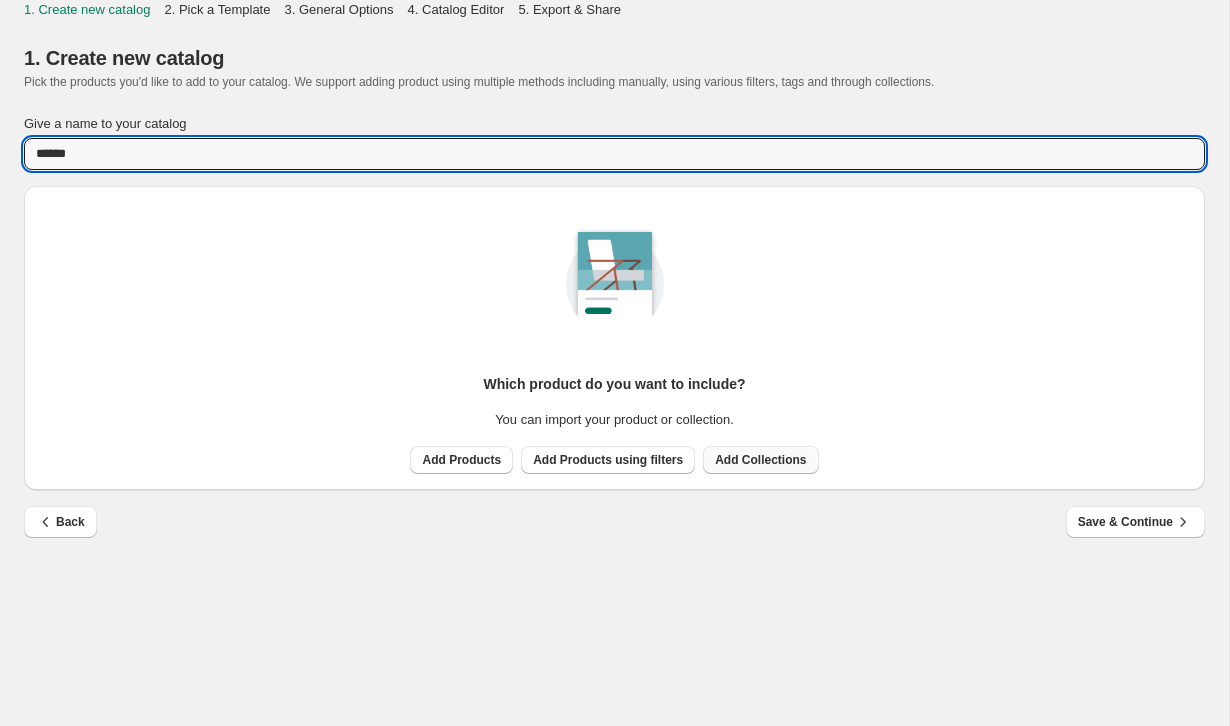 type on "******" 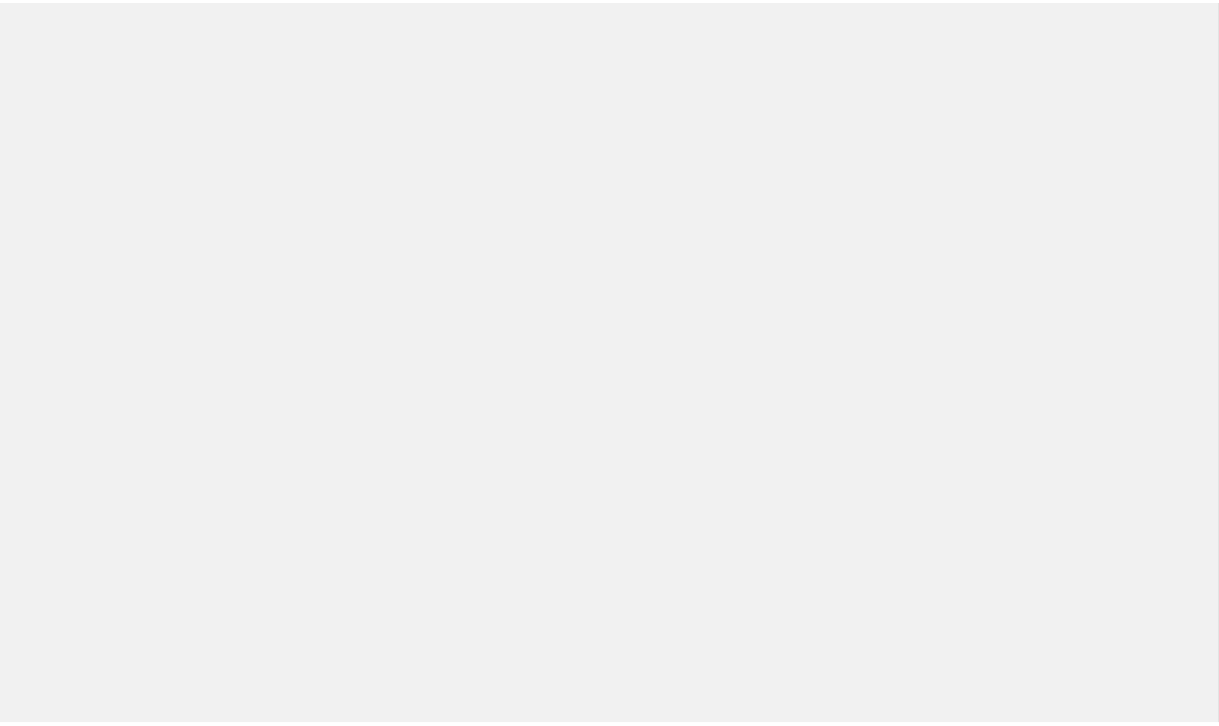 scroll, scrollTop: 0, scrollLeft: 0, axis: both 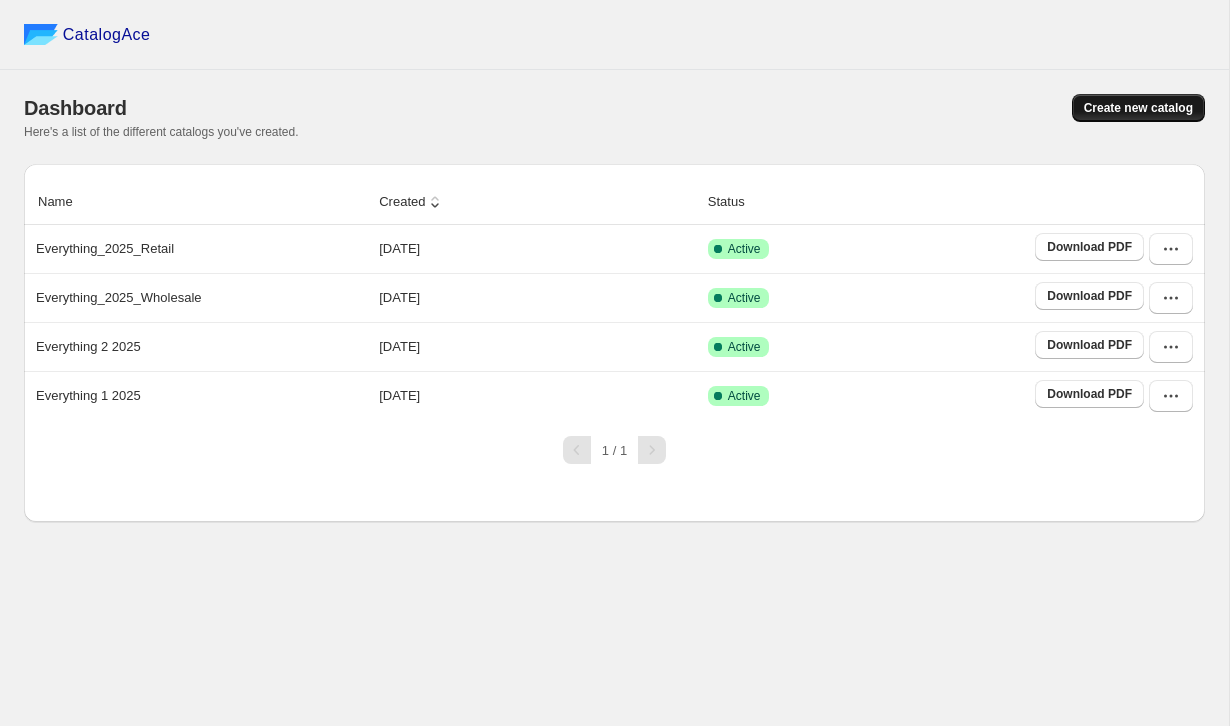 click on "Create new catalog" at bounding box center [1138, 108] 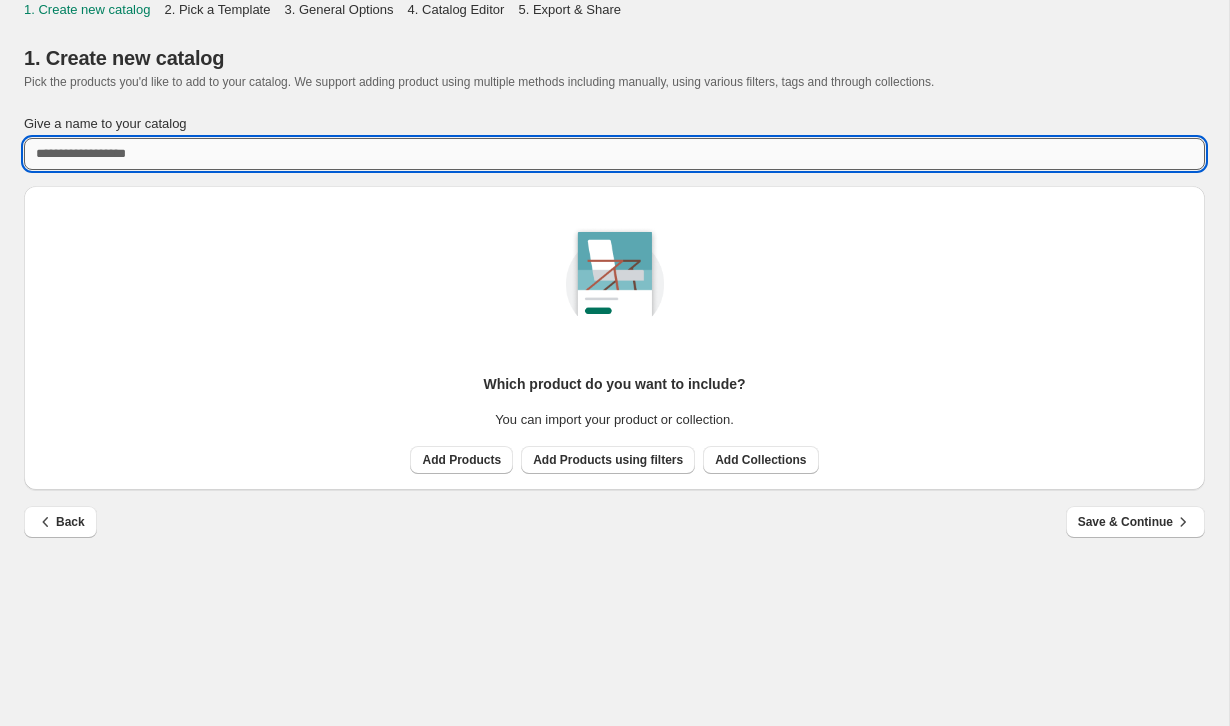 click on "Give a name to your catalog" at bounding box center (614, 154) 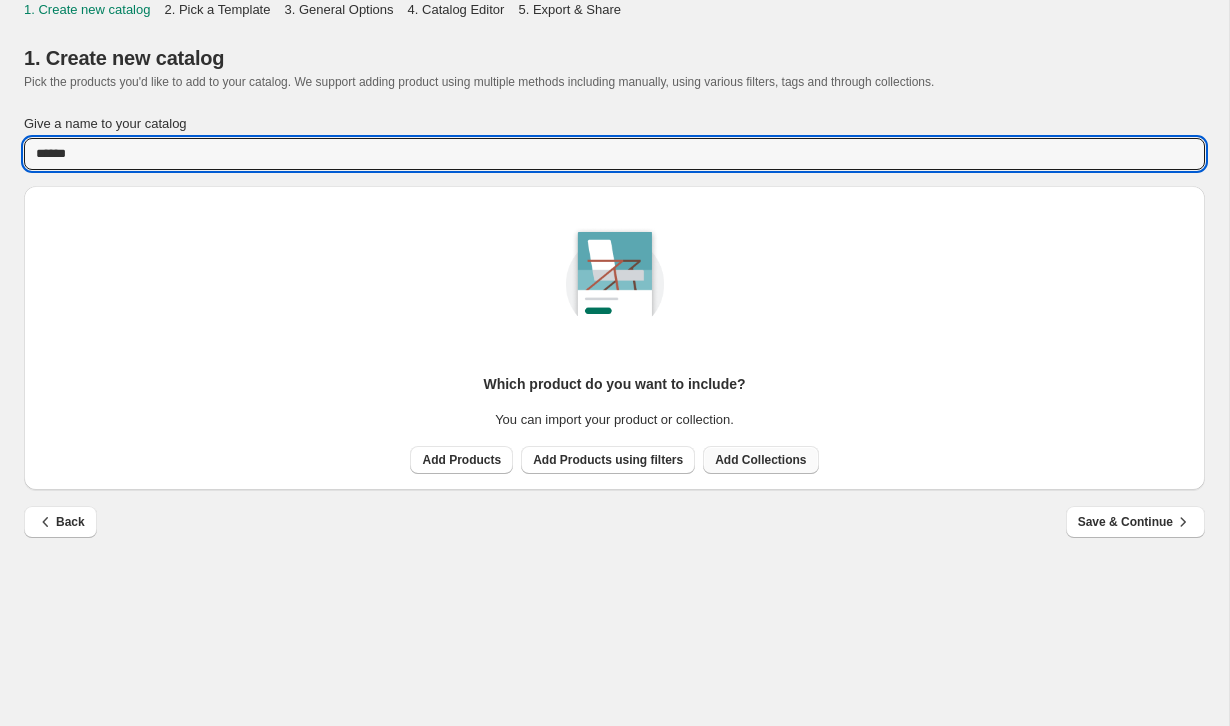 type on "******" 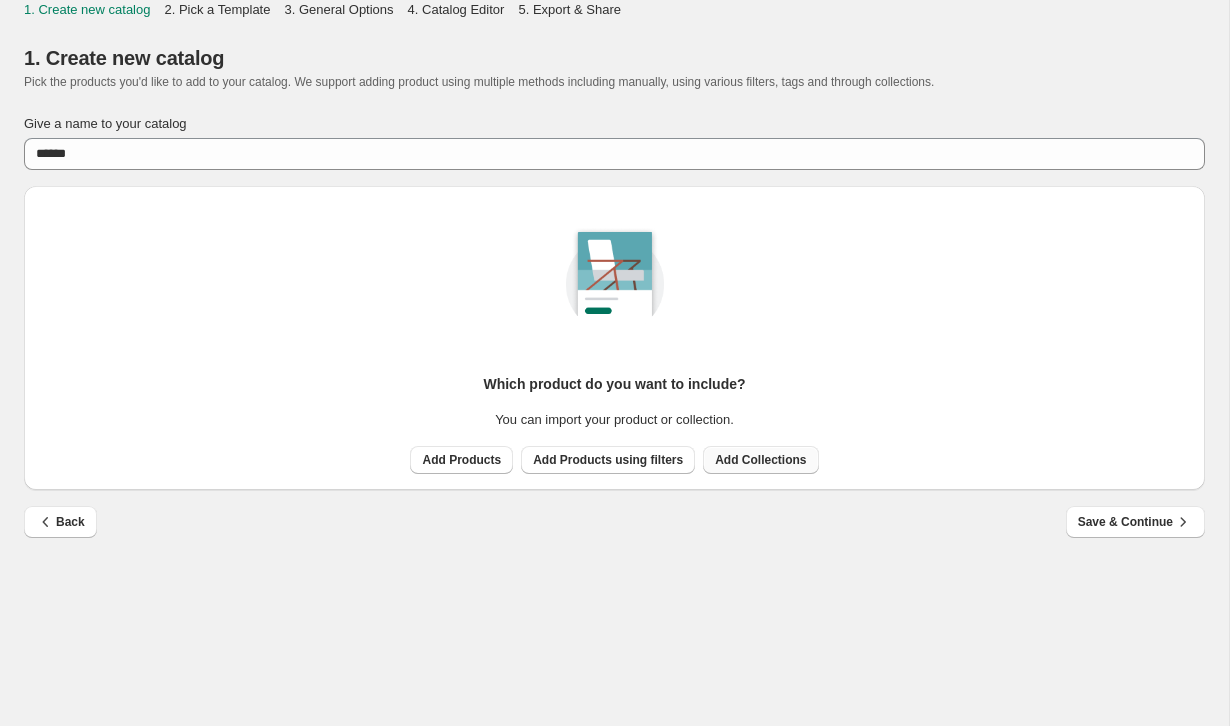 click on "Add Collections" at bounding box center [760, 460] 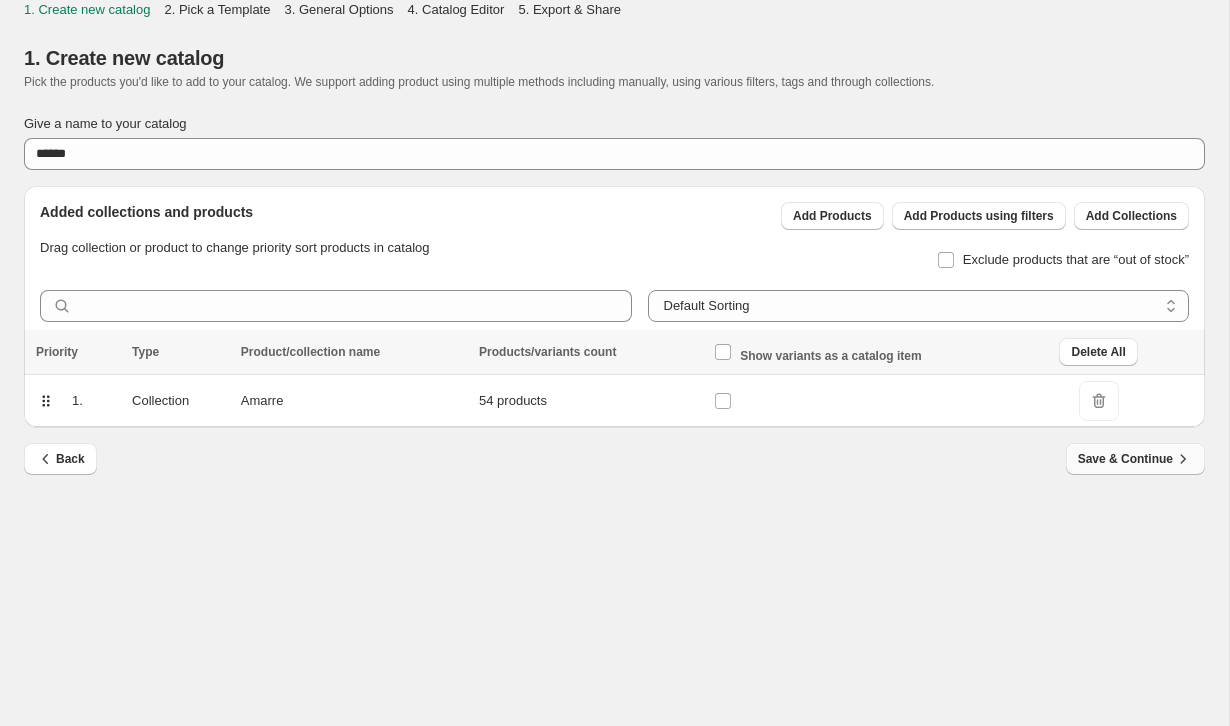 click on "Save & Continue" at bounding box center [1135, 459] 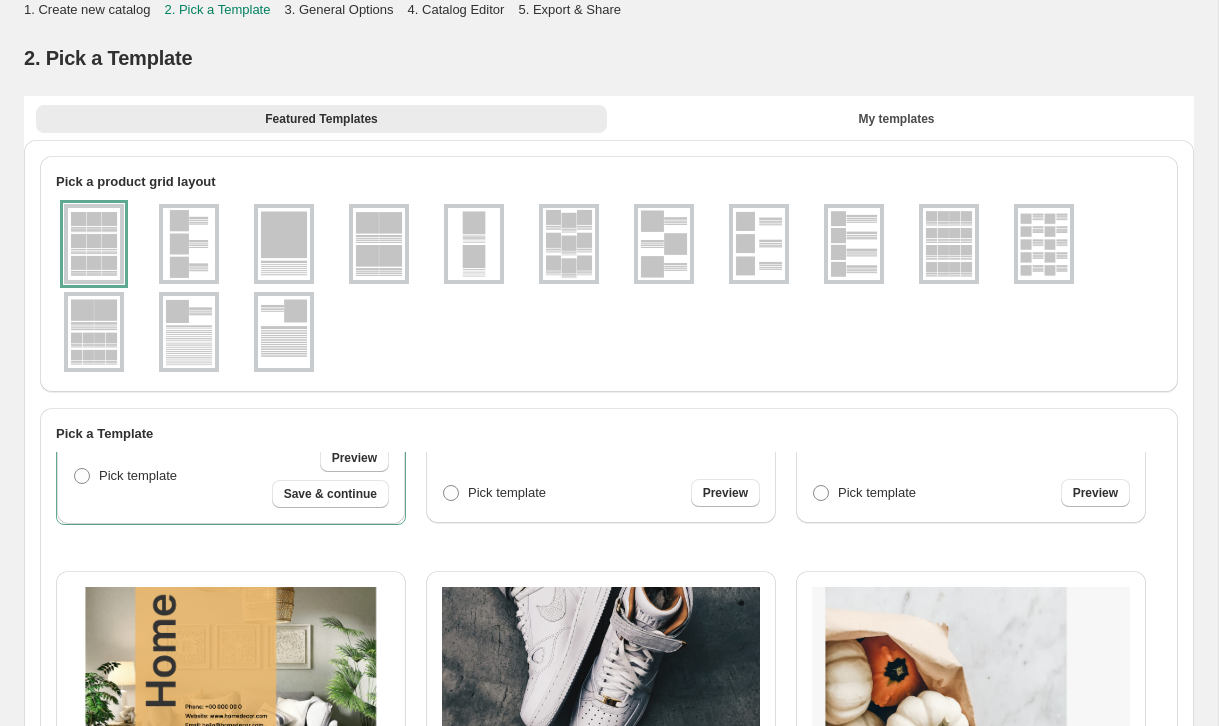 scroll, scrollTop: 286, scrollLeft: 0, axis: vertical 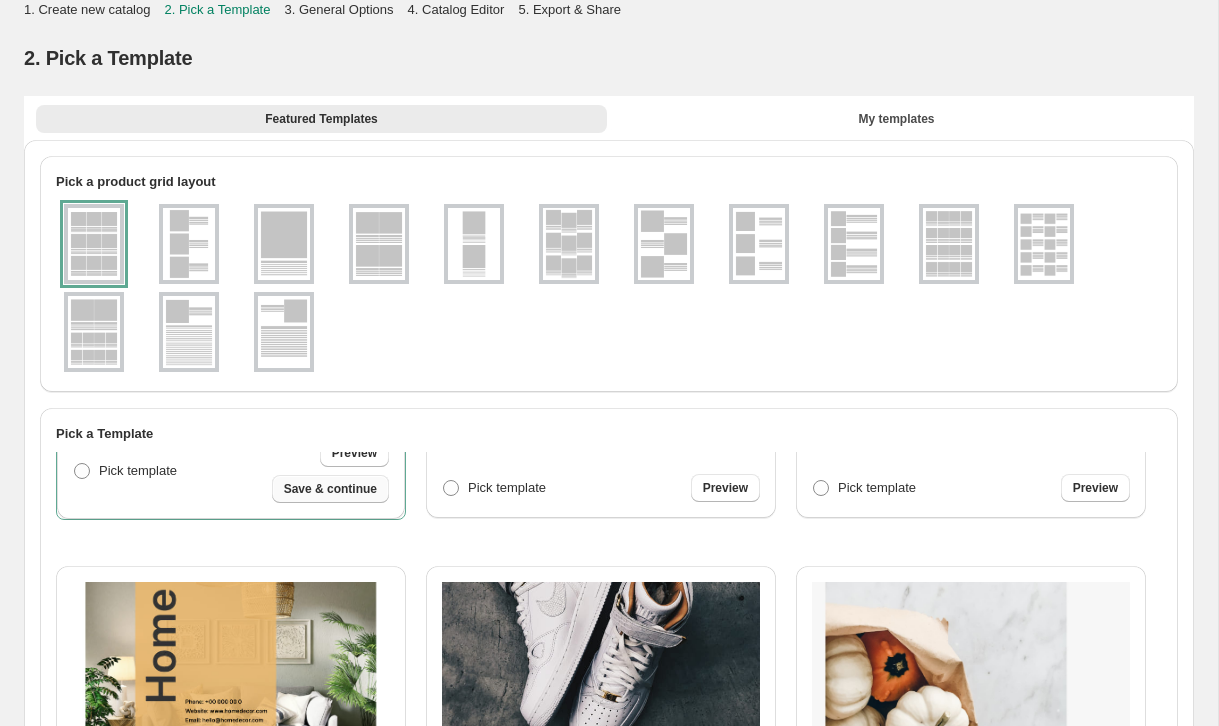 click on "Save & continue" at bounding box center [330, 489] 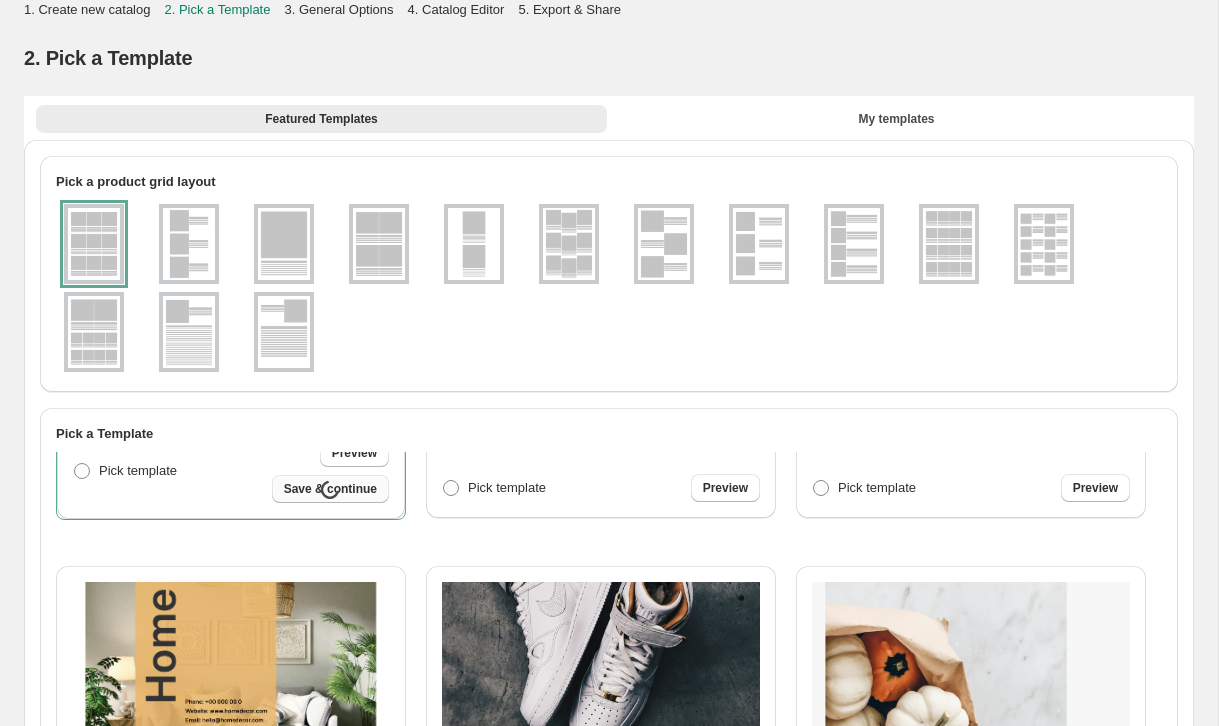 select on "**********" 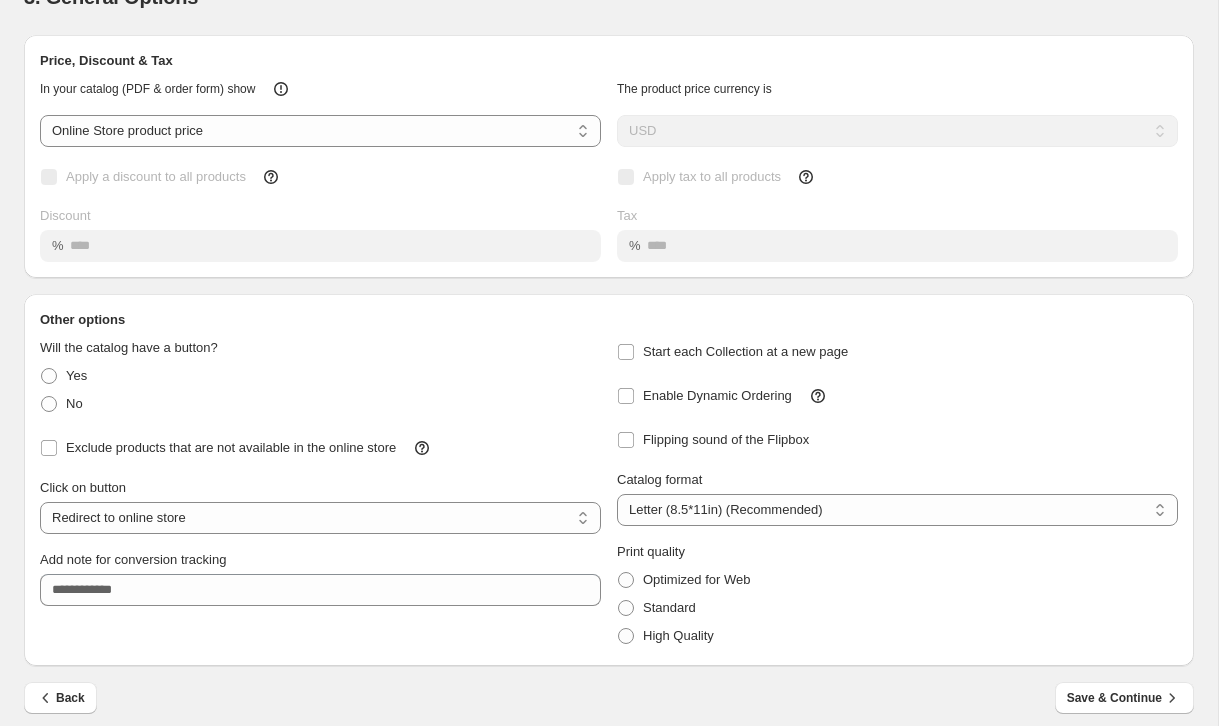 scroll, scrollTop: 64, scrollLeft: 0, axis: vertical 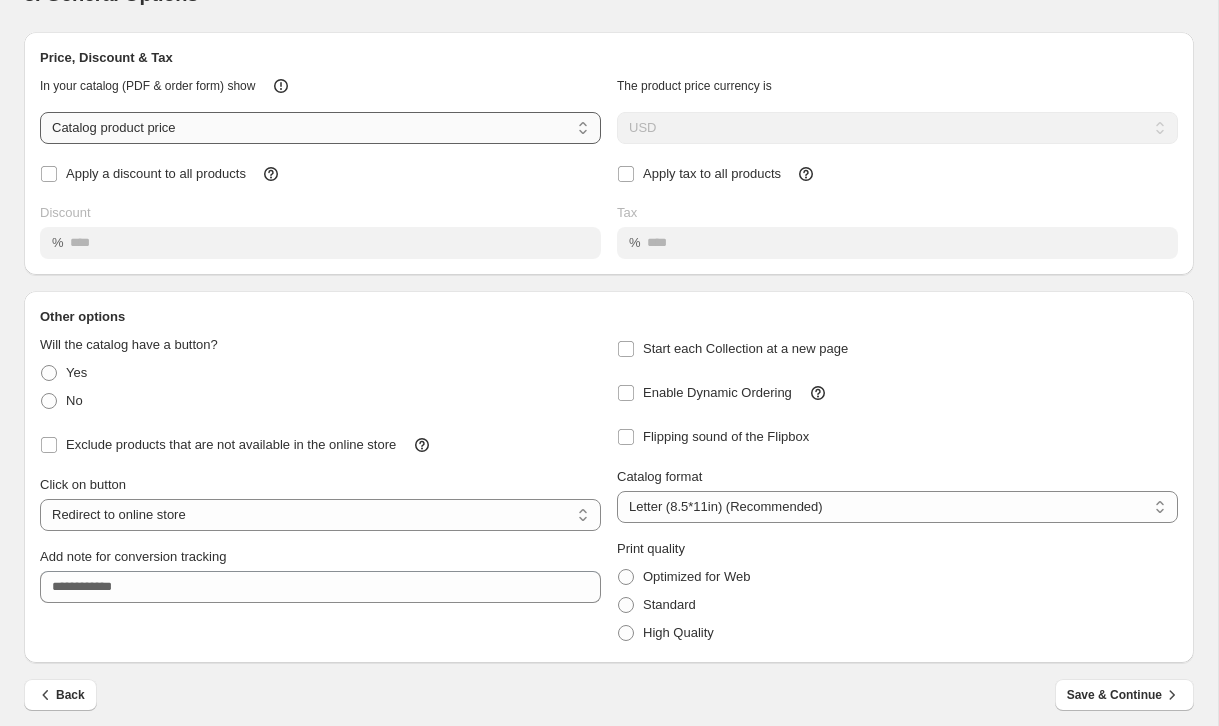 select on "*****" 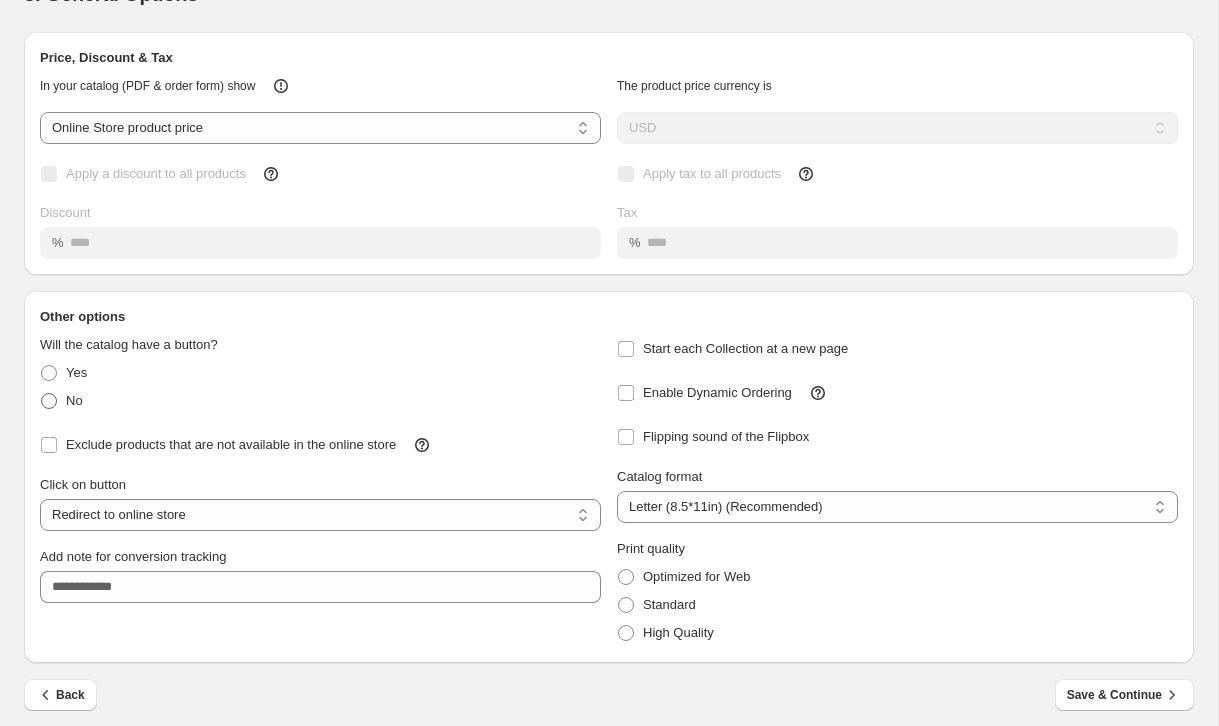 click at bounding box center [49, 401] 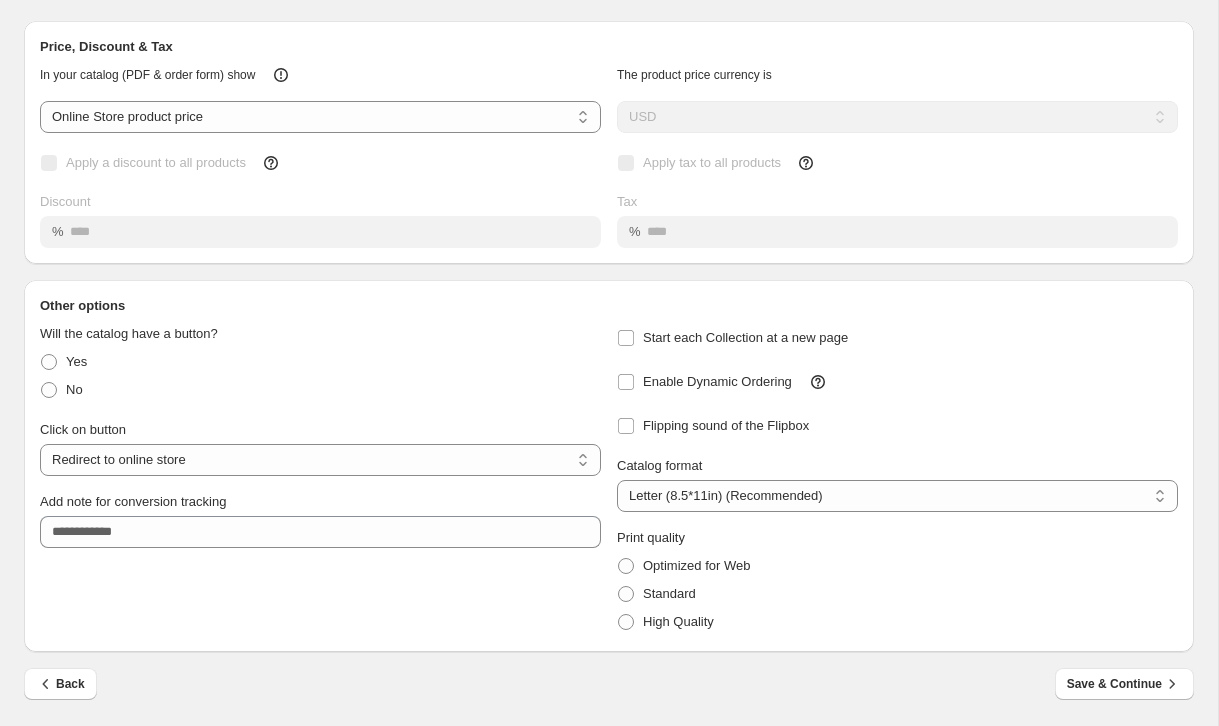 scroll, scrollTop: 112, scrollLeft: 0, axis: vertical 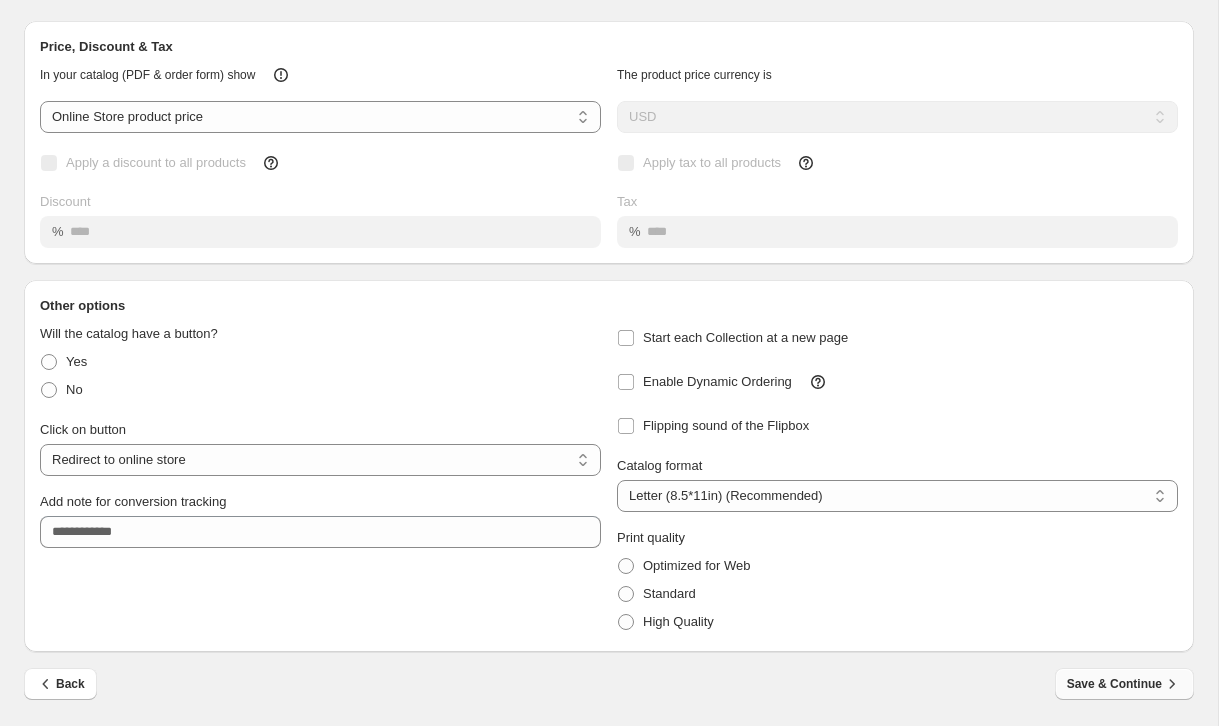 click on "Save & Continue" at bounding box center [1124, 684] 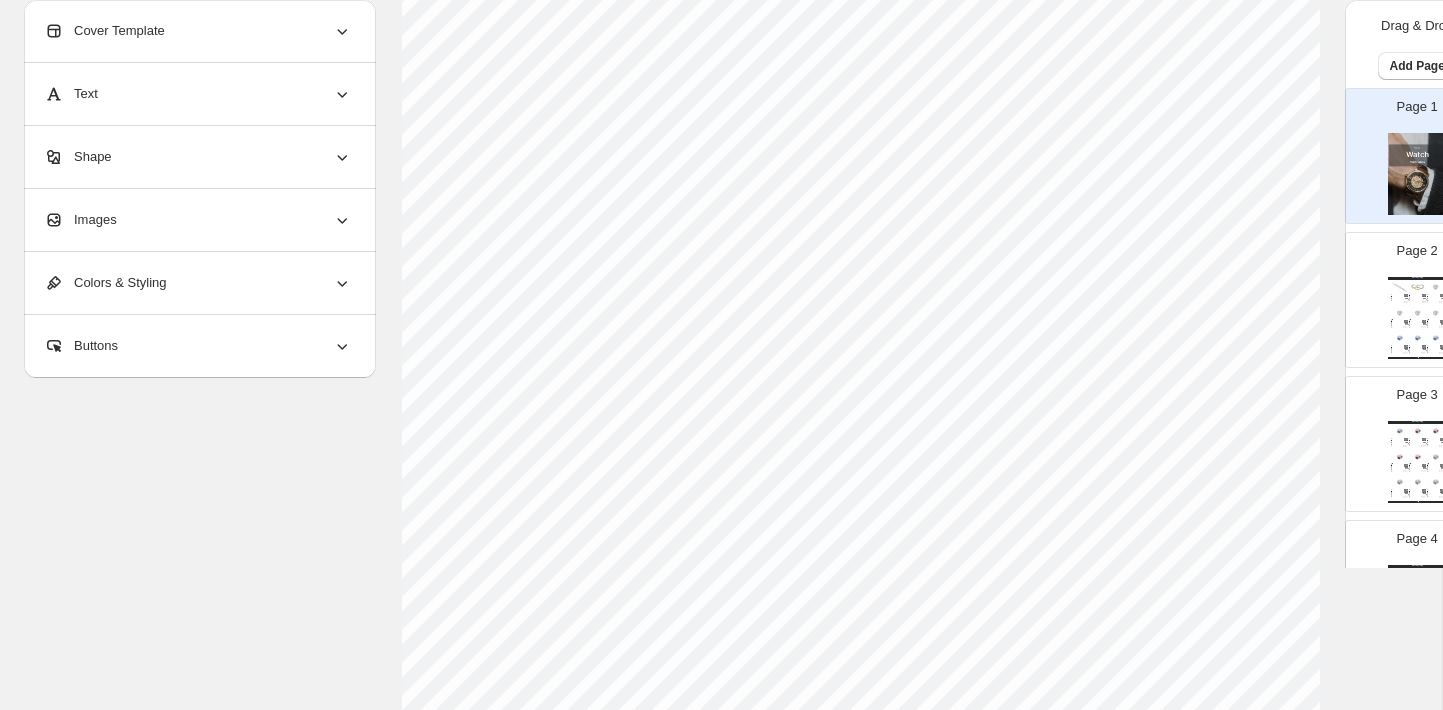 scroll, scrollTop: 278, scrollLeft: 0, axis: vertical 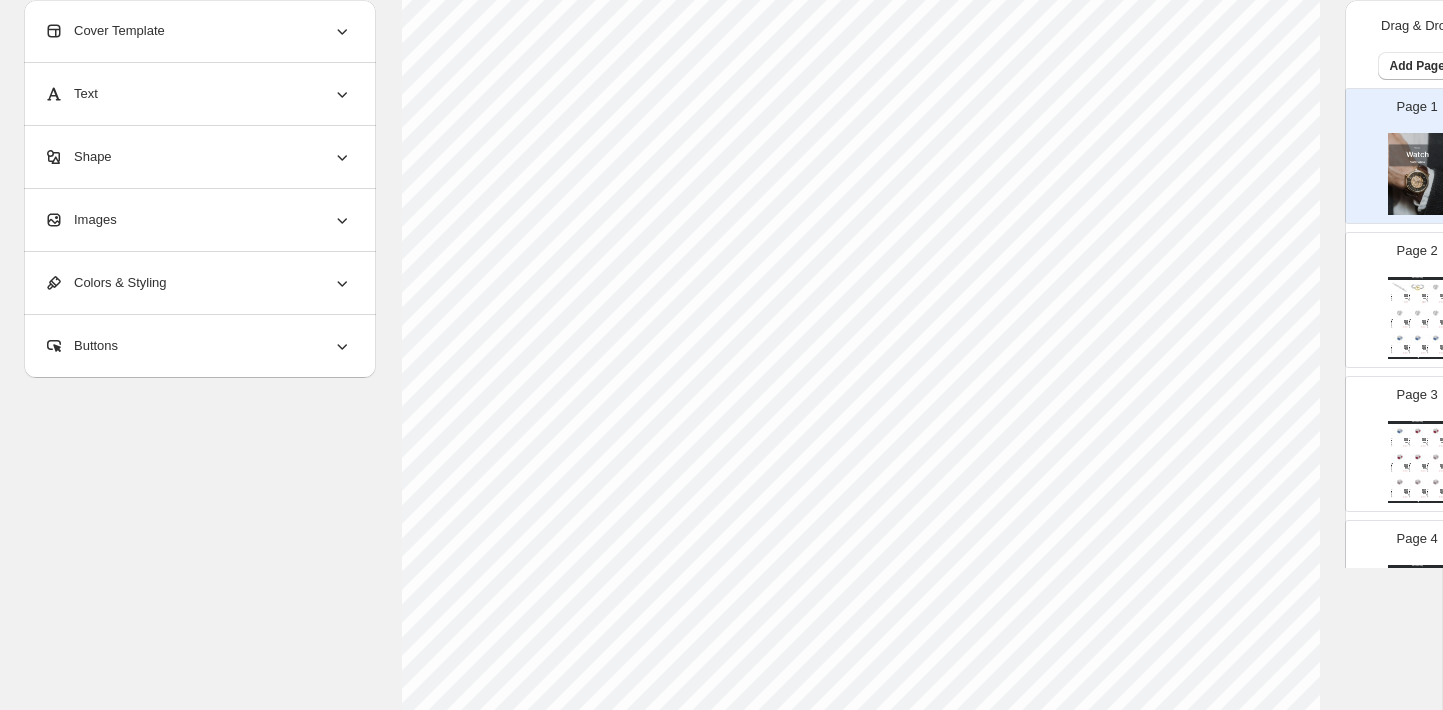 click on "Watch Catalog Coral Silver Bracelet
Ref. 251104
Balanced, modern and sophisticated. The Coral bracelet, plated in silver, is your new comp... Stock Quantity:  -2 SKU:  251104 Weight:  0 Tags:  Bracelets, Women Brand:  Ciclon Barcode №:  null Bracelet $ 22.92 $ null $ 37.25 $ 37.25 Albatros Gold Bracelet
Ref 250101
This piece of unmistakable character offers a perfect and comfortable fit. Its bold and eleg... Stock Quantity:  0 SKU:  250101 Weight:  0 Tags:  Bracelets, Women Brand:  Ciclon Barcode №:  null Bracelet $ 25.35 $ null $ 41.20 $ 41.20 Majestic Silver Ring - Clear / 7
Ref 251500
A ring that captures light and attention. Majestic is for those looking to shine with inten... Clear, Blue, Red, Purple, Black 7, 8, 9, 10 Stock Quantity:  0 SKU:  251500-66-1 Weight:  0 Tags:  Ring, Women Brand:  Ciclon Barcode №:  null Ring $ 17.61 $ null $ 28.62 $ 28.62 Majestic Silver Ring - Clear / 8 Clear, Blue, Red, Purple, Black 7, 8, 9, 10 Stock Quantity:  0 SKU:  251500-66-2 Weight:  0 Ring Ring" at bounding box center (1417, 318) 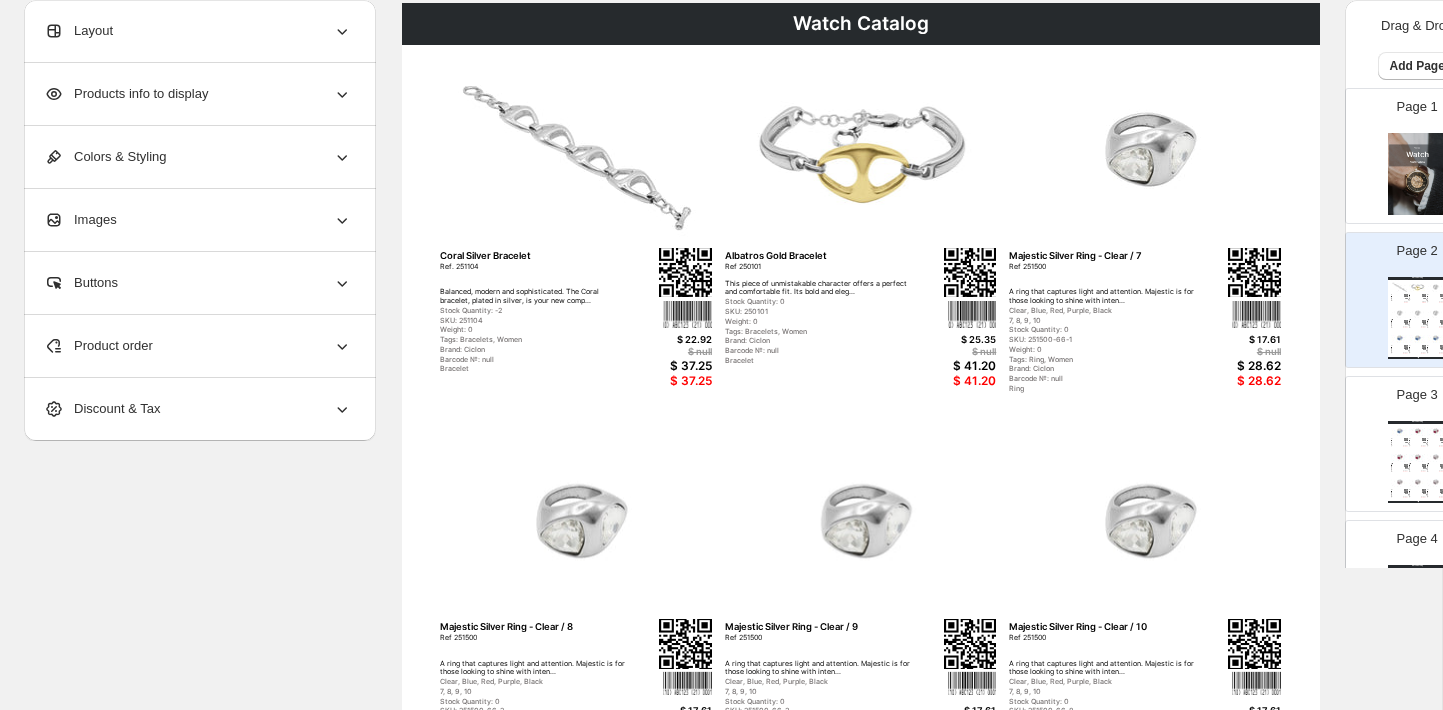 scroll, scrollTop: 152, scrollLeft: 0, axis: vertical 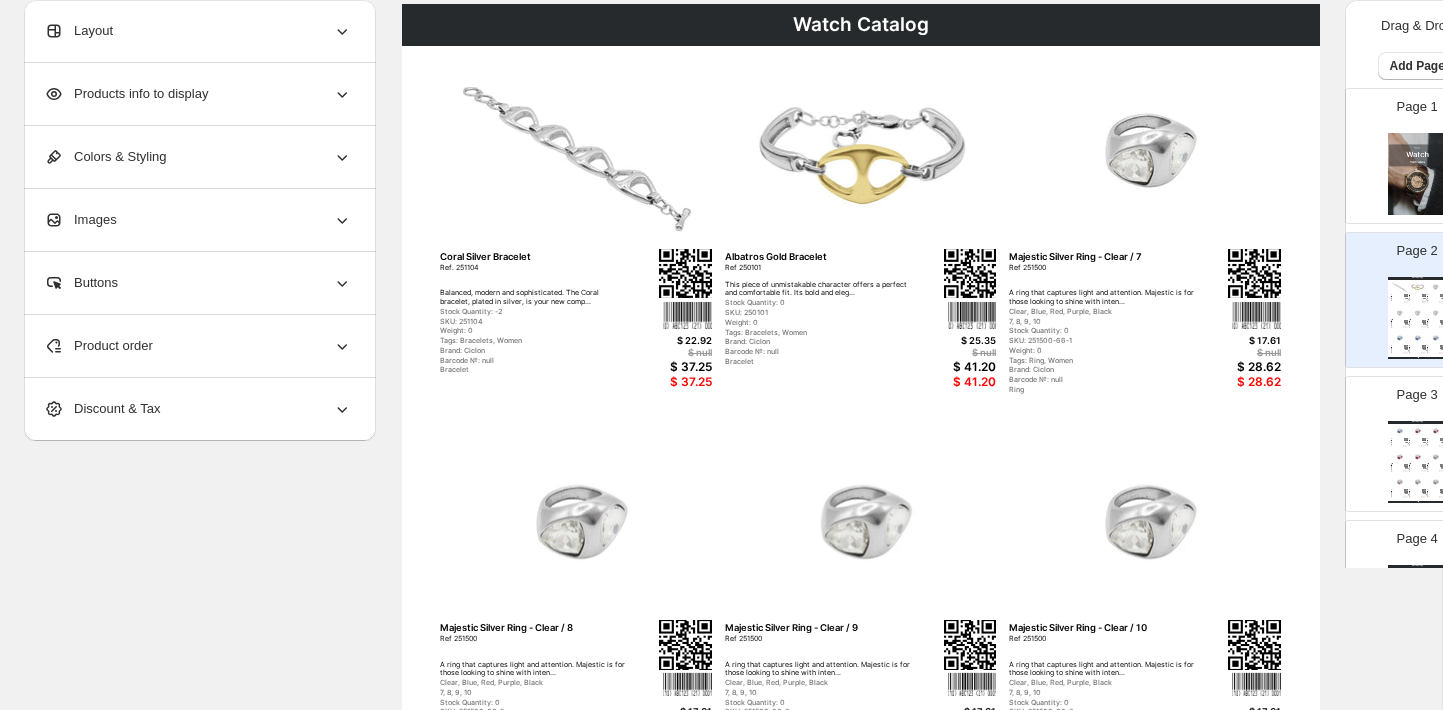 click on "$ 37.25" at bounding box center (663, 382) 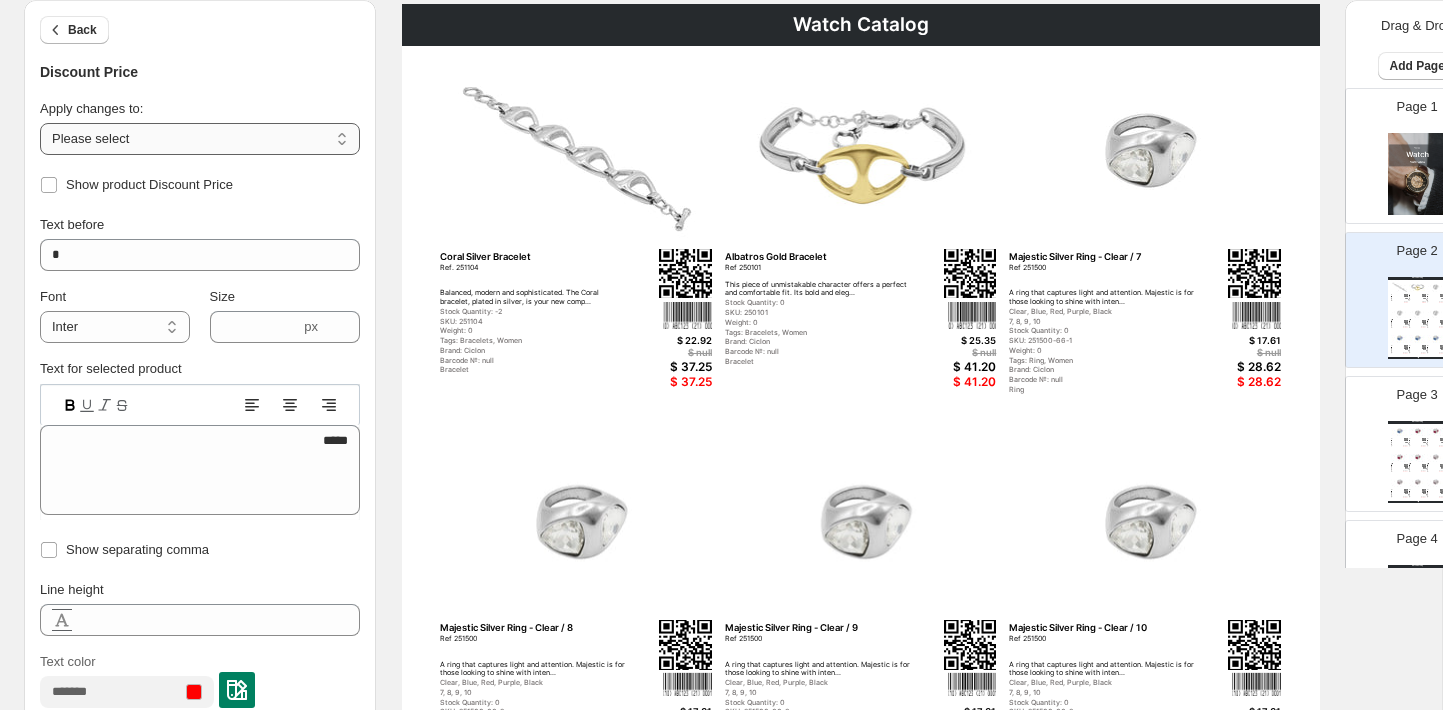 select on "**********" 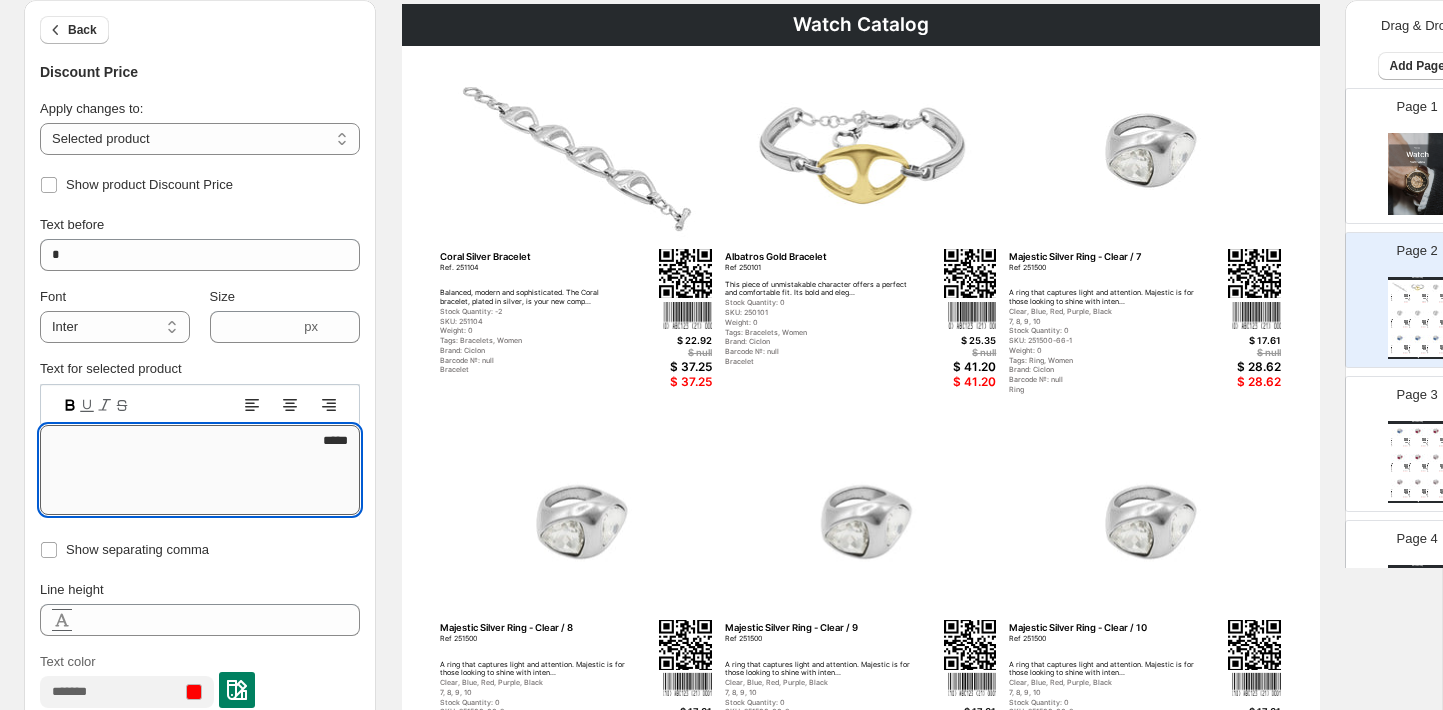 click on "*****" at bounding box center [200, 470] 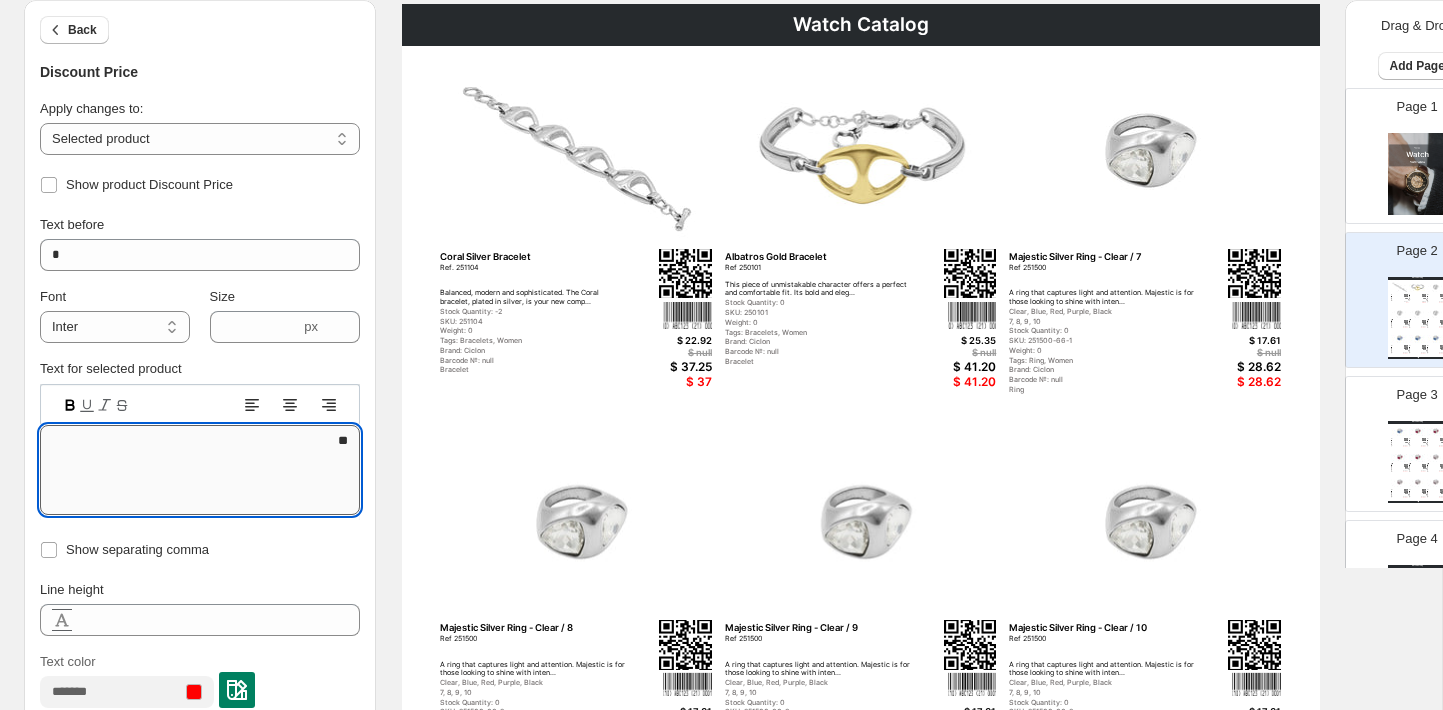 type on "*" 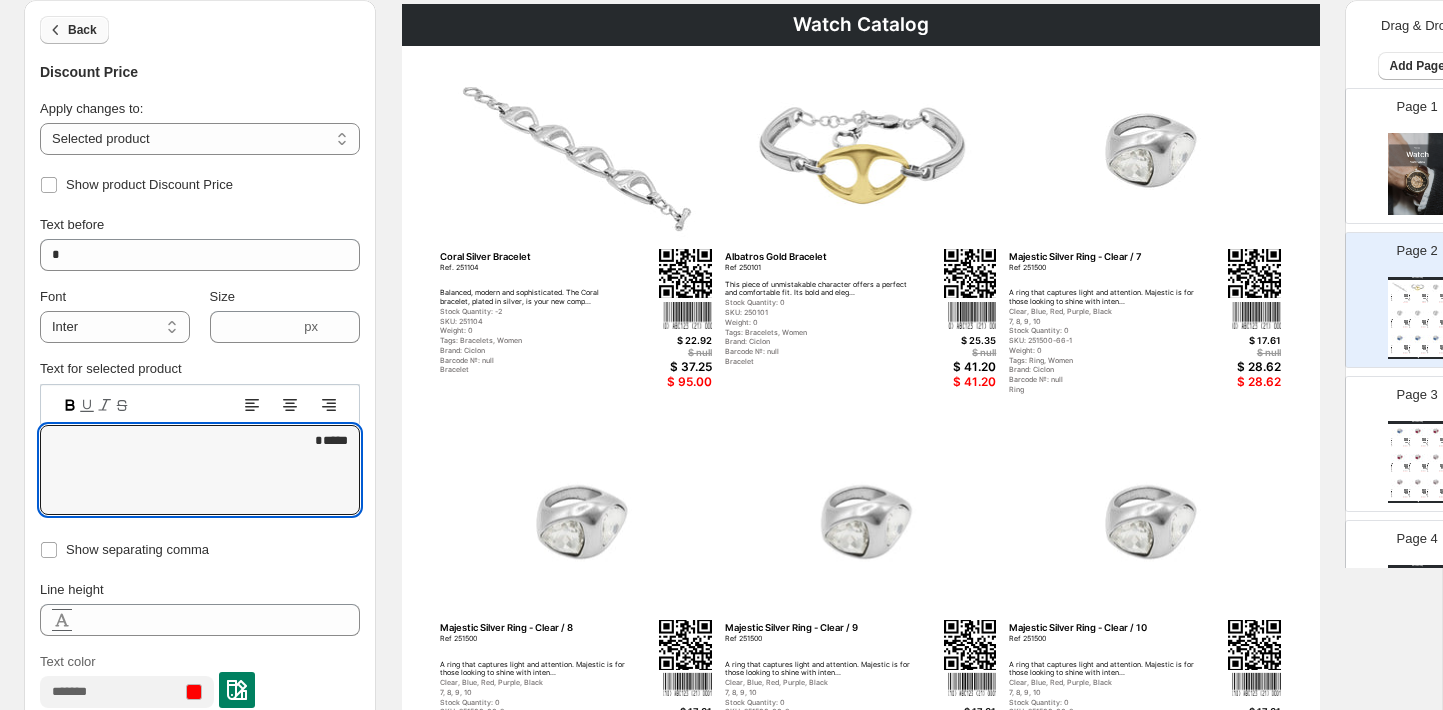 type on "*****" 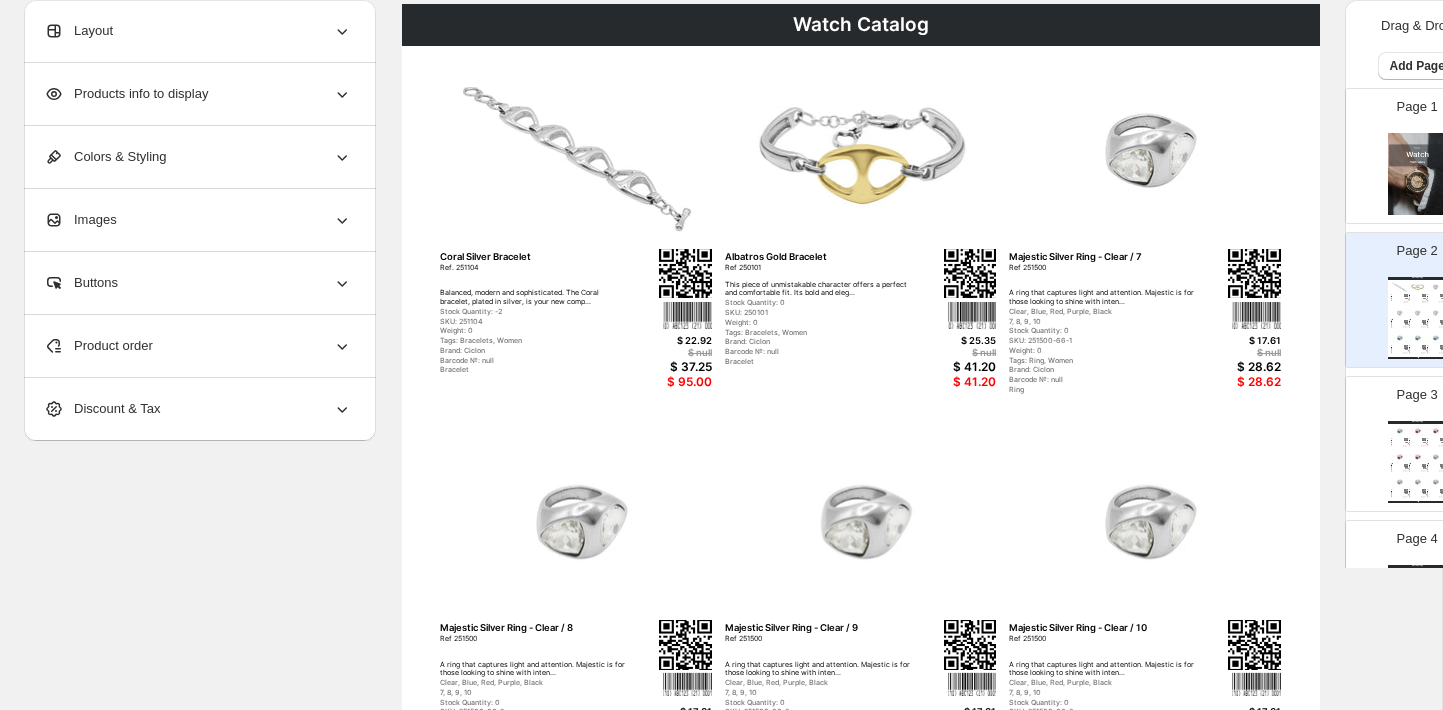 click on "Products info to display" at bounding box center (198, 94) 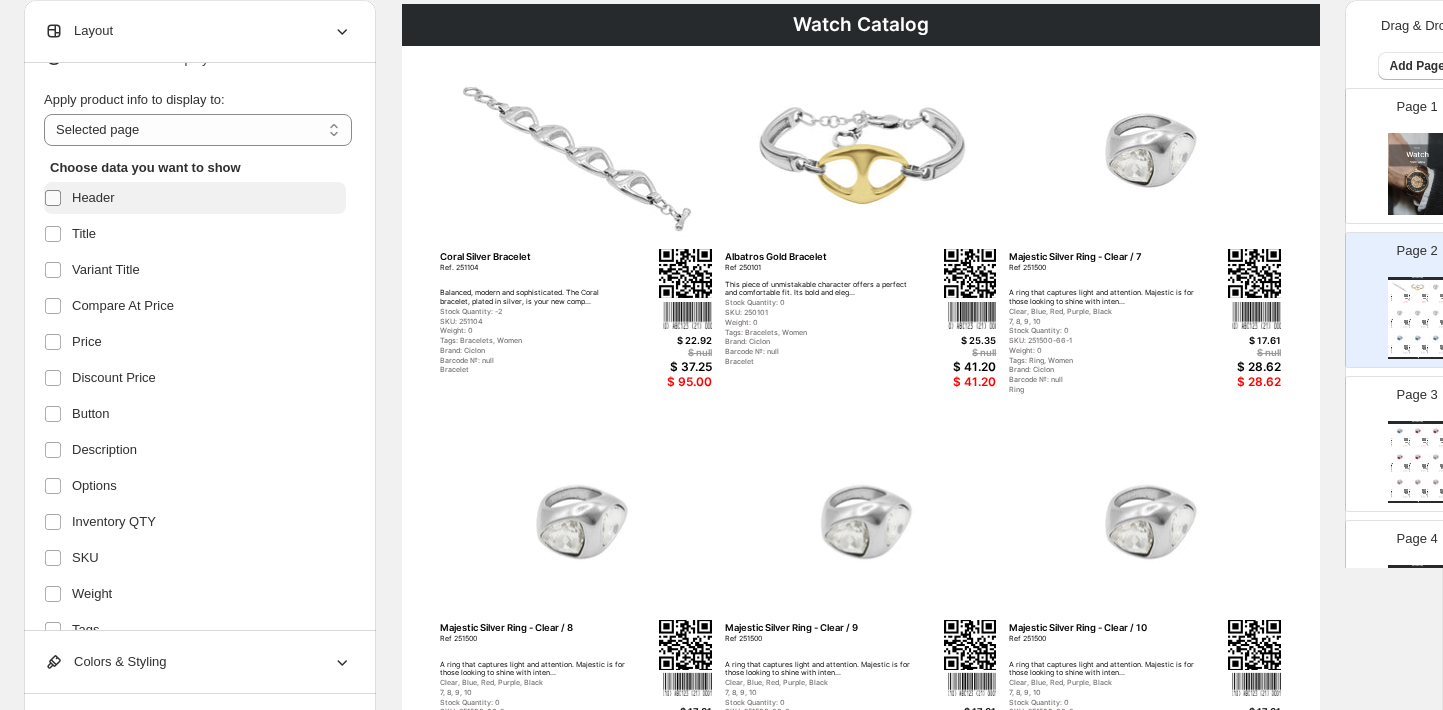 scroll, scrollTop: 47, scrollLeft: 0, axis: vertical 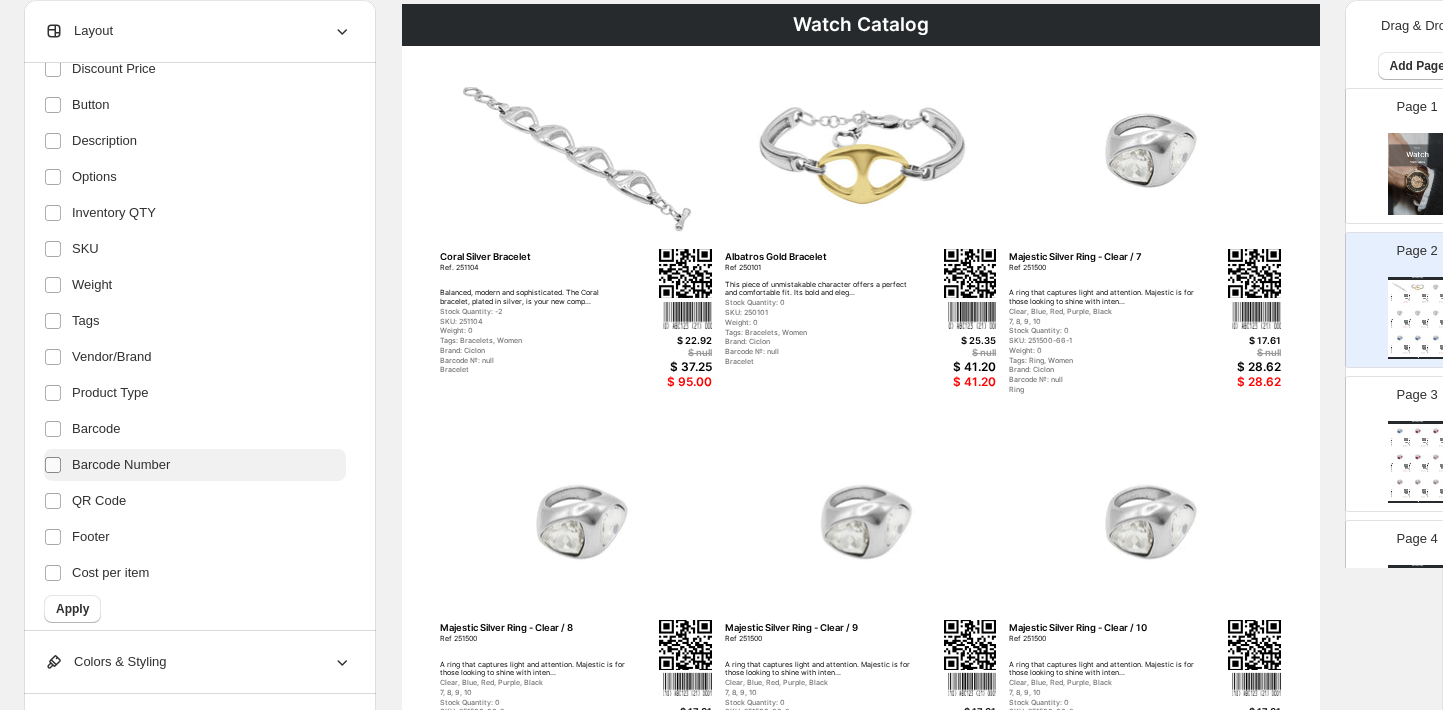 click at bounding box center [53, 465] 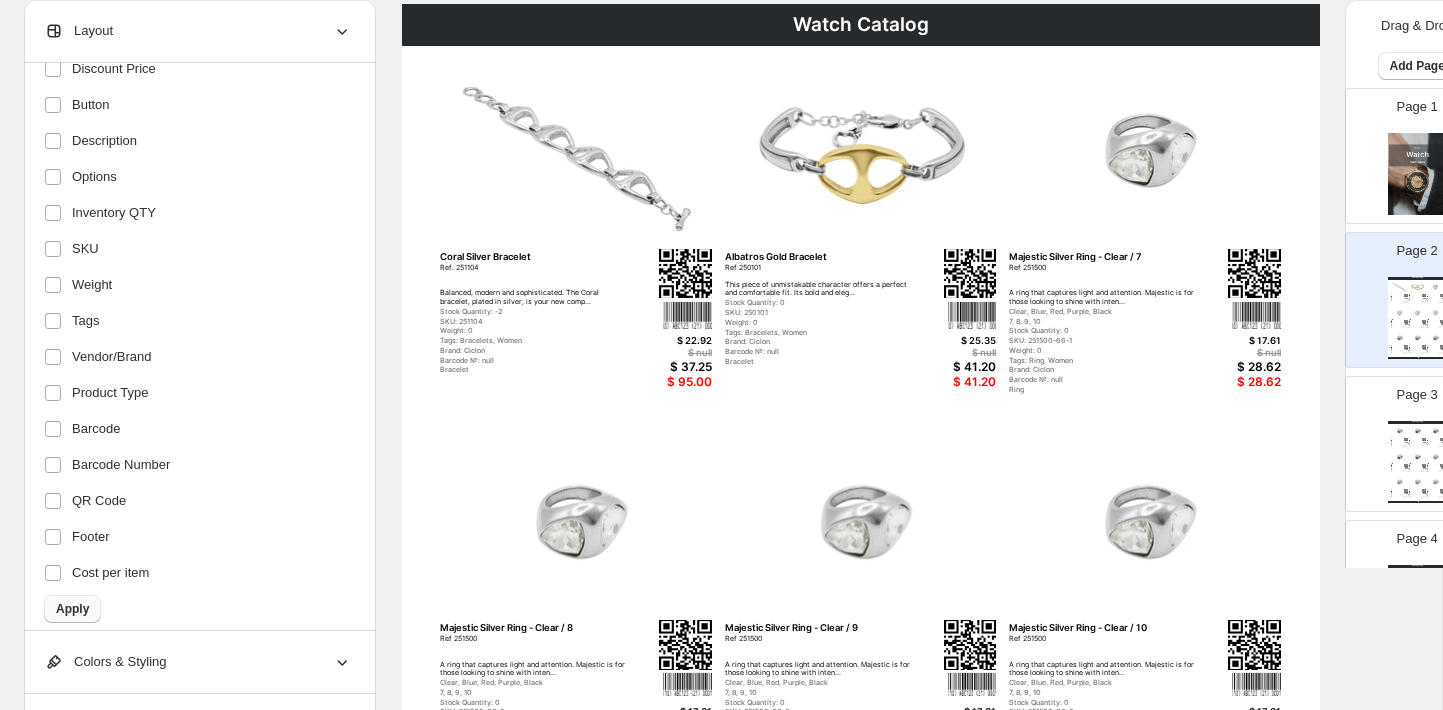click on "Apply" at bounding box center (72, 609) 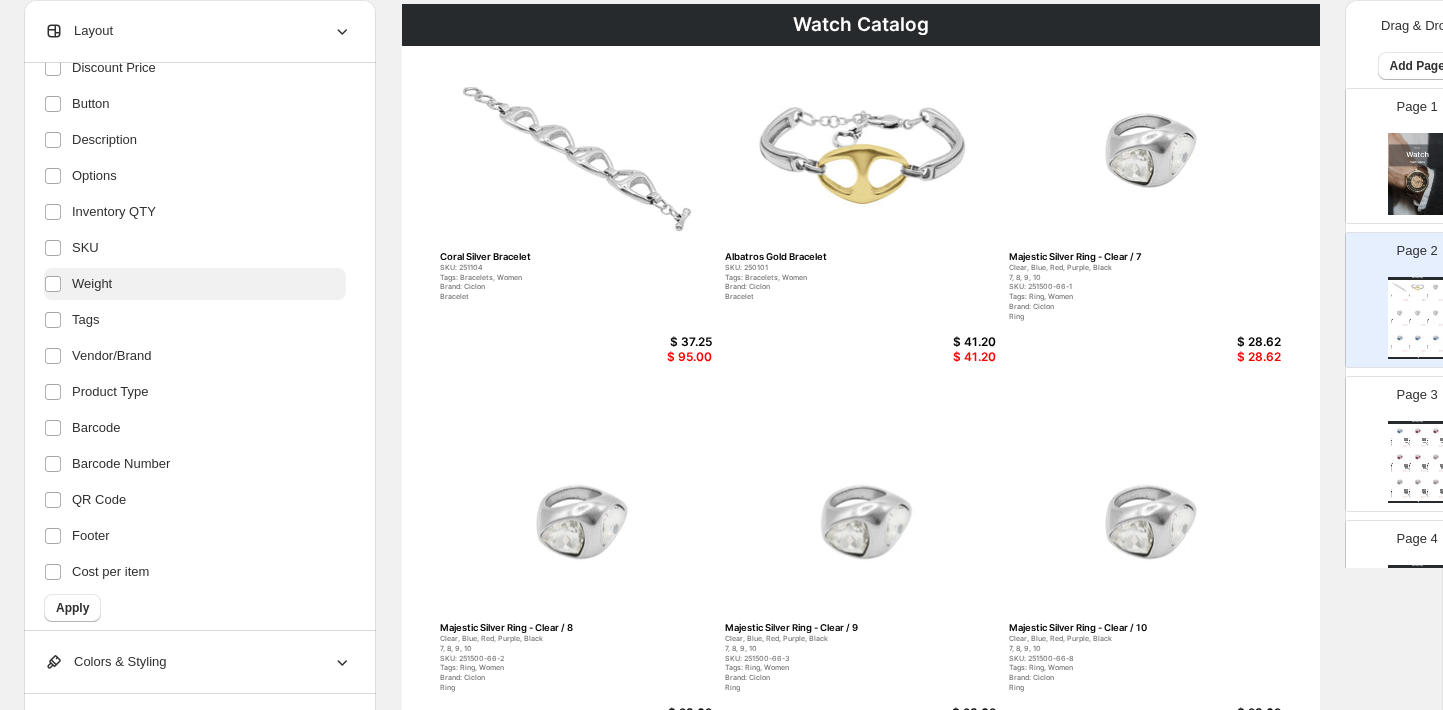 scroll, scrollTop: 344, scrollLeft: 0, axis: vertical 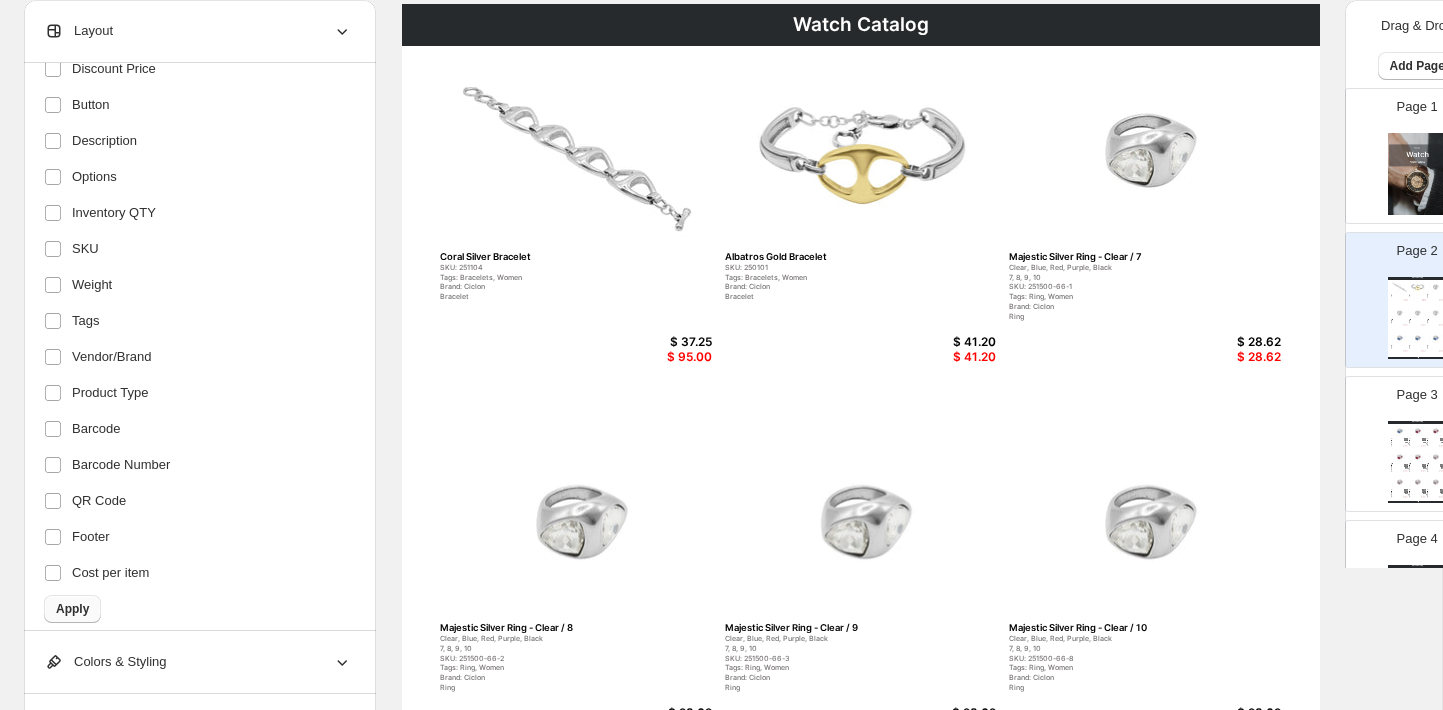 click on "Apply" at bounding box center [72, 609] 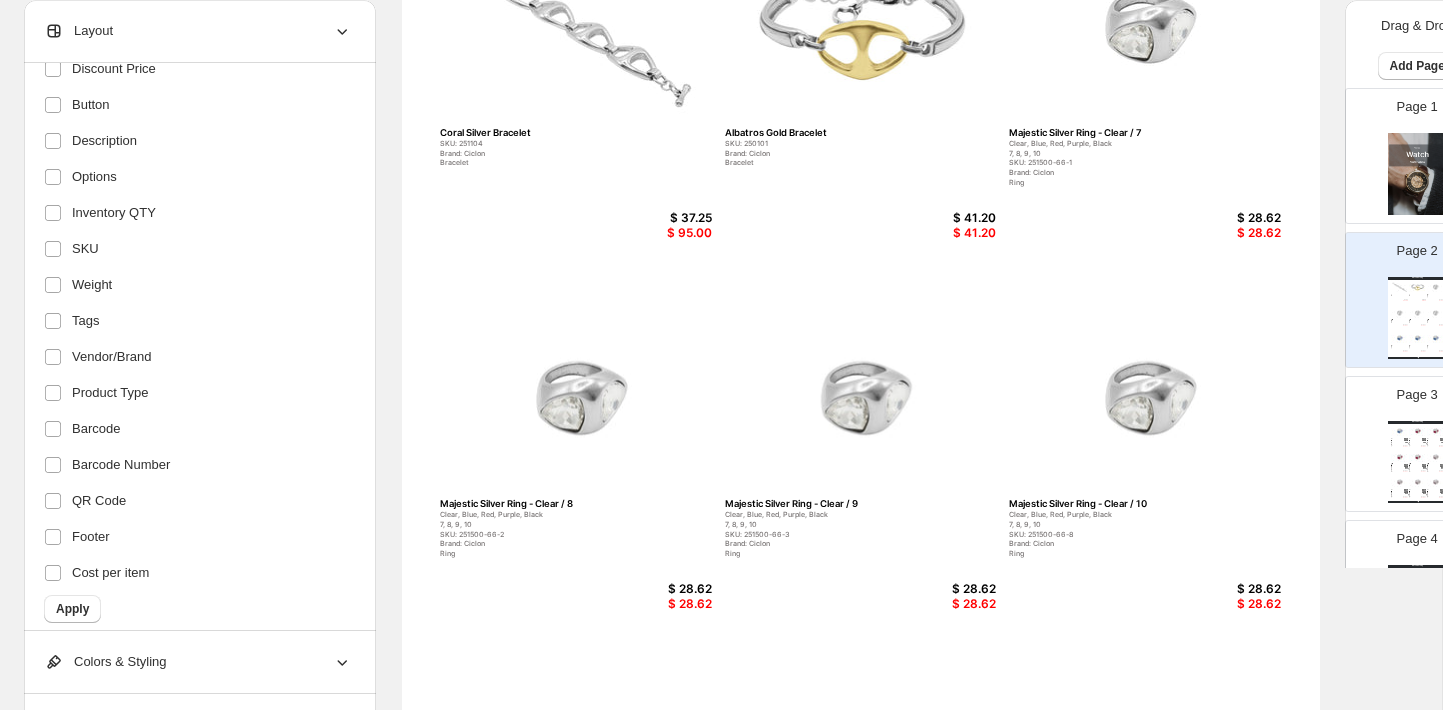 scroll, scrollTop: 278, scrollLeft: 0, axis: vertical 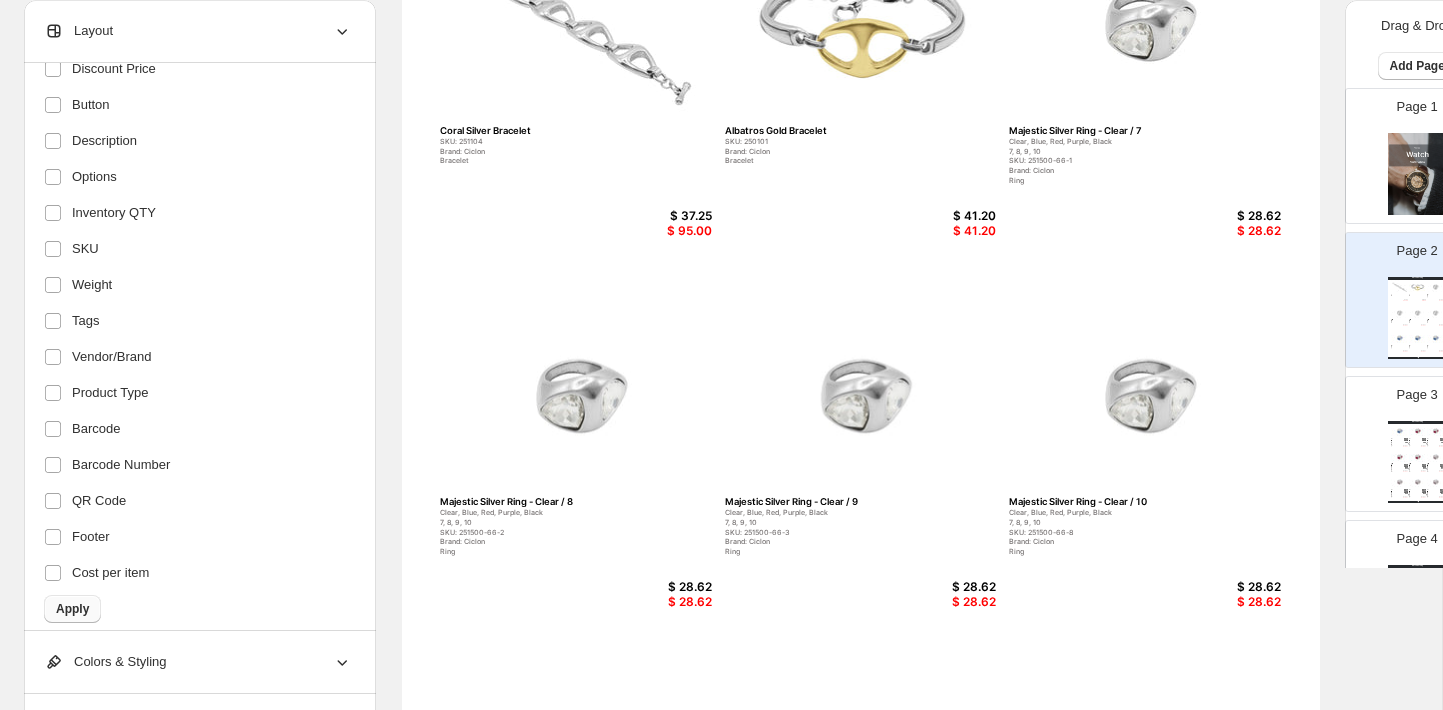 click on "Apply" at bounding box center [72, 609] 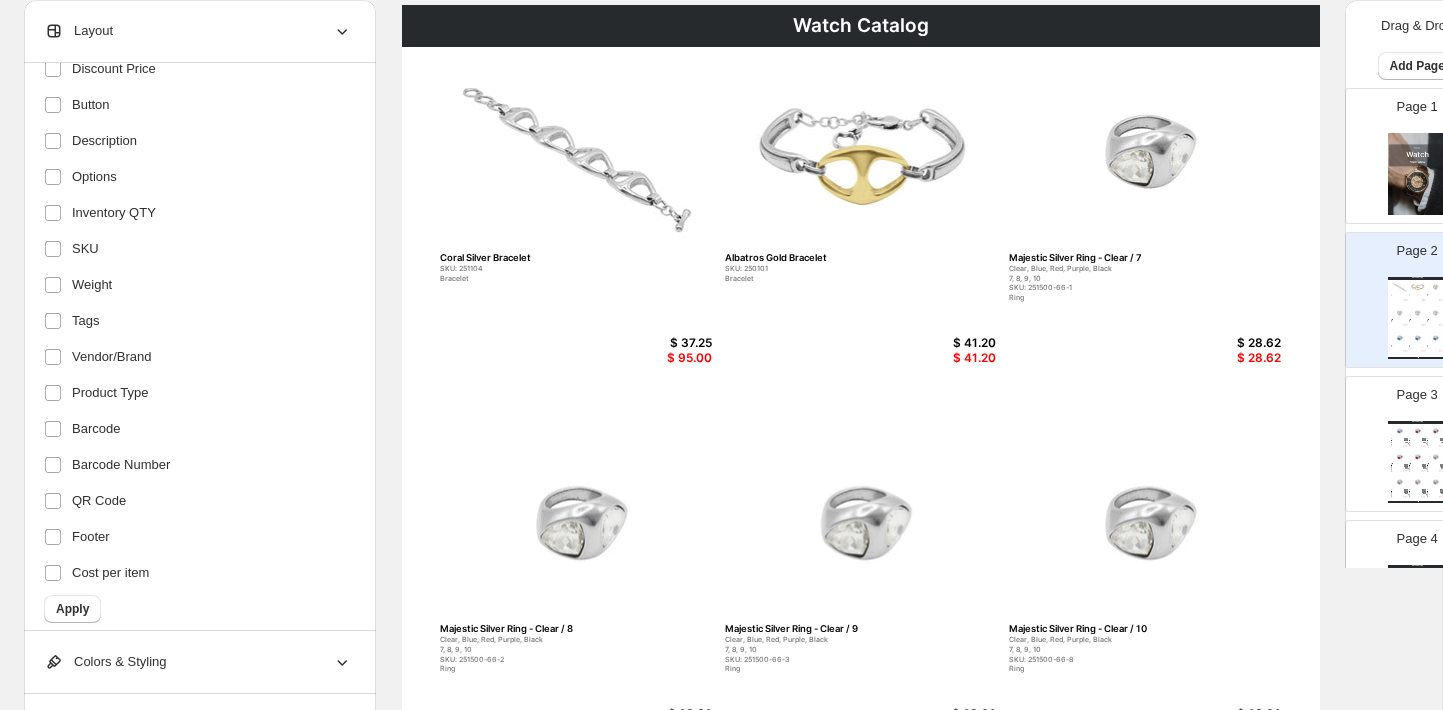 scroll, scrollTop: 0, scrollLeft: 0, axis: both 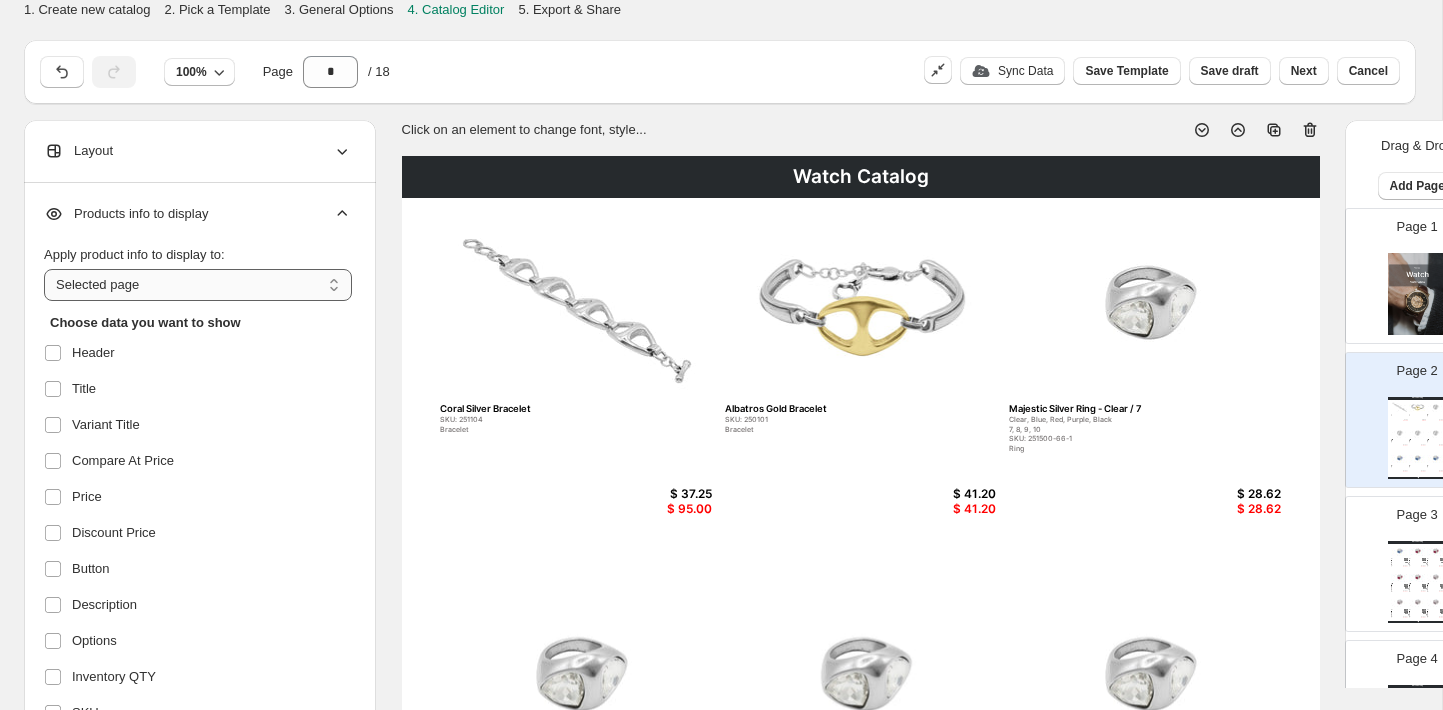 select on "*********" 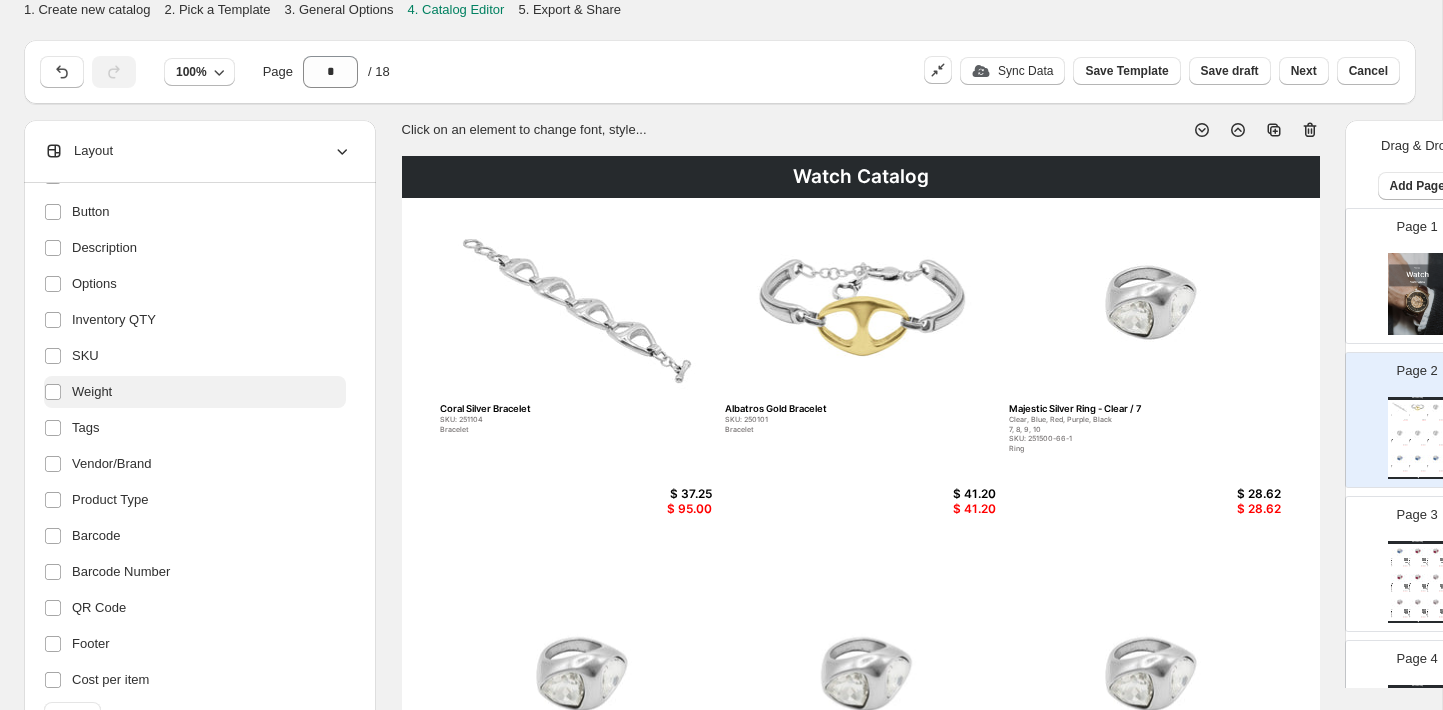 scroll, scrollTop: 344, scrollLeft: 0, axis: vertical 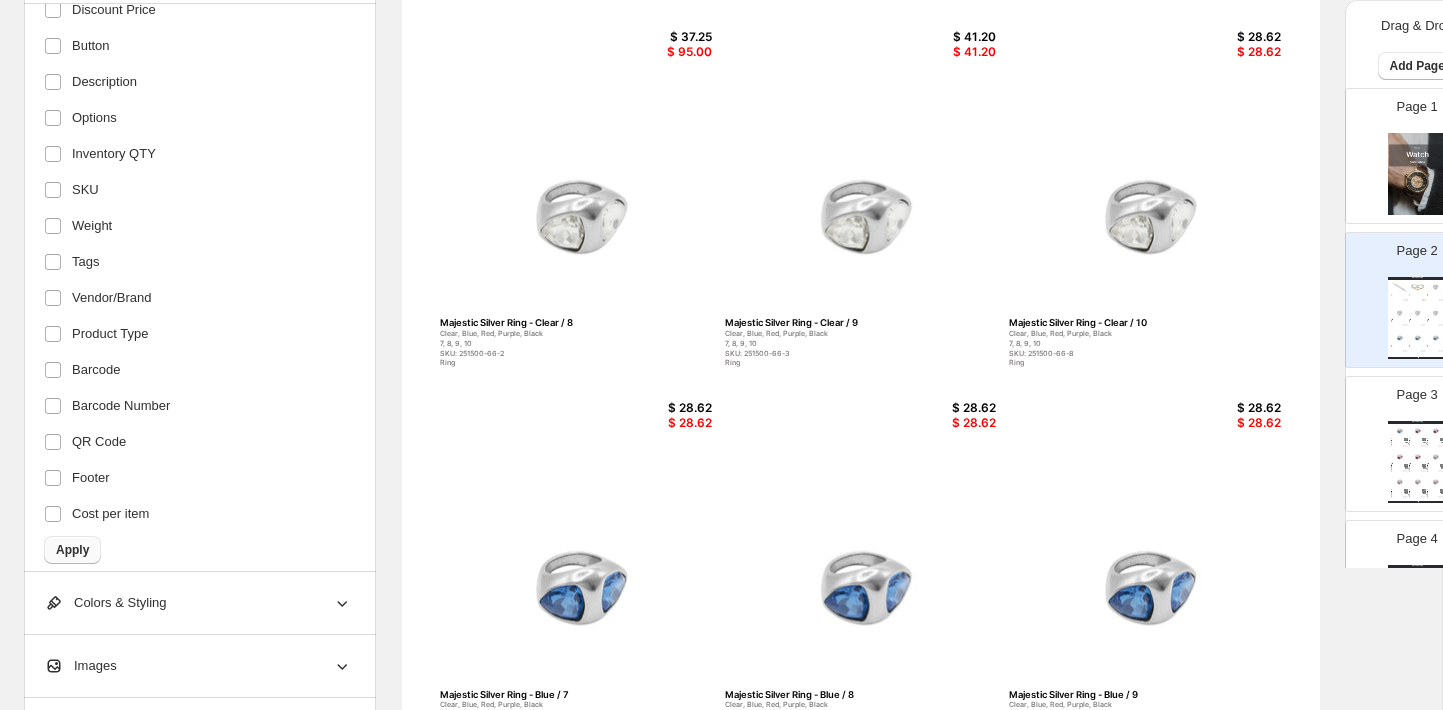 click on "Apply" at bounding box center (72, 550) 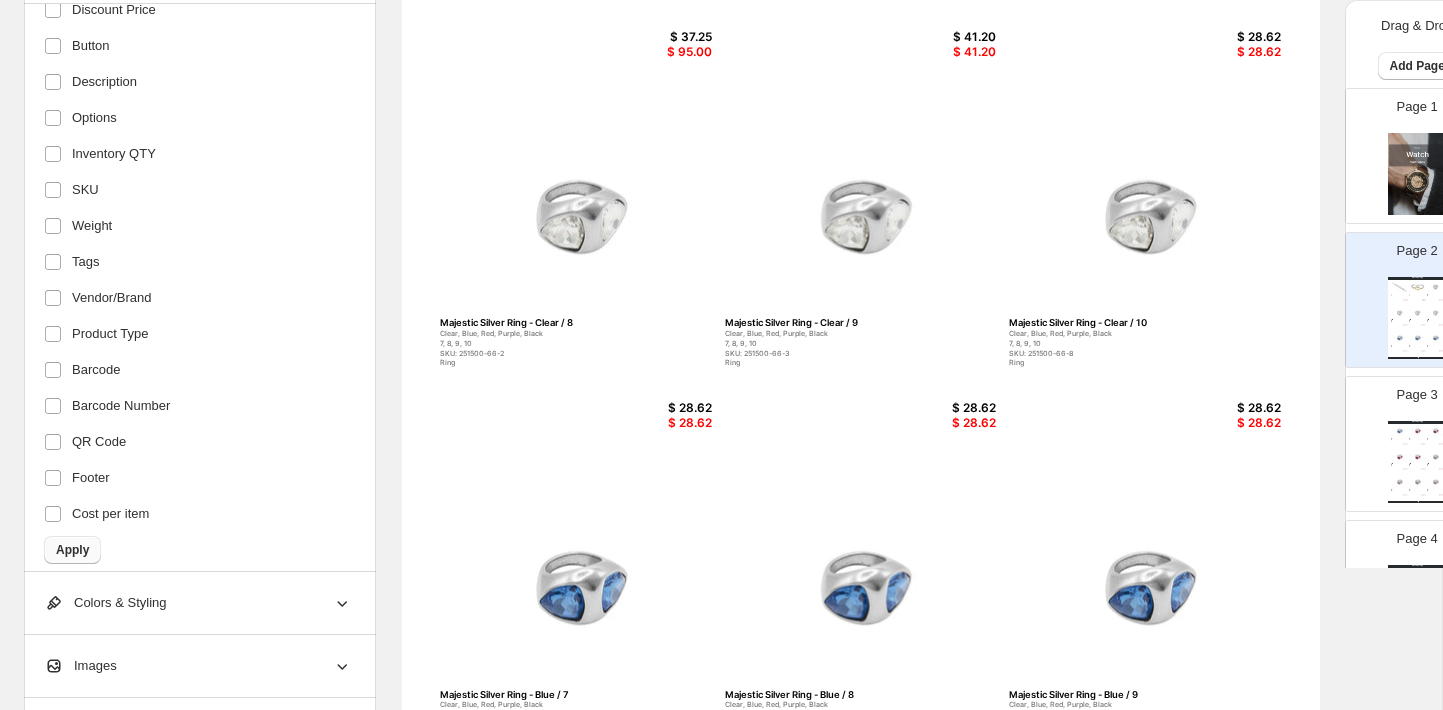 click on "Apply" at bounding box center (72, 550) 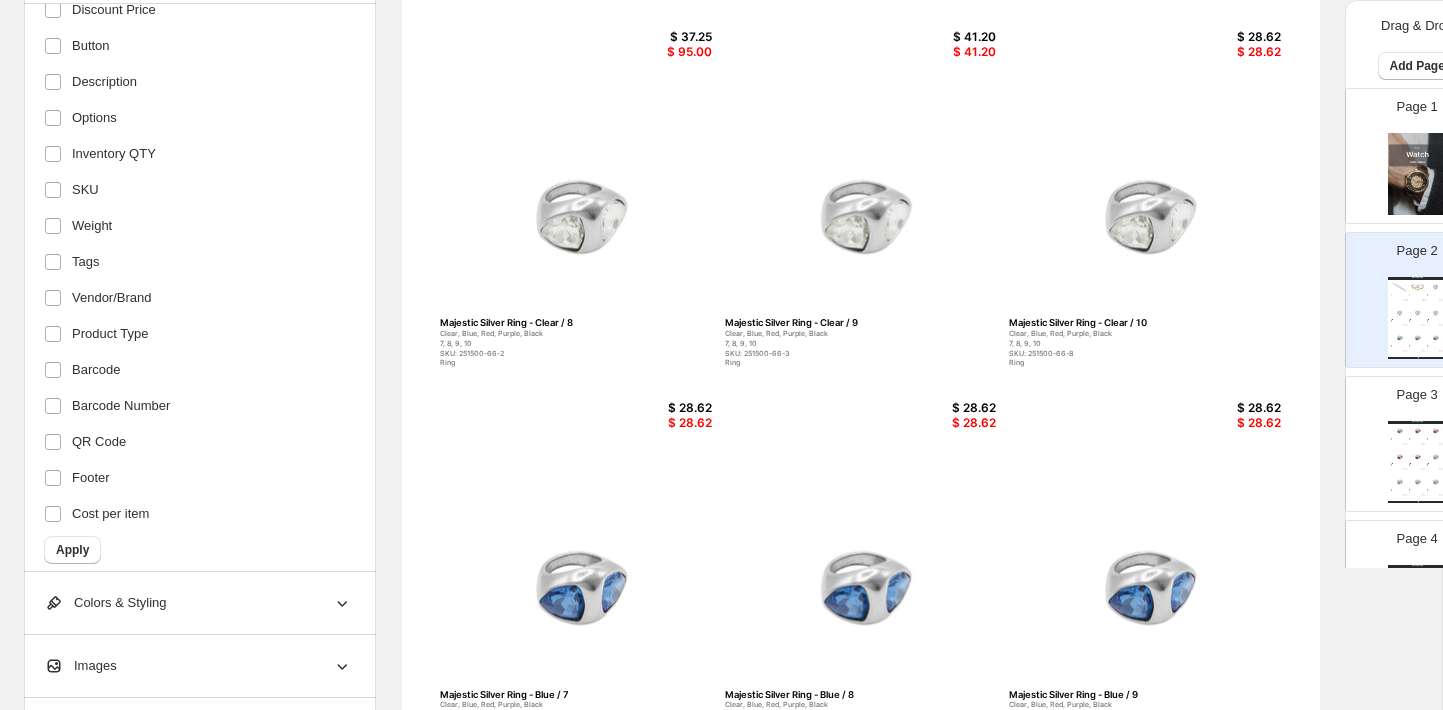 click on "Page 3 Watch Catalog Majestic Silver Ring - Blue / 10 Clear, Blue, Red, Purple, Black 7, 8, 9, 10 SKU:  251500-71-8 Ring $ 28.62 $ 28.62 Majestic Silver Ring - Red / 7 Clear, Blue, Red, Purple, Black 7, 8, 9, 10 SKU:  251500-03-1 Ring $ 28.62 $ 28.62 Majestic Silver Ring - Red / 8 Clear, Blue, Red, Purple, Black 7, 8, 9, 10 SKU:  251500-03-2 Ring $ 28.62 $ 28.62 Majestic Silver Ring - Red / 9 Clear, Blue, Red, Purple, Black 7, 8, 9, 10 SKU:  251500-03-3 Ring $ 28.62 $ 28.62 Majestic Silver Ring - Red / 10 Clear, Blue, Red, Purple, Black 7, 8, 9, 10 SKU:  251500-03-4 Ring $ 28.62 $ 28.62 Majestic Silver Ring - Purple / 7 Clear, Blue, Red, Purple, Black 7, 8, 9, 10 SKU:  251500-29-1 Ring $ 28.62 $ 28.62 Majestic Silver Ring - Purple / 8 Clear, Blue, Red, Purple, Black 7, 8, 9, 10 SKU:  251500-29-2 Ring $ 28.62 $ 28.62 Majestic Silver Ring - Purple / 9 Clear, Blue, Red, Purple, Black 7, 8, 9, 10 SKU:  251500-29-3 Ring $ 28.62 $ 28.62 Majestic Silver Ring - Purple / 10 Clear, Blue, Red, Purple, Black 7, 8, 9, 10" at bounding box center (1409, 436) 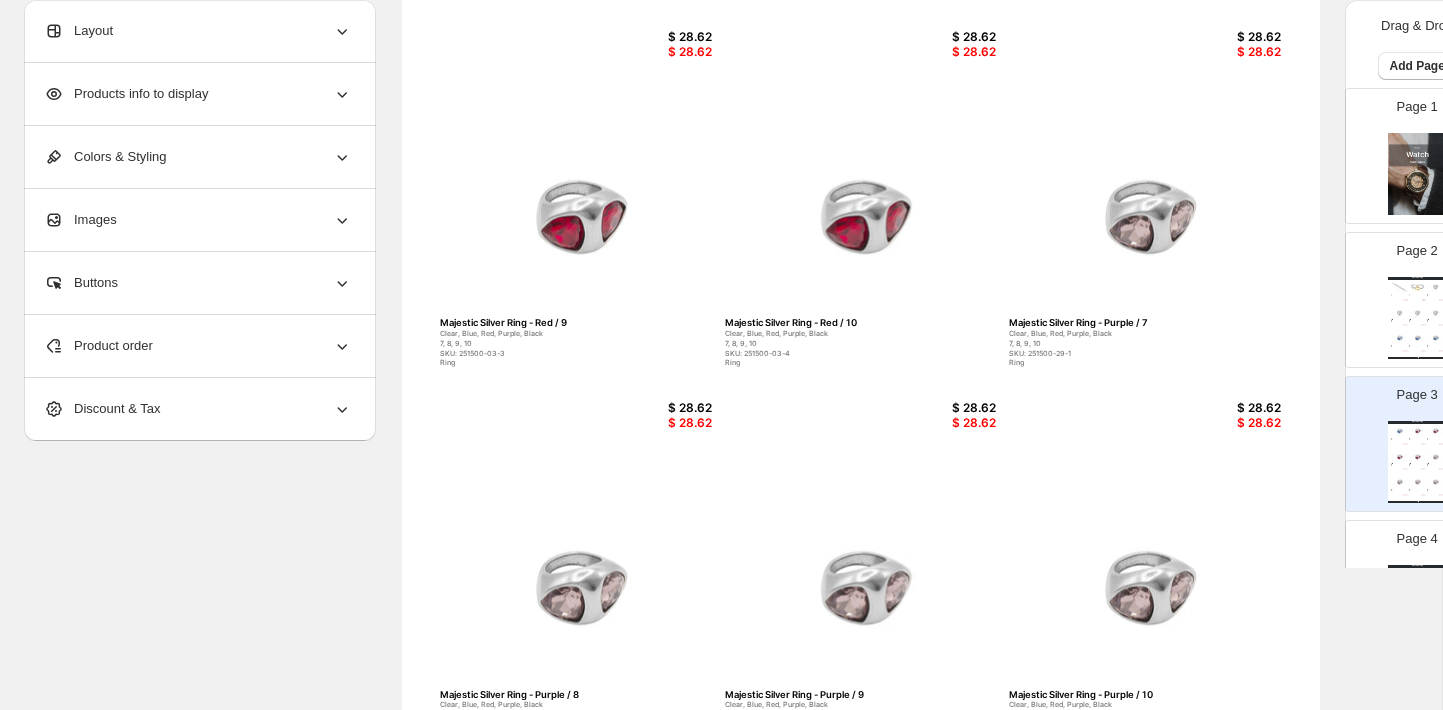 scroll, scrollTop: 0, scrollLeft: 0, axis: both 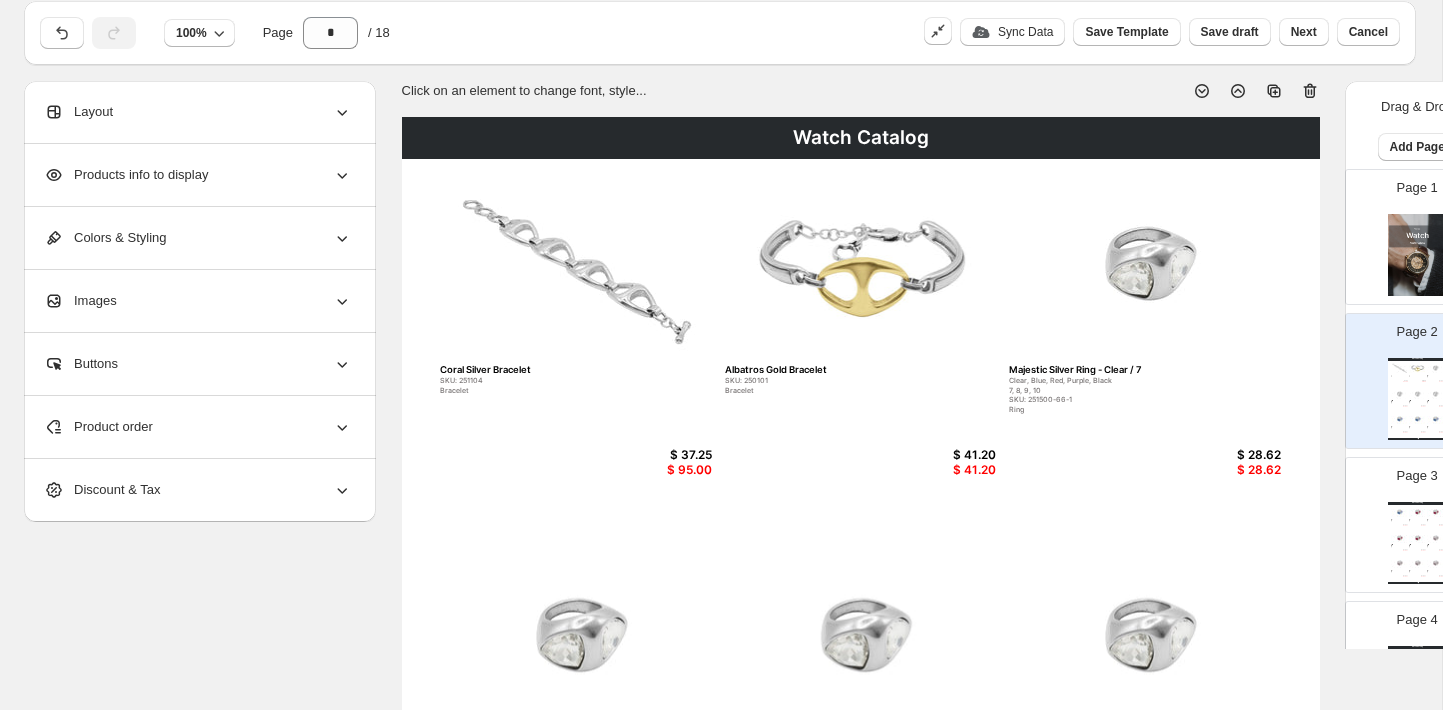 click on "$ 37.25" at bounding box center [663, 455] 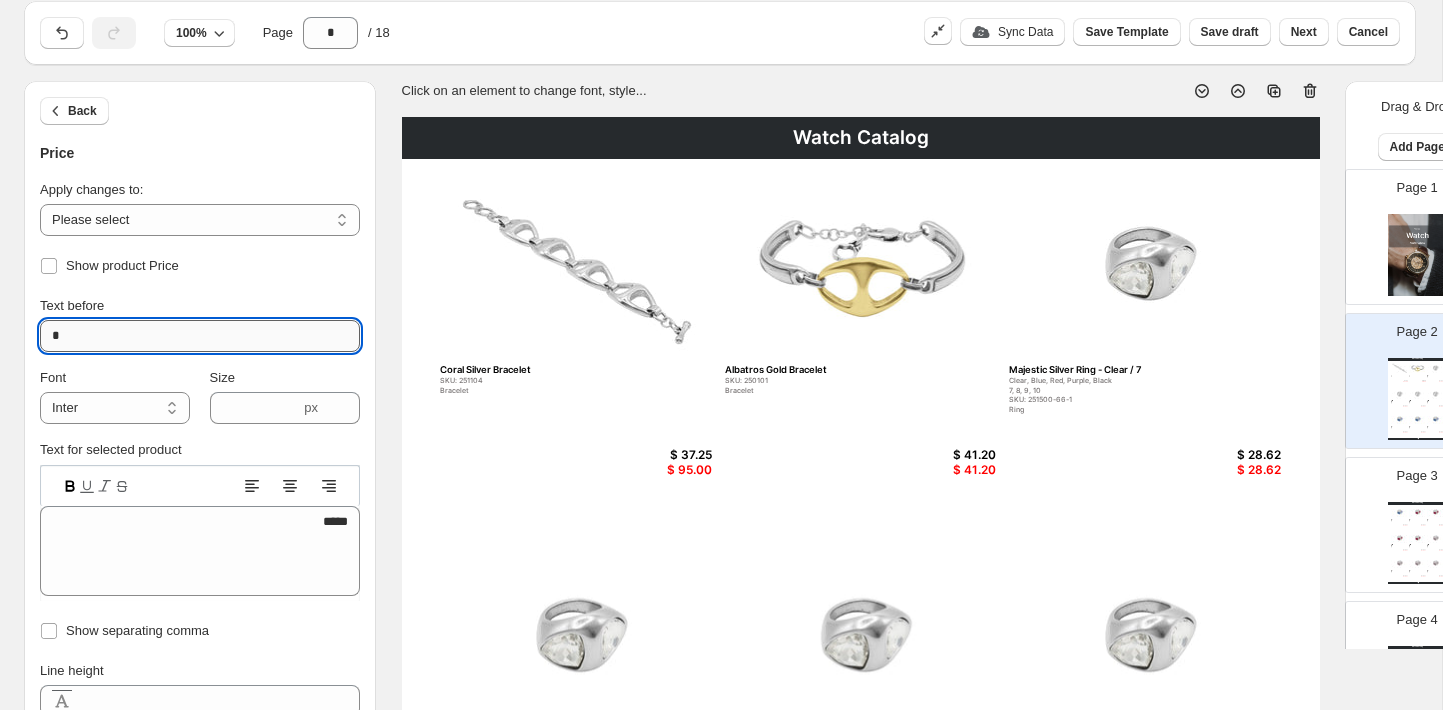 click on "*" at bounding box center (200, 336) 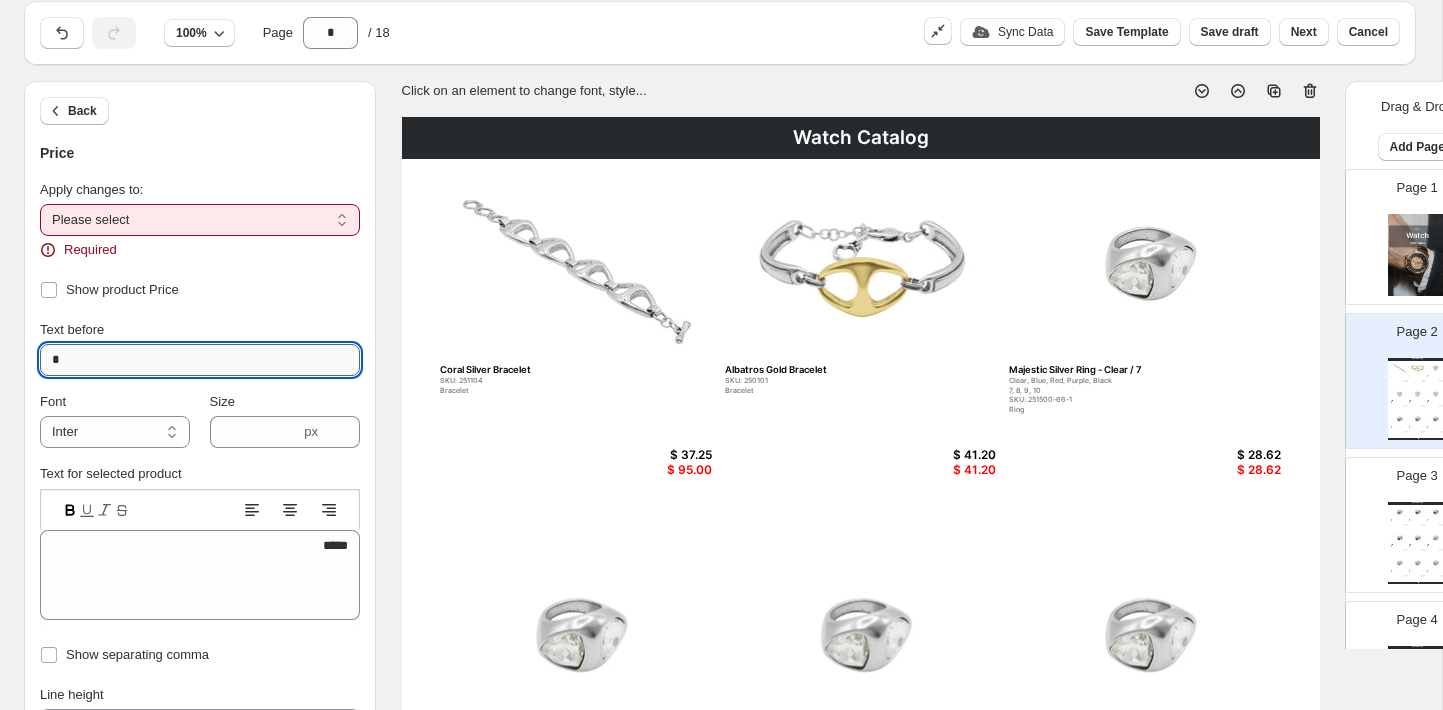 type on "*" 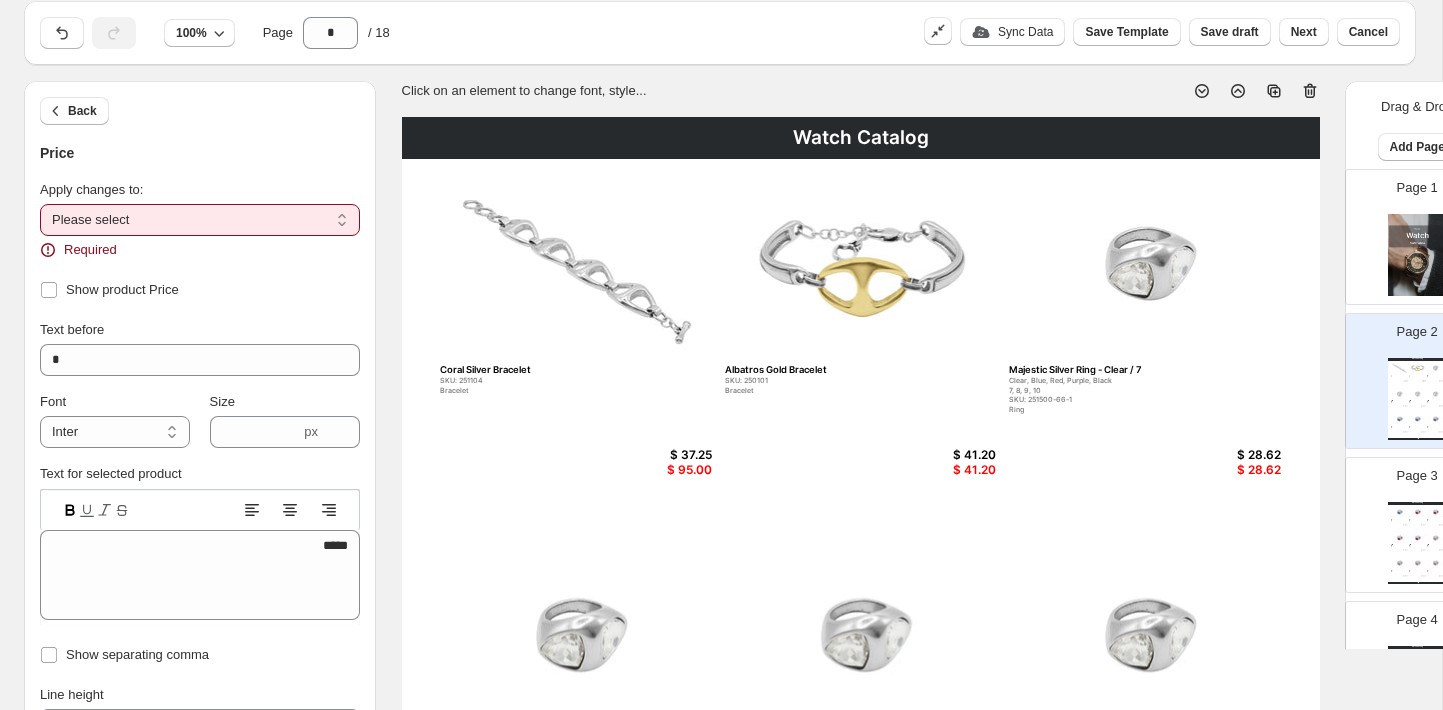 select on "**********" 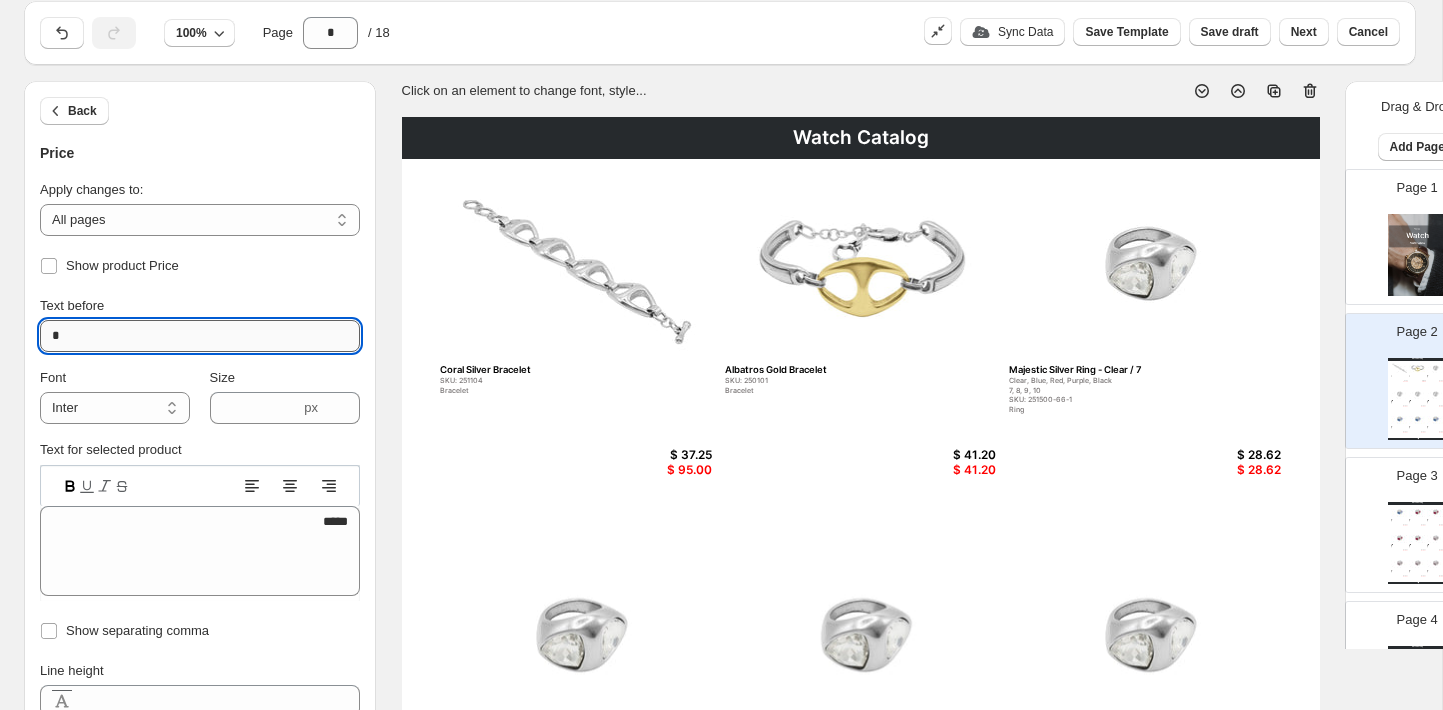 click on "*" at bounding box center (200, 336) 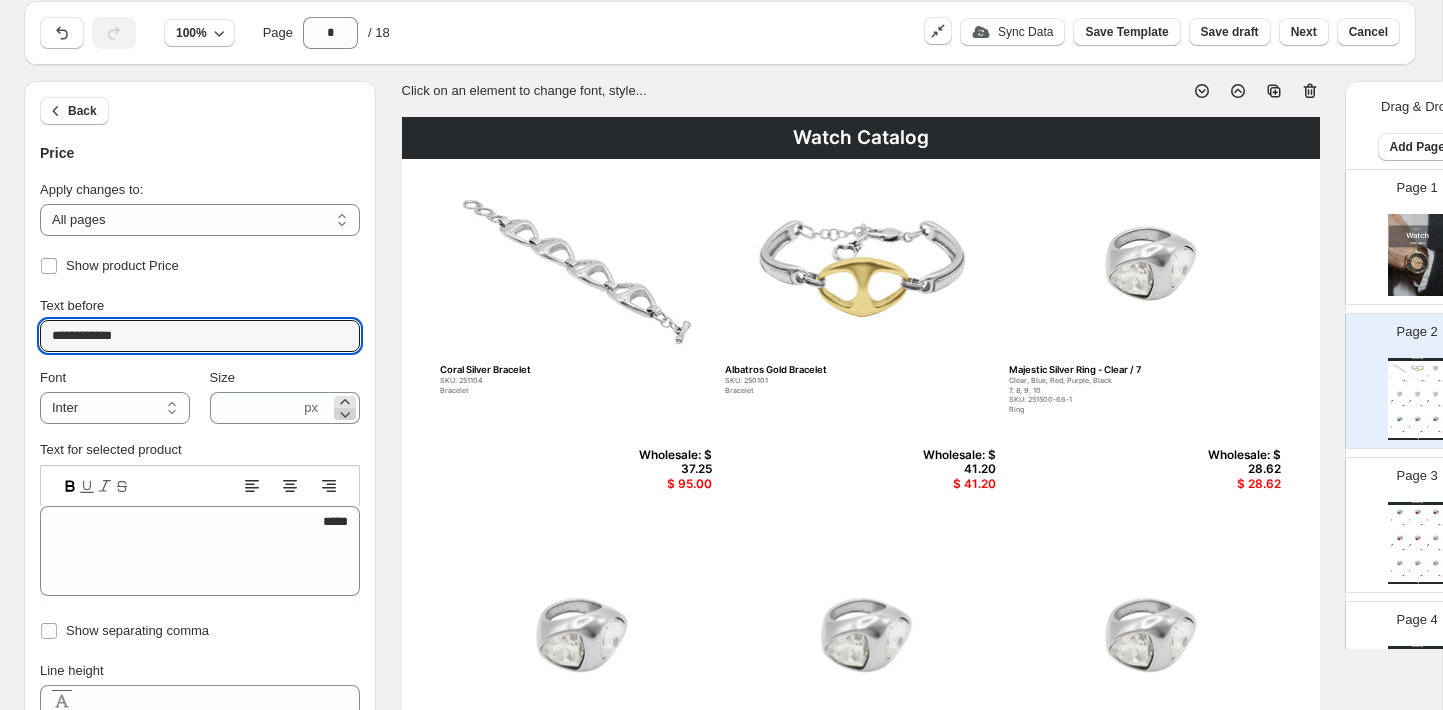 type on "**********" 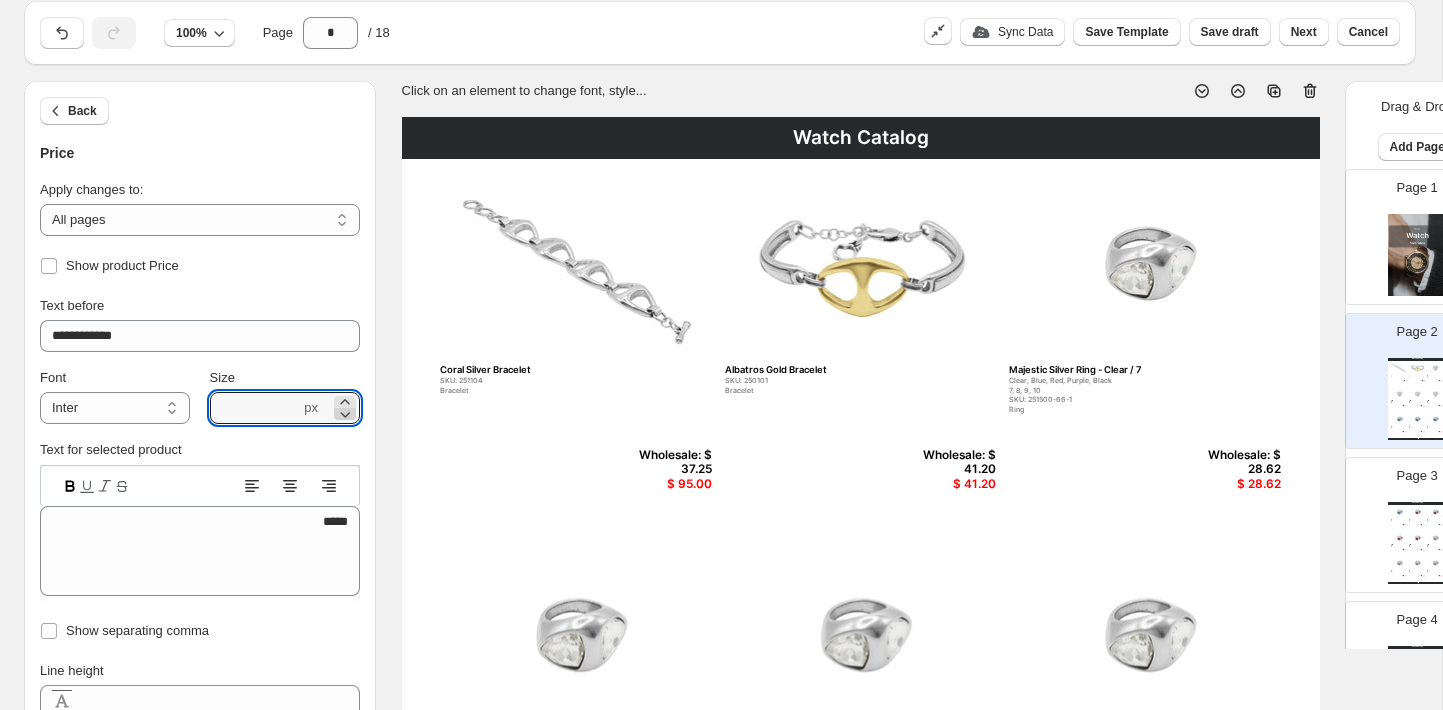 click 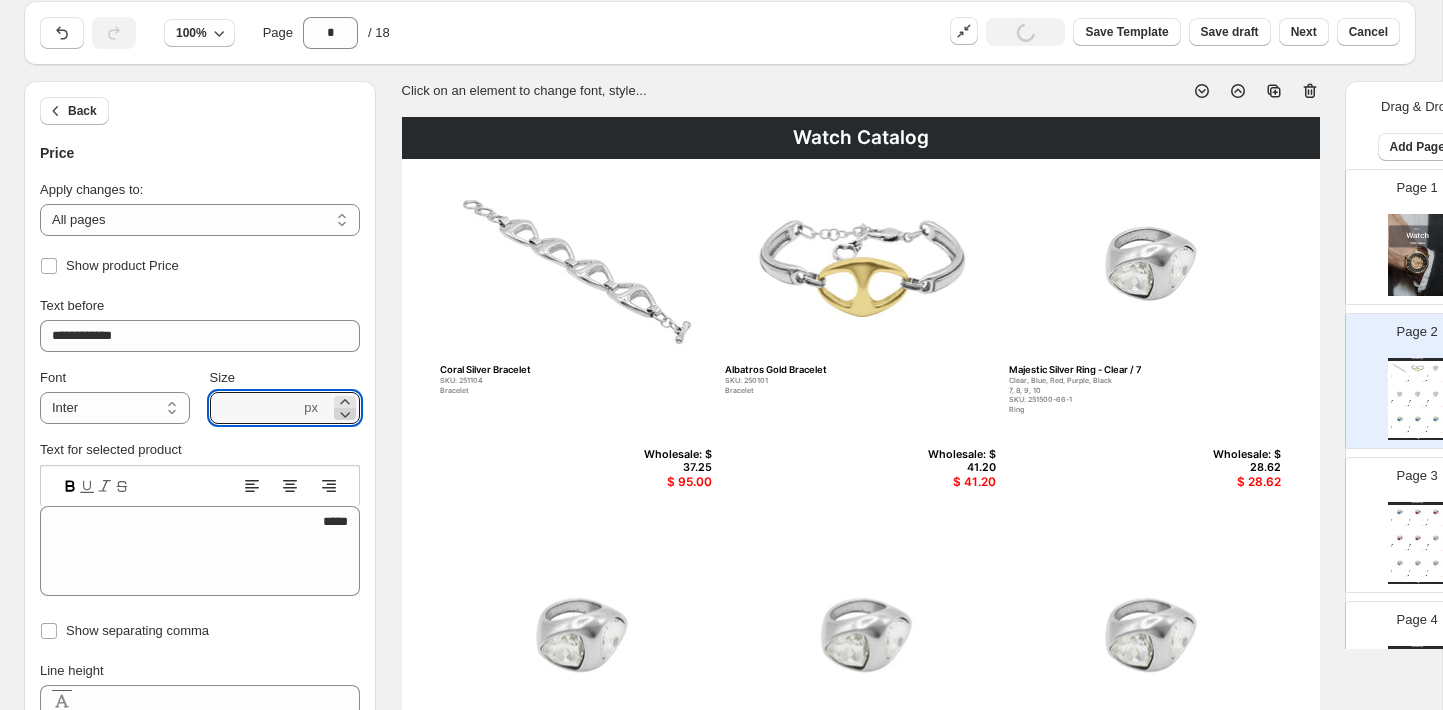 click 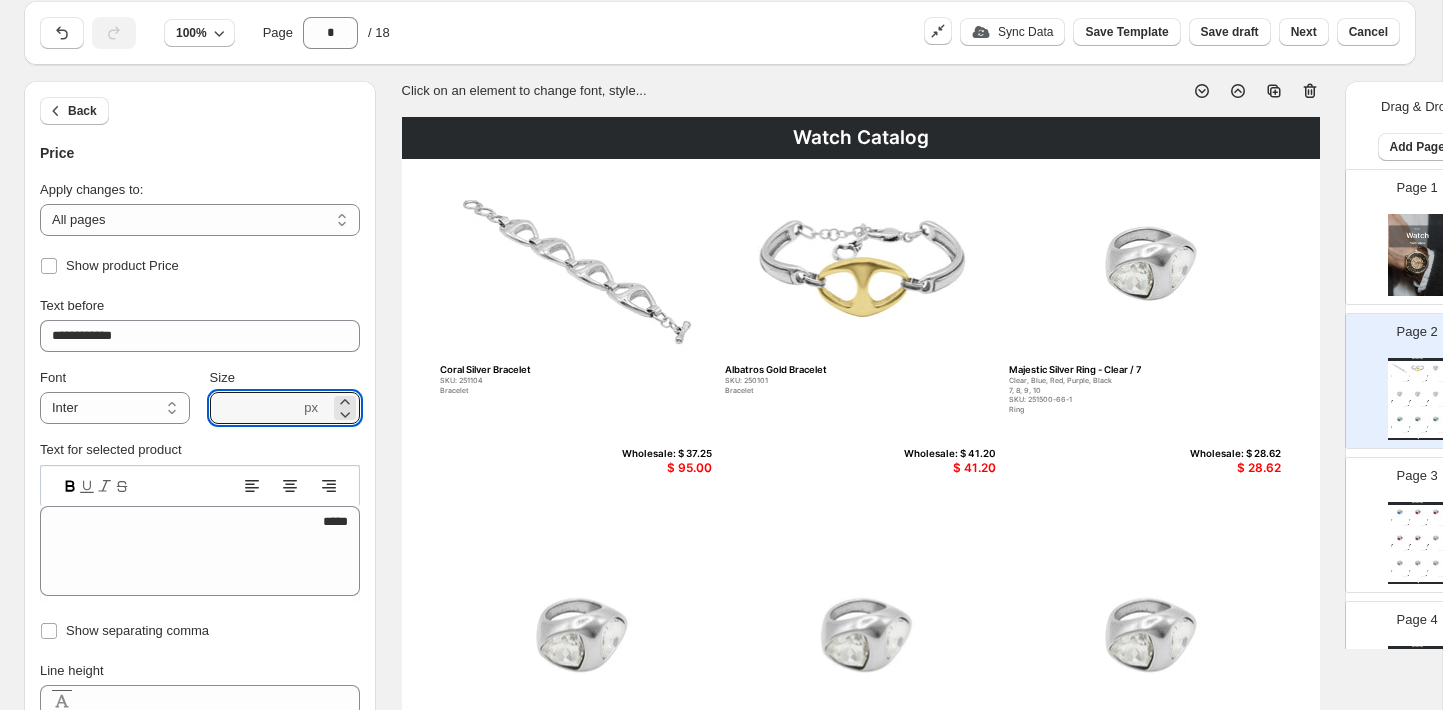 click 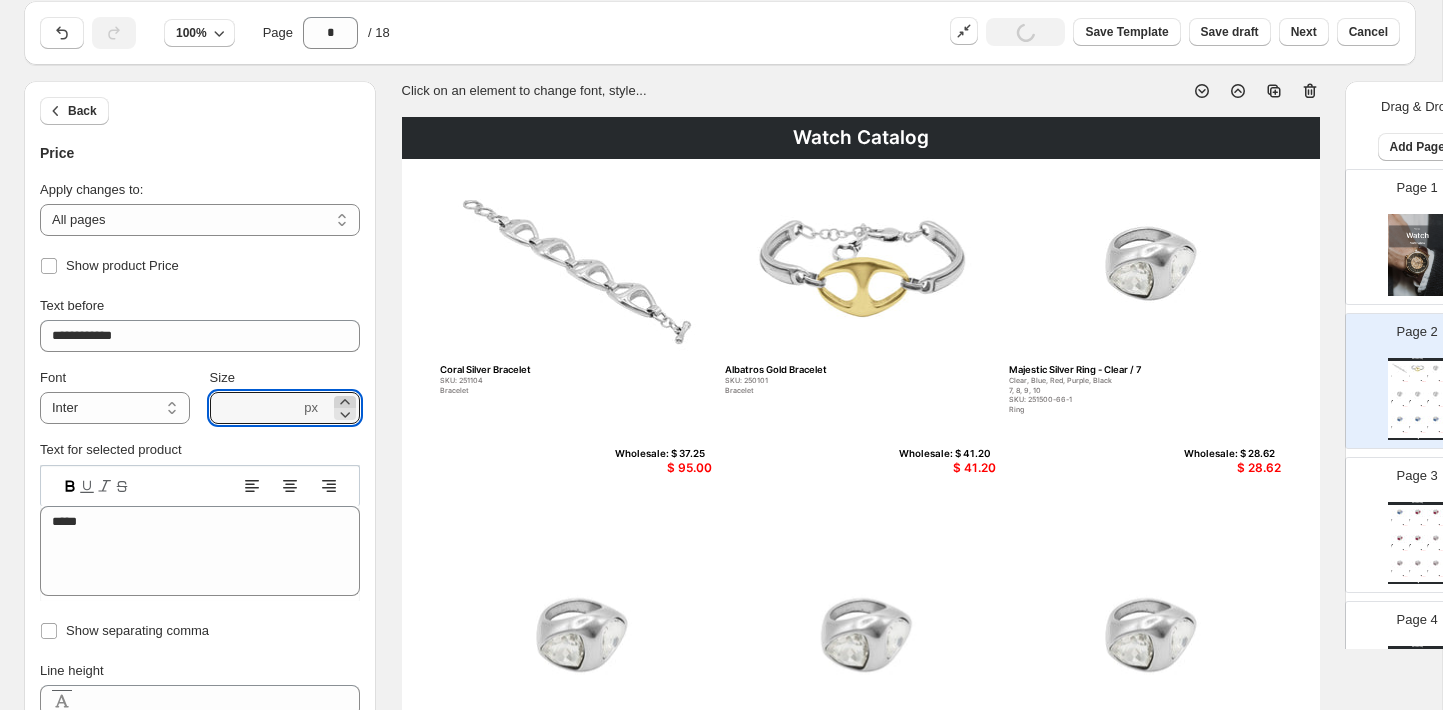 click 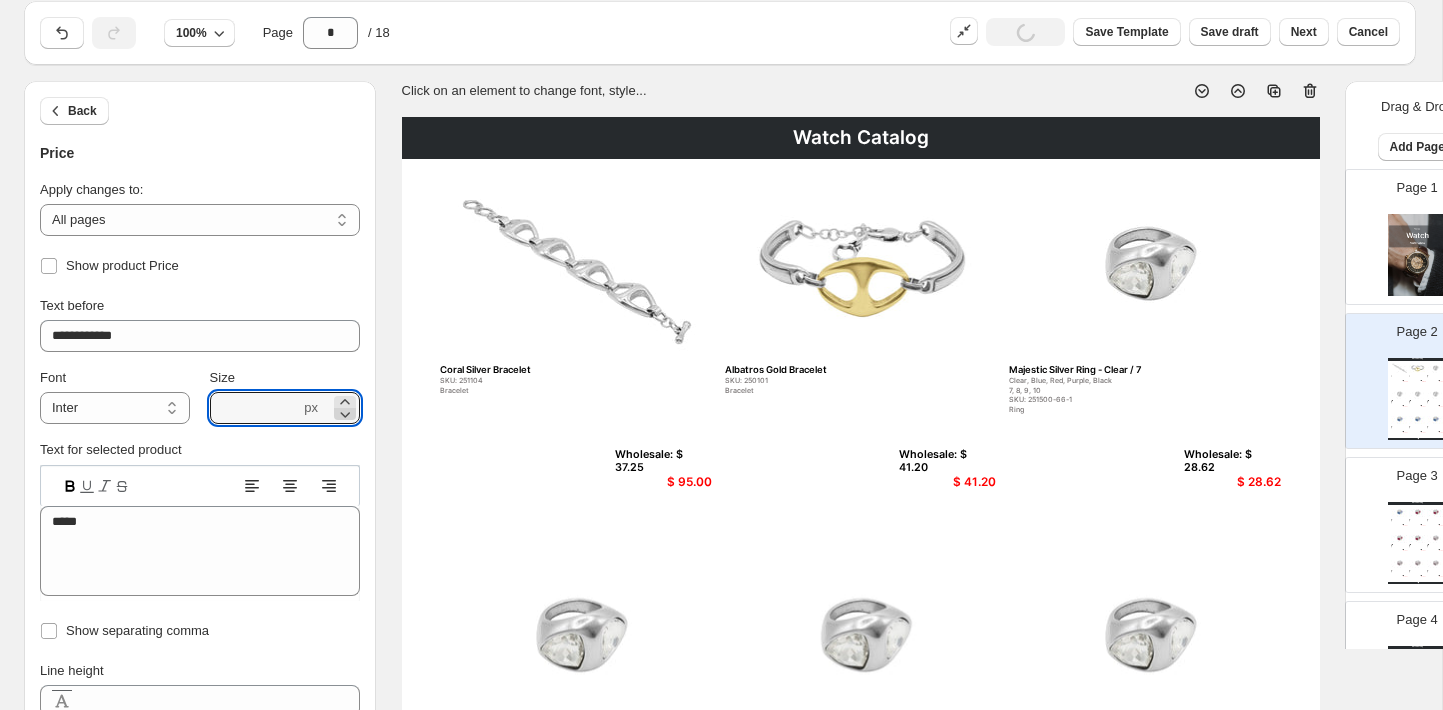 click 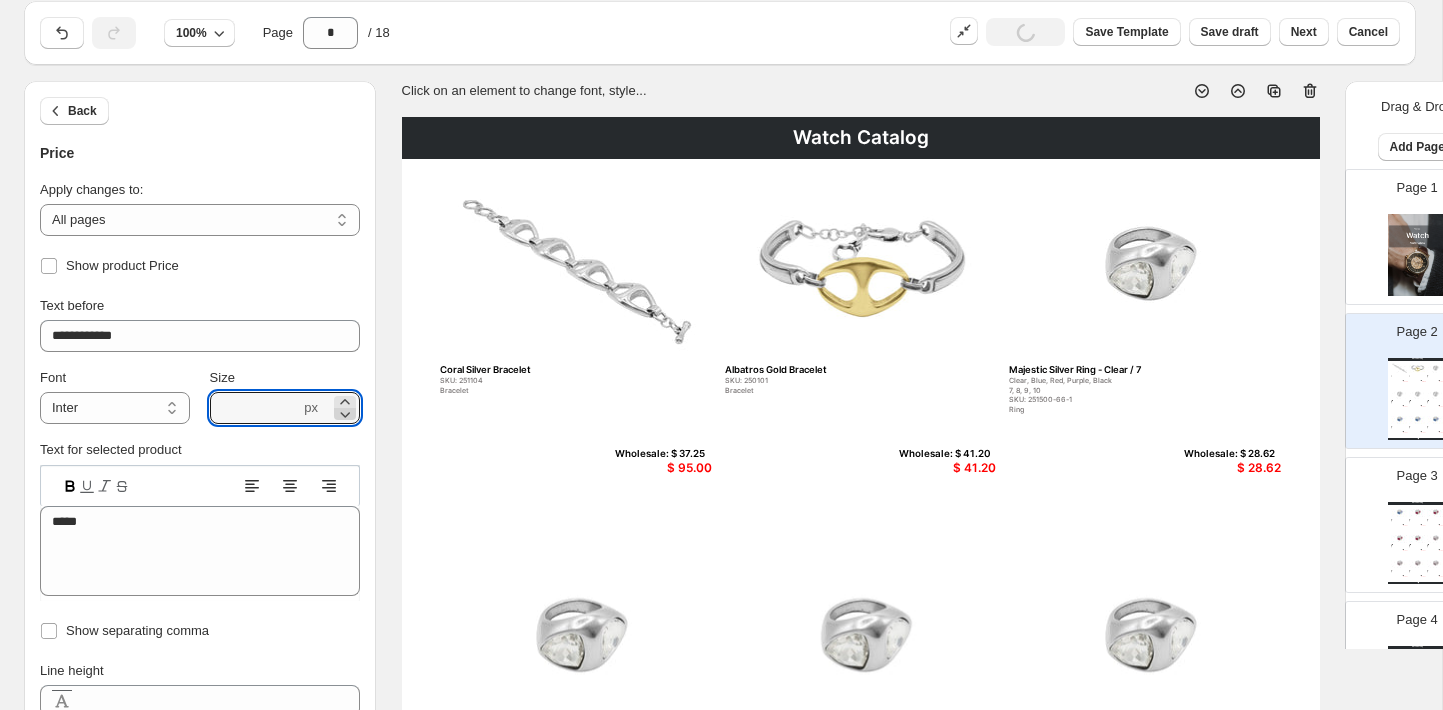 type on "***" 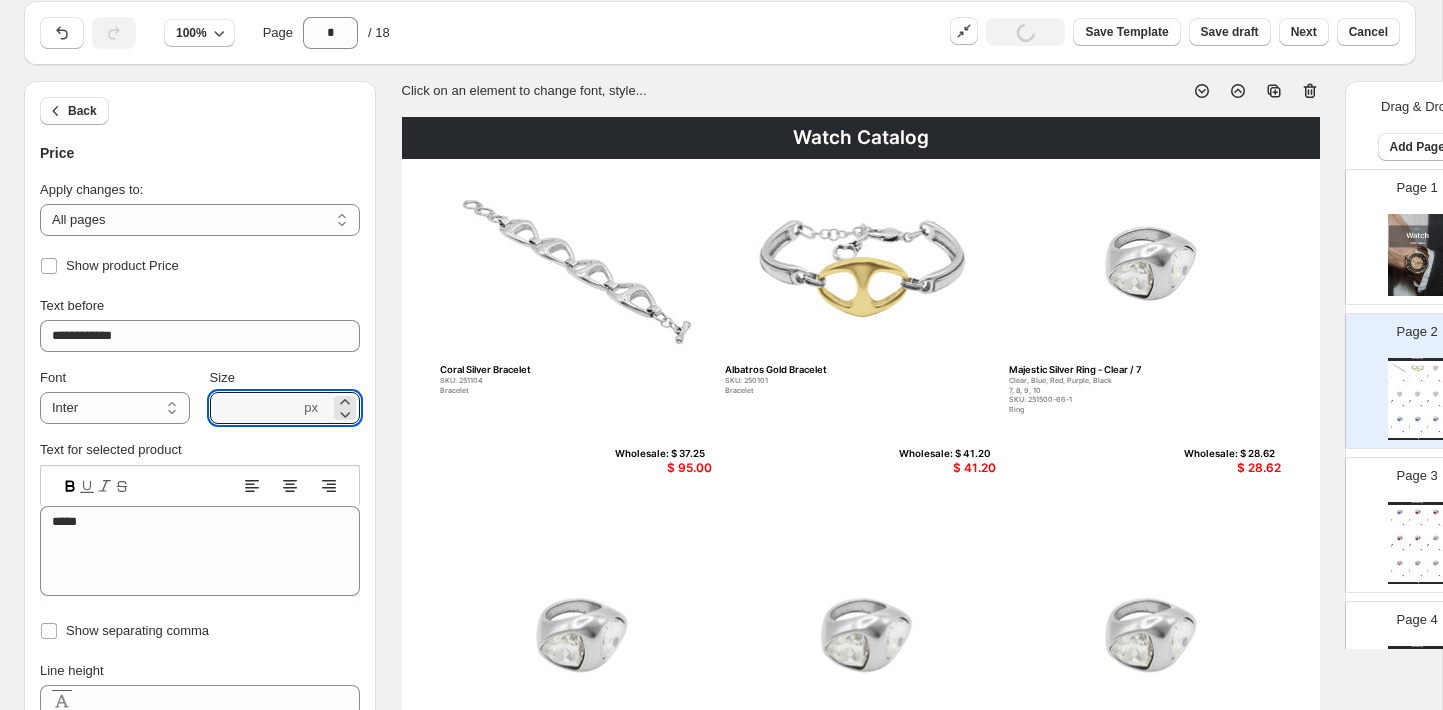 click 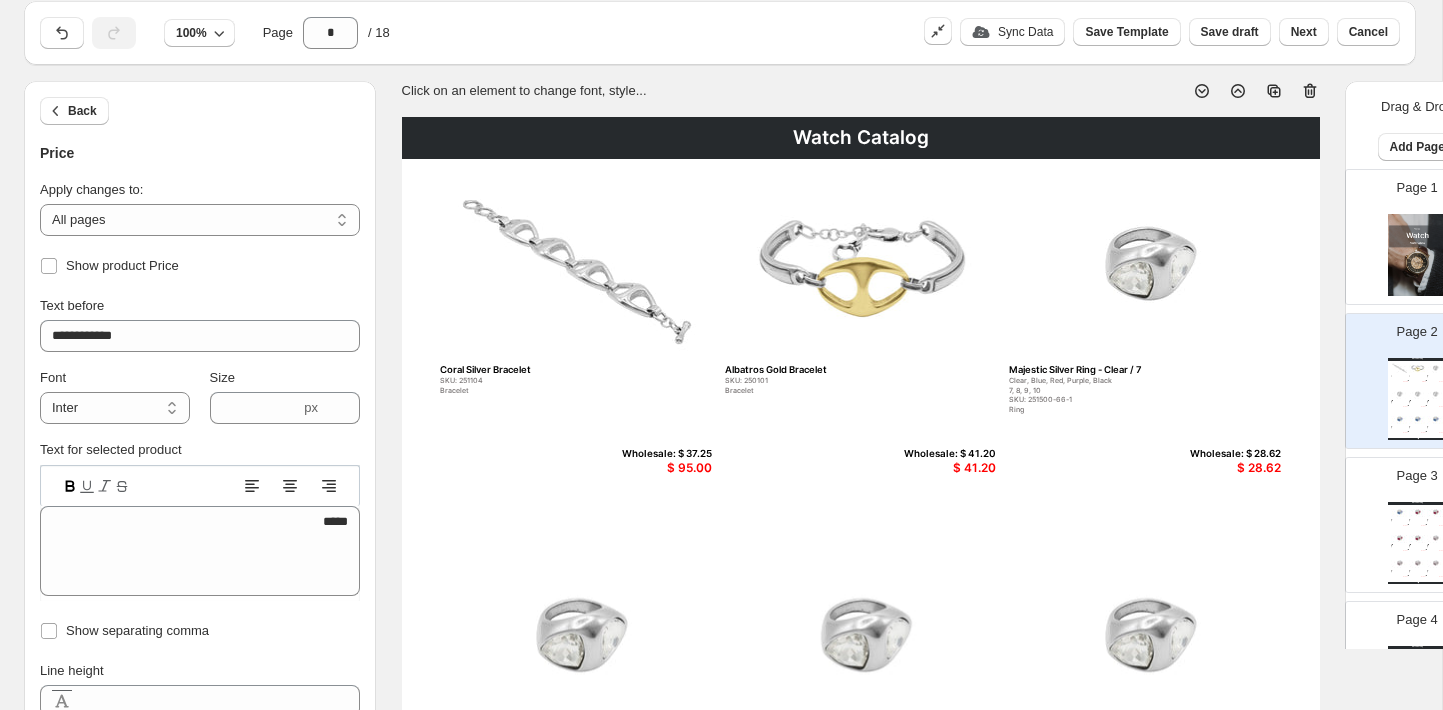 click on "$  95.00" at bounding box center [663, 468] 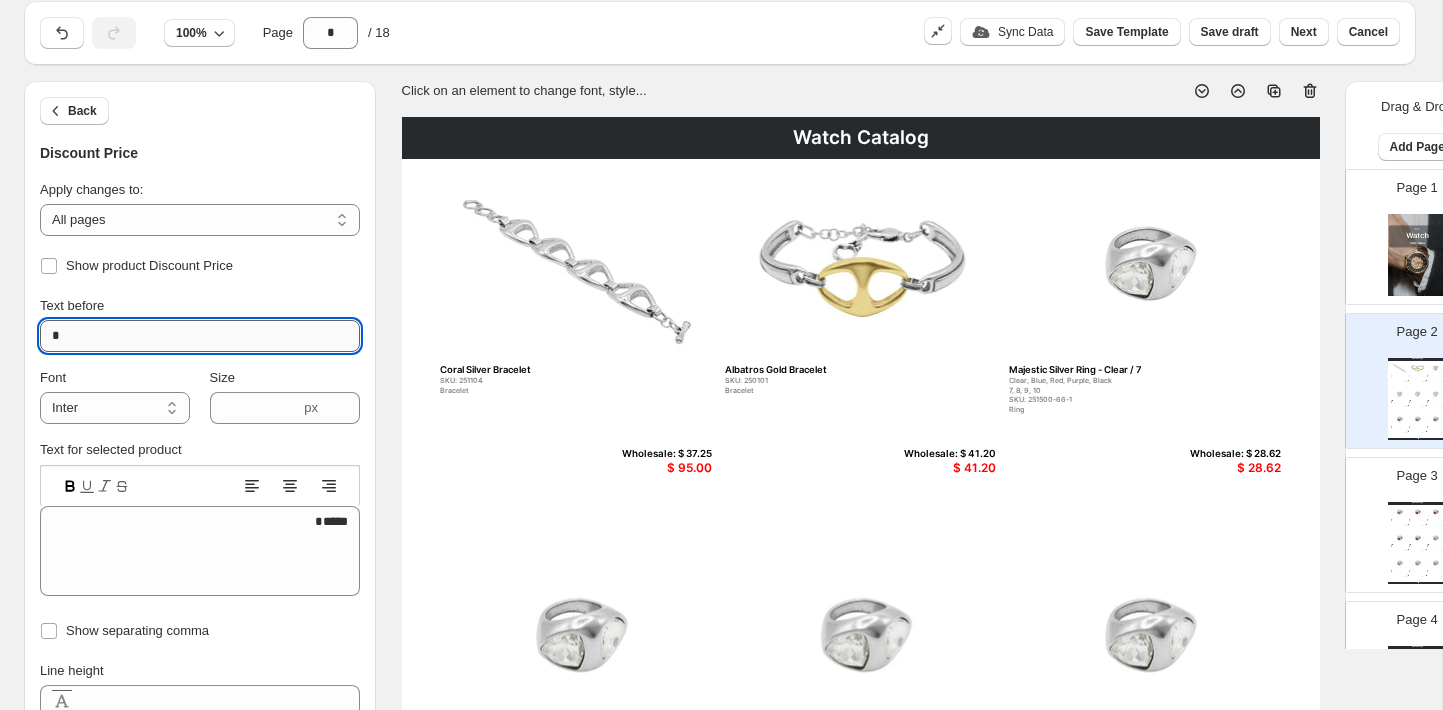 click on "*" at bounding box center [200, 336] 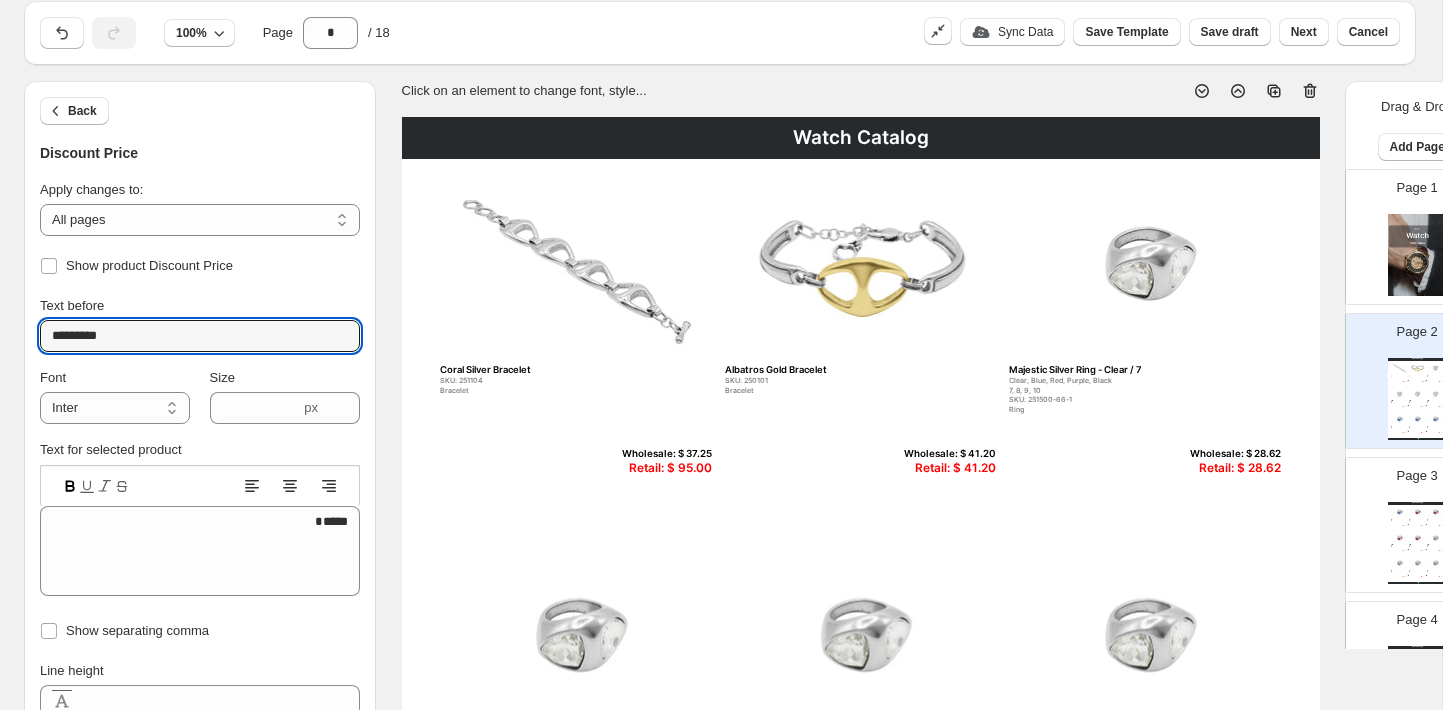 click on "Wholesale: $ 37.25" at bounding box center (663, 454) 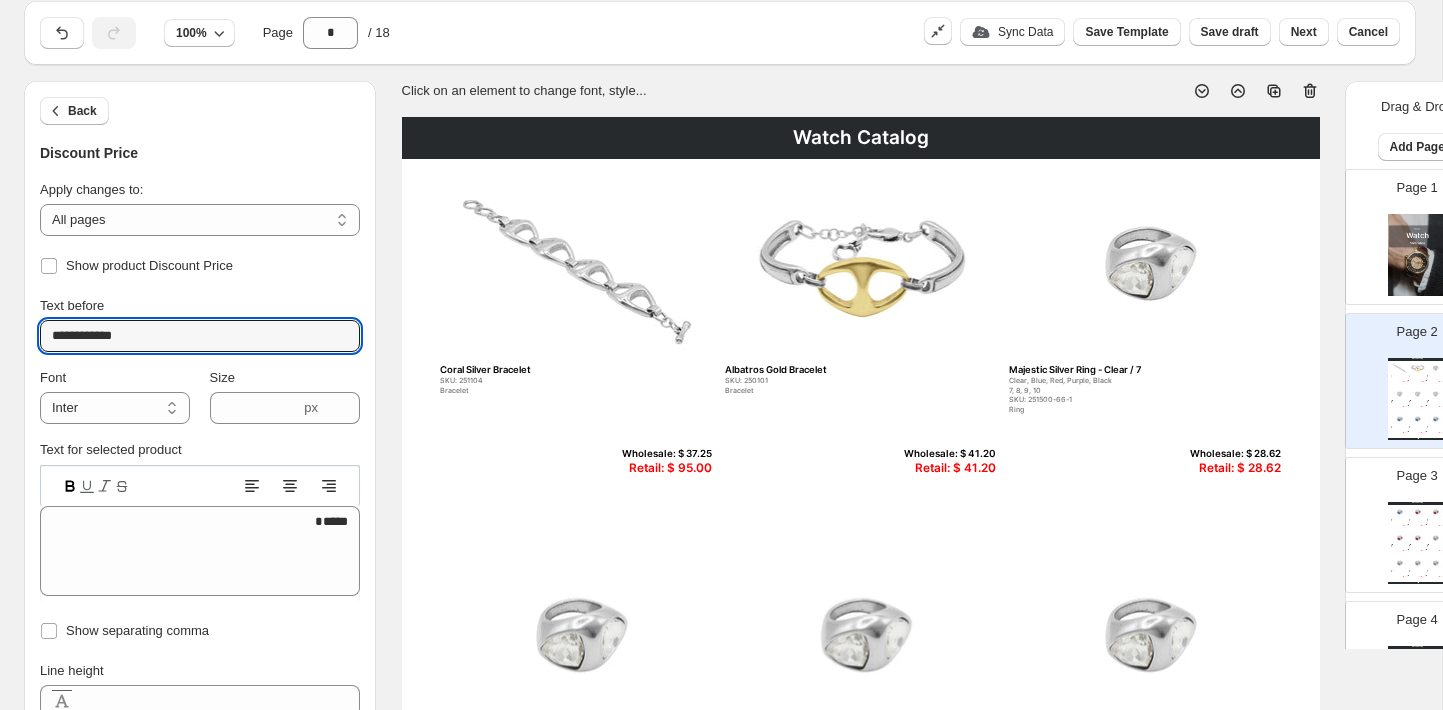 type on "*****" 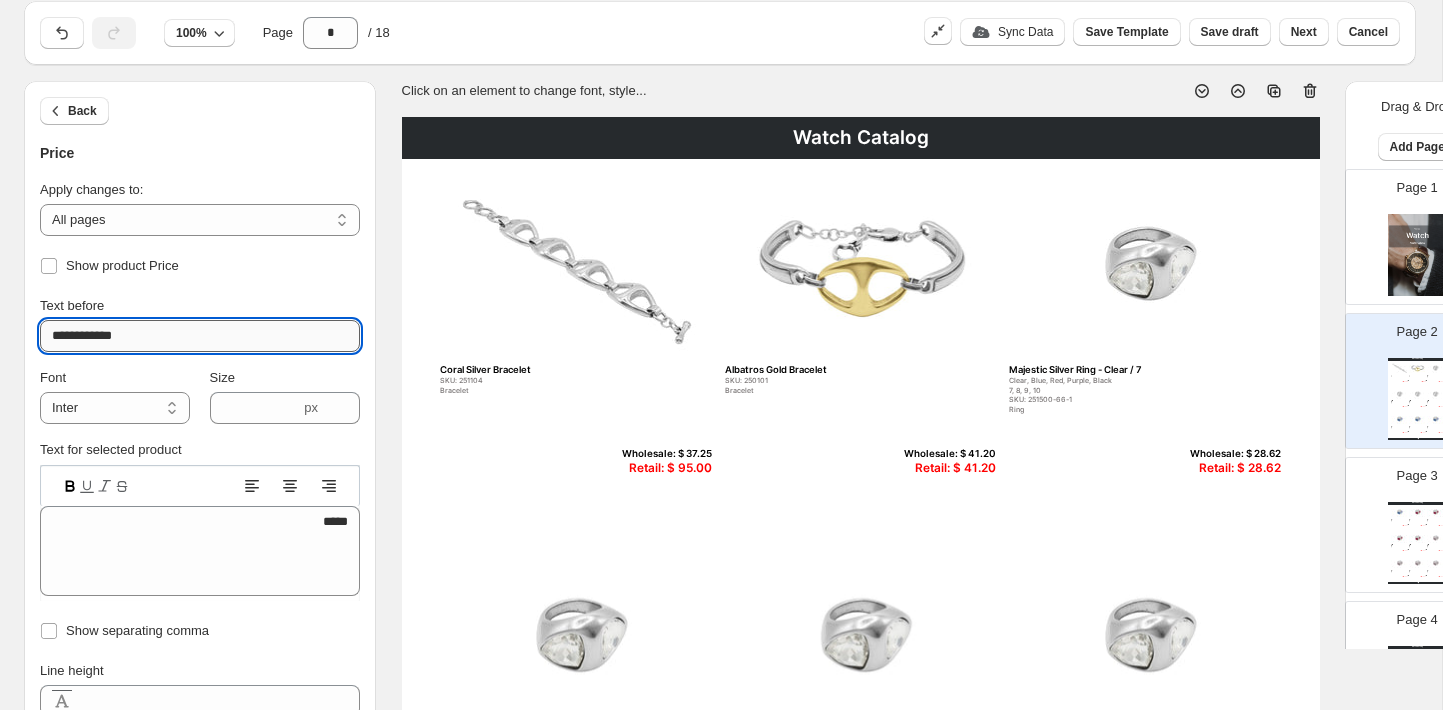 click on "**********" at bounding box center (200, 336) 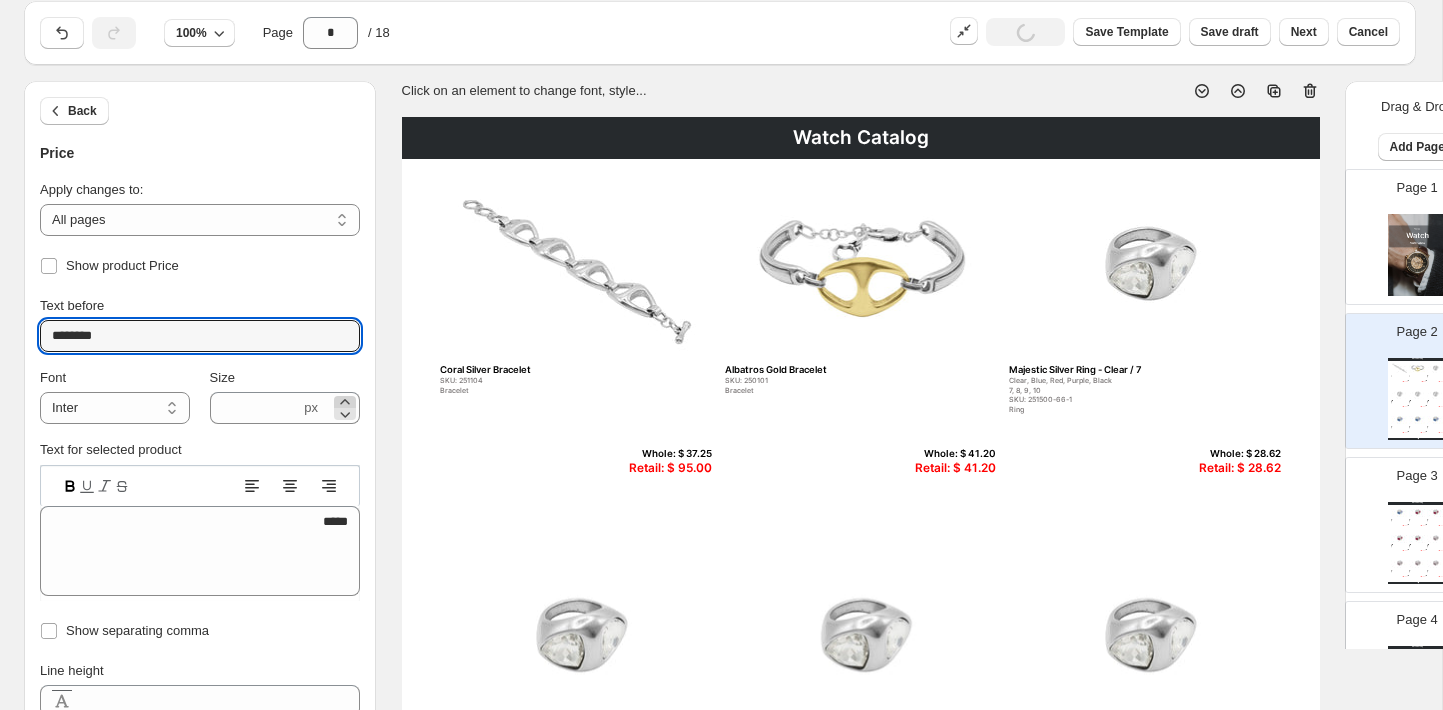type on "********" 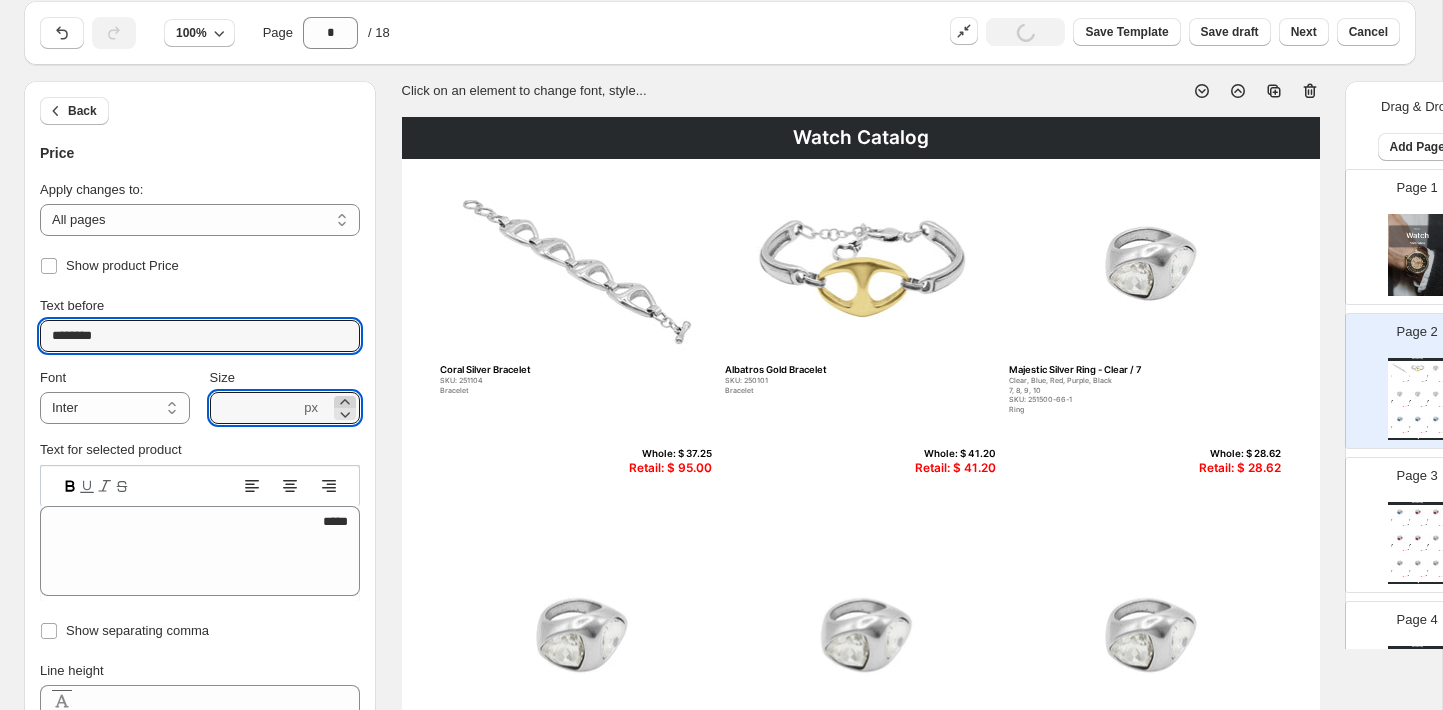 click 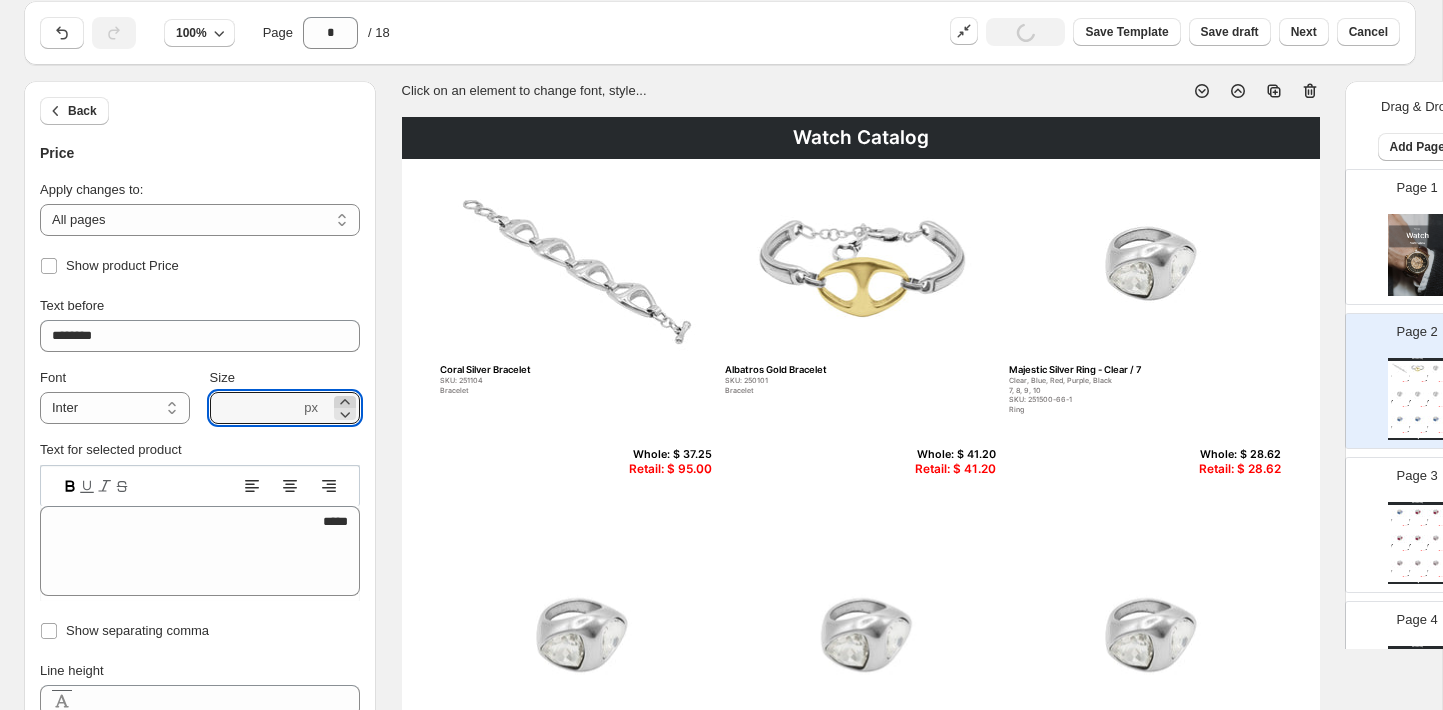 click 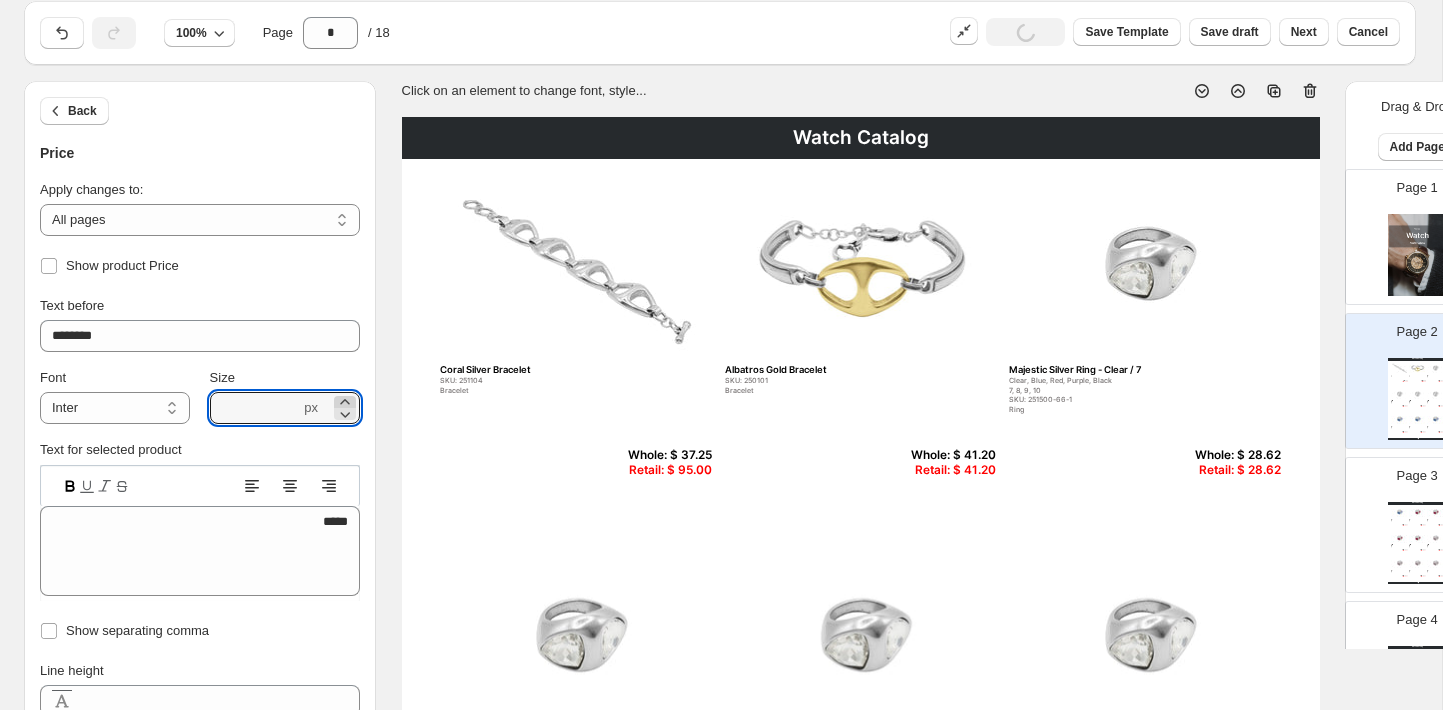 click 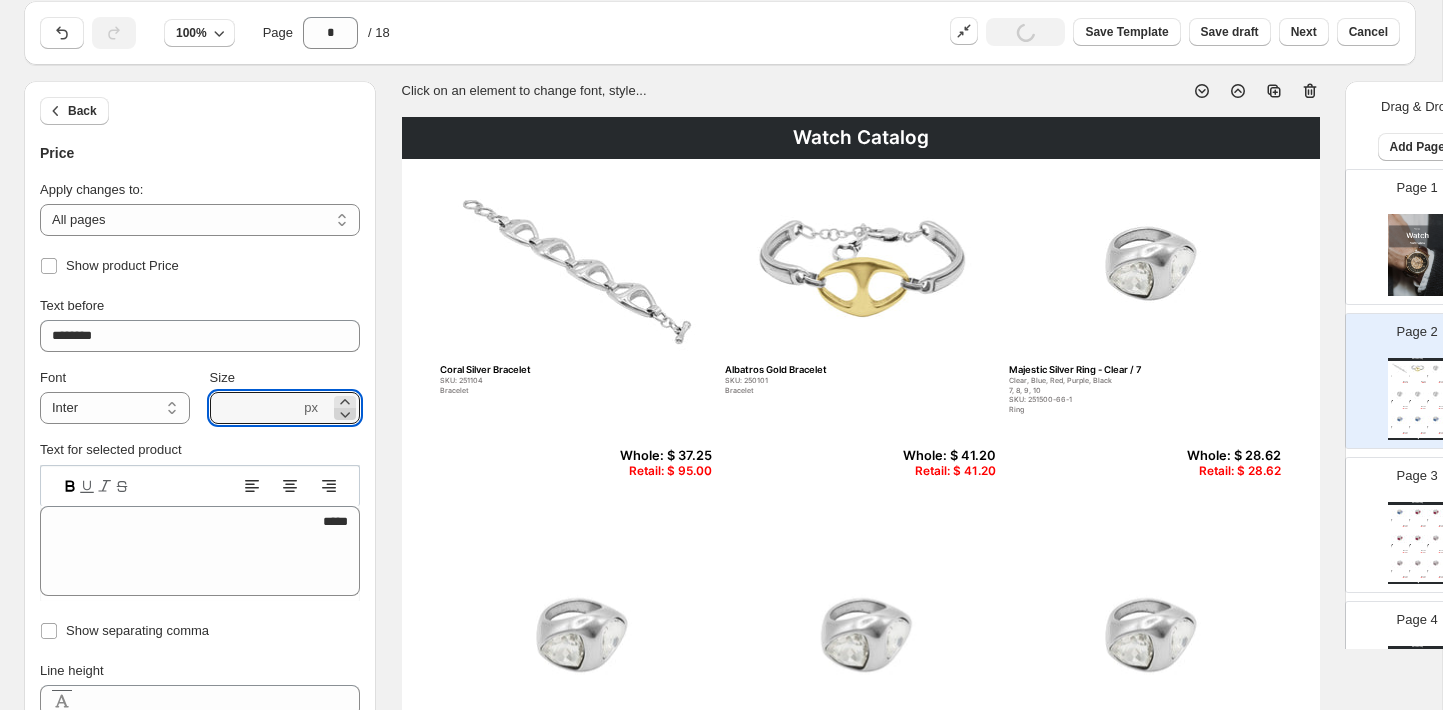 click 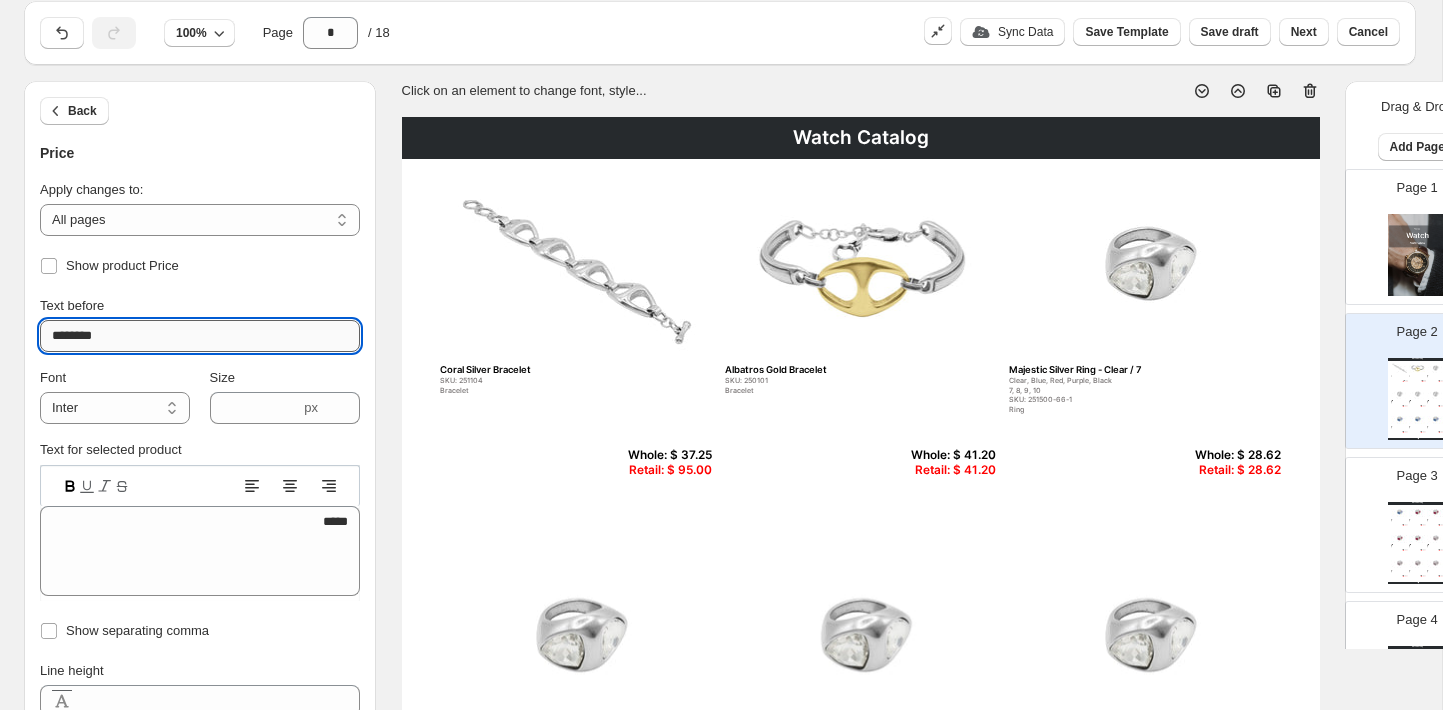 drag, startPoint x: 90, startPoint y: 340, endPoint x: 47, endPoint y: 346, distance: 43.416588 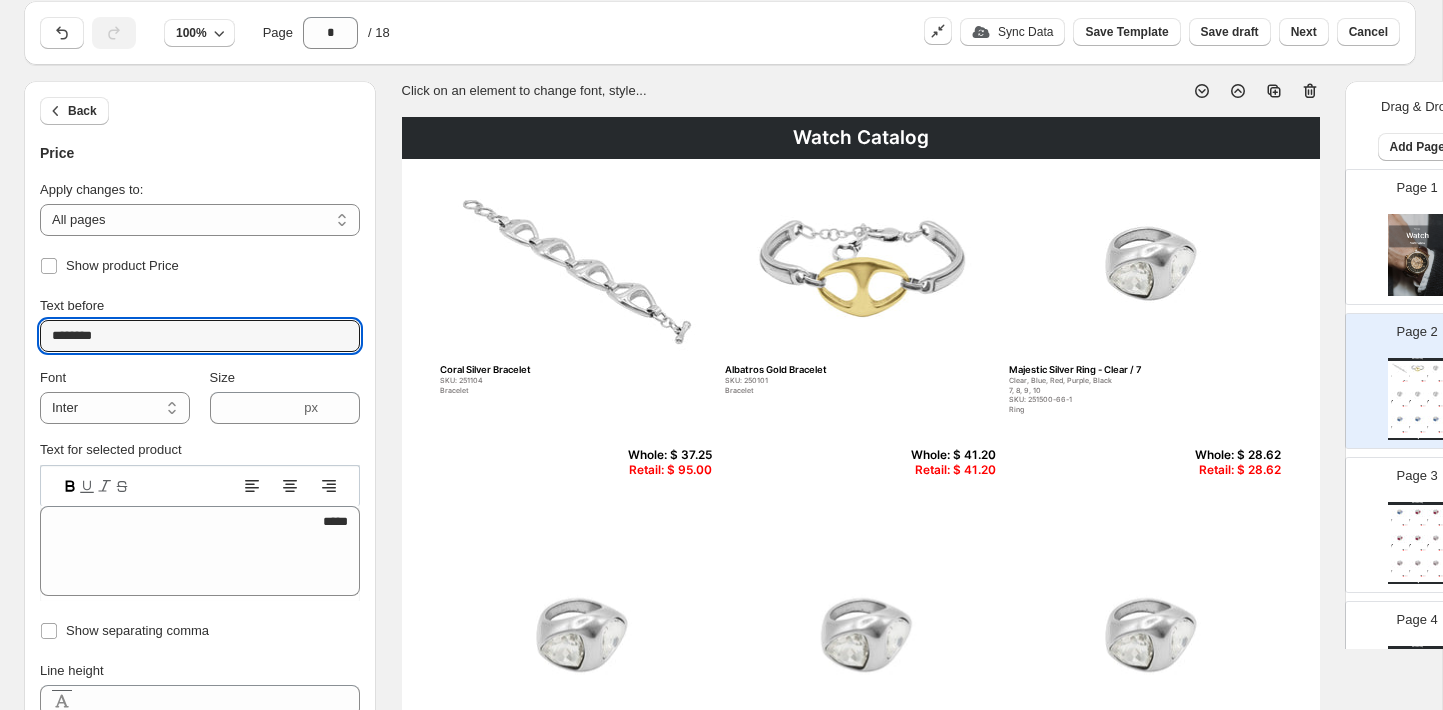 click on "Font" at bounding box center [115, 378] 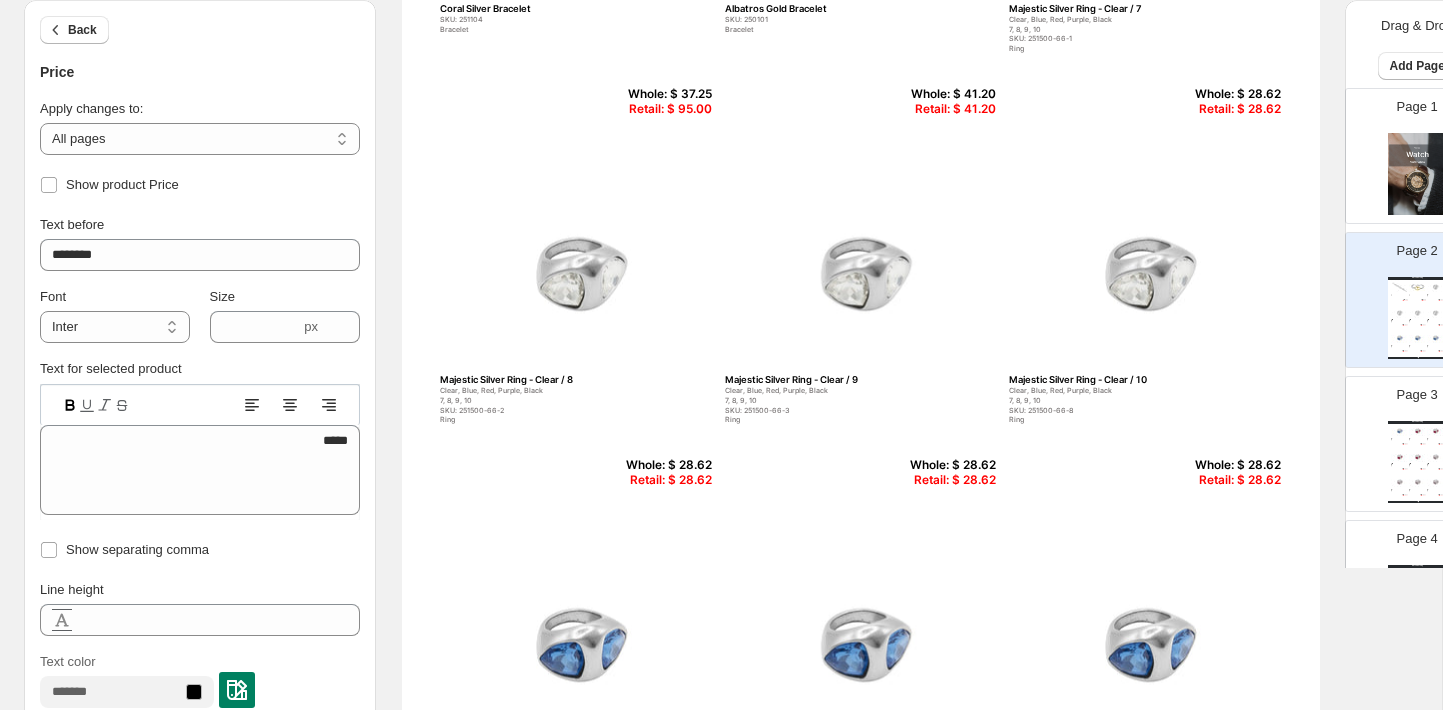 scroll, scrollTop: 399, scrollLeft: 1, axis: both 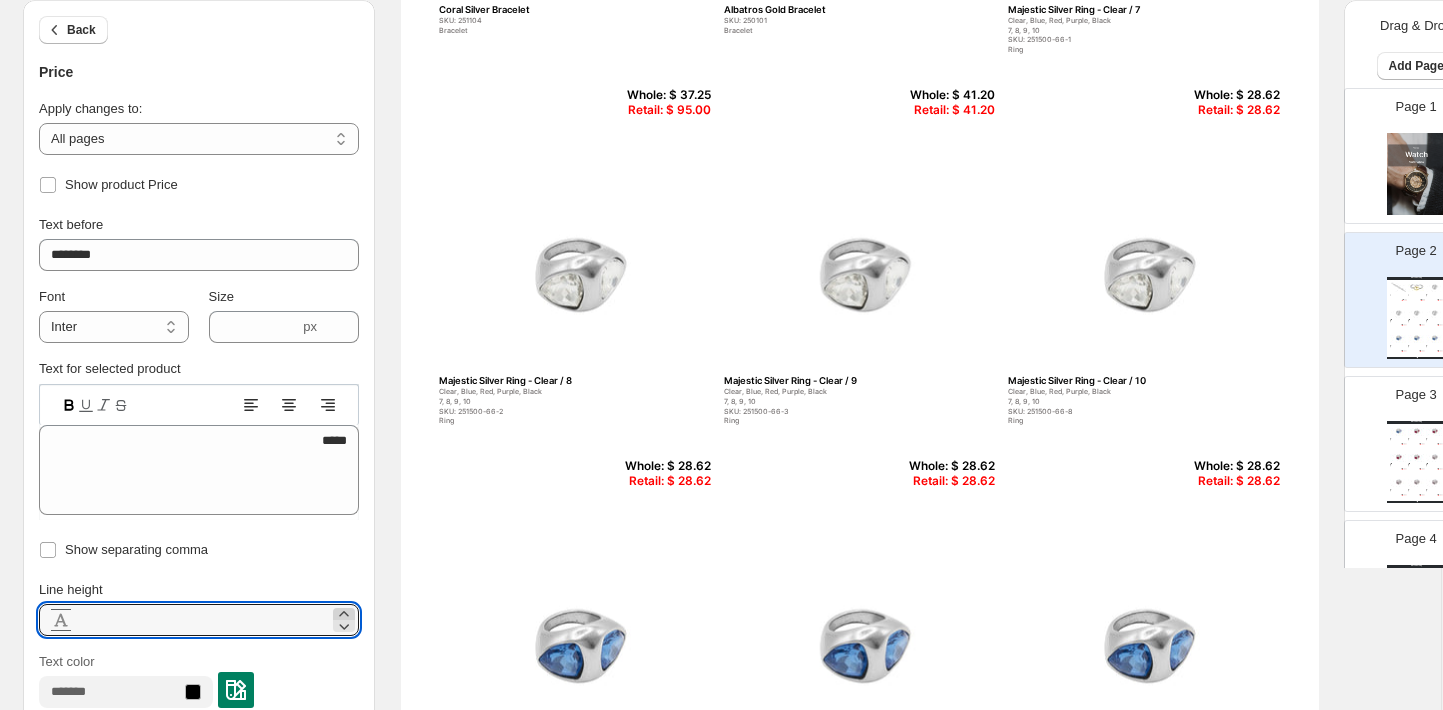 click 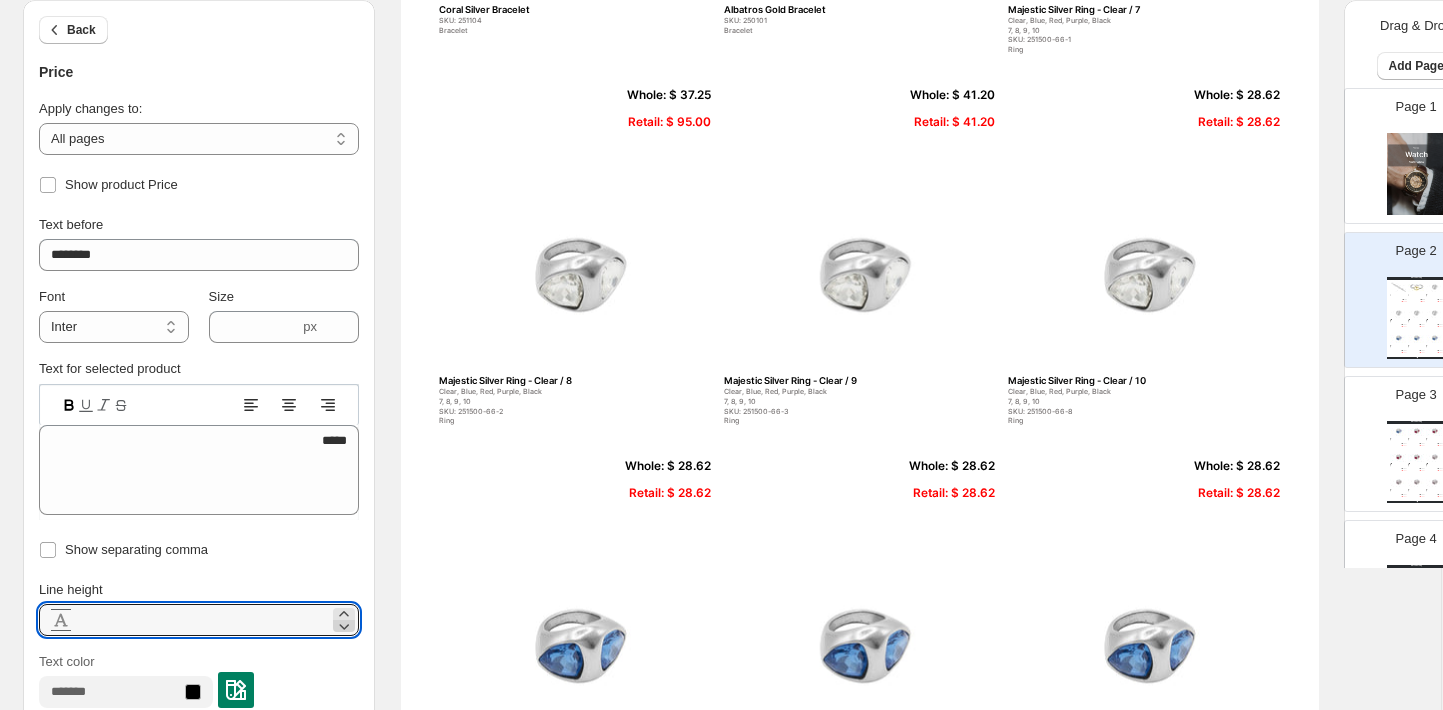 click 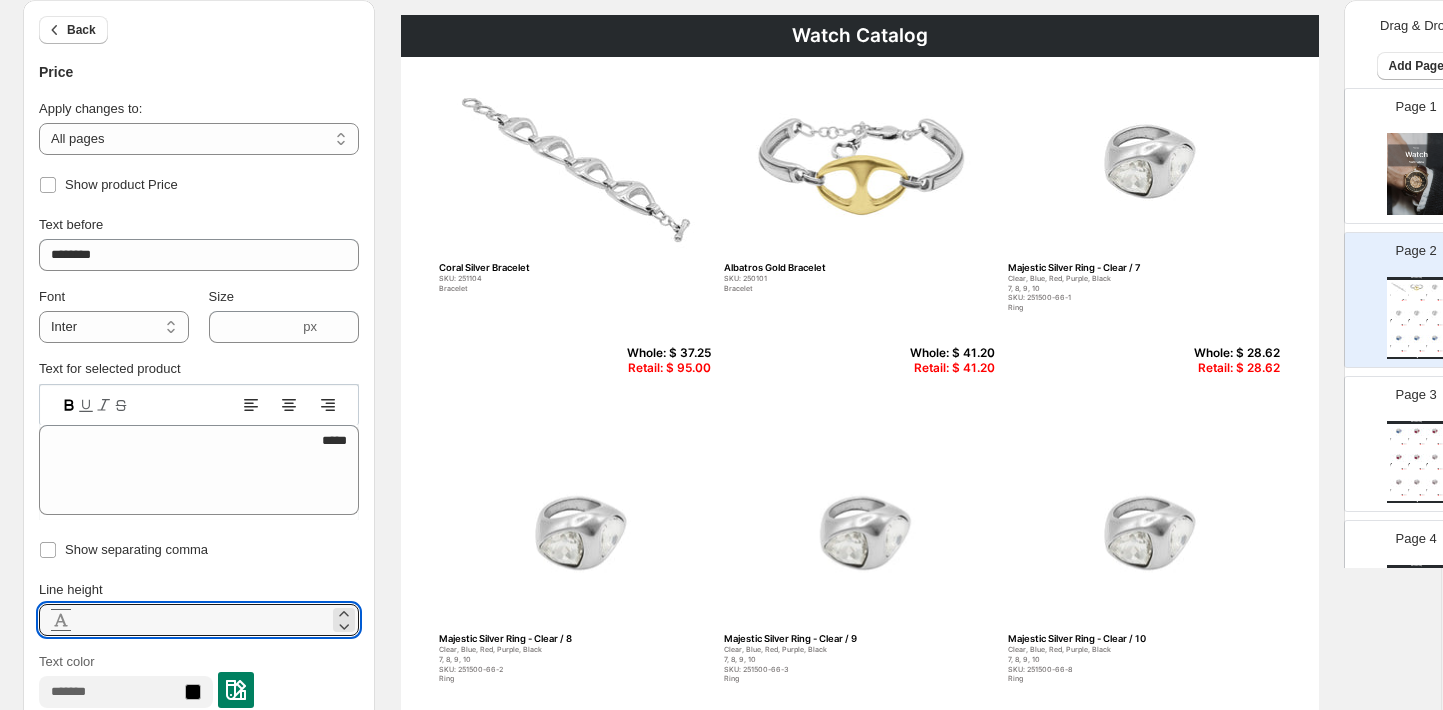 scroll, scrollTop: 144, scrollLeft: 1, axis: both 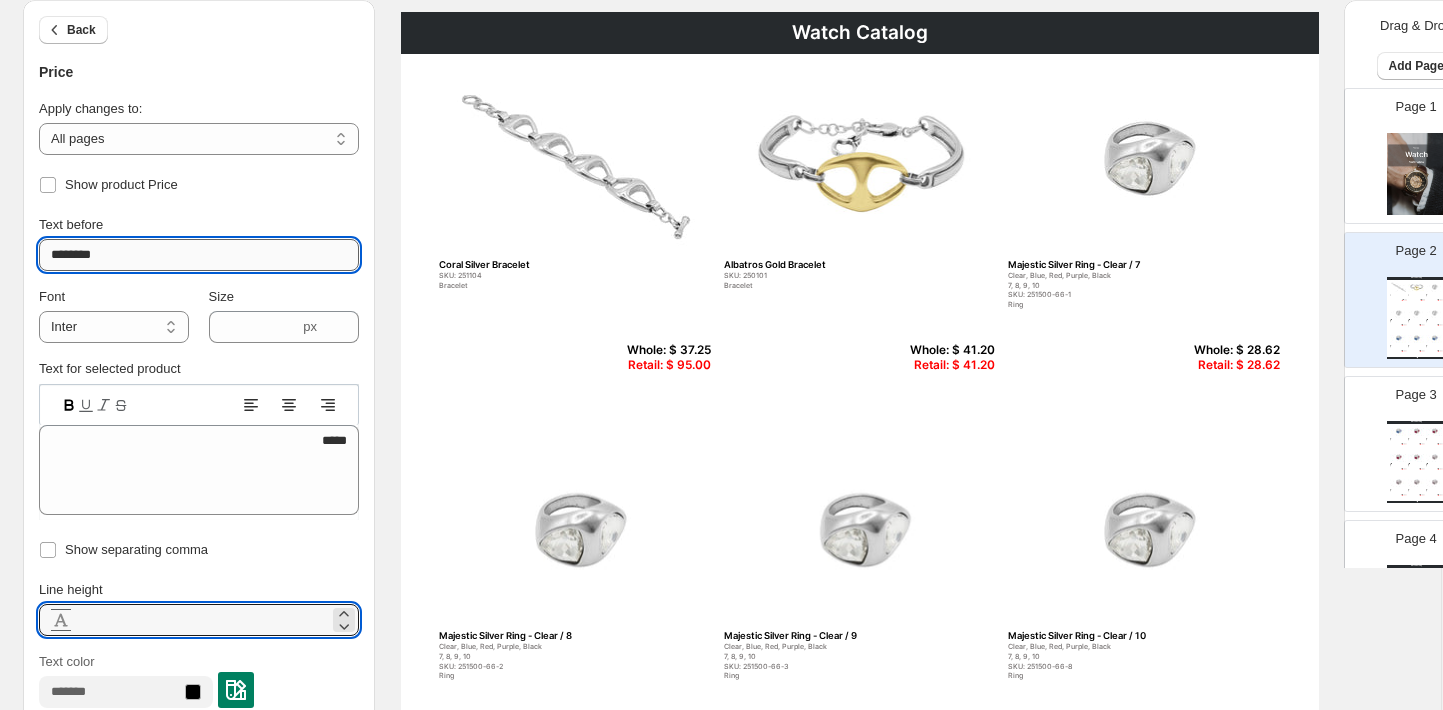 click on "********" at bounding box center [199, 255] 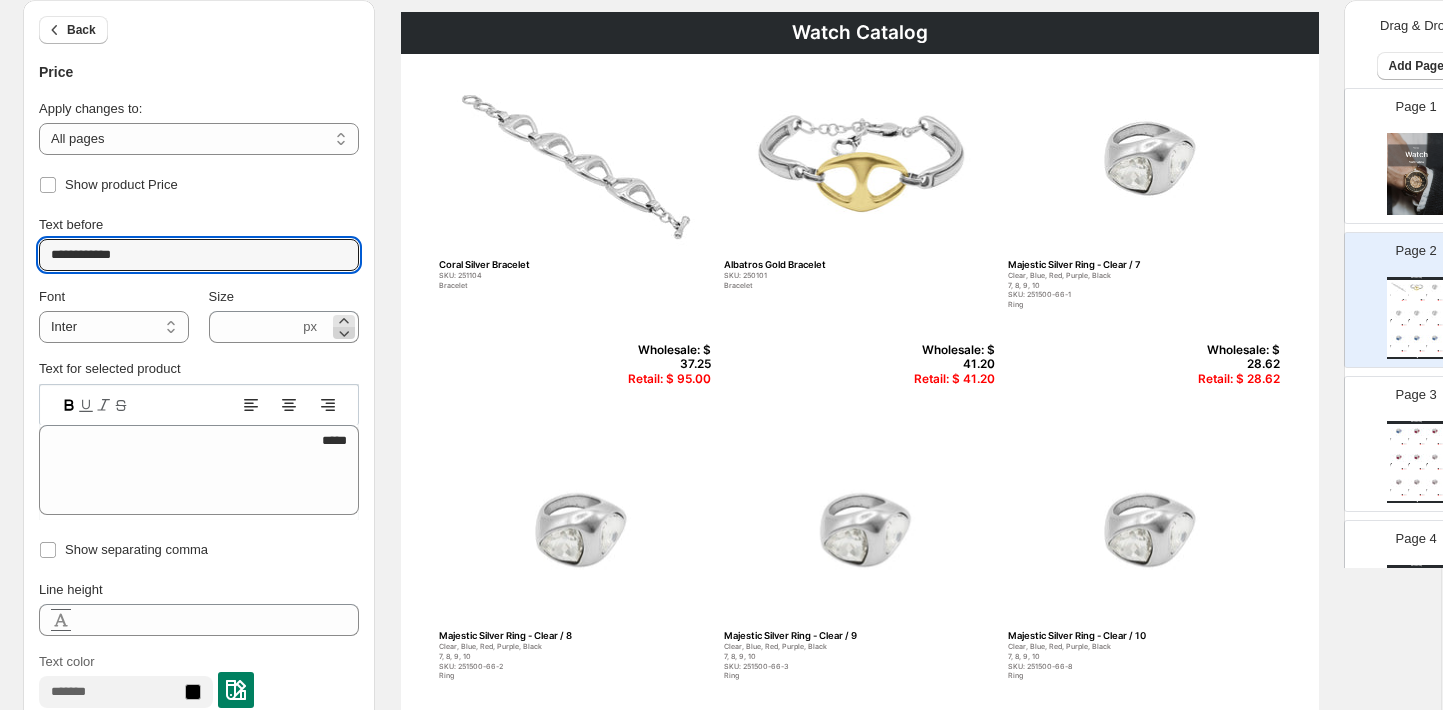 type on "**********" 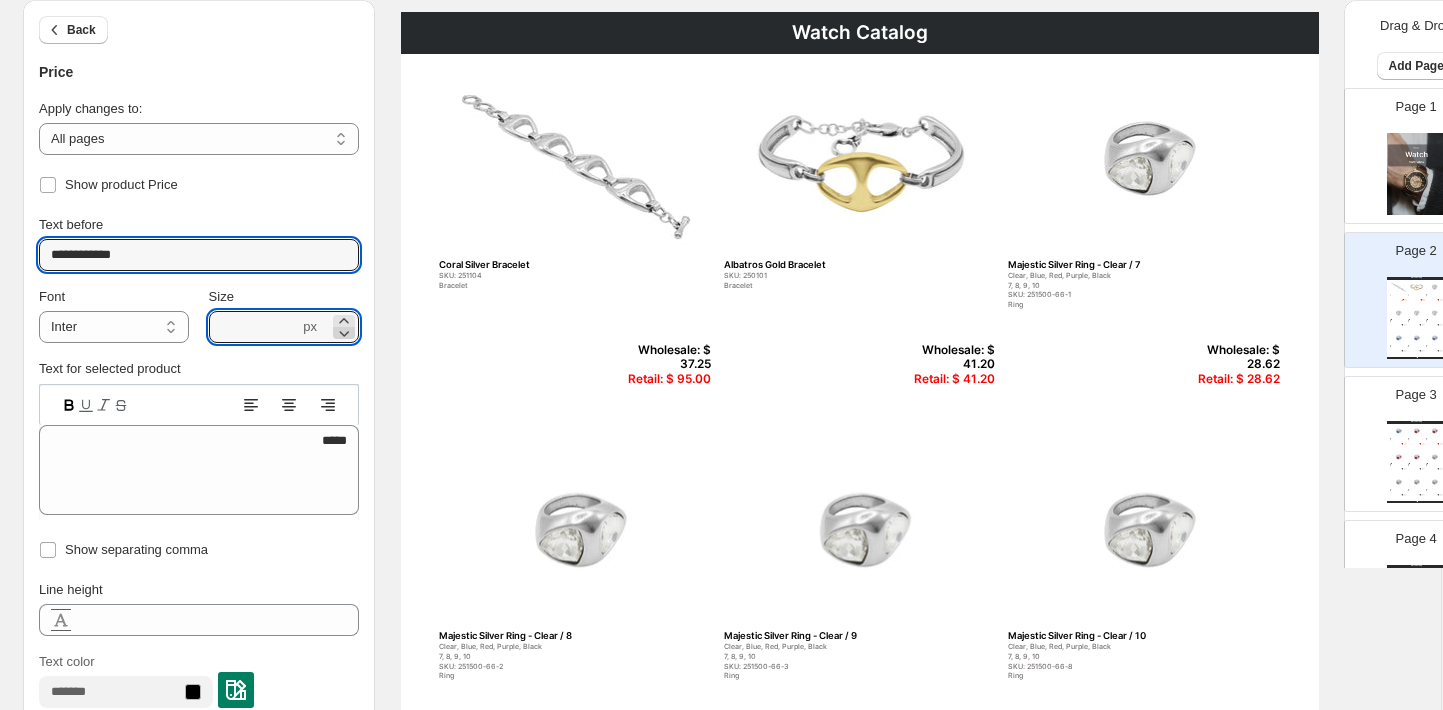 click 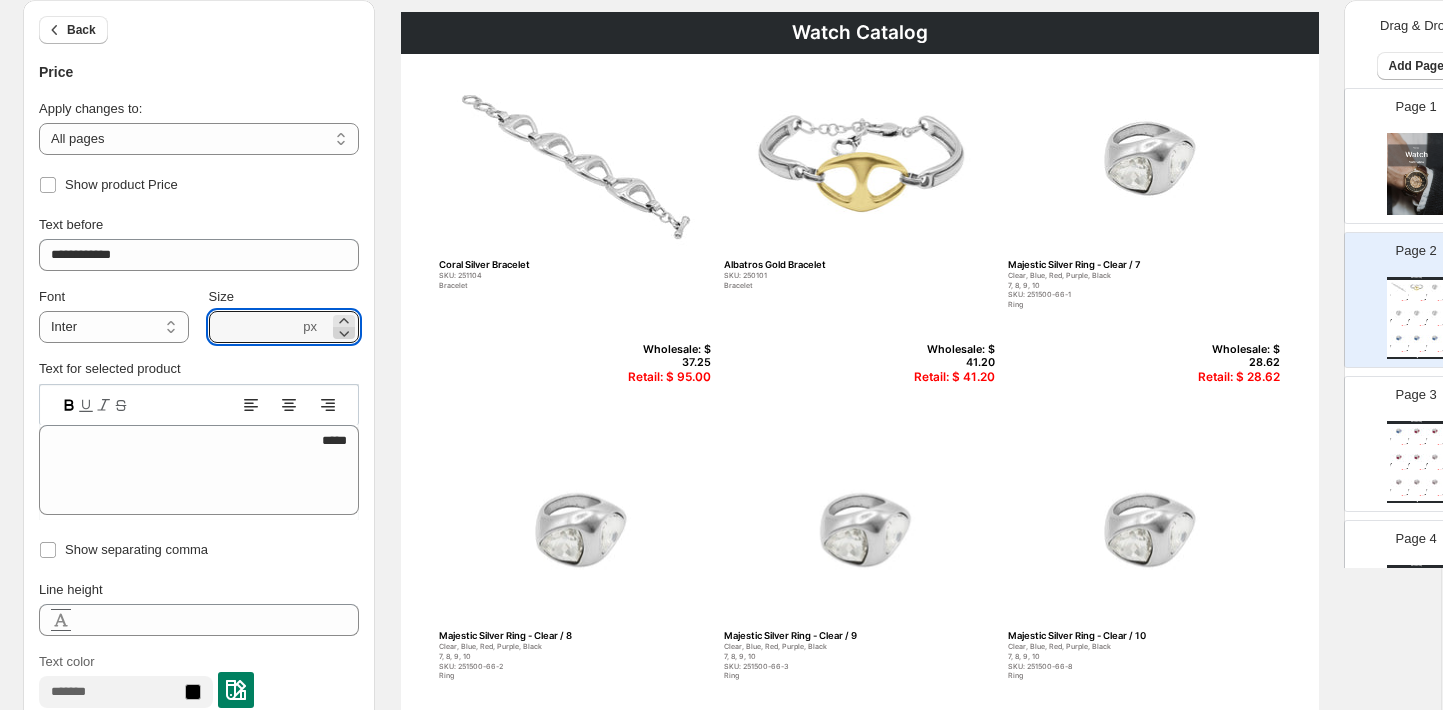 click 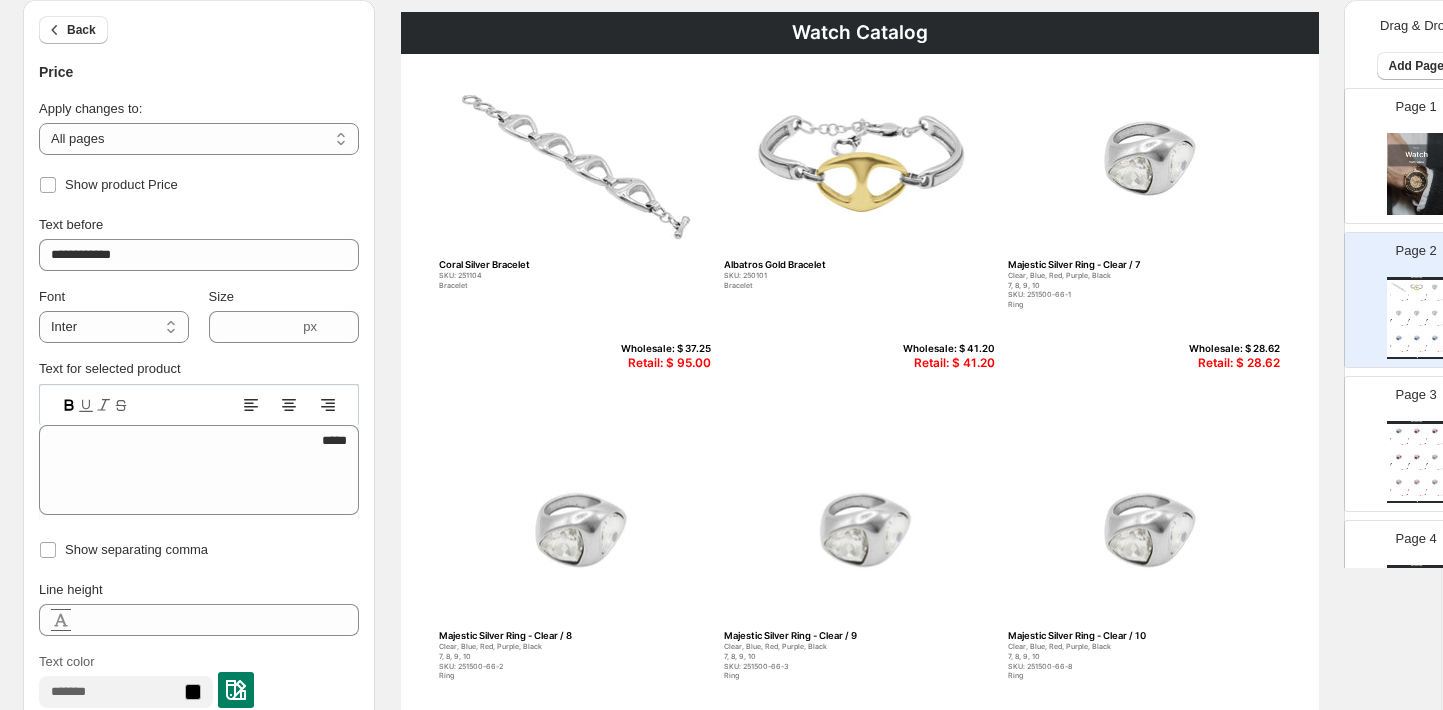 click on "Retail: $  95.00" at bounding box center (662, 363) 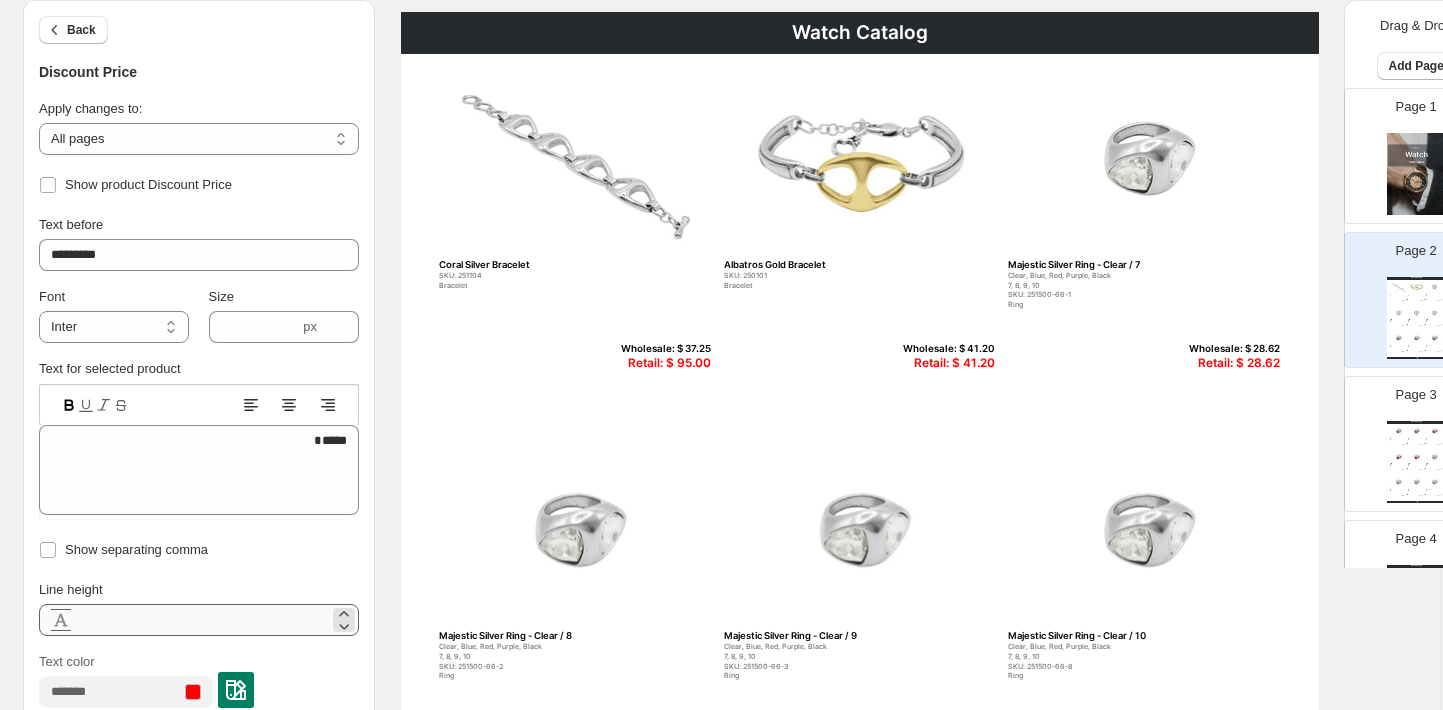 scroll, scrollTop: 206, scrollLeft: 1, axis: both 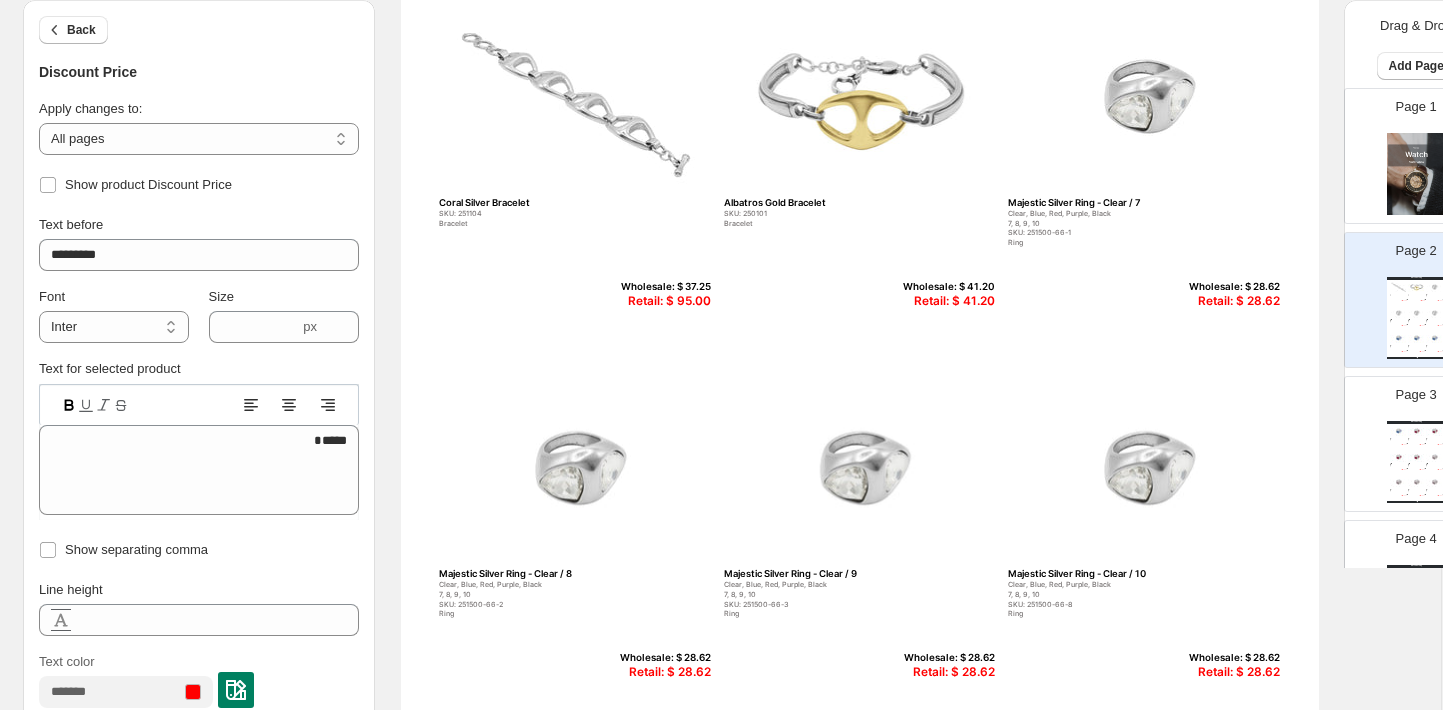 click at bounding box center [236, 690] 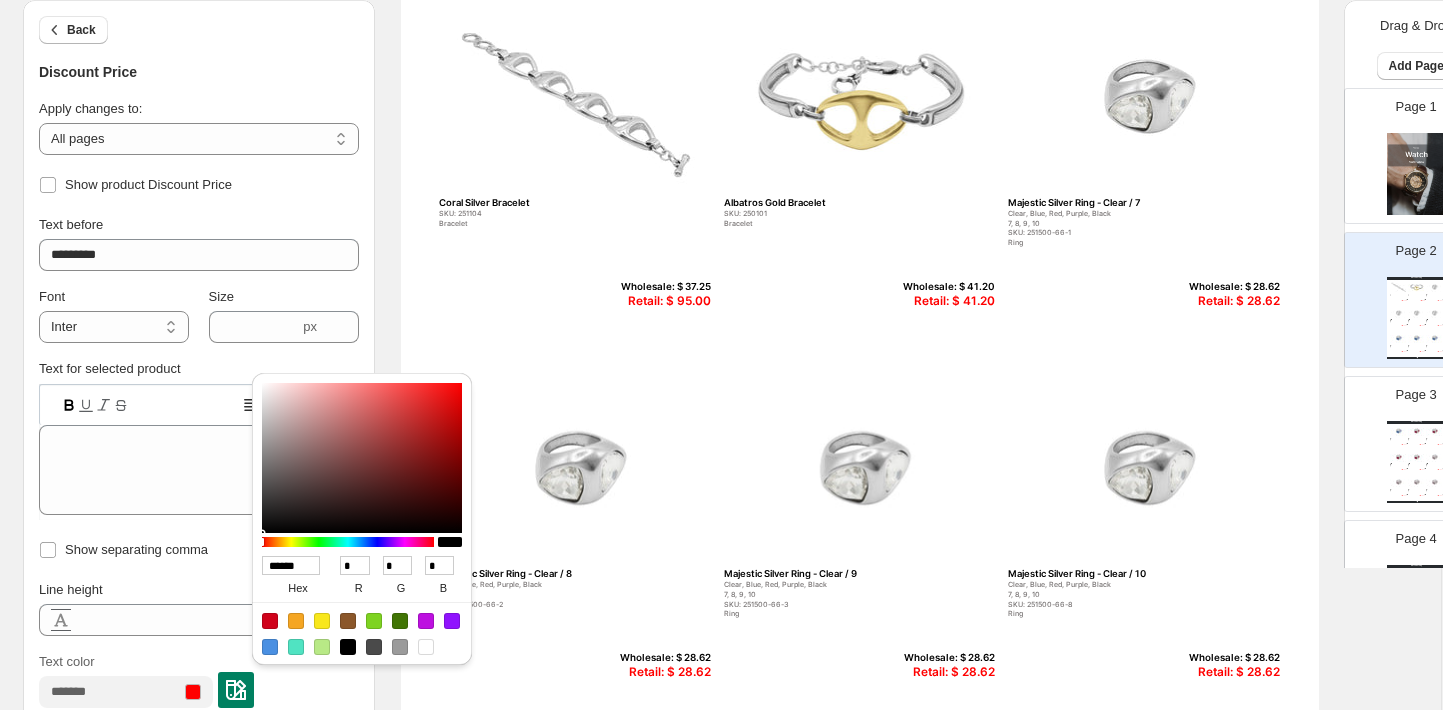 click at bounding box center [348, 647] 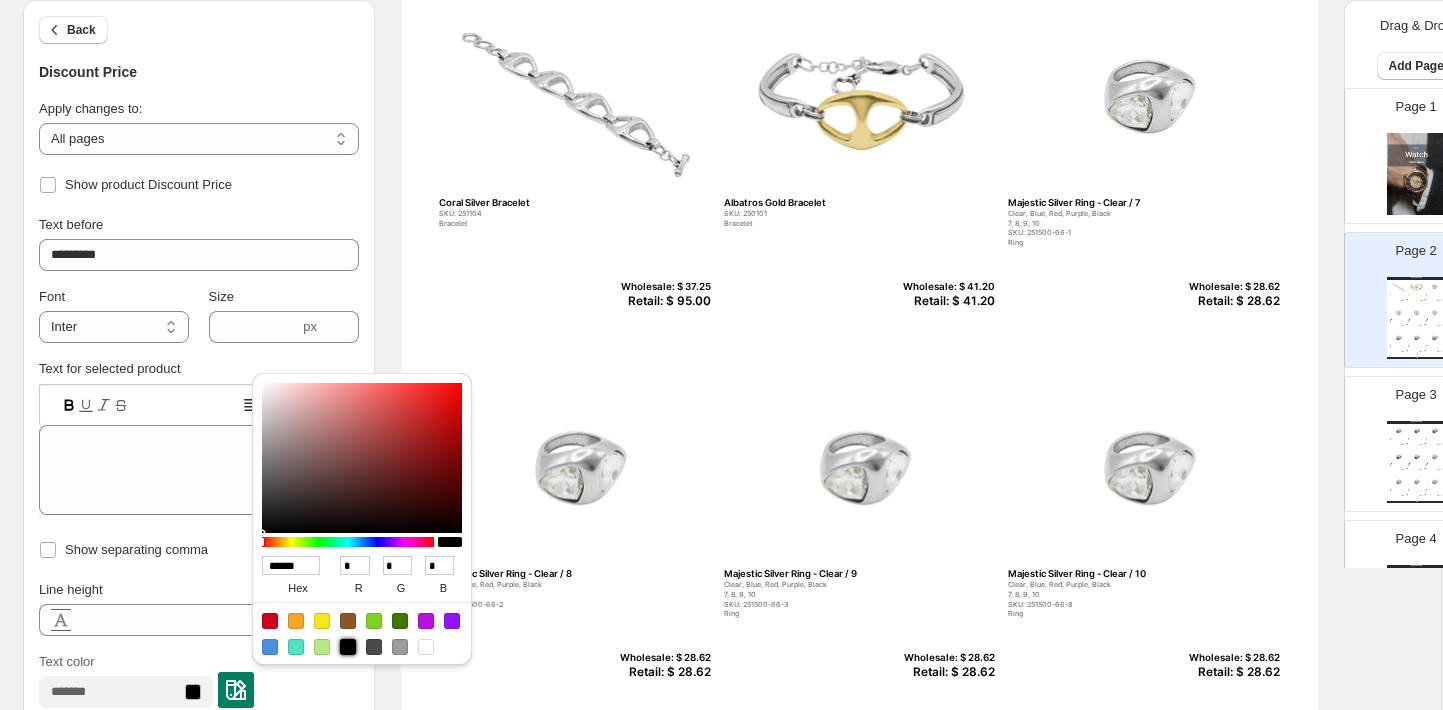 click on "Text color" at bounding box center (199, 680) 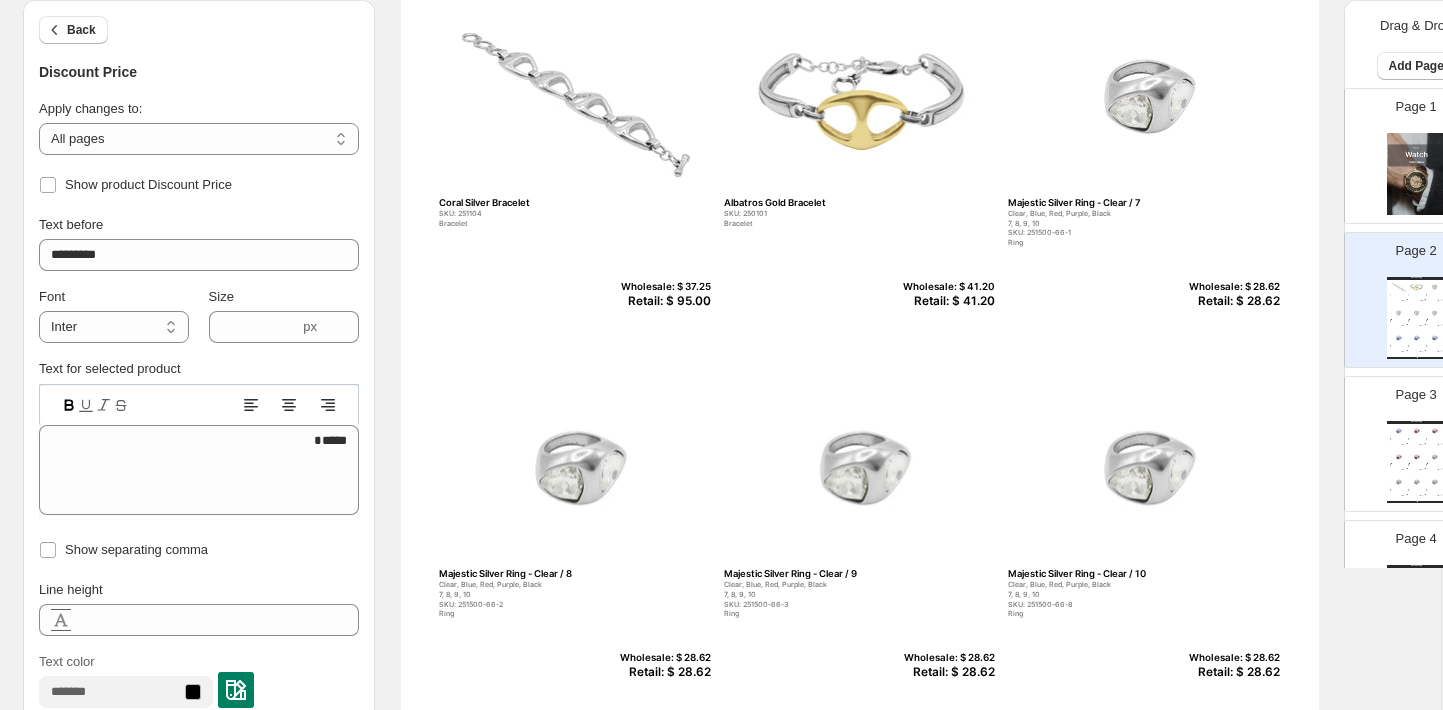 scroll, scrollTop: 38, scrollLeft: 1, axis: both 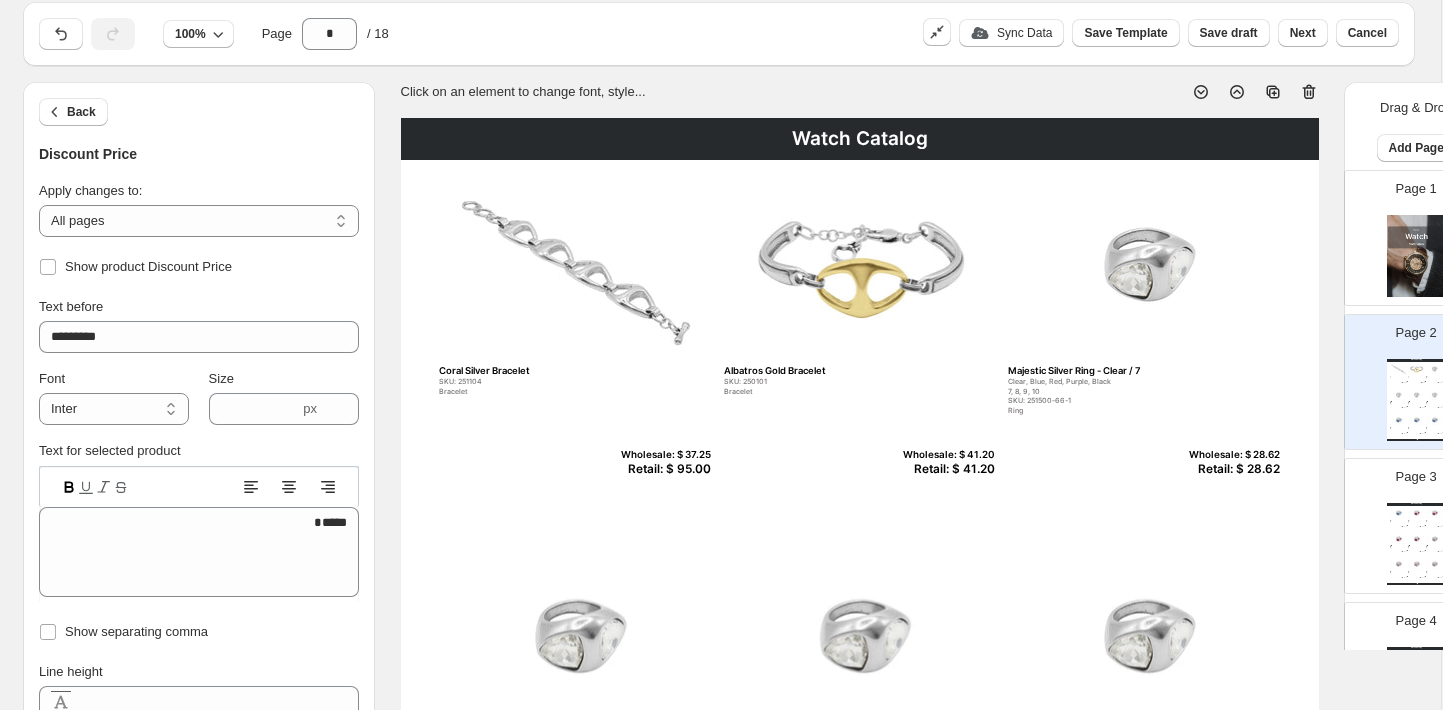 click on "SKU:  251104" at bounding box center (532, 382) 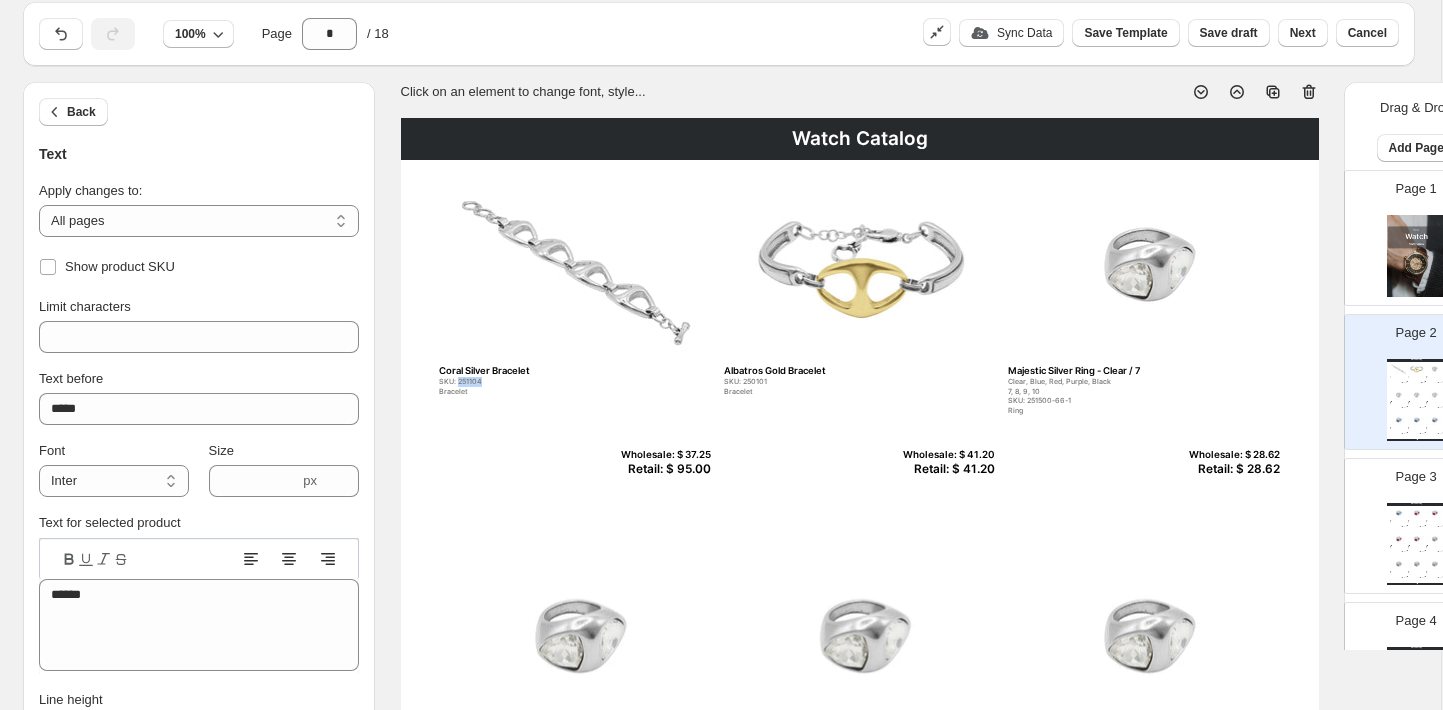 click on "SKU:  251104" at bounding box center [532, 382] 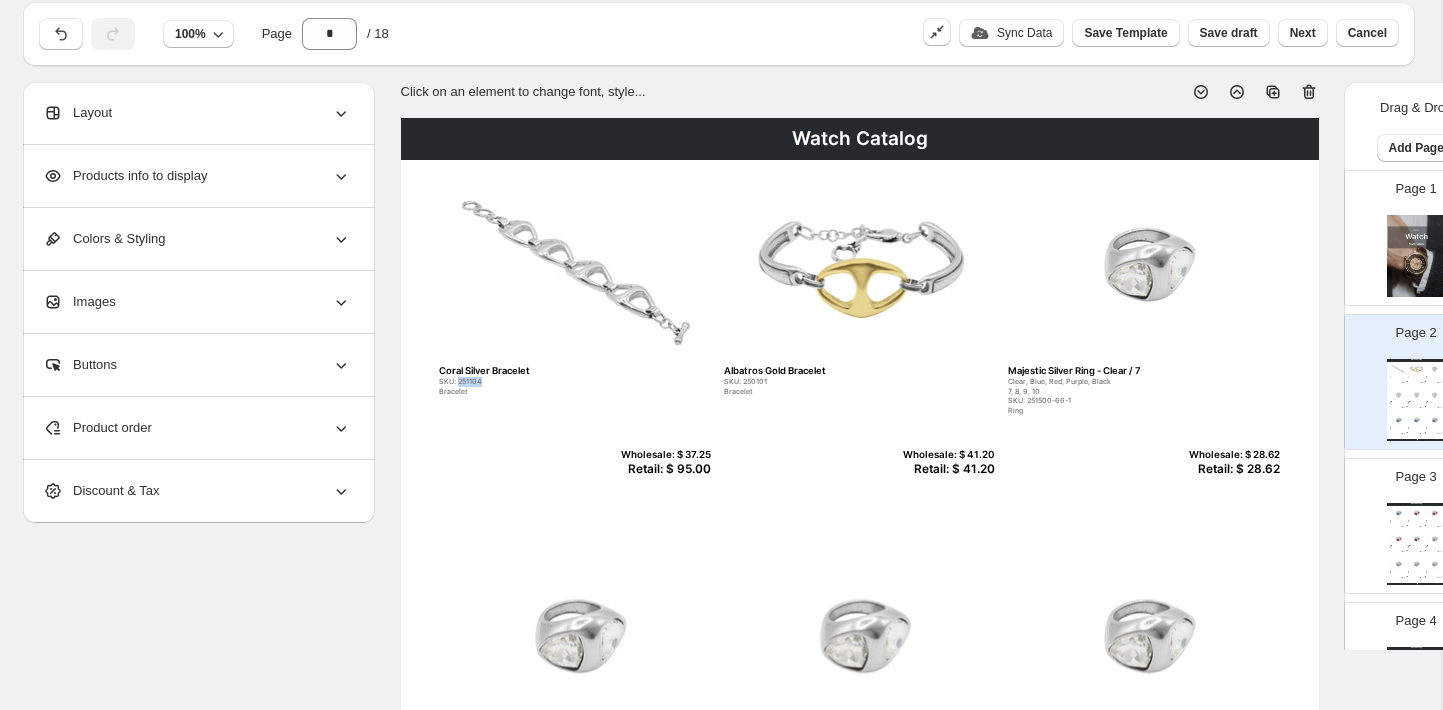copy on "251104" 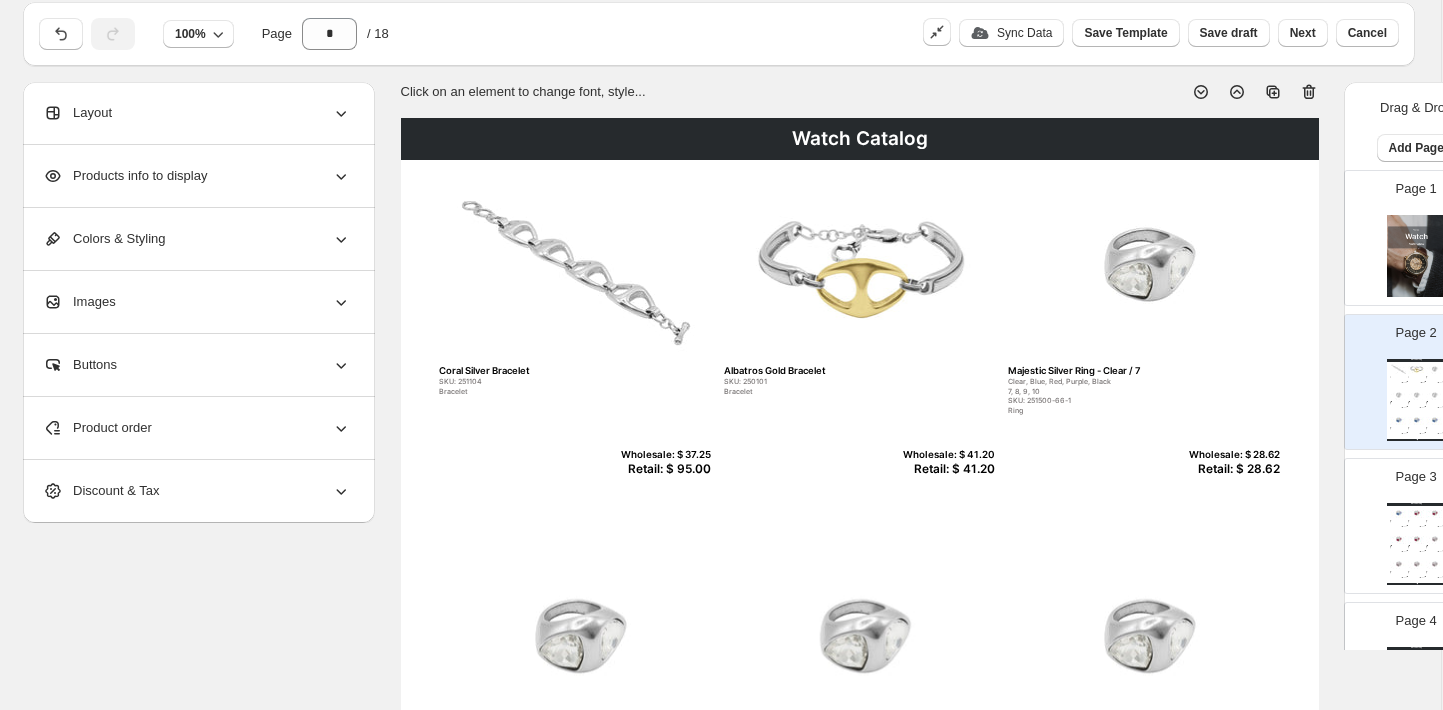 click on "SKU:  250101" at bounding box center [817, 382] 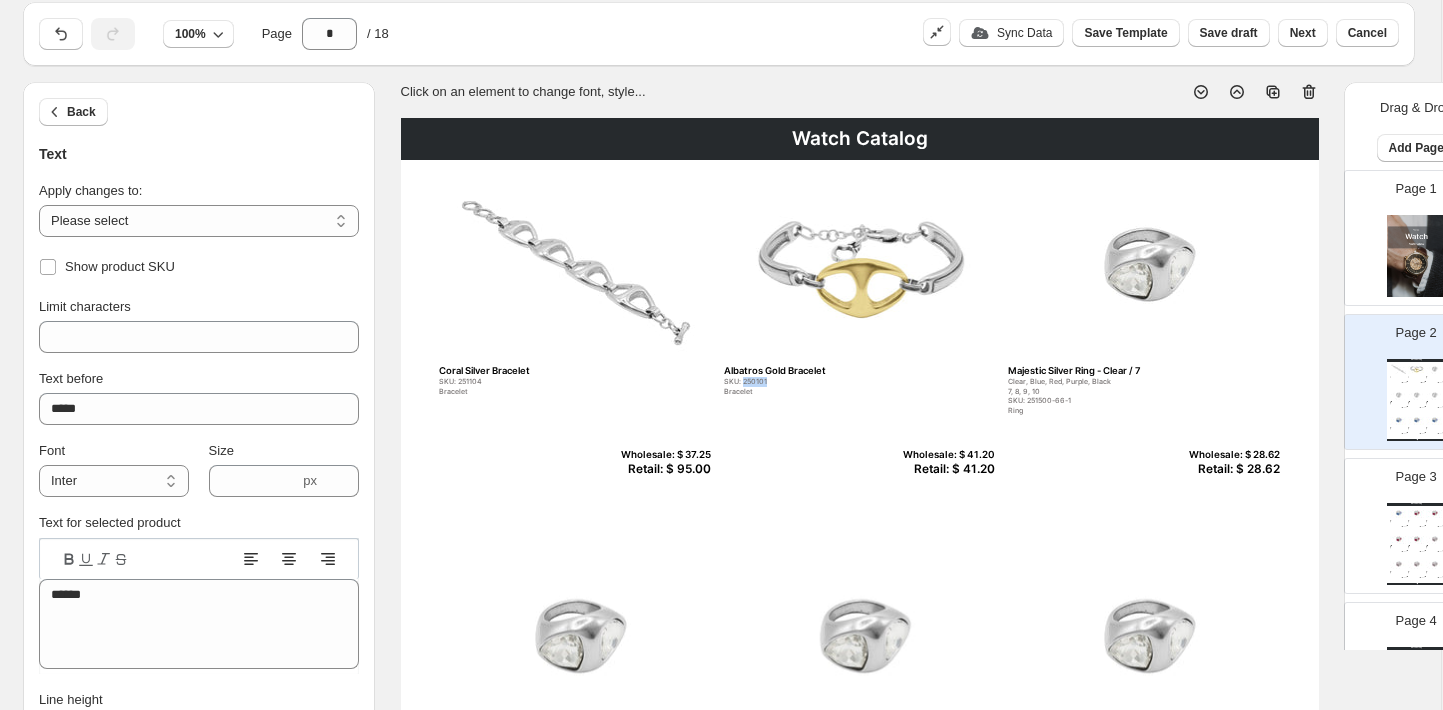 click on "SKU:  250101" at bounding box center [817, 382] 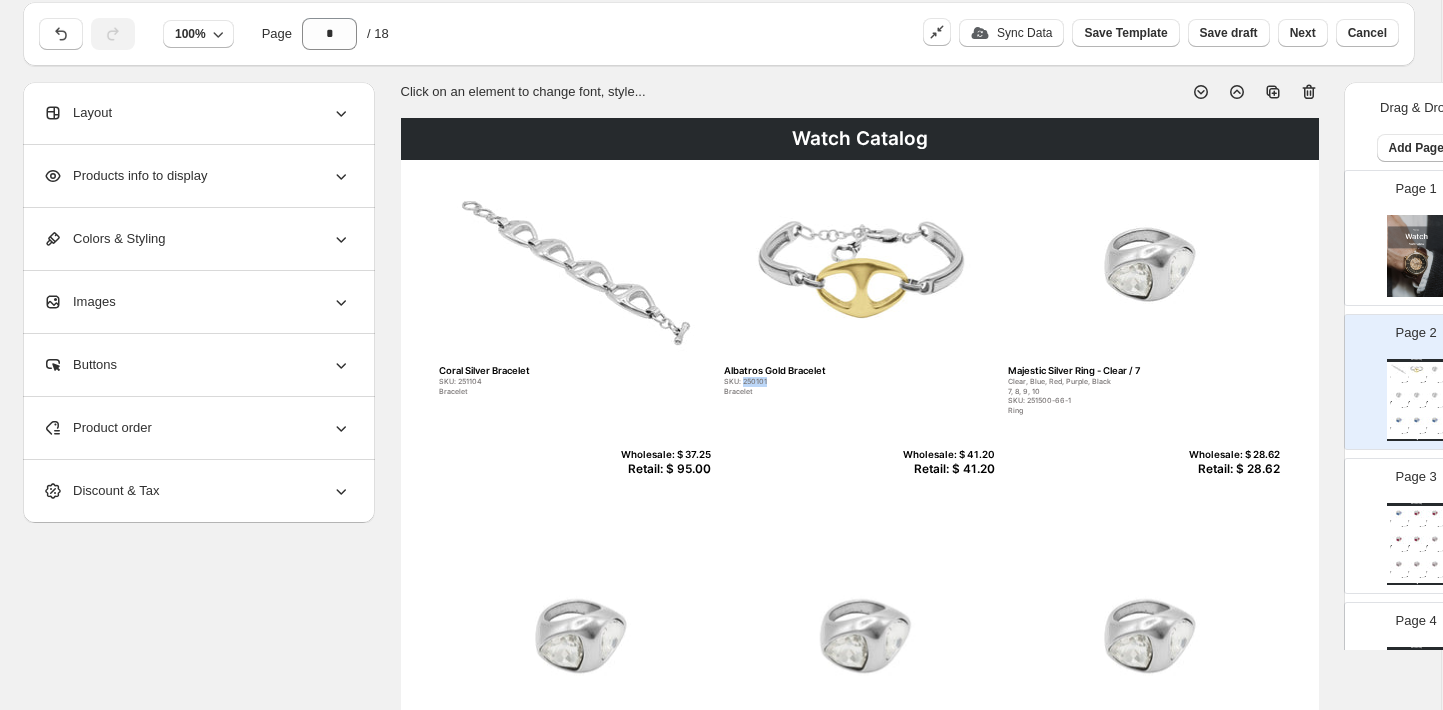 copy on "250101" 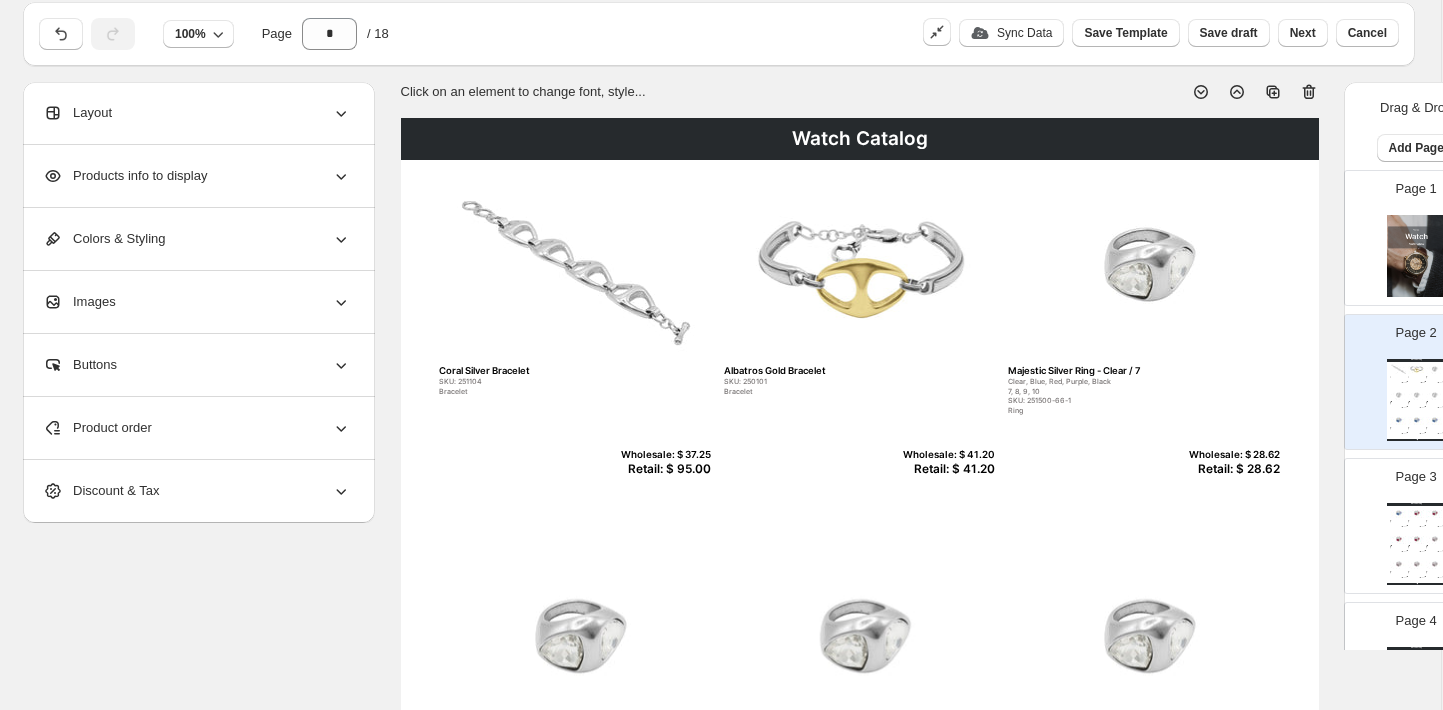 click on "Retail: $ 41.20" at bounding box center [946, 469] 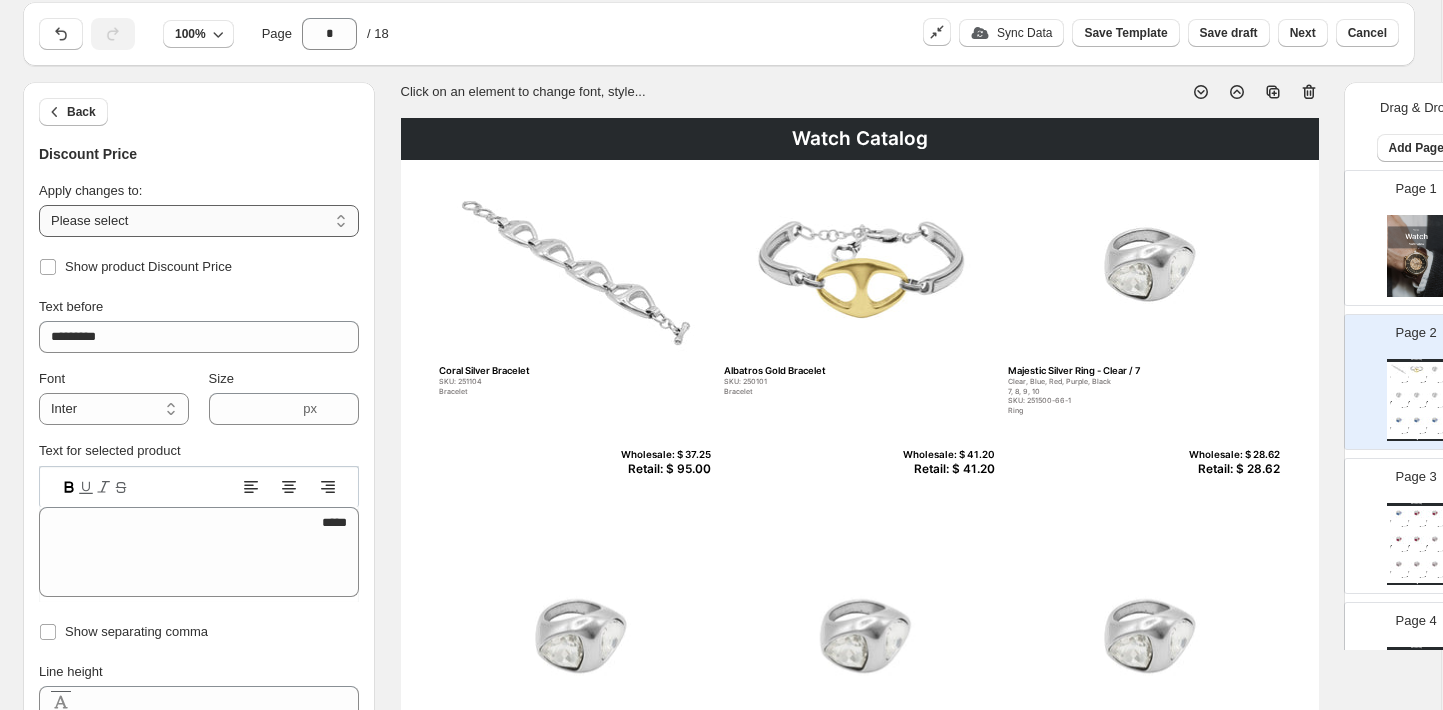 select on "**********" 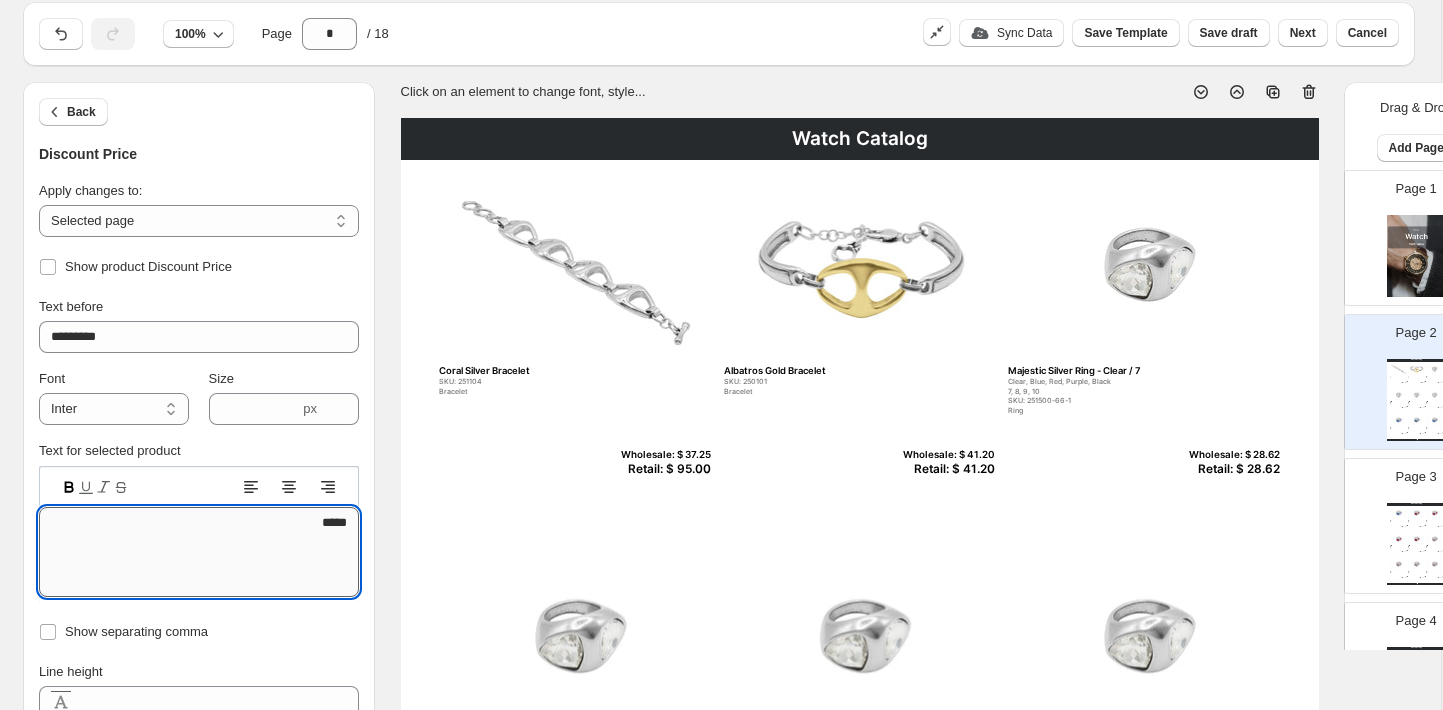 click on "*****" at bounding box center (199, 552) 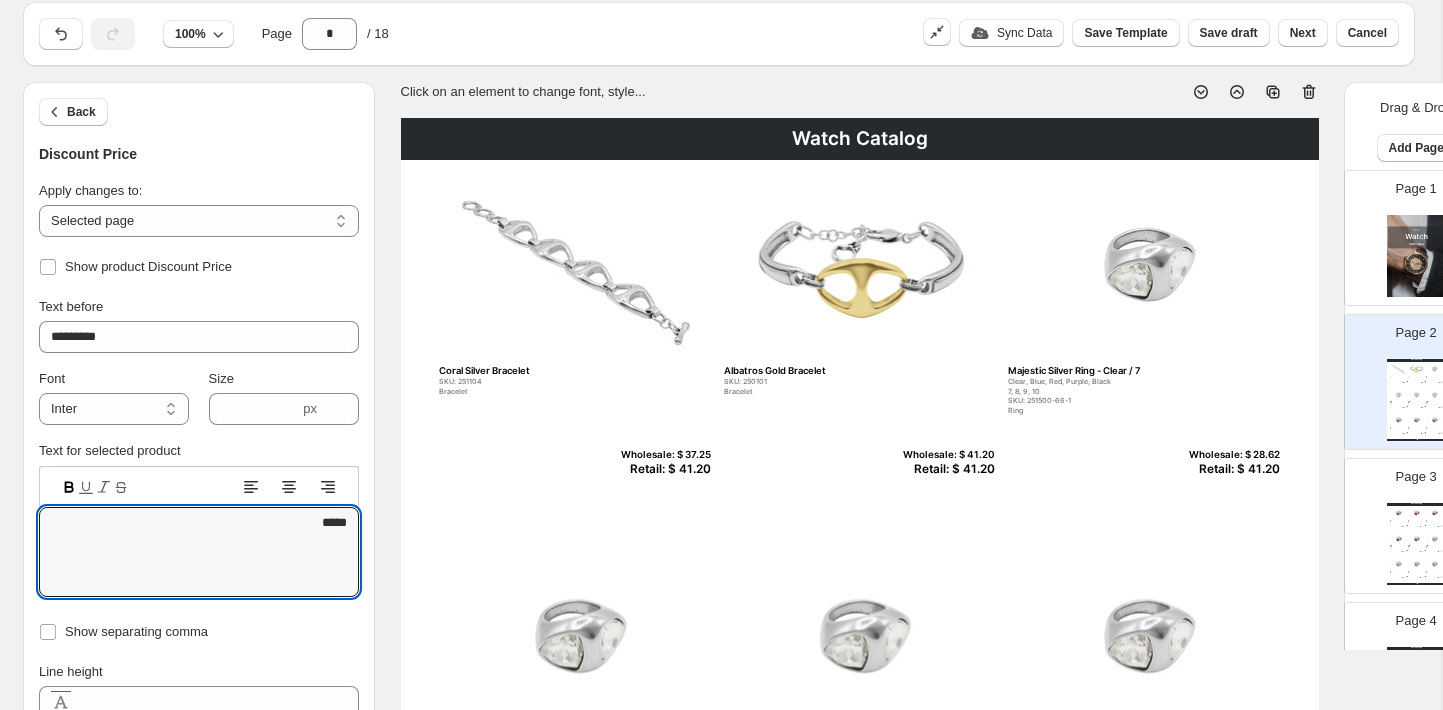 click on "Discount Price" at bounding box center [199, 154] 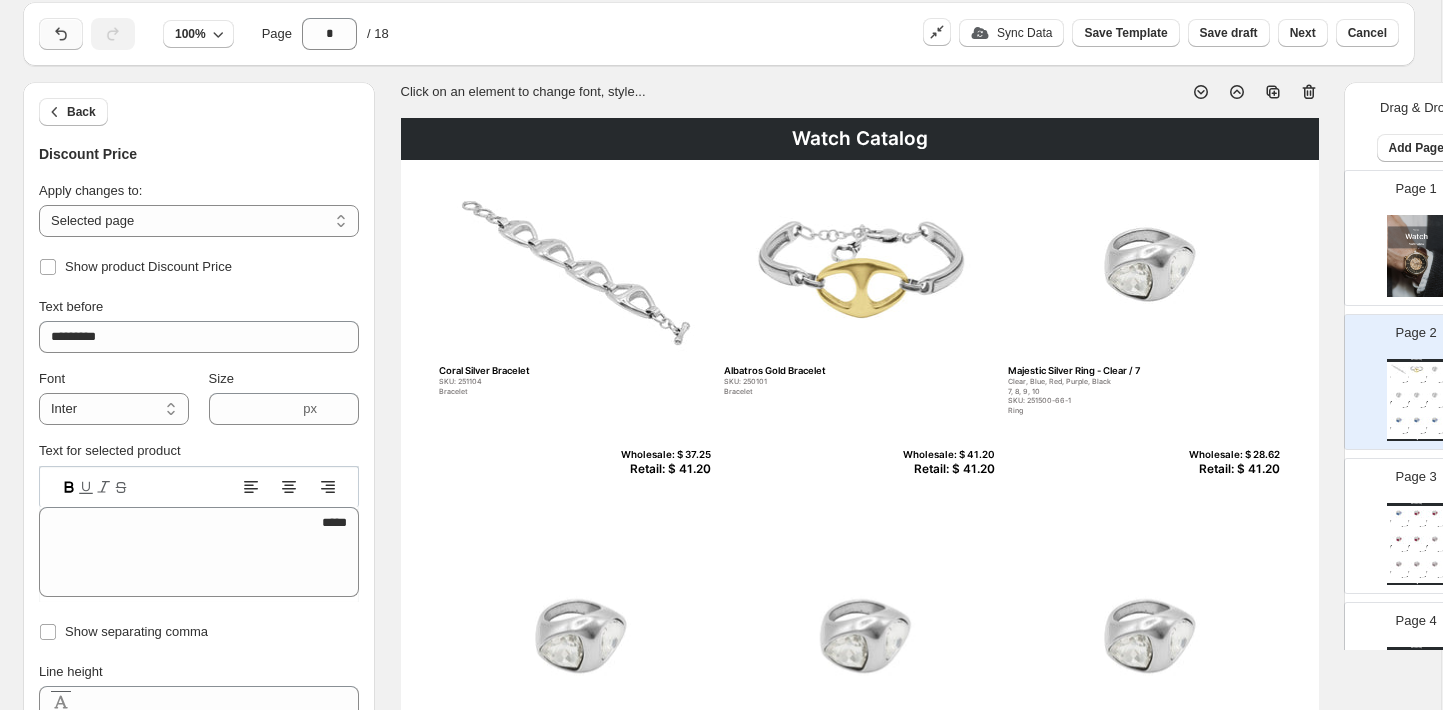 click 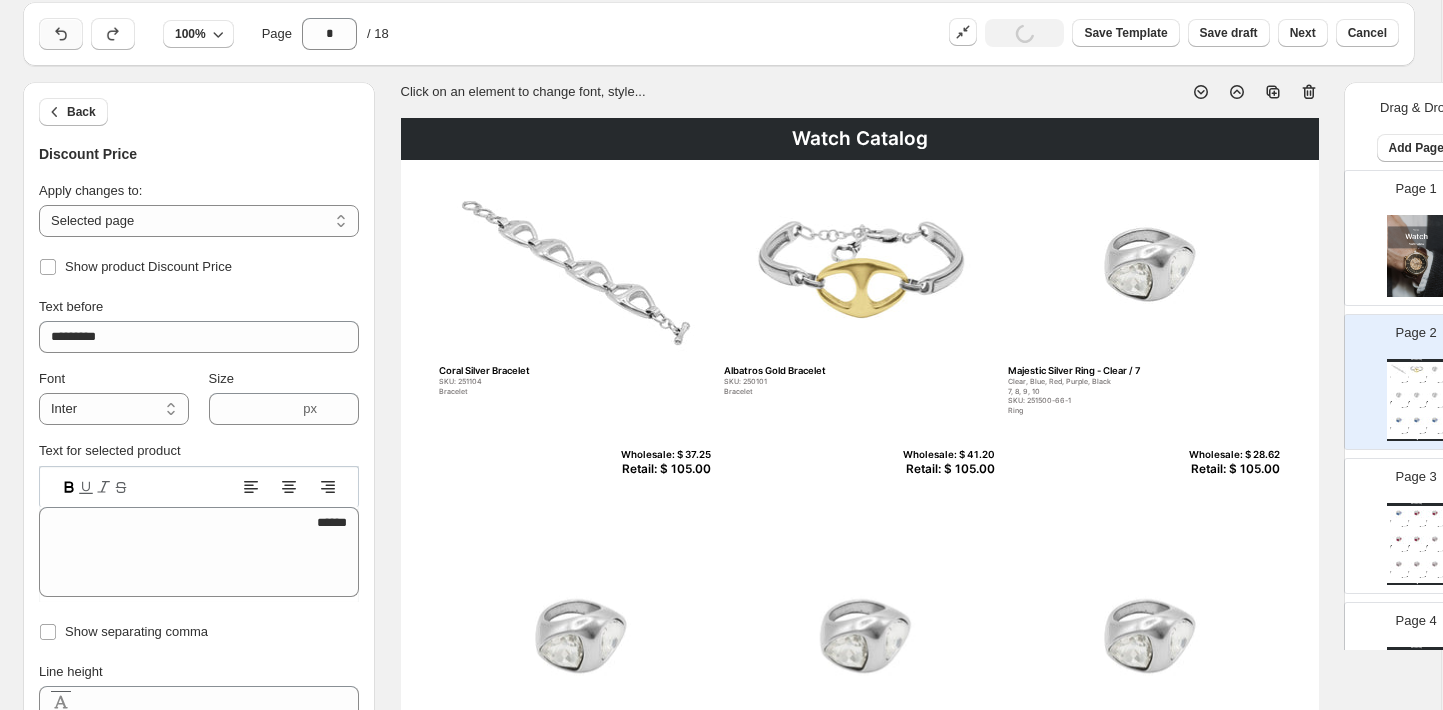 click 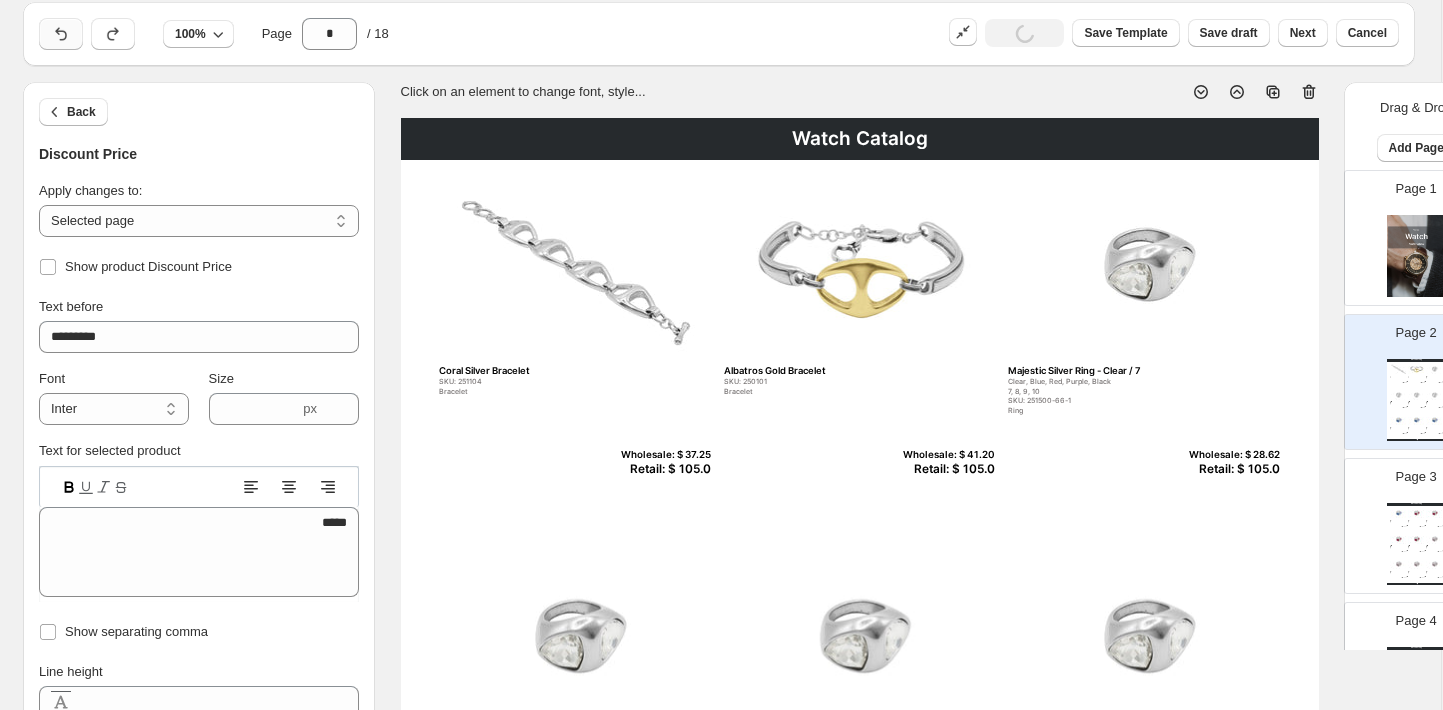 click 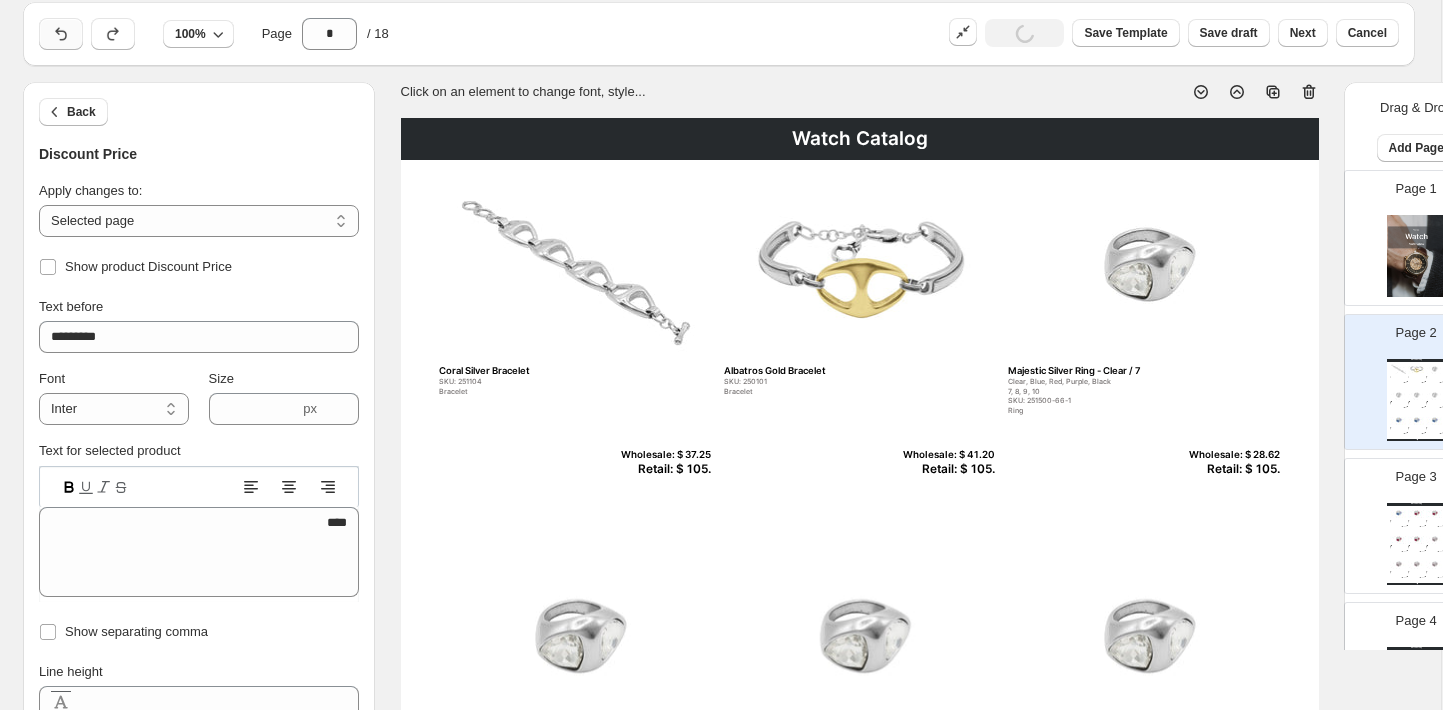 click 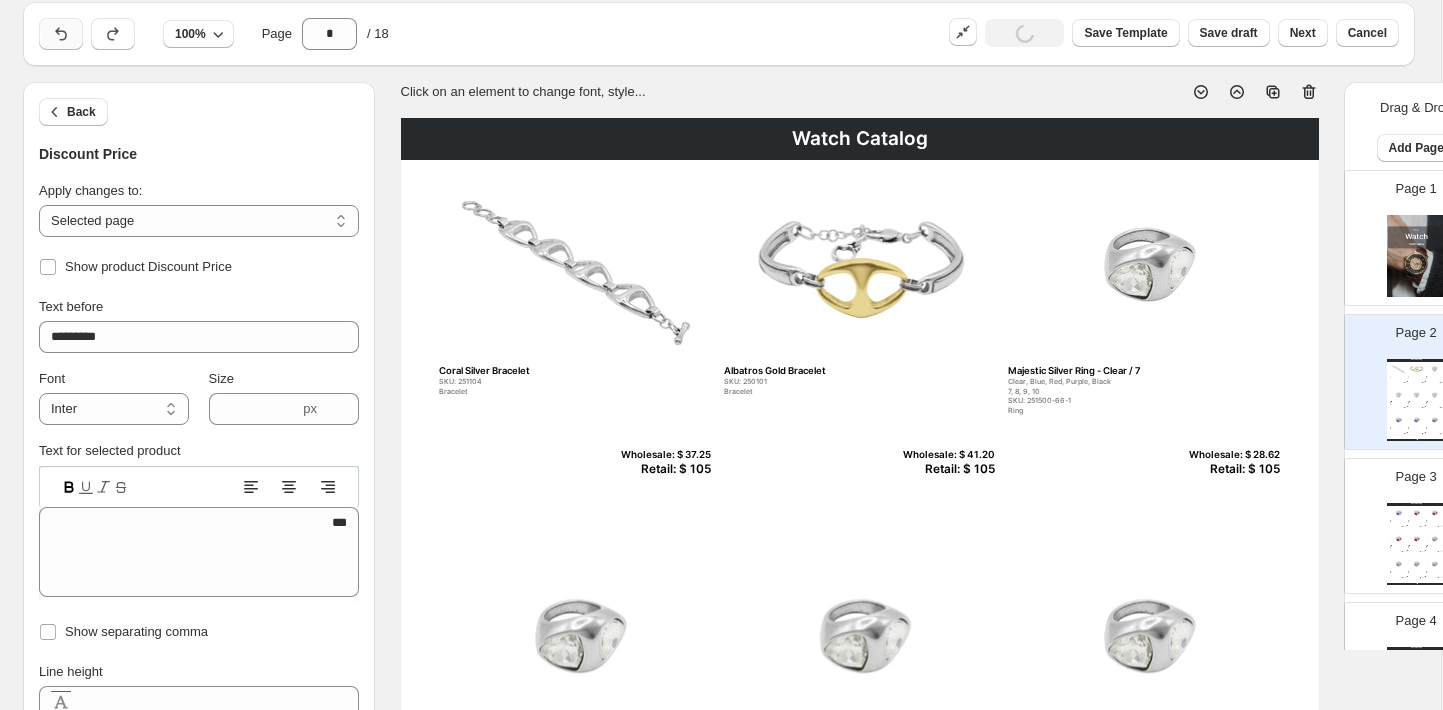 click 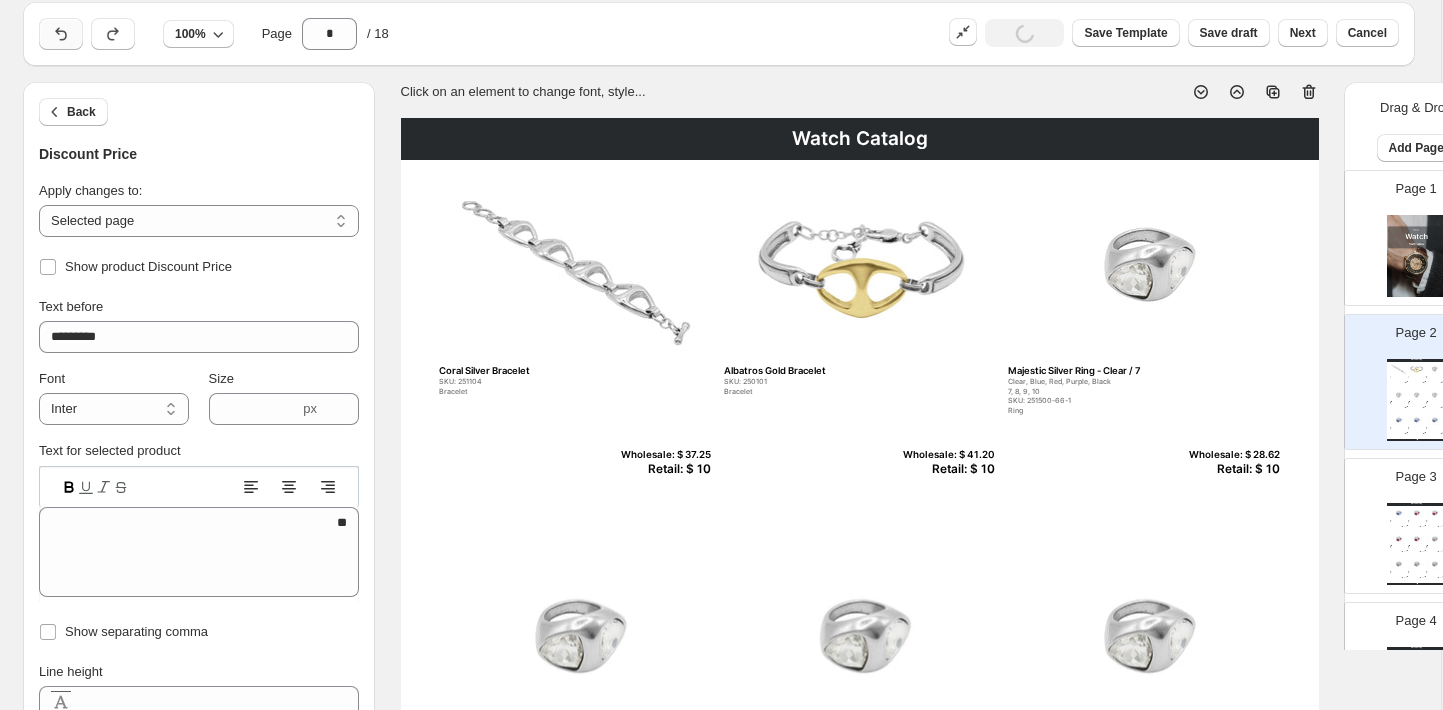 click 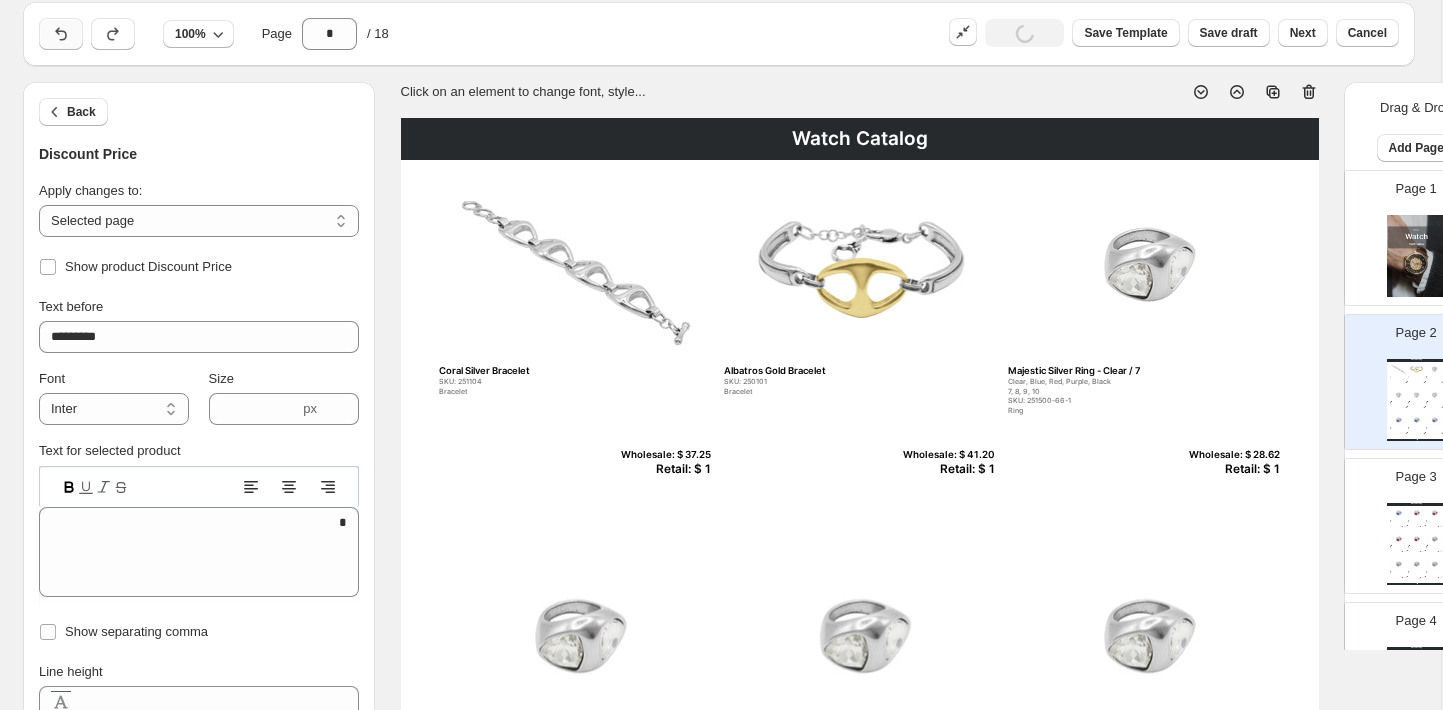 click 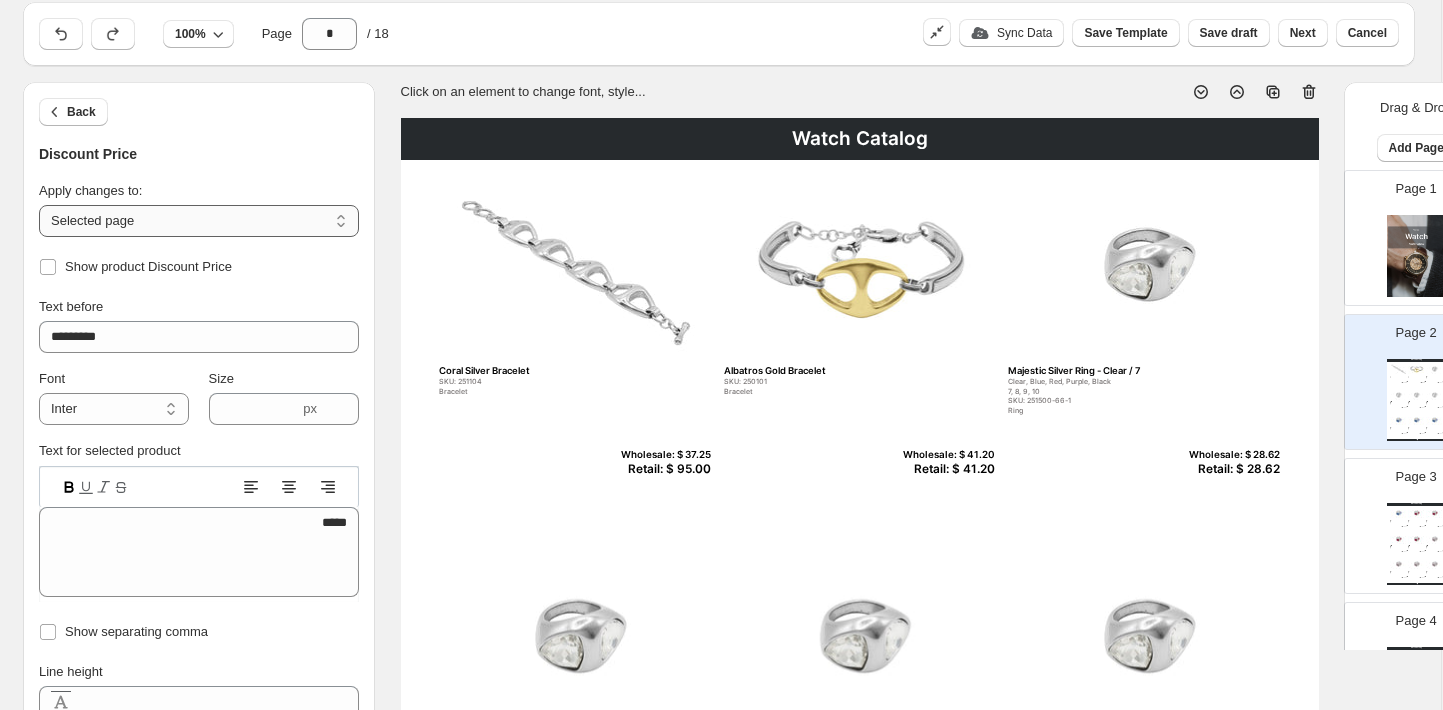 select on "**********" 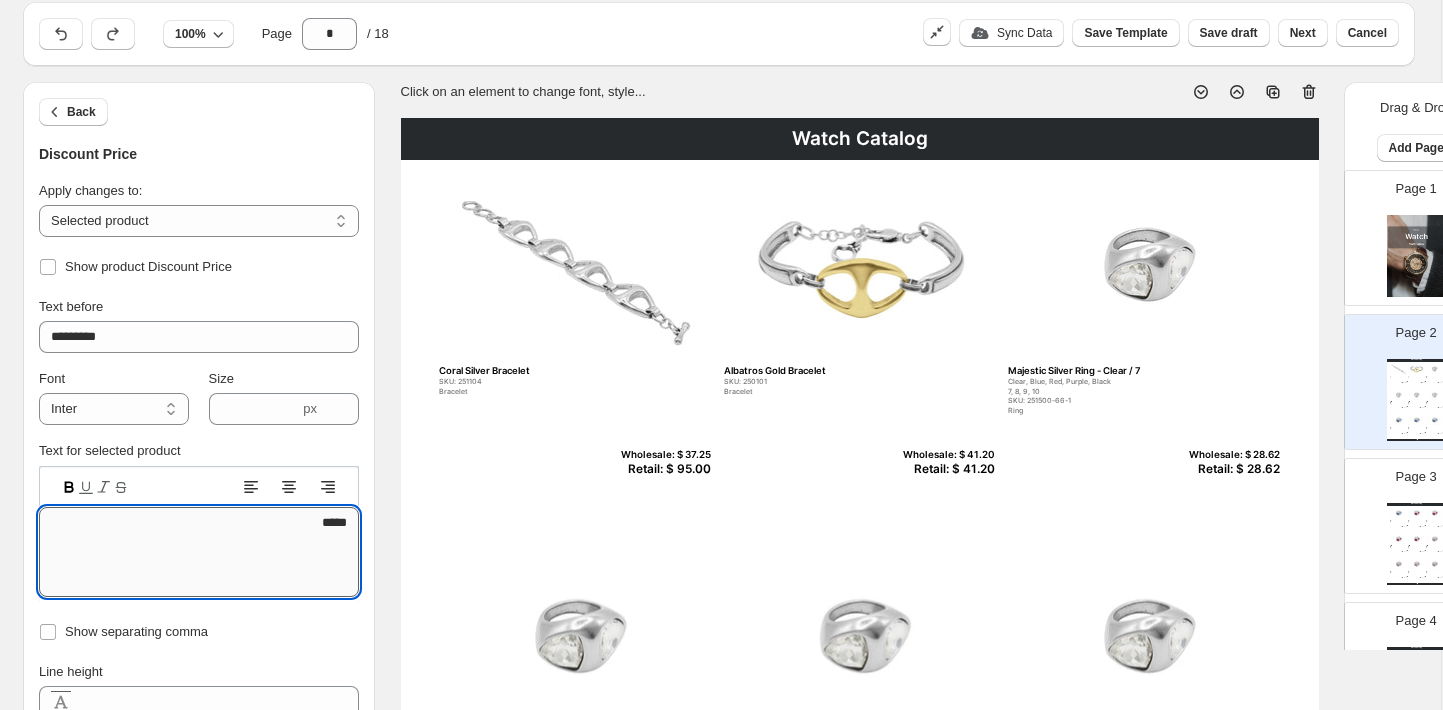 click on "*****" at bounding box center (199, 552) 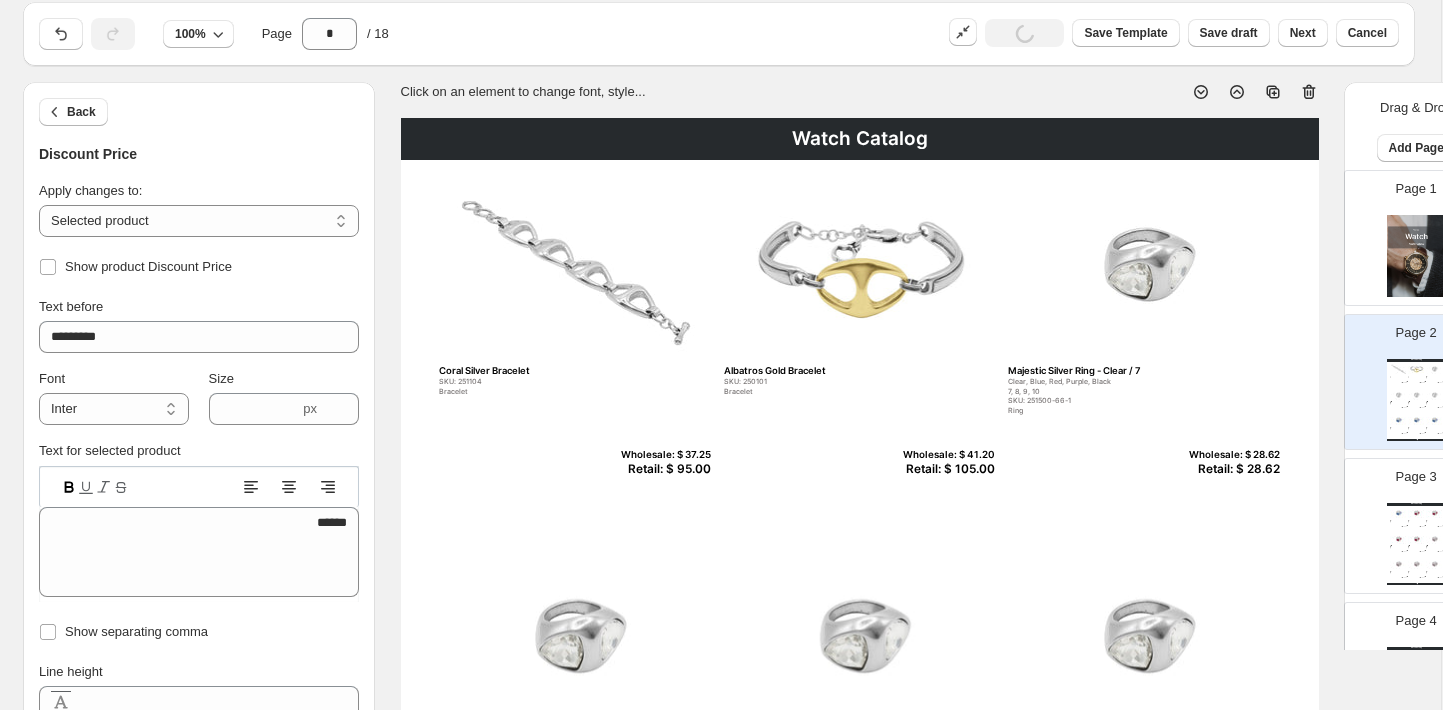 click on "Retail: $ 28.62" at bounding box center (1231, 469) 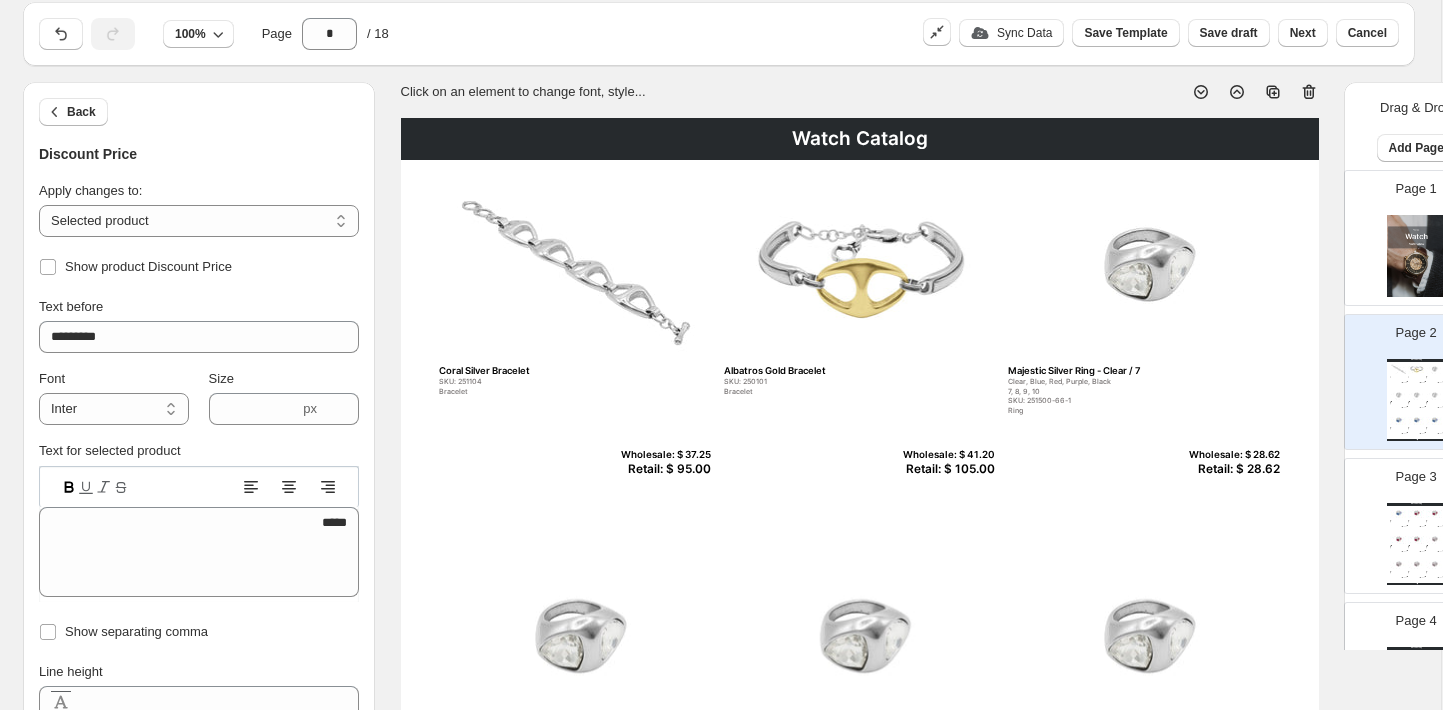 click on "SKU:  251500-66-1" at bounding box center [1101, 401] 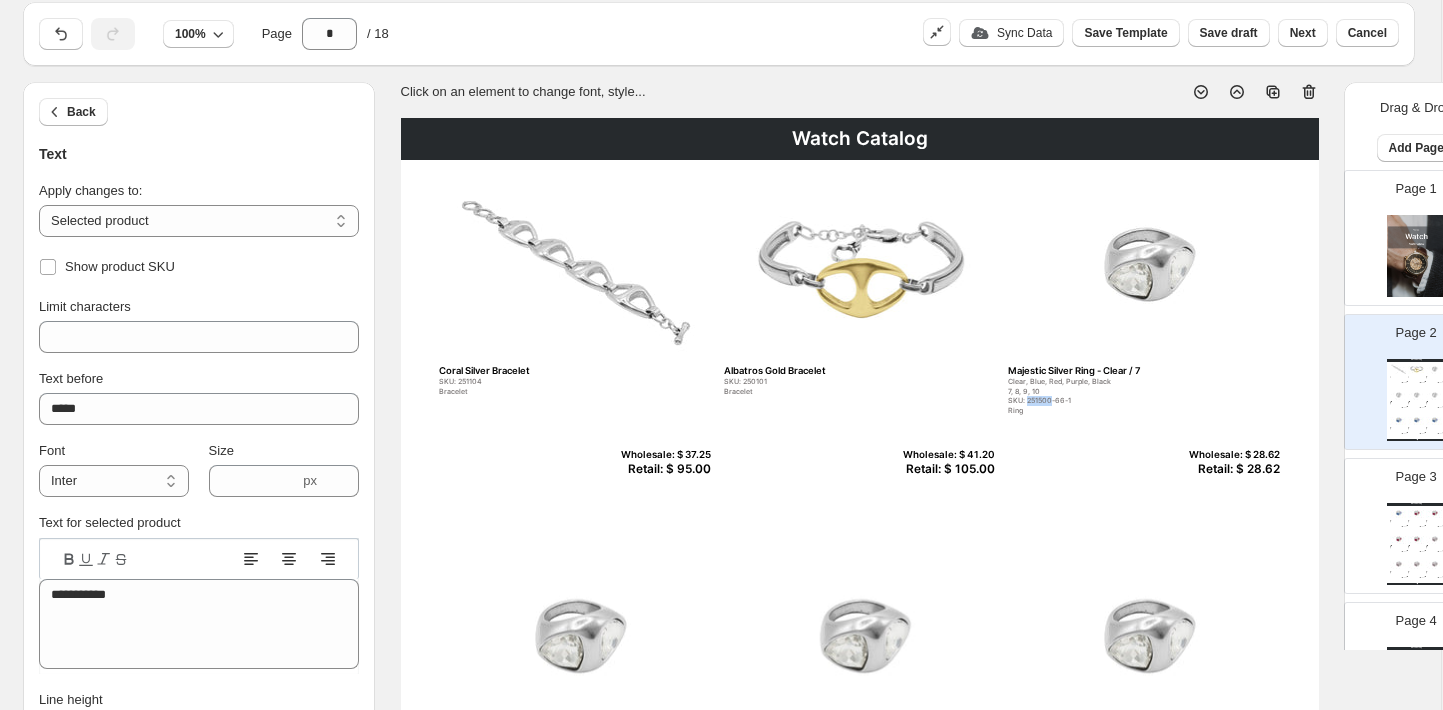 click on "SKU:  251500-66-1" at bounding box center [1101, 401] 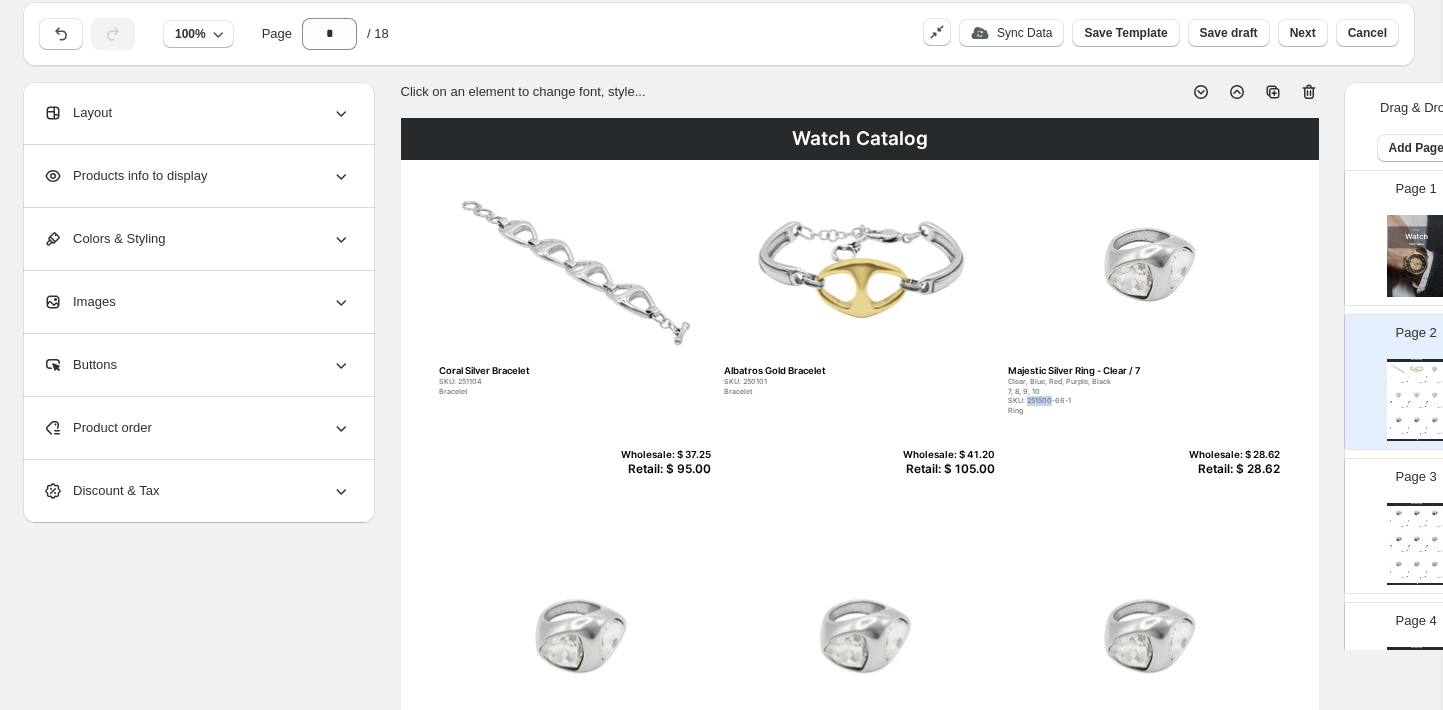 copy on "251500" 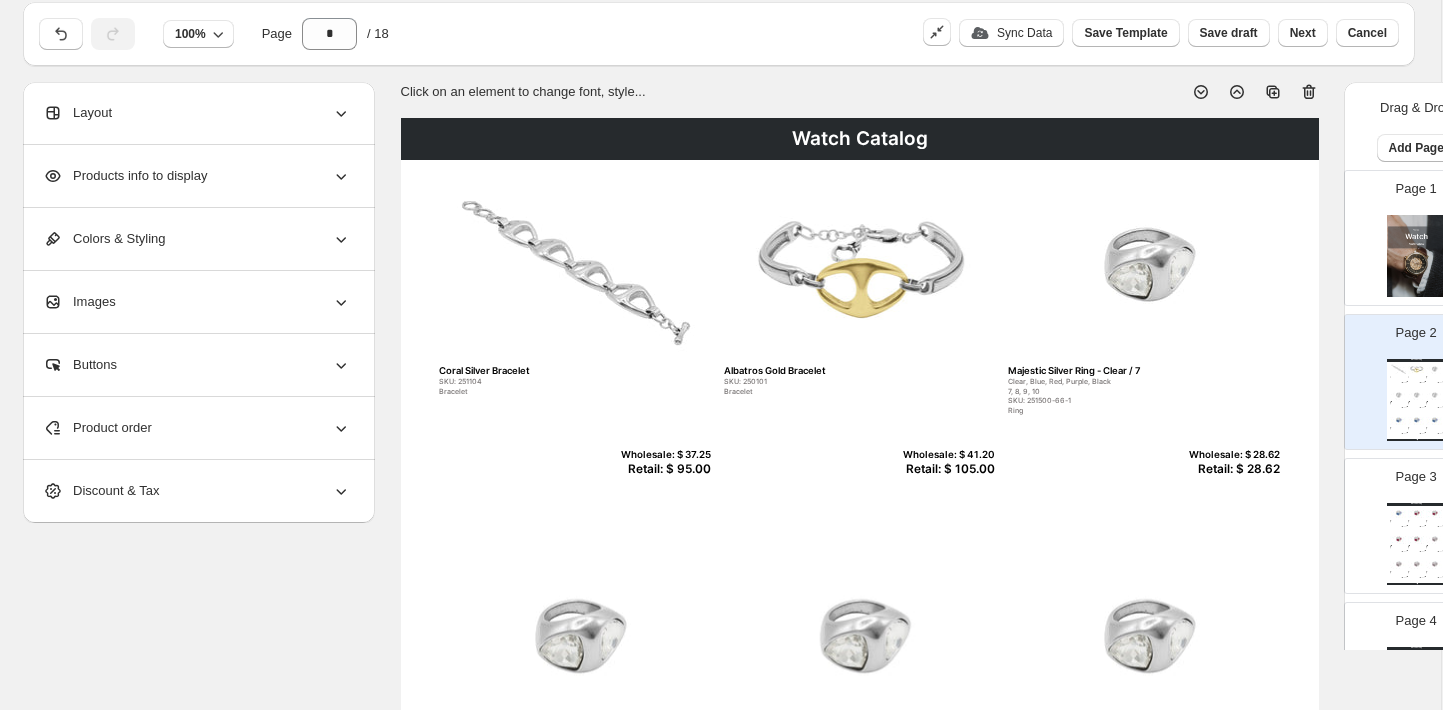 click on "Retail: $ 28.62" at bounding box center (1231, 469) 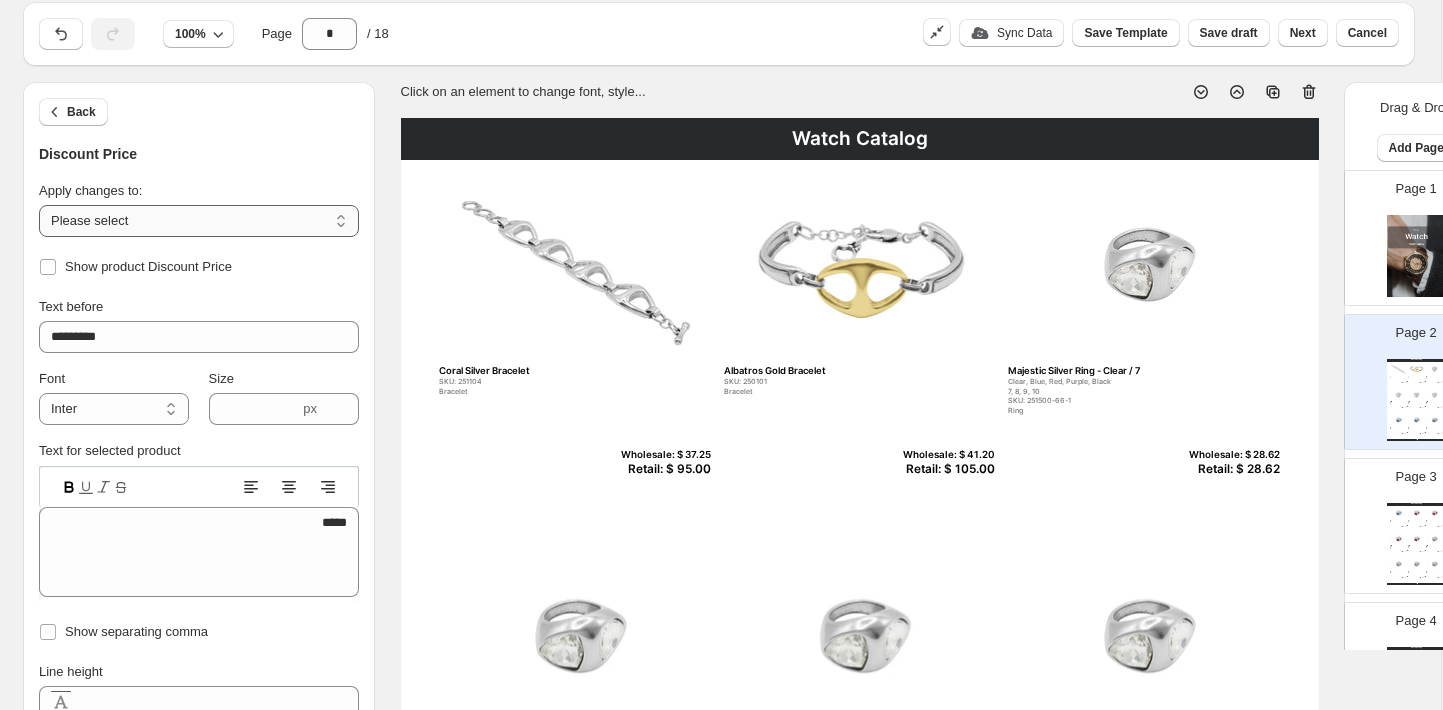 select on "**********" 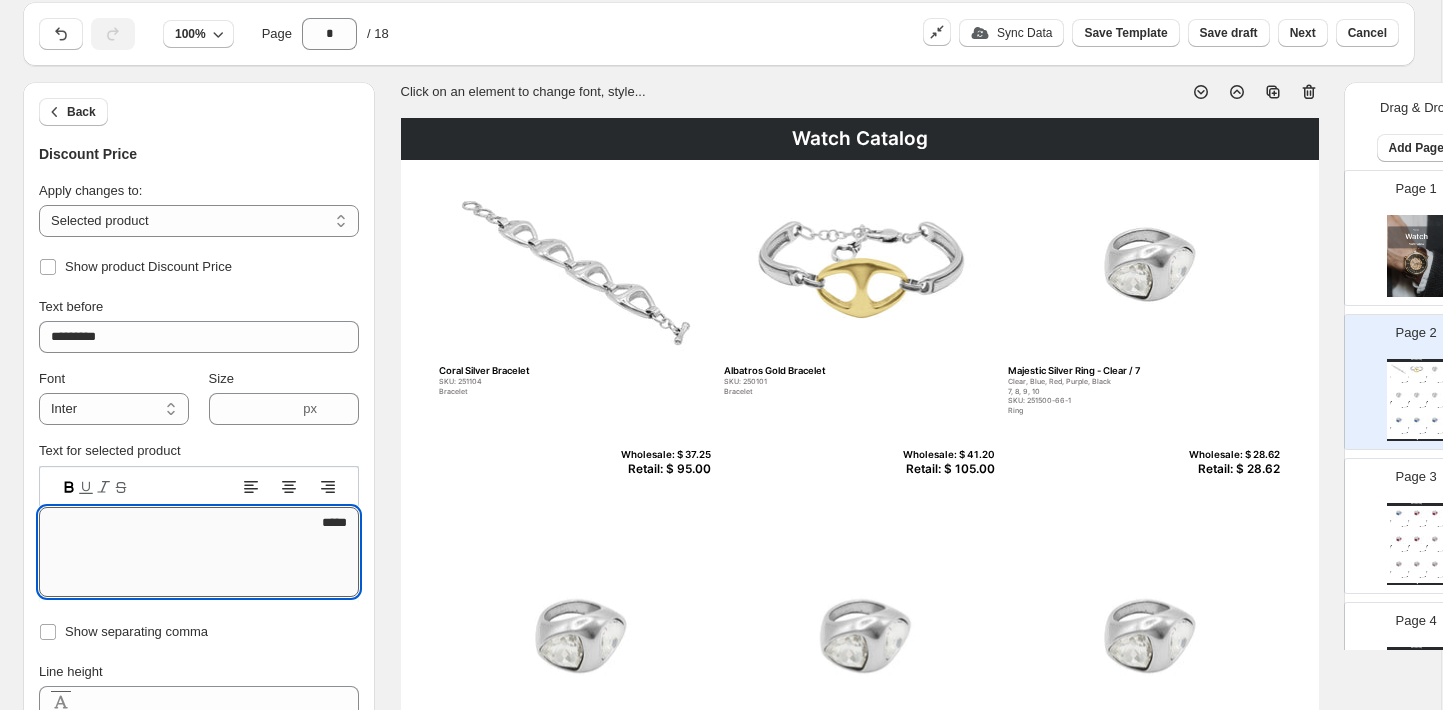 click on "*****" at bounding box center [199, 552] 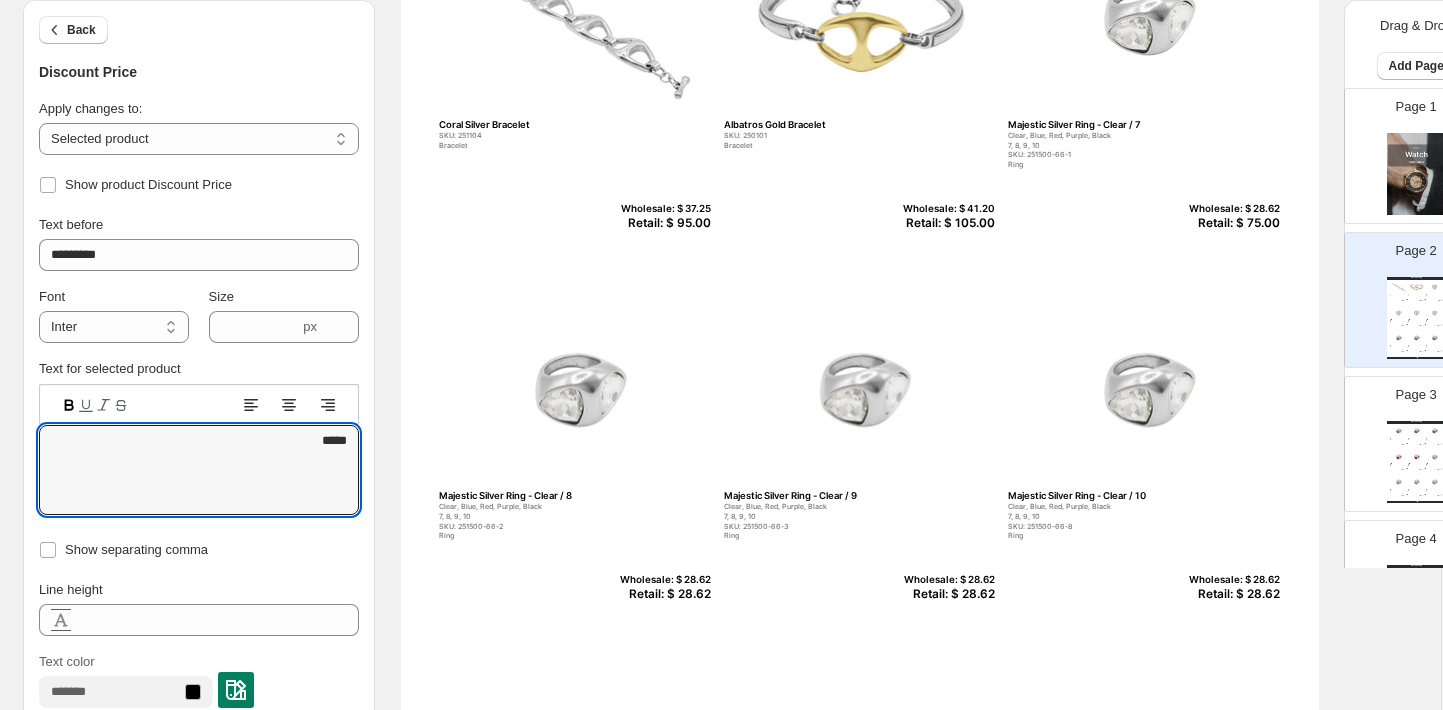scroll, scrollTop: 279, scrollLeft: 1, axis: both 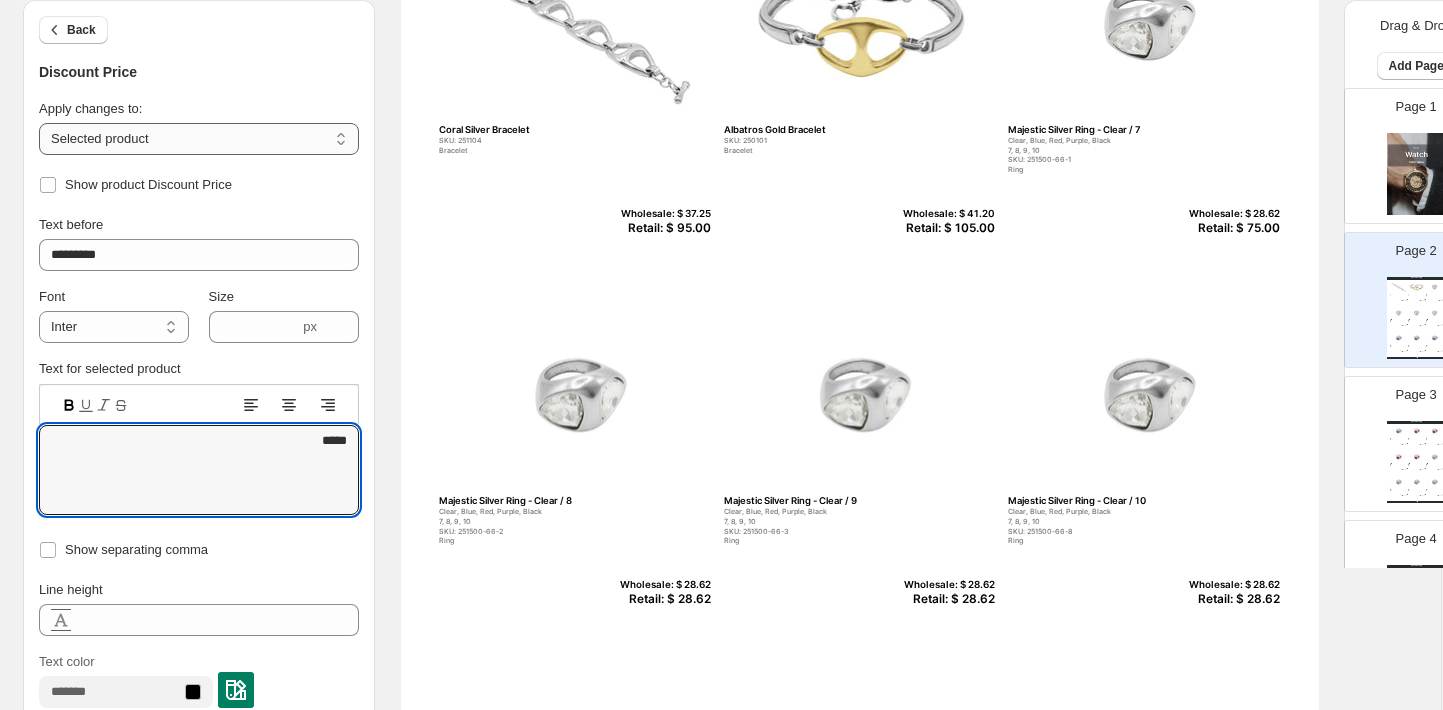 type on "*****" 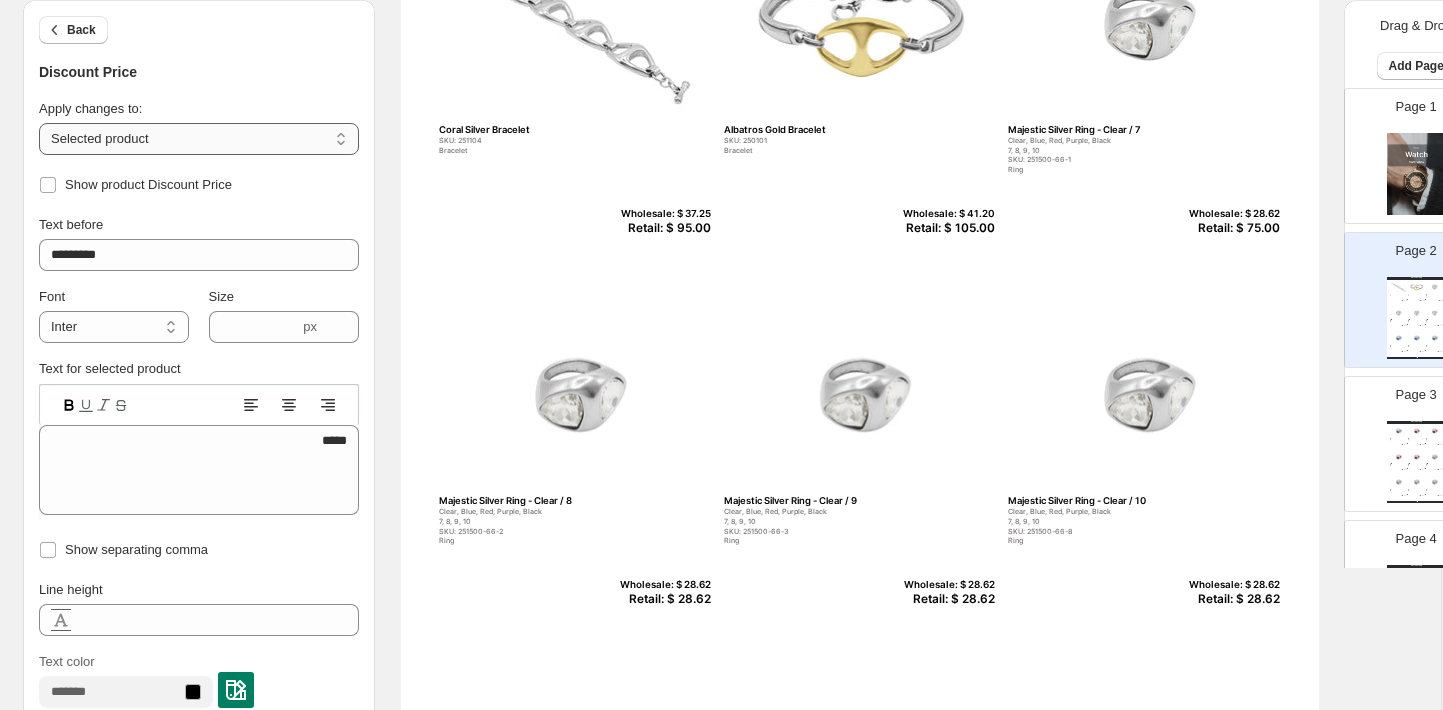 select on "**********" 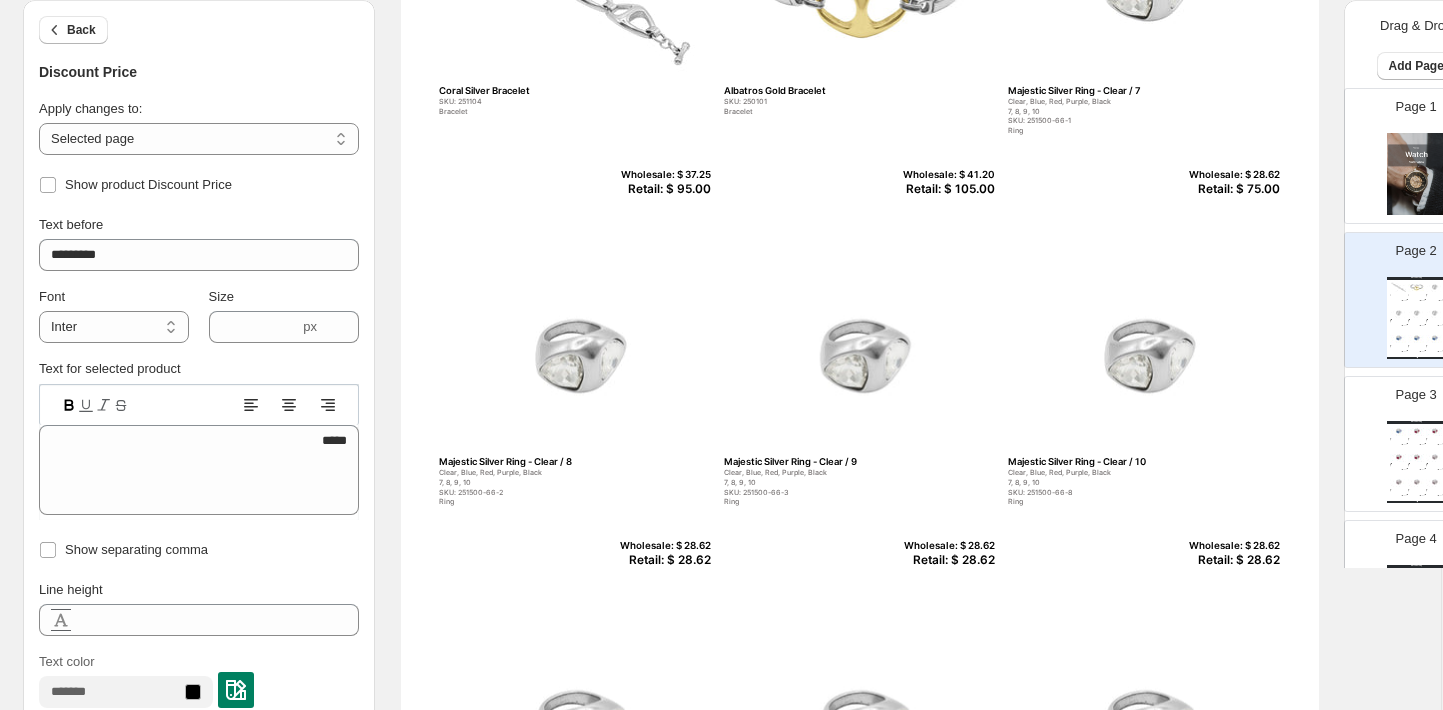 scroll, scrollTop: 323, scrollLeft: 1, axis: both 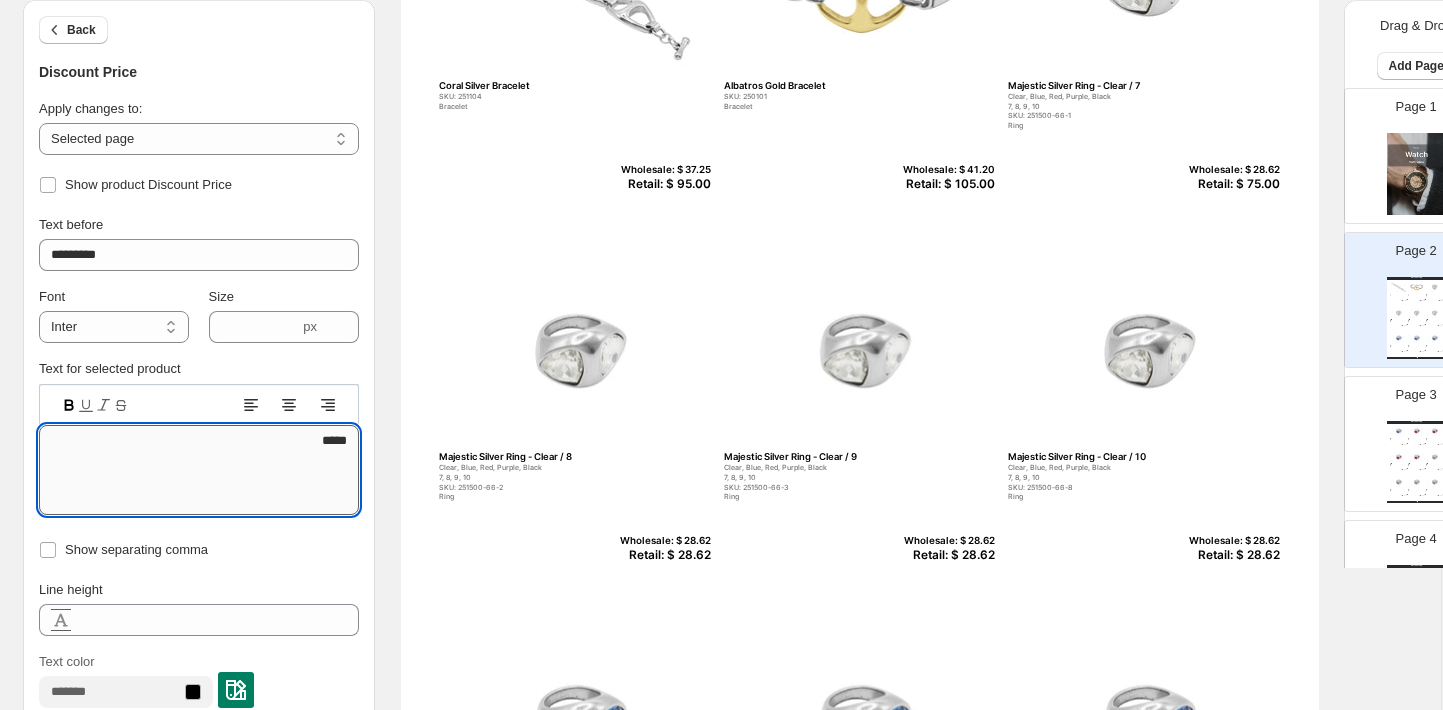 click on "*****" at bounding box center (199, 470) 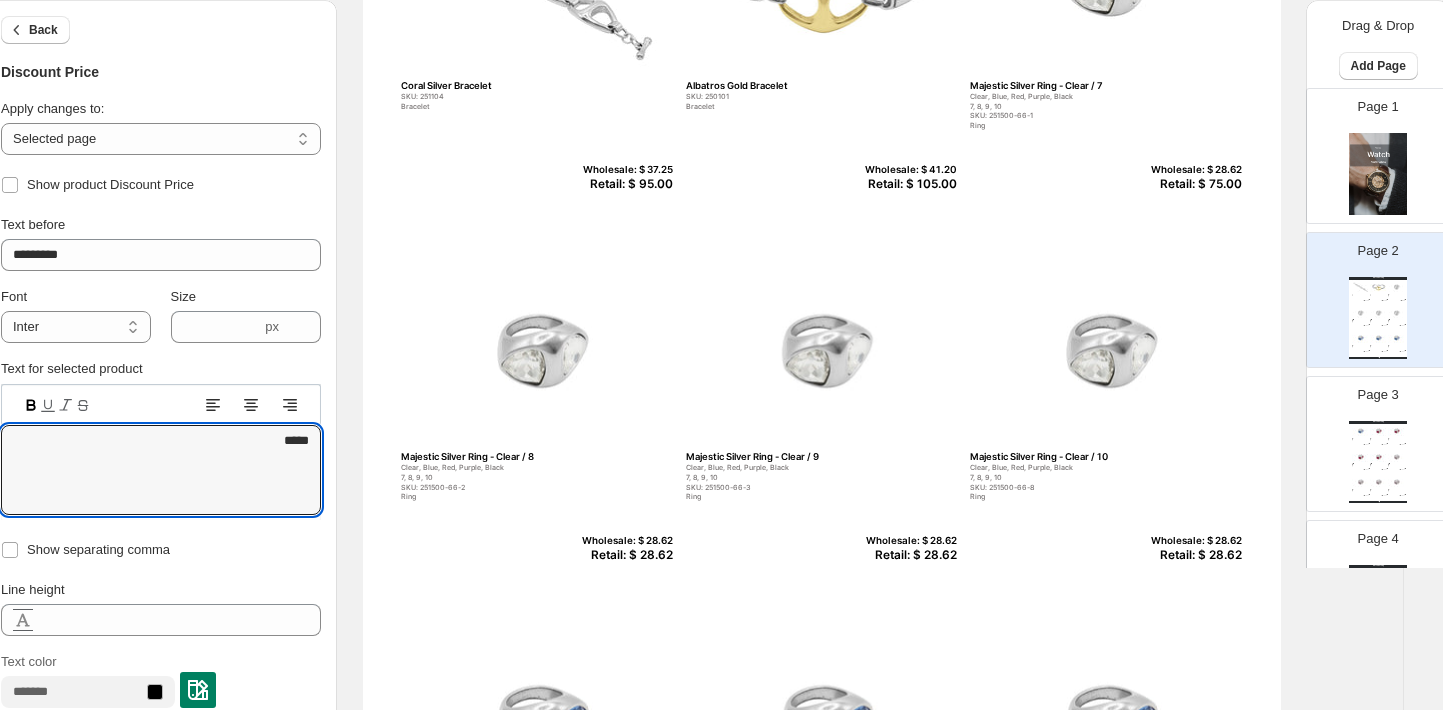 scroll, scrollTop: 323, scrollLeft: 41, axis: both 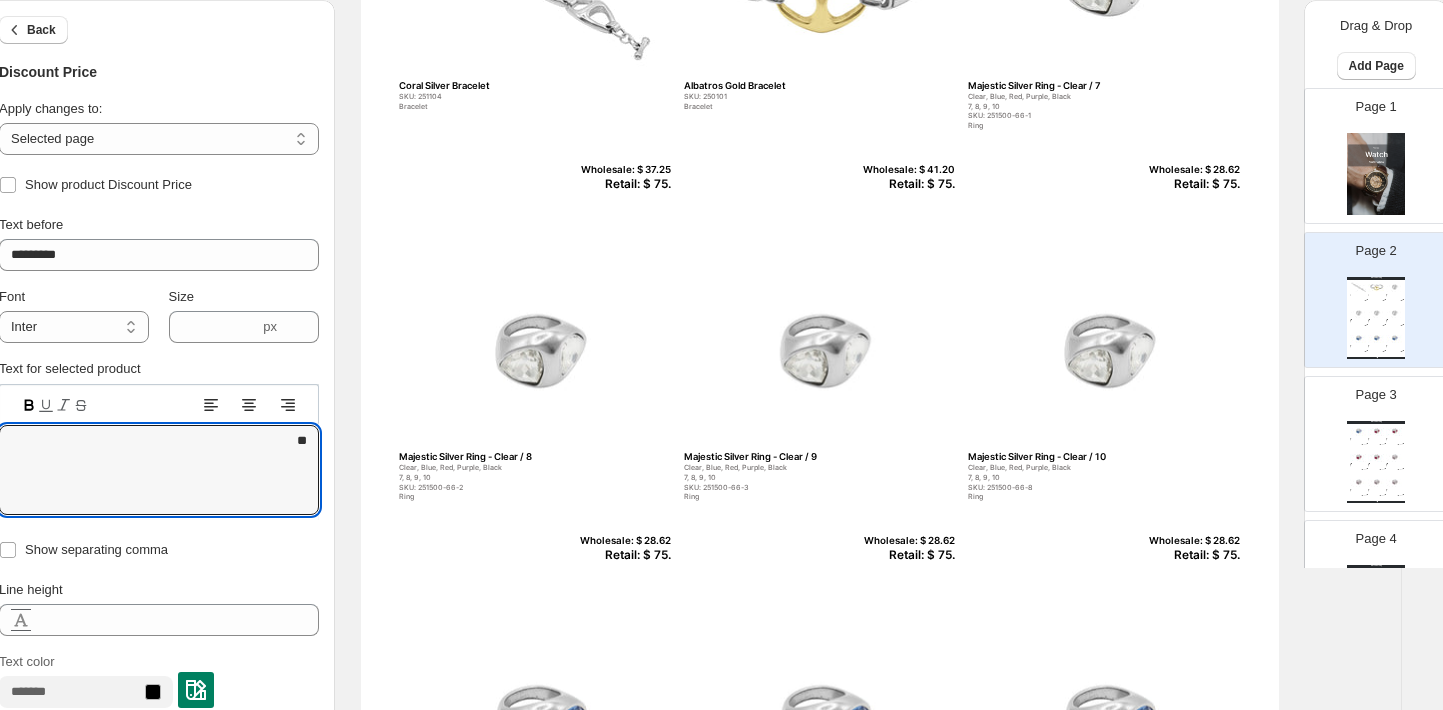 type on "*" 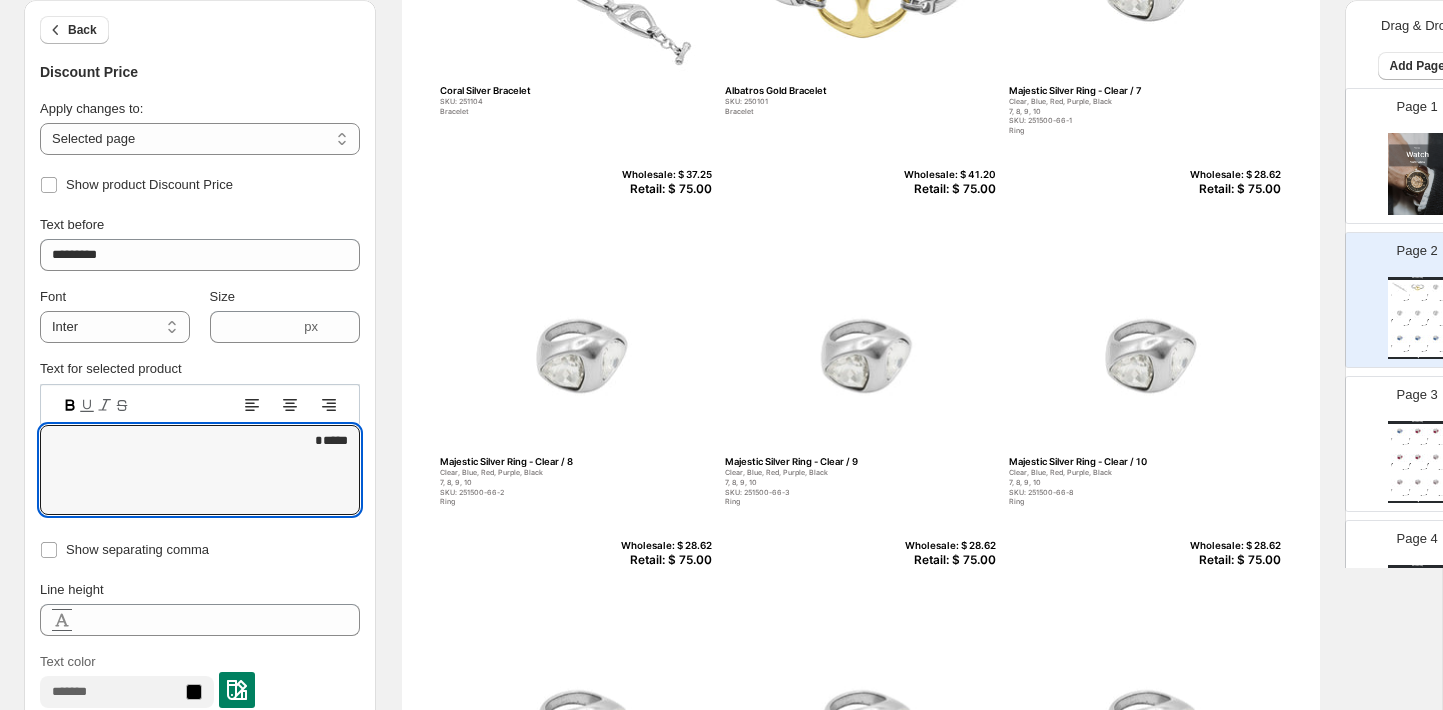 scroll, scrollTop: 318, scrollLeft: 0, axis: vertical 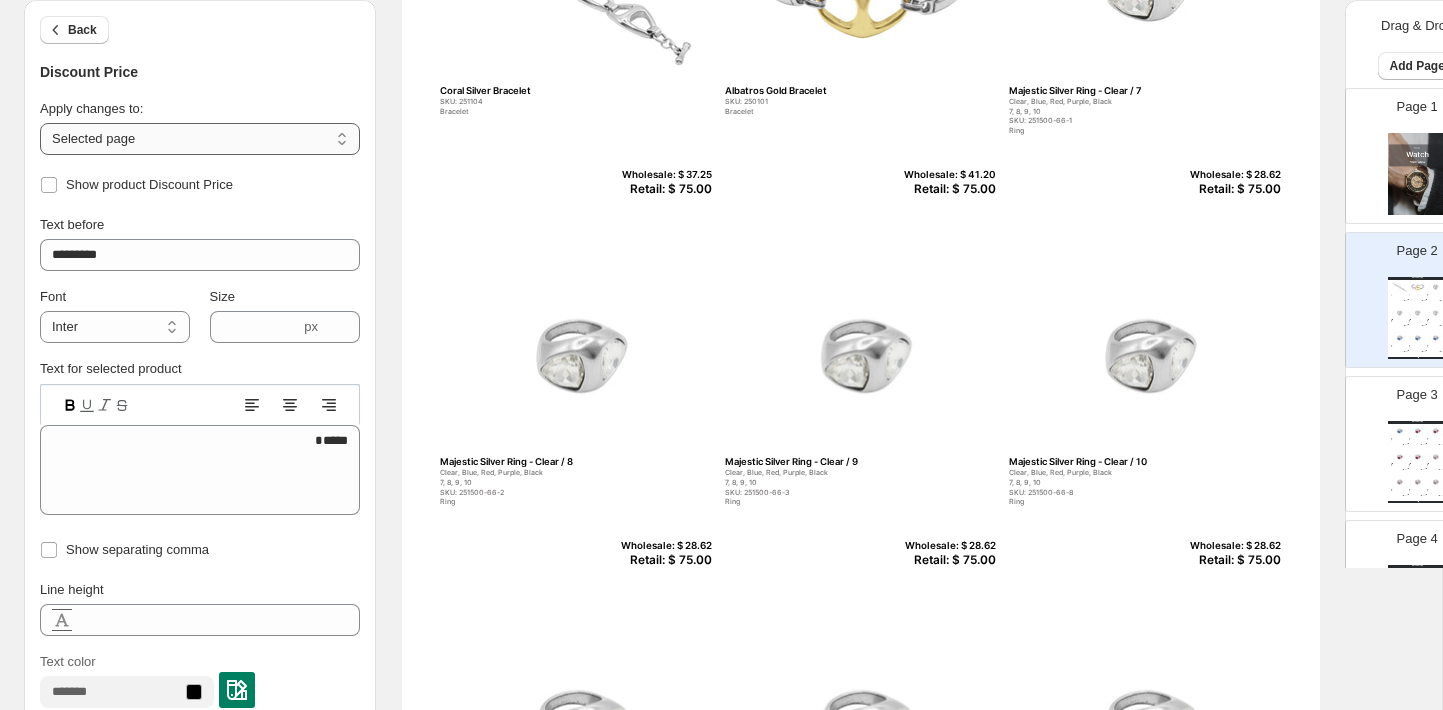 select on "**********" 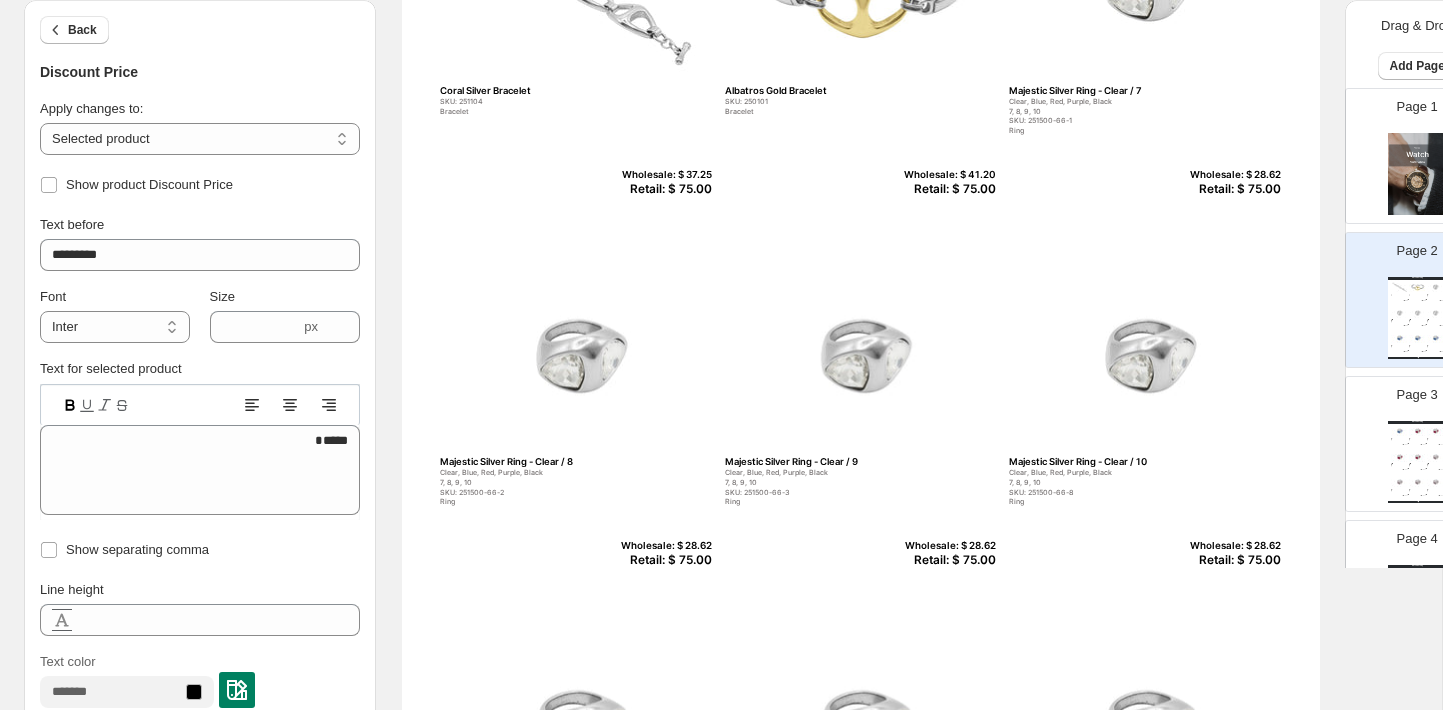 click on "SKU:  250101" at bounding box center [818, 102] 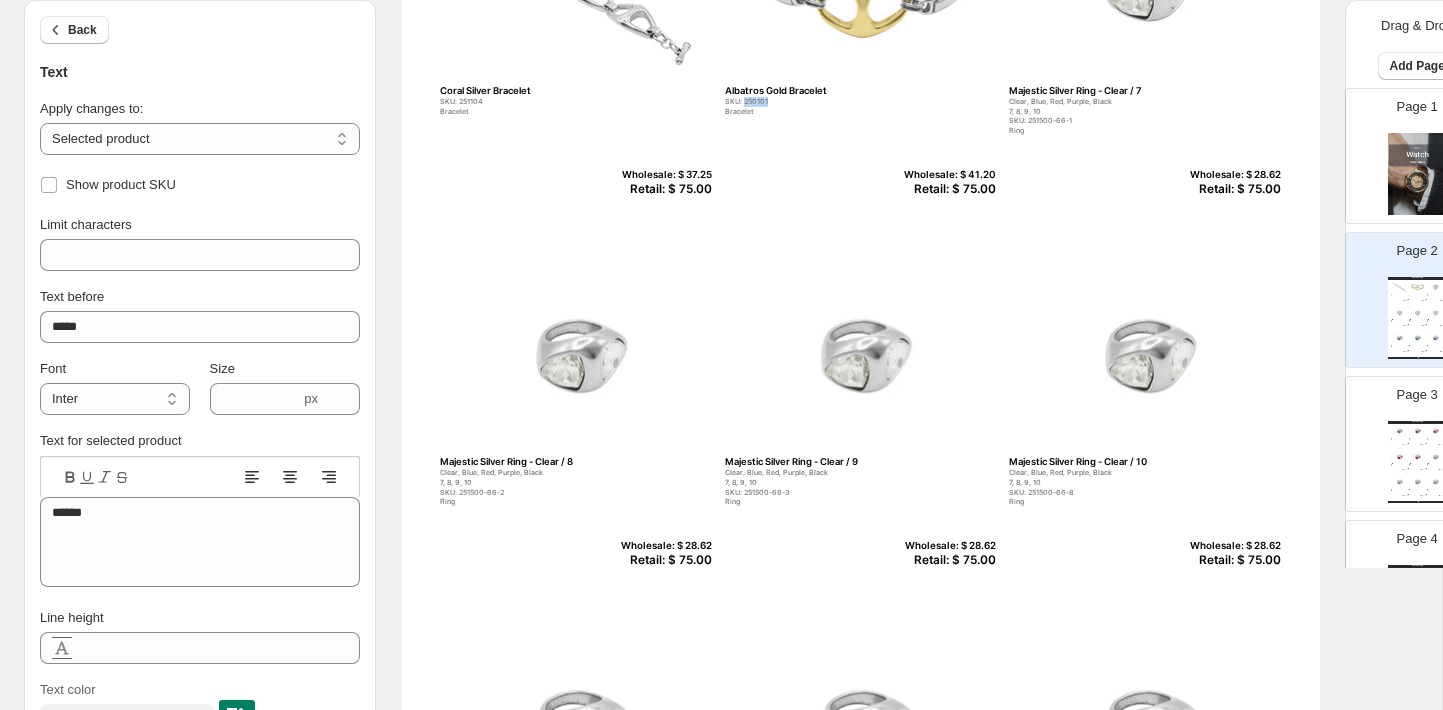 click on "SKU:  250101" at bounding box center (818, 102) 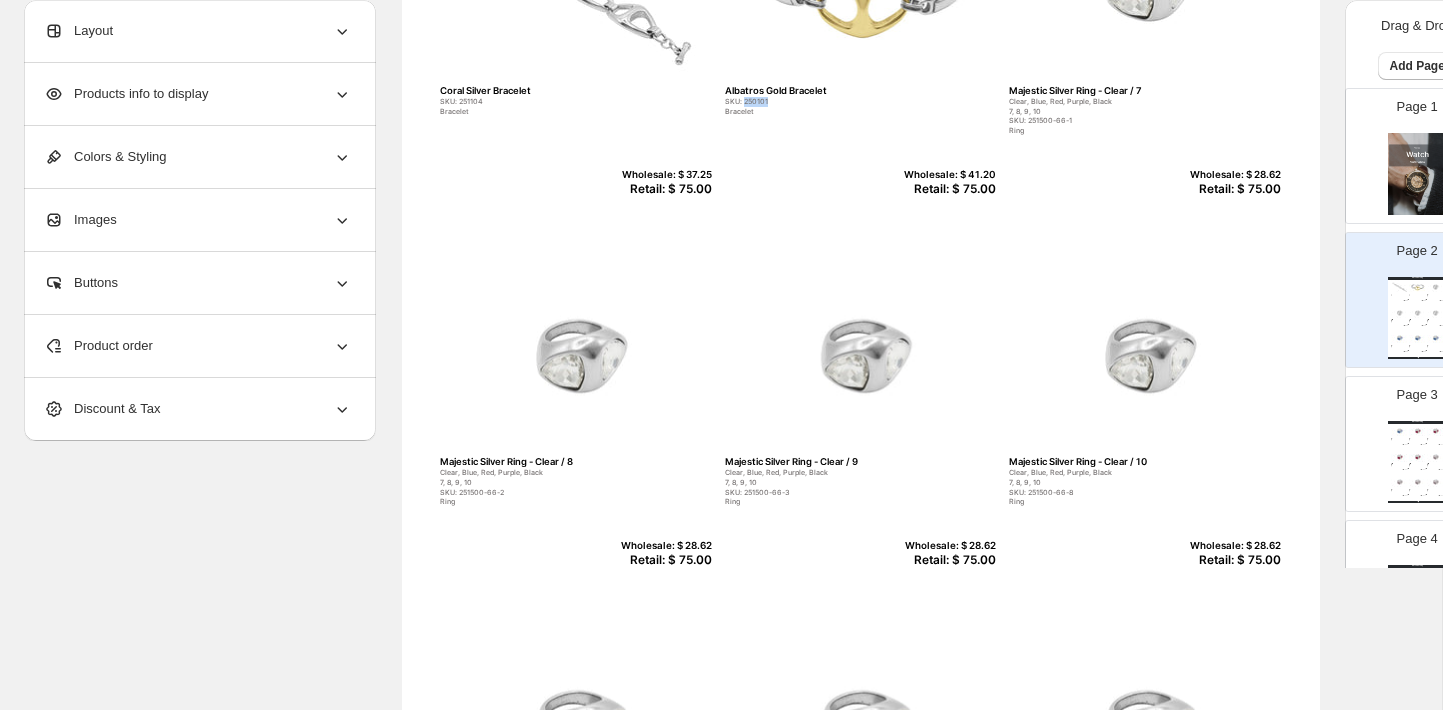 copy on "250101" 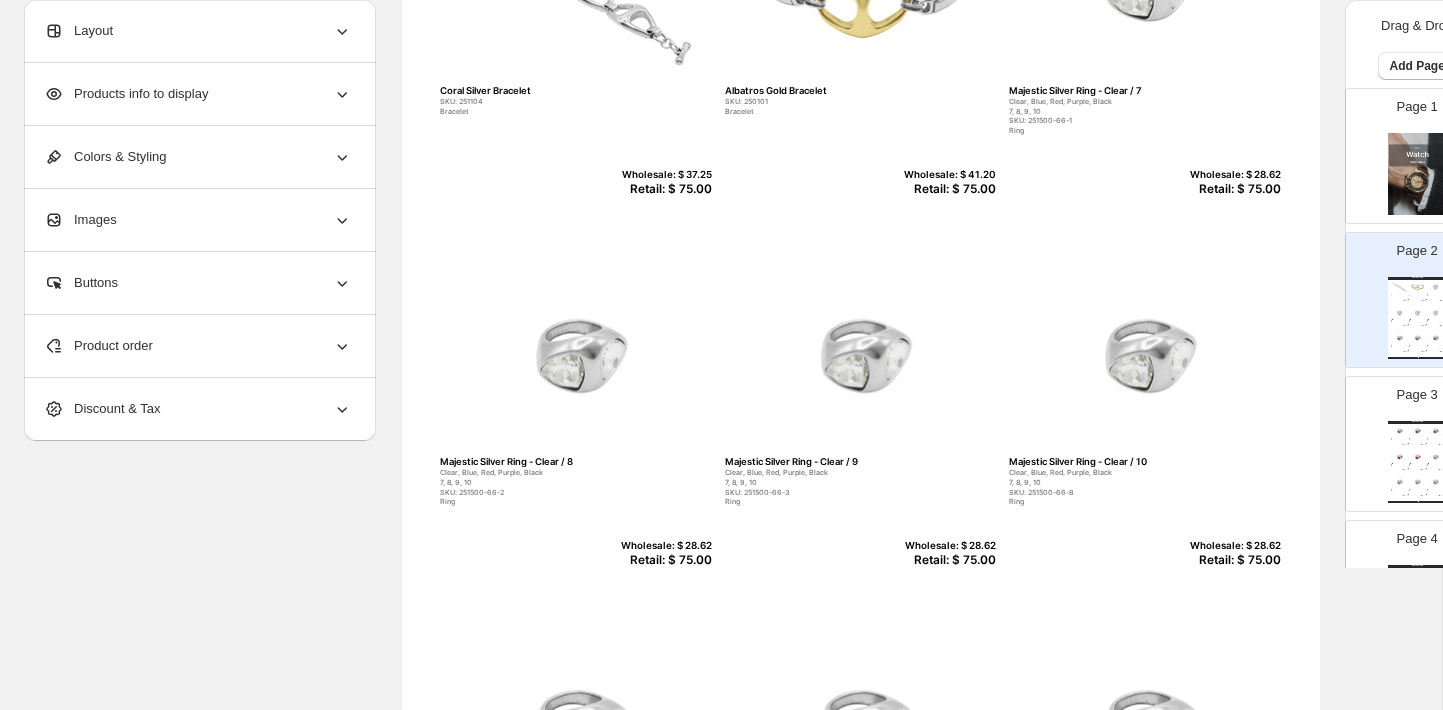 click on "Retail: $  75.00" at bounding box center [947, 189] 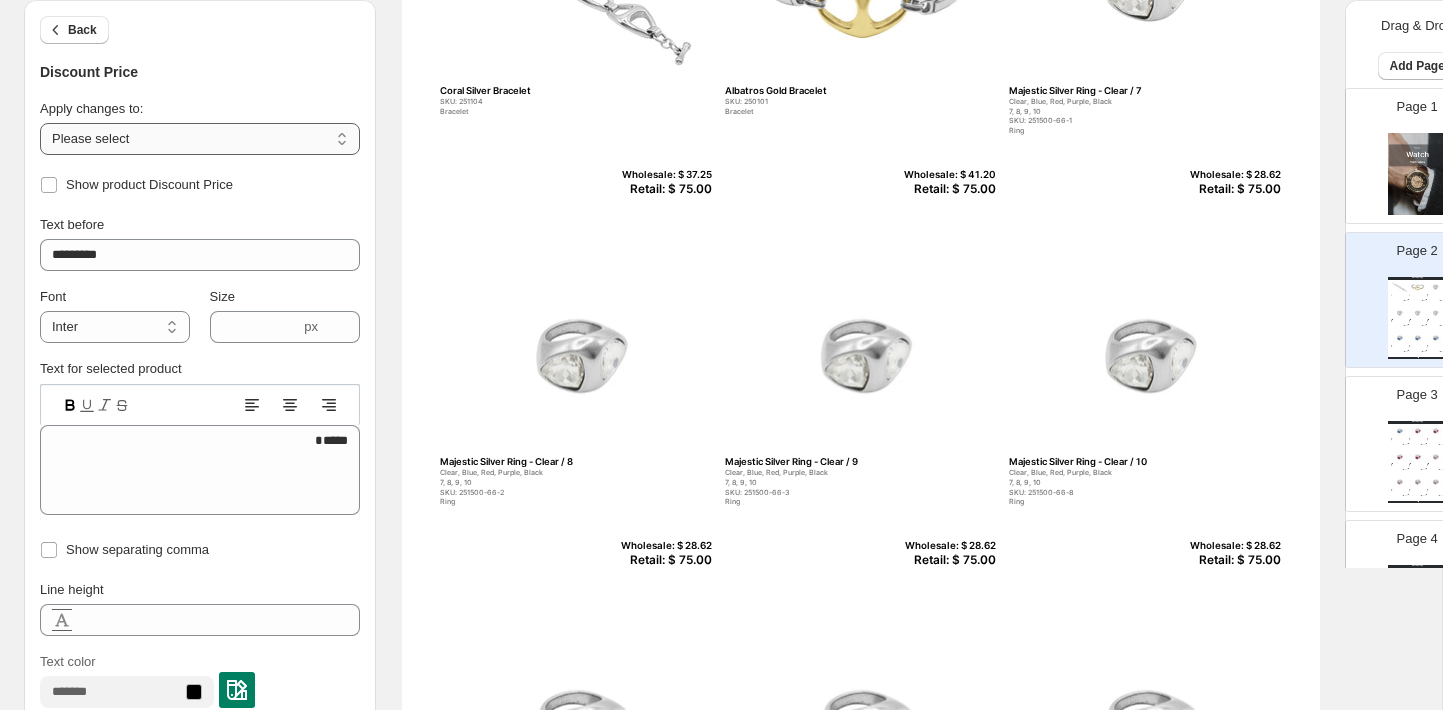 select on "**********" 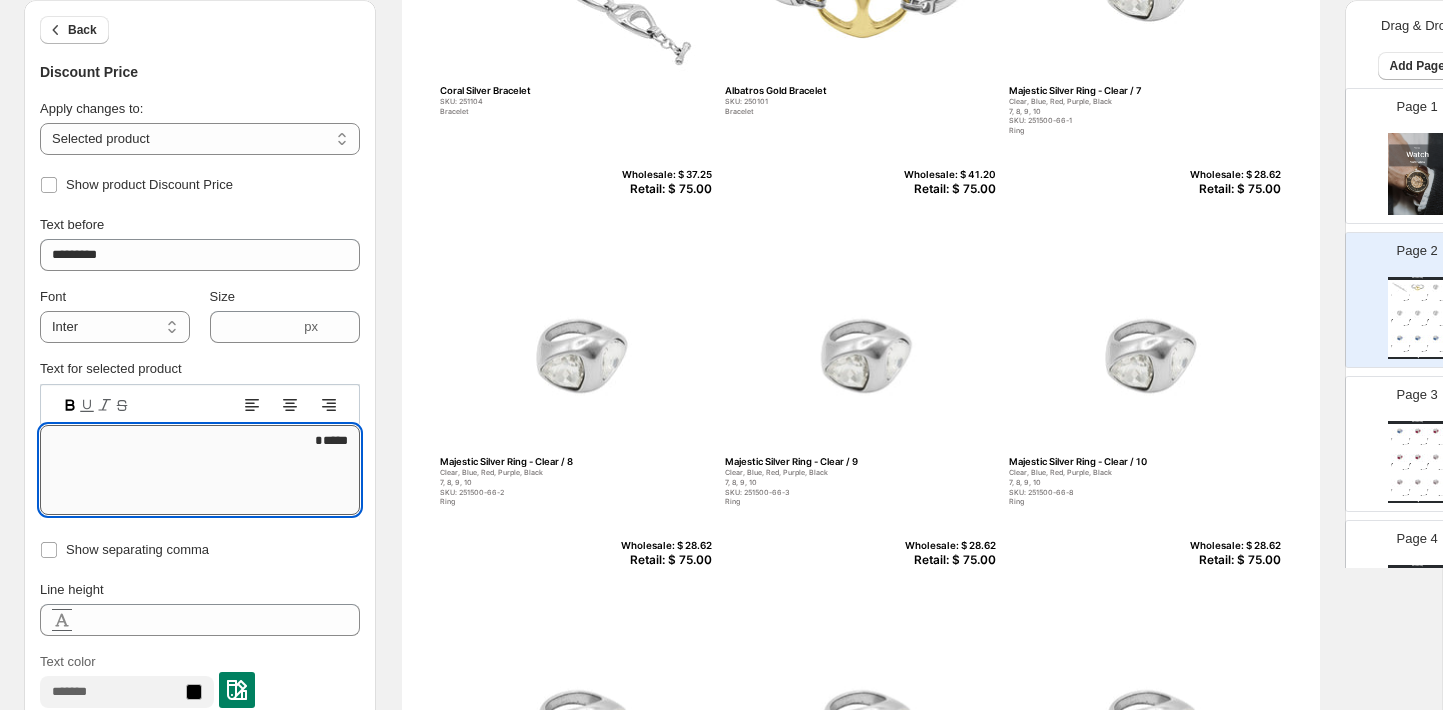 click on "*****" at bounding box center [200, 470] 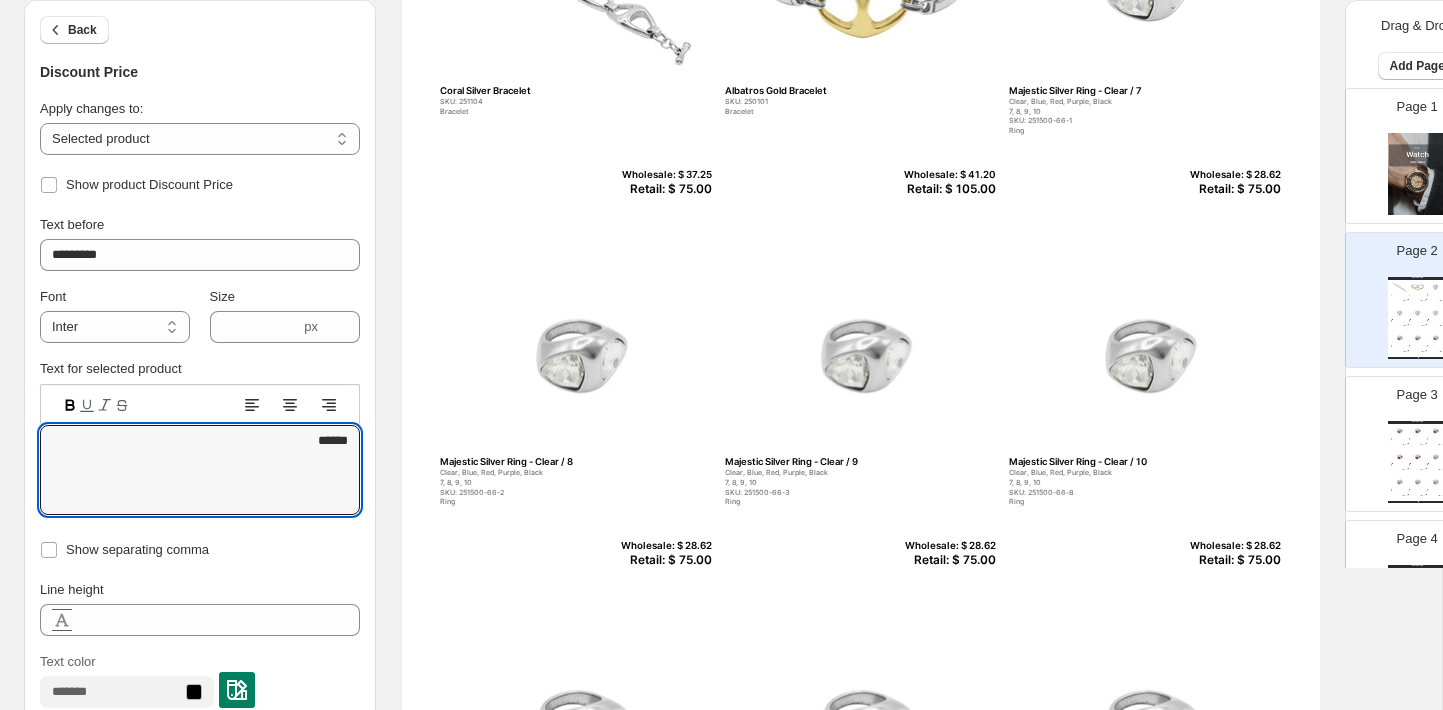 type on "******" 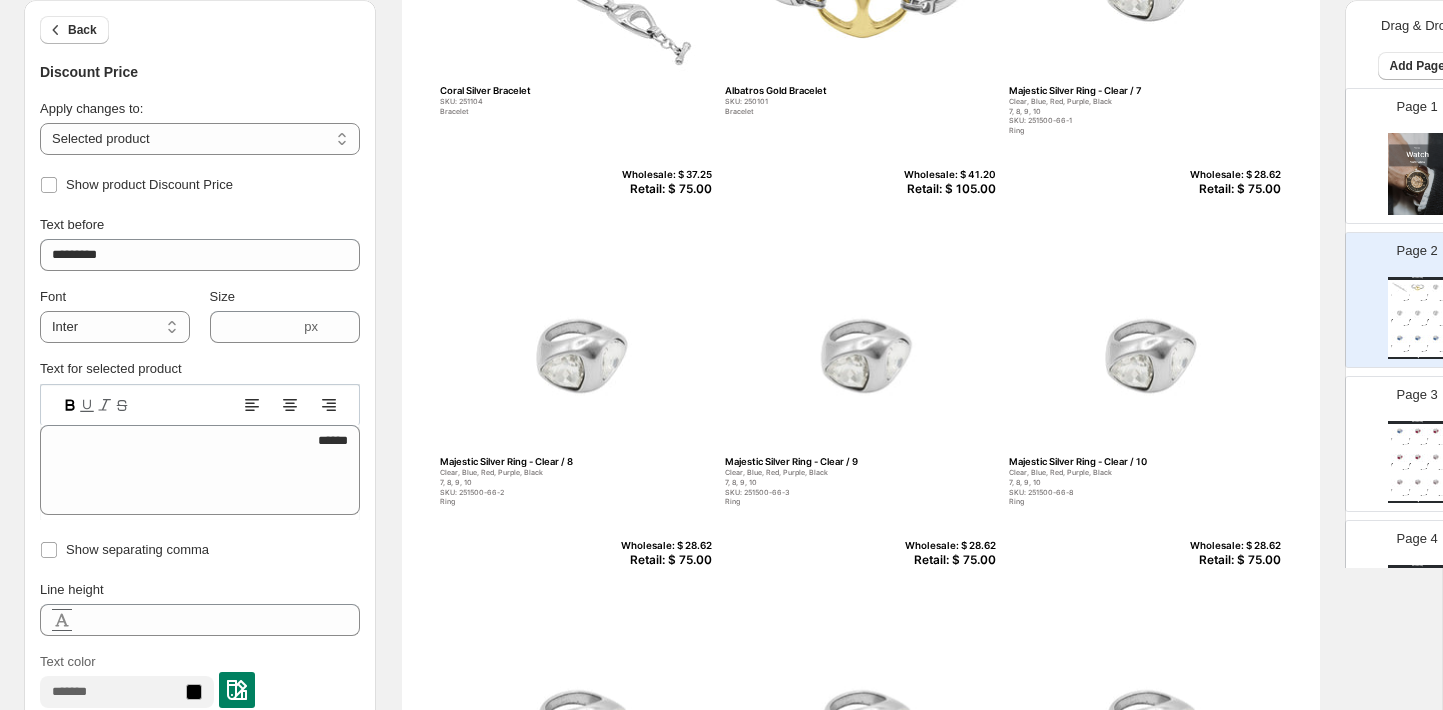 click on "SKU:  251104" at bounding box center (533, 102) 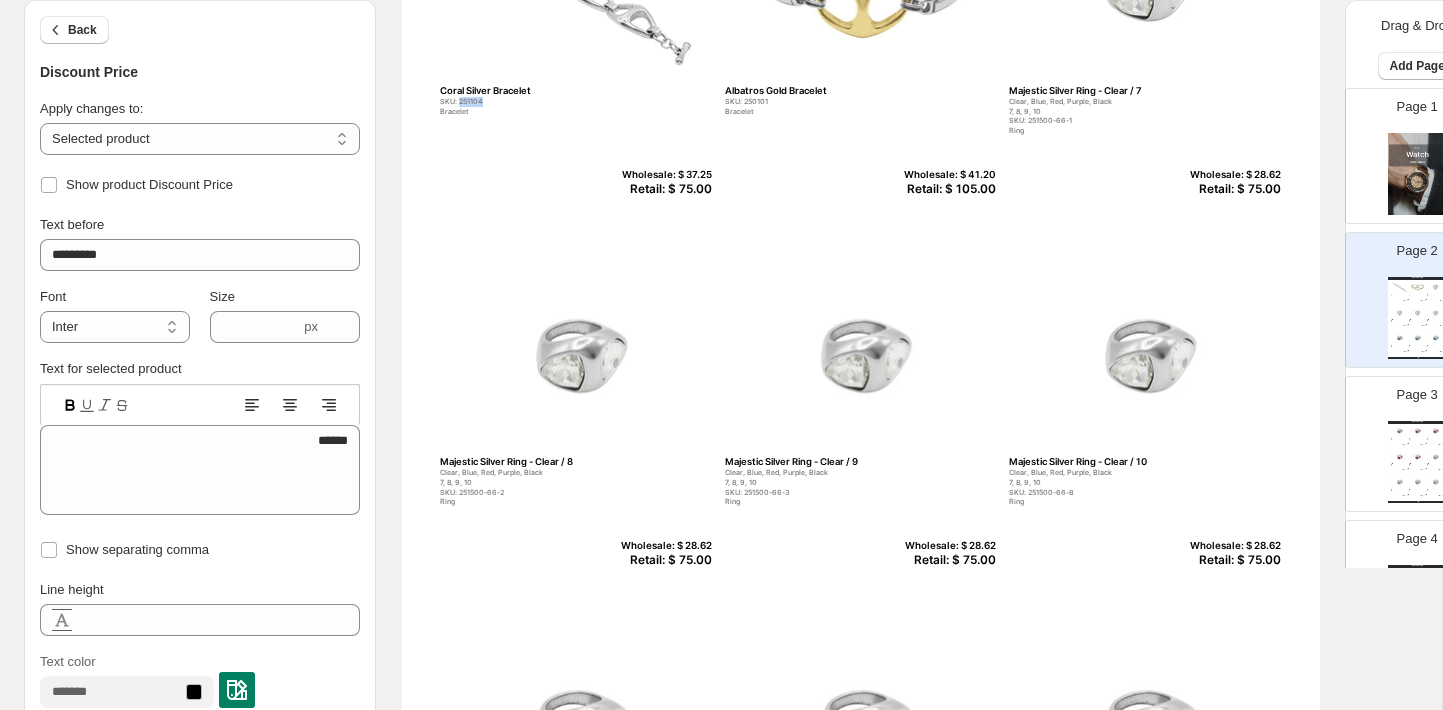 click on "SKU:  251104" at bounding box center (533, 102) 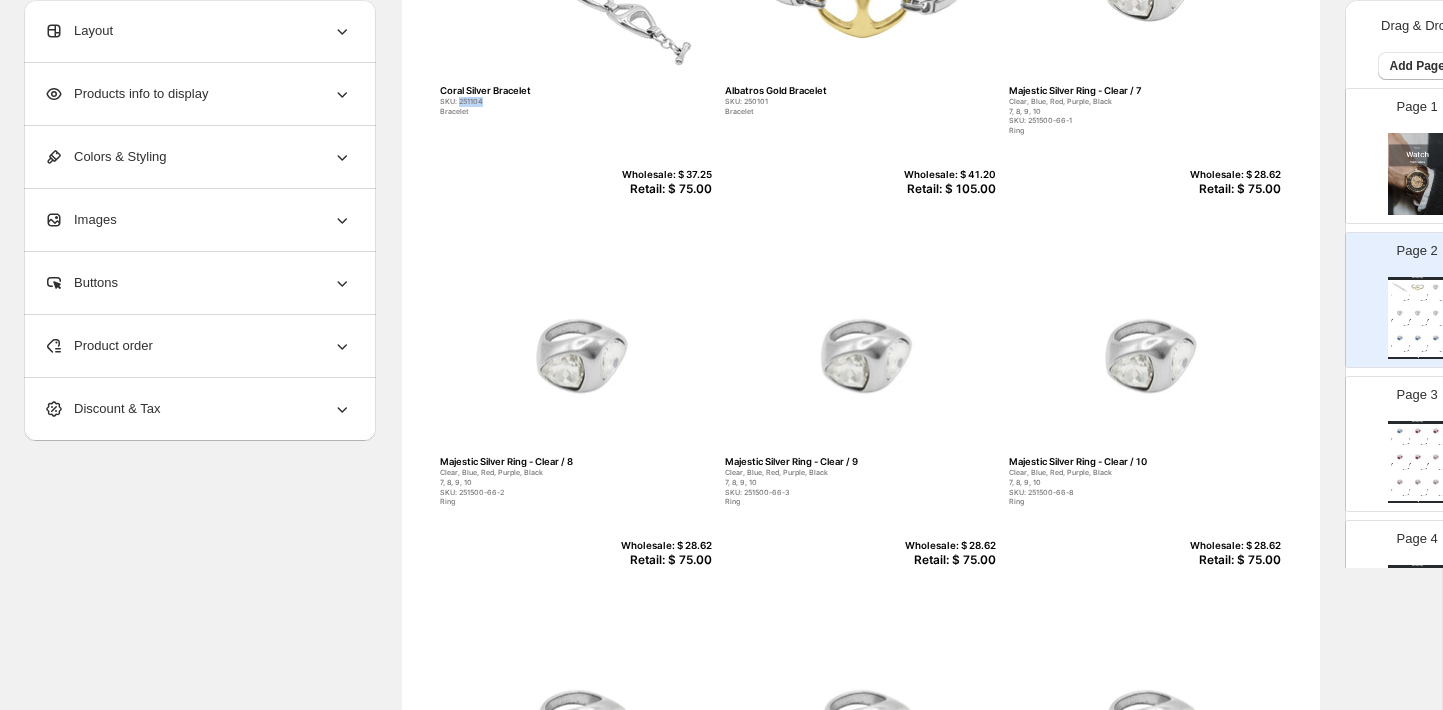 copy on "251104" 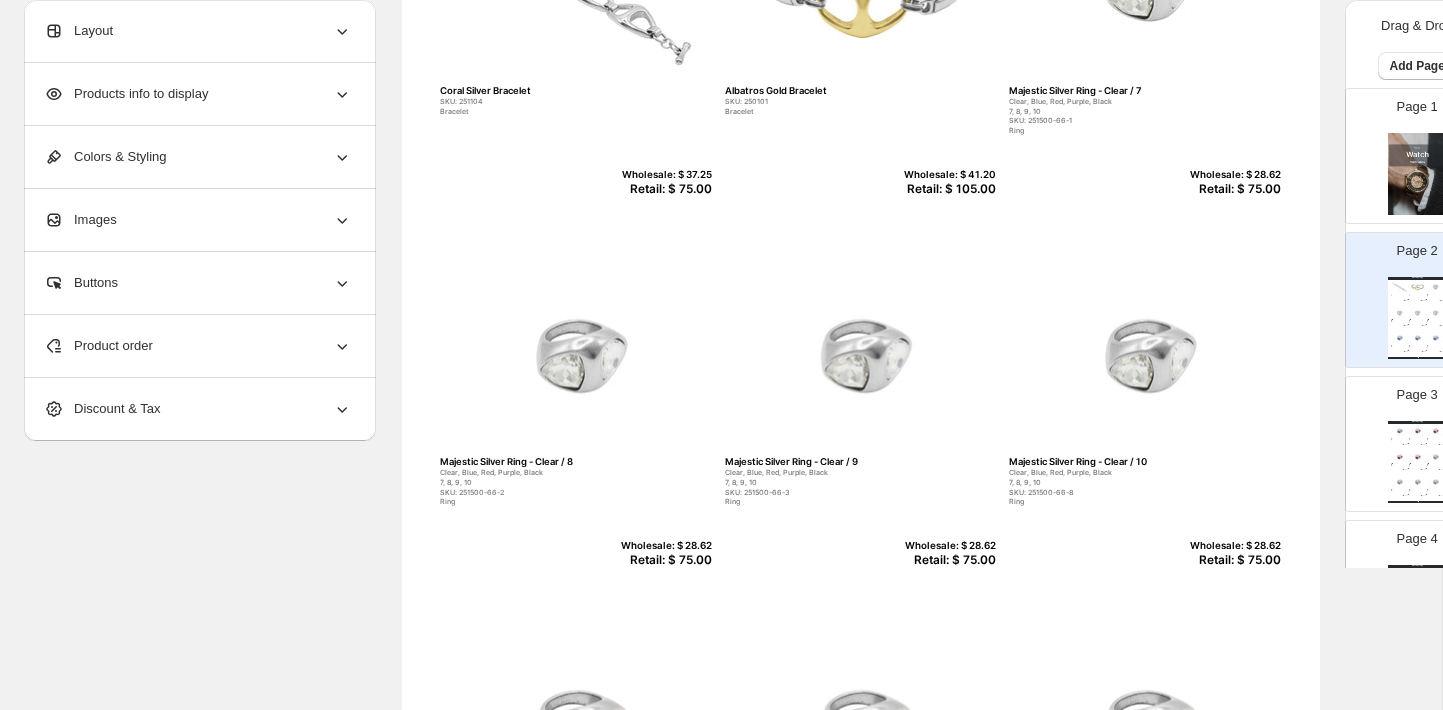 click on "Retail: $  75.00" at bounding box center (663, 189) 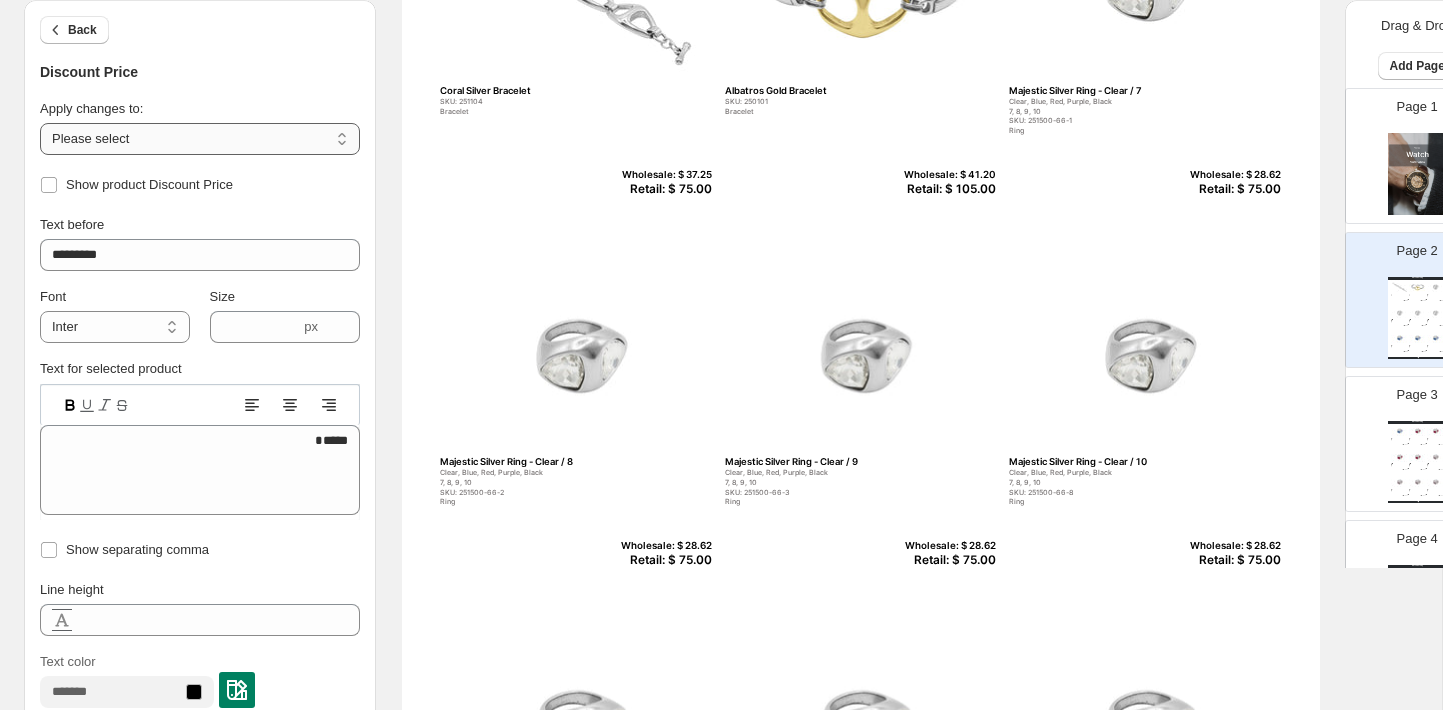 select on "**********" 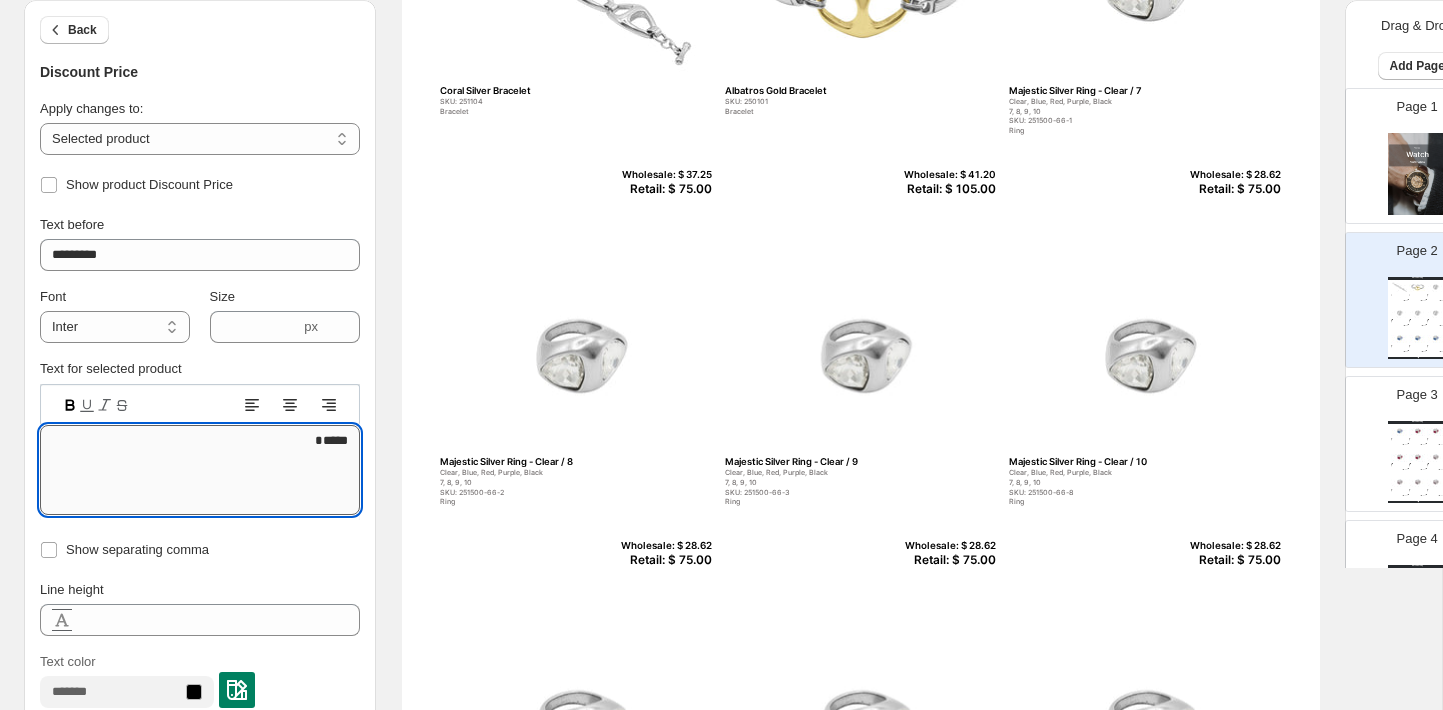 click on "*****" at bounding box center (200, 470) 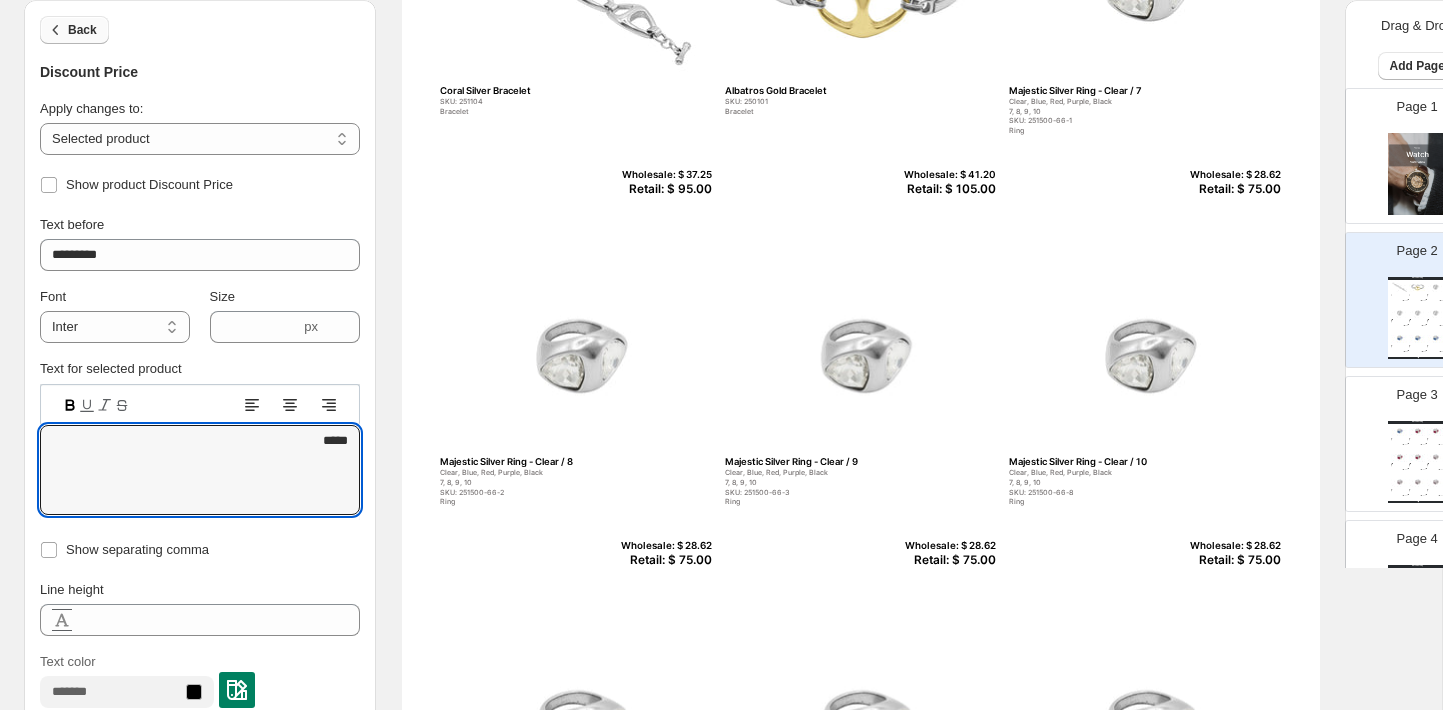 type on "*****" 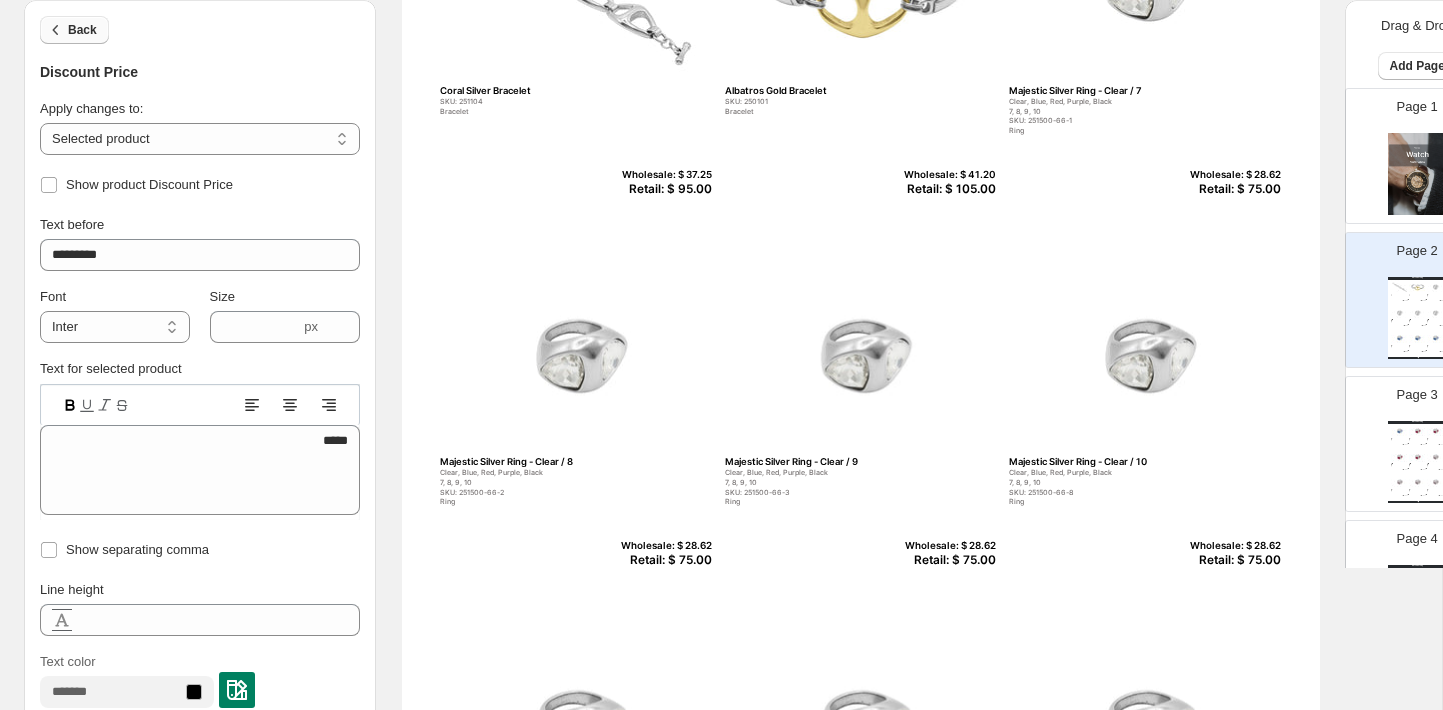 click on "Back" at bounding box center (82, 30) 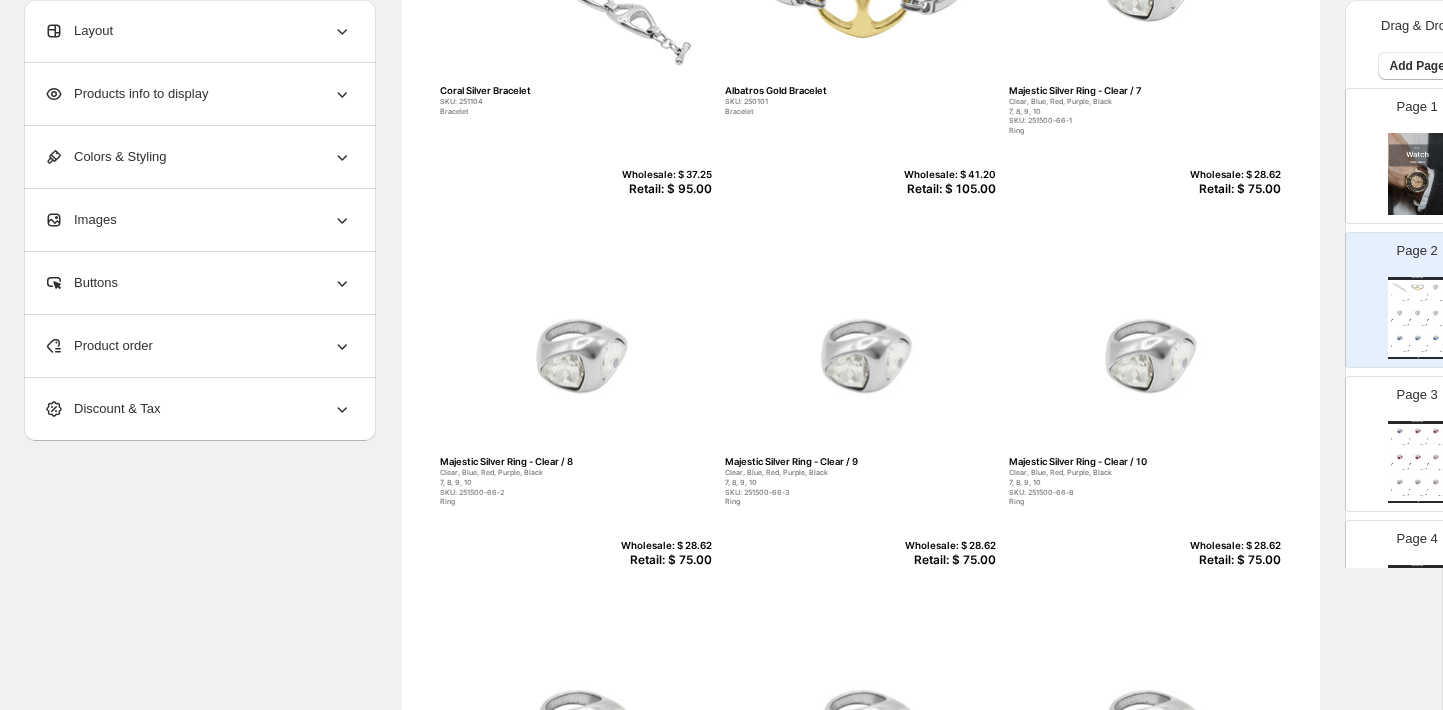 click on "SKU:  251104" at bounding box center (533, 102) 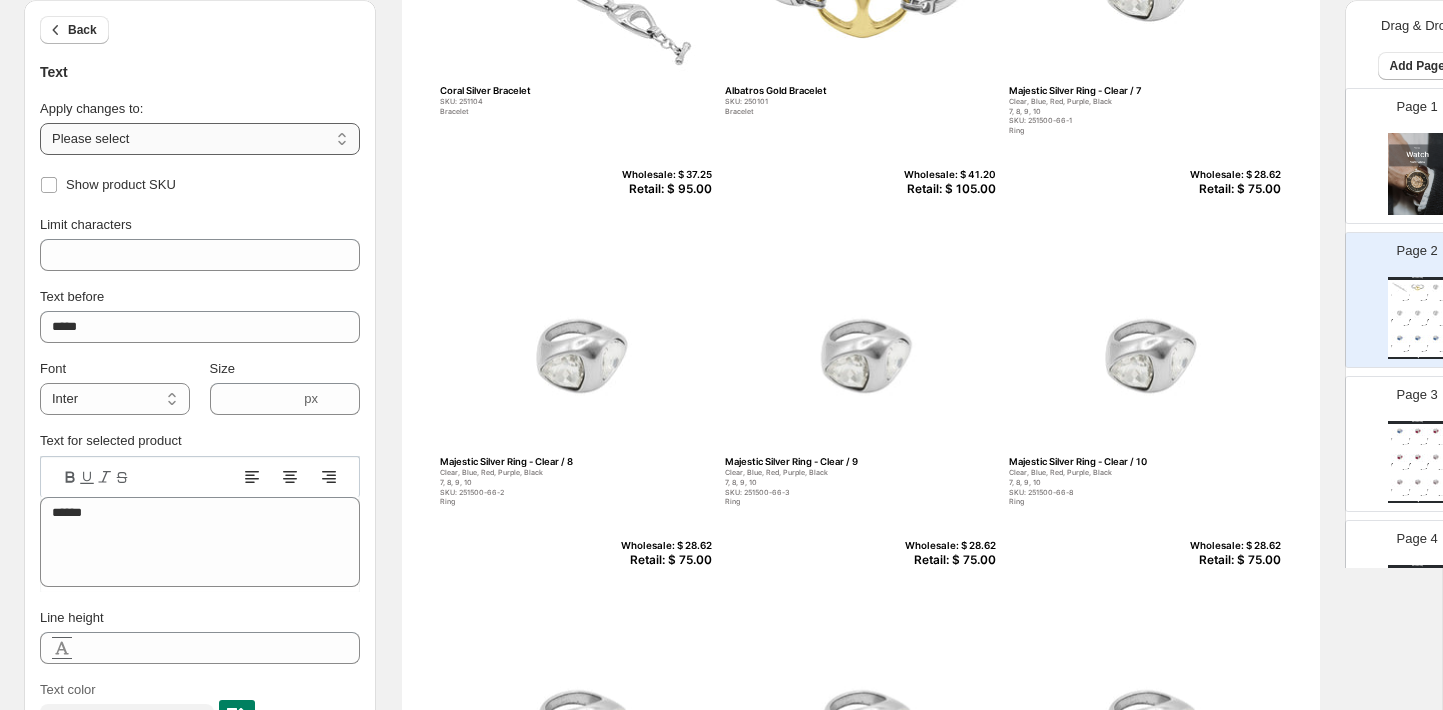select on "**********" 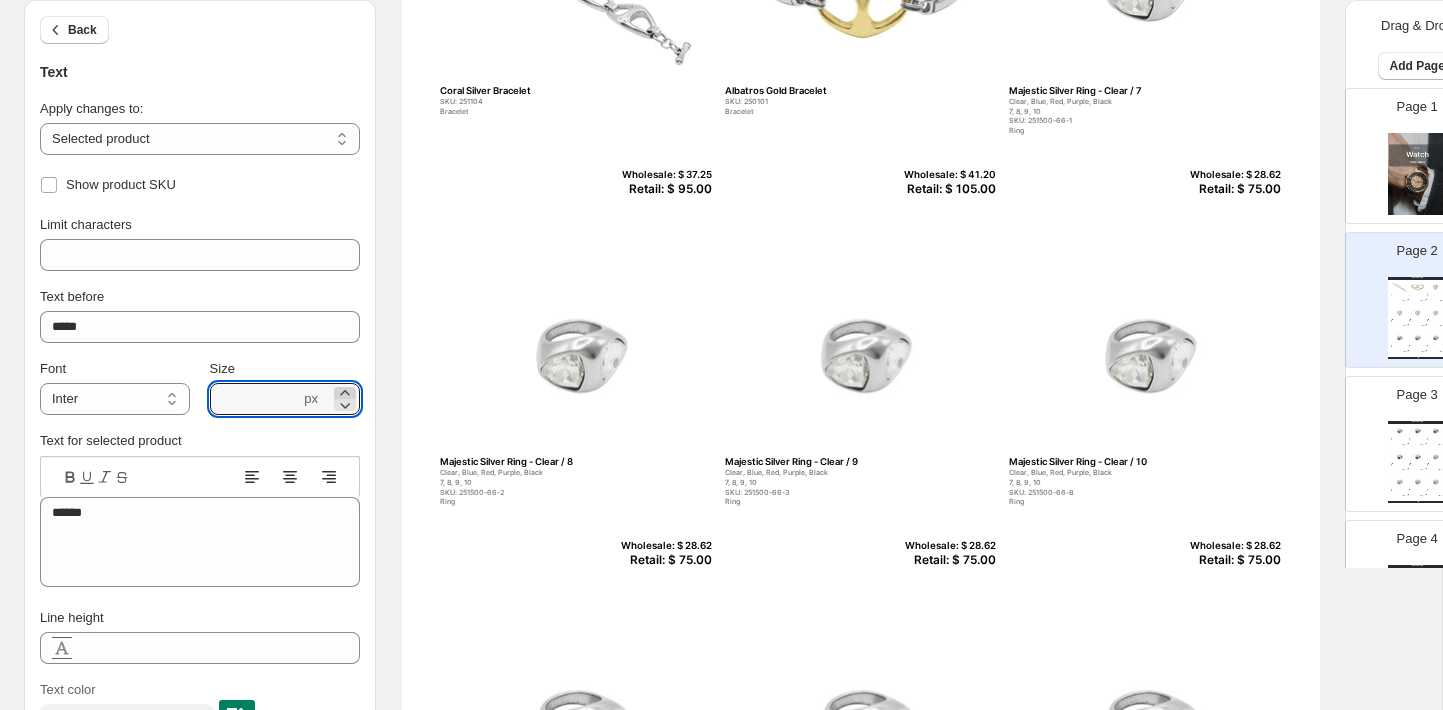click 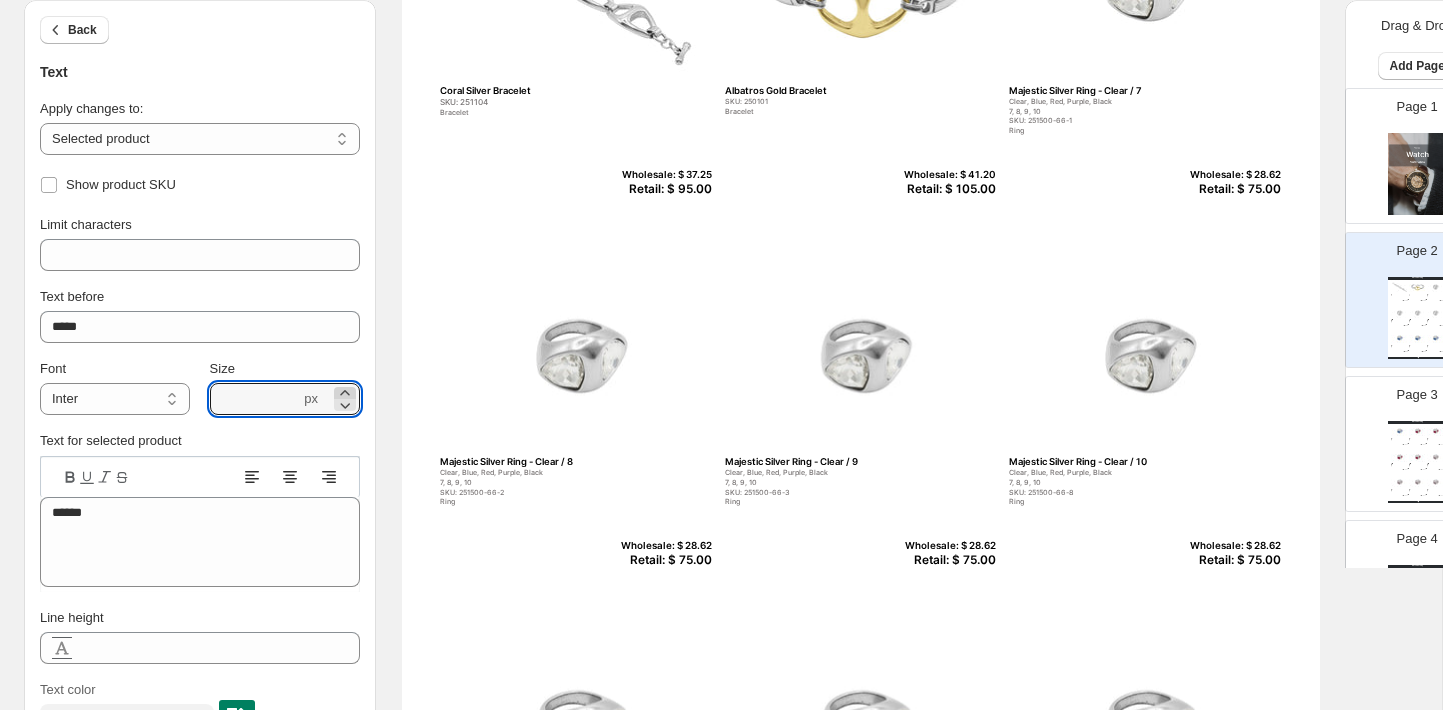 click 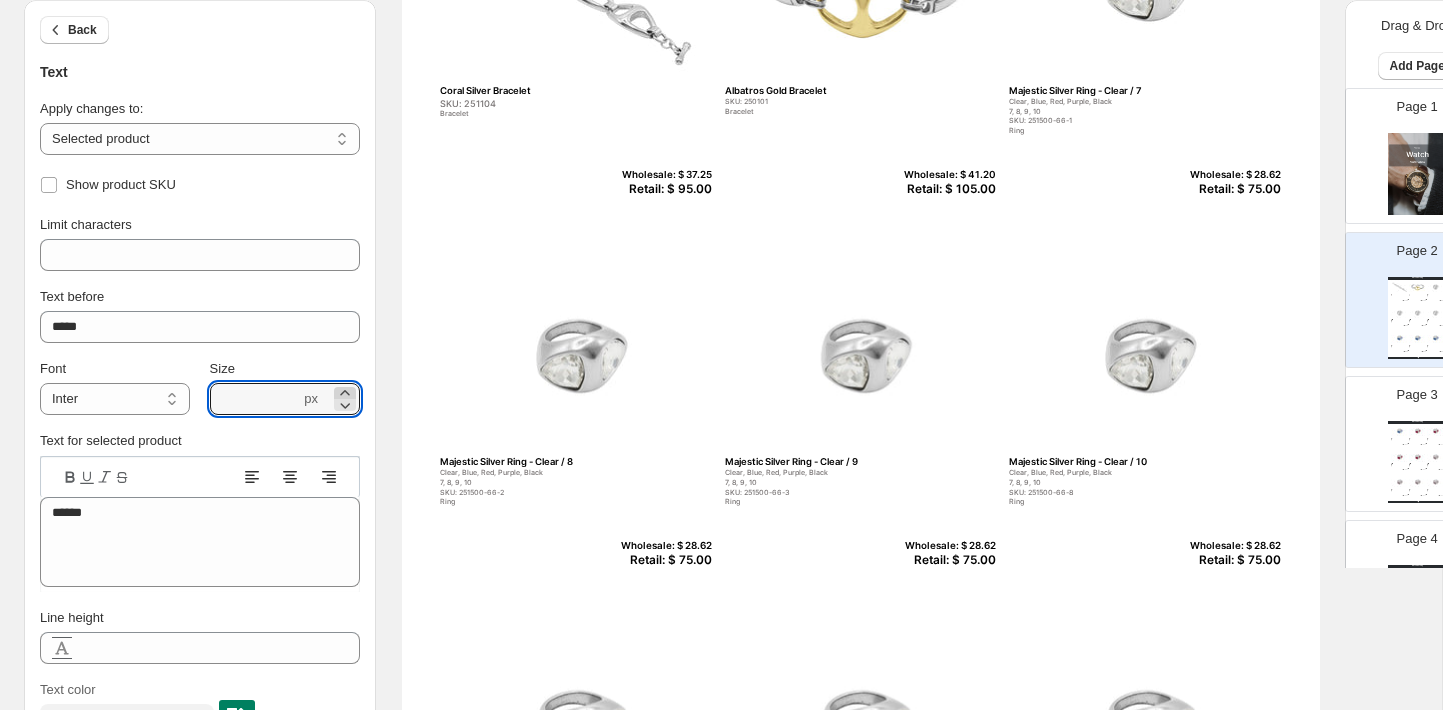 click 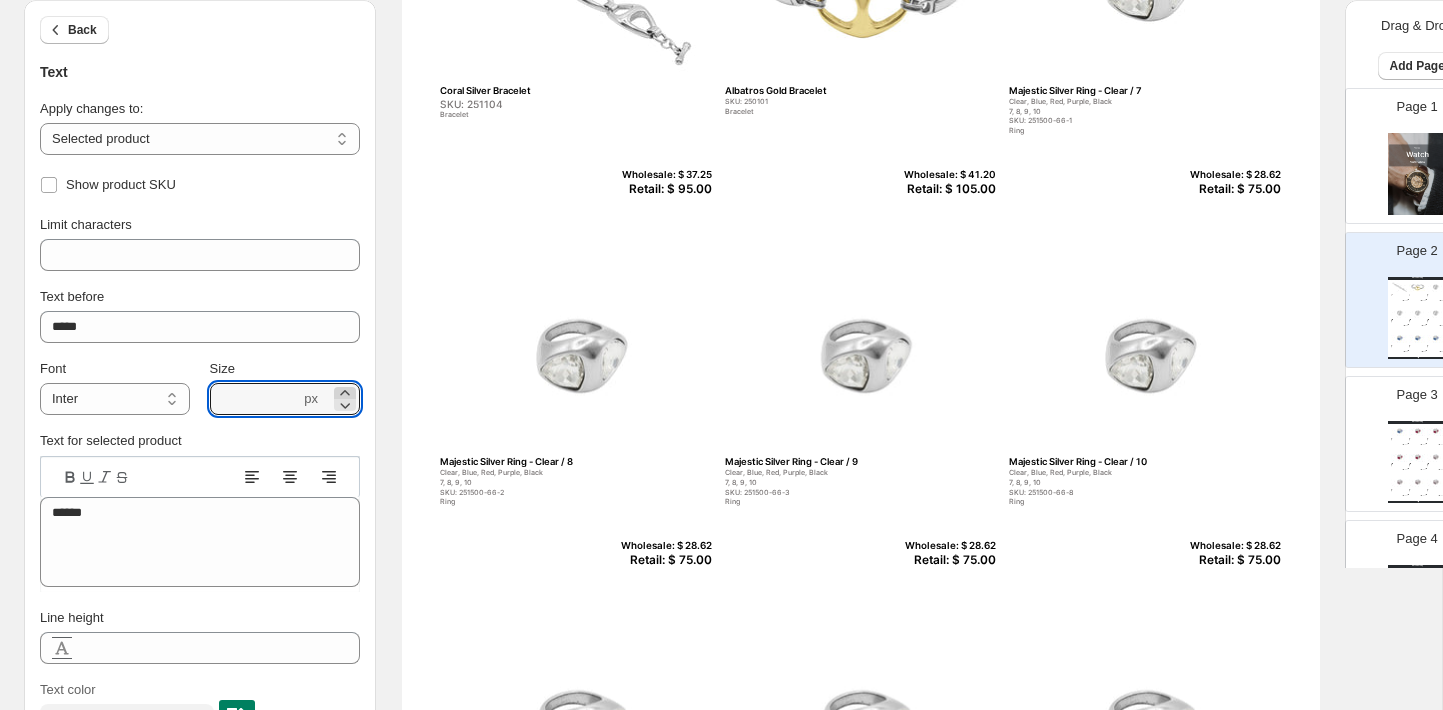 click 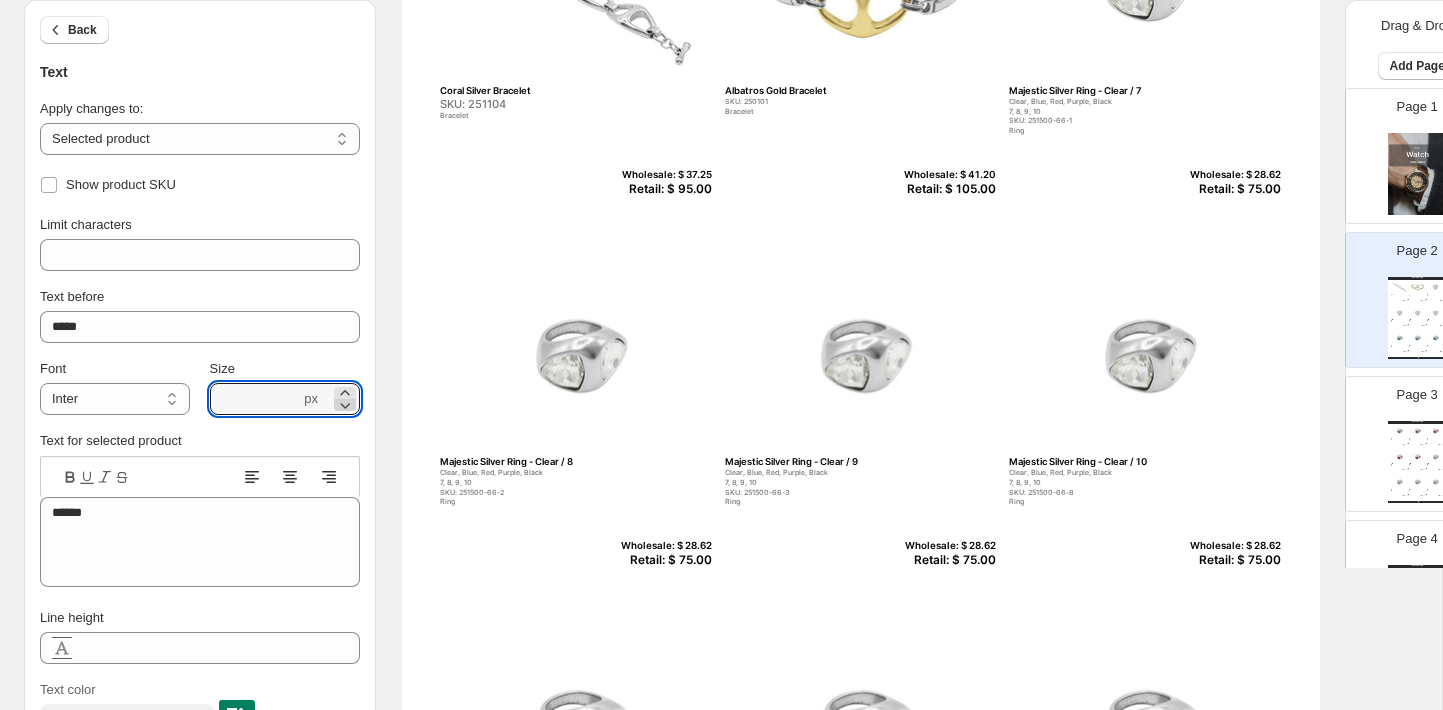 click 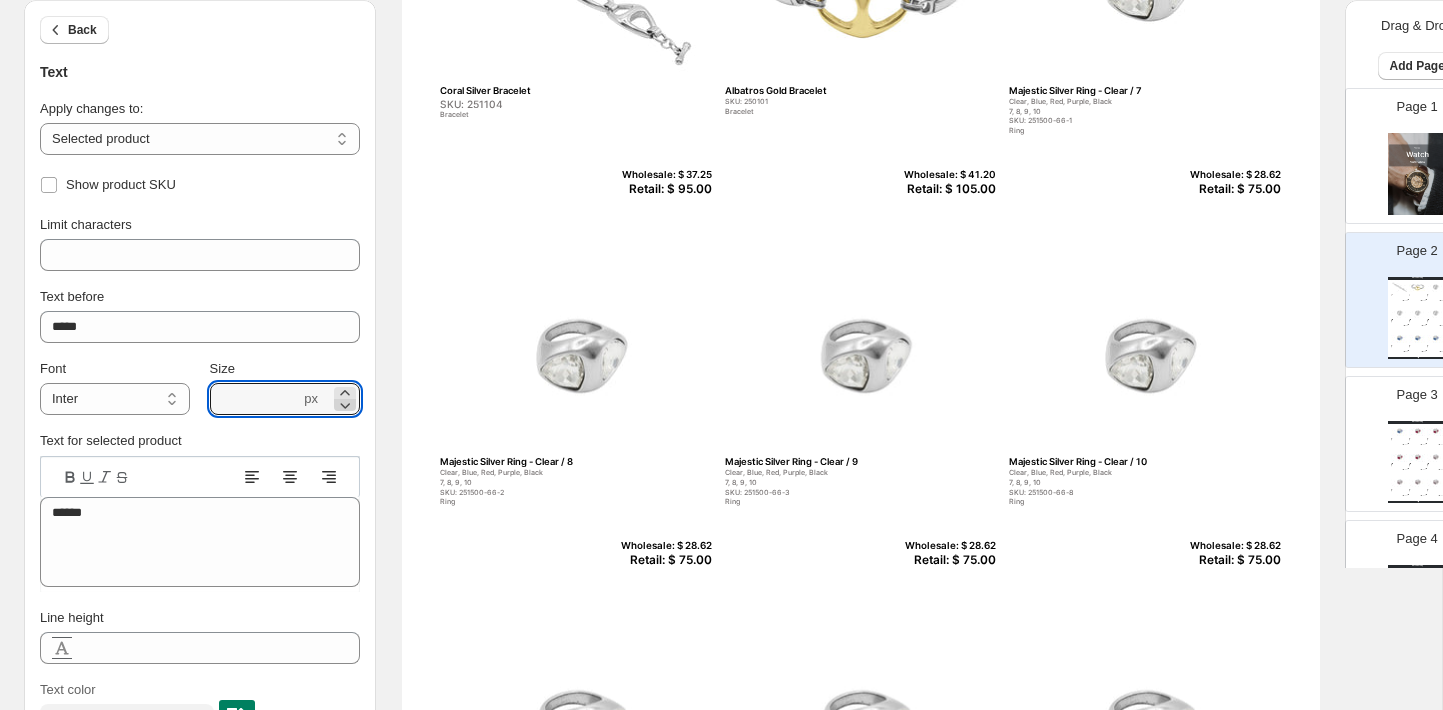 click 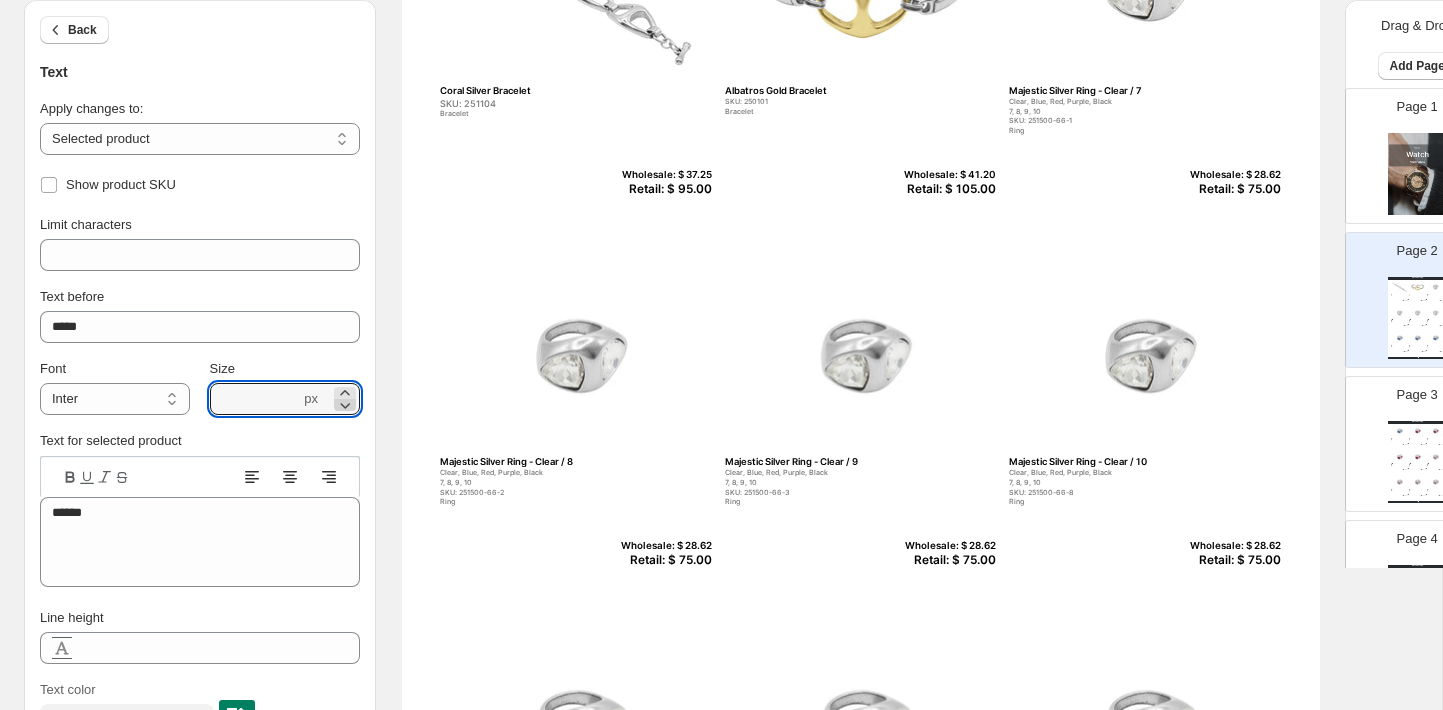 click 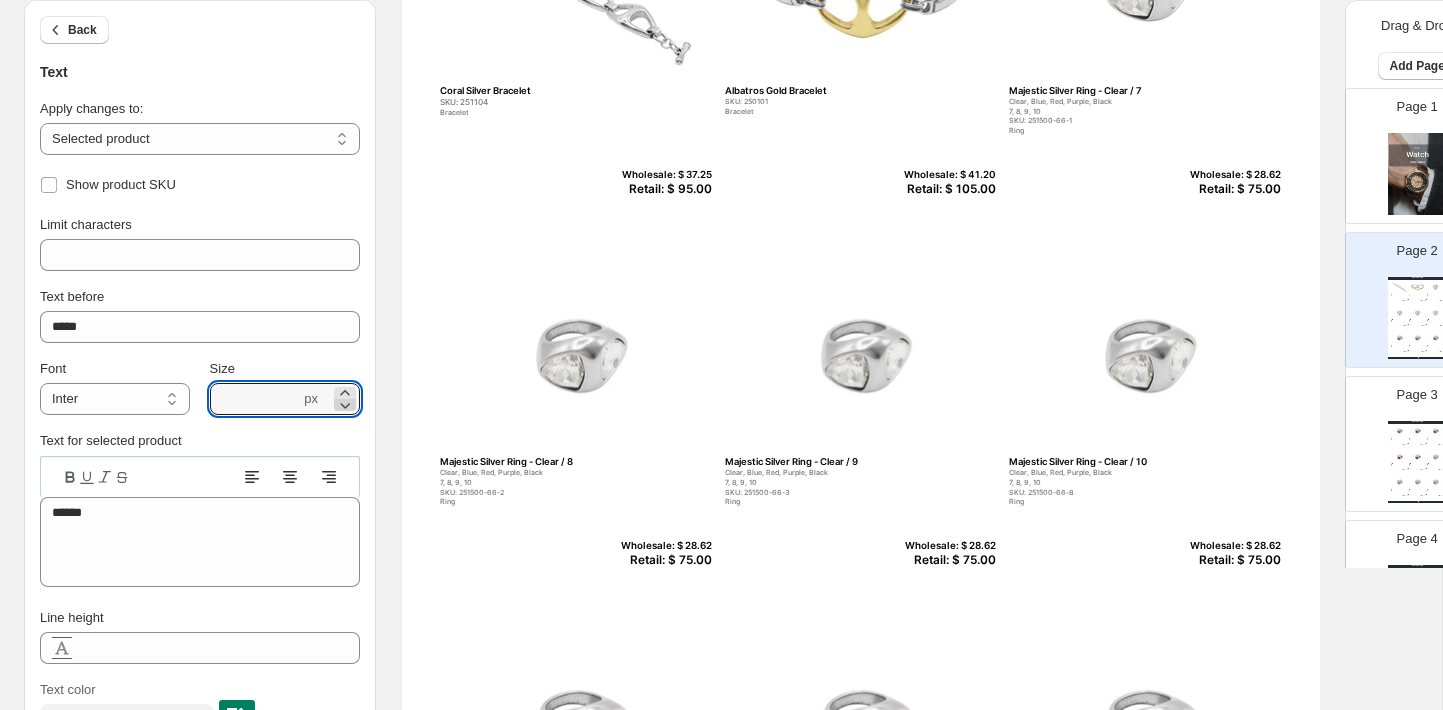 type on "***" 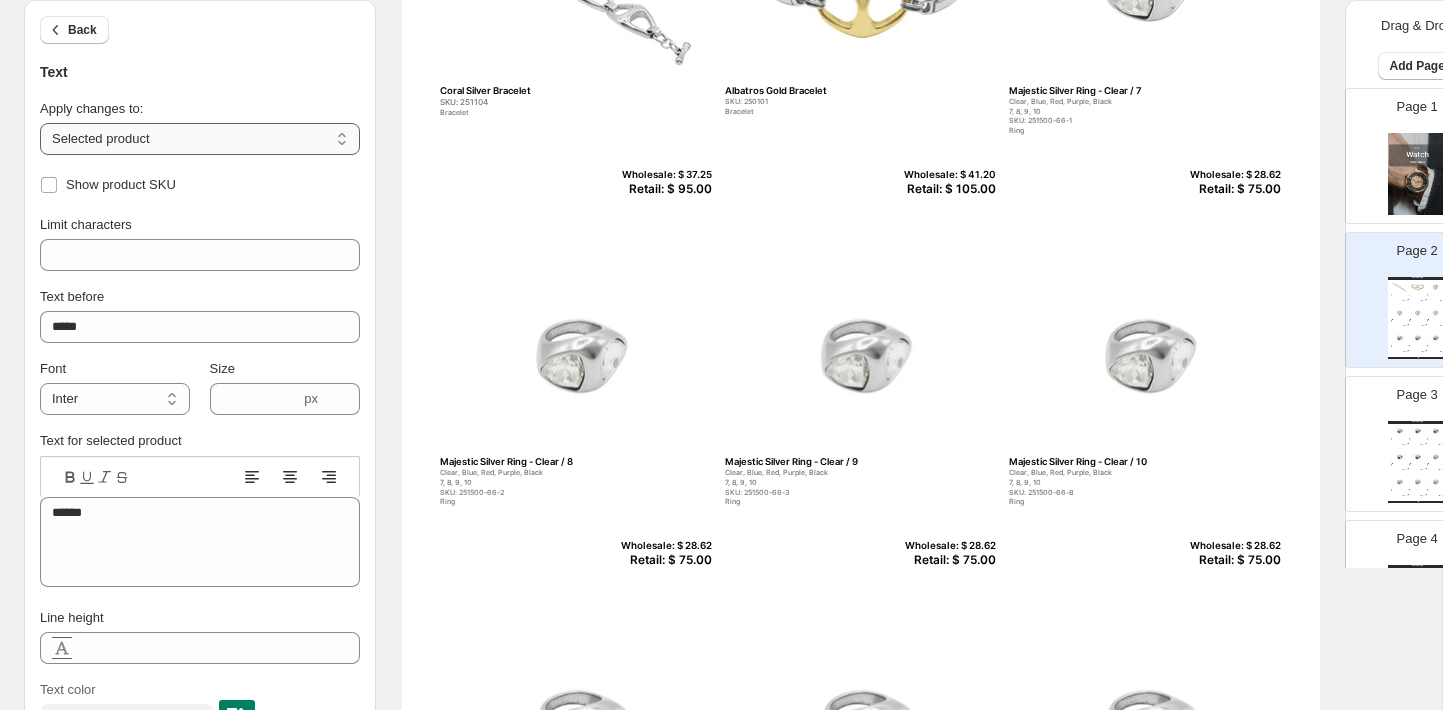 select on "**********" 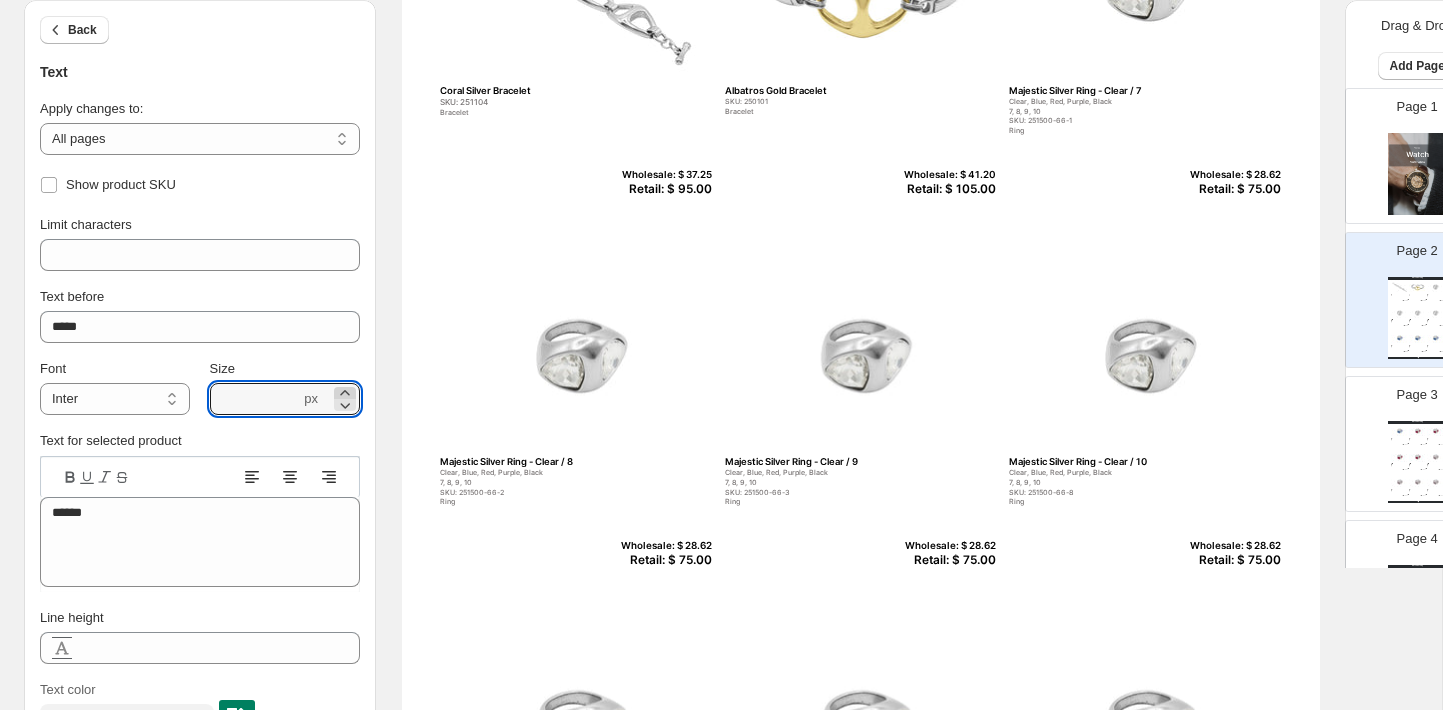 click 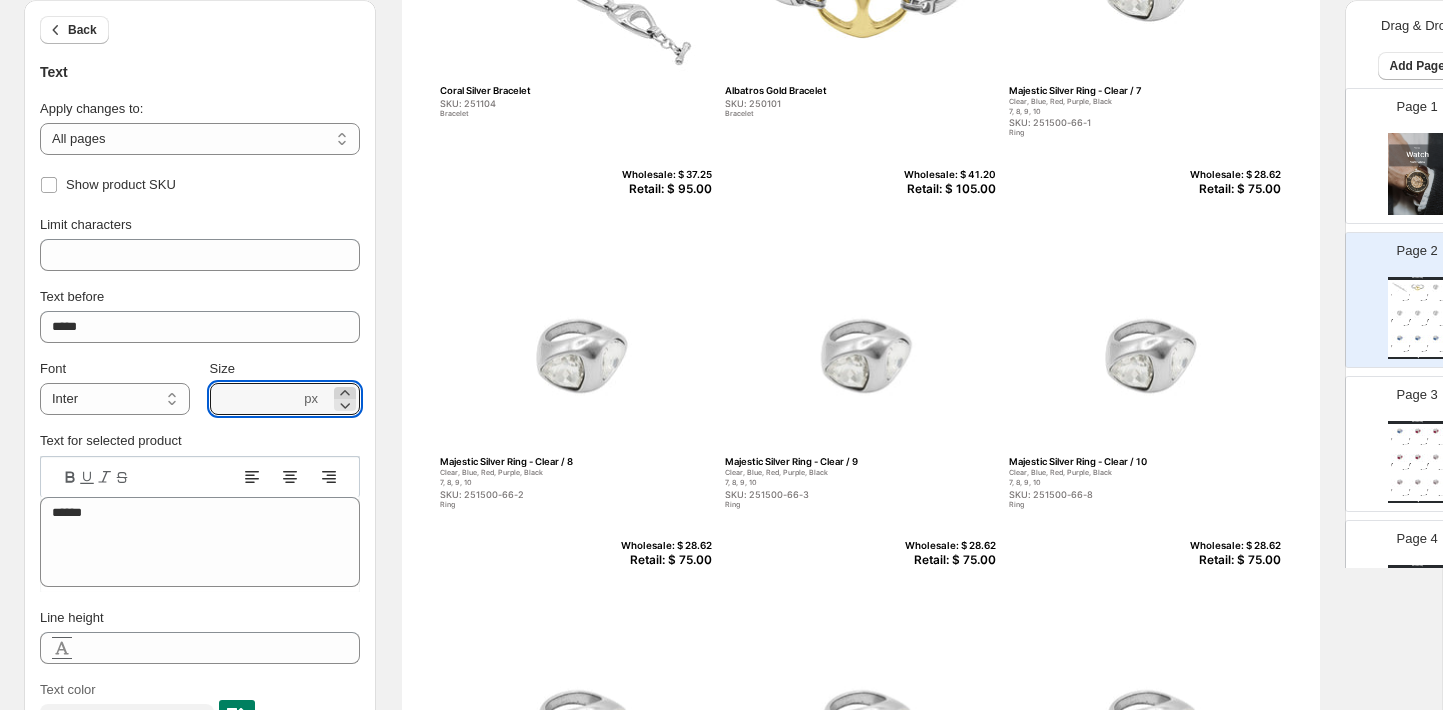click 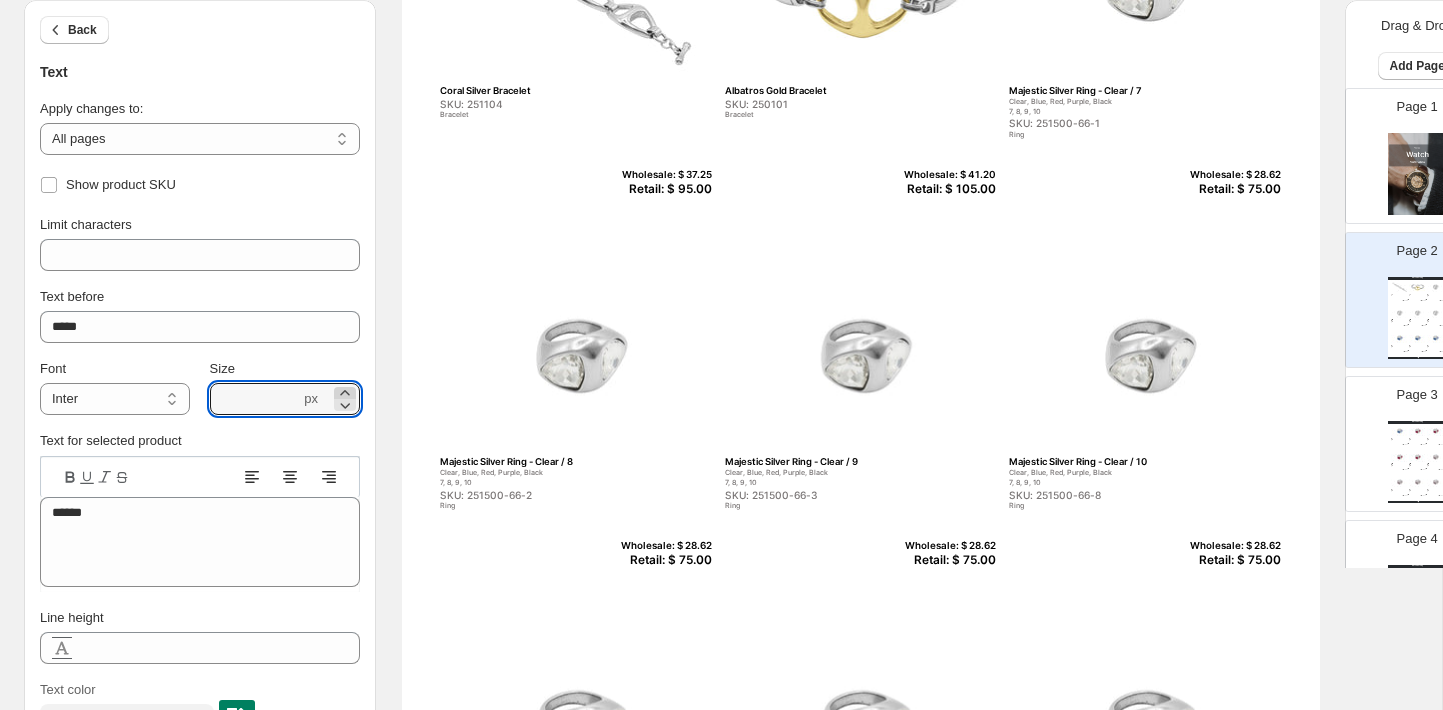 click 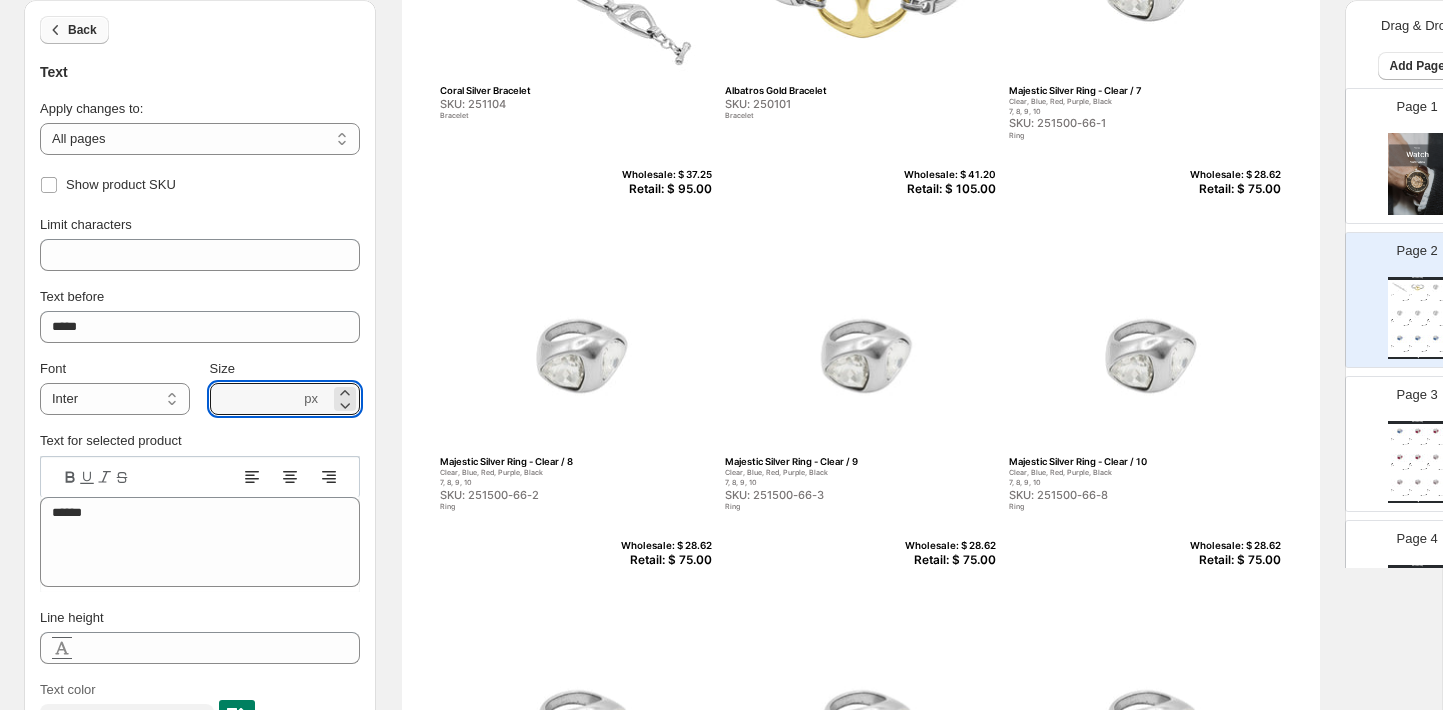 click on "Back" at bounding box center [82, 30] 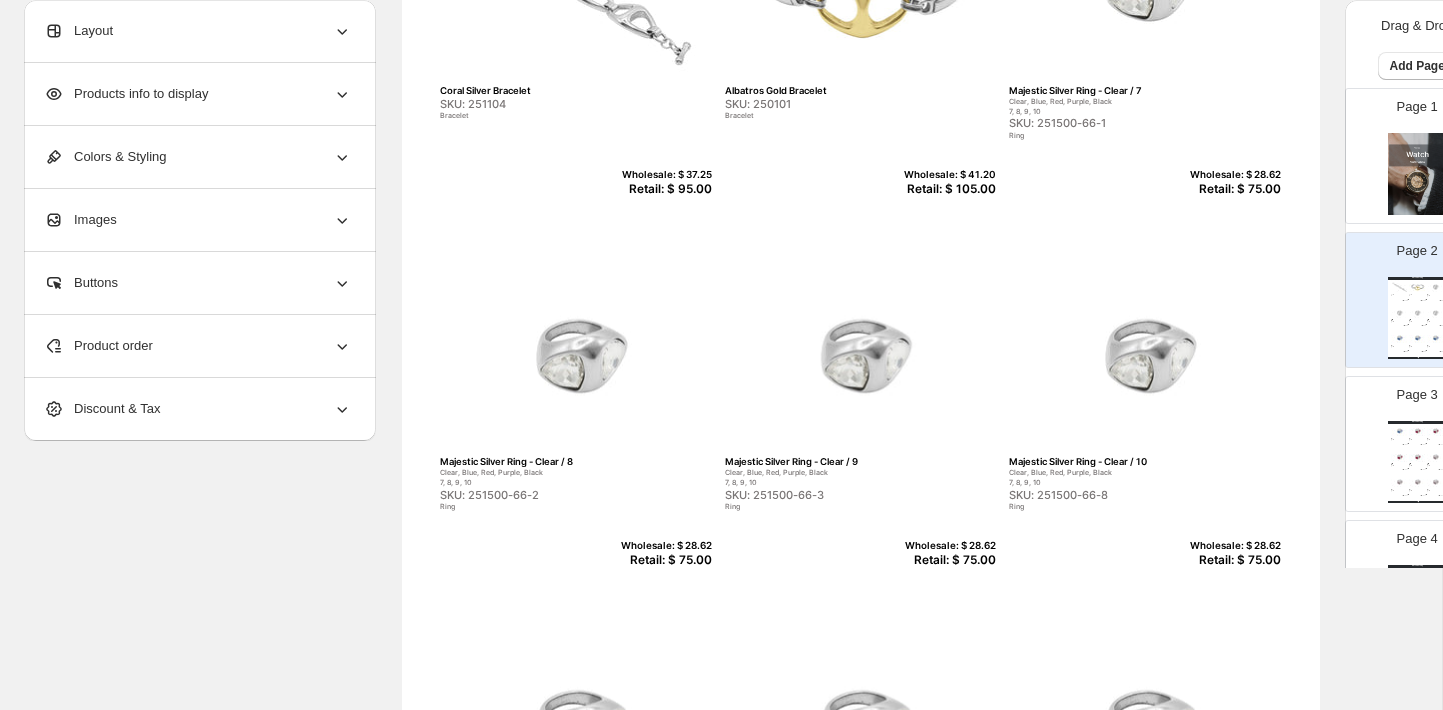 click on "Layout" at bounding box center [198, 31] 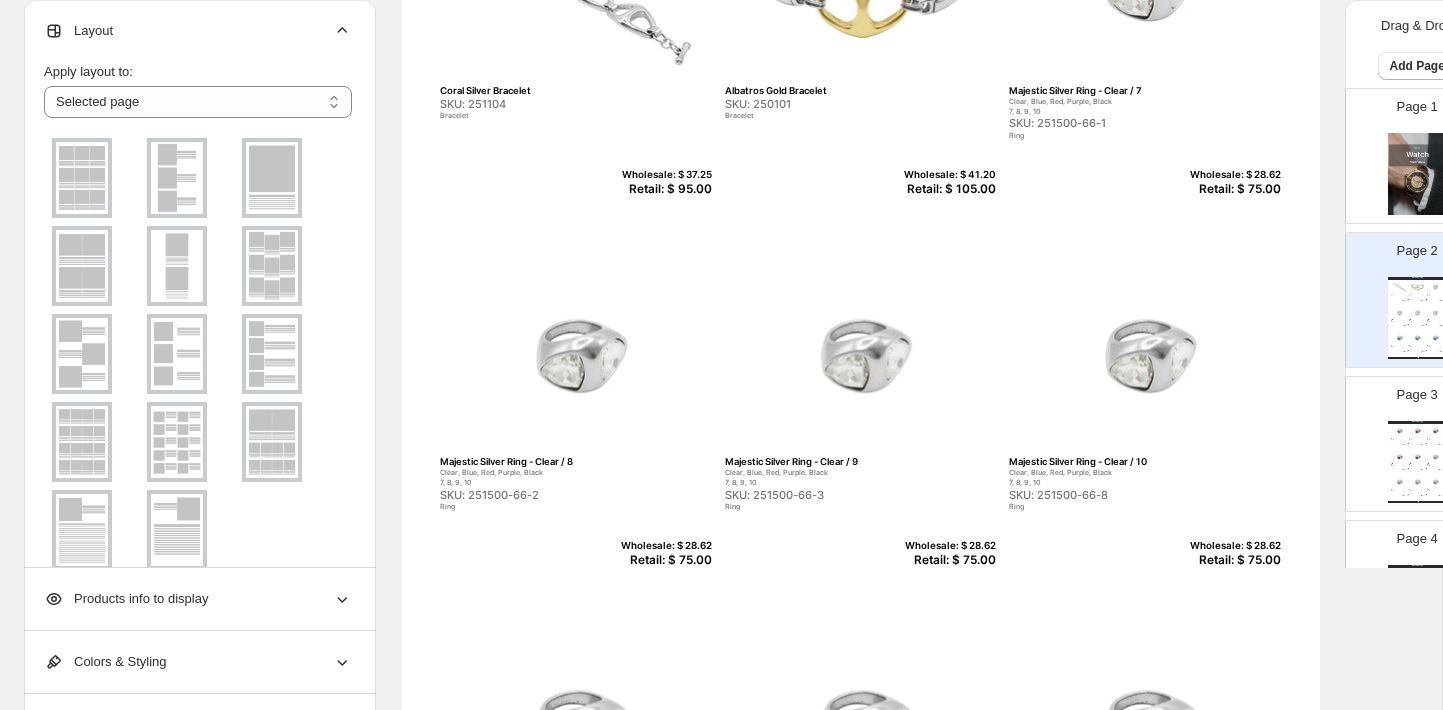 click on "Layout" at bounding box center (198, 31) 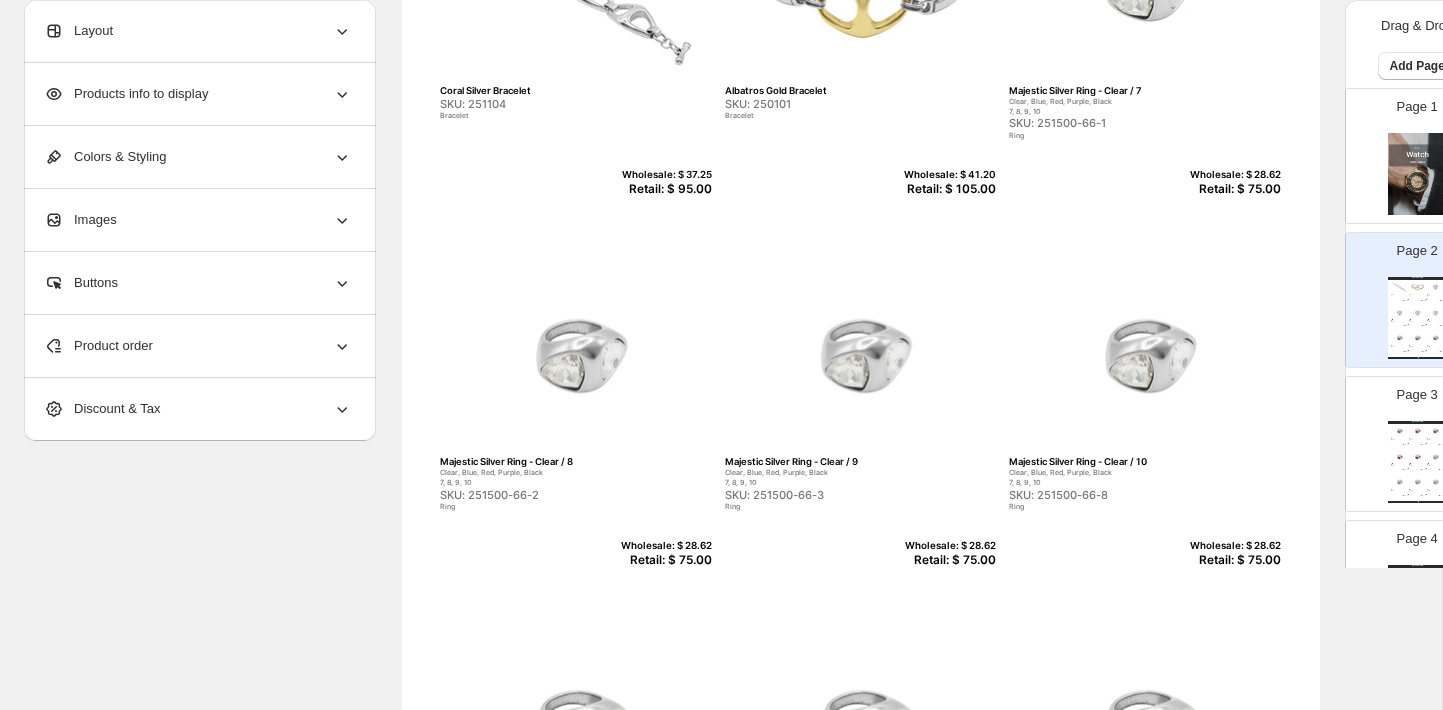 click on "Products info to display" at bounding box center [126, 94] 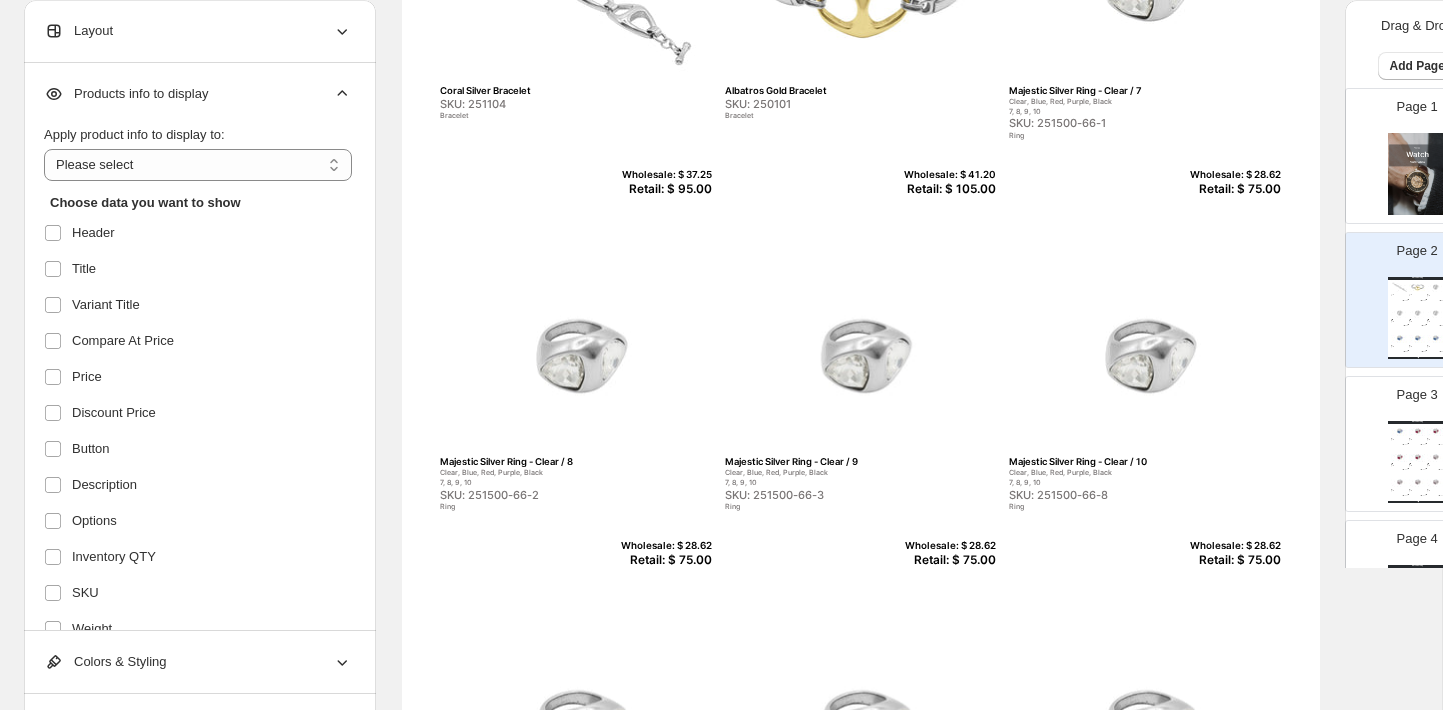 scroll, scrollTop: 0, scrollLeft: 0, axis: both 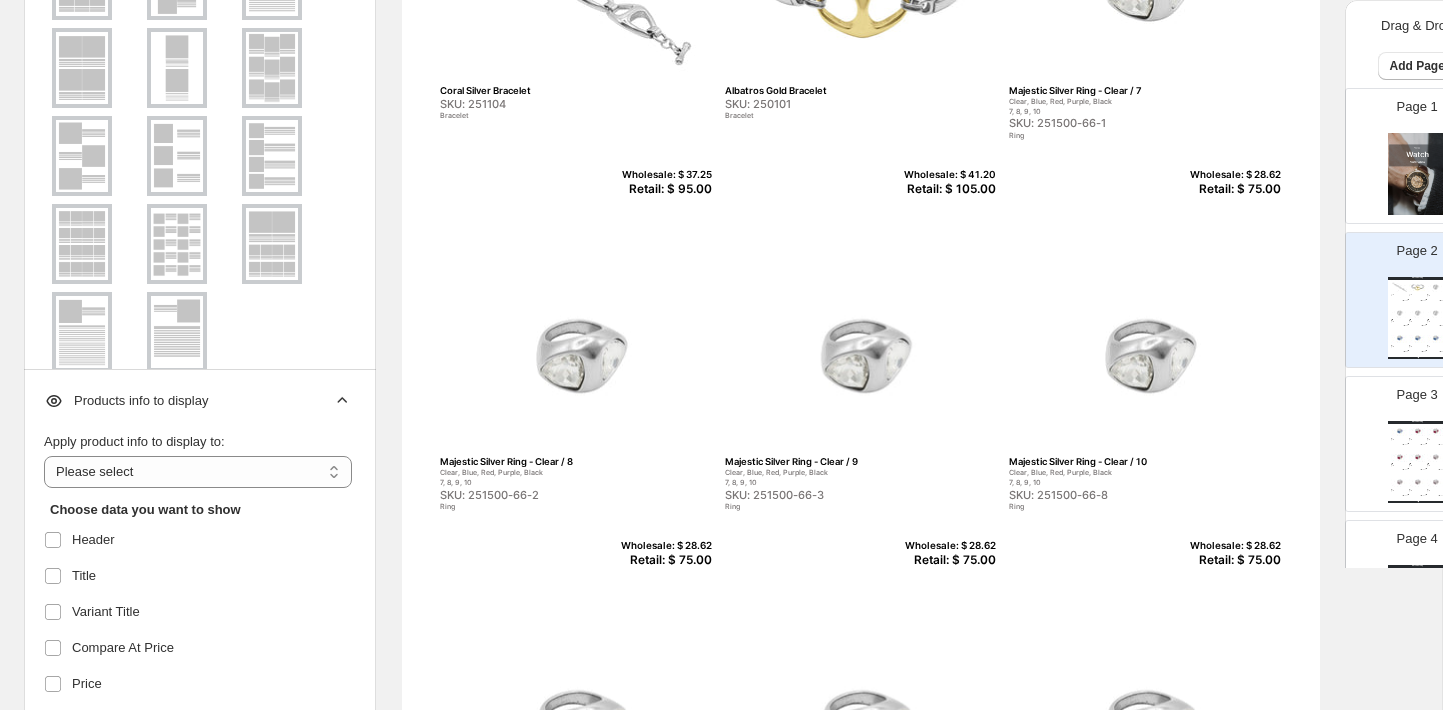 click on "Products info to display" at bounding box center (198, 401) 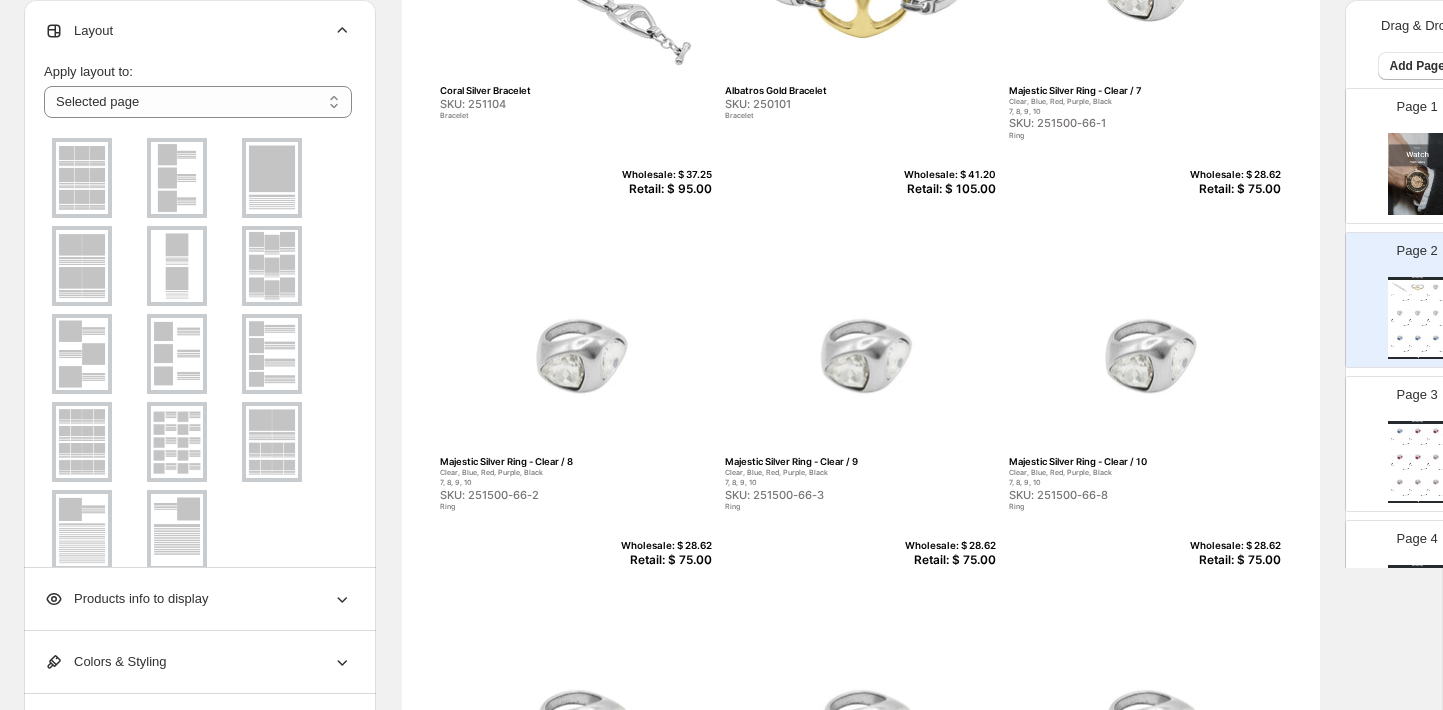click on "Layout" at bounding box center [198, 31] 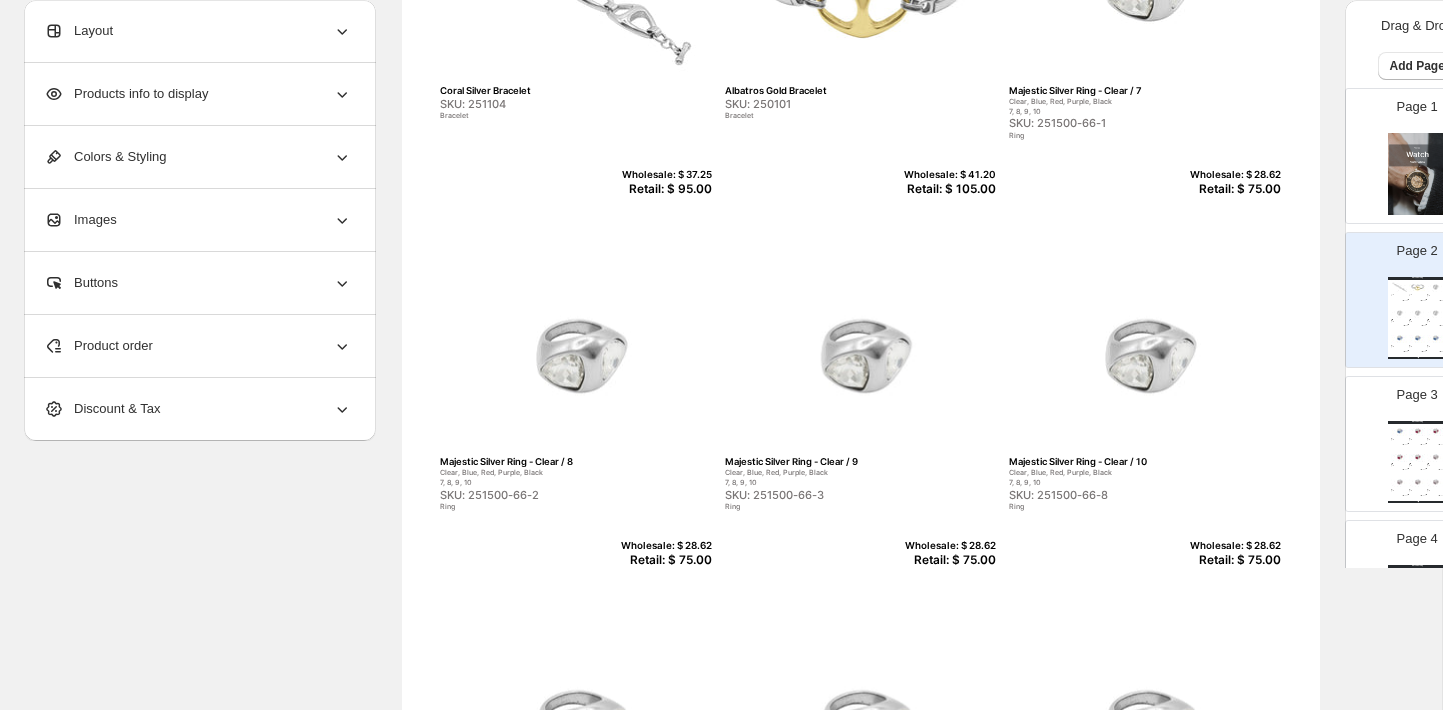 click on "Colors & Styling" at bounding box center (198, 157) 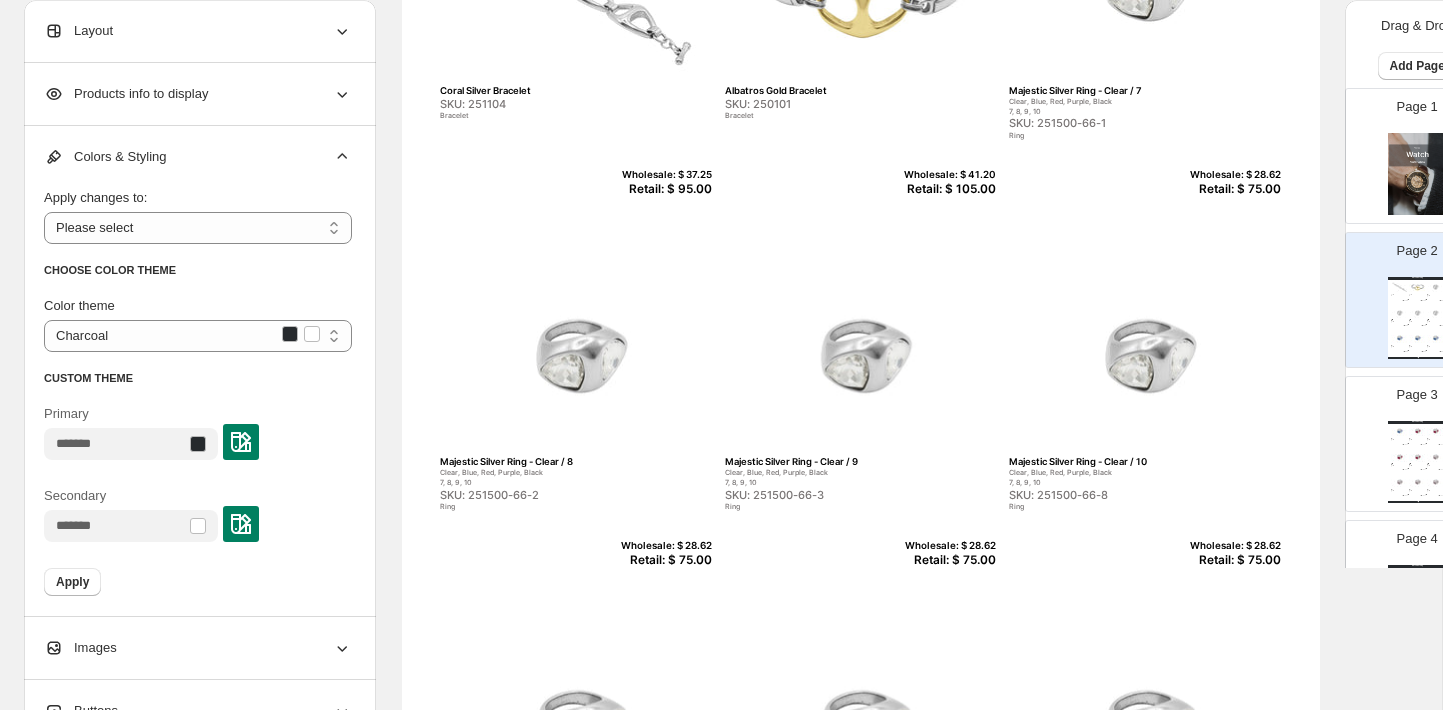 click on "Colors & Styling" at bounding box center (198, 157) 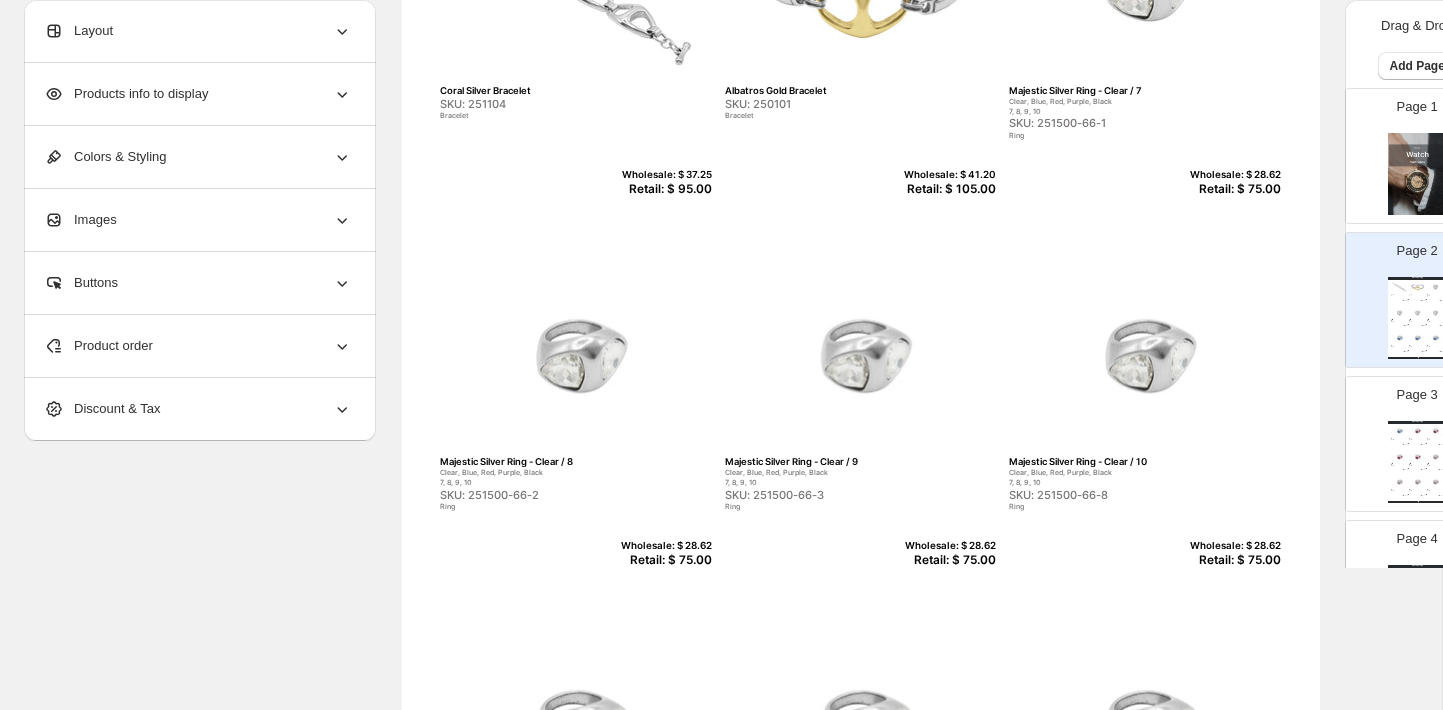 click on "Images" at bounding box center (198, 220) 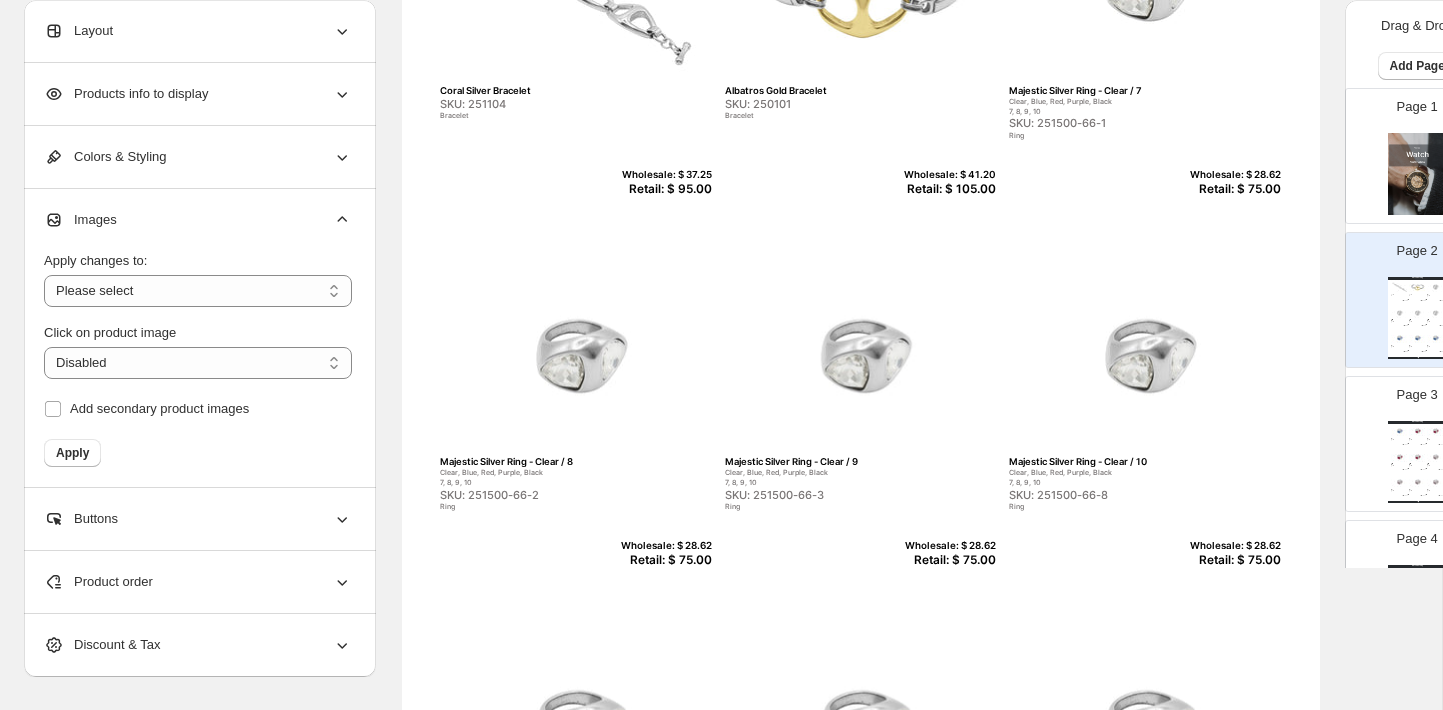 click on "Images" at bounding box center [198, 220] 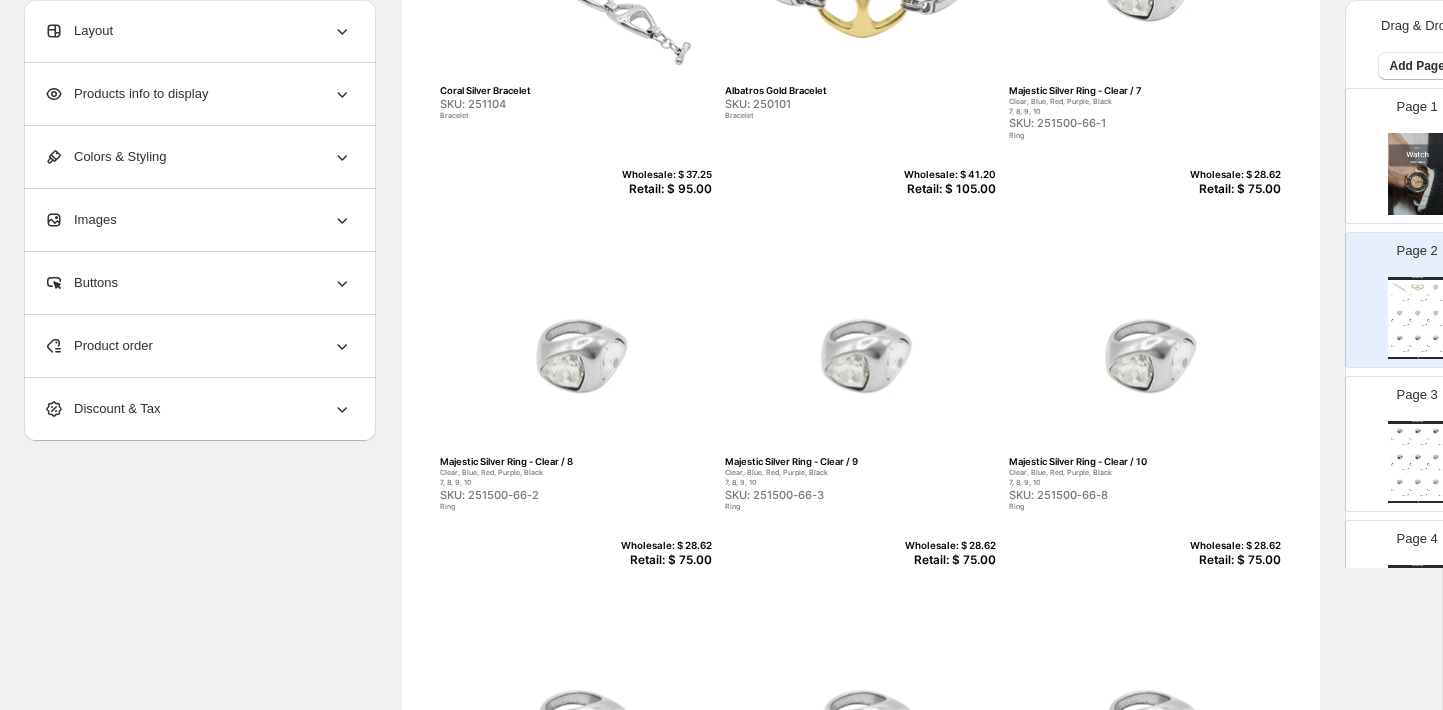 click on "Buttons" at bounding box center (198, 283) 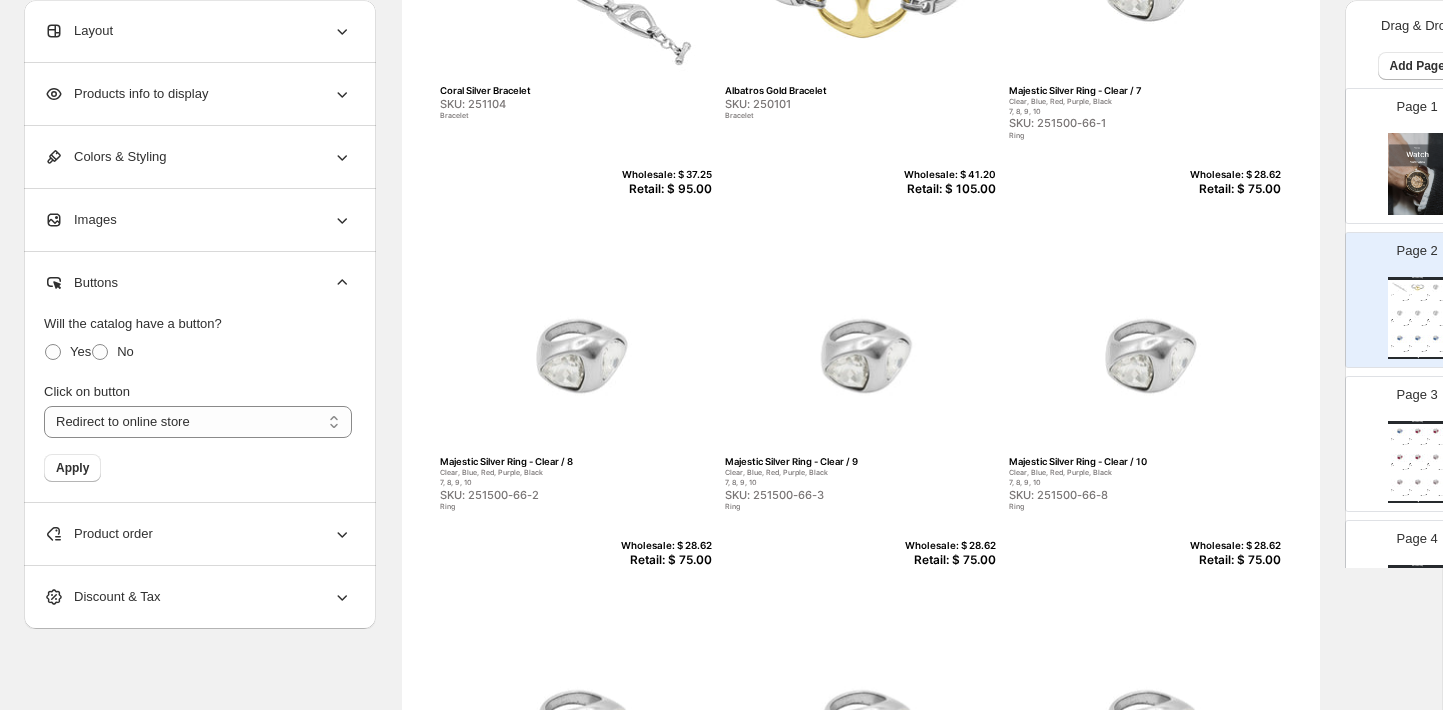 click on "Buttons" at bounding box center (198, 283) 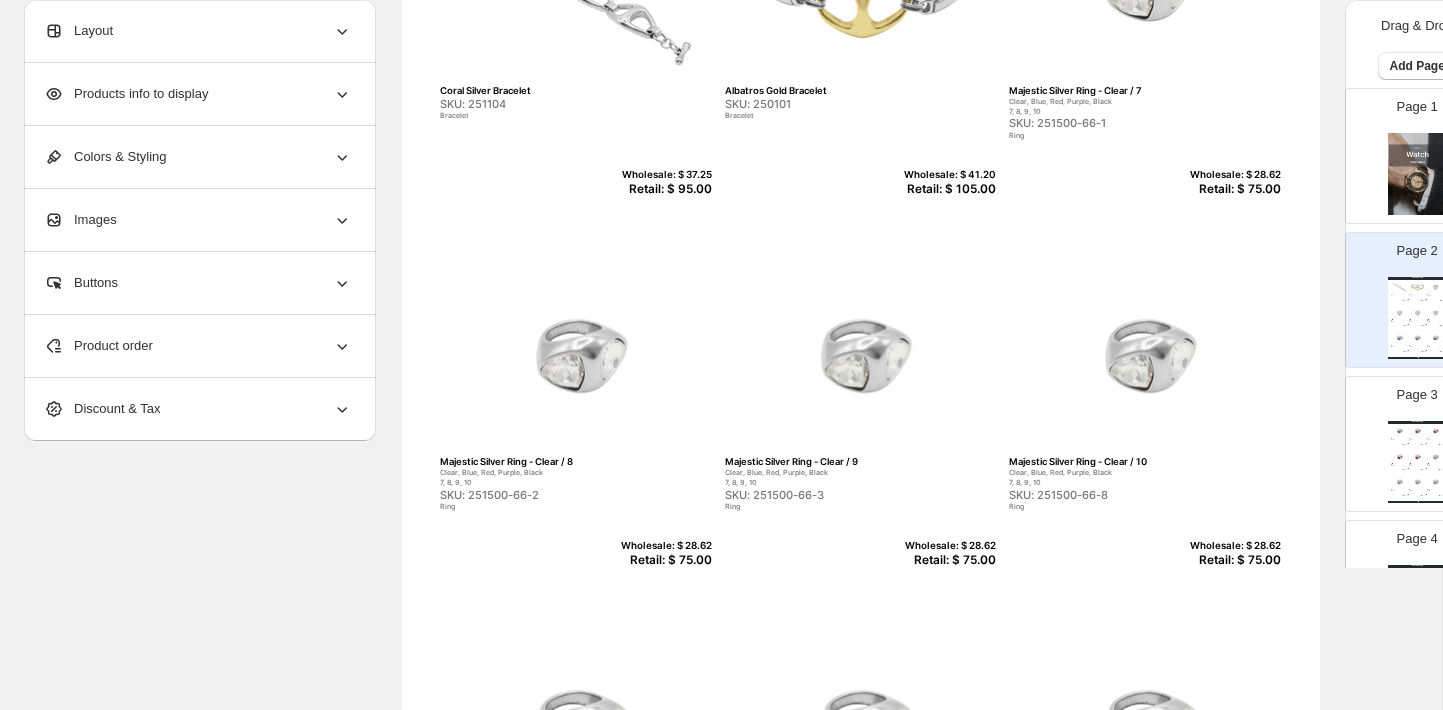 click on "Product order" at bounding box center (198, 346) 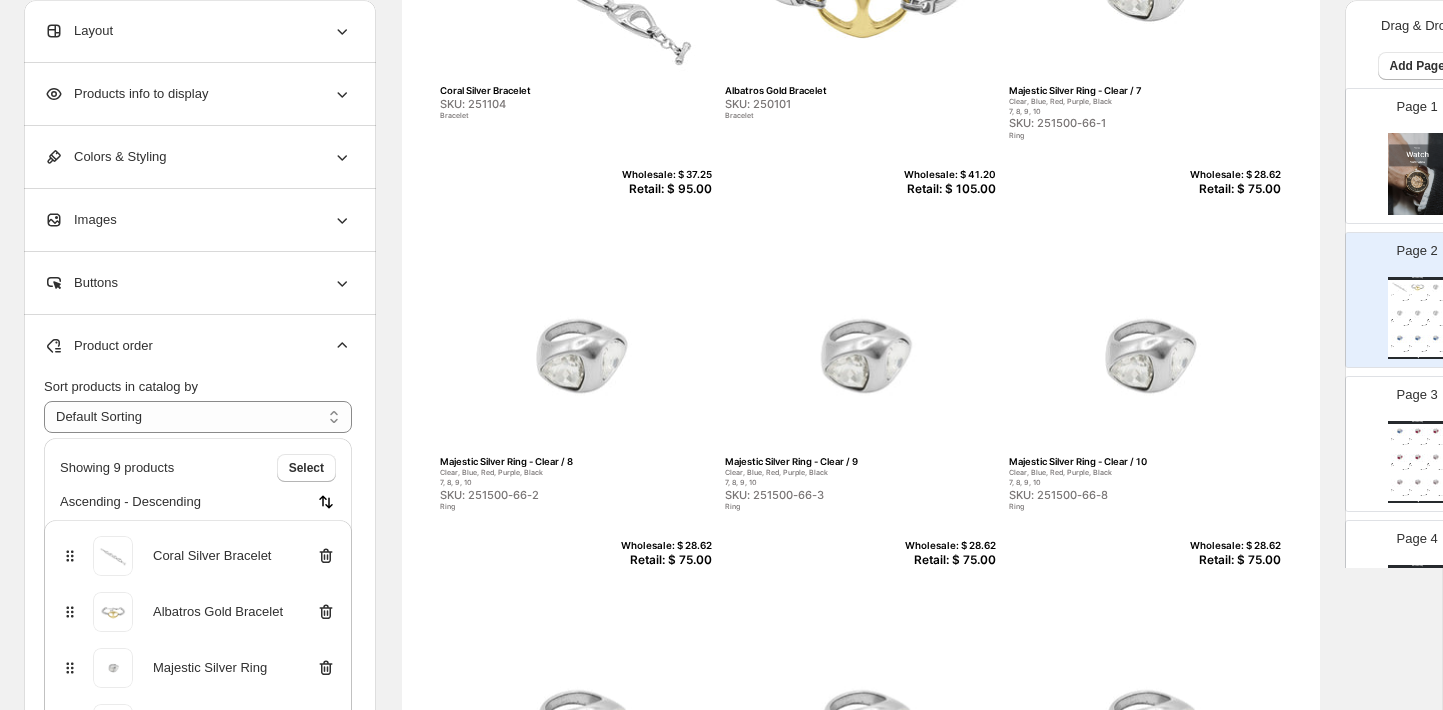 click on "Product order" at bounding box center (198, 346) 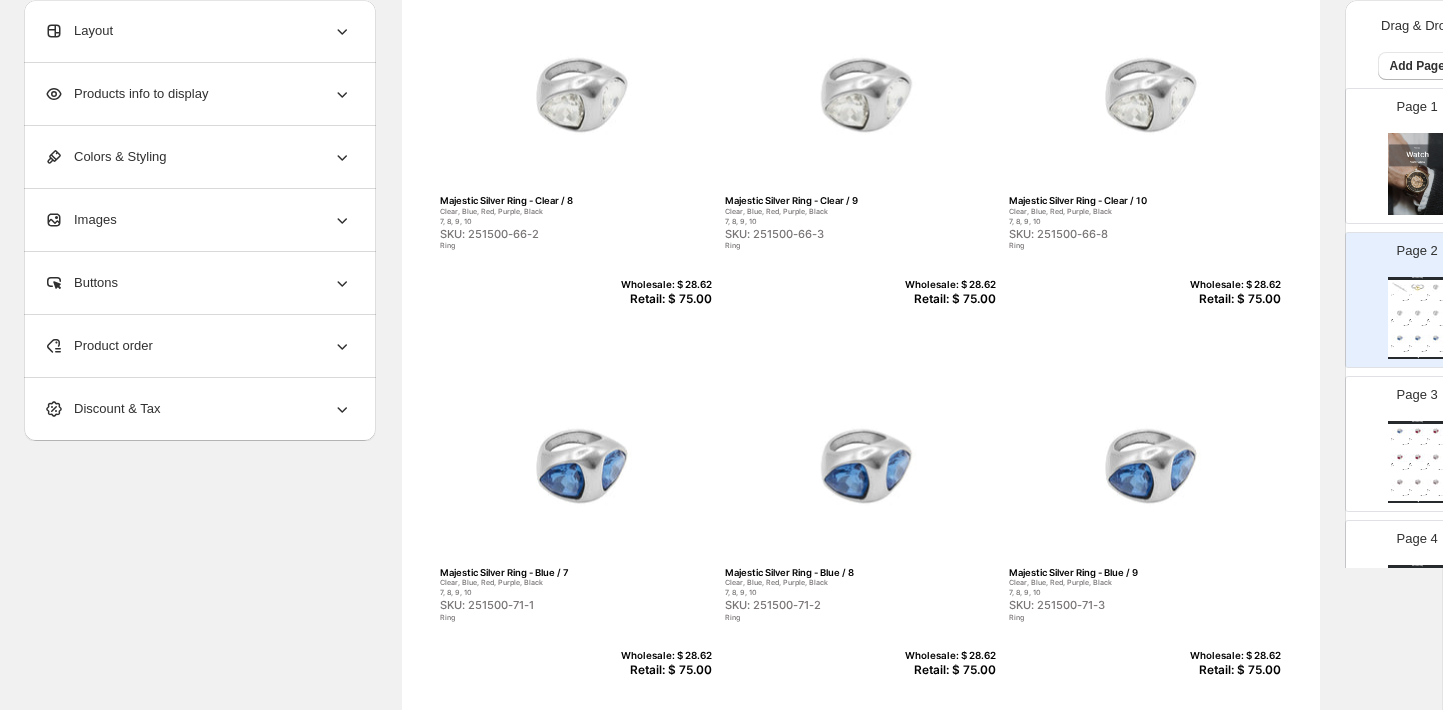 scroll, scrollTop: 515, scrollLeft: 0, axis: vertical 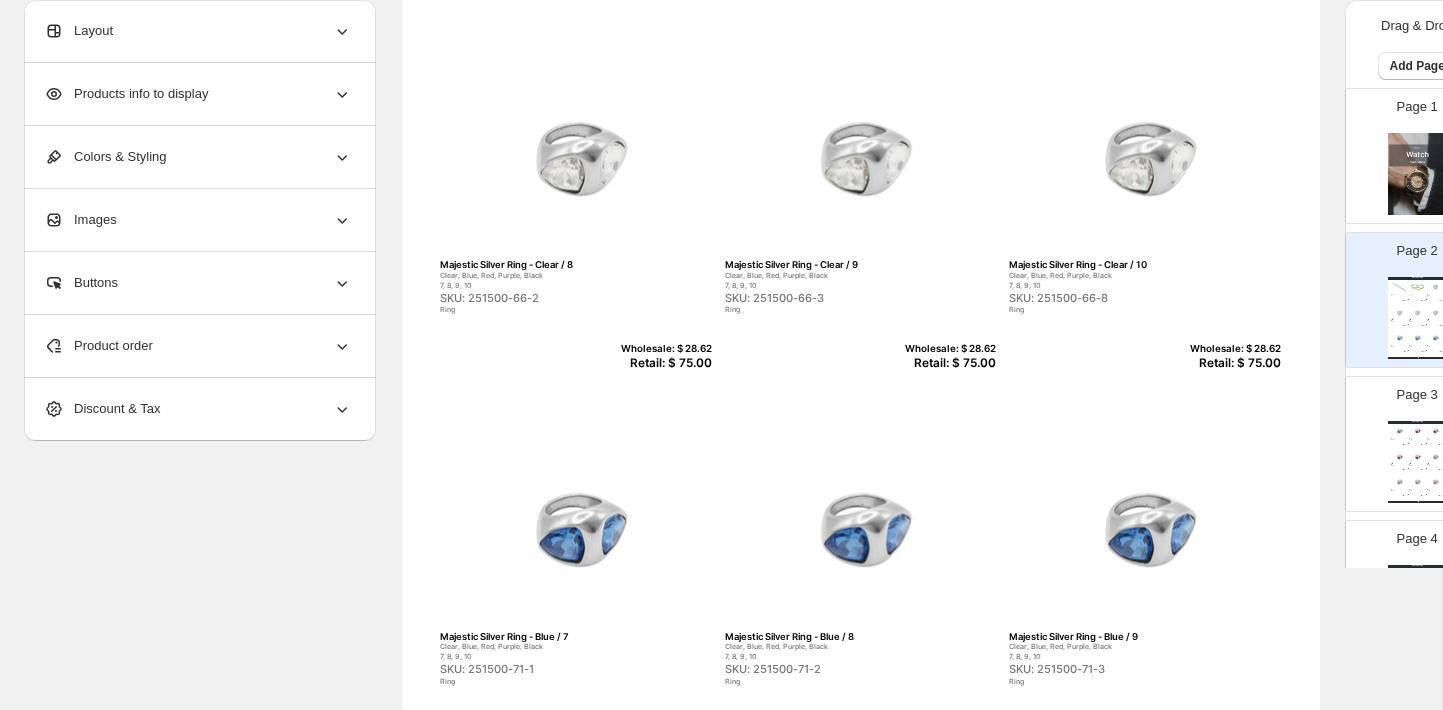 click at bounding box center [1399, 482] 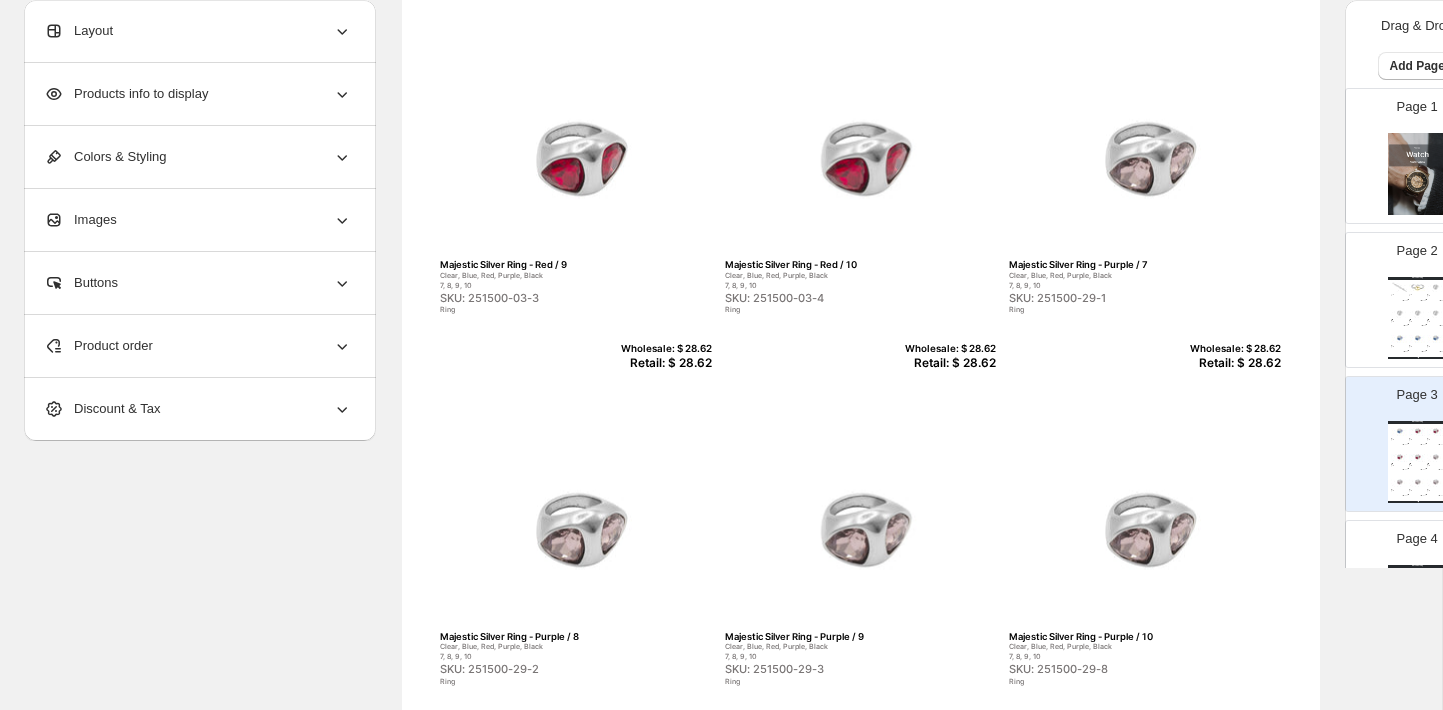 scroll, scrollTop: 205, scrollLeft: 0, axis: vertical 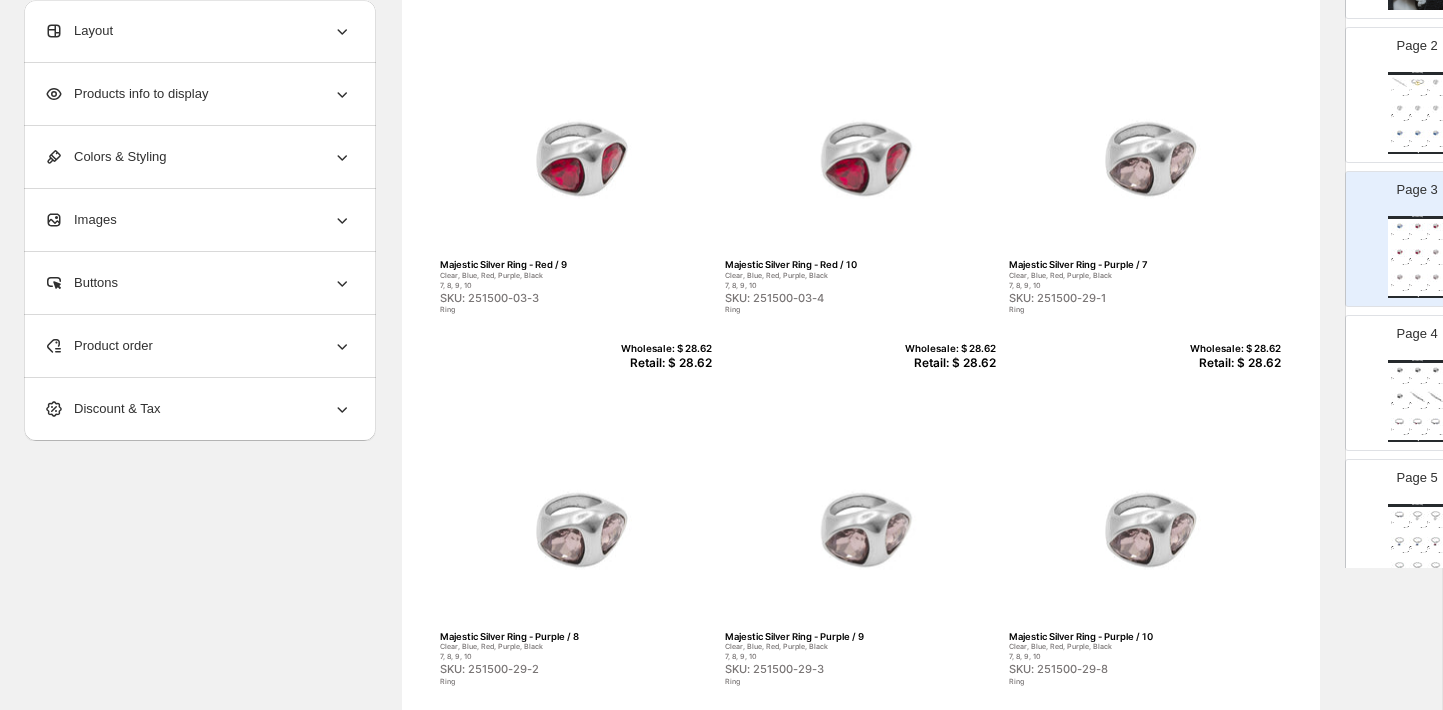 click on "Watch Catalog Majestic Silver Ring - Black / 7 Clear, Blue, Red, Purple, Black 7, 8, 9, 10 SKU:  251500-10-1 Ring Wholesale: $ 28.62 Retail: $ 28.62 Majestic Silver Ring - Black / 8 Clear, Blue, Red, Purple, Black 7, 8, 9, 10 SKU:  251500-10-2 Ring Wholesale: $ 28.62 Retail: $ 28.62 Majestic Silver Ring - Black / 9 Clear, Blue, Red, Purple, Black 7, 8, 9, 10 SKU:  251500-10-3 Ring Wholesale: $ 28.62 Retail: $ 28.62 Majestic Silver Ring - Black / 10 Clear, Blue, Red, Purple, Black 7, 8, 9, 10 SKU:  251500-10-8 Ring Wholesale: $ 28.62 Retail: $ 28.62 Oasis Silver Bracelet - Clear Clear, Black SKU:  251112-66 Bracelet Wholesale: $ 62.90 Retail: $ 62.90 Oasis Silver Bracelet - Black Clear, Black SKU:  251112-10 Bracelet Wholesale: $ 62.90 Retail: $ 62.90 Horizon Silver Bracelet - Clear / Small Clear, Black Small, Medium SKU:  251111-66-1 Bracelet Wholesale: $ 46.13 Retail: $ 46.13 Horizon Silver Bracelet - Clear / Medium Clear, Black Small, Medium SKU:  251111-66-2 Bracelet Wholesale: $ 46.13 Retail: $ 46.13" at bounding box center [1417, 401] 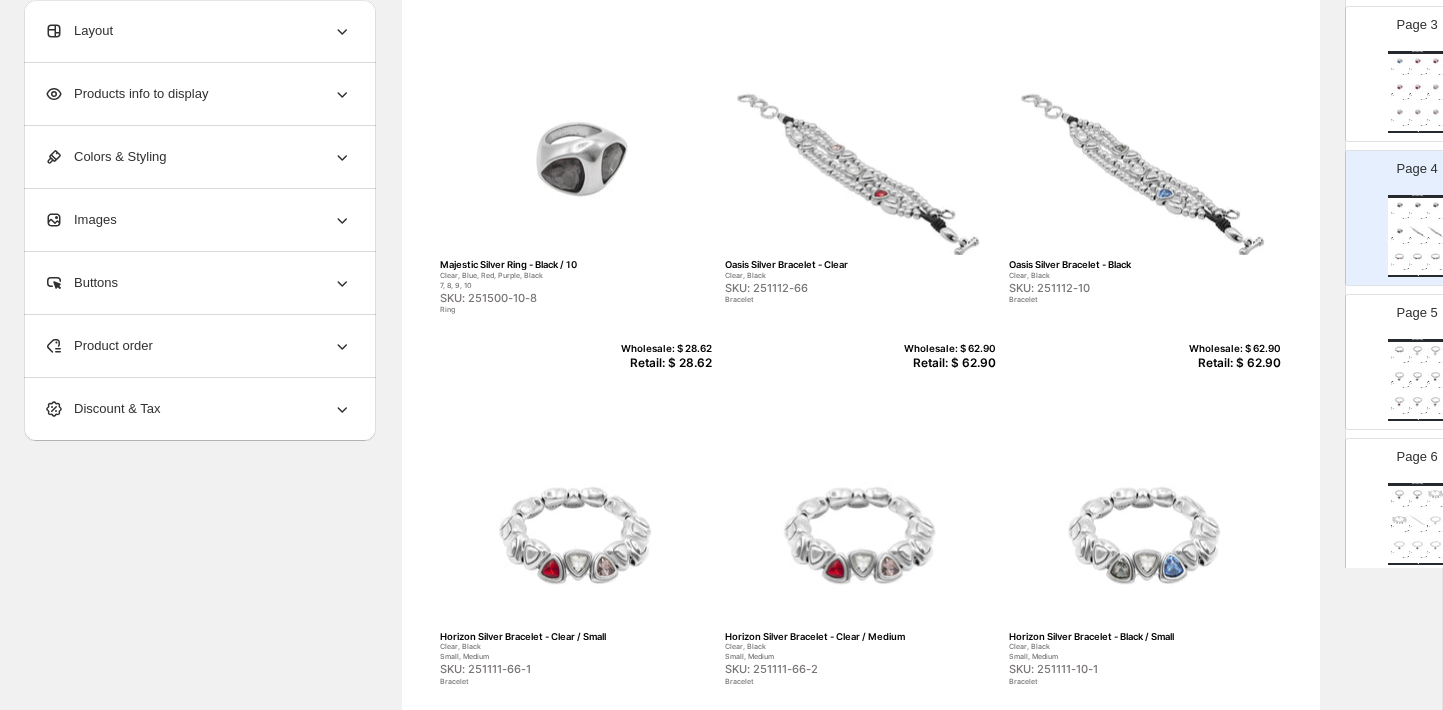 scroll, scrollTop: 377, scrollLeft: 0, axis: vertical 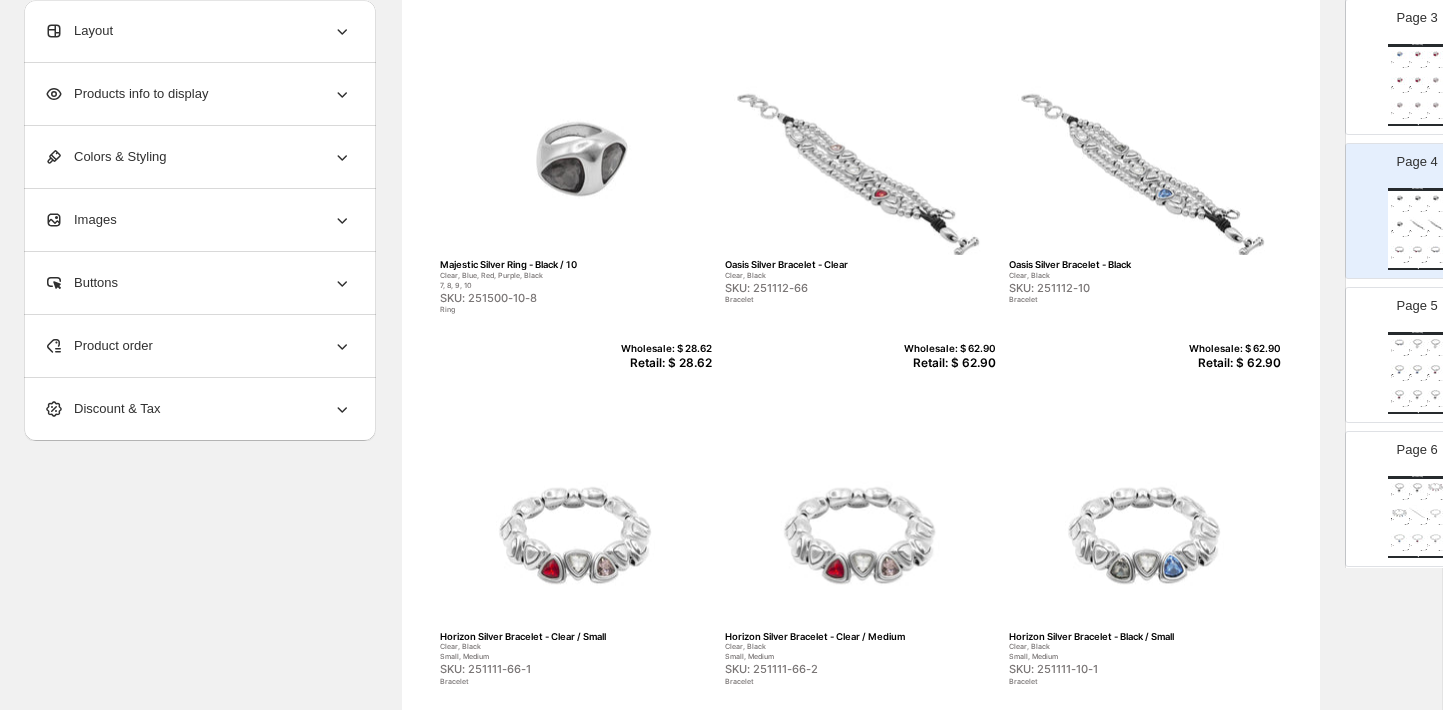 click at bounding box center (1417, 393) 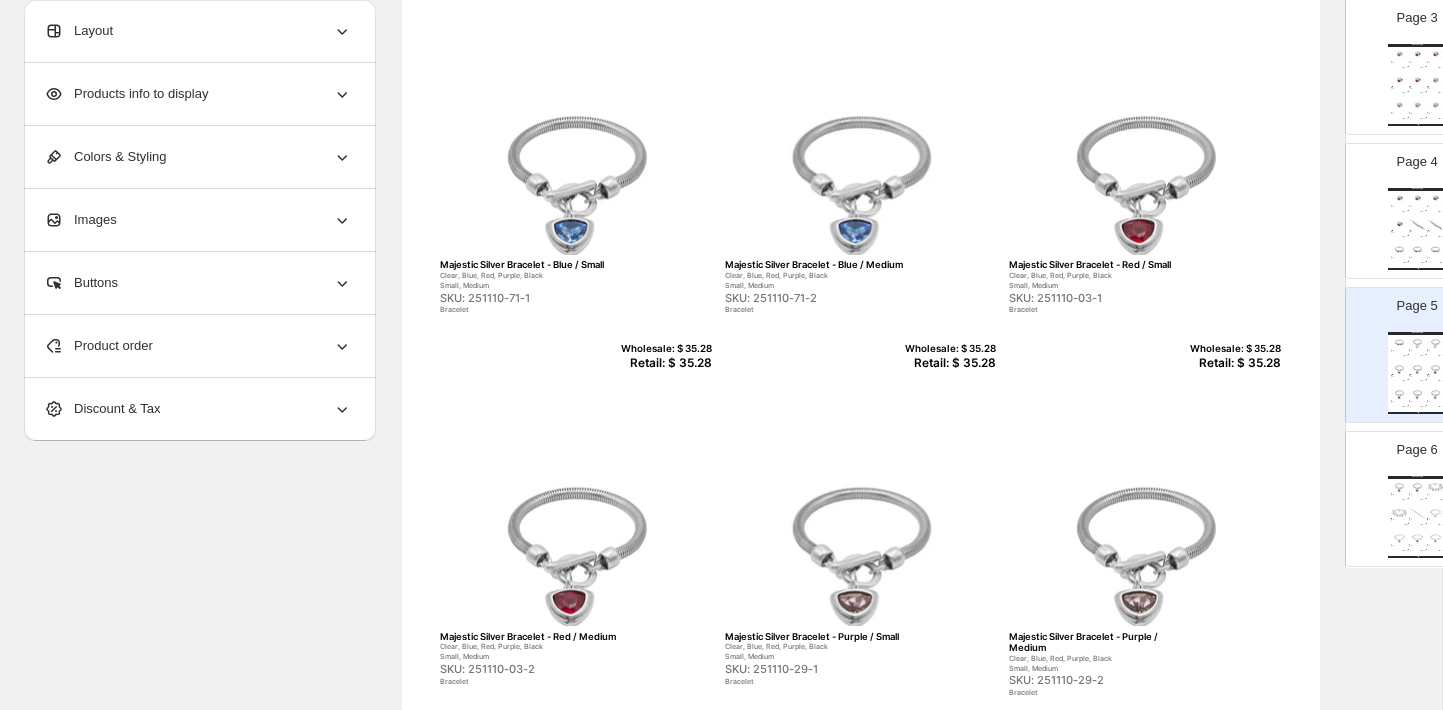 click at bounding box center (1399, 485) 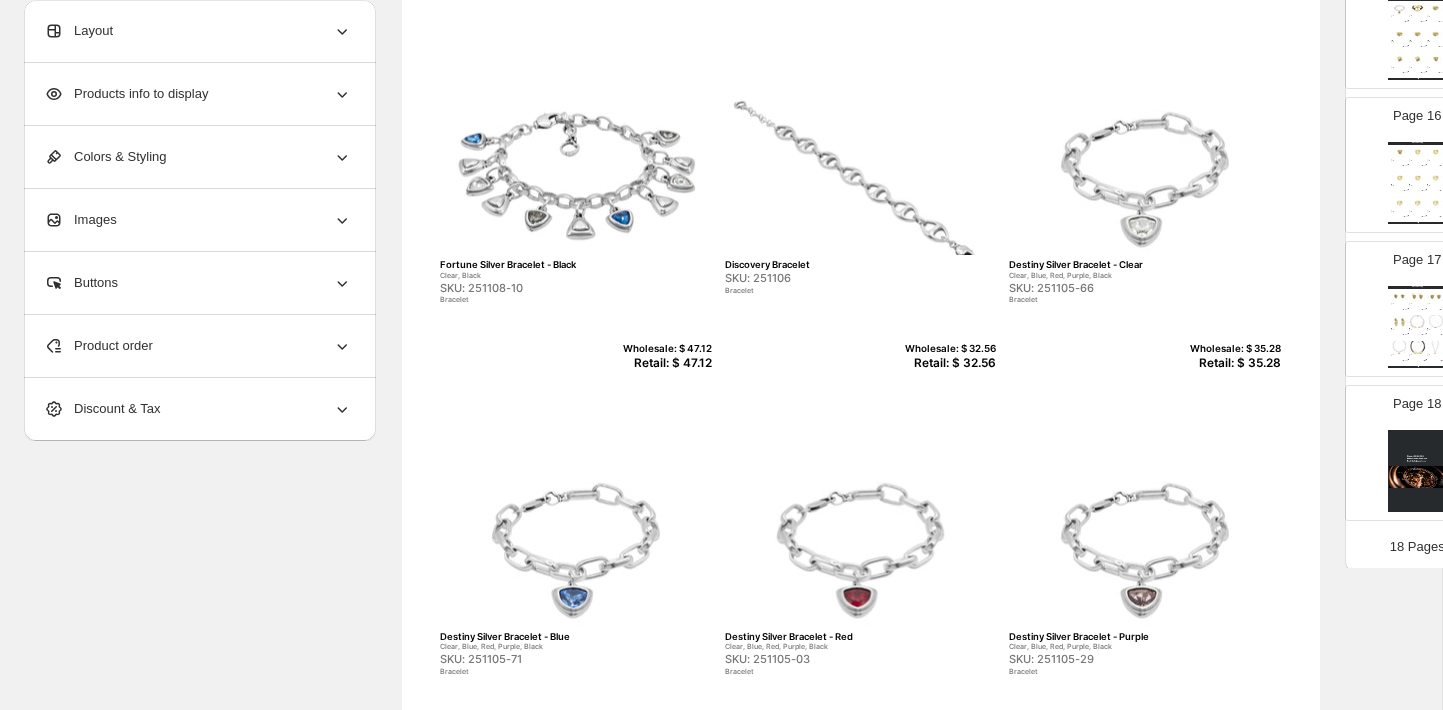 scroll, scrollTop: 2143, scrollLeft: 0, axis: vertical 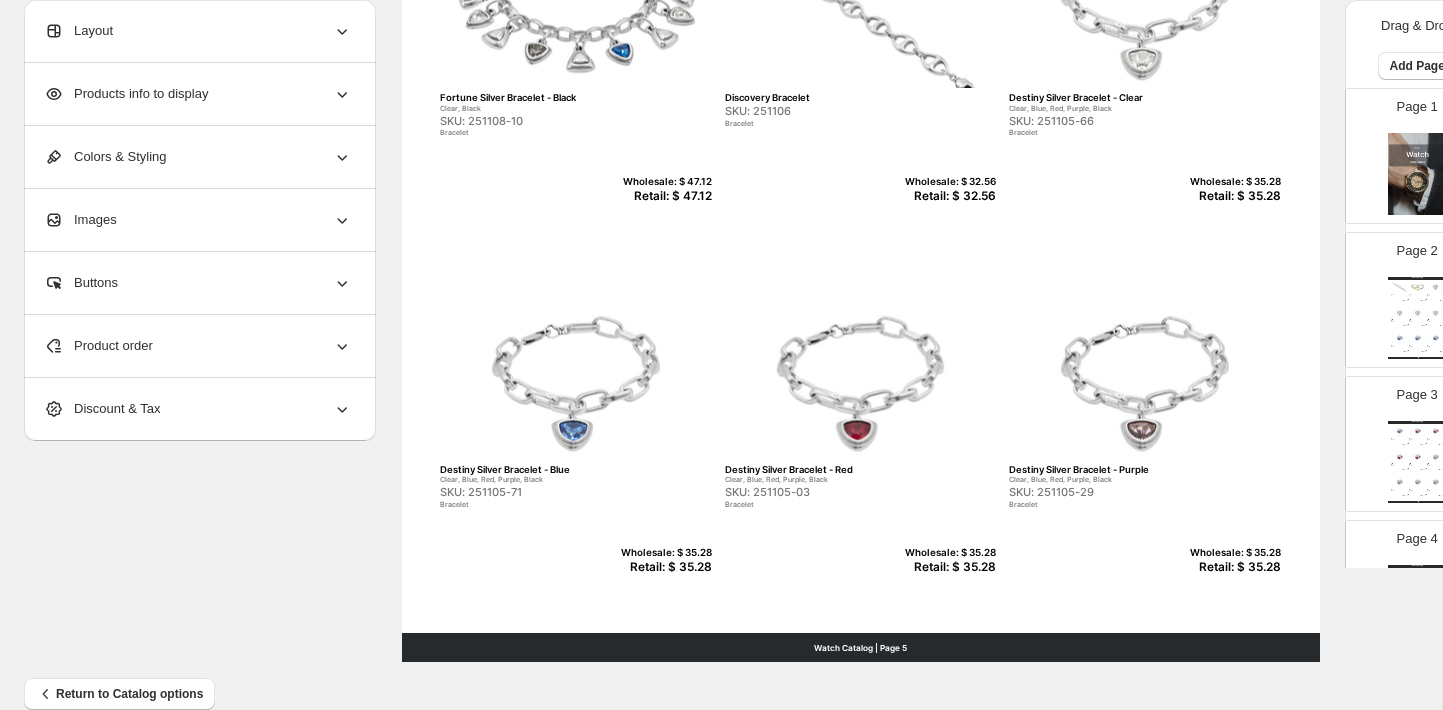 click on "Watch Catalog Coral Silver Bracelet SKU:  251104 Bracelet Wholesale: $ 37.25 Retail: $ 95.00 Albatros Gold Bracelet SKU:  250101 Bracelet Wholesale: $ 41.20 Retail: $ 105.00 Majestic Silver Ring - Clear / 7 Clear, Blue, Red, Purple, Black 7, 8, 9, 10 SKU:  251500-66-1 Ring Wholesale: $ 28.62 Retail: $  75.00 Majestic Silver Ring - Clear / 8 Clear, Blue, Red, Purple, Black 7, 8, 9, 10 SKU:  251500-66-2 Ring Wholesale: $ 28.62 Retail: $  75.00 Majestic Silver Ring - Clear / 9 Clear, Blue, Red, Purple, Black 7, 8, 9, 10 SKU:  251500-66-3 Ring Wholesale: $ 28.62 Retail: $  75.00 Majestic Silver Ring - Clear / 10 Clear, Blue, Red, Purple, Black 7, 8, 9, 10 SKU:  251500-66-8 Ring Wholesale: $ 28.62 Retail: $  75.00 Majestic Silver Ring - Blue / 7 Clear, Blue, Red, Purple, Black 7, 8, 9, 10 SKU:  251500-71-1 Ring Wholesale: $ 28.62 Retail: $  75.00 Majestic Silver Ring - Blue / 8 Clear, Blue, Red, Purple, Black 7, 8, 9, 10 SKU:  251500-71-2 Ring Wholesale: $ 28.62 Retail: $  75.00 Majestic Silver Ring - Blue / 9" at bounding box center [1417, 318] 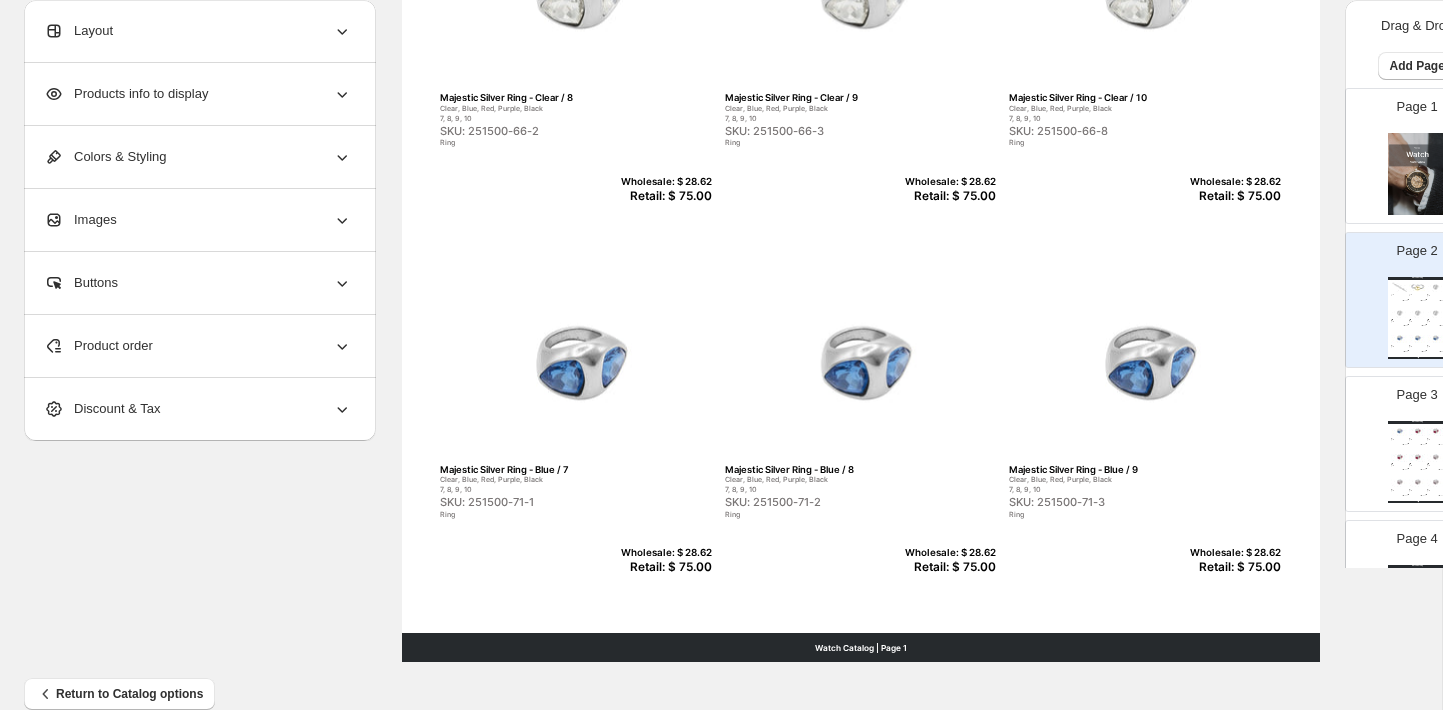 click at bounding box center [1417, 456] 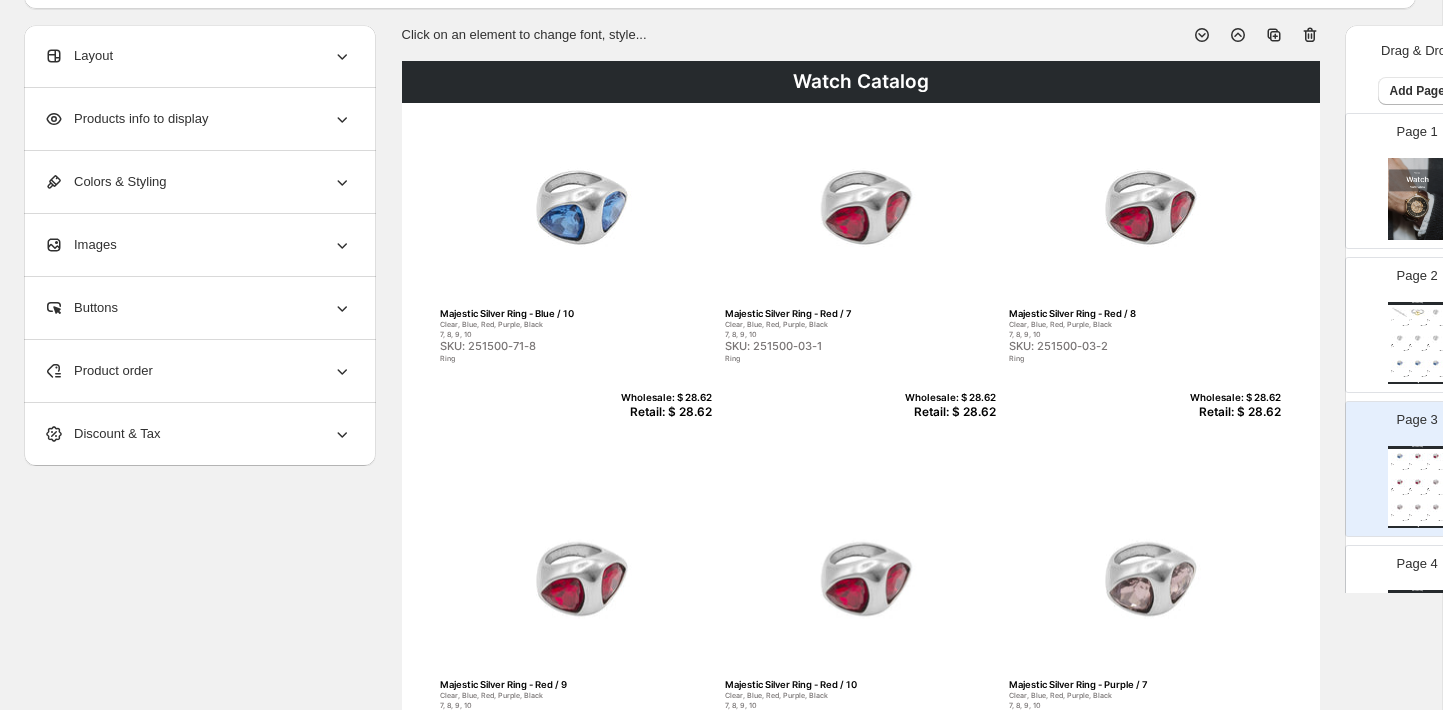 scroll, scrollTop: 88, scrollLeft: 0, axis: vertical 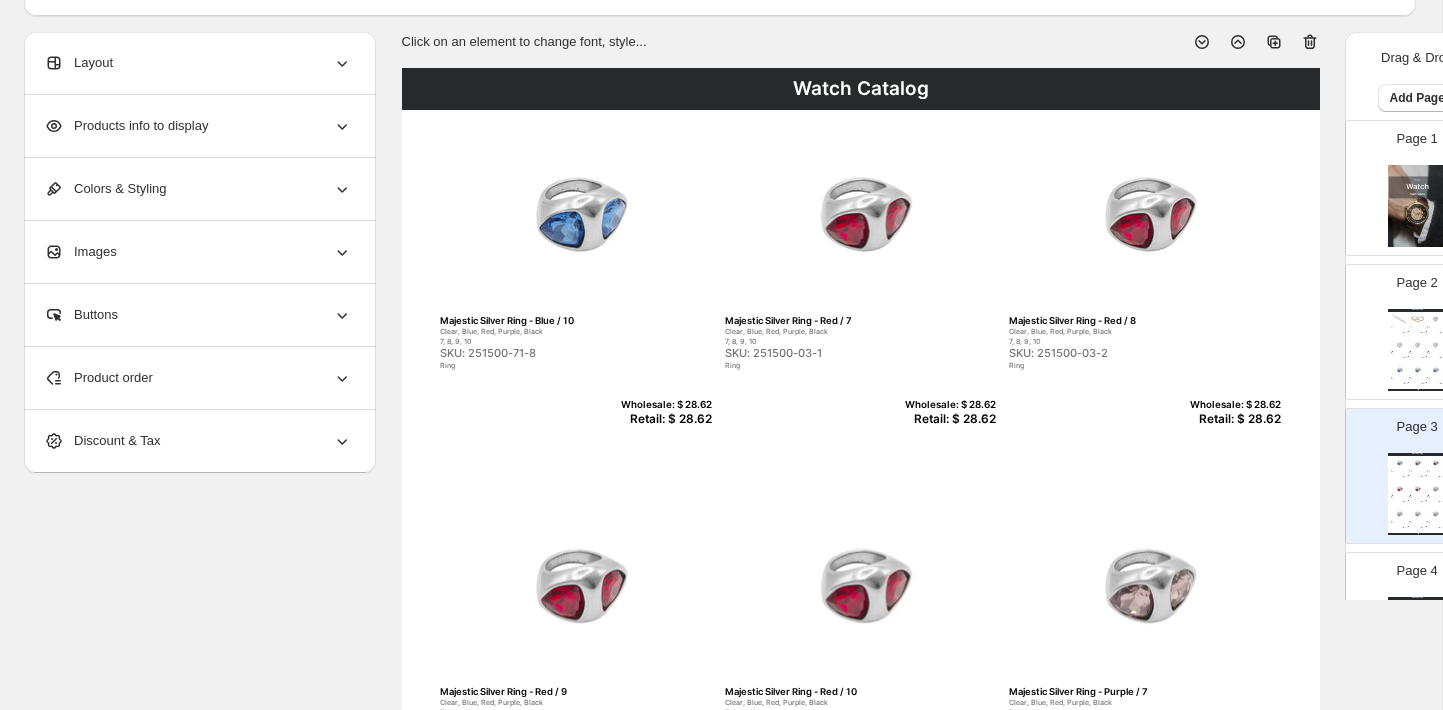 click on "Retail: $ 28.62" at bounding box center [663, 419] 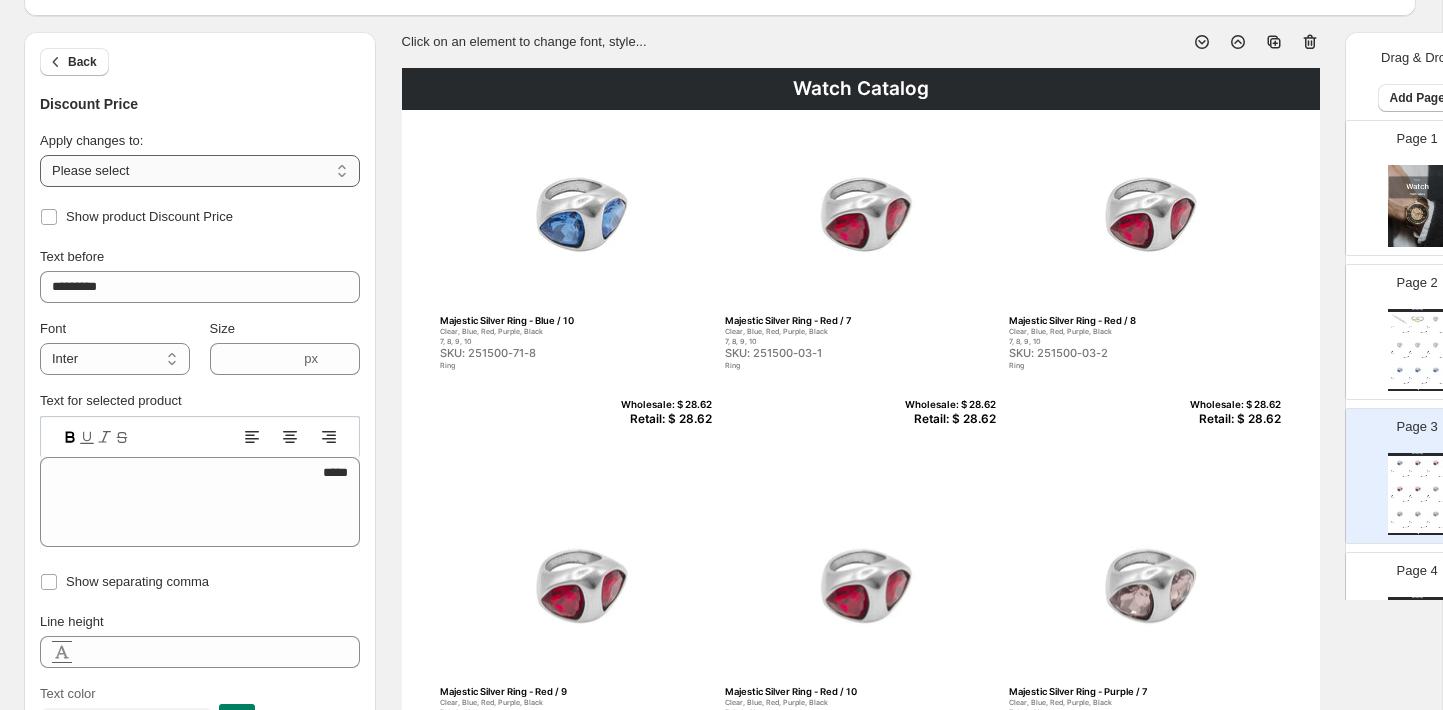 select on "**********" 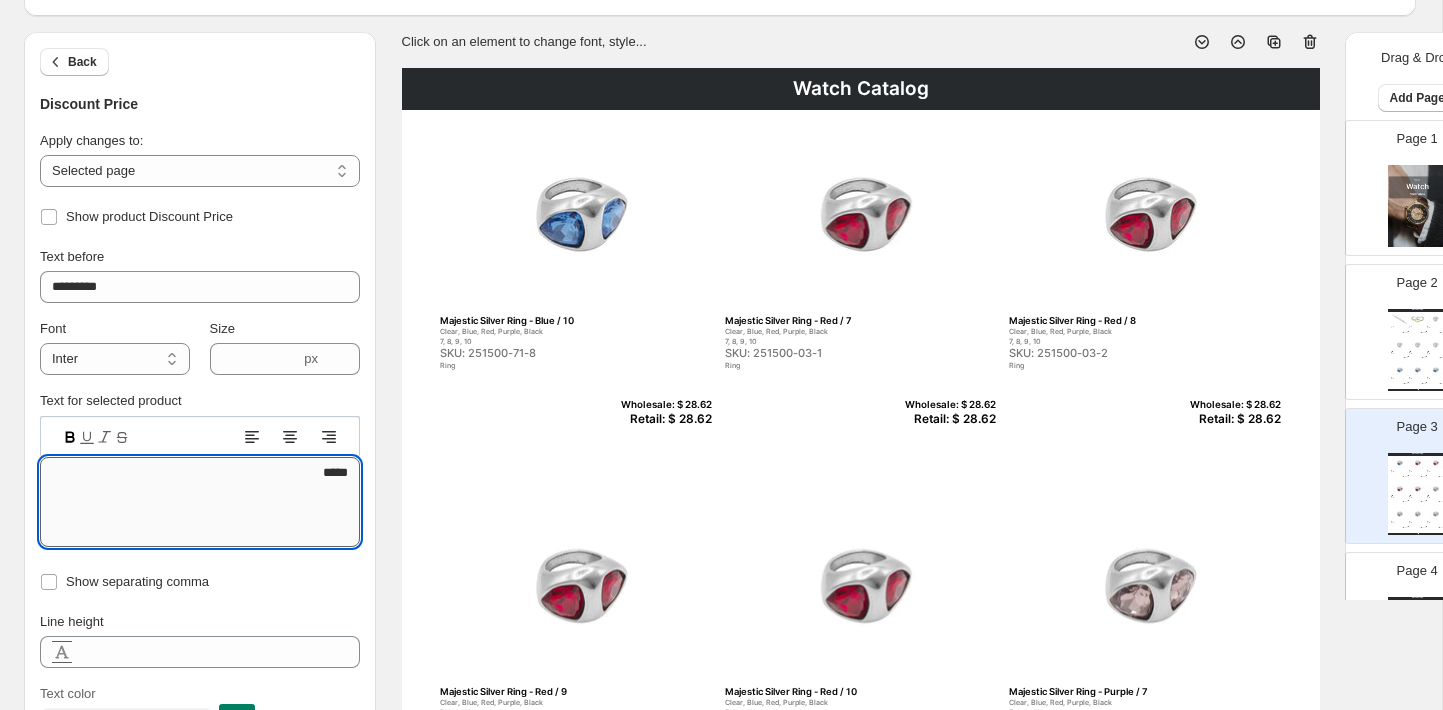click on "*****" at bounding box center [200, 502] 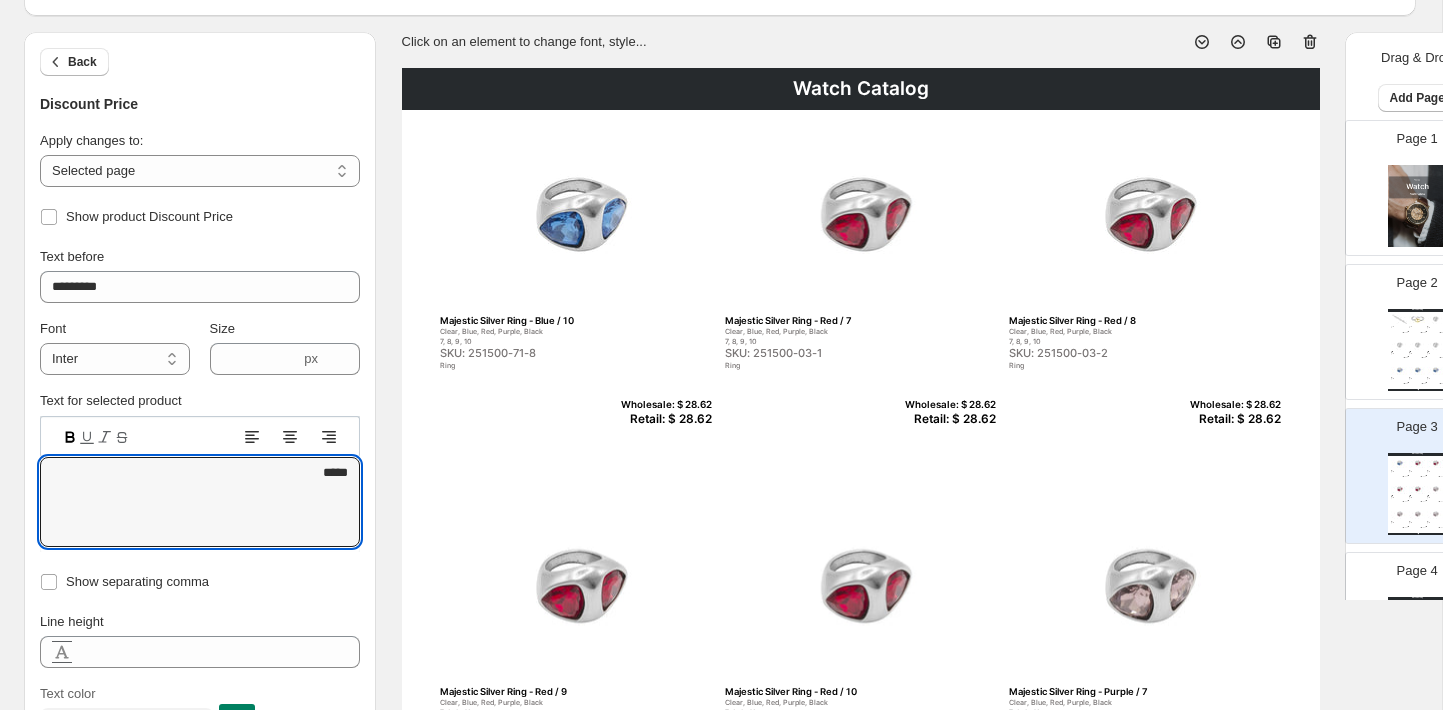 click on "SKU:  251500-71-8" at bounding box center [533, 353] 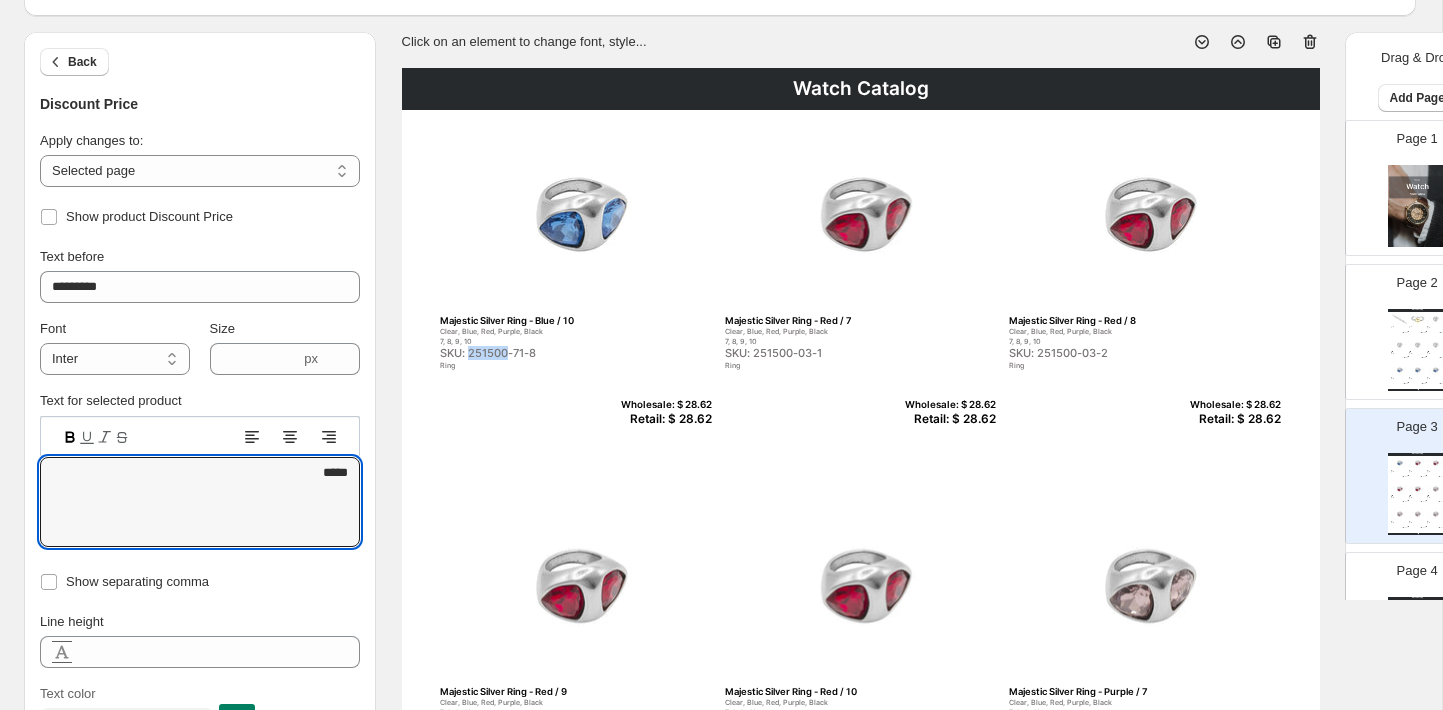 click on "SKU:  251500-71-8" at bounding box center (533, 353) 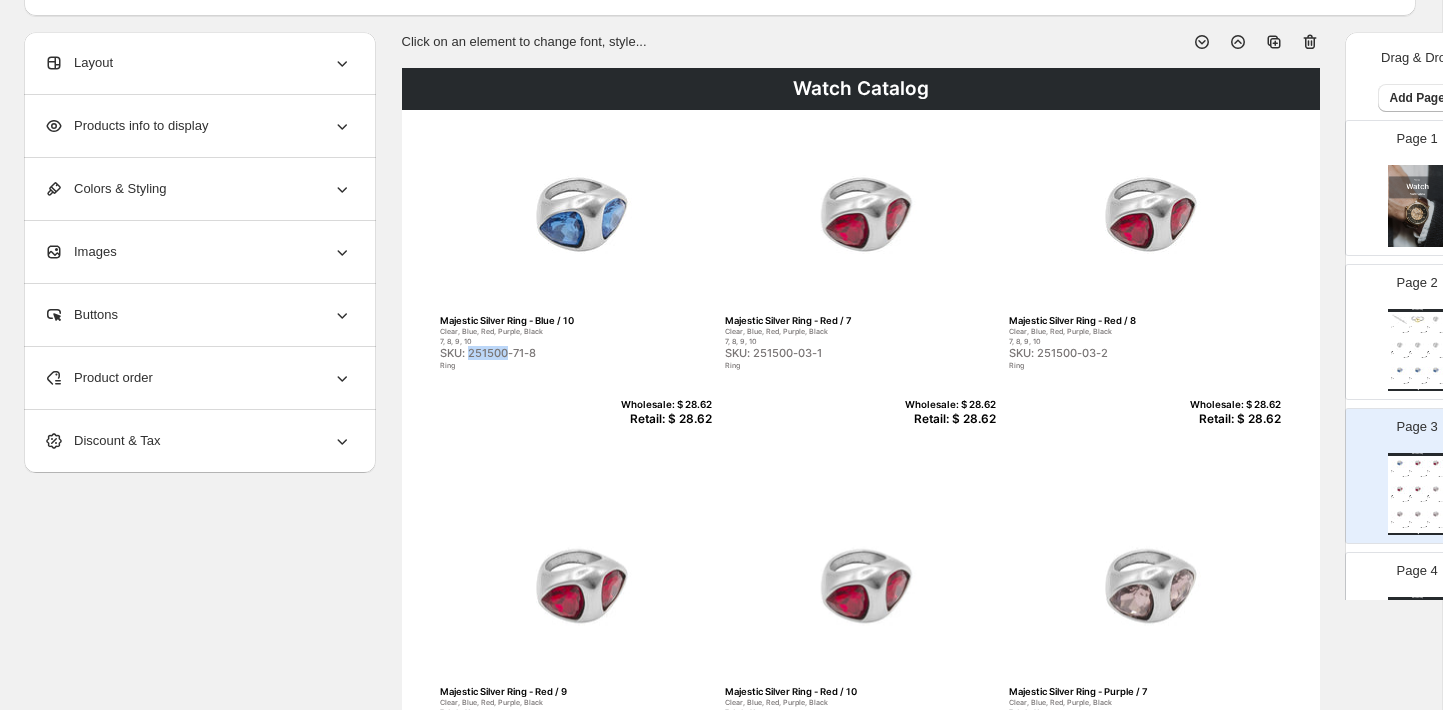 copy on "251500" 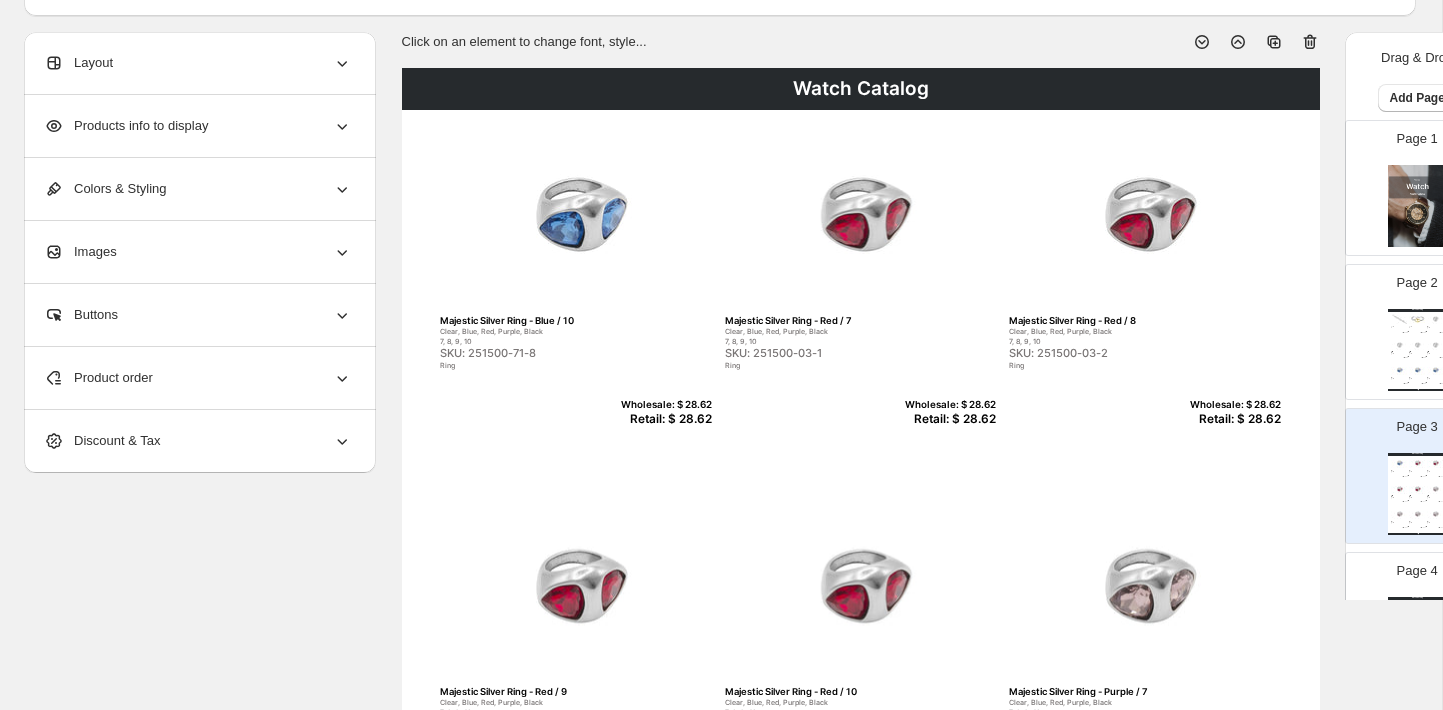 click on "Retail: $ 28.62" at bounding box center (663, 419) 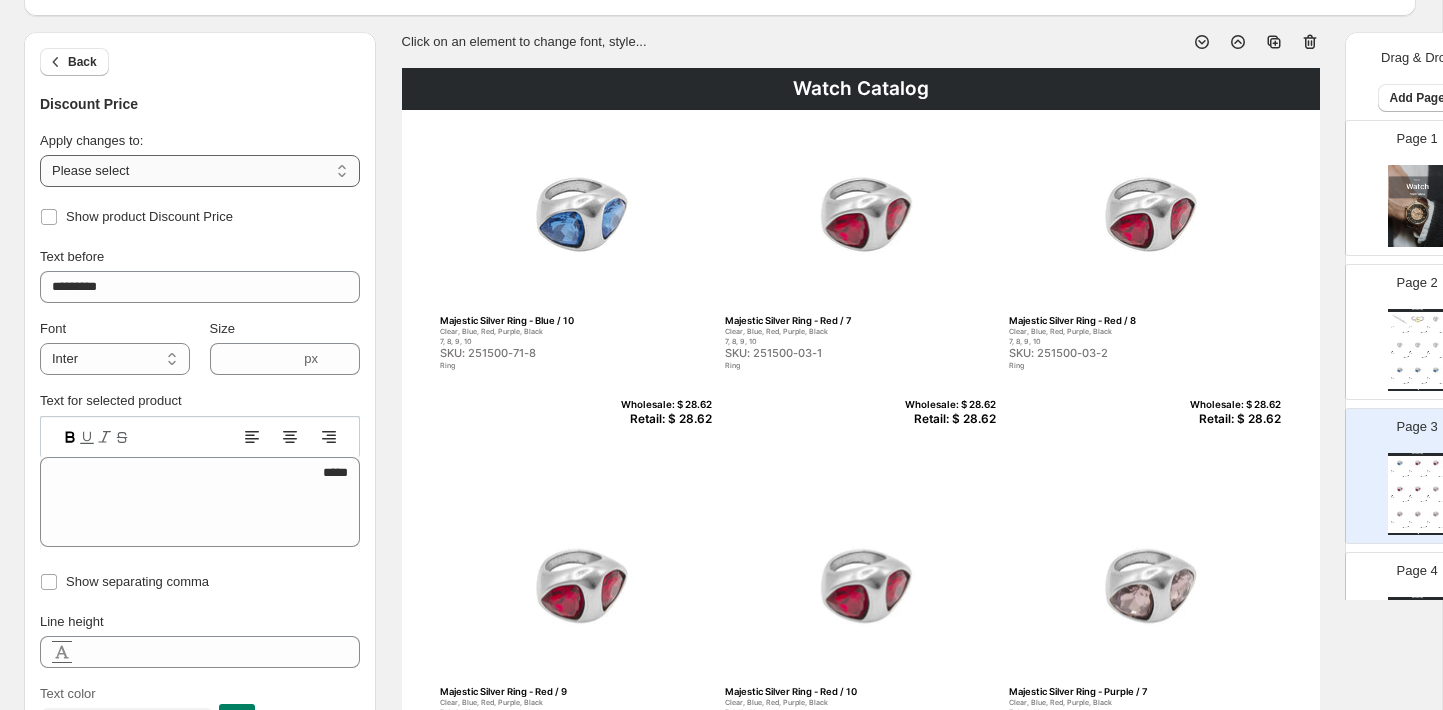 select on "**********" 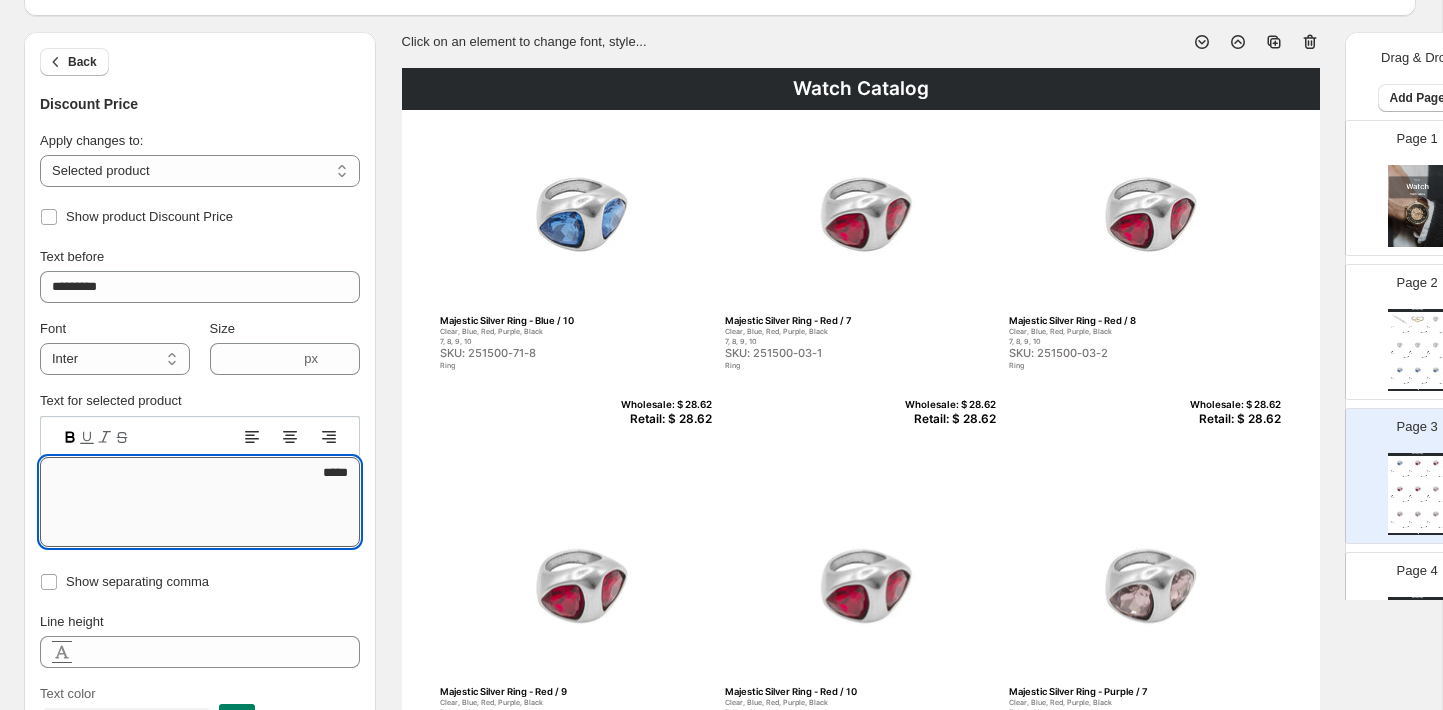 click on "*****" at bounding box center [200, 502] 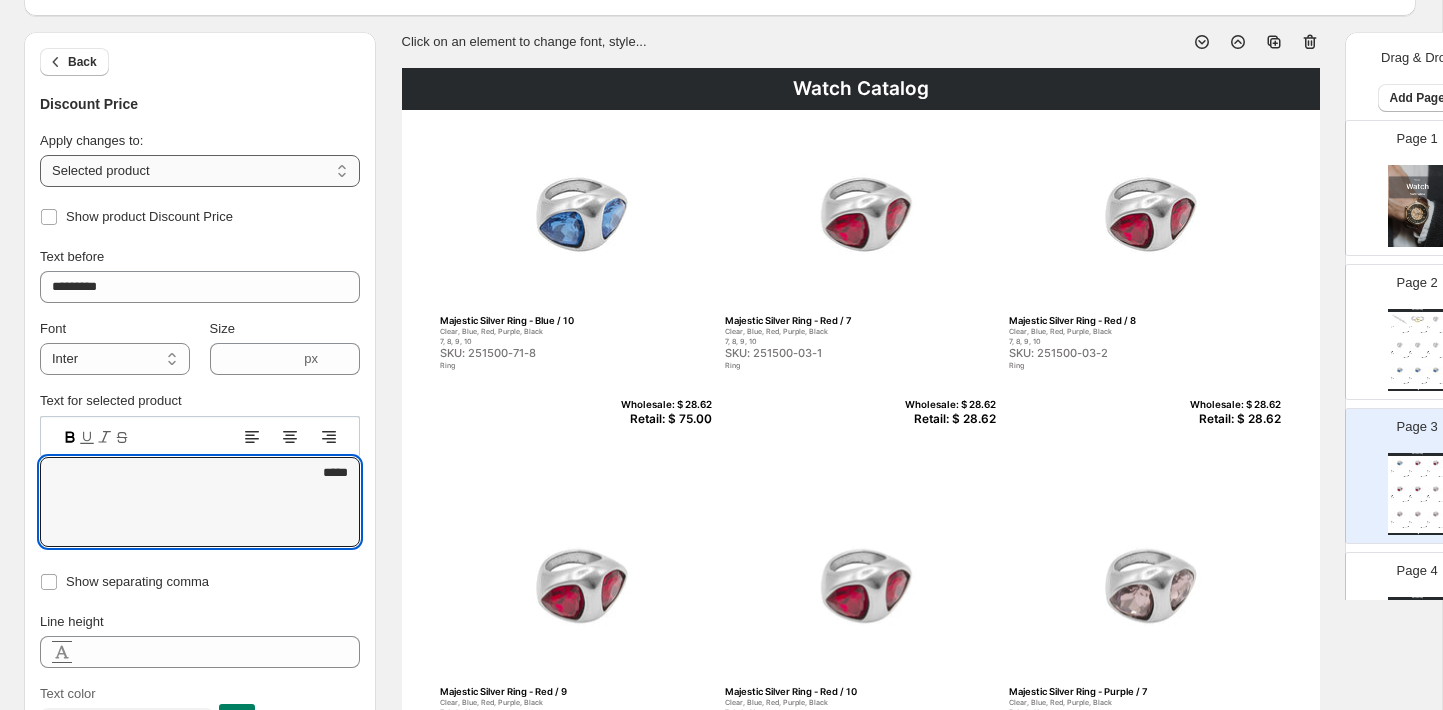 type on "*****" 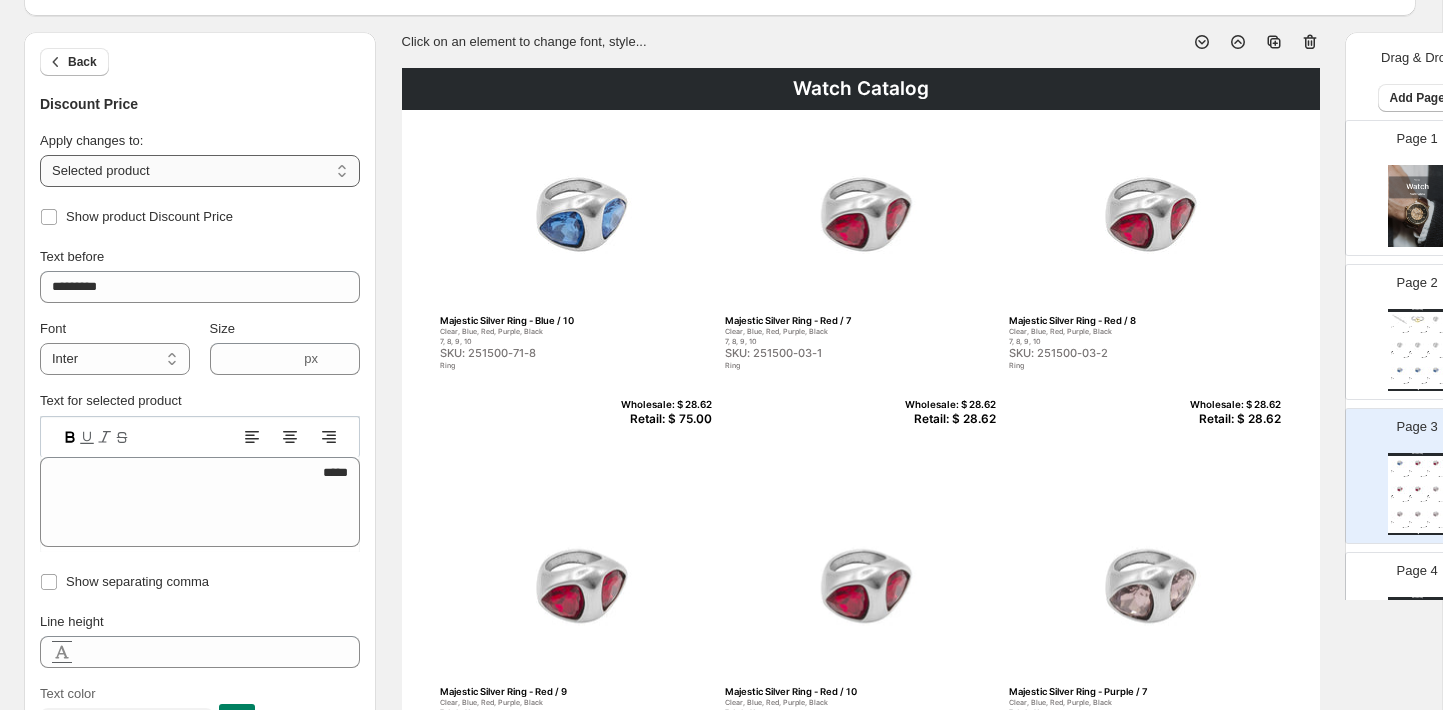 select on "**********" 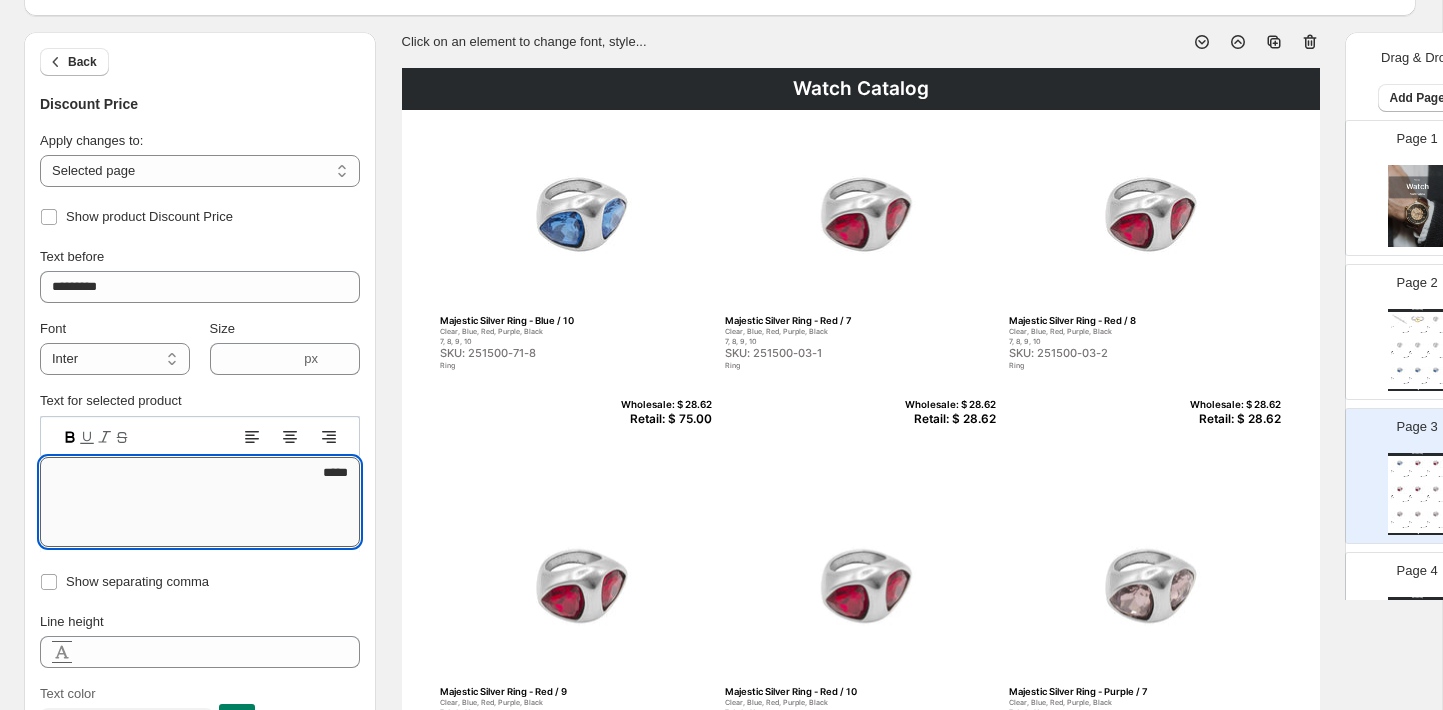 click on "*****" at bounding box center [200, 502] 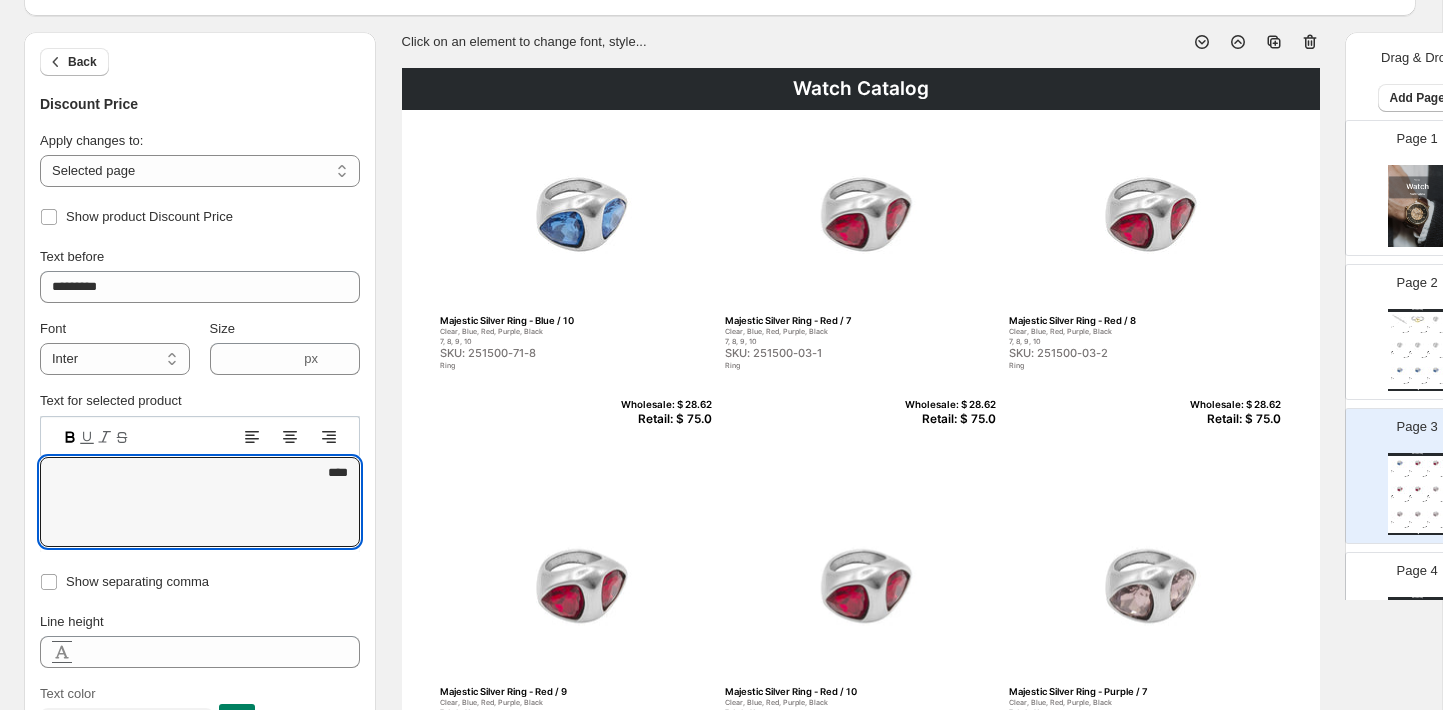 type on "*****" 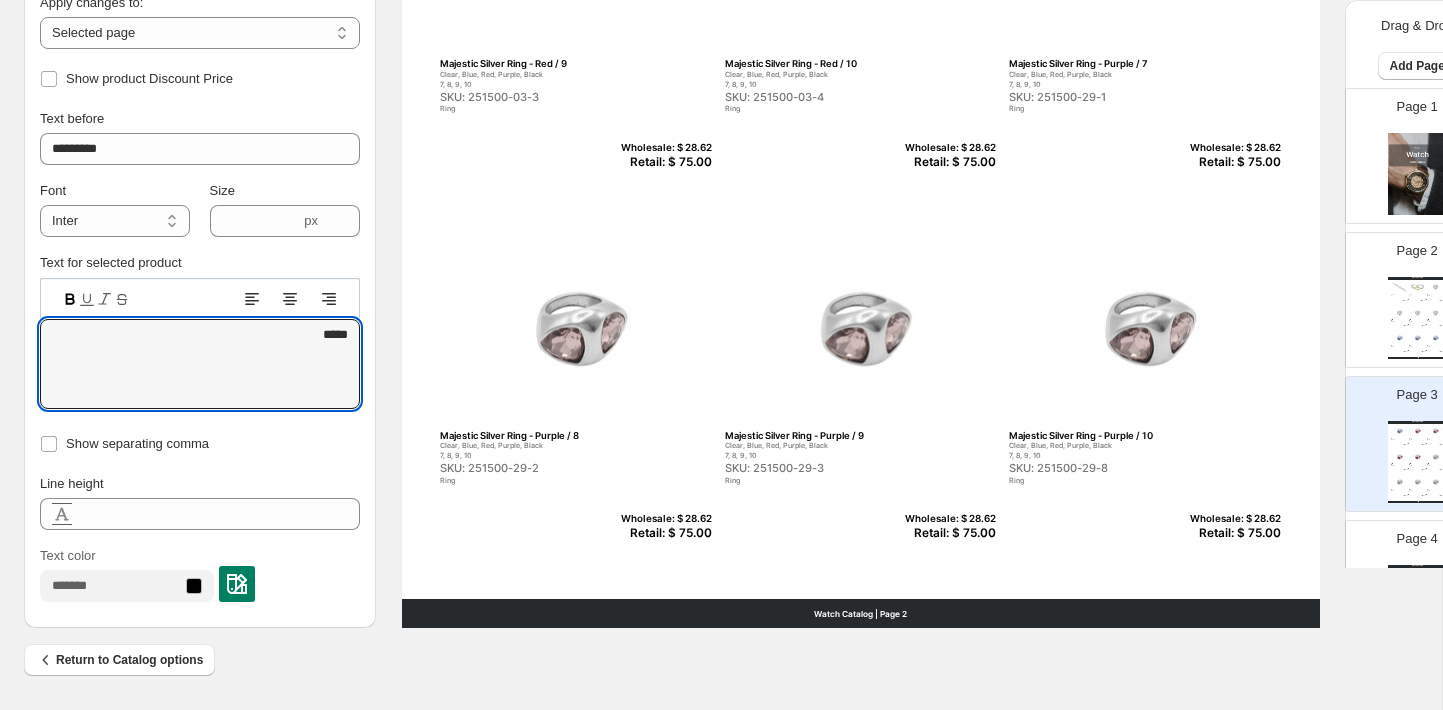 scroll, scrollTop: 716, scrollLeft: 0, axis: vertical 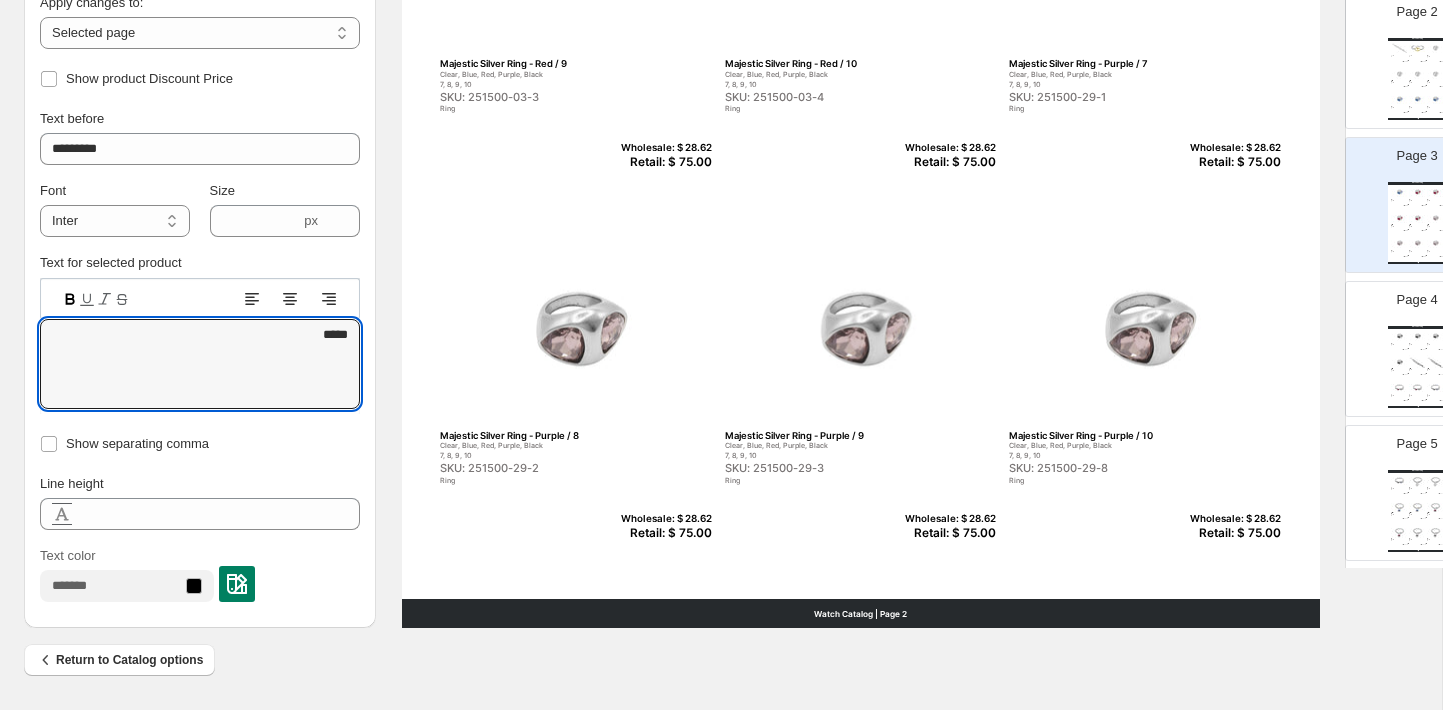 click on "Page 4 Watch Catalog Majestic Silver Ring - Black / 7 Clear, Blue, Red, Purple, Black 7, 8, 9, 10 SKU:  251500-10-1 Ring Wholesale: $ 28.62 Retail: $ 28.62 Majestic Silver Ring - Black / 8 Clear, Blue, Red, Purple, Black 7, 8, 9, 10 SKU:  251500-10-2 Ring Wholesale: $ 28.62 Retail: $ 28.62 Majestic Silver Ring - Black / 9 Clear, Blue, Red, Purple, Black 7, 8, 9, 10 SKU:  251500-10-3 Ring Wholesale: $ 28.62 Retail: $ 28.62 Majestic Silver Ring - Black / 10 Clear, Blue, Red, Purple, Black 7, 8, 9, 10 SKU:  251500-10-8 Ring Wholesale: $ 28.62 Retail: $ 28.62 Oasis Silver Bracelet - Clear Clear, Black SKU:  251112-66 Bracelet Wholesale: $ 62.90 Retail: $ 62.90 Oasis Silver Bracelet - Black Clear, Black SKU:  251112-10 Bracelet Wholesale: $ 62.90 Retail: $ 62.90 Horizon Silver Bracelet - Clear / Small Clear, Black Small, Medium SKU:  251111-66-1 Bracelet Wholesale: $ 46.13 Retail: $ 46.13 Horizon Silver Bracelet - Clear / Medium Clear, Black Small, Medium SKU:  251111-66-2 Bracelet Wholesale: $ 46.13 Clear, Black" at bounding box center (1409, 341) 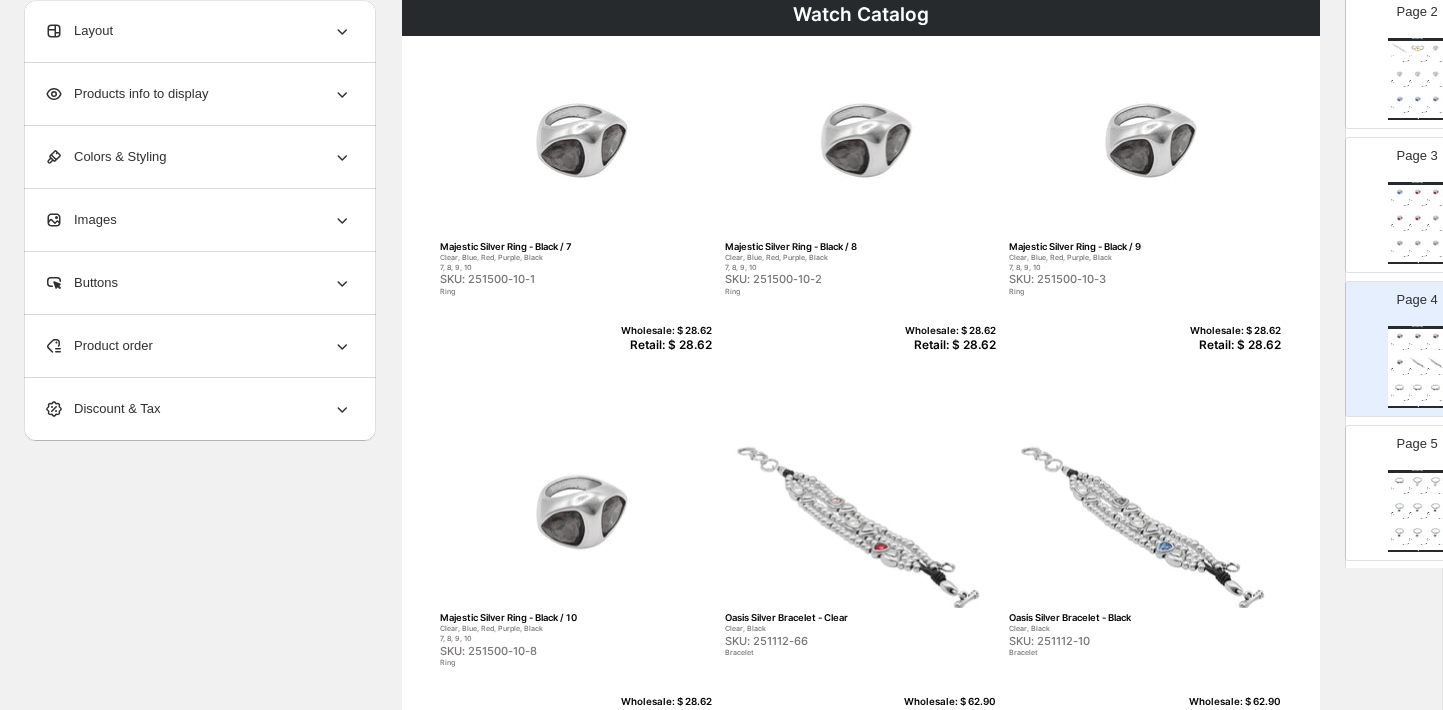 scroll, scrollTop: 156, scrollLeft: 0, axis: vertical 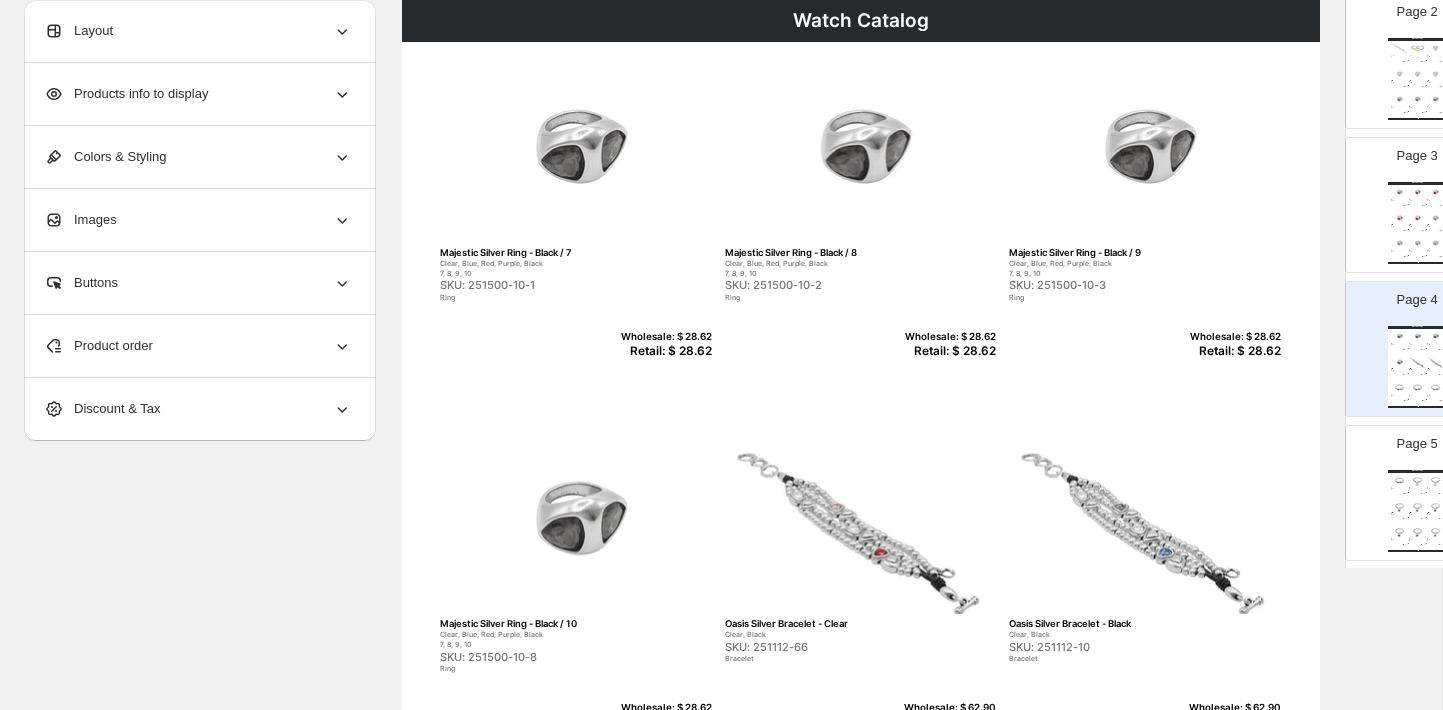 click on "Majestic Silver Ring - Black / 7 Clear, Blue, Red, Purple, Black 7, 8, 9, 10 SKU:  251500-10-1 Ring" at bounding box center [576, 275] 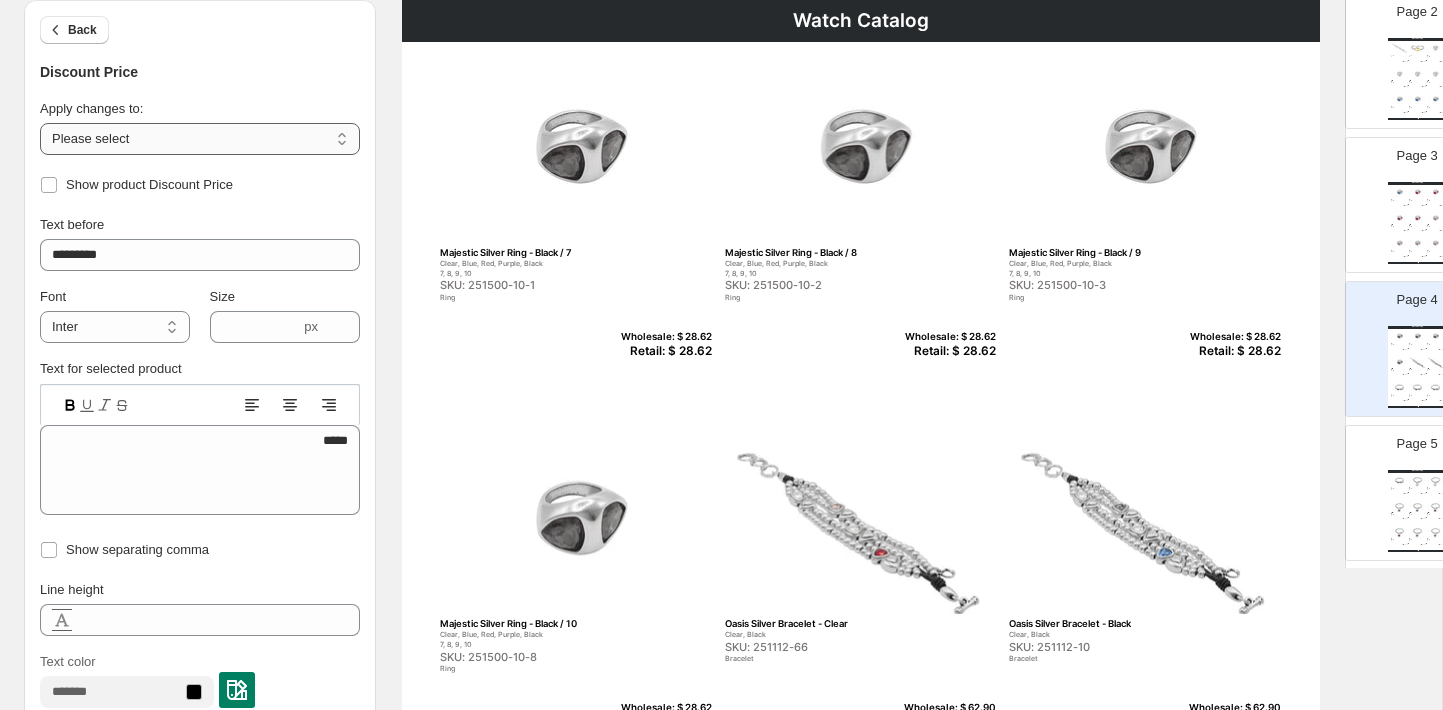 select on "**********" 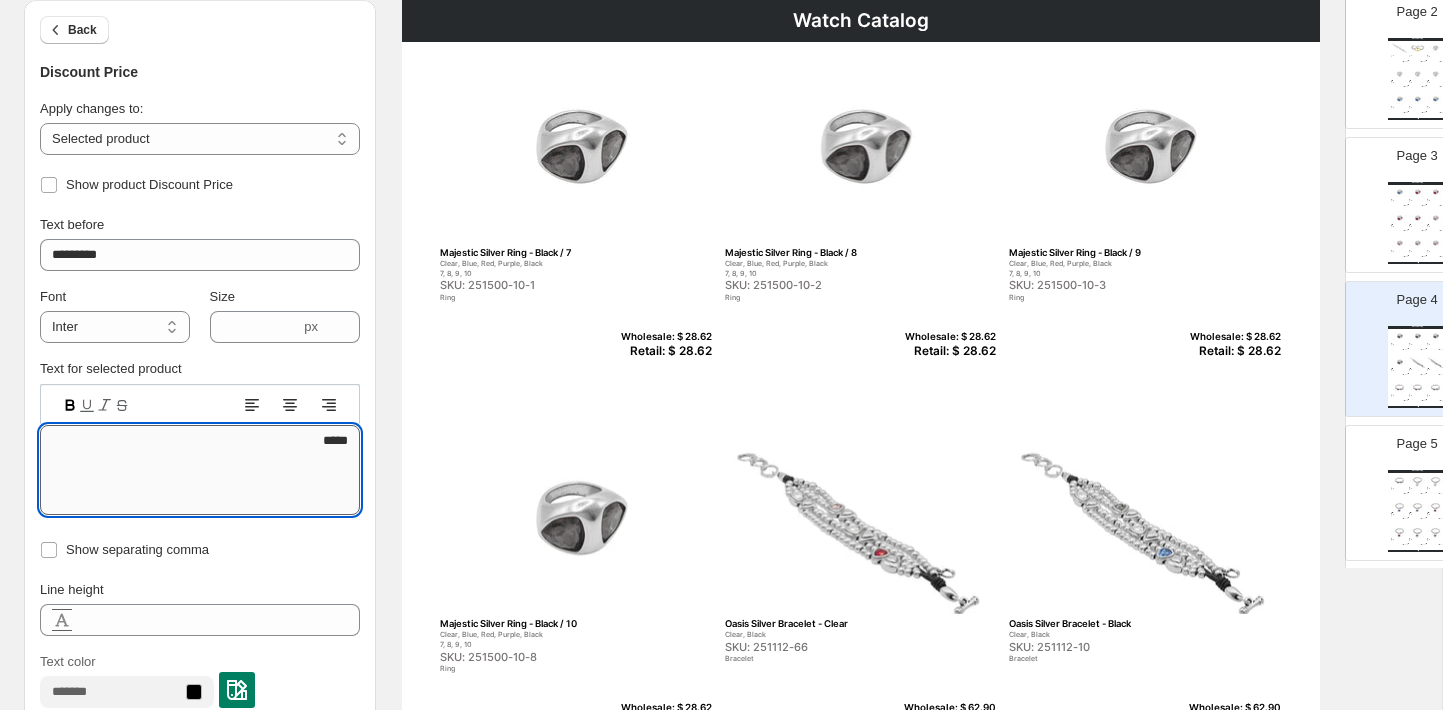 click on "*****" at bounding box center (200, 470) 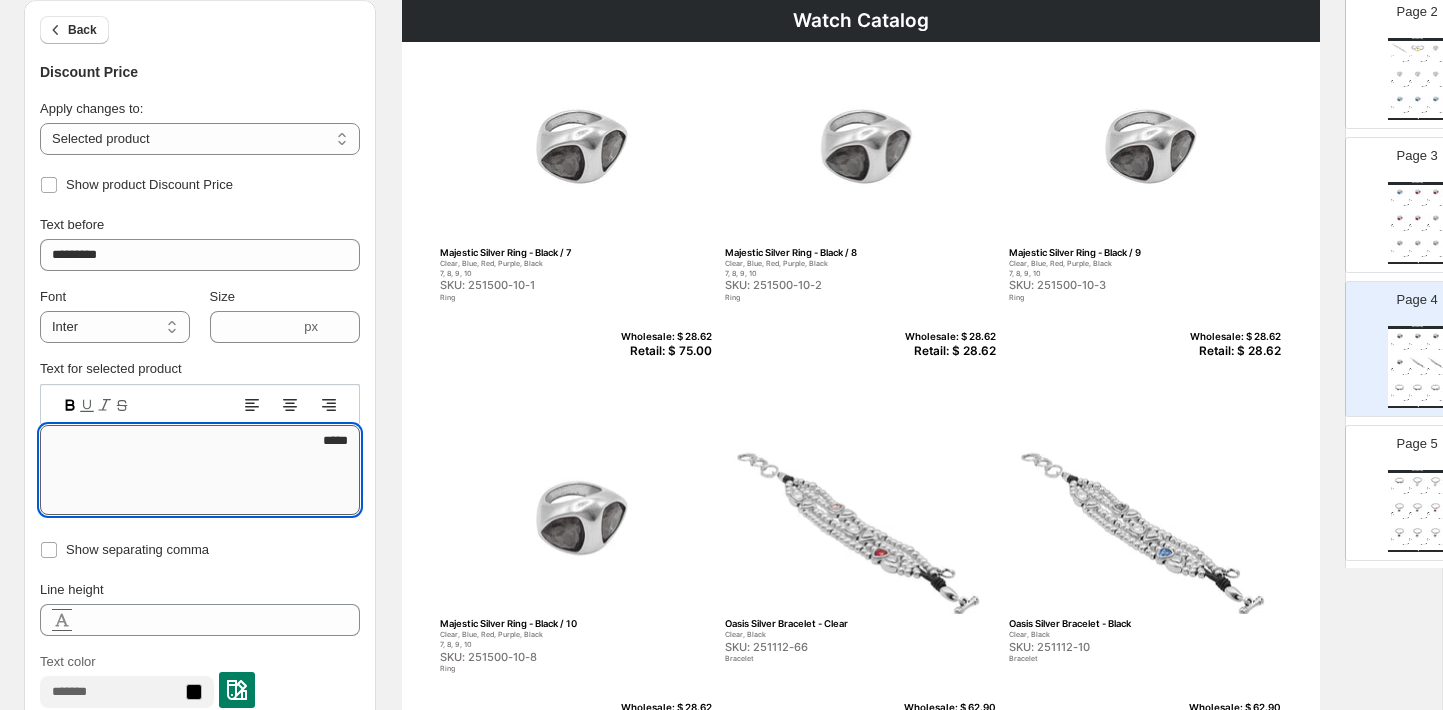 paste on "*" 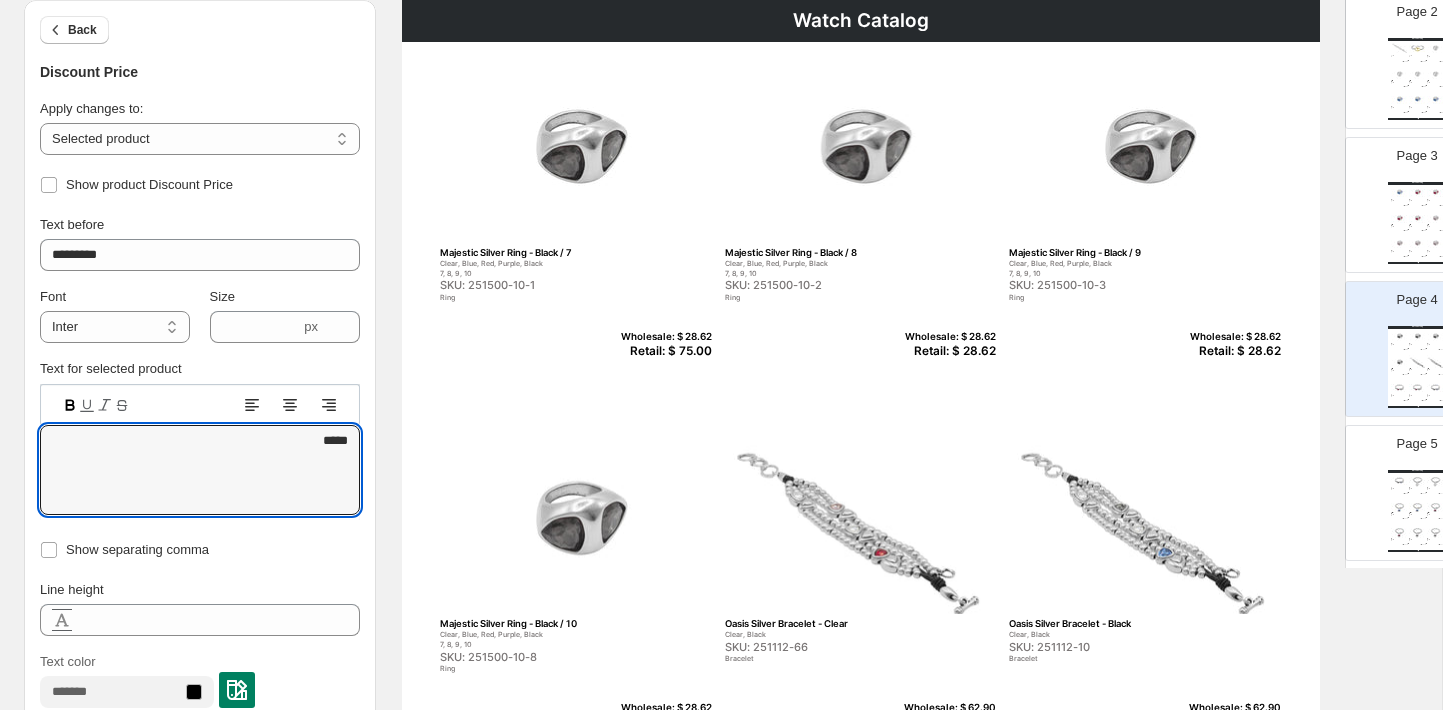 click on "Retail: $ 28.62" at bounding box center (947, 351) 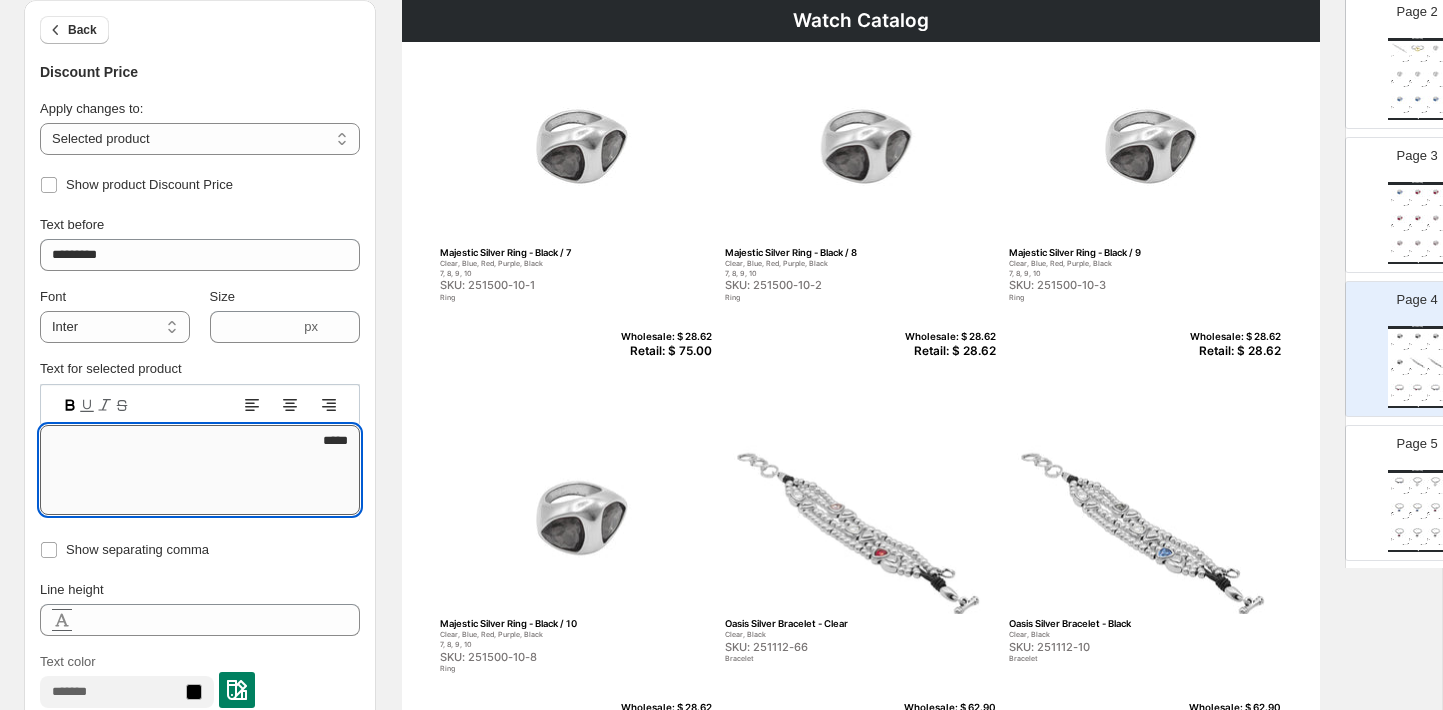 click on "*****" at bounding box center [200, 470] 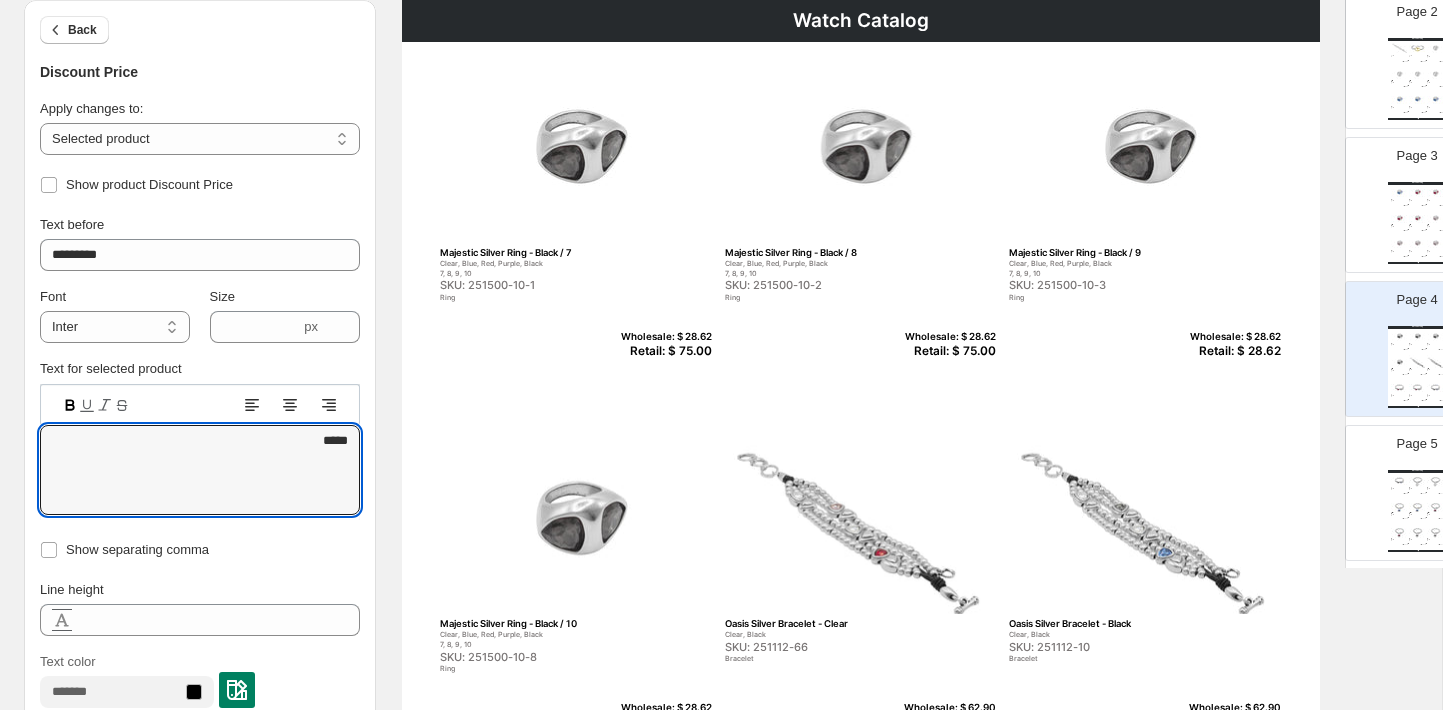 click on "Retail: $ 28.62" at bounding box center (1232, 351) 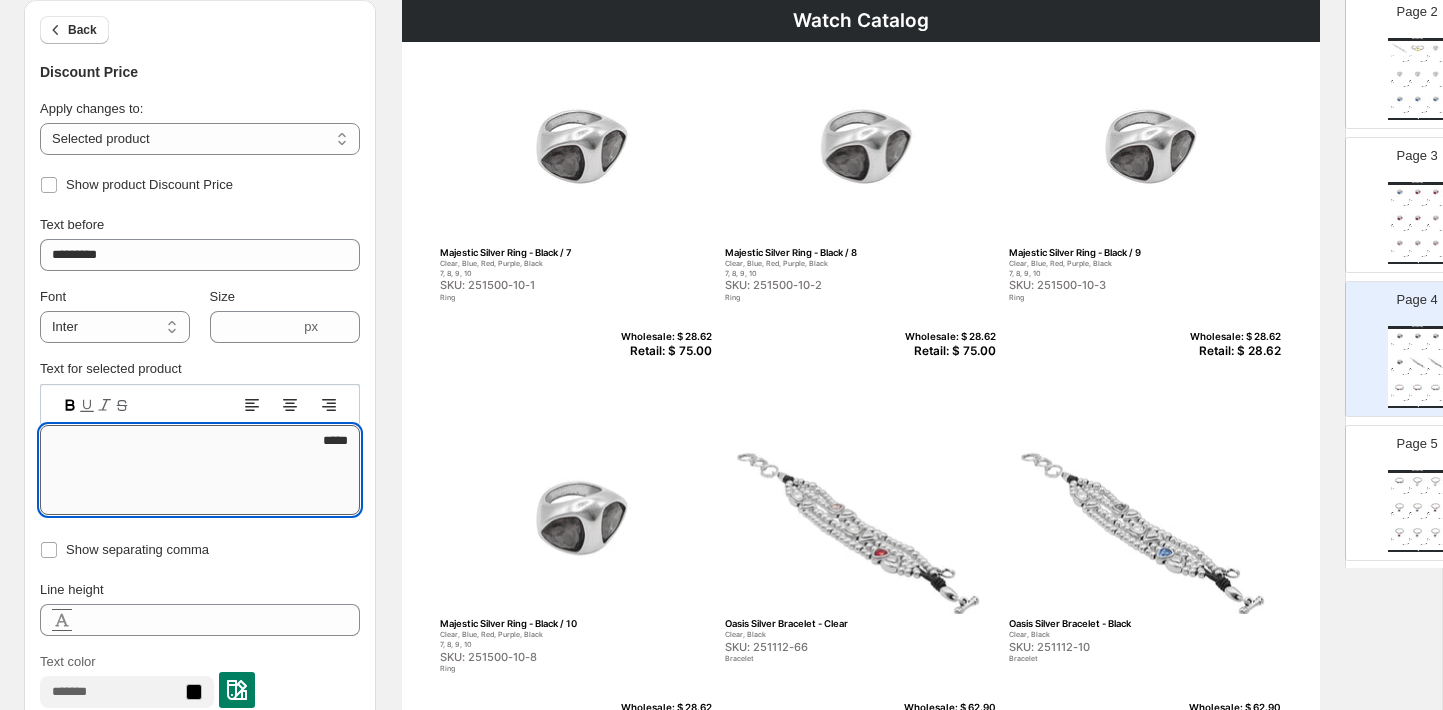click on "*****" at bounding box center (200, 470) 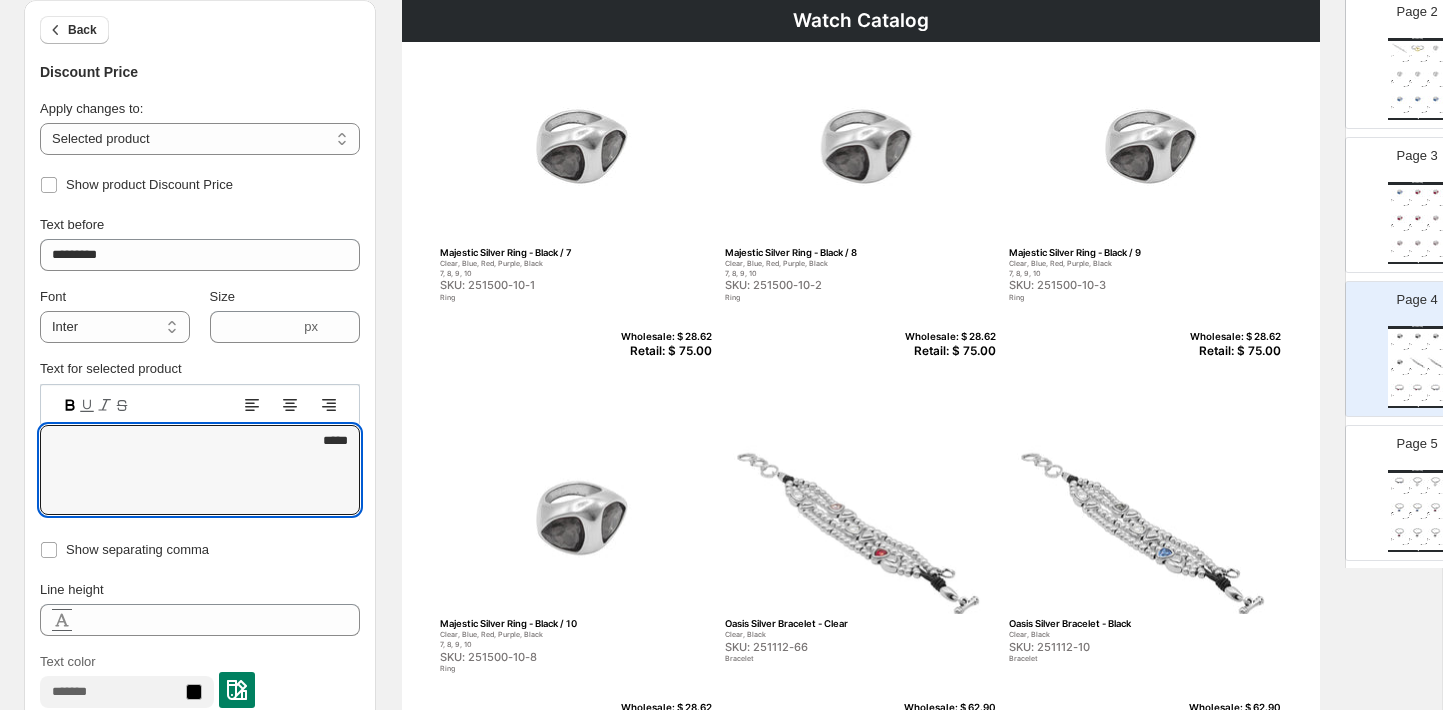 scroll, scrollTop: 279, scrollLeft: 0, axis: vertical 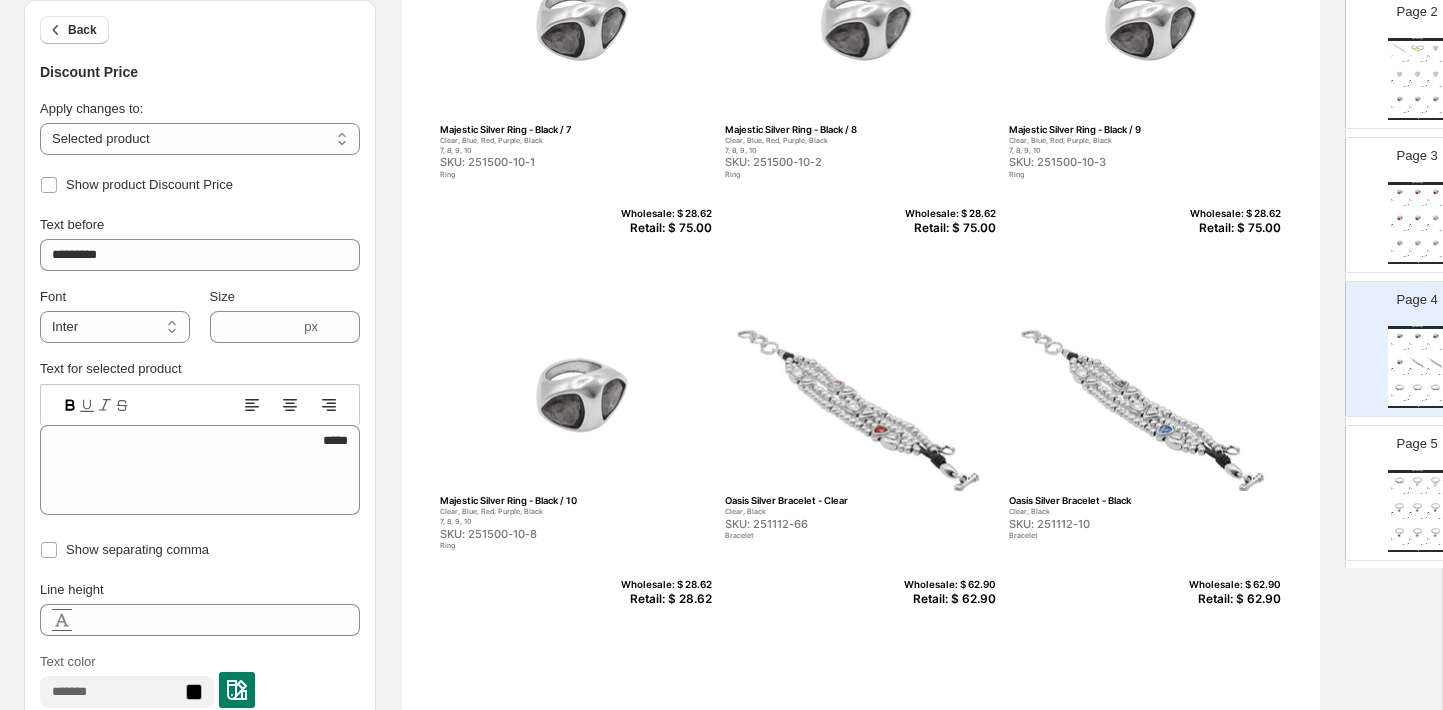click on "Retail: $ 28.62" at bounding box center [663, 599] 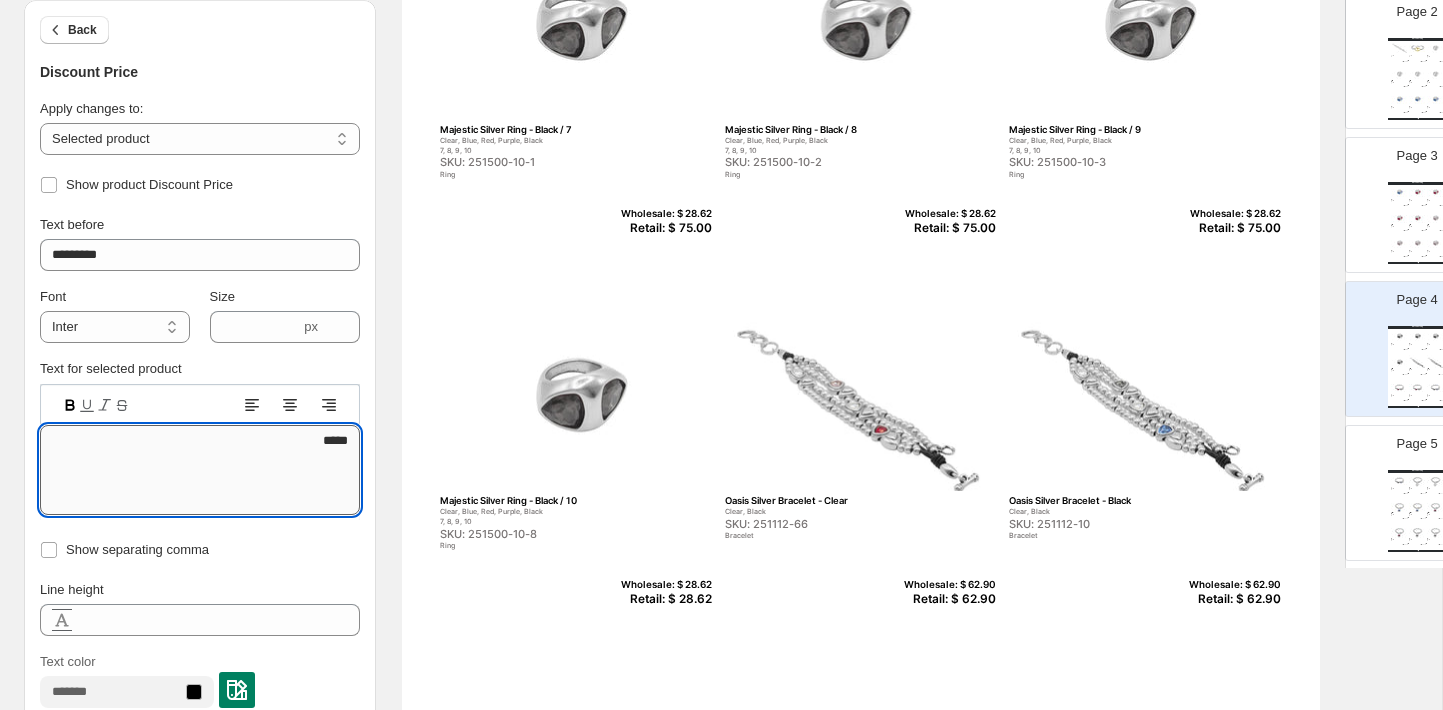 click on "*****" at bounding box center [200, 470] 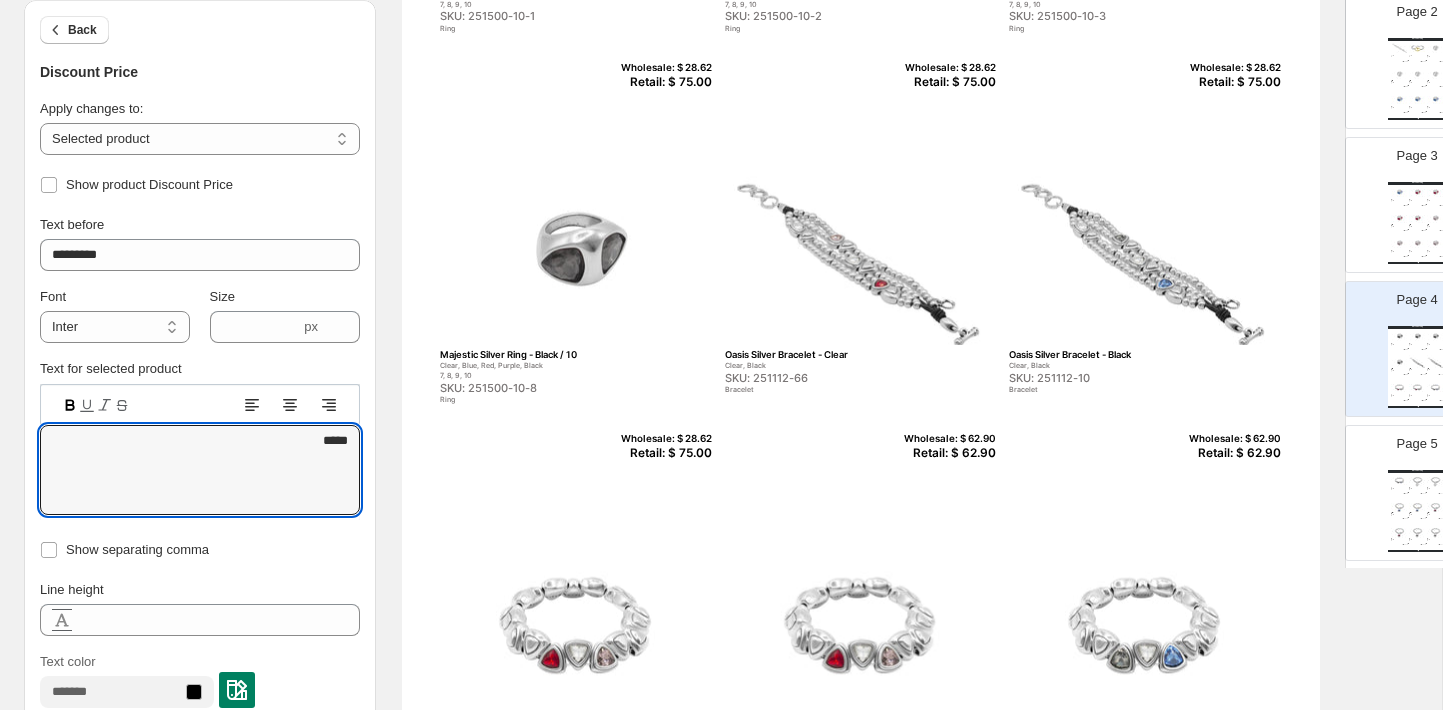 scroll, scrollTop: 452, scrollLeft: 0, axis: vertical 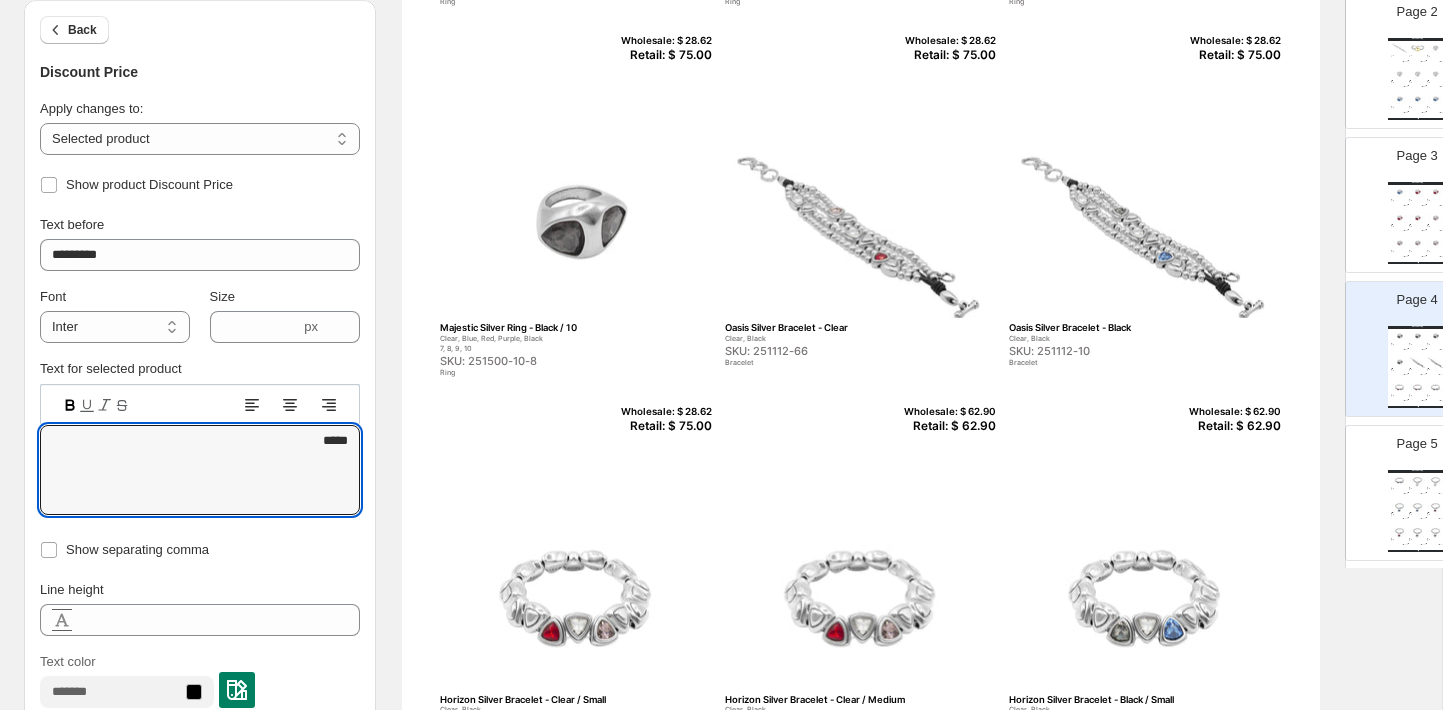 type on "*****" 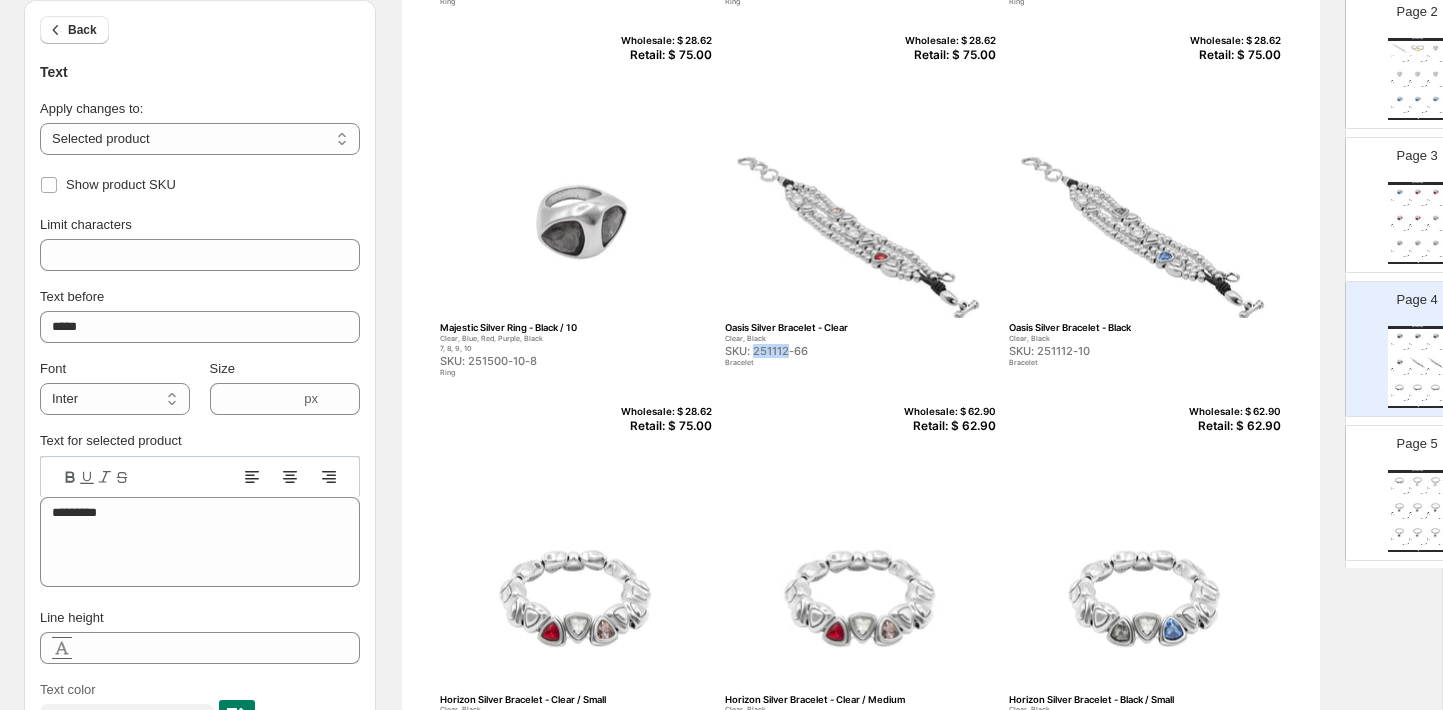 click on "SKU:  251112-66" at bounding box center [818, 351] 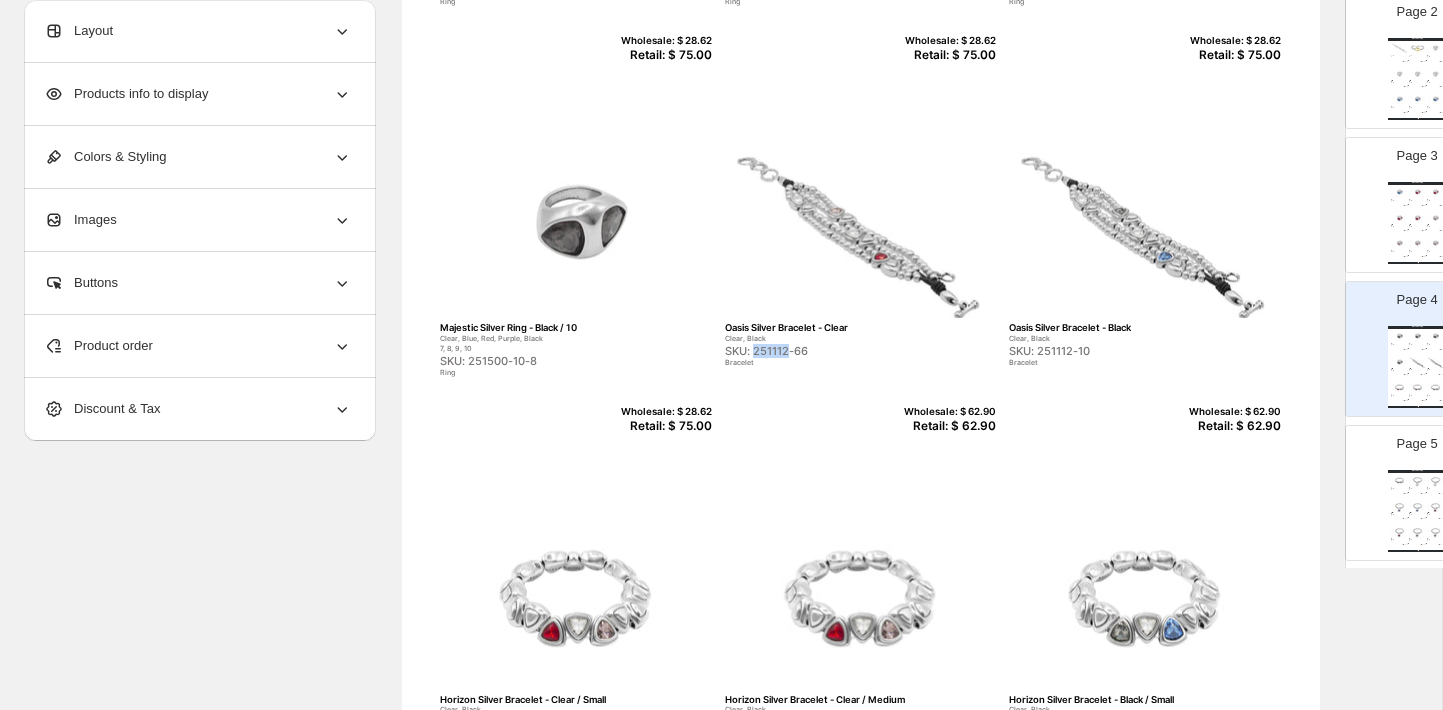 copy on "251112" 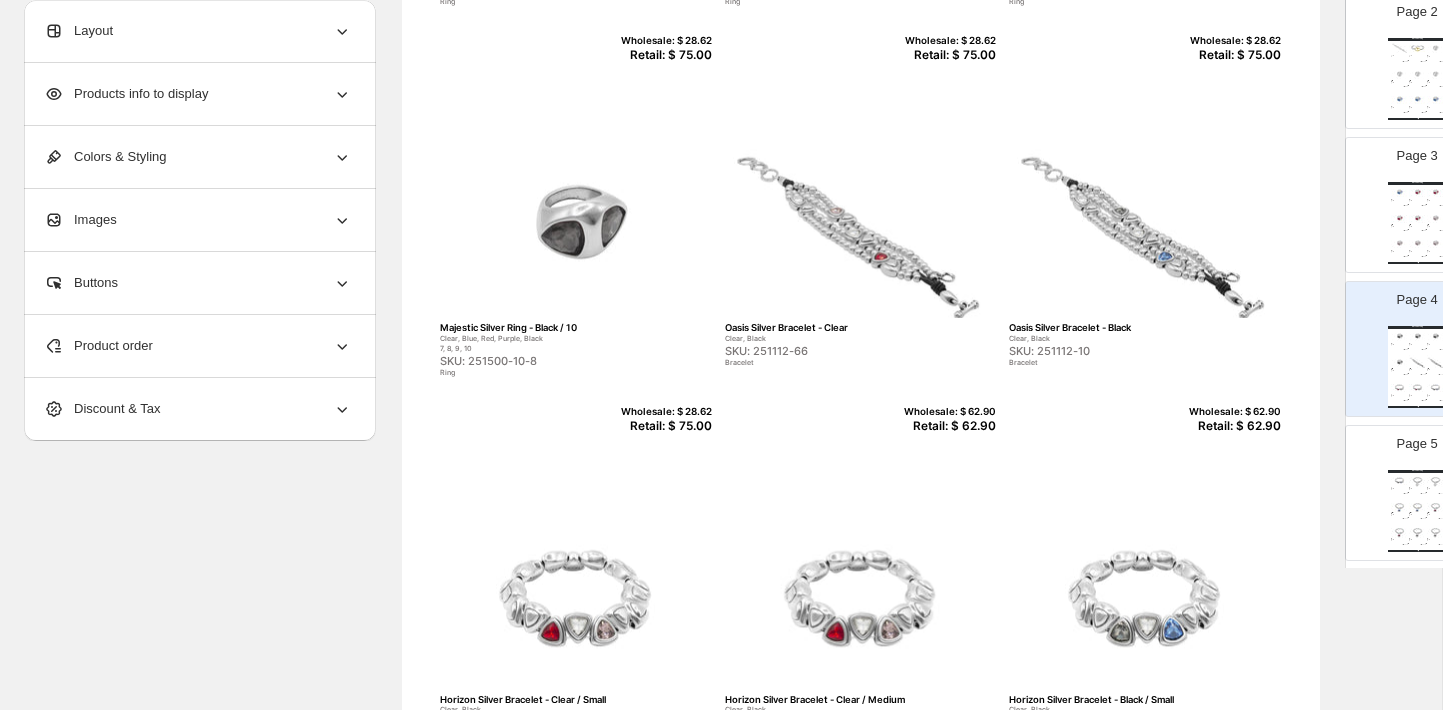 click on "Retail: $ 62.90" at bounding box center (947, 426) 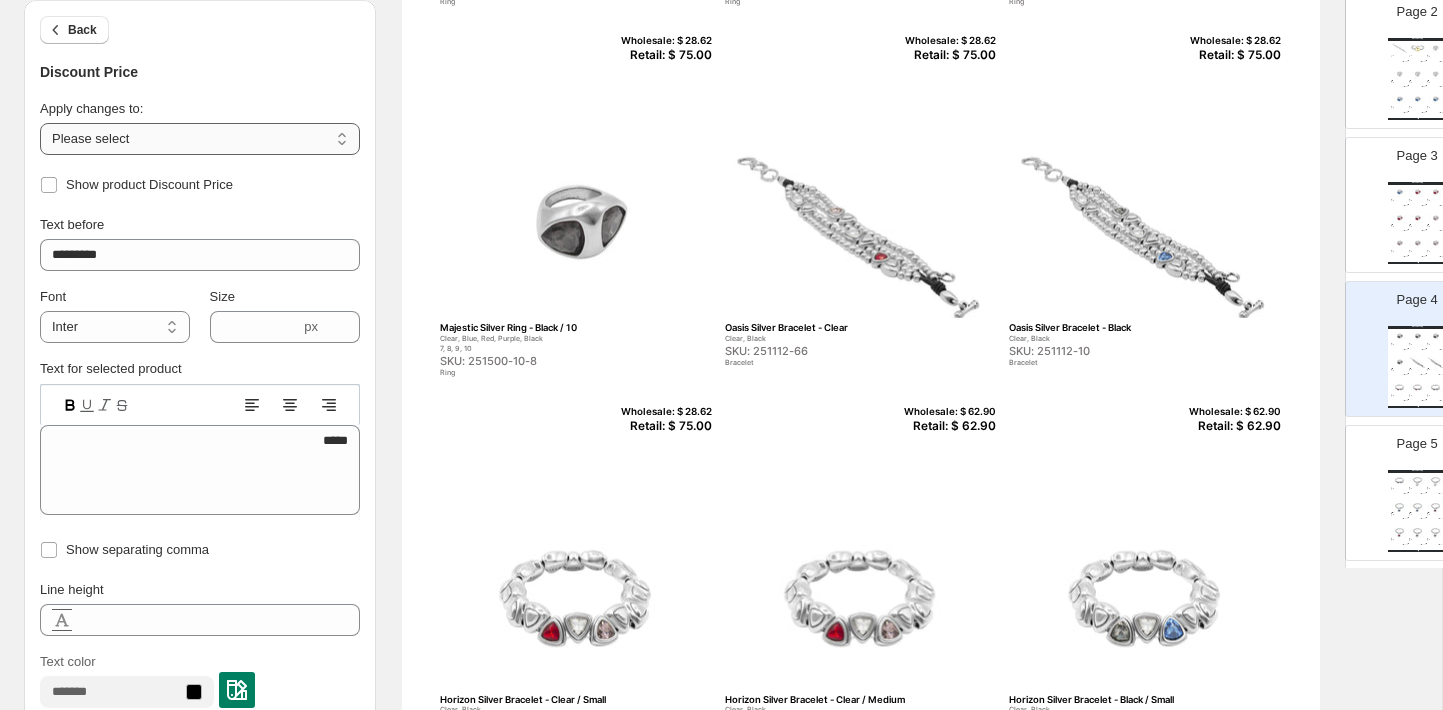 select on "**********" 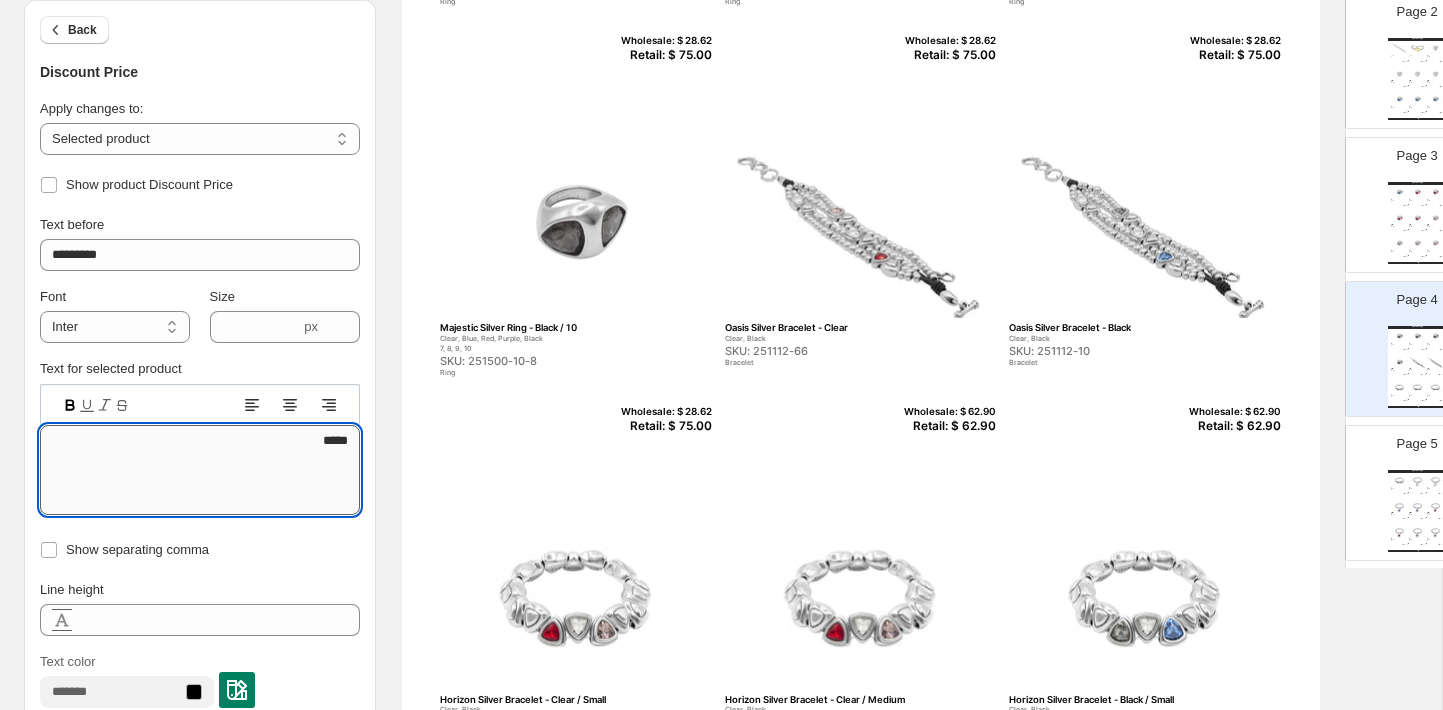 click on "*****" at bounding box center (200, 470) 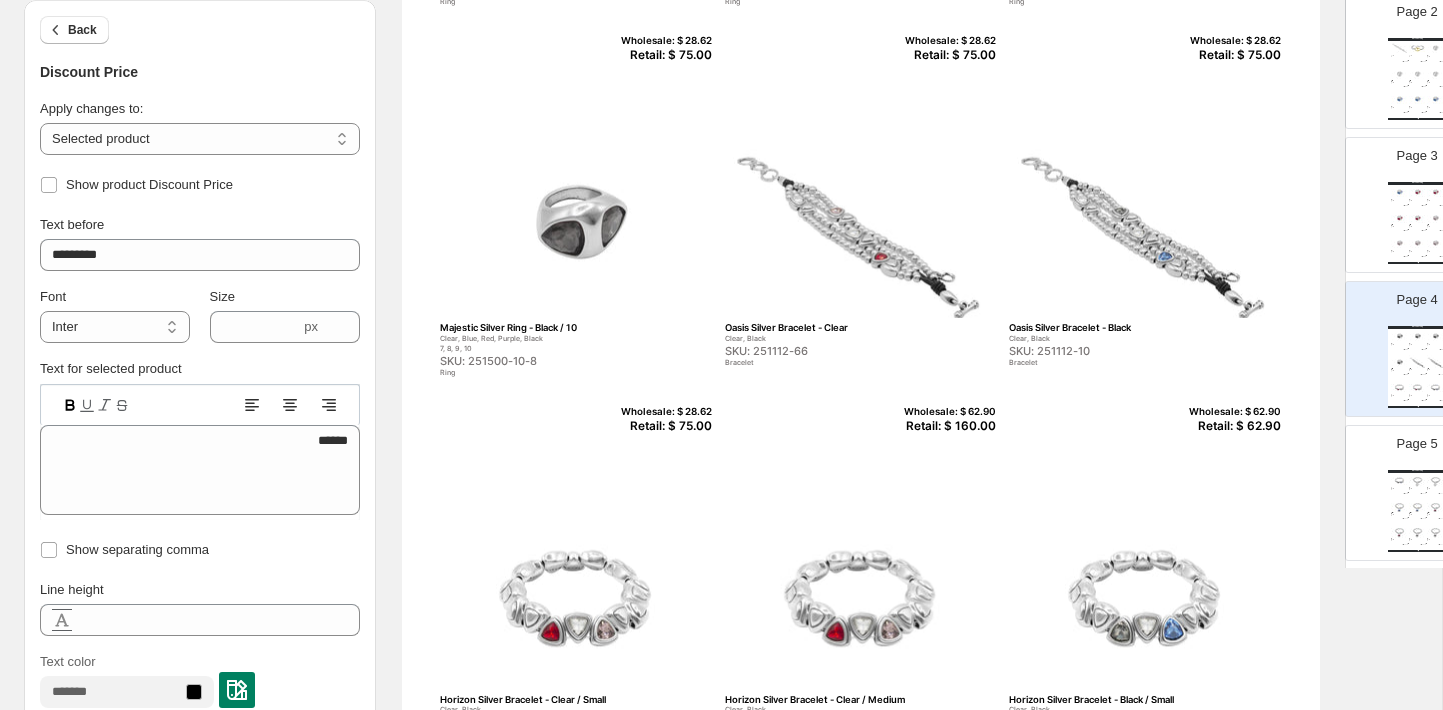 click on "Retail: $ 62.90" at bounding box center (1232, 426) 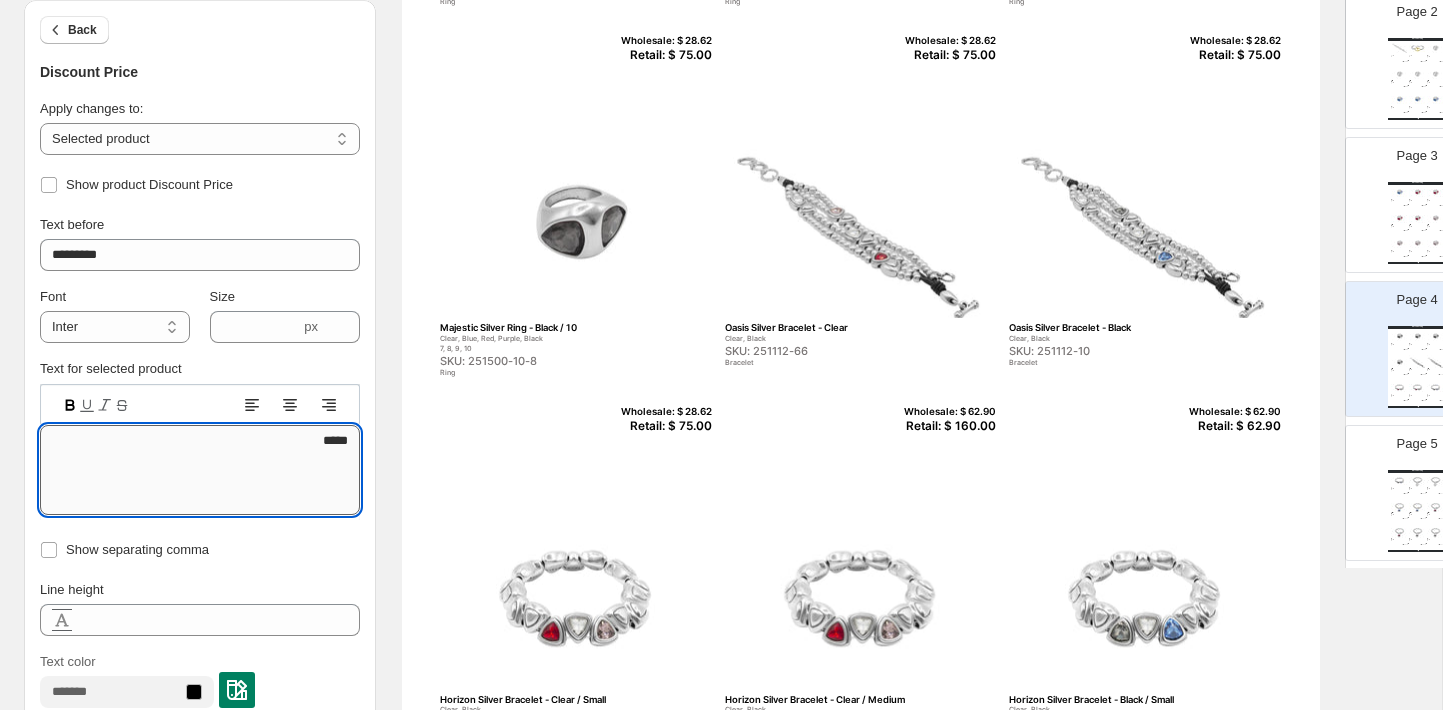 click on "*****" at bounding box center [200, 470] 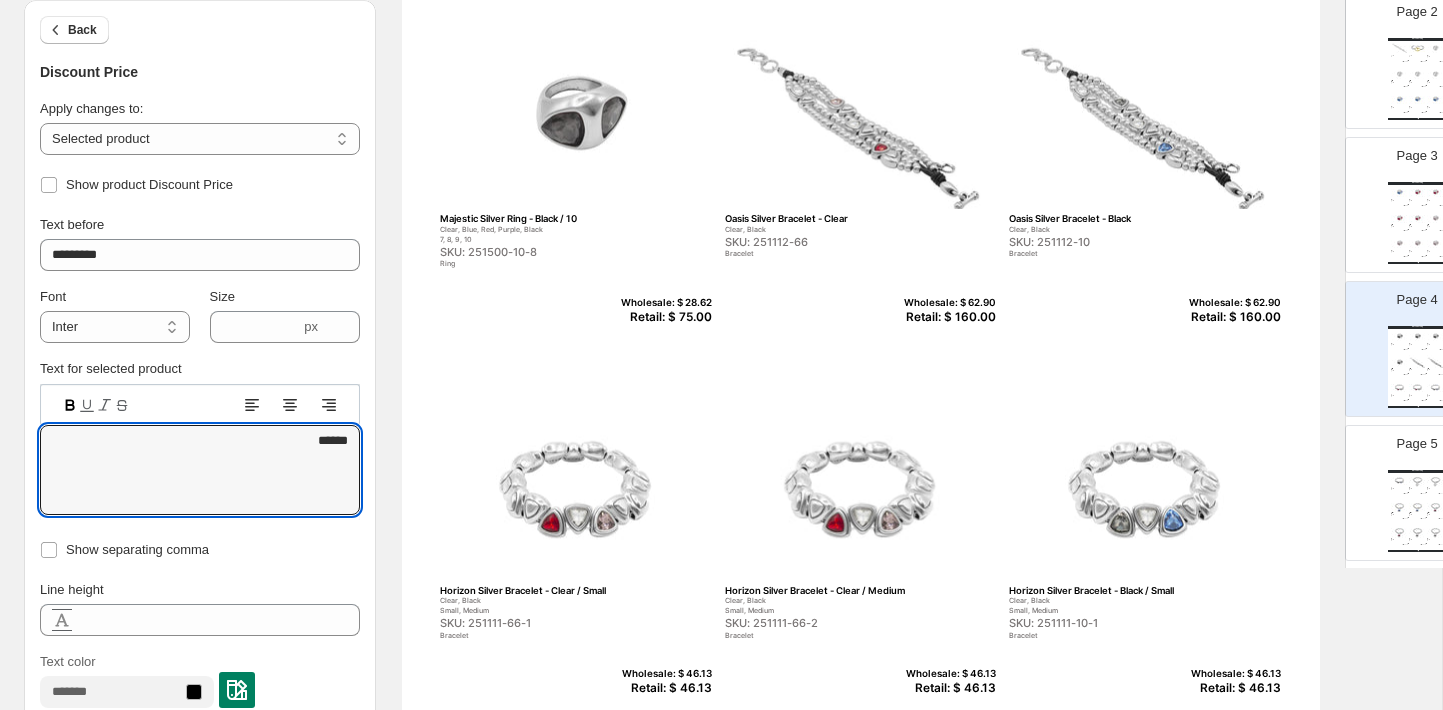 scroll, scrollTop: 649, scrollLeft: 0, axis: vertical 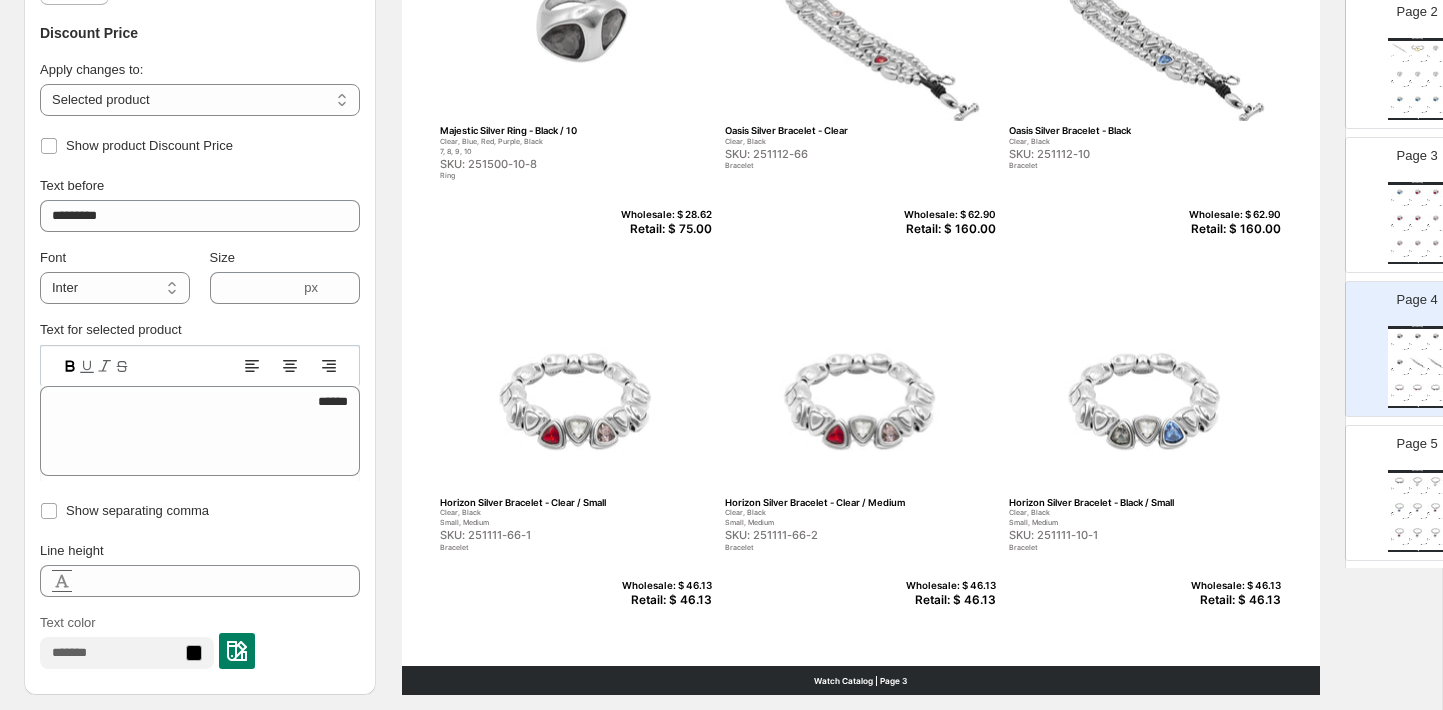 click on "Retail: $ 46.13" at bounding box center (663, 600) 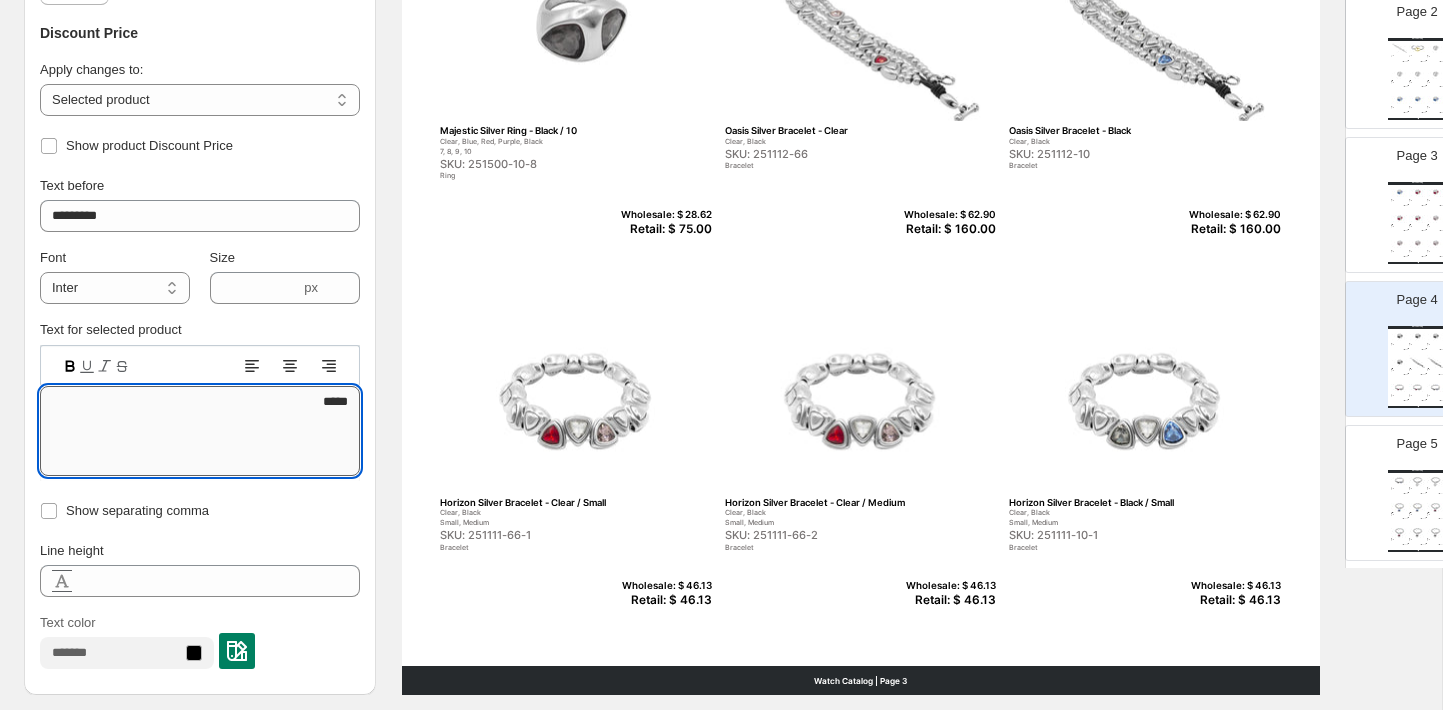 click on "*****" at bounding box center [200, 431] 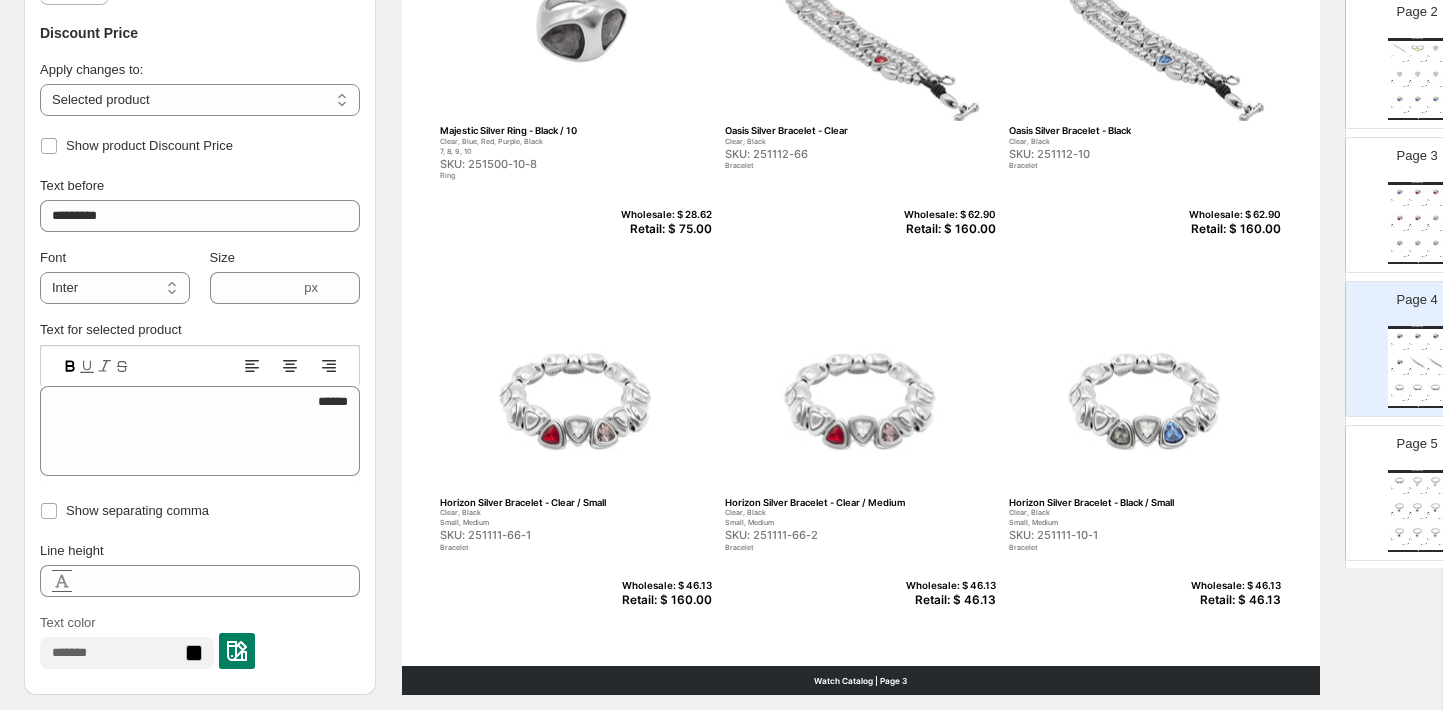 click on "Retail: $ 46.13" at bounding box center [947, 600] 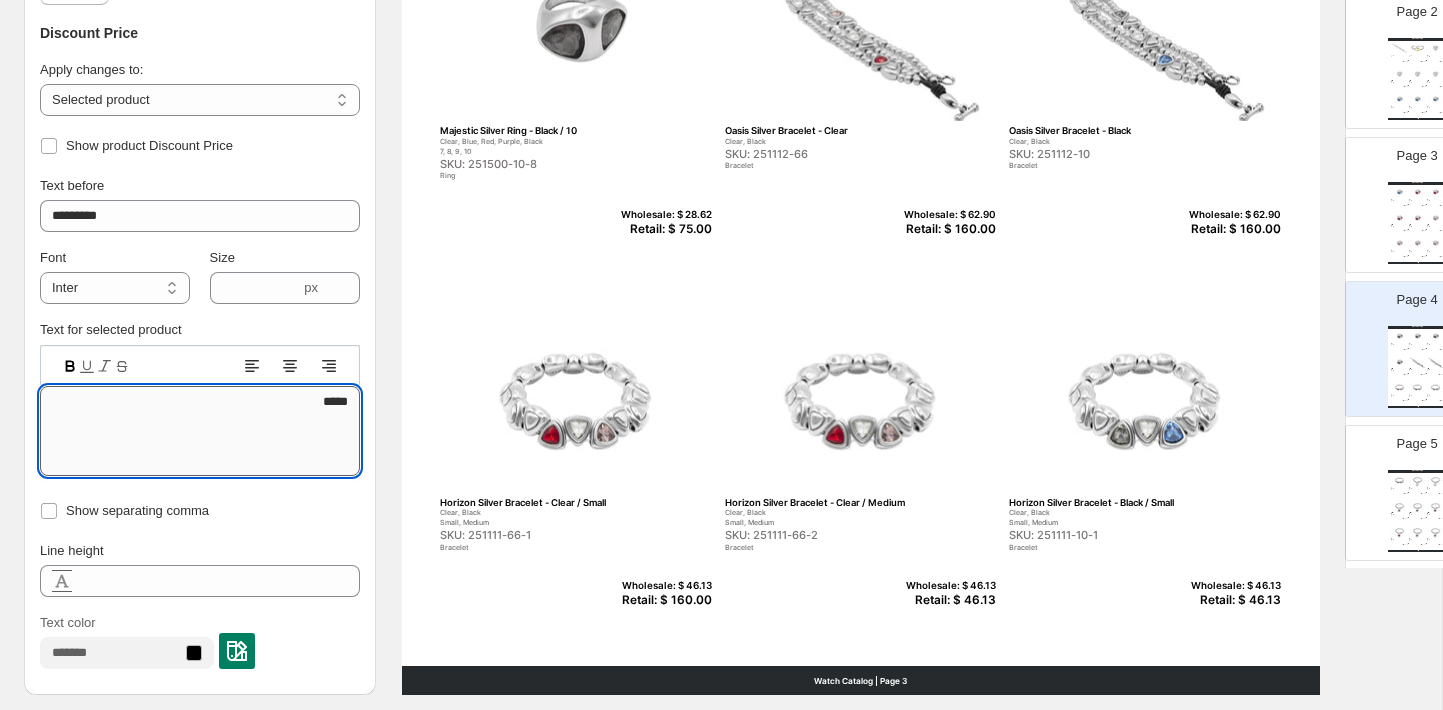 click on "*****" at bounding box center [200, 431] 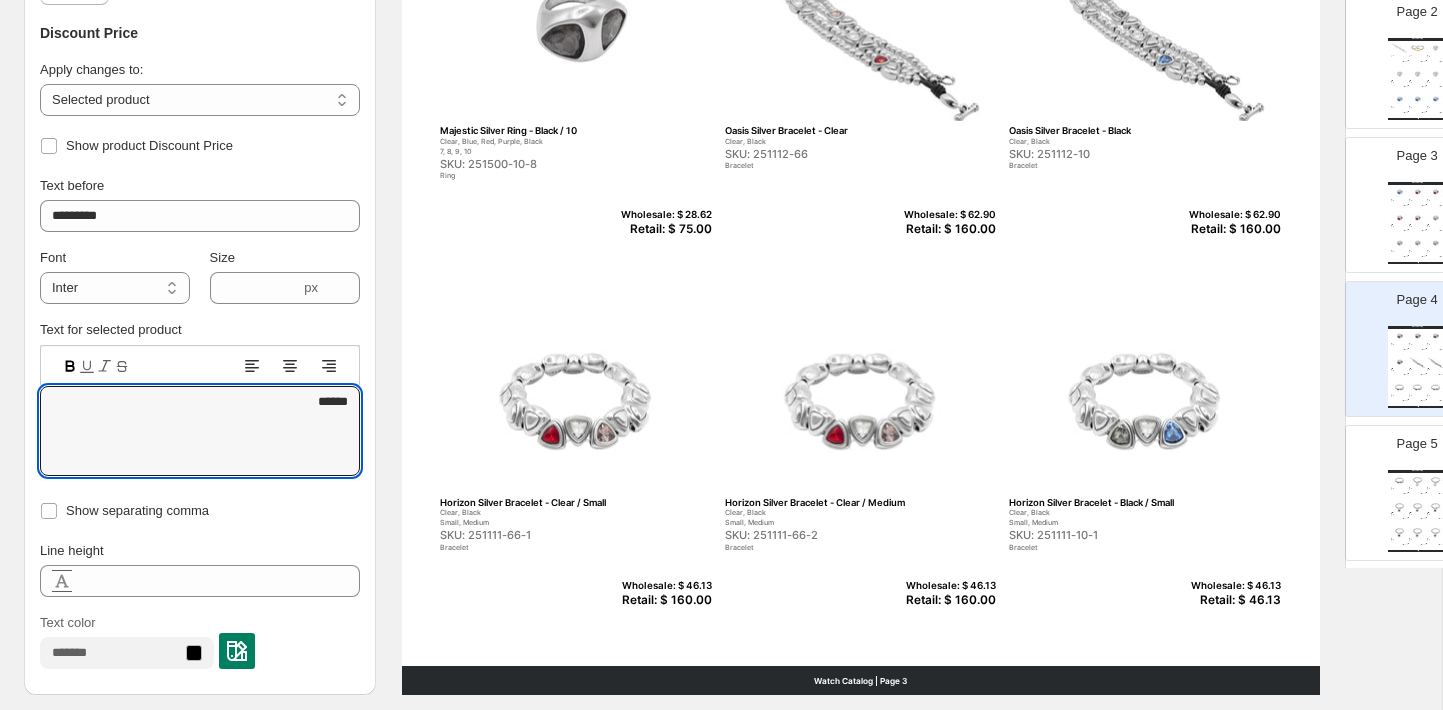 click on "Retail: $ 46.13" at bounding box center [1232, 600] 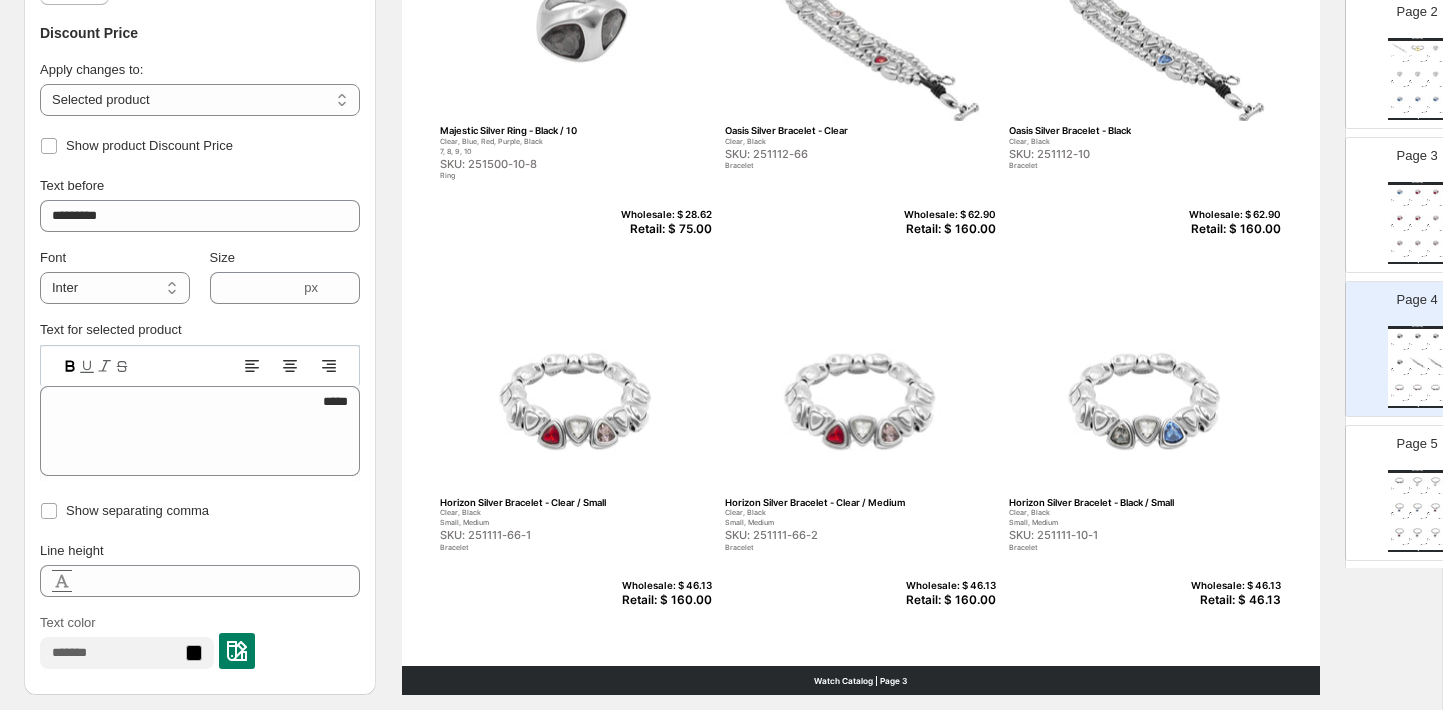 click on "SKU:  251111-66-1" at bounding box center [533, 535] 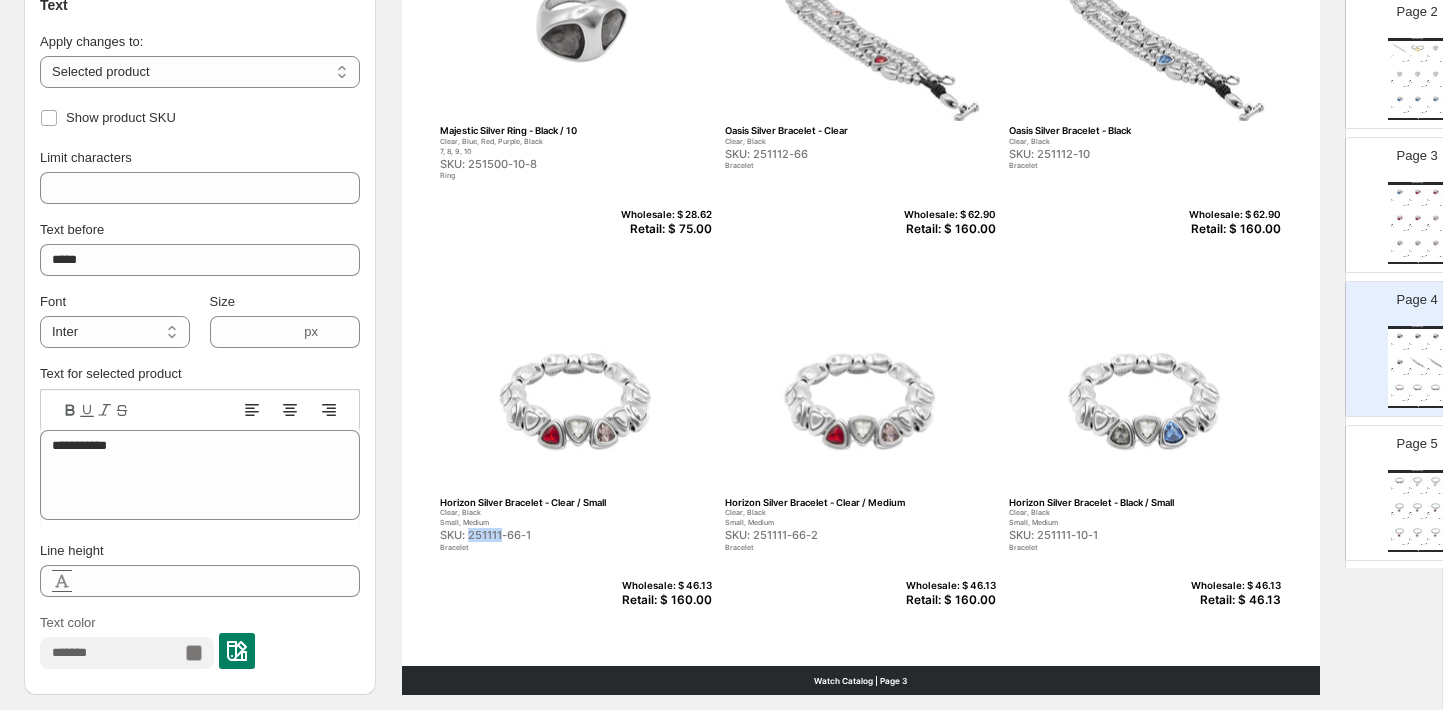 click on "SKU:  251111-66-1" at bounding box center (533, 535) 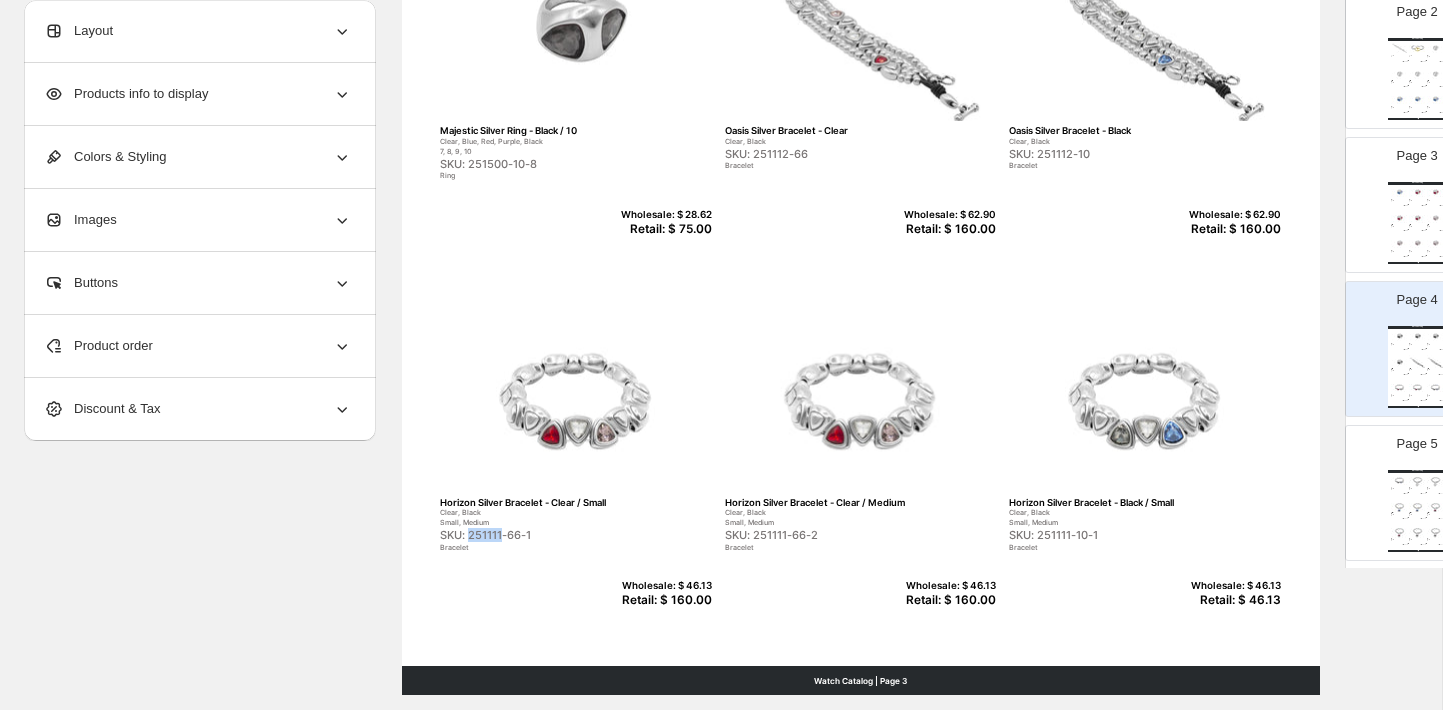 copy on "251111" 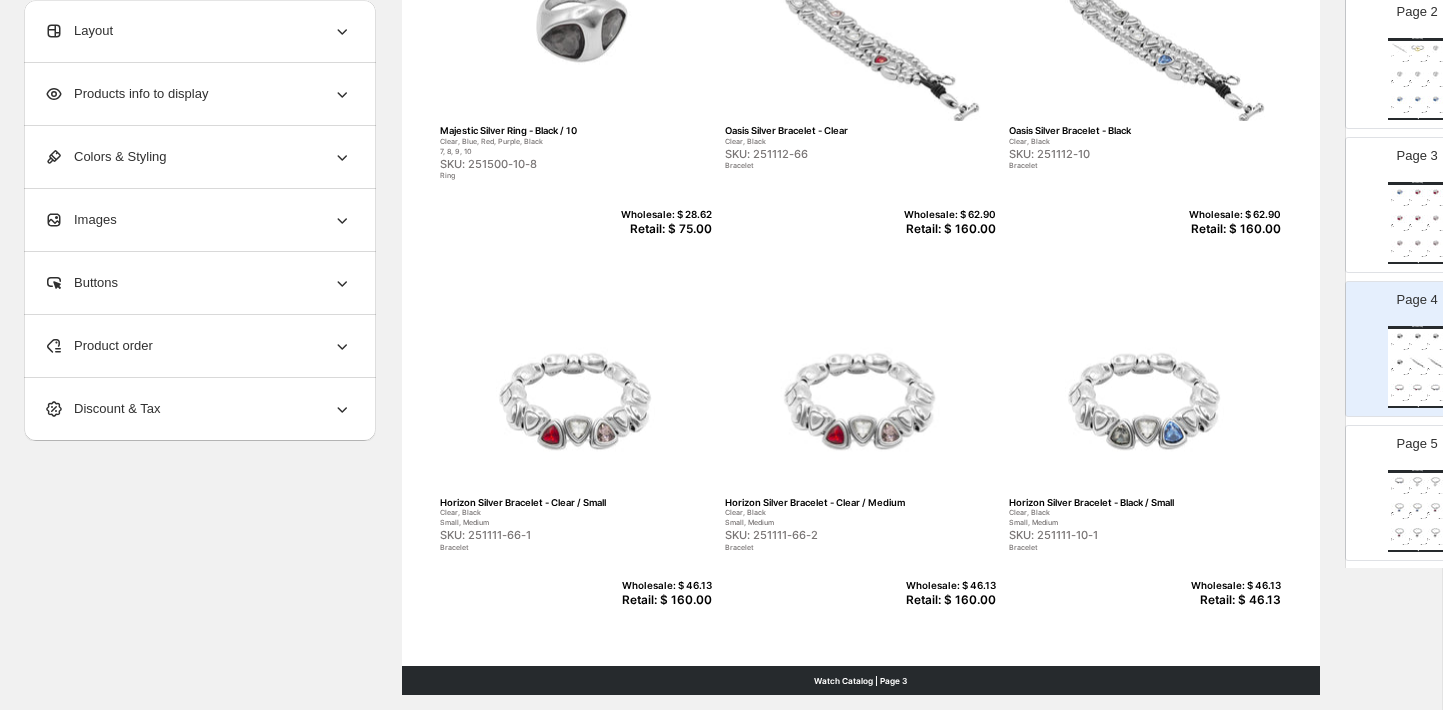 click on "Retail: $ 160.00" at bounding box center [663, 600] 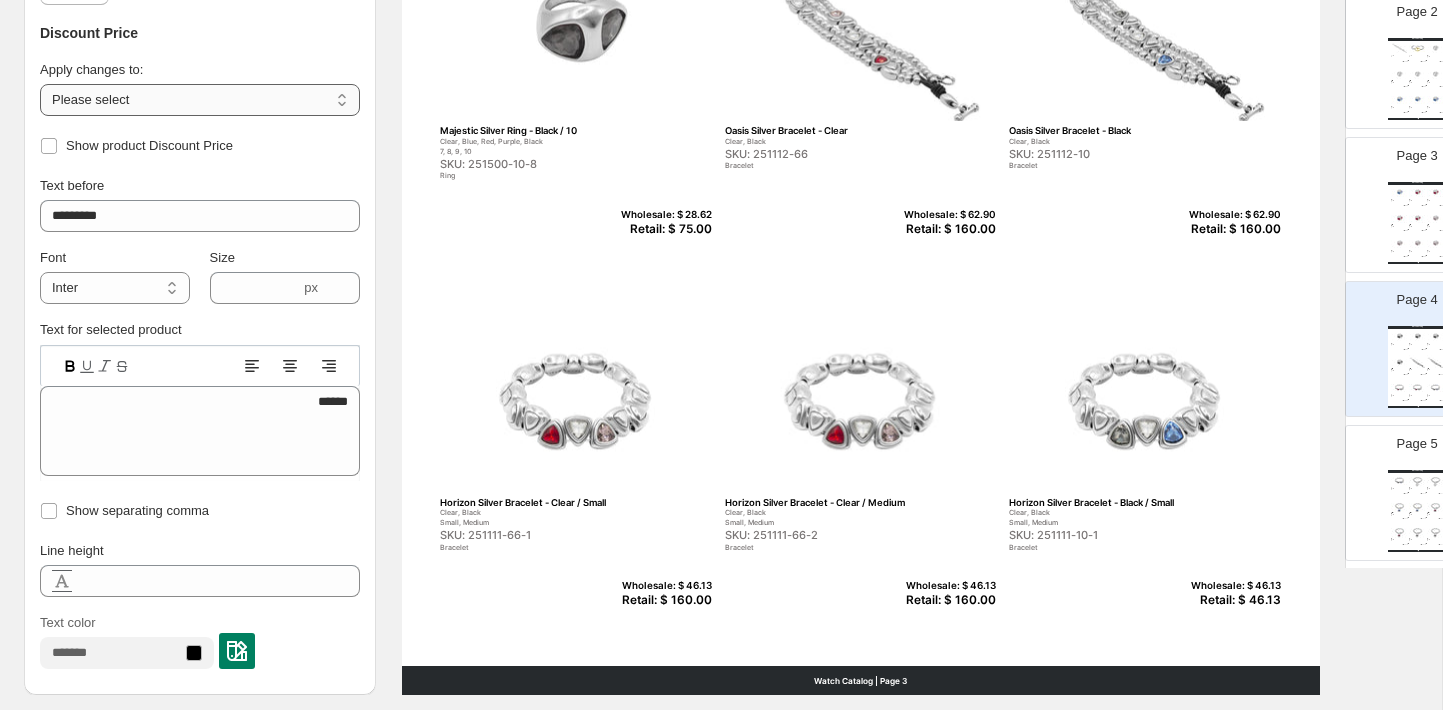 select on "**********" 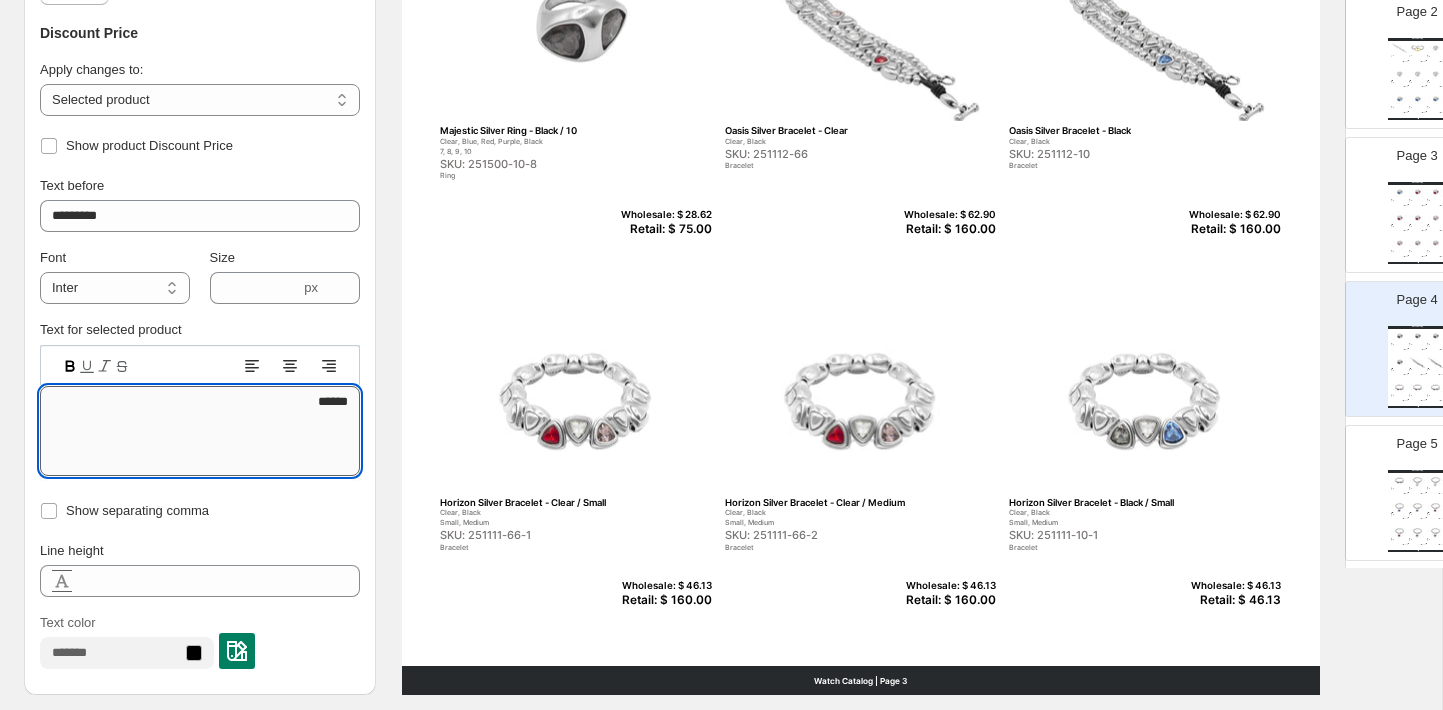 click on "******" at bounding box center [200, 431] 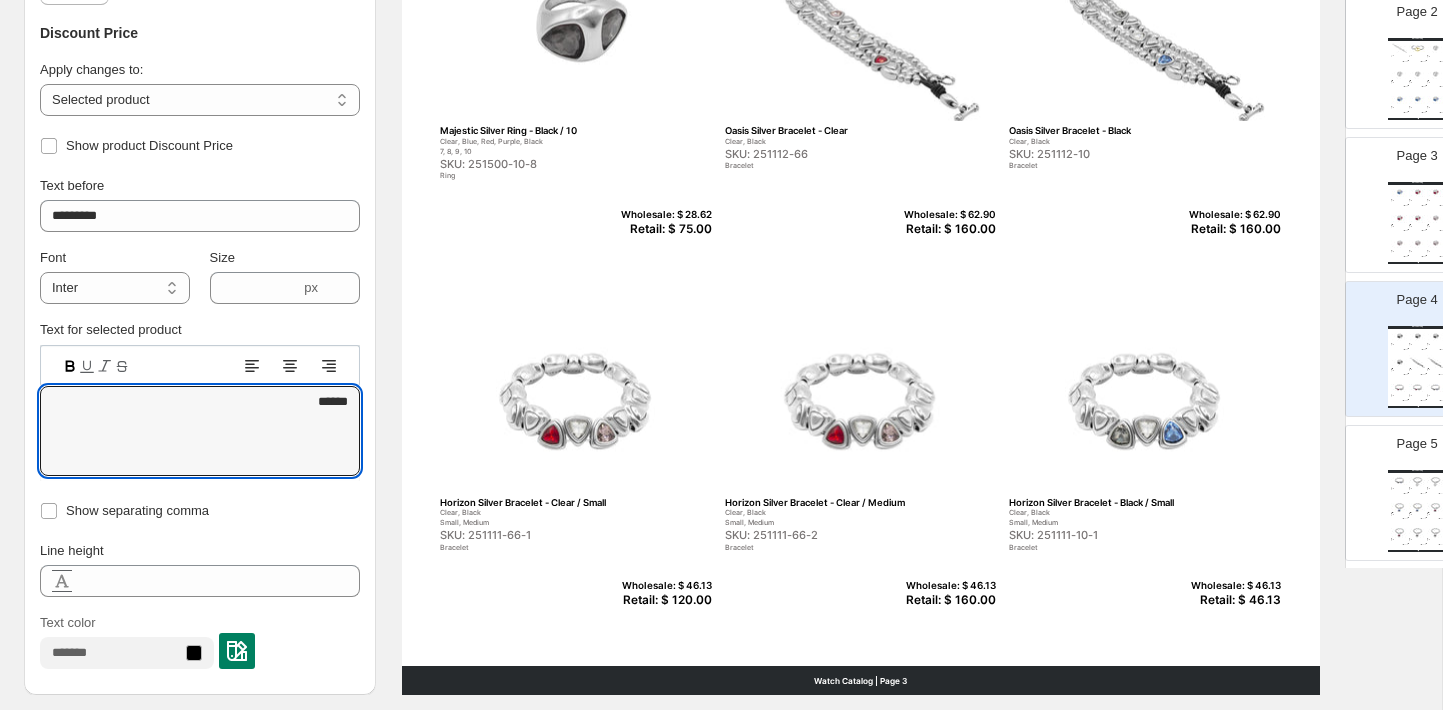 click on "Retail: $ 160.00" at bounding box center (947, 600) 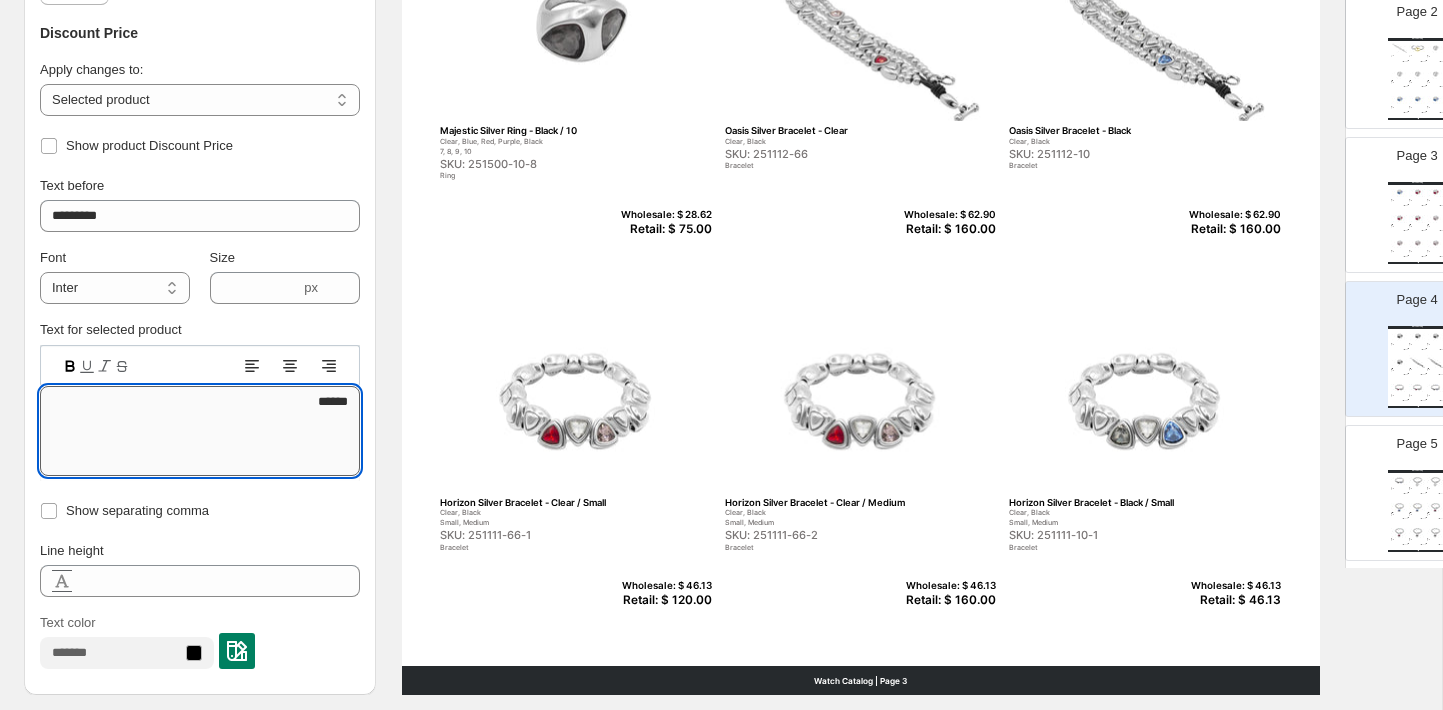 click on "******" at bounding box center (200, 431) 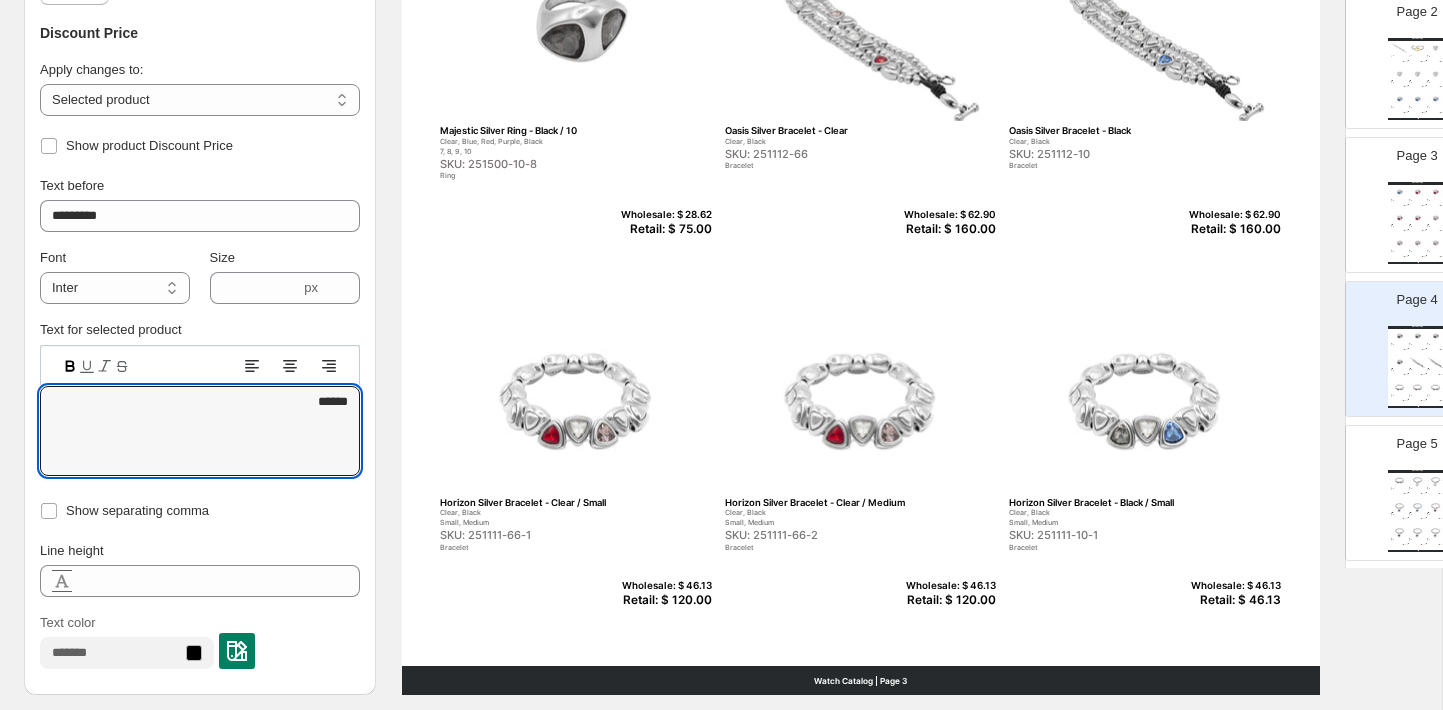 click on "Retail: $ 46.13" at bounding box center (1232, 600) 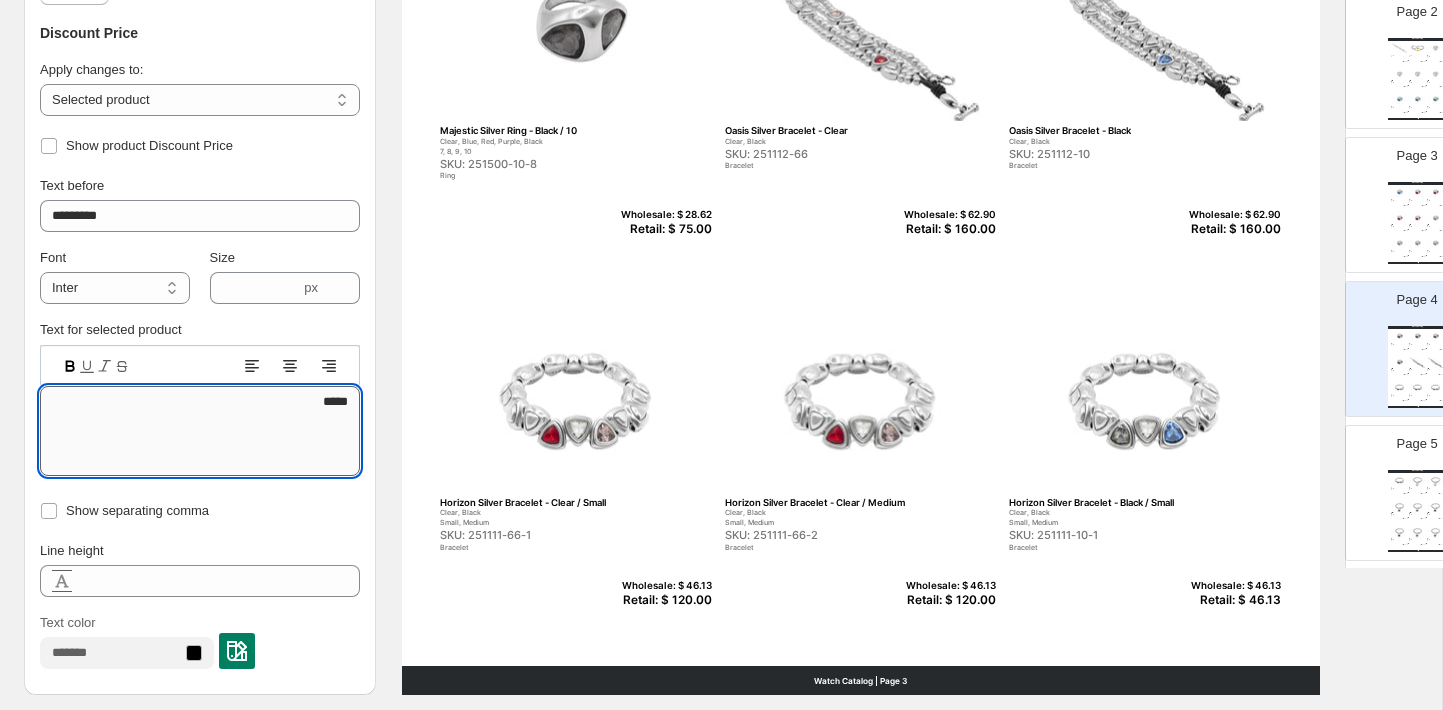 click on "*****" at bounding box center (200, 431) 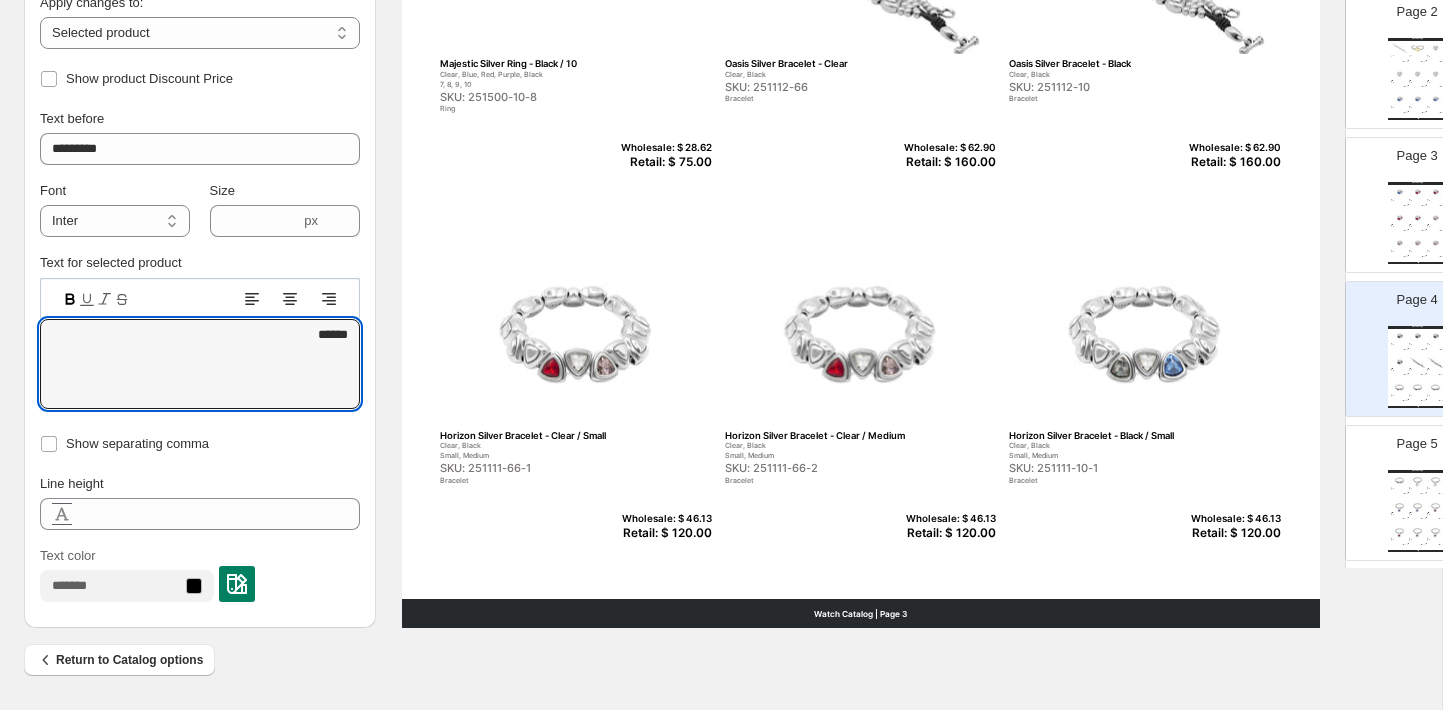 scroll, scrollTop: 716, scrollLeft: 0, axis: vertical 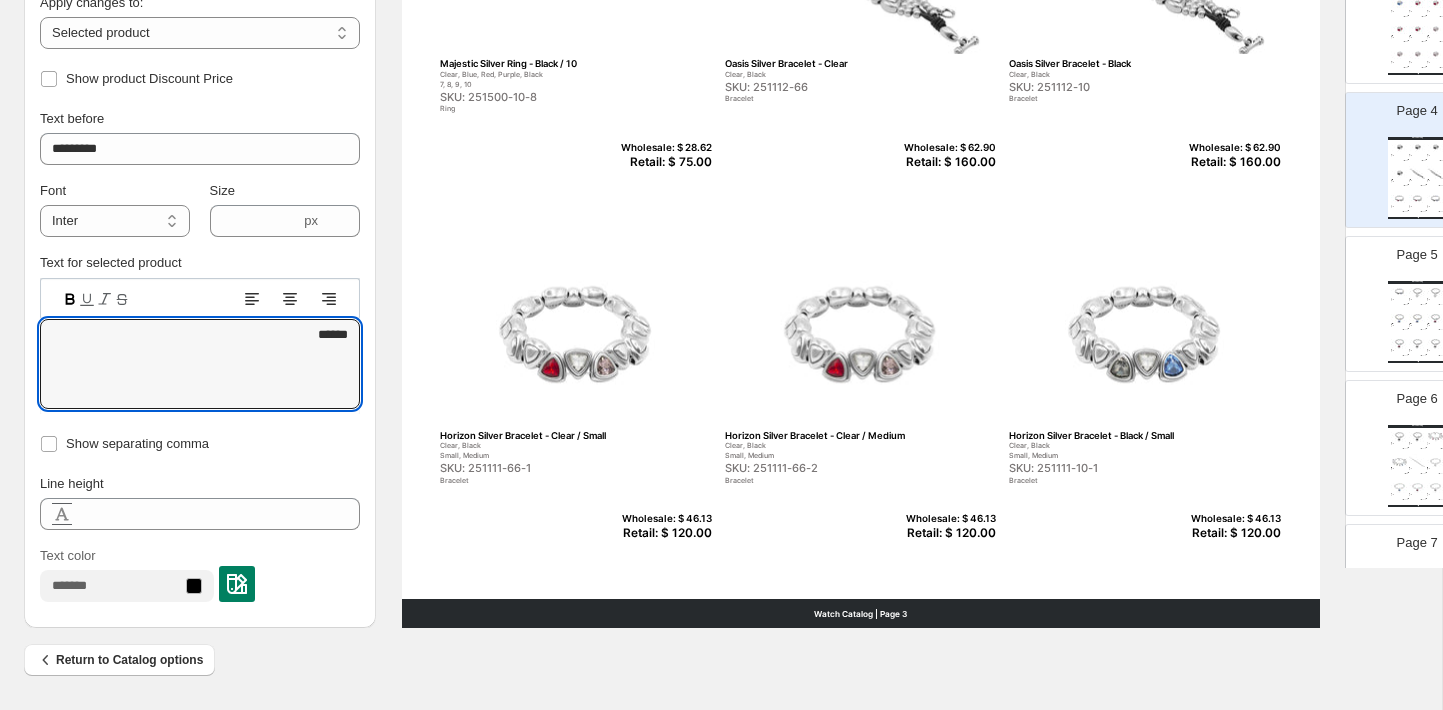 click on "Watch Catalog" at bounding box center [1417, 282] 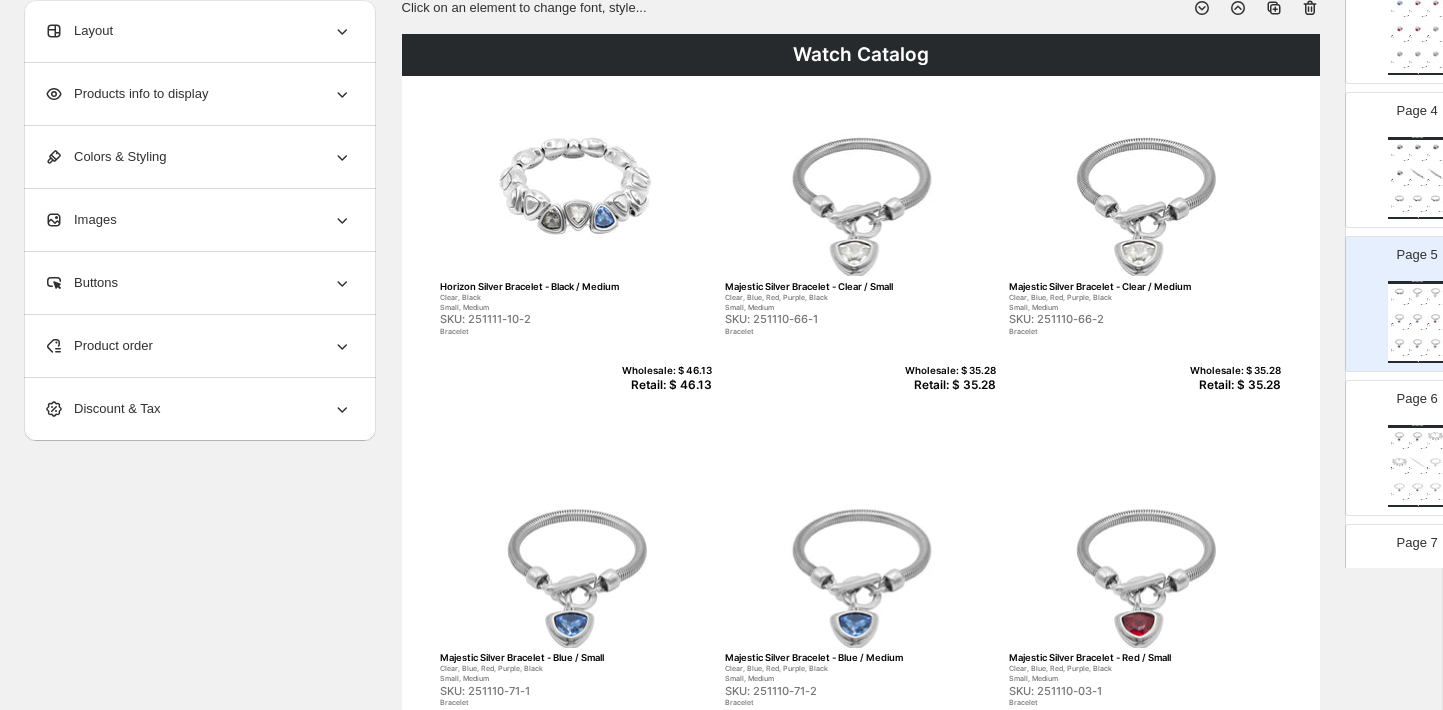 scroll, scrollTop: 107, scrollLeft: 0, axis: vertical 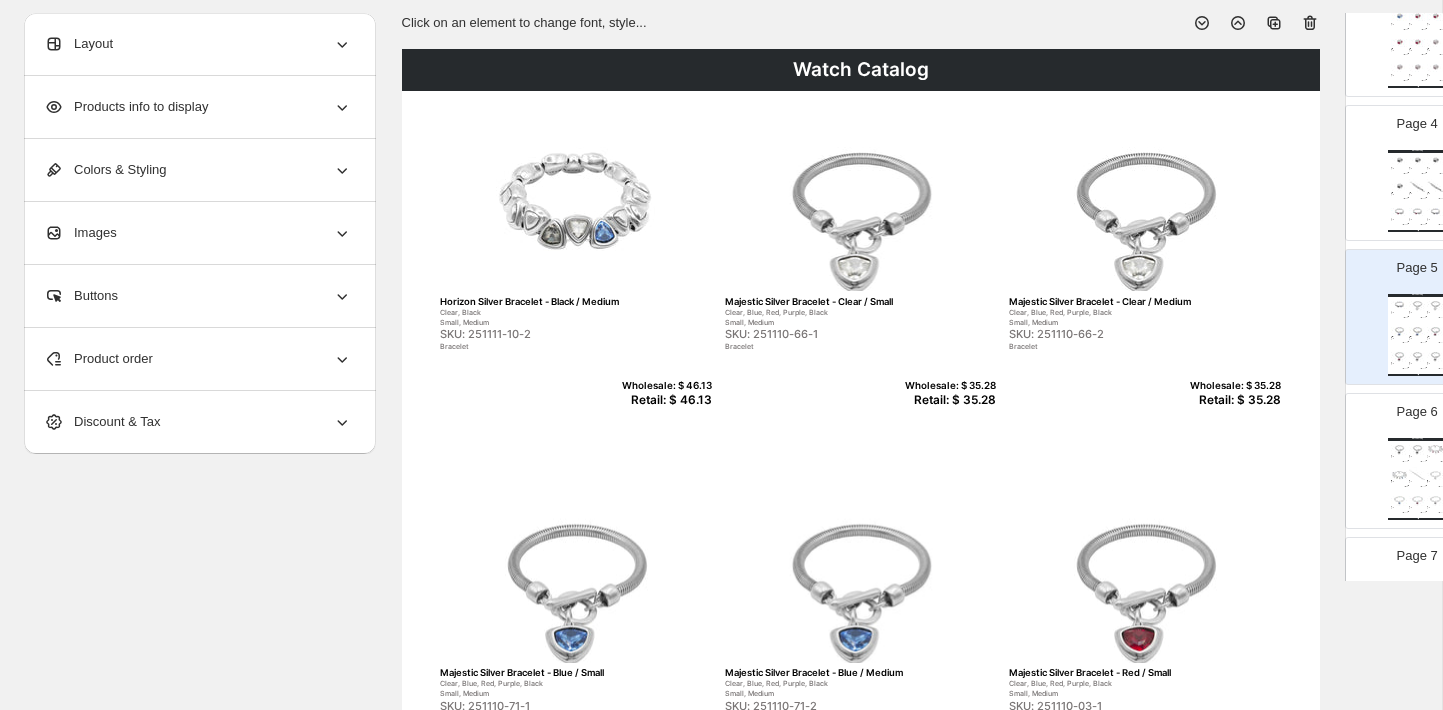 click on "Retail: $ 46.13" at bounding box center [663, 400] 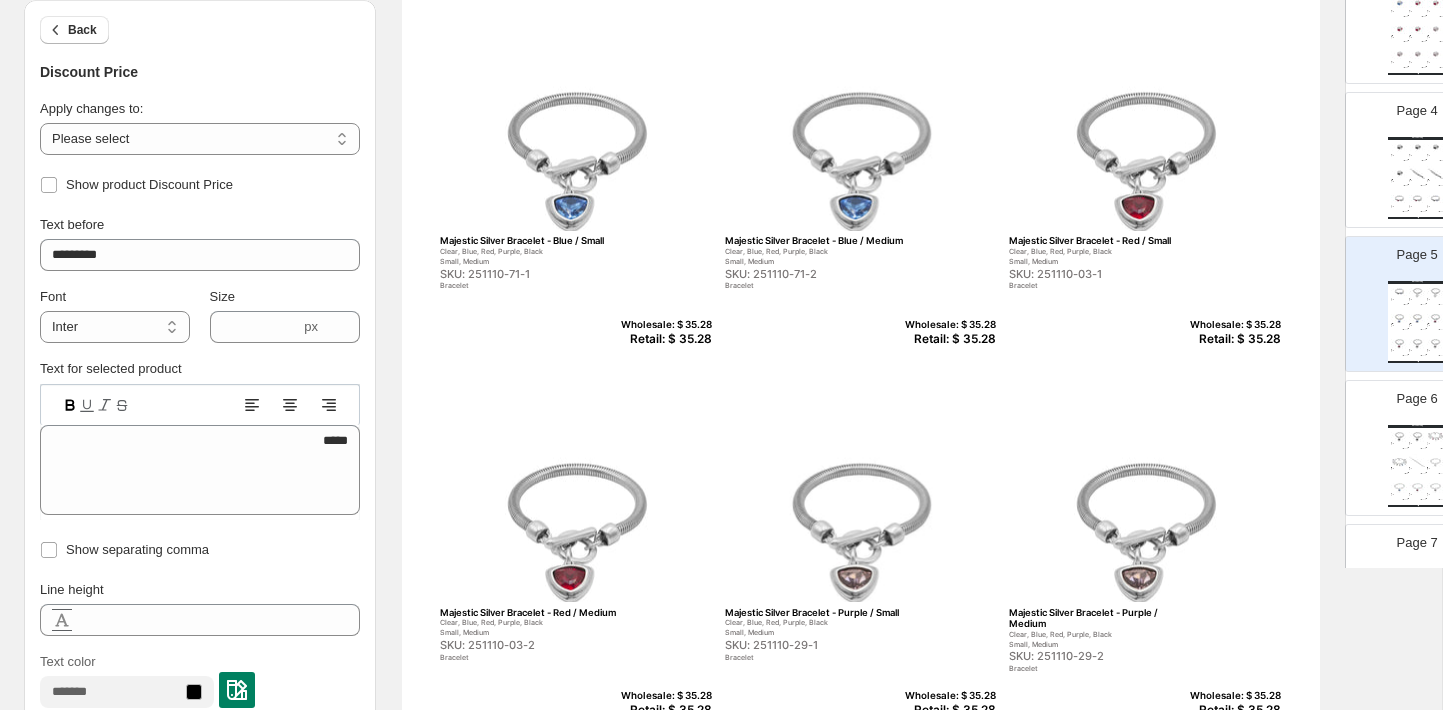 scroll, scrollTop: 696, scrollLeft: 0, axis: vertical 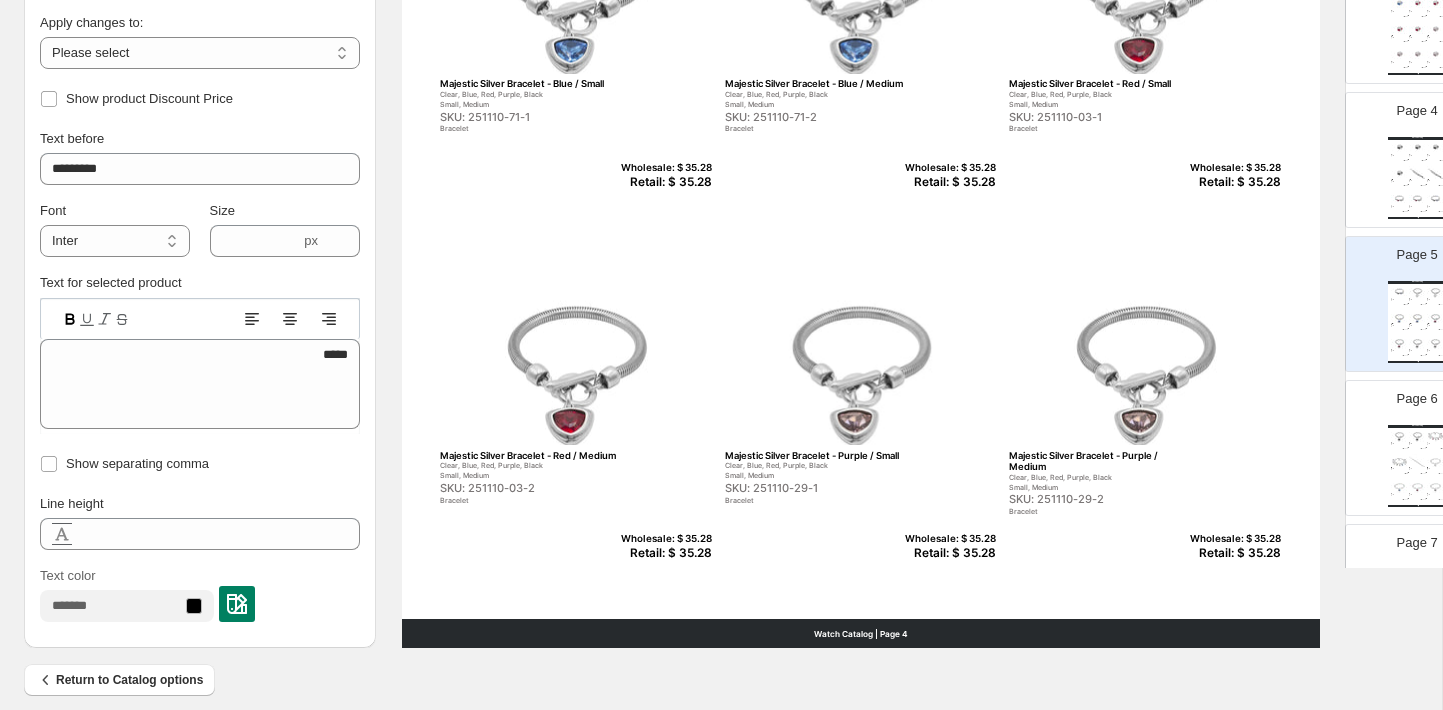 click on "SKU:  251110-03-2" at bounding box center [533, 488] 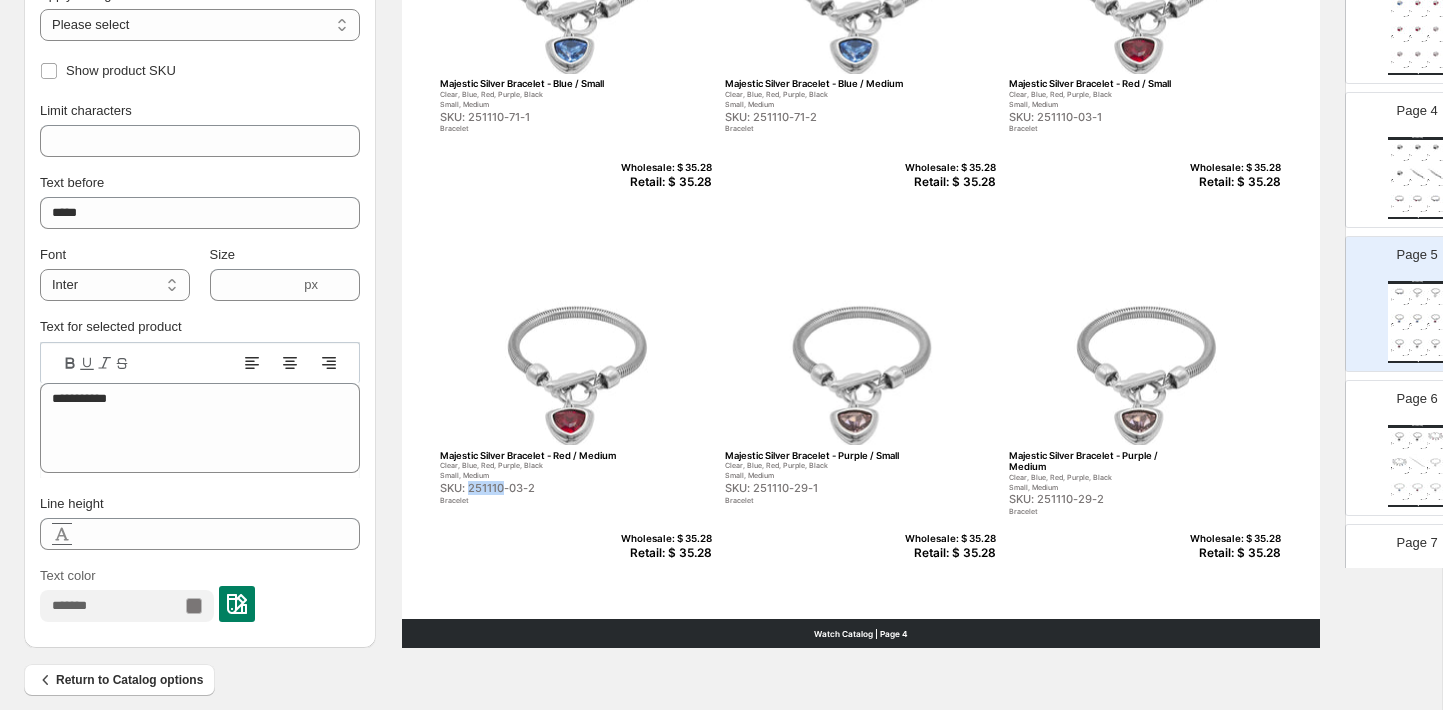 click on "SKU:  251110-03-2" at bounding box center [533, 488] 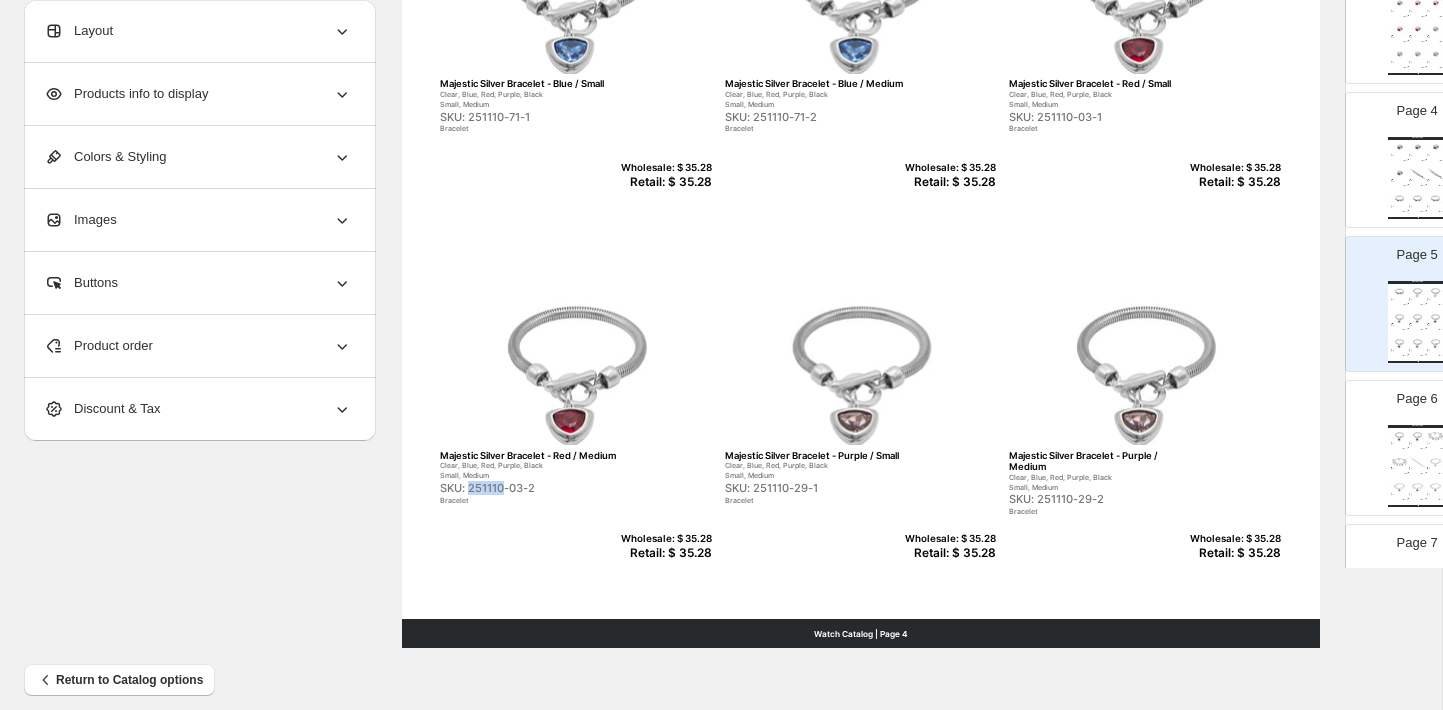 copy on "251110" 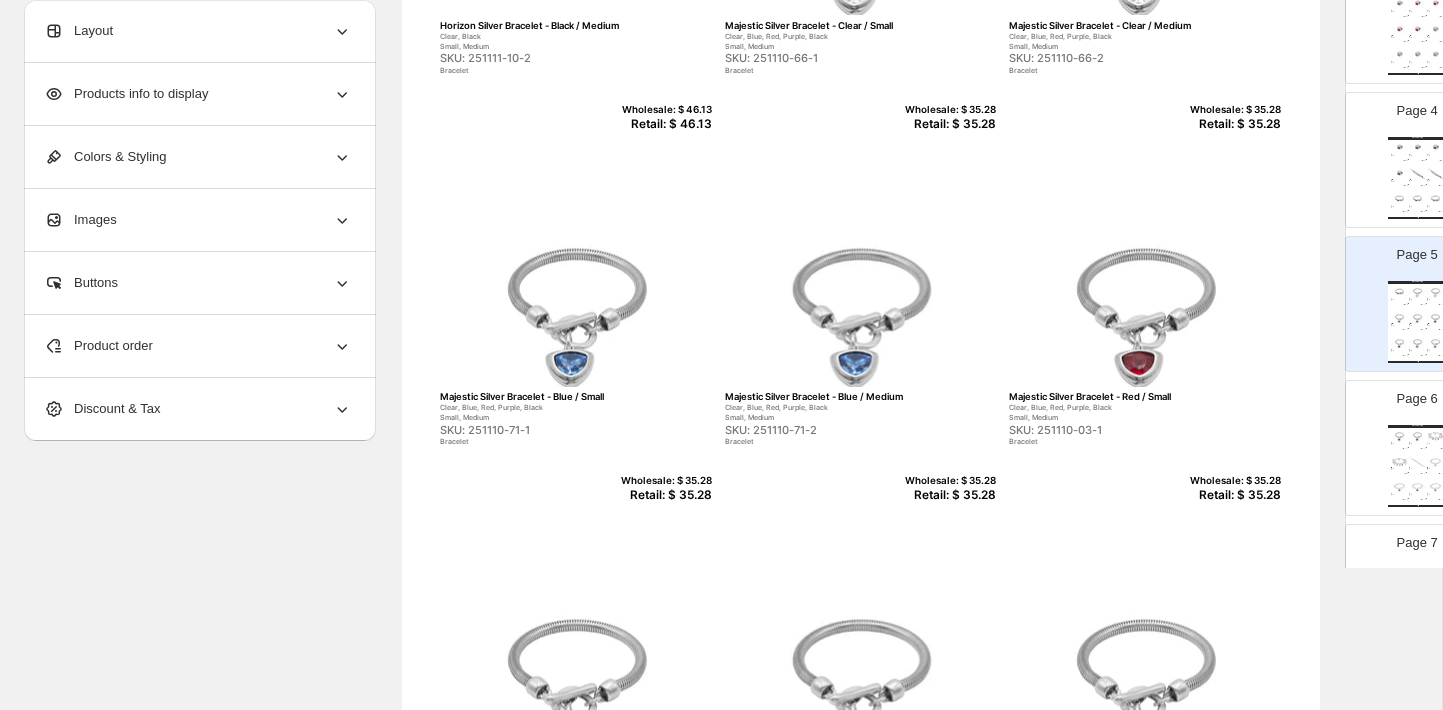 scroll, scrollTop: 303, scrollLeft: 0, axis: vertical 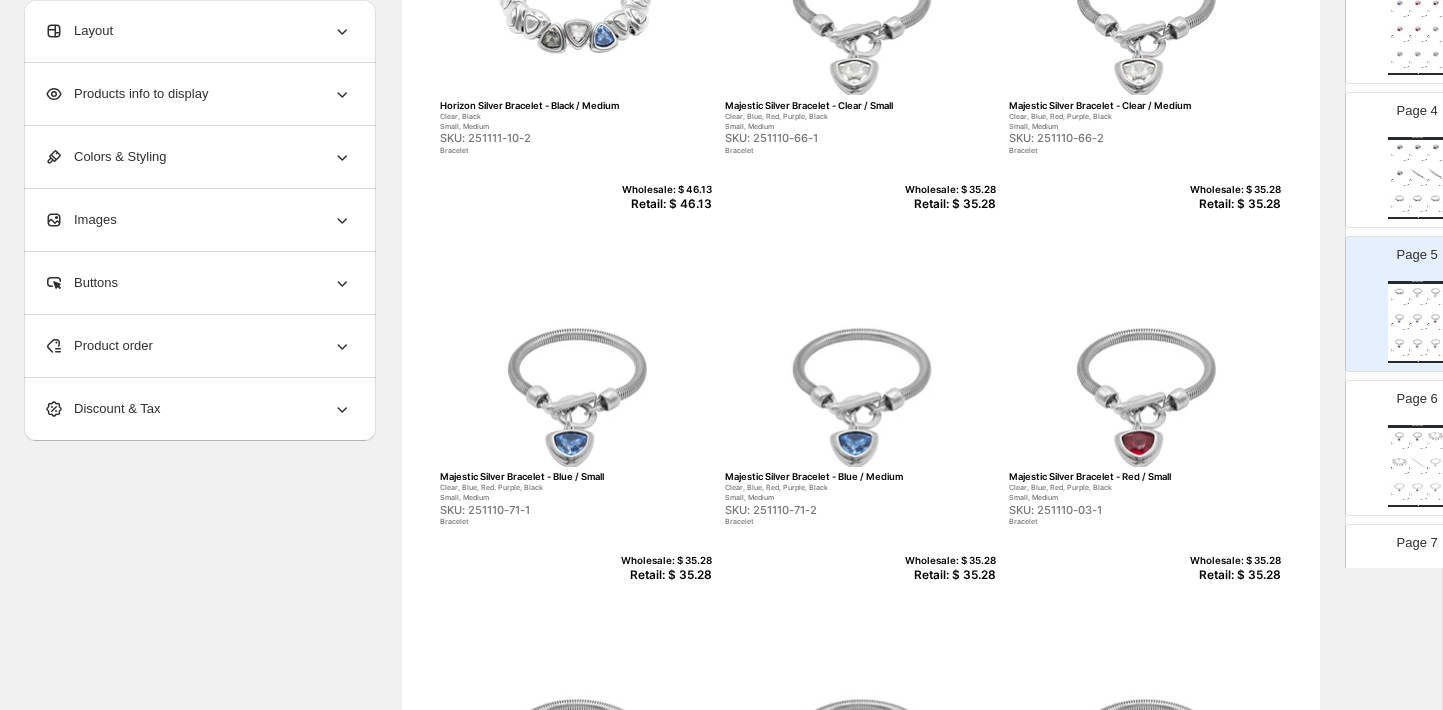 click on "Retail: $ 46.13" at bounding box center [663, 204] 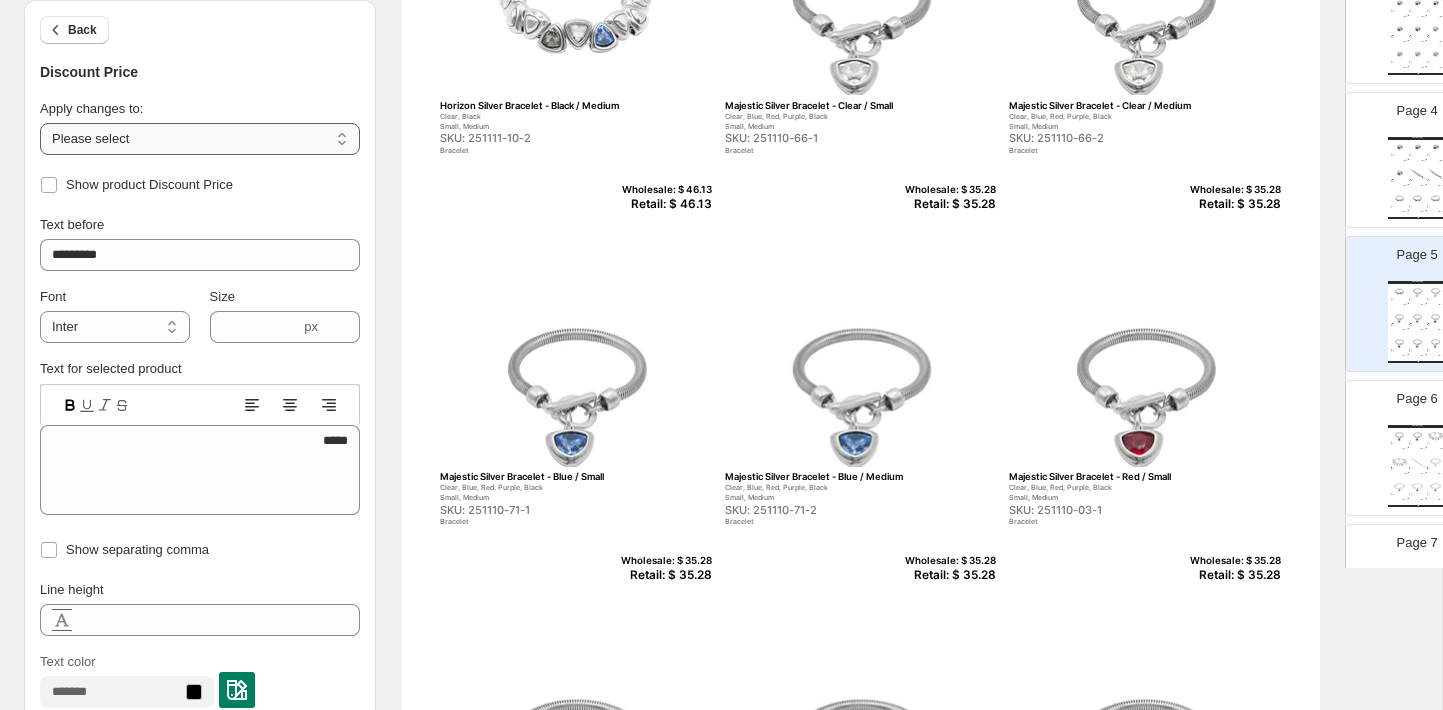 select on "**********" 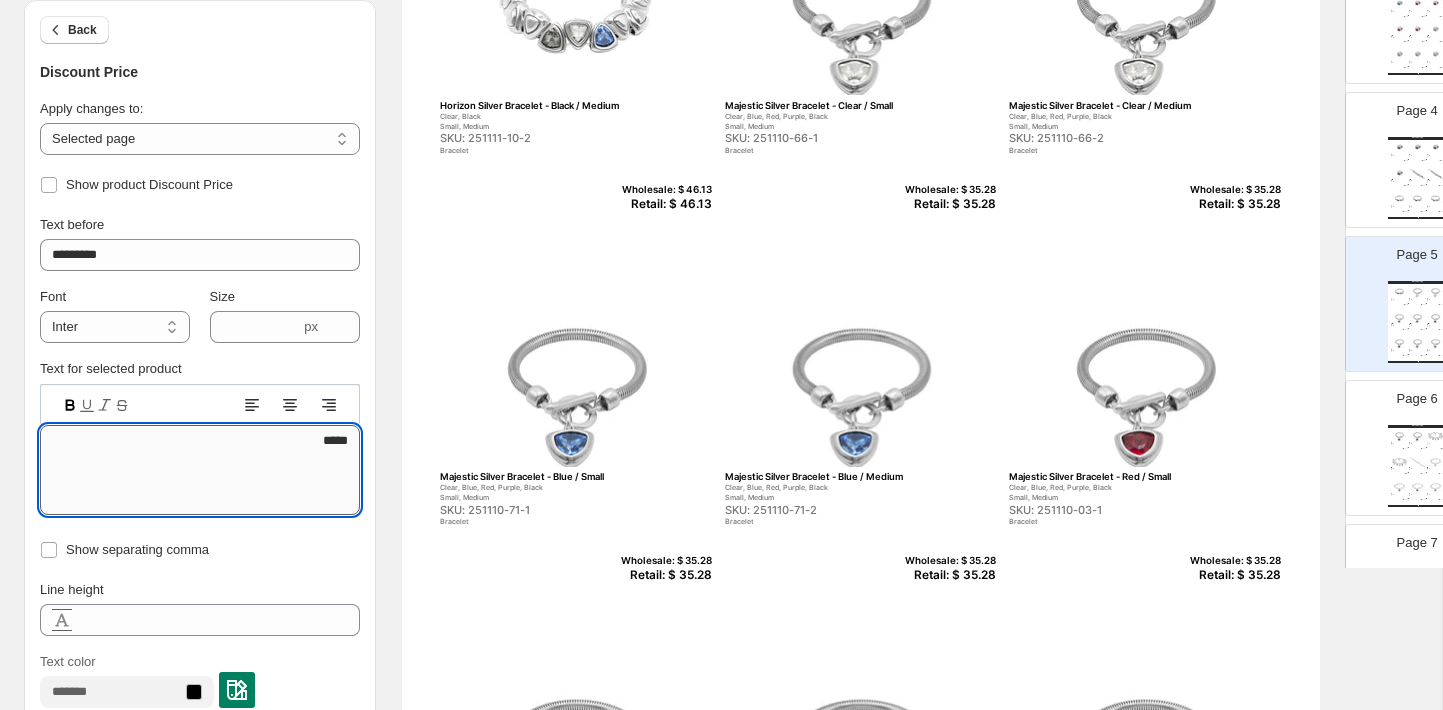 click on "*****" at bounding box center [200, 470] 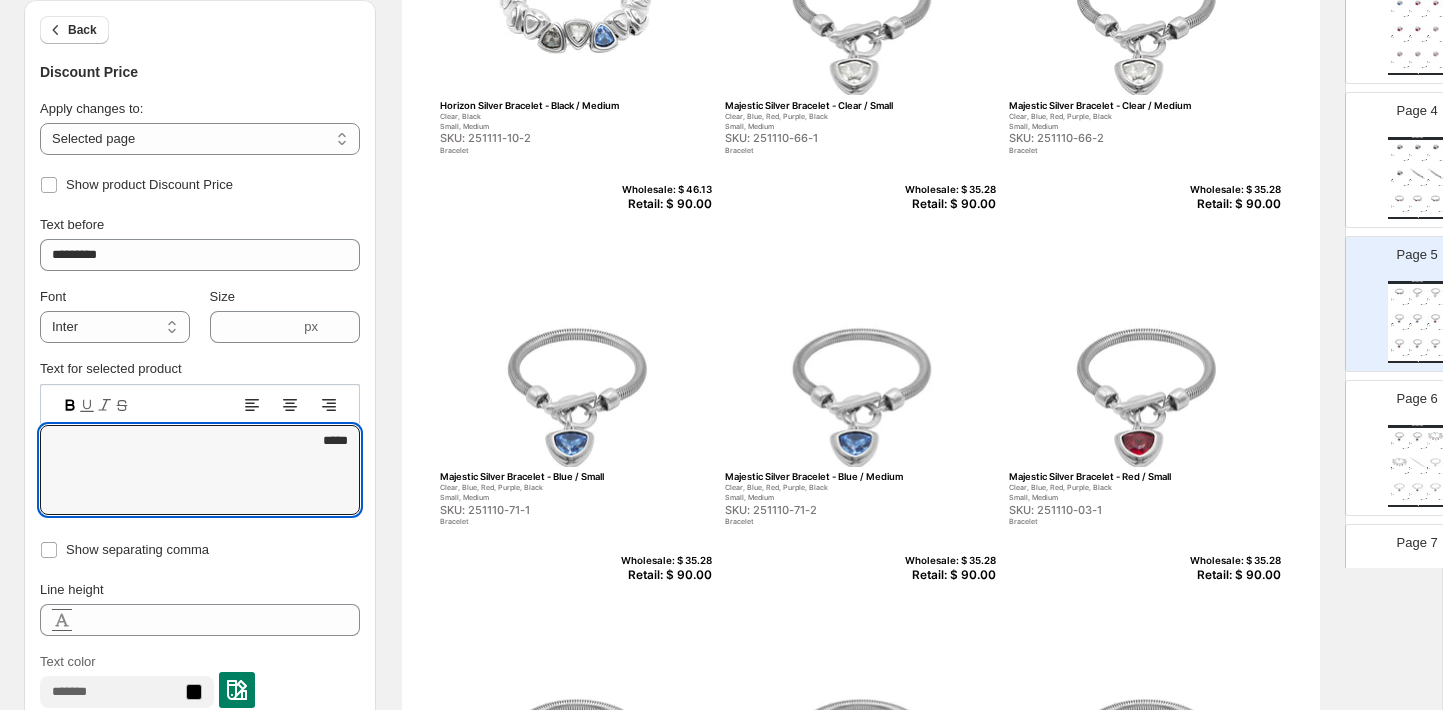 type on "*****" 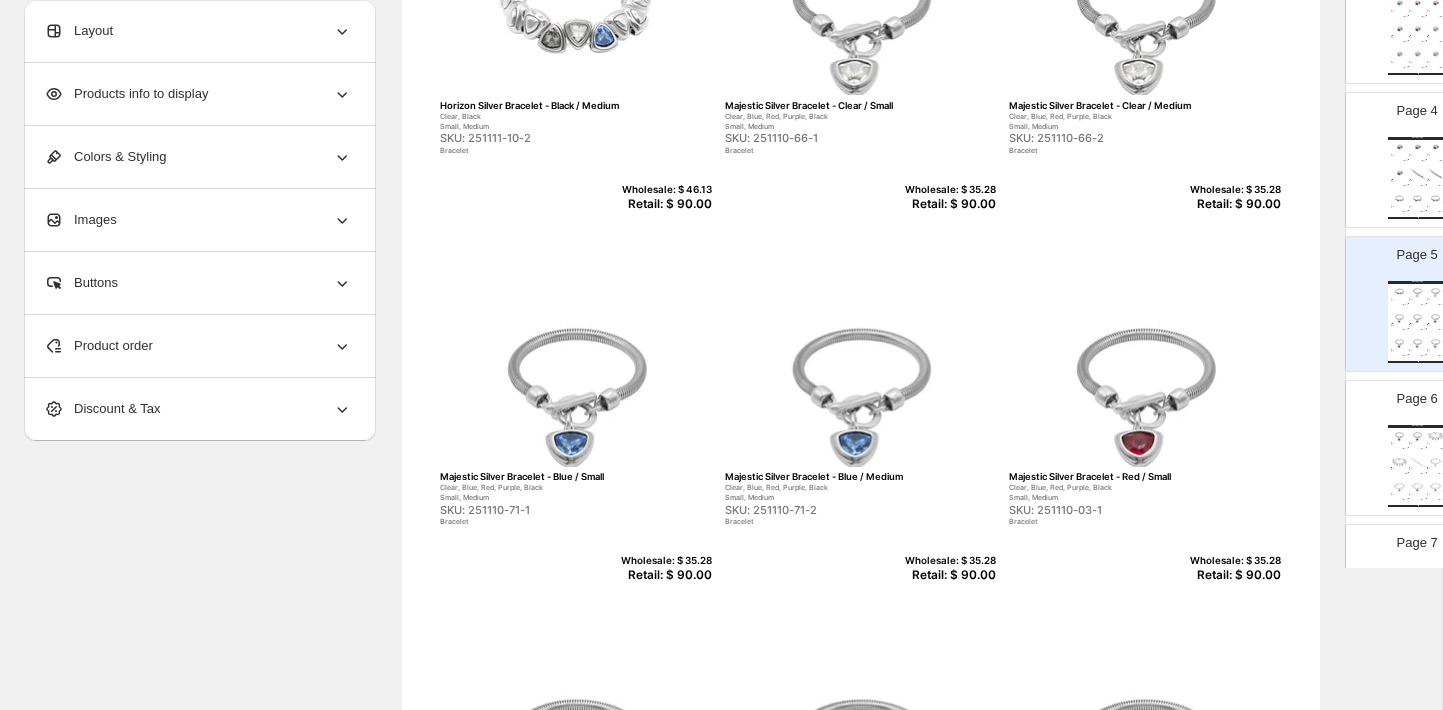 click on "Retail: $ 90.00" at bounding box center (663, 204) 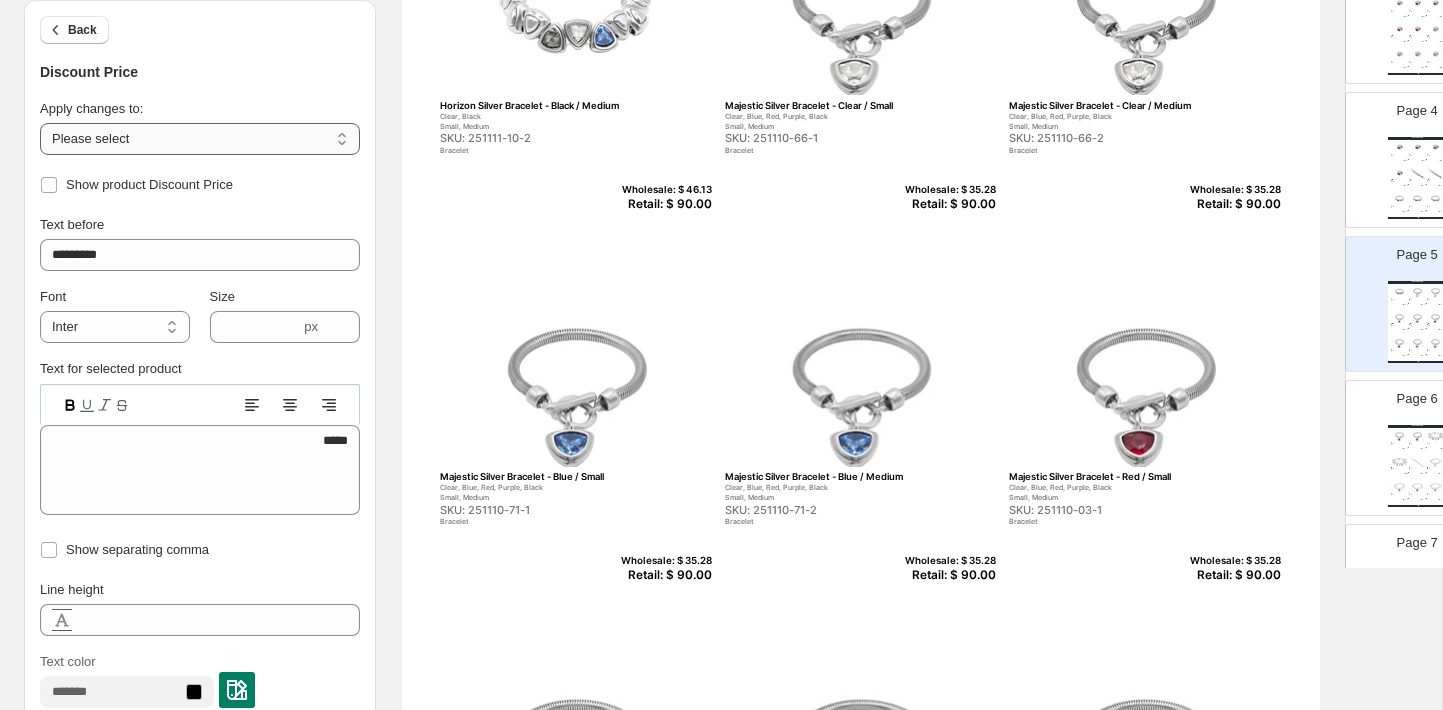 select on "**********" 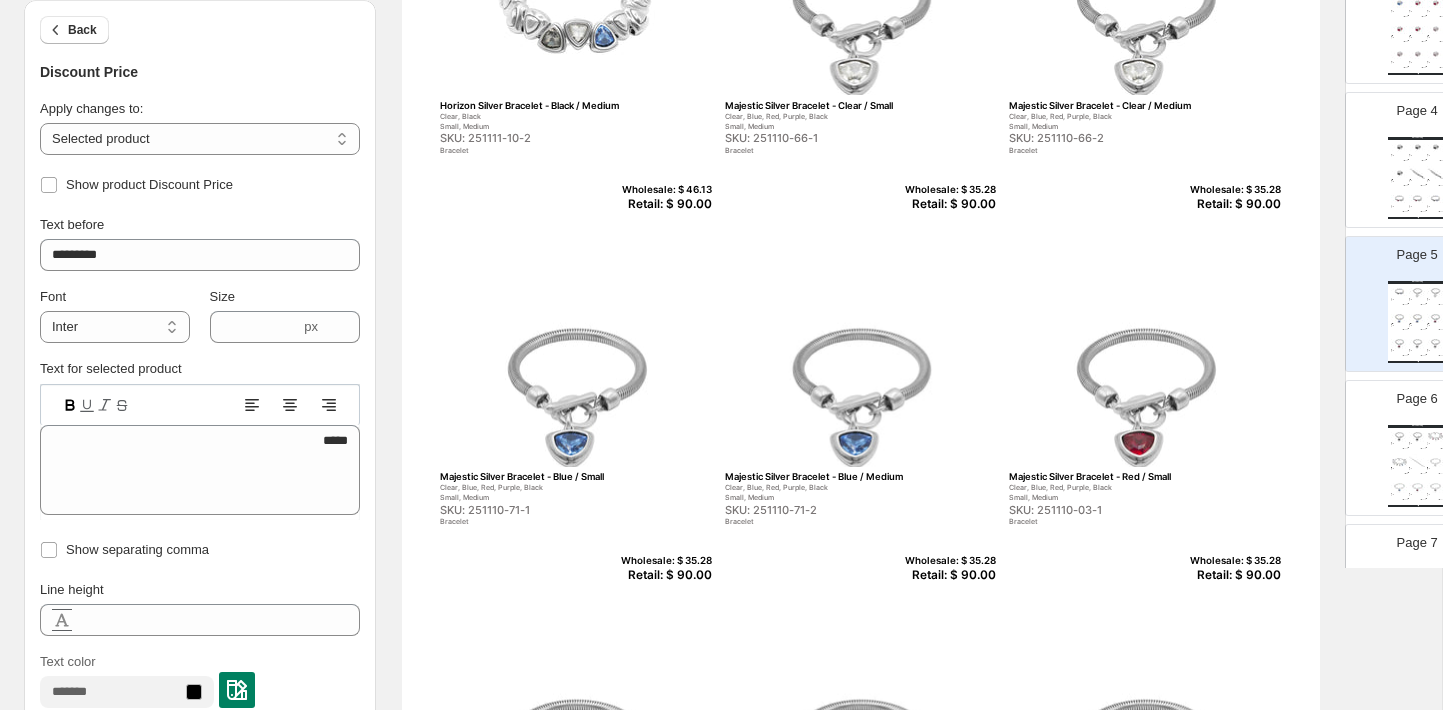 click on "SKU:  251111-10-2" at bounding box center [533, 138] 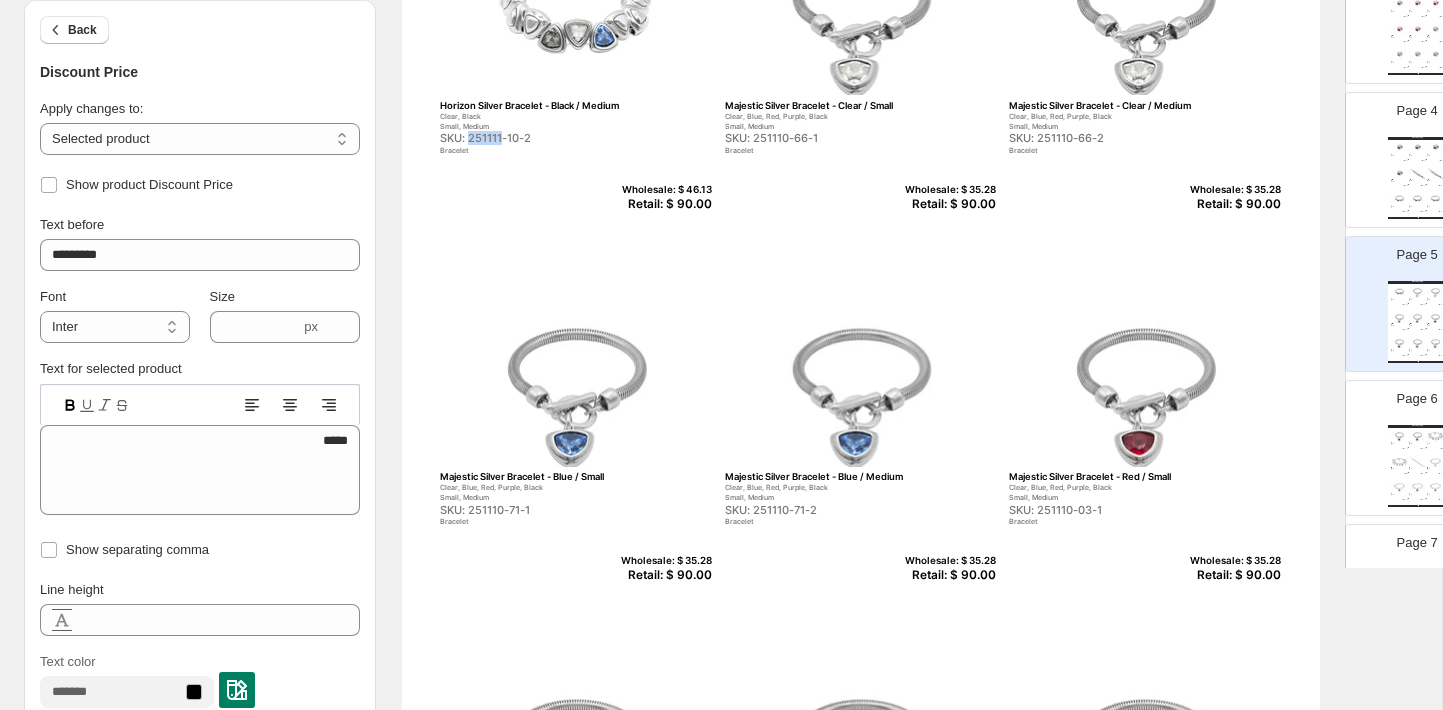 click on "SKU:  251111-10-2" at bounding box center [533, 138] 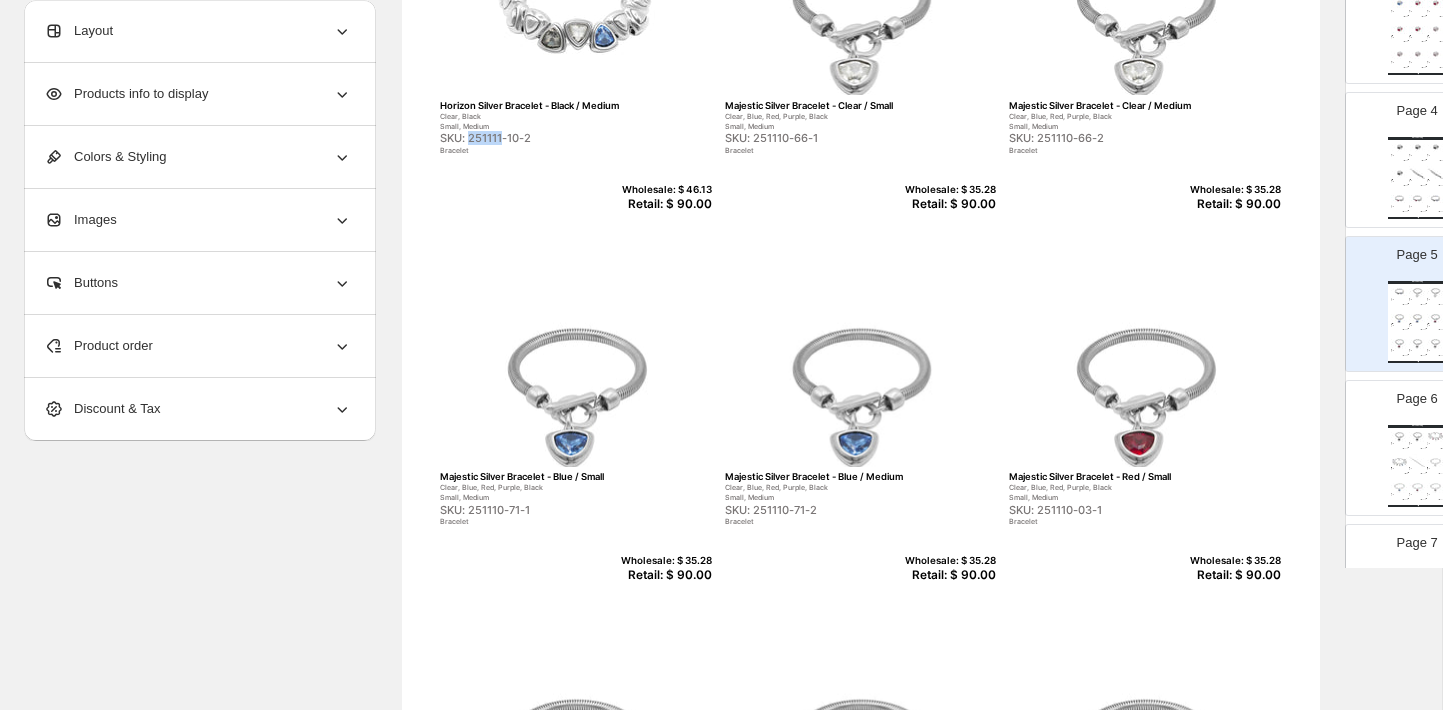 copy on "251111" 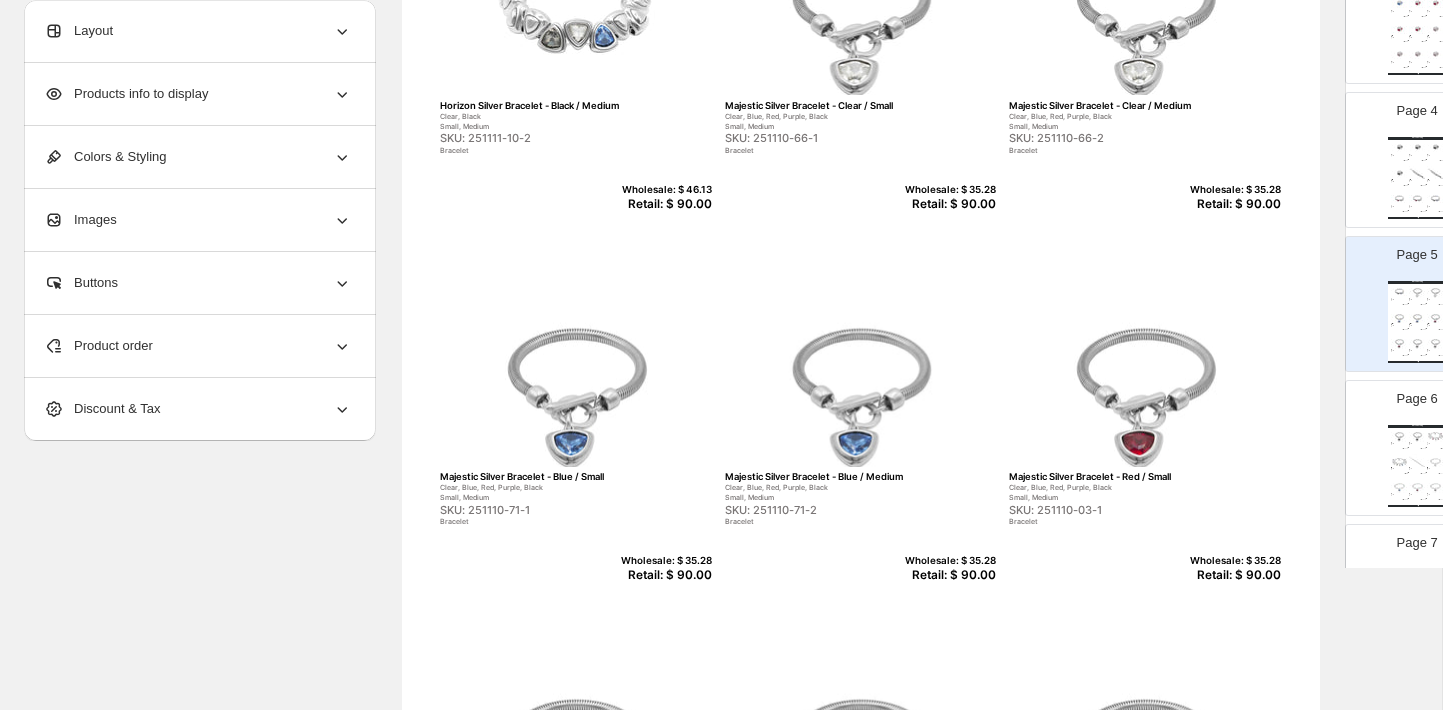 click on "Retail: $ 90.00" at bounding box center [663, 204] 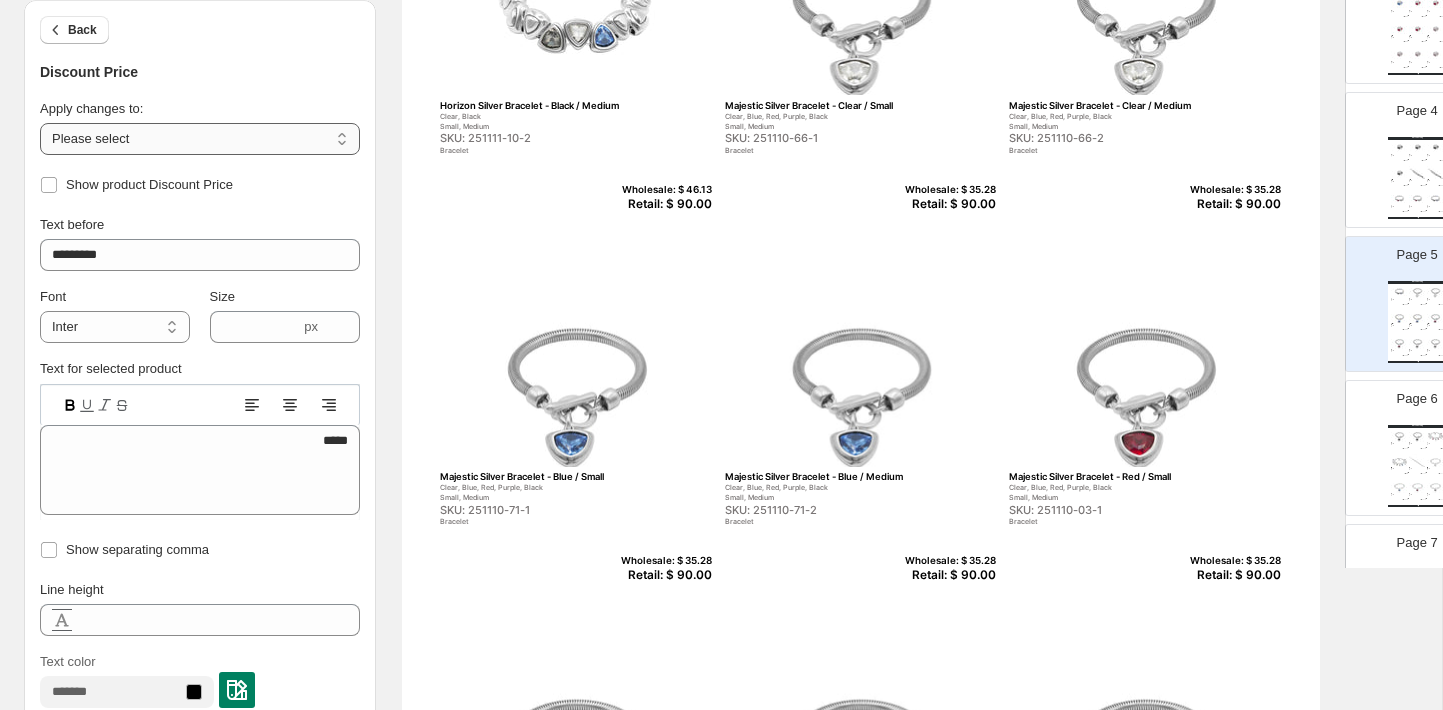 select on "**********" 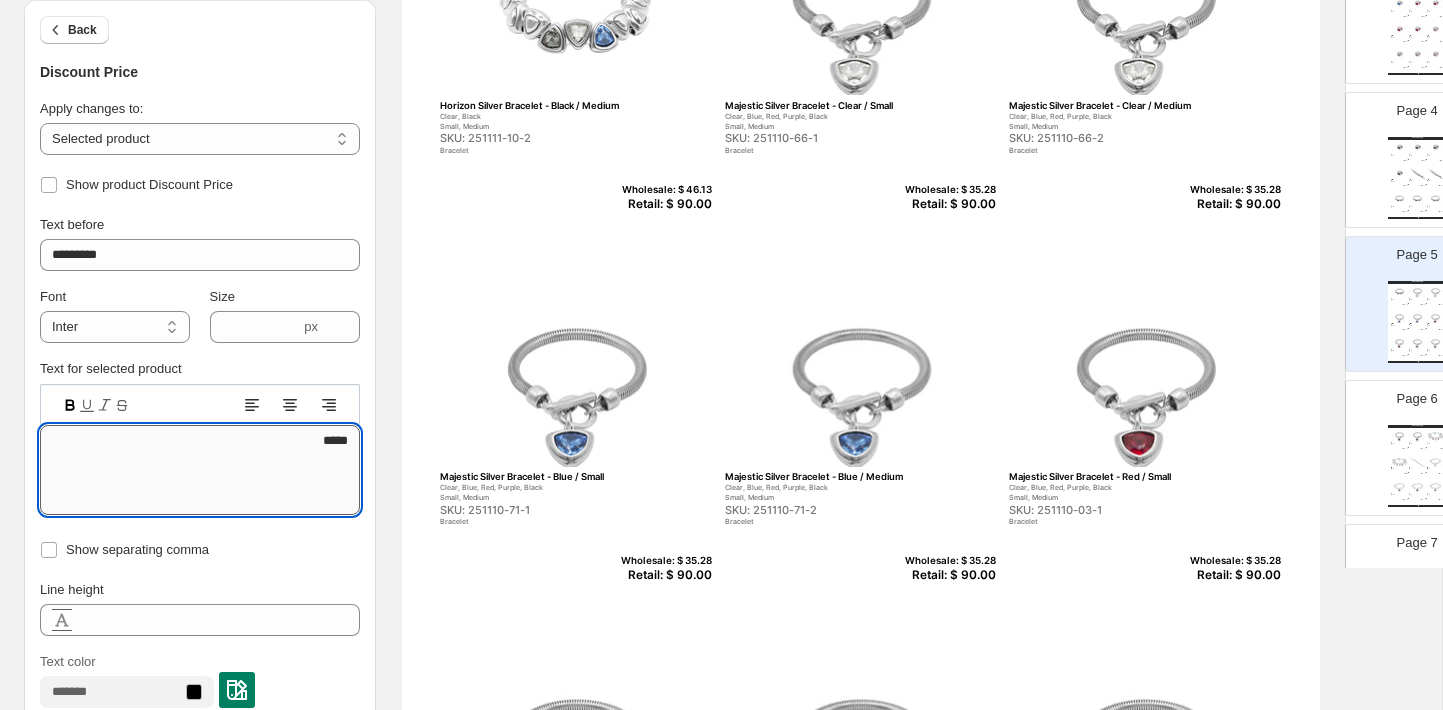 click on "*****" at bounding box center (200, 470) 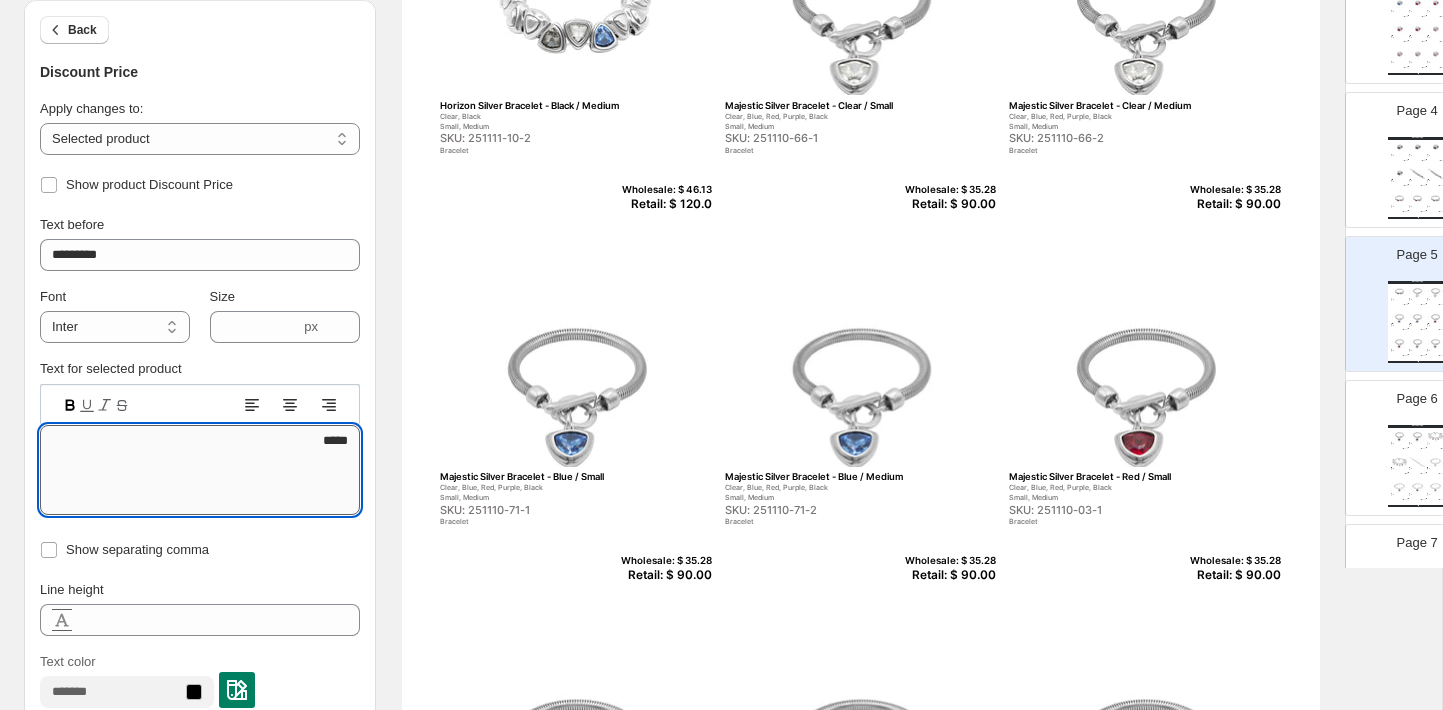 type on "******" 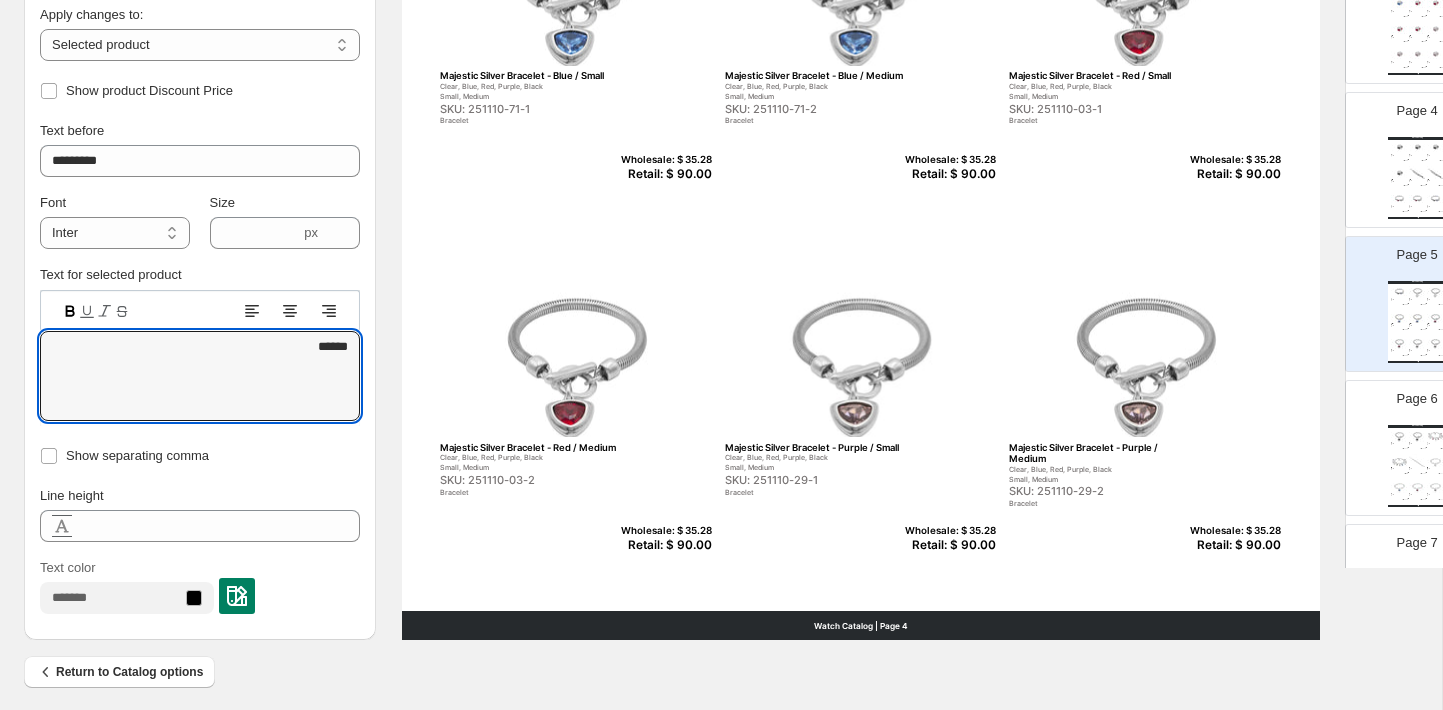 scroll, scrollTop: 705, scrollLeft: 0, axis: vertical 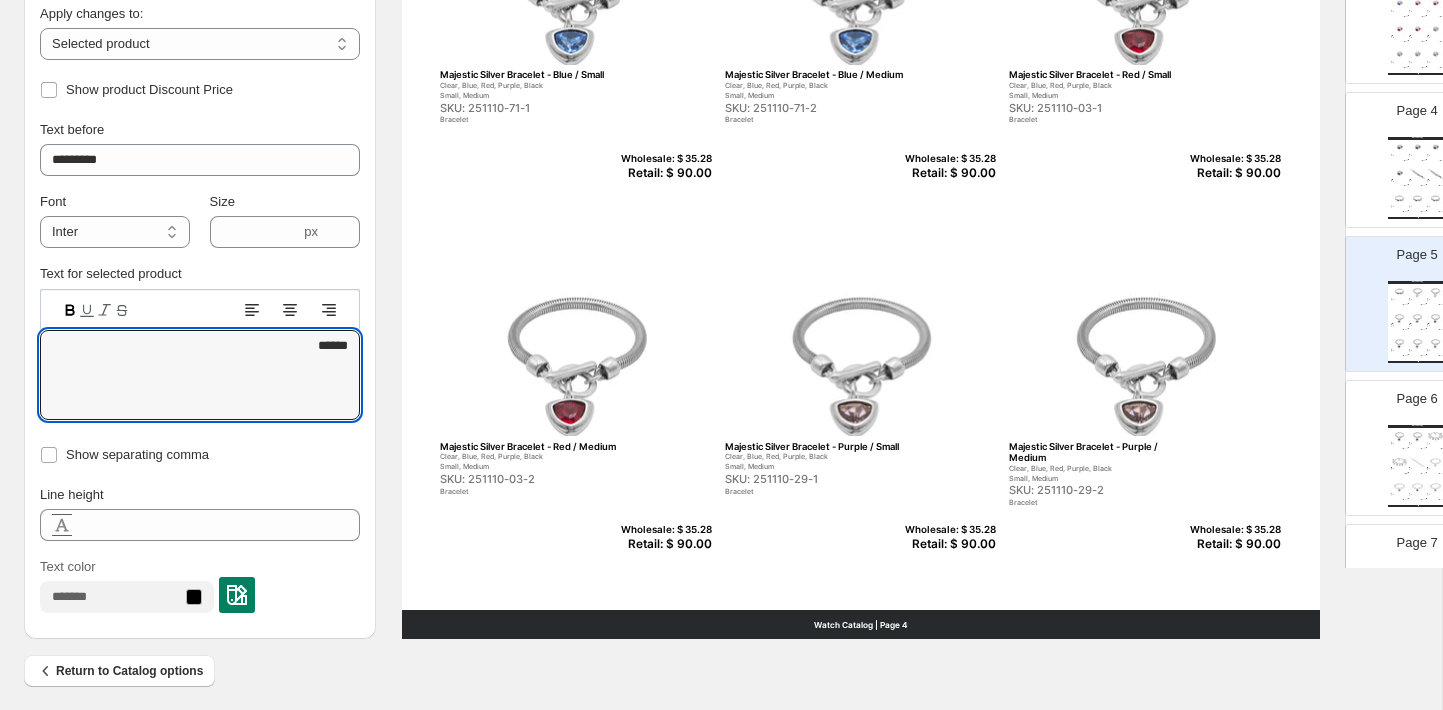 click at bounding box center (1399, 460) 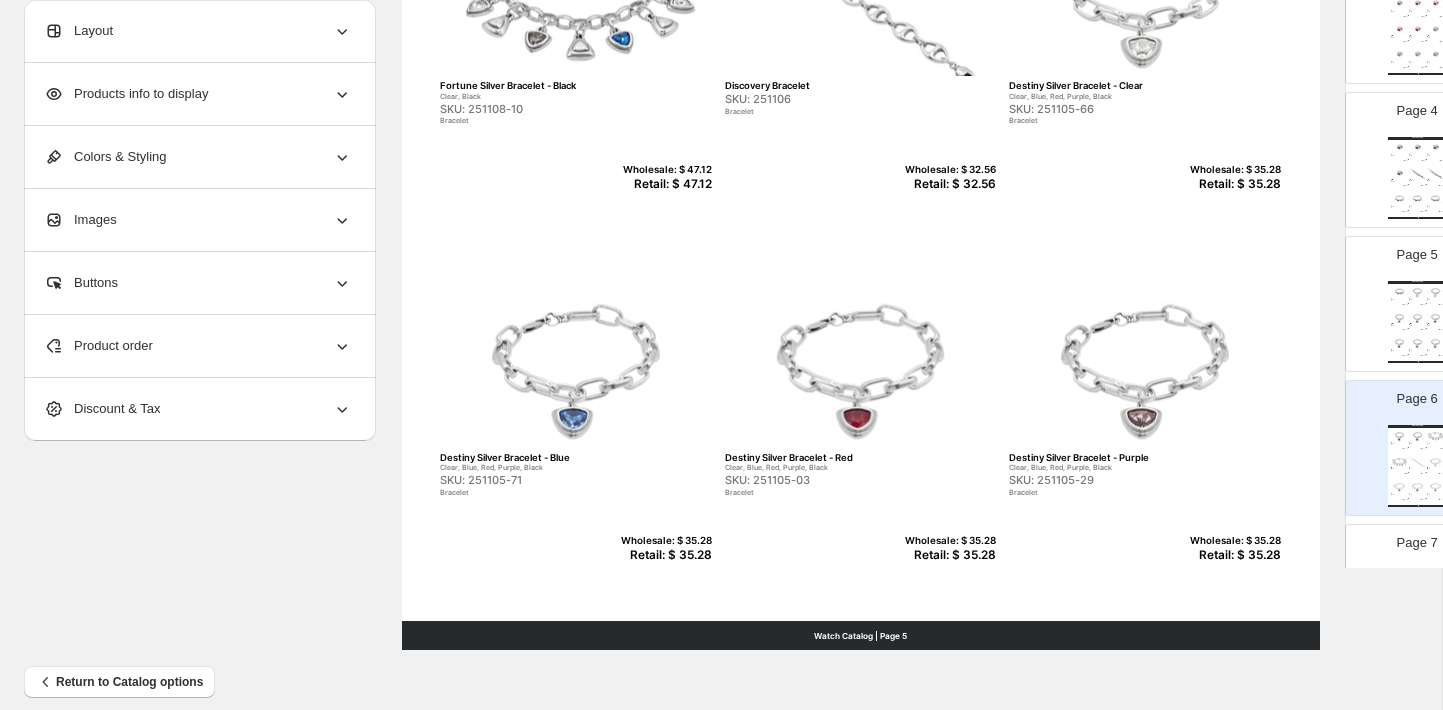 scroll, scrollTop: 680, scrollLeft: 0, axis: vertical 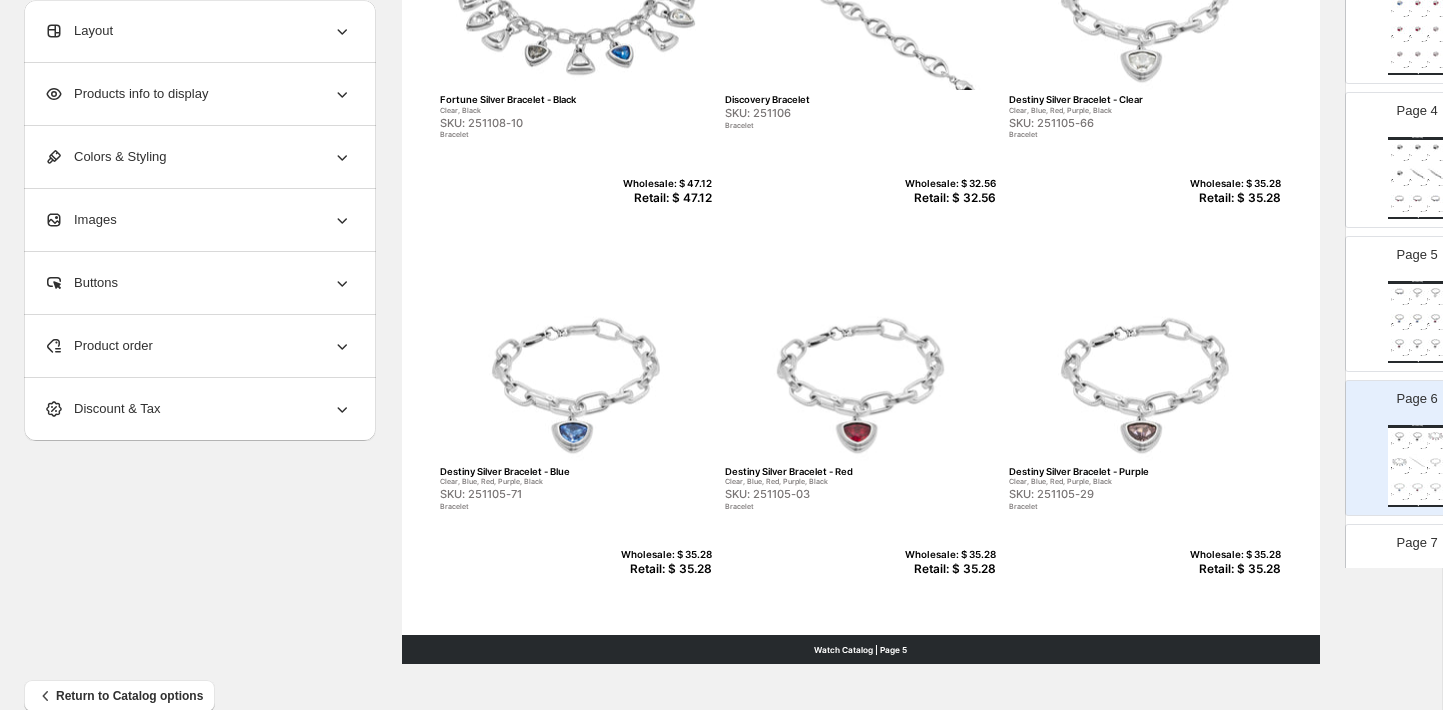 click on "Watch Catalog Horizon Silver Bracelet - Black / Medium Clear, Black Small, Medium SKU:  251111-10-2 Bracelet Wholesale: $ 46.13 Retail: $ 120.00 Majestic Silver Bracelet - Clear / Small Clear, Blue, Red, Purple, Black Small, Medium SKU:  251110-66-1 Bracelet Wholesale: $ 35.28 Retail: $ 90.00 Majestic Silver Bracelet - Clear / Medium Clear, Blue, Red, Purple, Black Small, Medium SKU:  251110-66-2 Bracelet Wholesale: $ 35.28 Retail: $ 90.00 Majestic Silver Bracelet - Blue / Small Clear, Blue, Red, Purple, Black Small, Medium SKU:  251110-71-1 Bracelet Wholesale: $ 35.28 Retail: $ 90.00 Majestic Silver Bracelet - Blue / Medium Clear, Blue, Red, Purple, Black Small, Medium SKU:  251110-71-2 Bracelet Wholesale: $ 35.28 Retail: $ 90.00 Majestic Silver Bracelet - Red / Small Clear, Blue, Red, Purple, Black Small, Medium SKU:  251110-03-1 Bracelet Wholesale: $ 35.28 Retail: $ 90.00 Majestic Silver Bracelet - Red / Medium Clear, Blue, Red, Purple, Black Small, Medium SKU:  251110-03-2 Bracelet Wholesale: $ 35.28" at bounding box center [1417, 322] 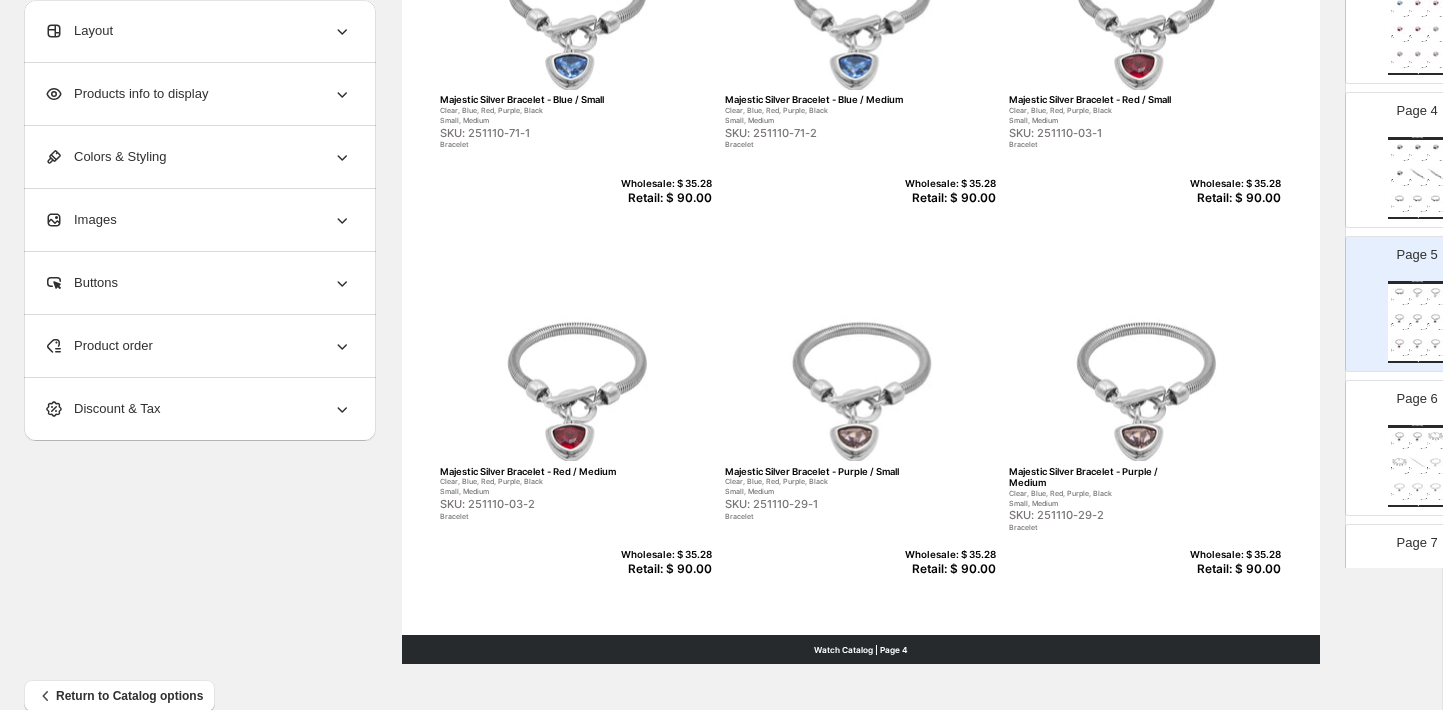 click on "Watch Catalog Majestic Silver Bracelet - Black / Small Clear, Blue, Red, Purple, Black Small, Medium SKU:  251110-10-1 Bracelet Wholesale: $ 35.28 Retail: $ 35.28 Majestic Silver Bracelet - Black / Medium Clear, Blue, Red, Purple, Black Small, Medium SKU:  251110-10-2 Bracelet Wholesale: $ 35.28 Retail: $ 35.28 Fortune Silver Bracelet - Clear Clear, Black SKU:  251108-66 Bracelet Wholesale: $ 47.12 Retail: $ 47.12 Fortune Silver Bracelet - Black Clear, Black SKU:  251108-10 Bracelet Wholesale: $ 47.12 Retail: $ 47.12 Discovery Bracelet SKU:  251106 Bracelet Wholesale: $ 32.56 Retail: $ 32.56 Destiny Silver Bracelet - Clear Clear, Blue, Red, Purple, Black SKU:  251105-66 Bracelet Wholesale: $ 35.28 Retail: $ 35.28 Destiny Silver Bracelet - Blue Clear, Blue, Red, Purple, Black SKU:  251105-71 Bracelet Wholesale: $ 35.28 Retail: $ 35.28 Destiny Silver Bracelet - Red Clear, Blue, Red, Purple, Black SKU:  251105-03 Bracelet Wholesale: $ 35.28 Retail: $ 35.28 Destiny Silver Bracelet - Purple SKU:  251105-29" at bounding box center (1417, 466) 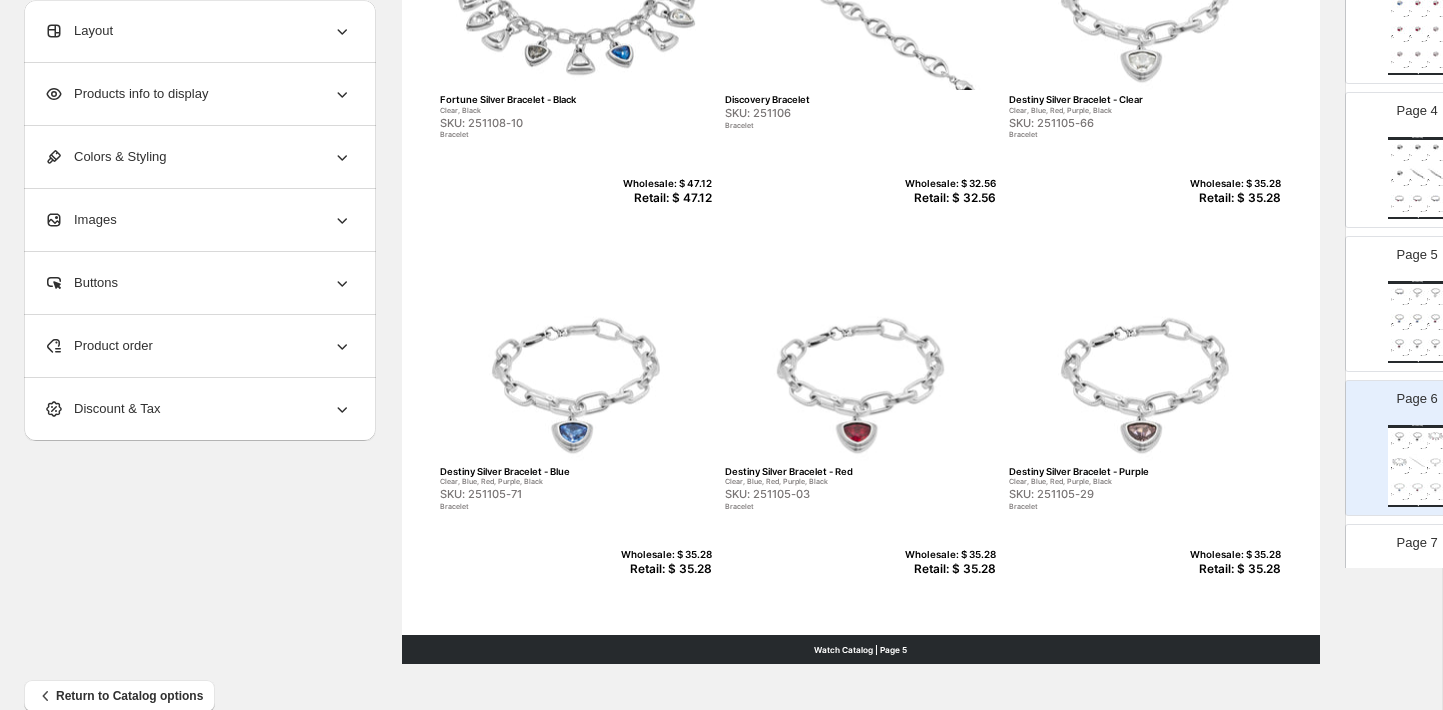type on "*" 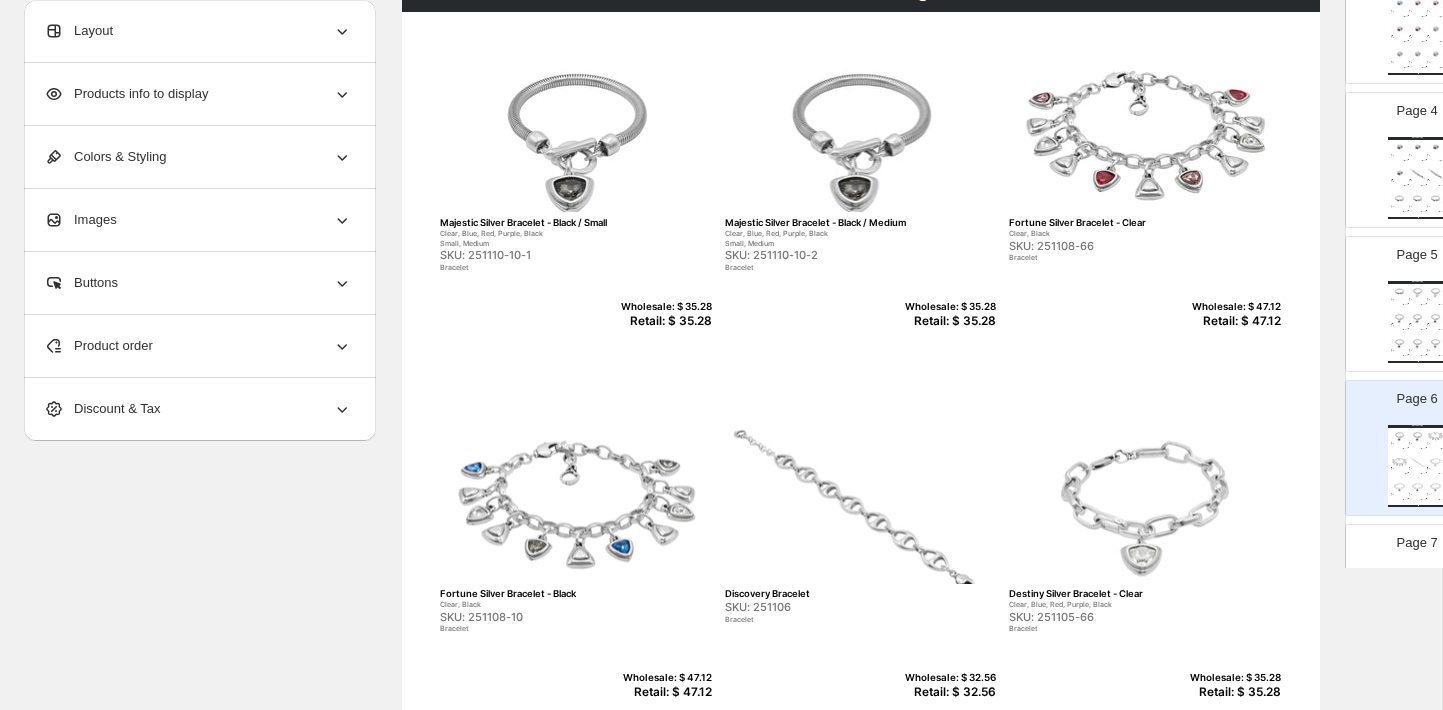scroll, scrollTop: 123, scrollLeft: 0, axis: vertical 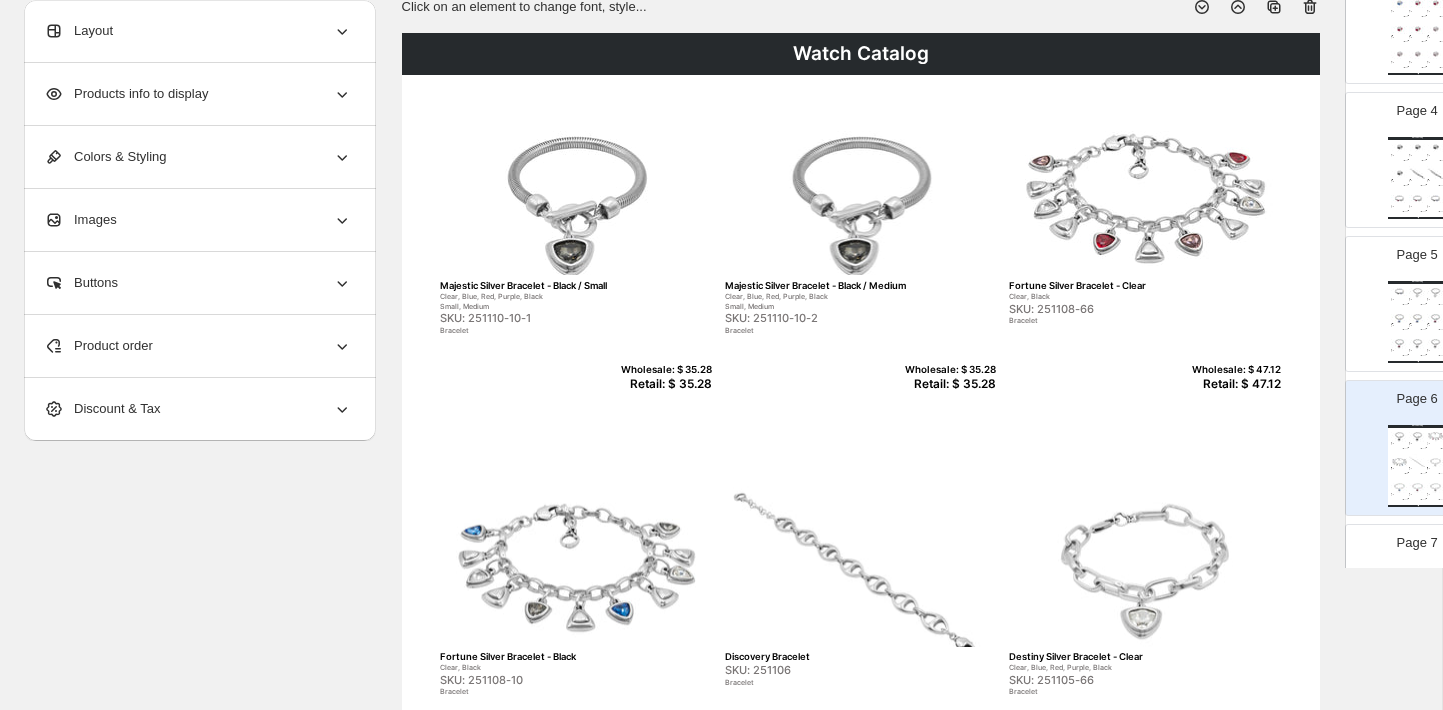 click on "Retail: $ 35.28" at bounding box center [663, 384] 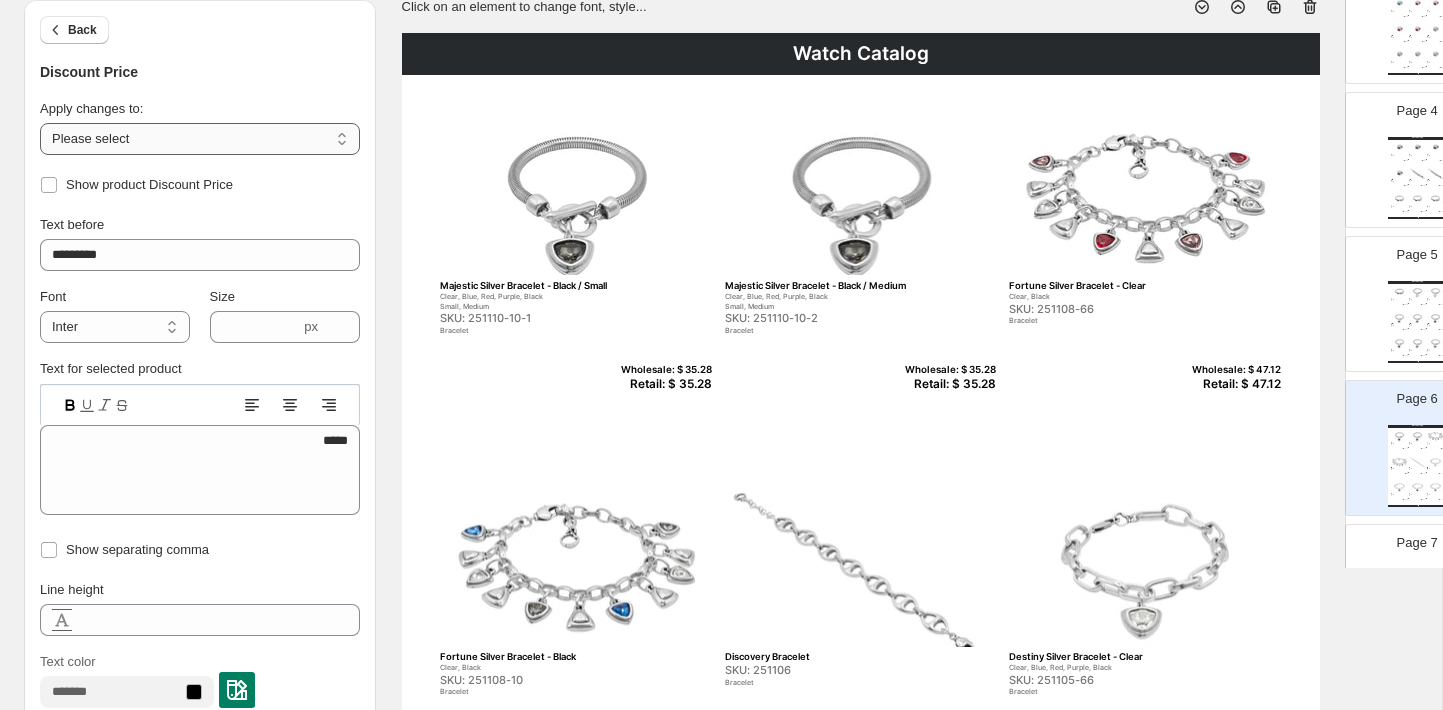 select on "**********" 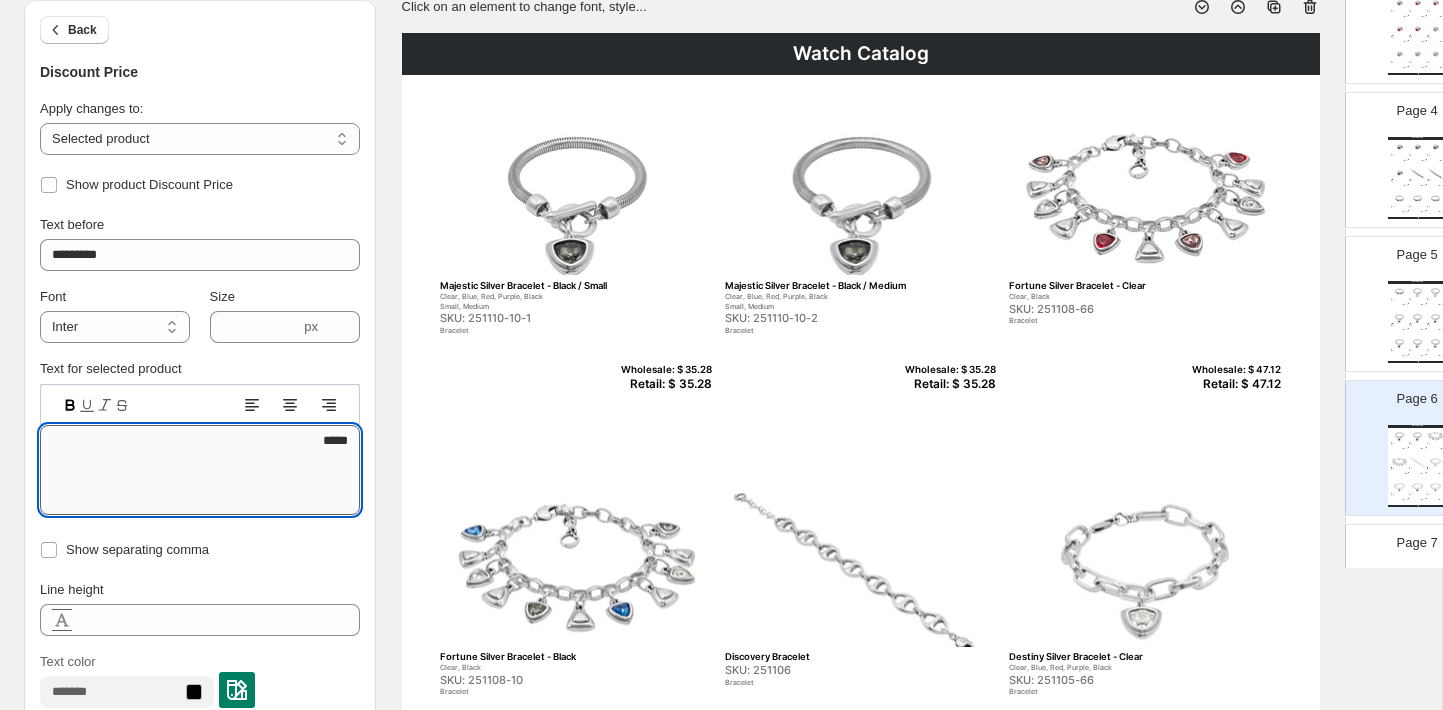 click on "*****" at bounding box center [200, 470] 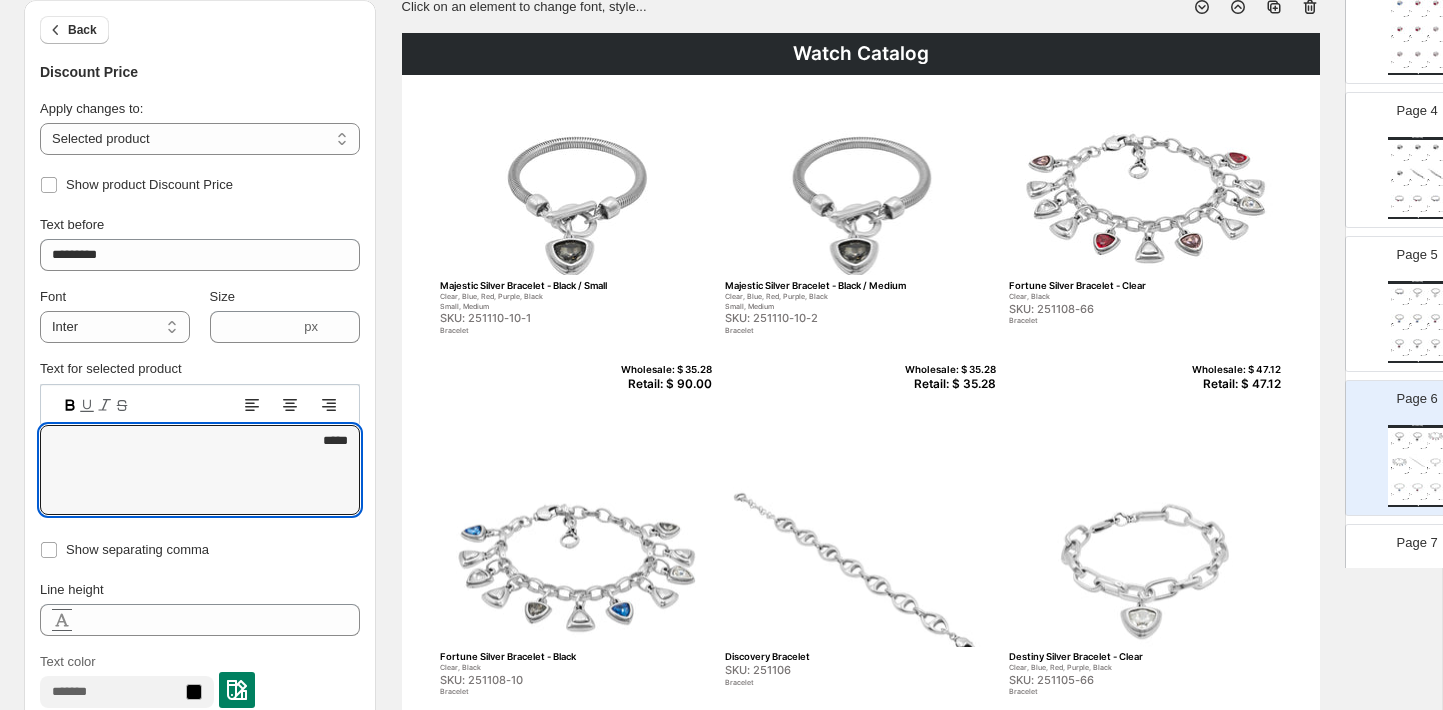 click on "Retail: $ 35.28" at bounding box center (947, 384) 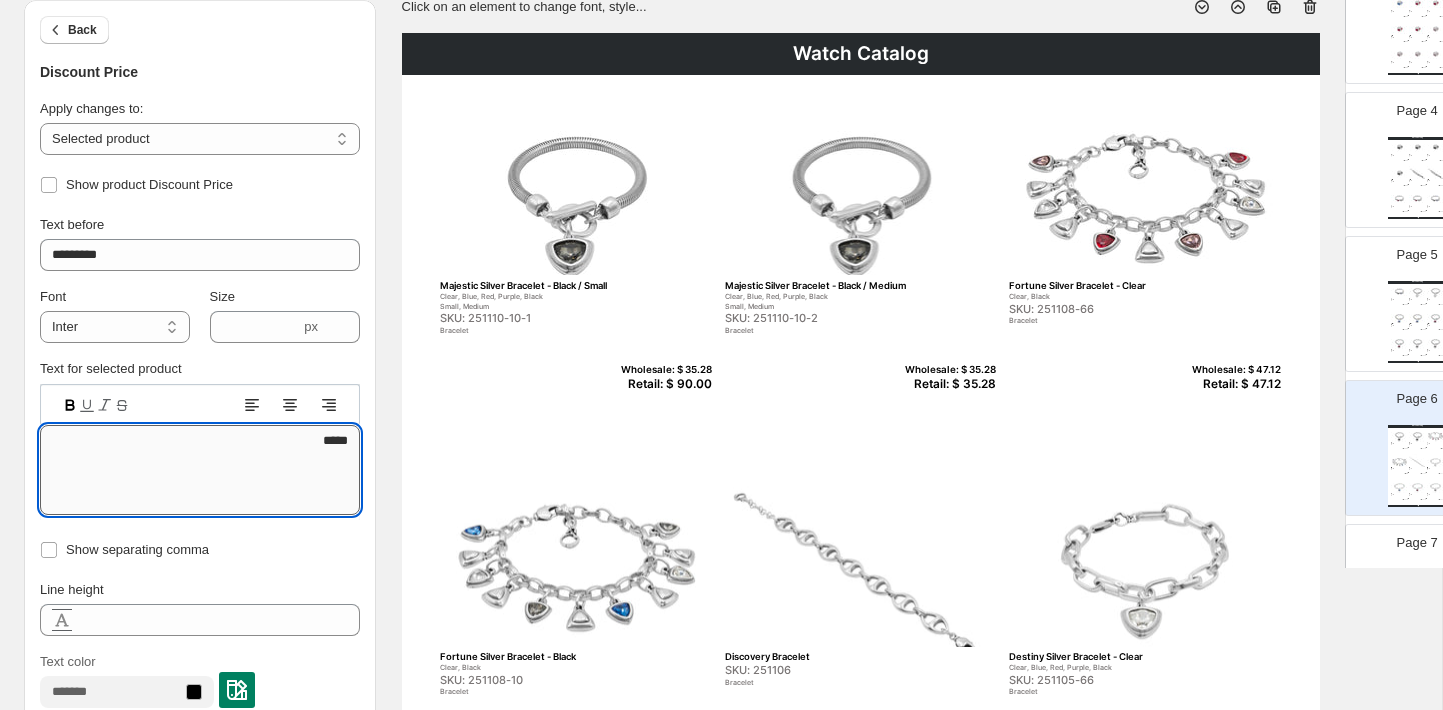 click on "*****" at bounding box center (200, 470) 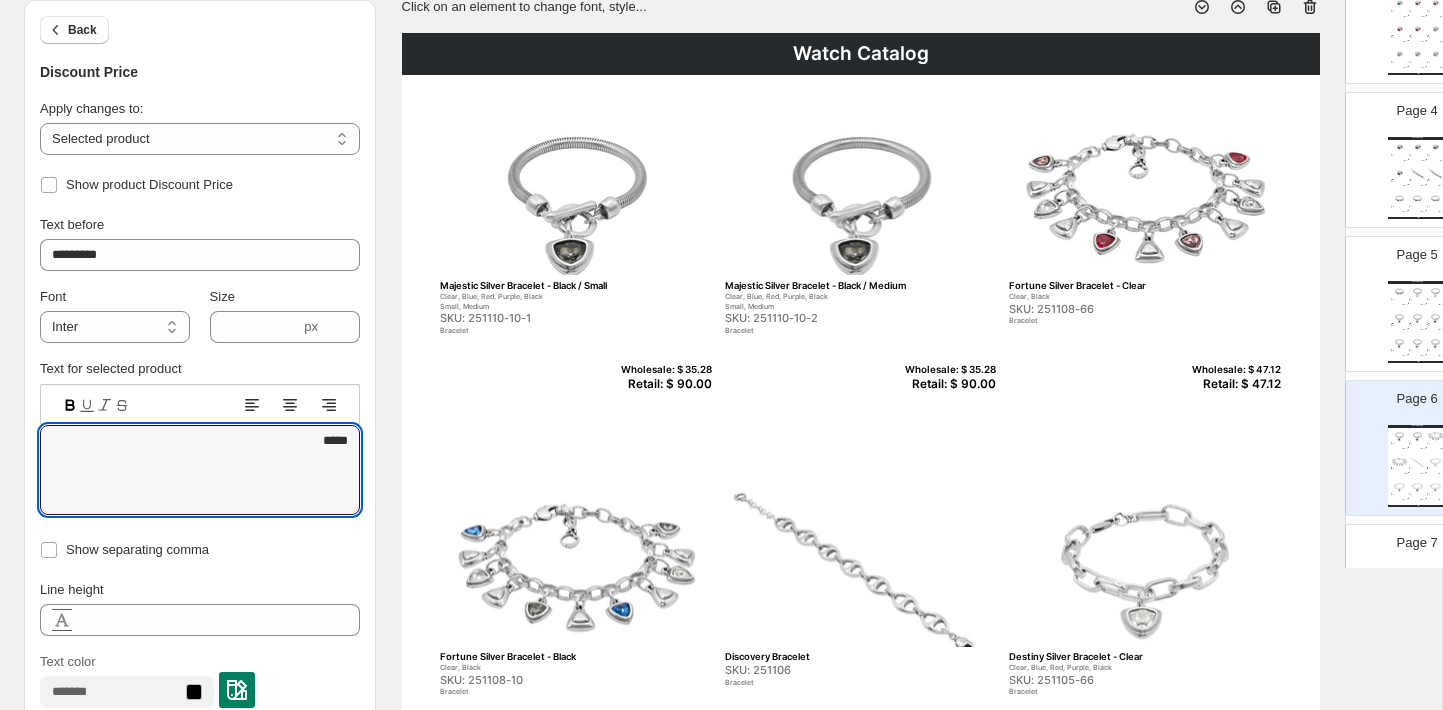 type on "*****" 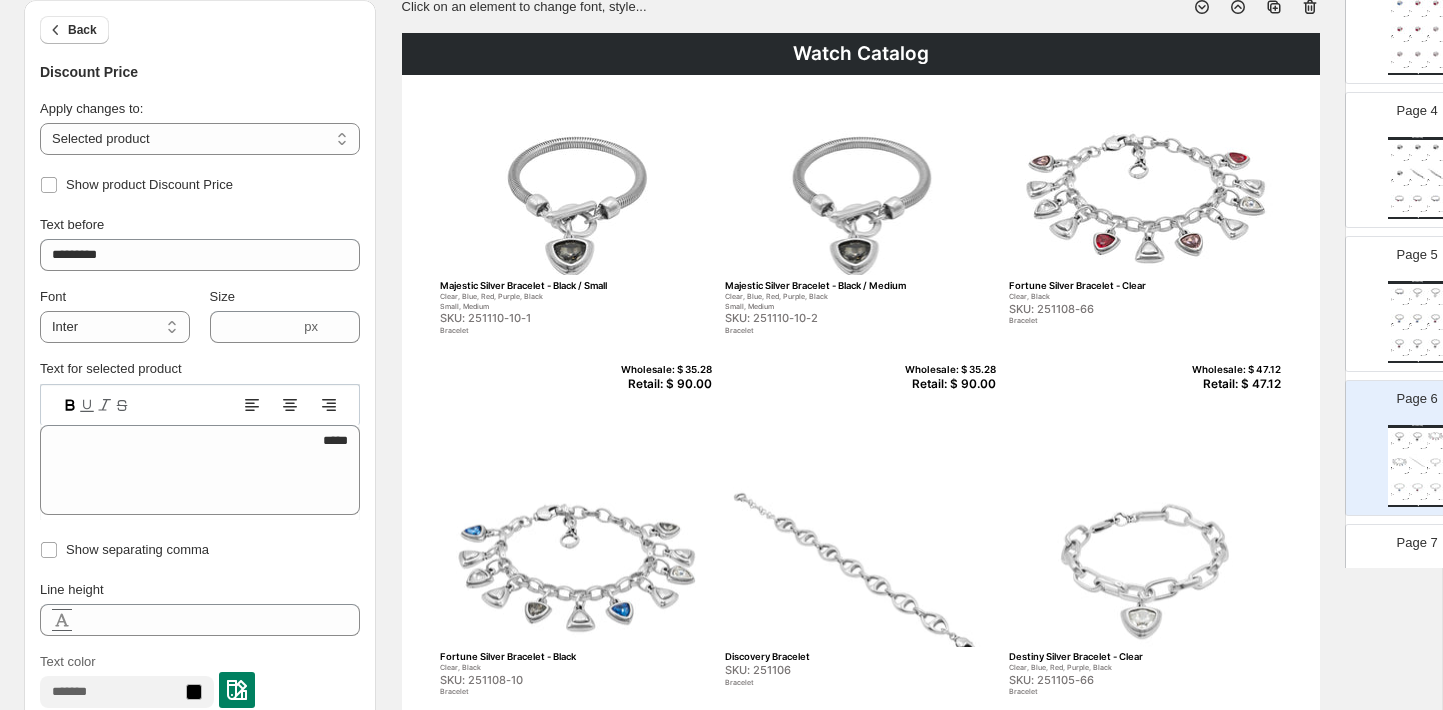 click on "SKU:  251108-66" at bounding box center [1102, 309] 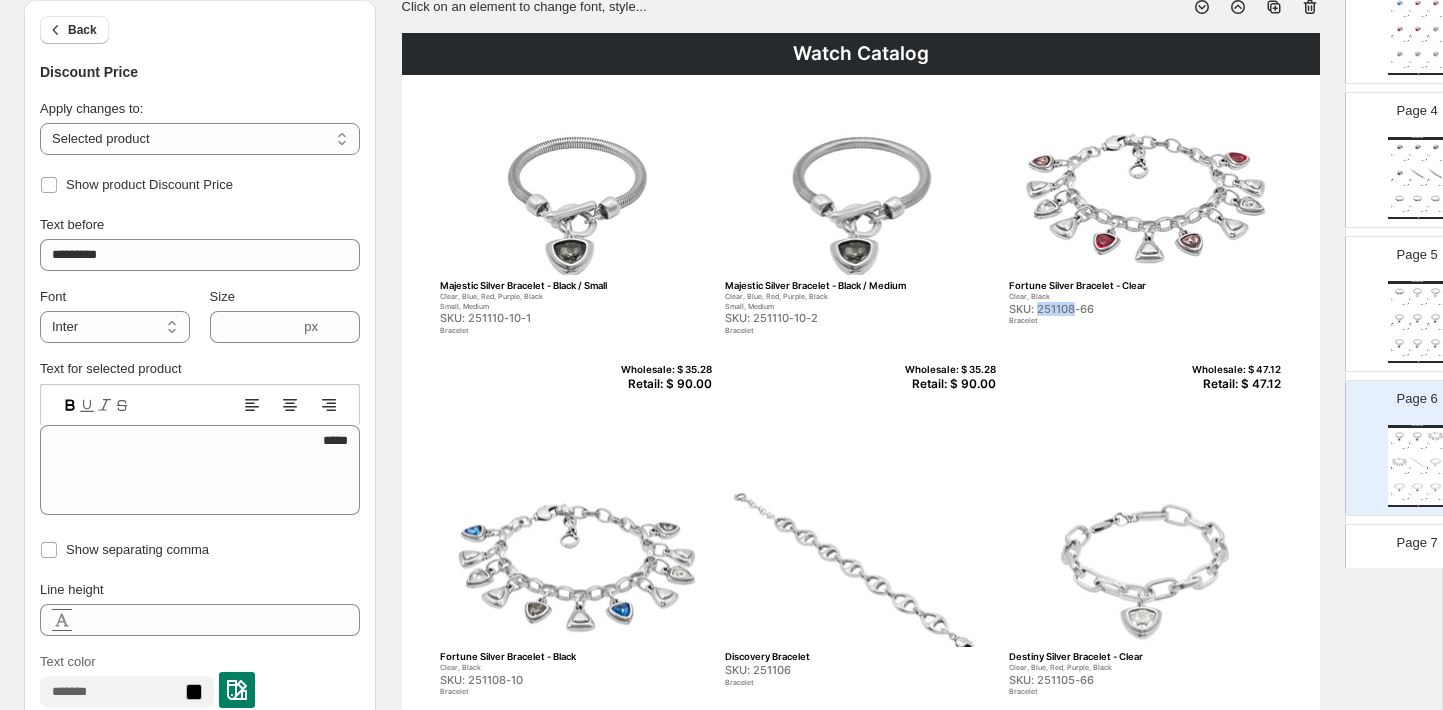 click on "SKU:  251108-66" at bounding box center [1102, 309] 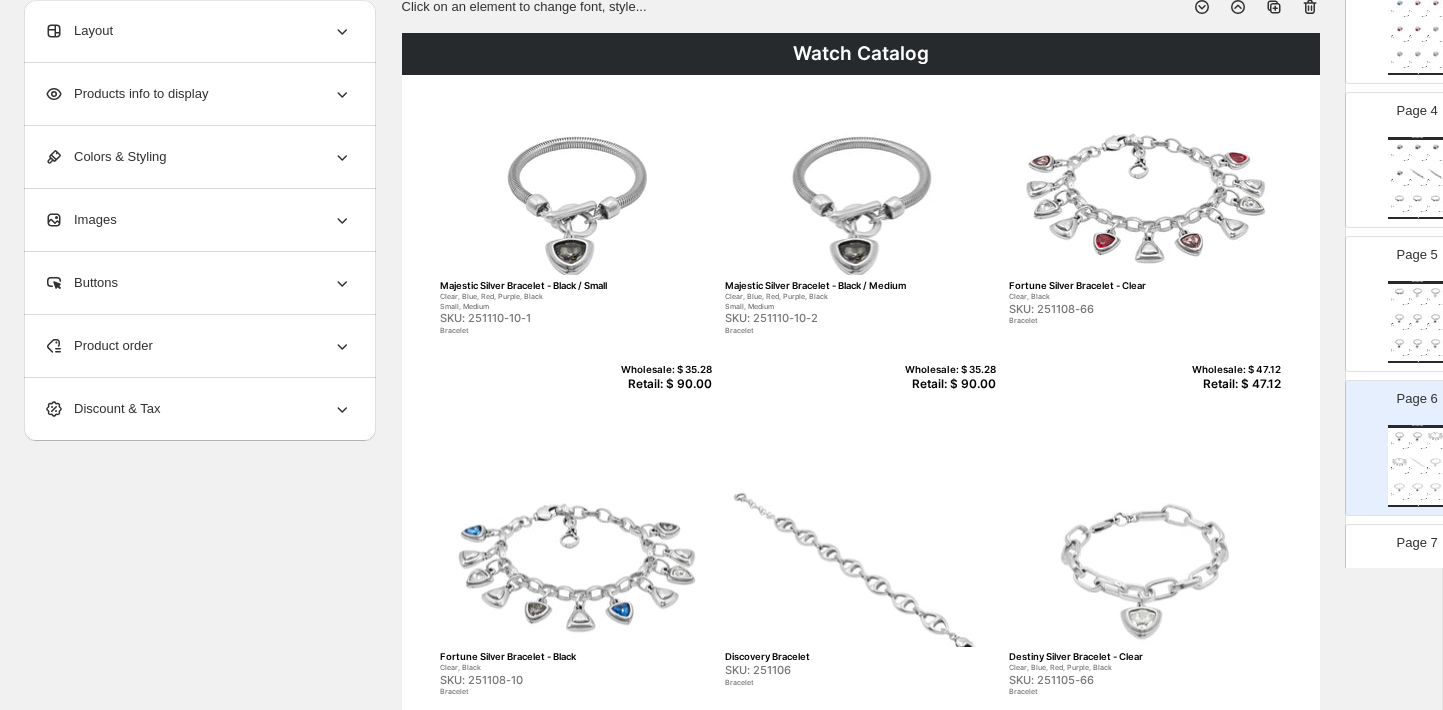 click on "Retail: $ 47.12" at bounding box center [1232, 384] 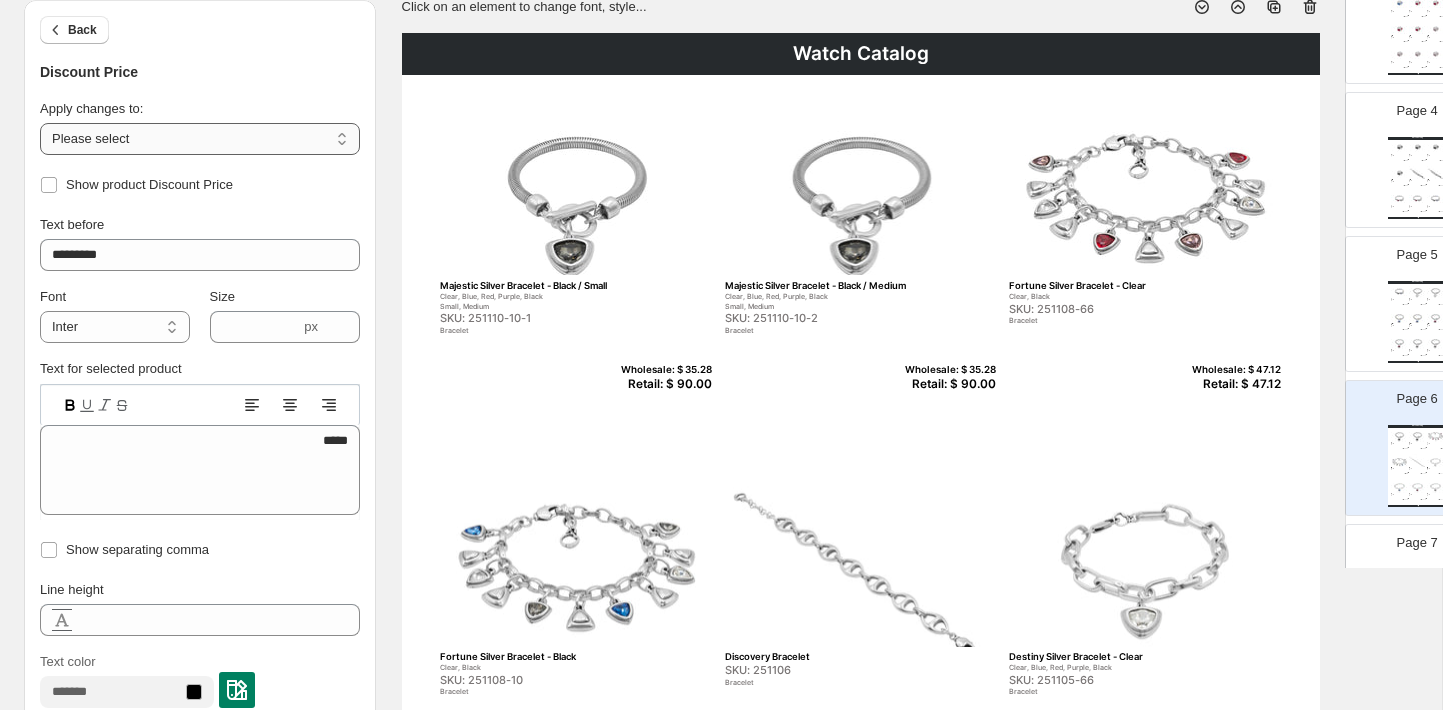 select on "**********" 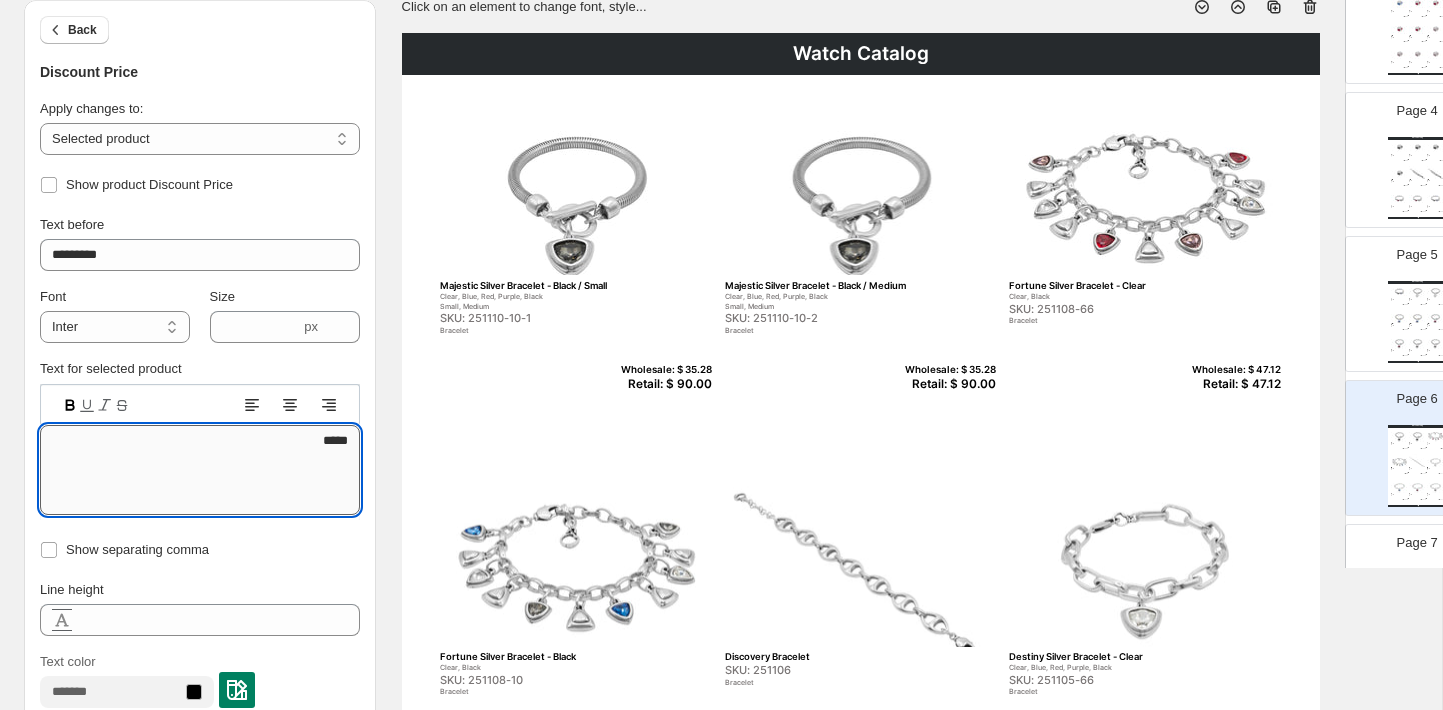 click on "*****" at bounding box center (200, 470) 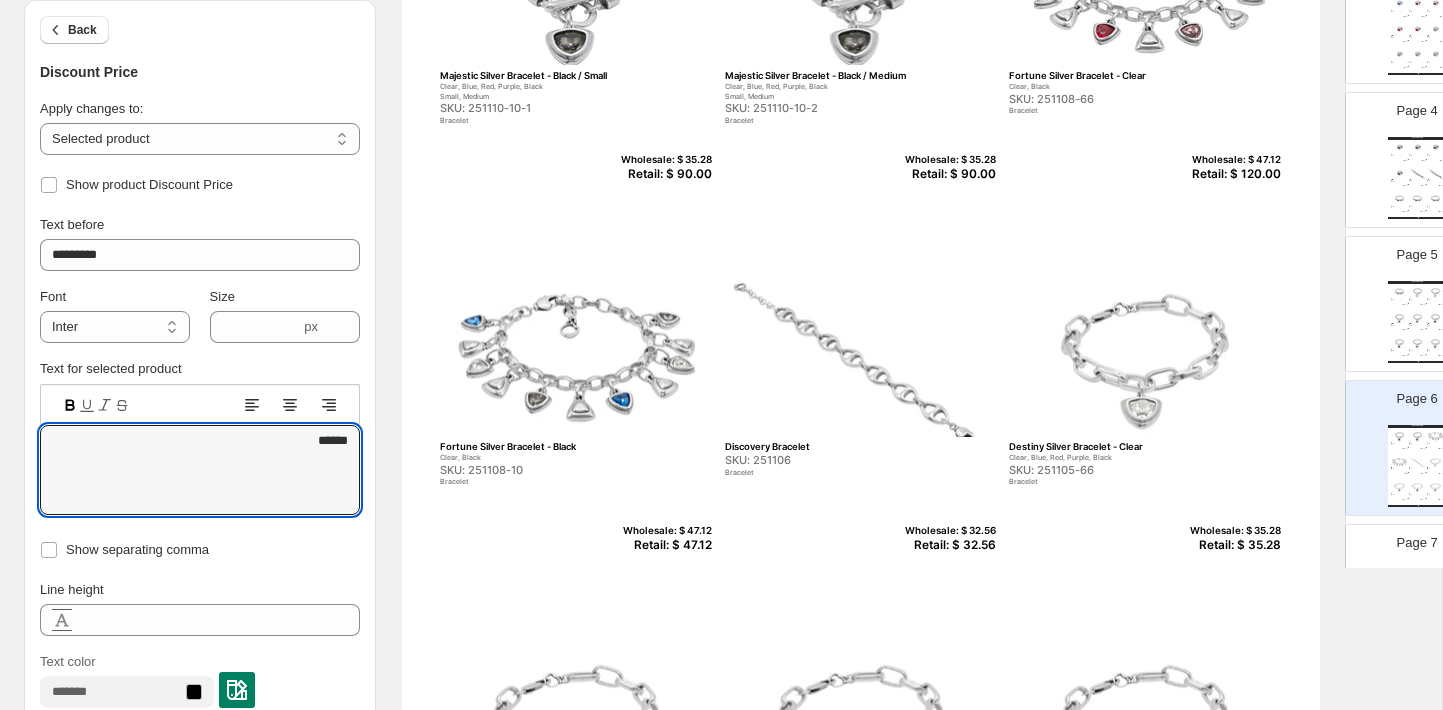 scroll, scrollTop: 366, scrollLeft: 0, axis: vertical 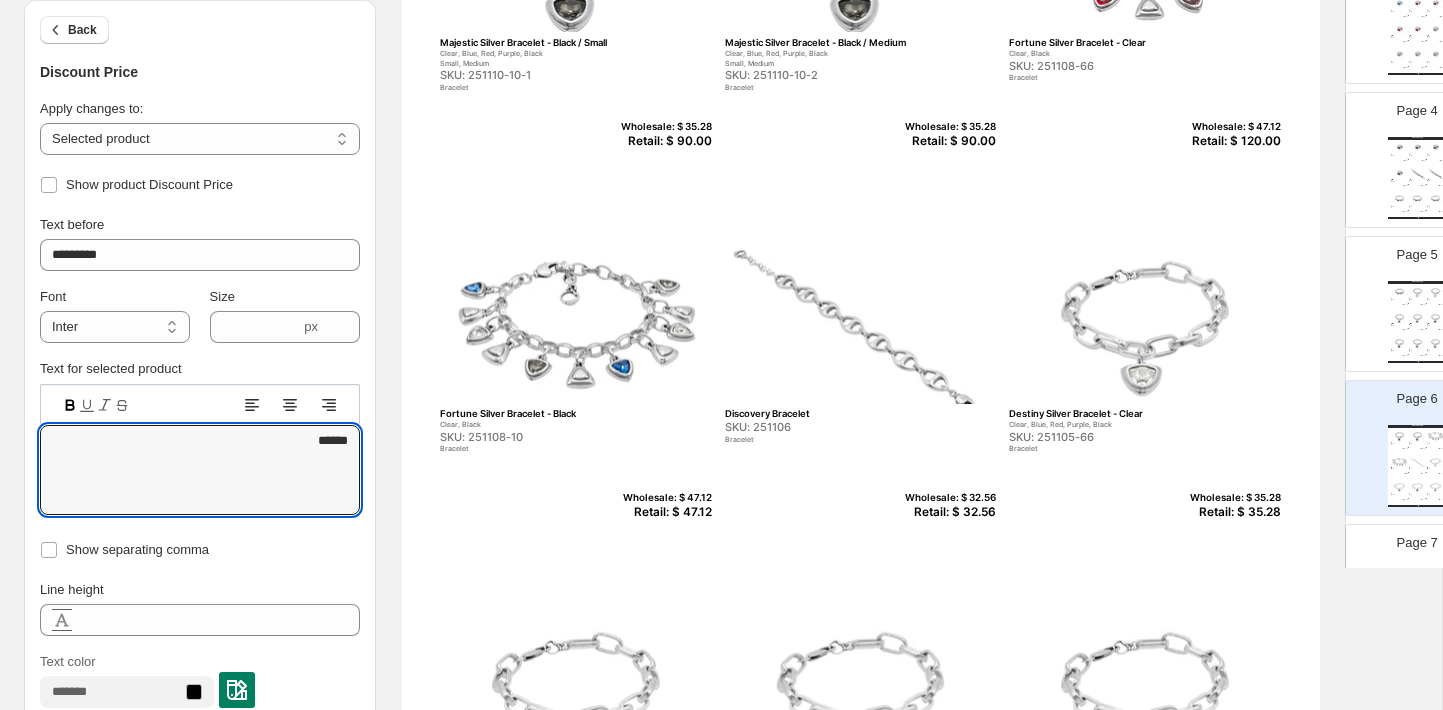 click on "Retail: $ 47.12" at bounding box center (663, 512) 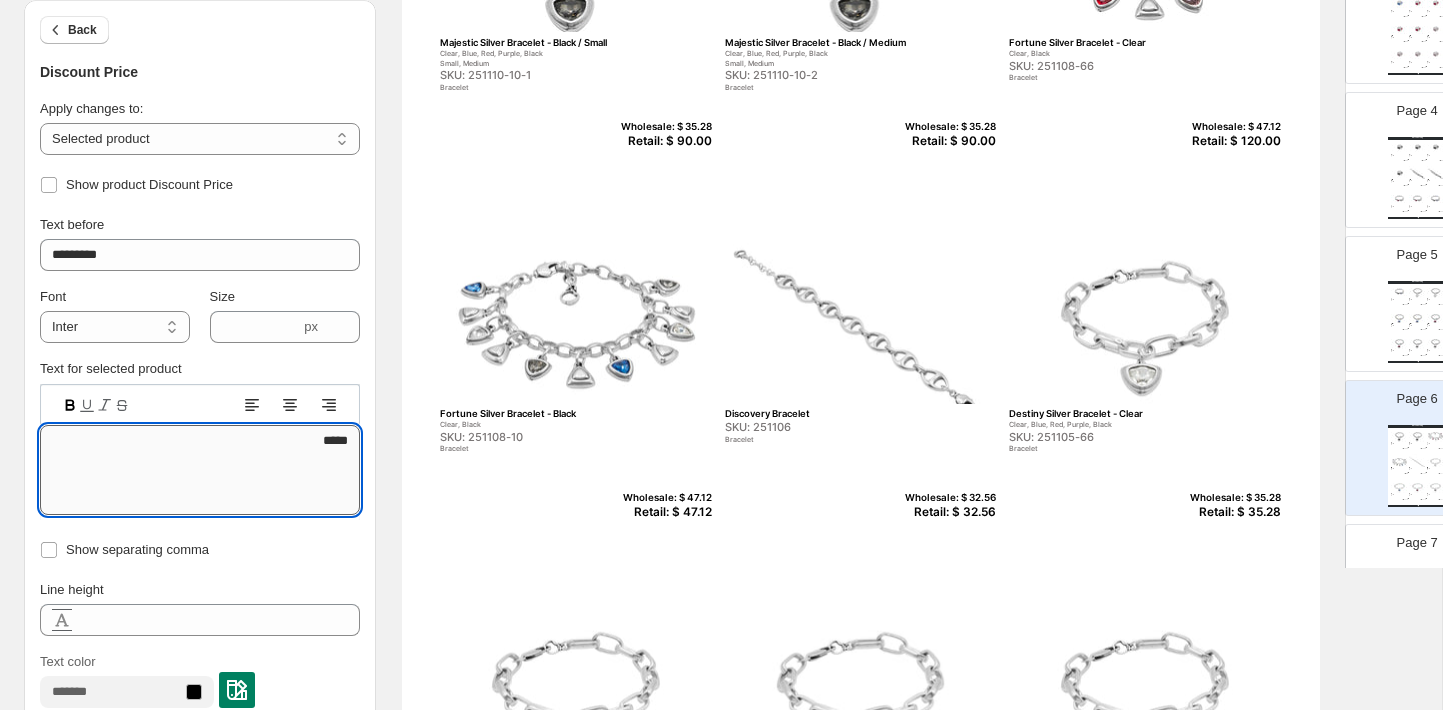 click on "*****" at bounding box center [200, 470] 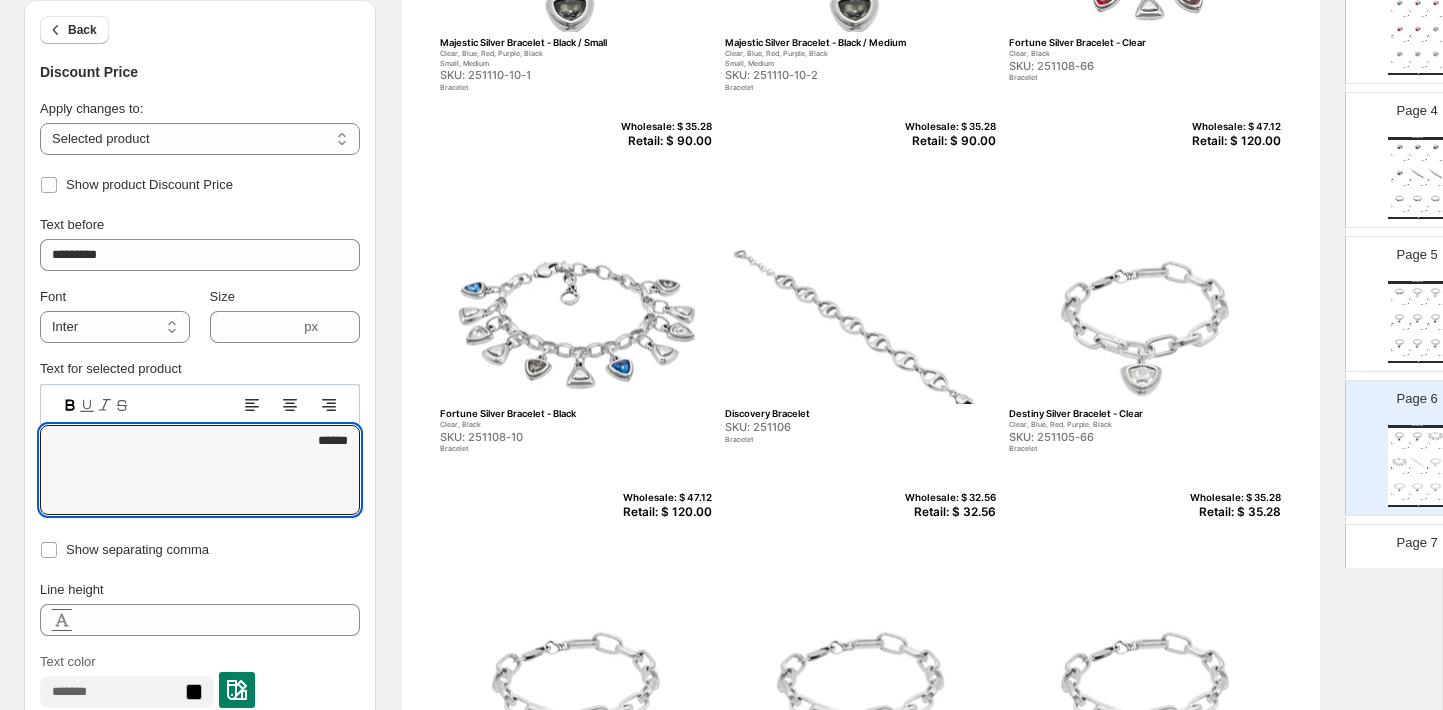 type on "******" 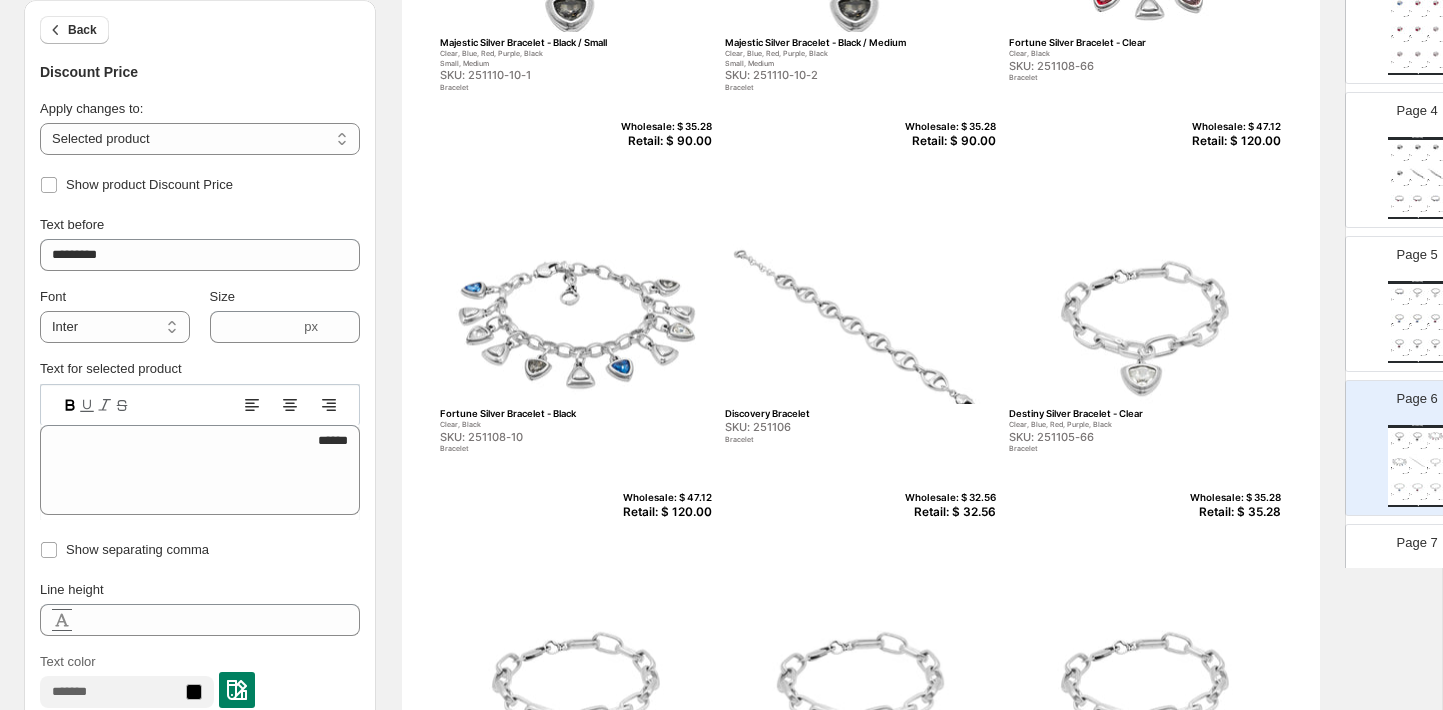 click on "SKU:  251106" at bounding box center [818, 427] 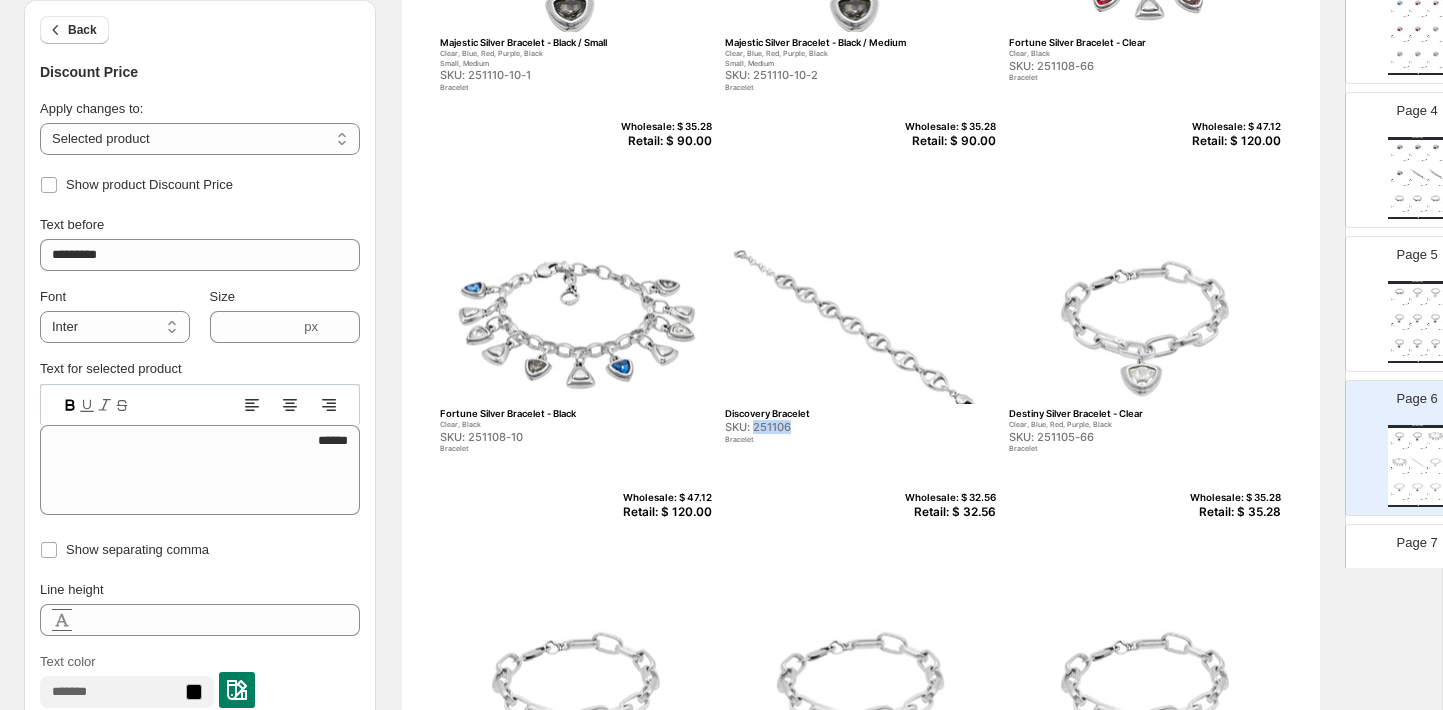 click on "SKU:  251106" at bounding box center [818, 427] 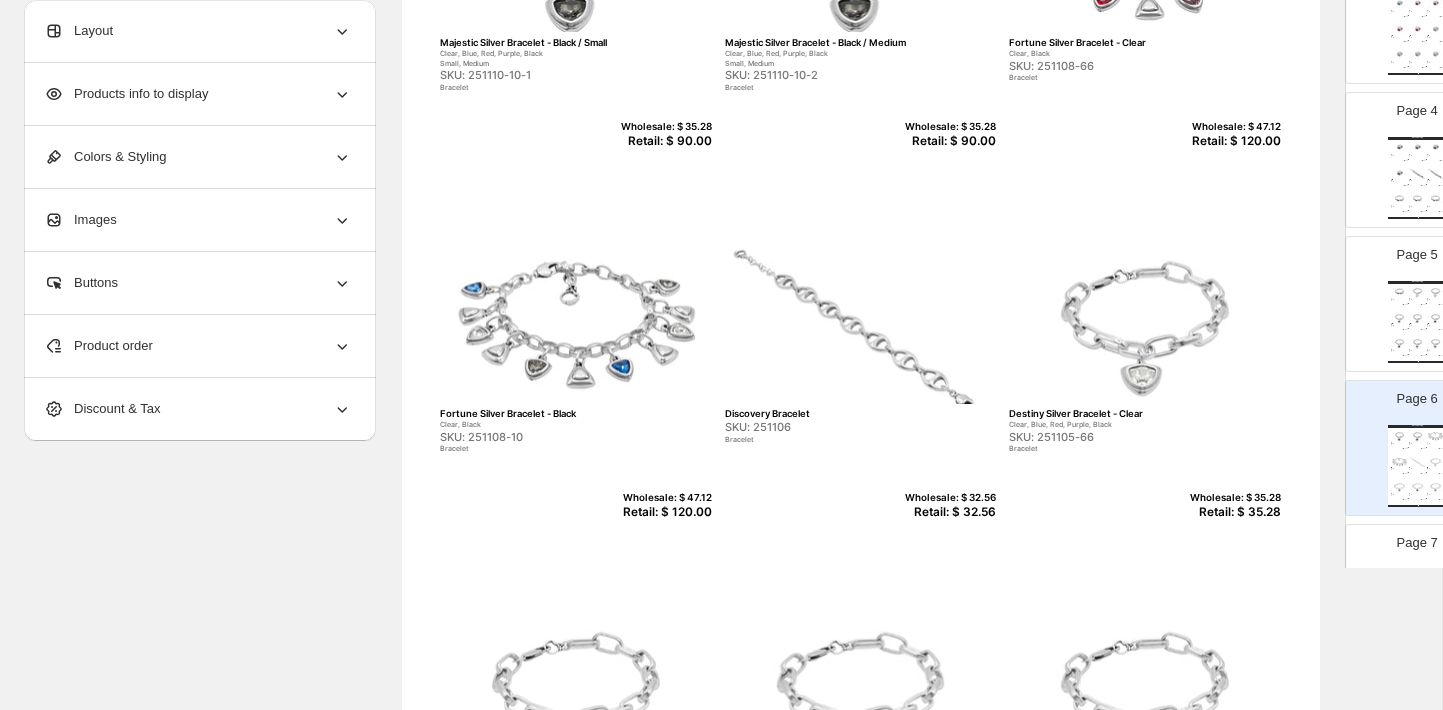click on "Retail: $ 32.56" at bounding box center [947, 512] 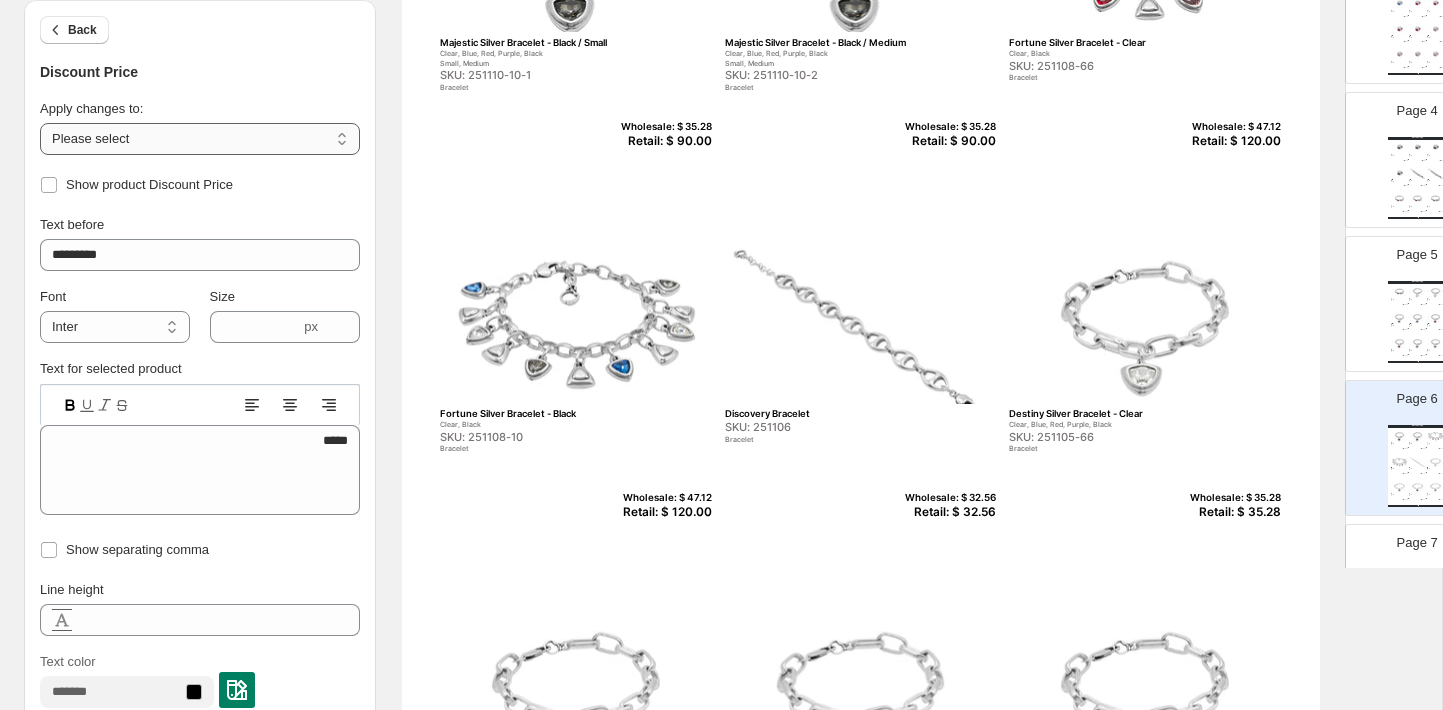 select on "**********" 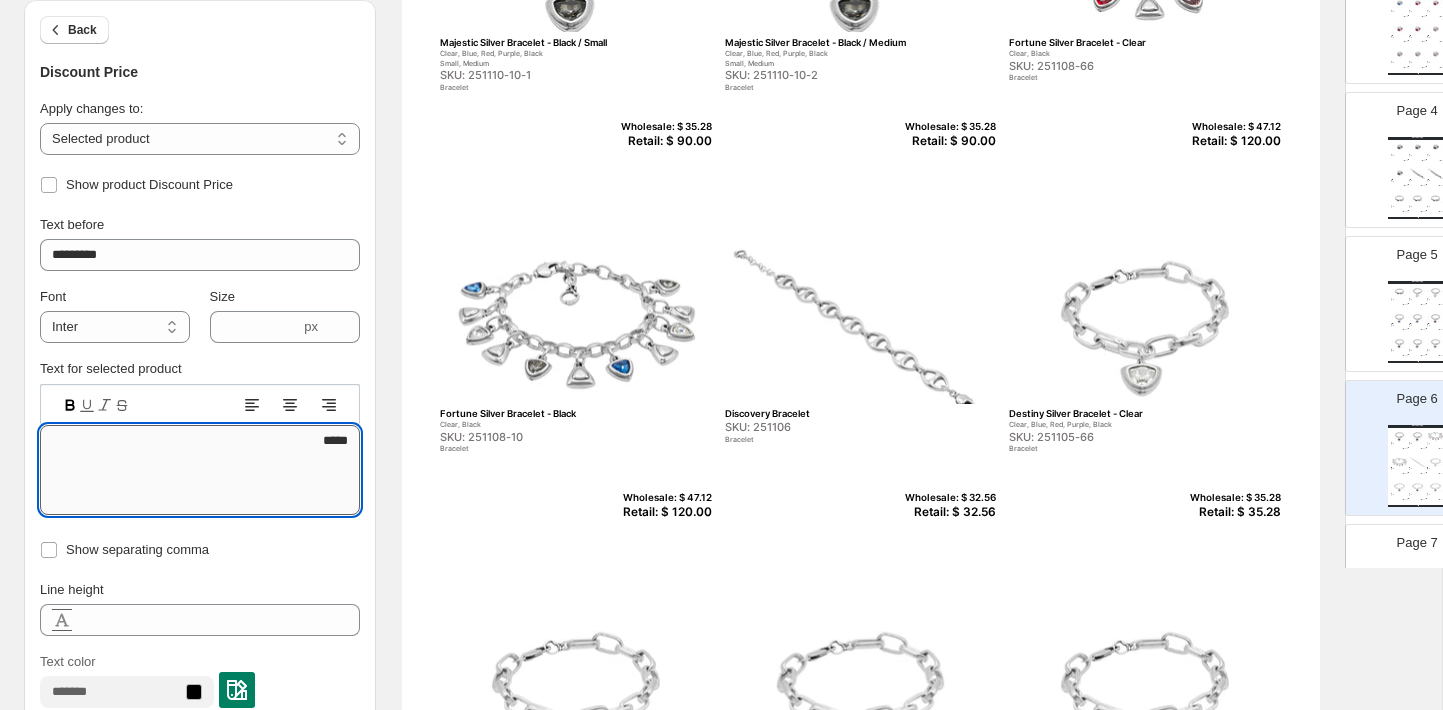 click on "*****" at bounding box center [200, 470] 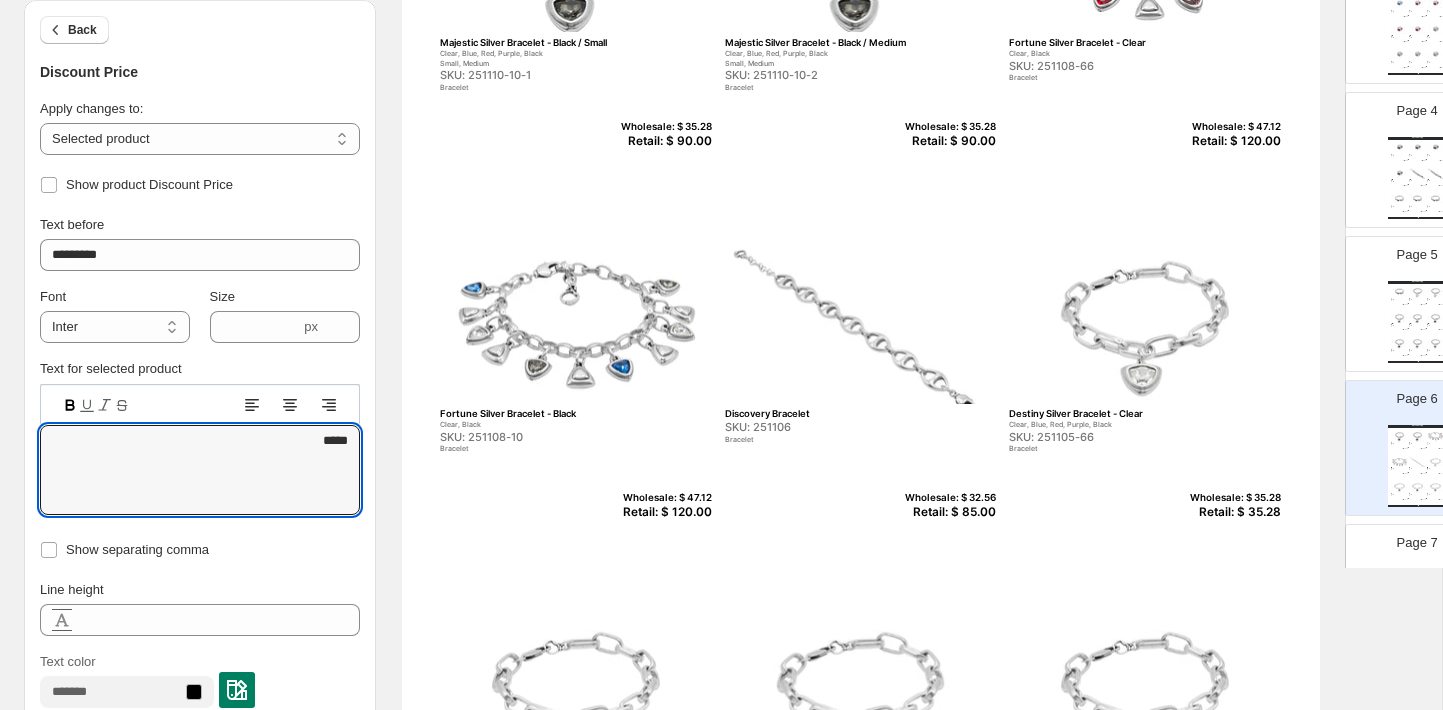 type on "*****" 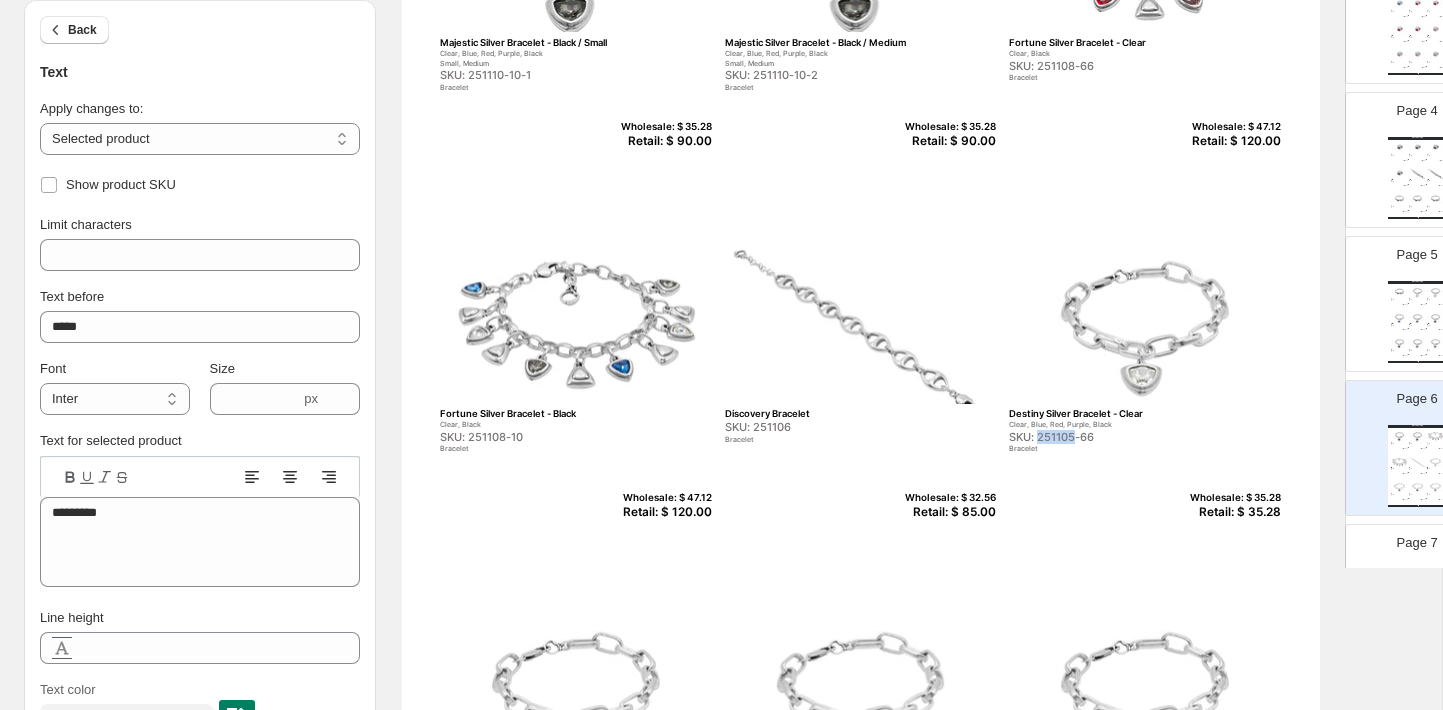 click on "SKU:  251105-66" at bounding box center (1102, 437) 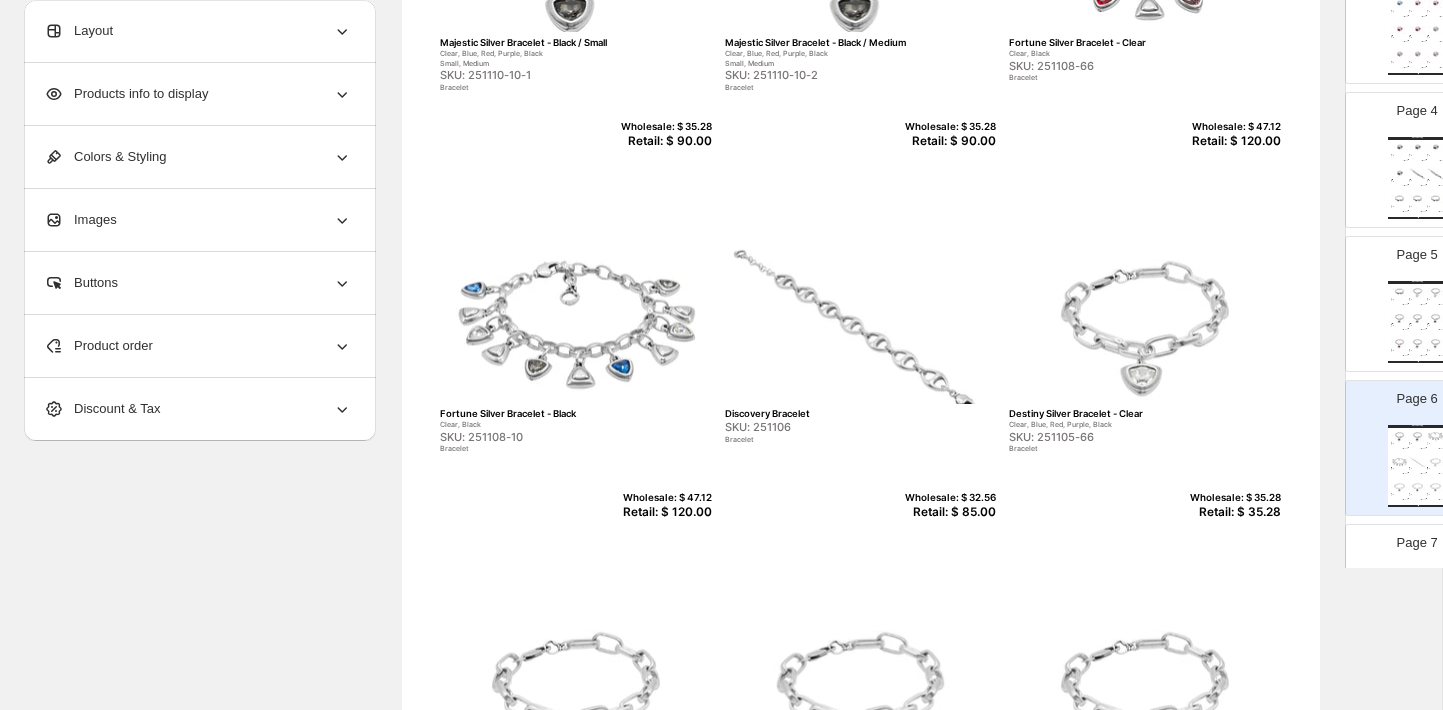 click on "Retail: $ 35.28" at bounding box center (1232, 512) 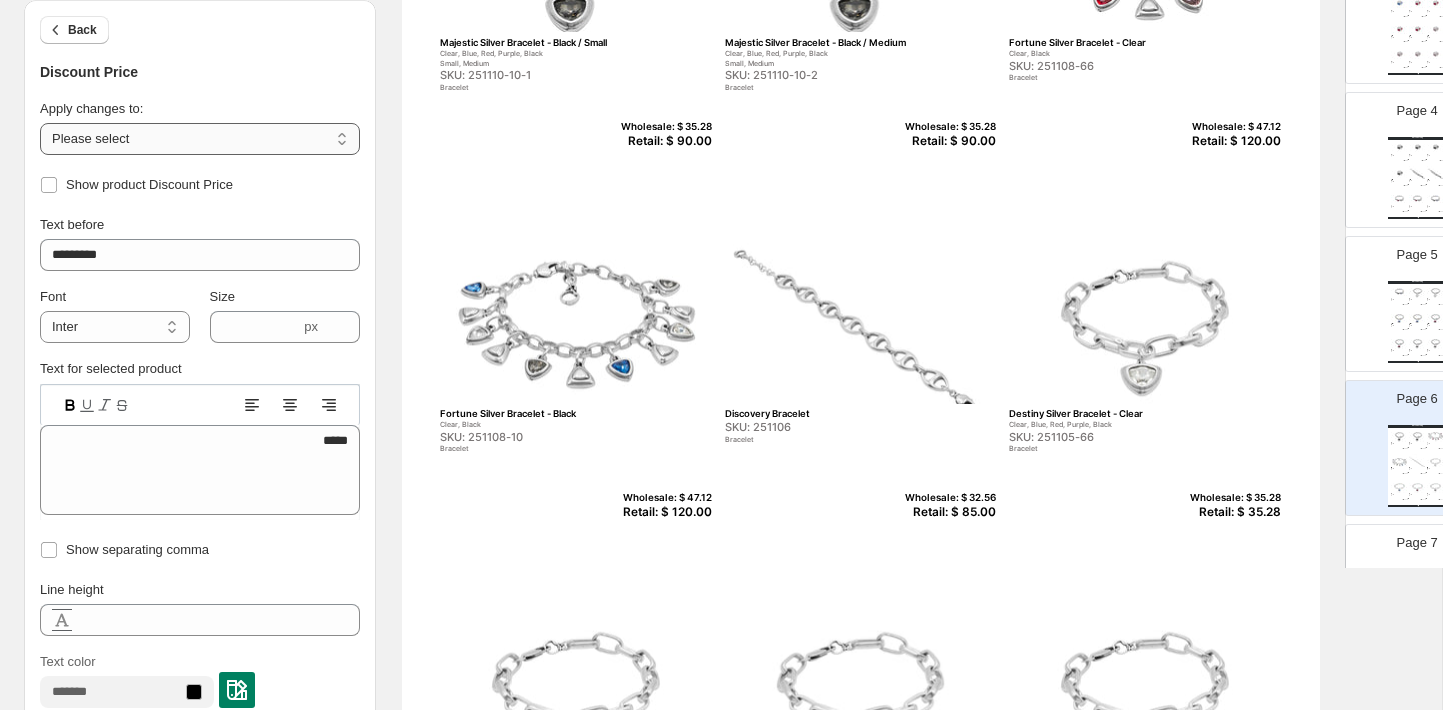 select on "**********" 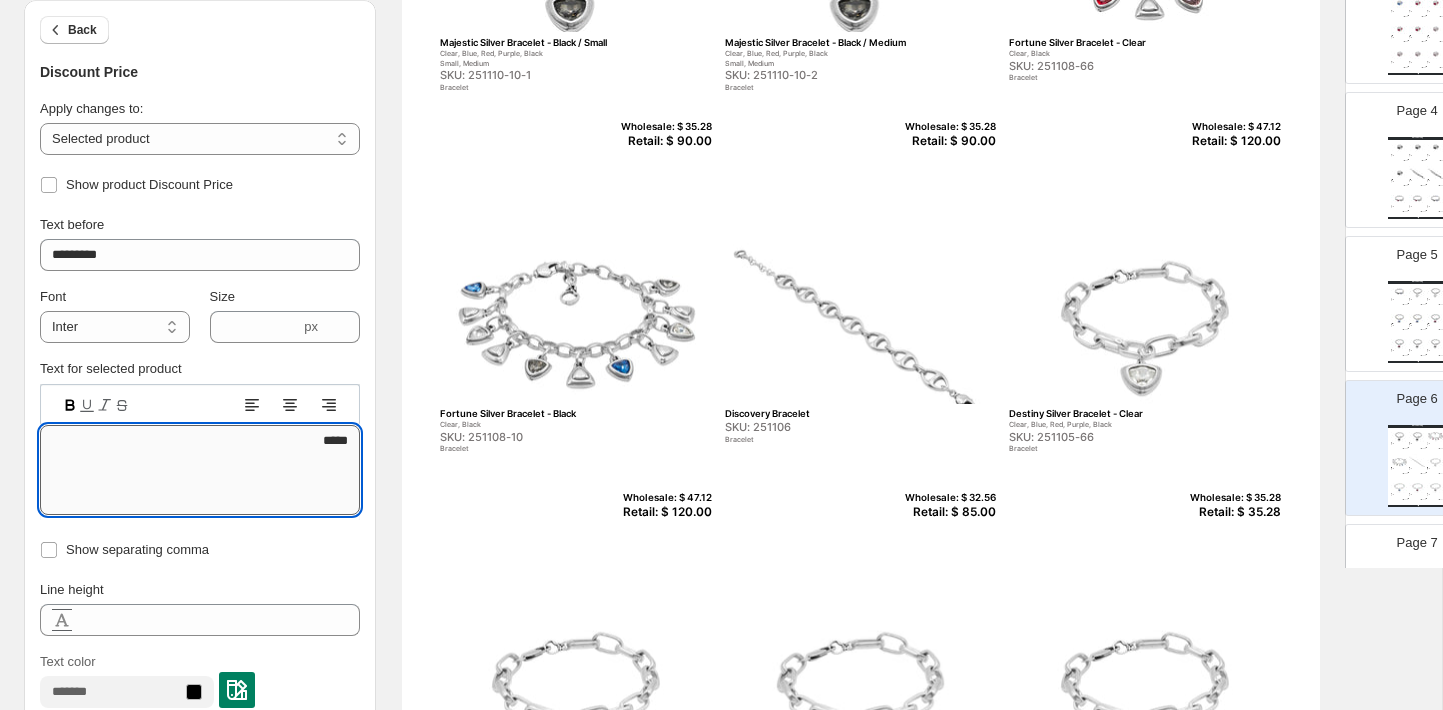 click on "*****" at bounding box center (200, 470) 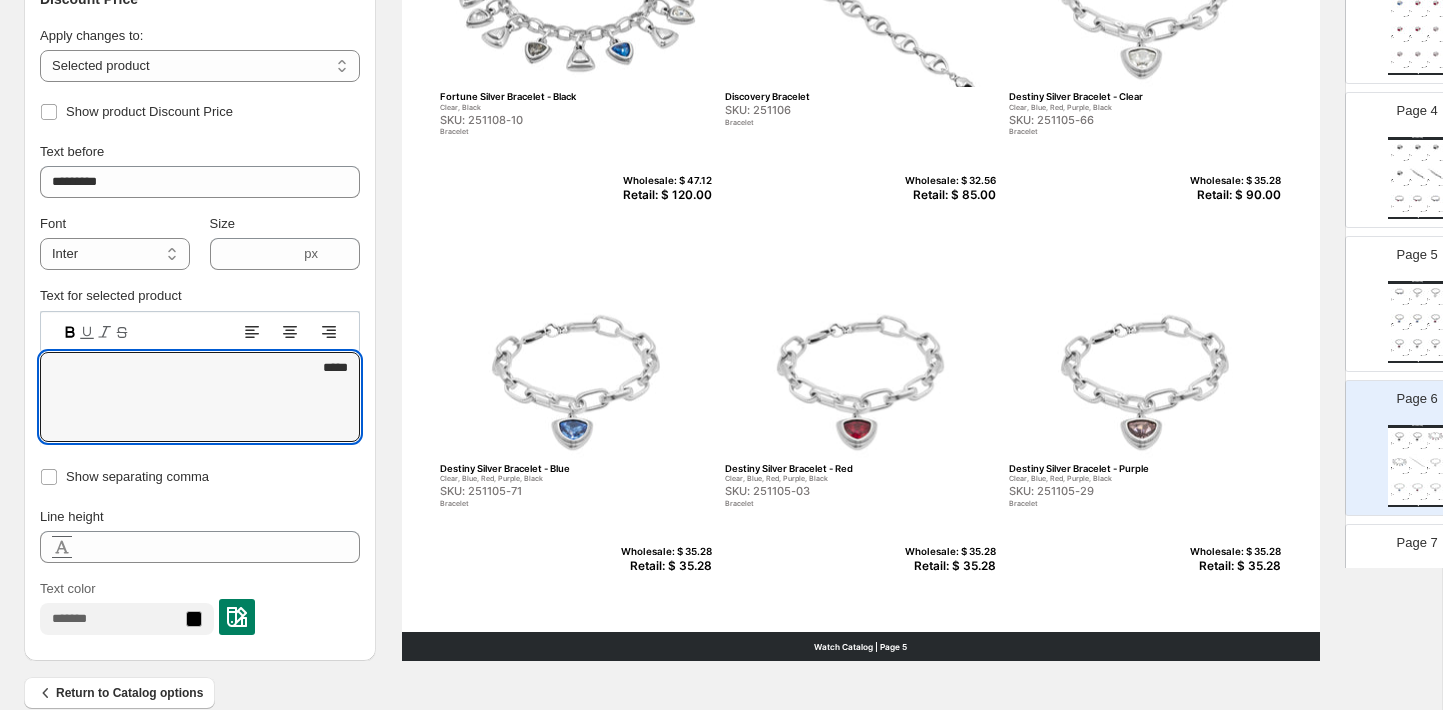 scroll, scrollTop: 687, scrollLeft: 0, axis: vertical 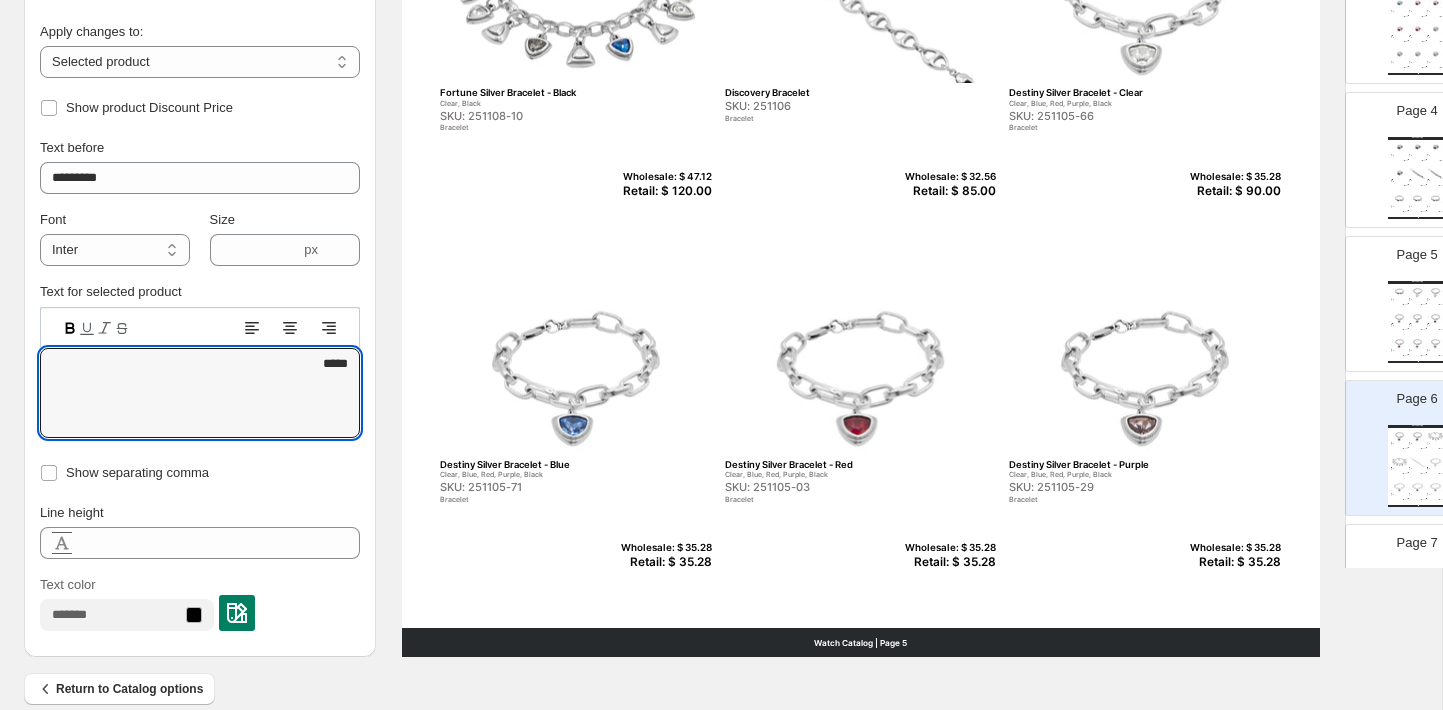 click on "Retail: $ 35.28" at bounding box center (663, 562) 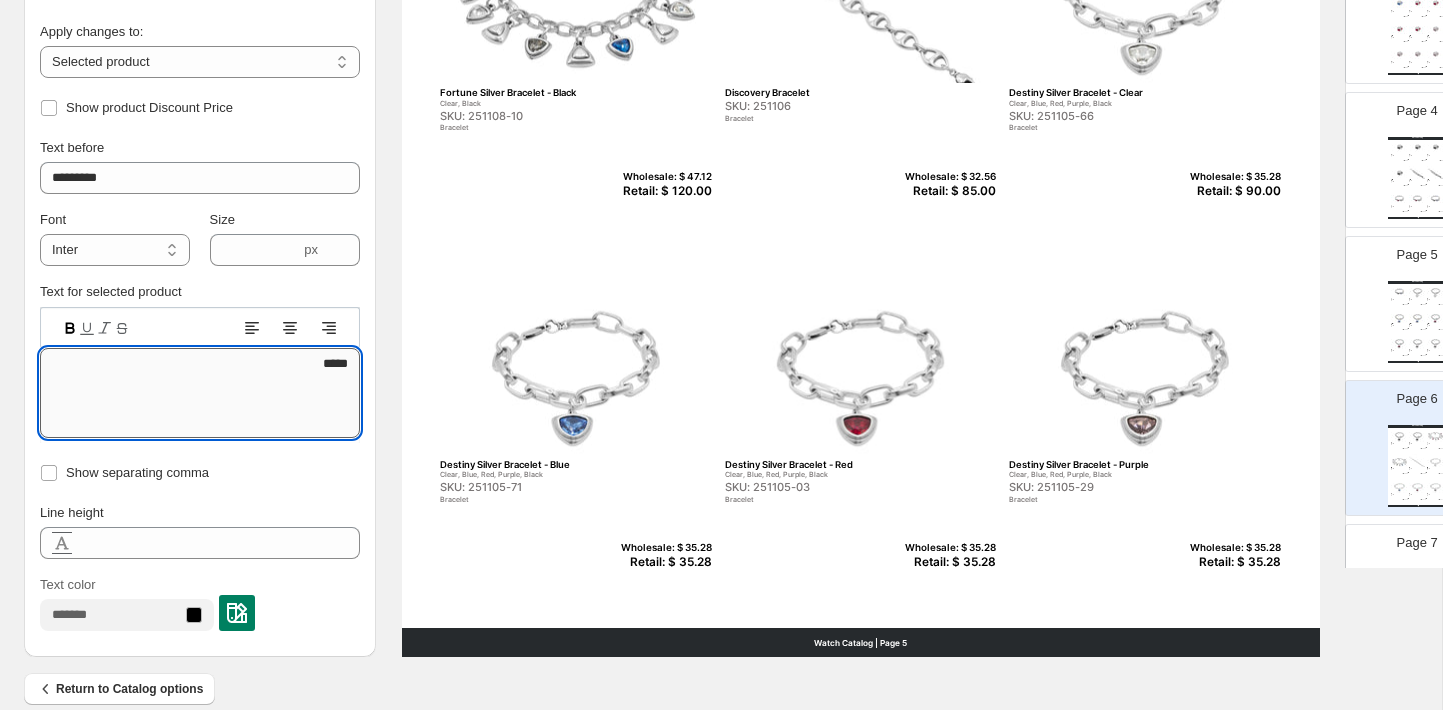click on "*****" at bounding box center [200, 393] 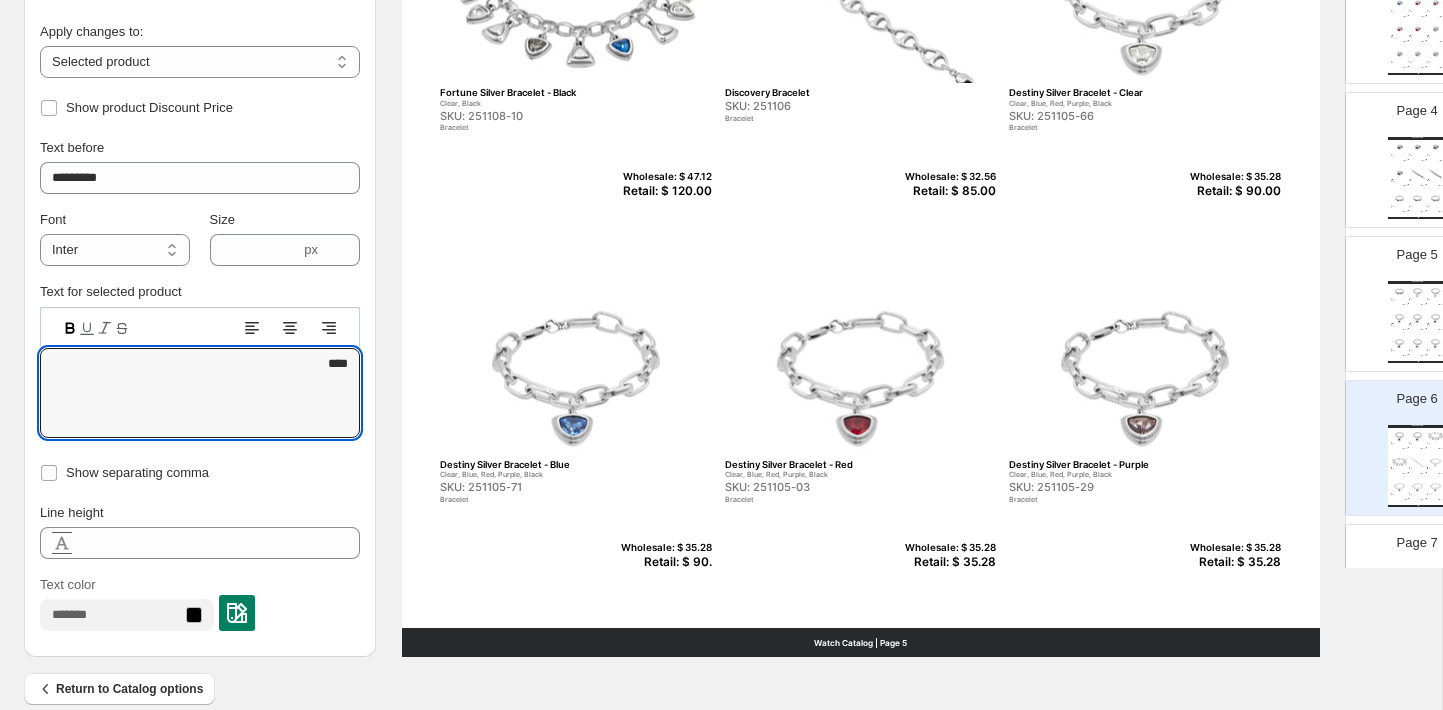 type on "*****" 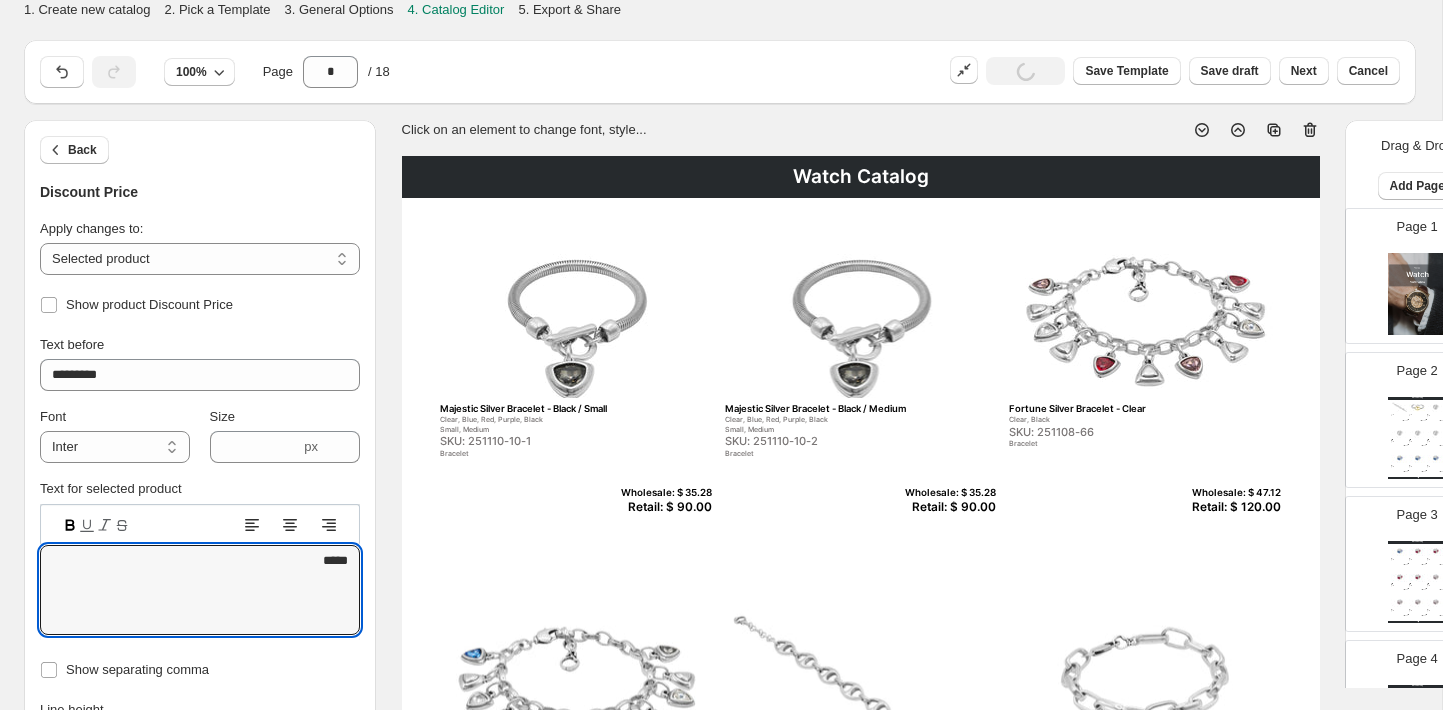 select on "**********" 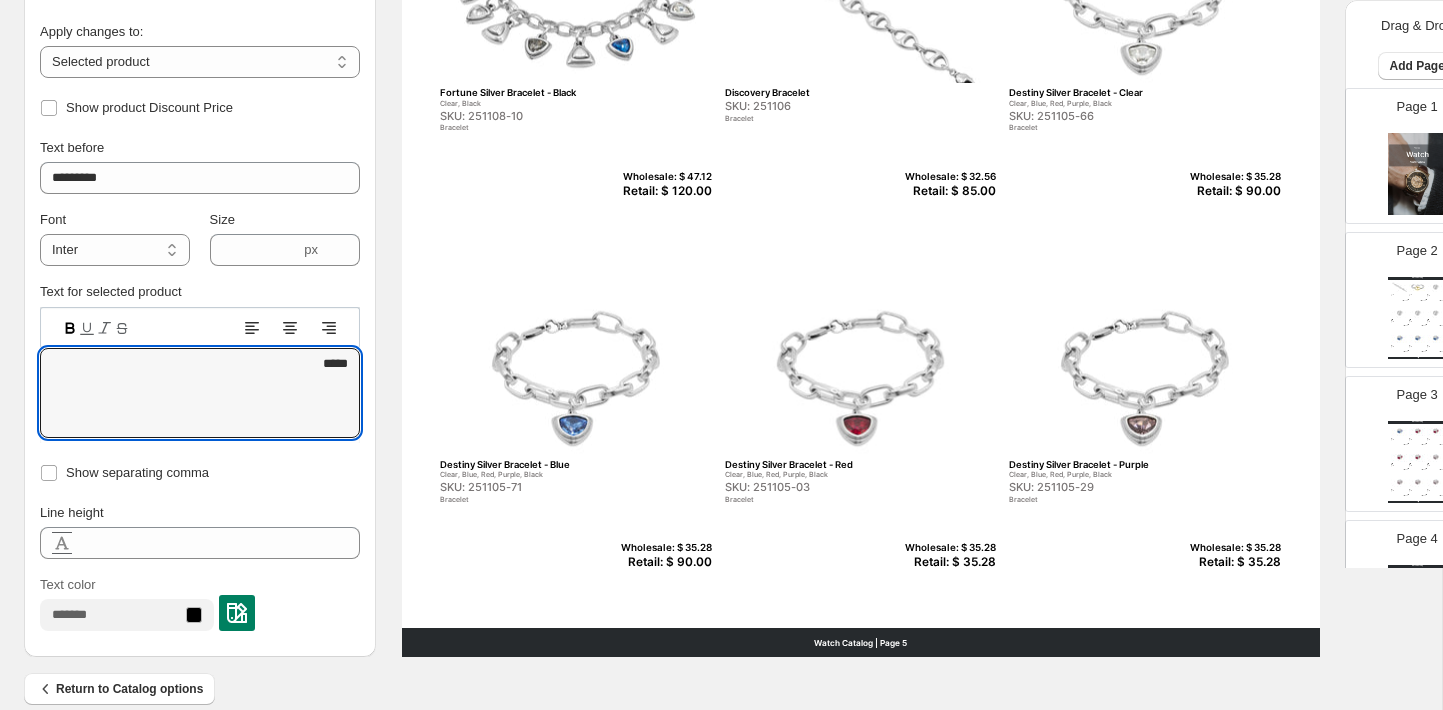 scroll, scrollTop: 428, scrollLeft: 0, axis: vertical 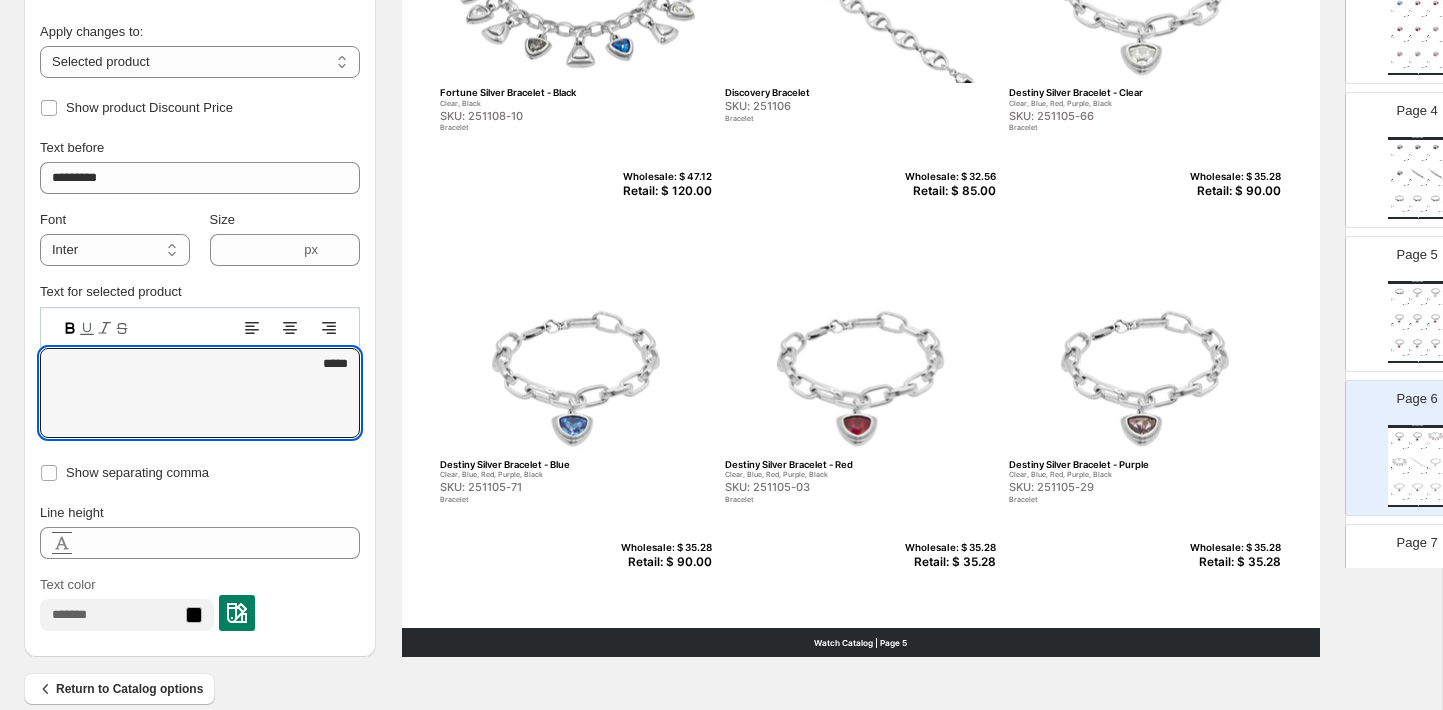 click on "Retail: $ 35.28" at bounding box center (947, 562) 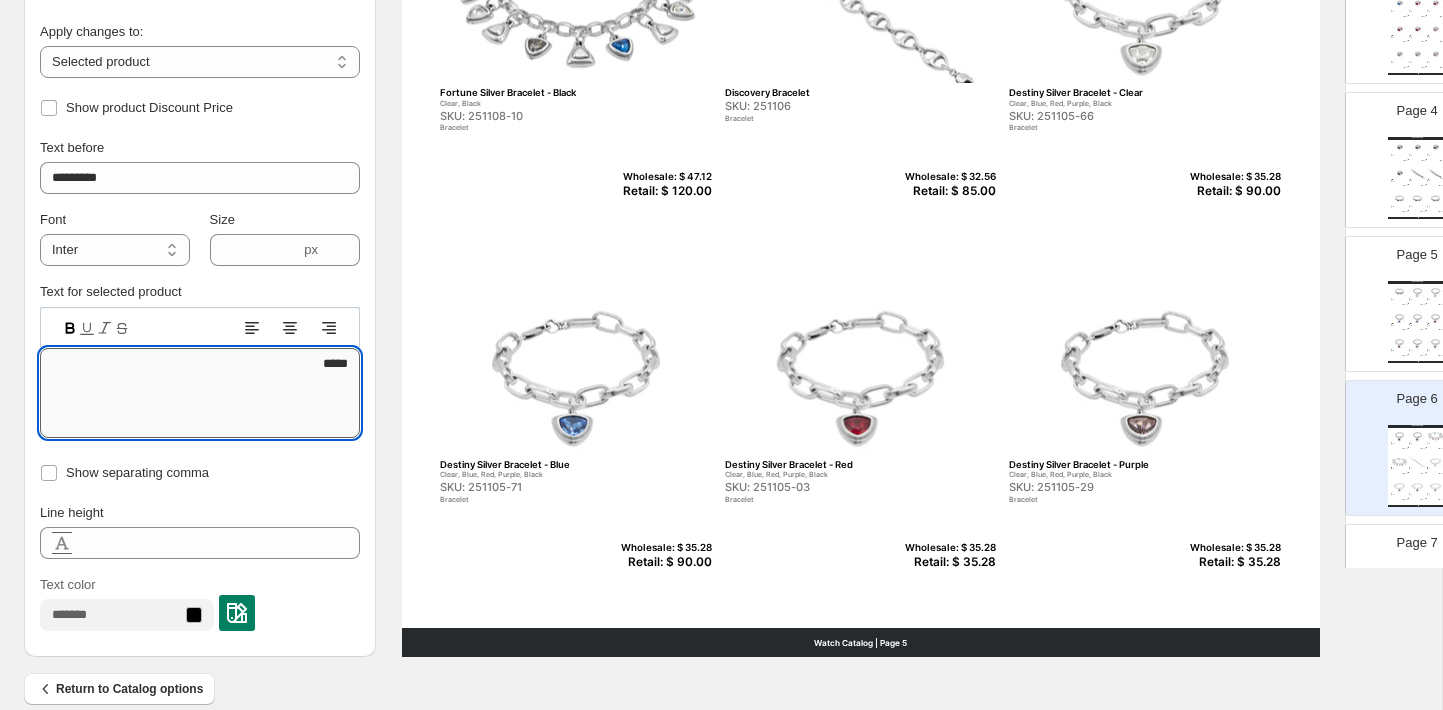 click on "*****" at bounding box center (200, 393) 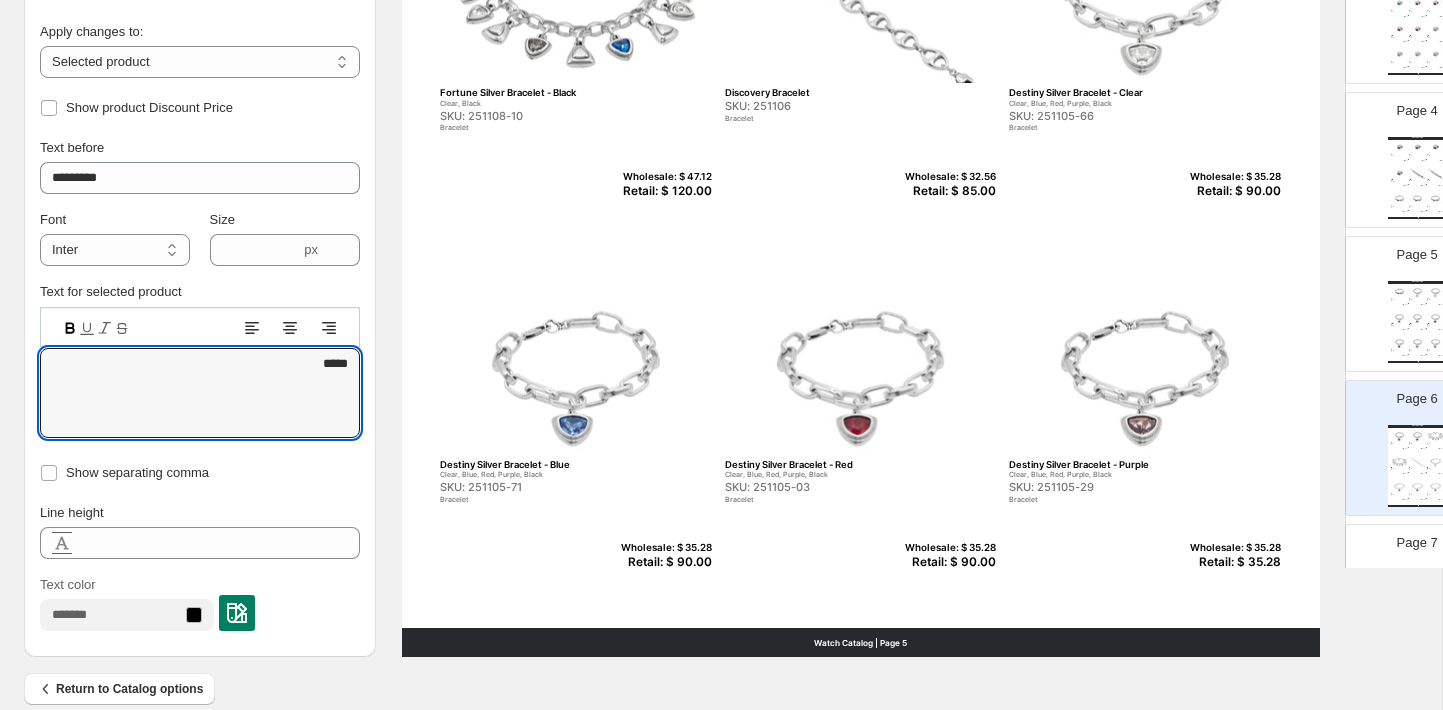 click on "Retail: $ 35.28" at bounding box center (1232, 562) 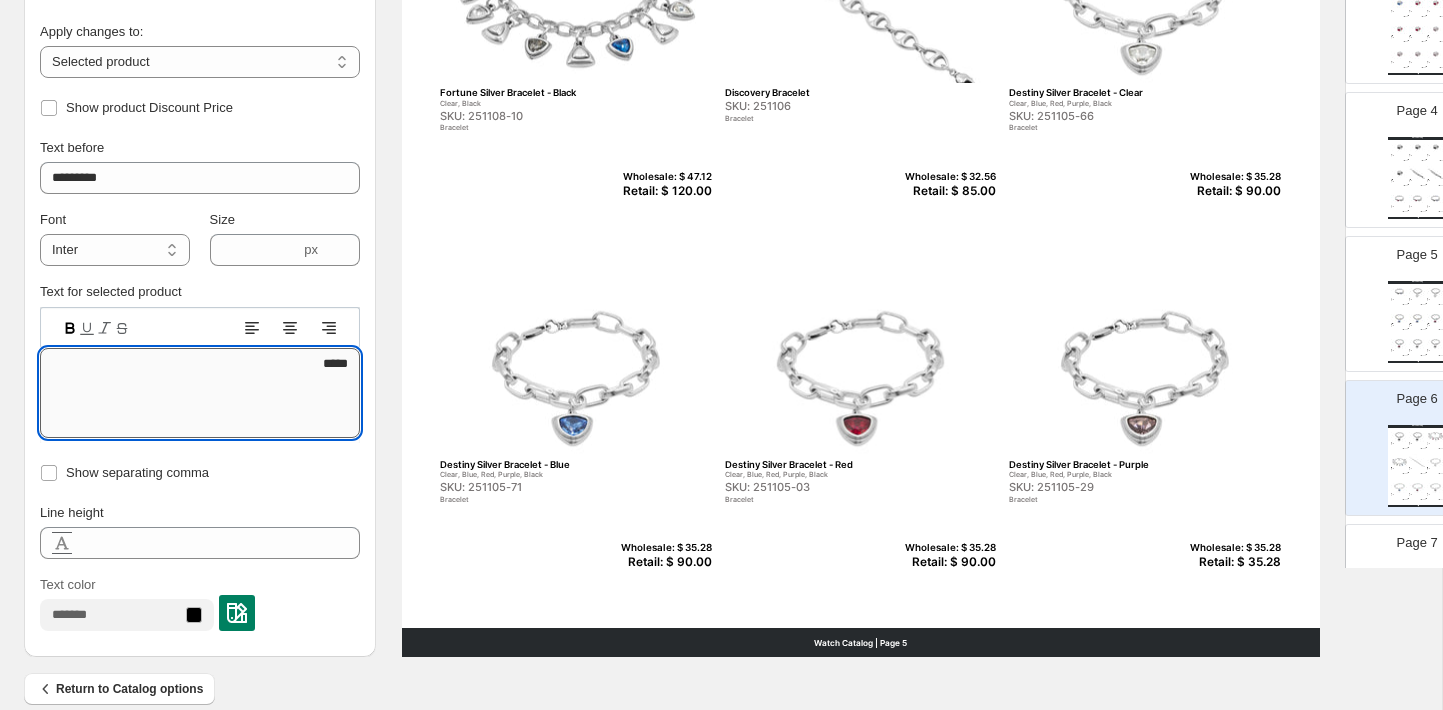 click on "*****" at bounding box center [200, 393] 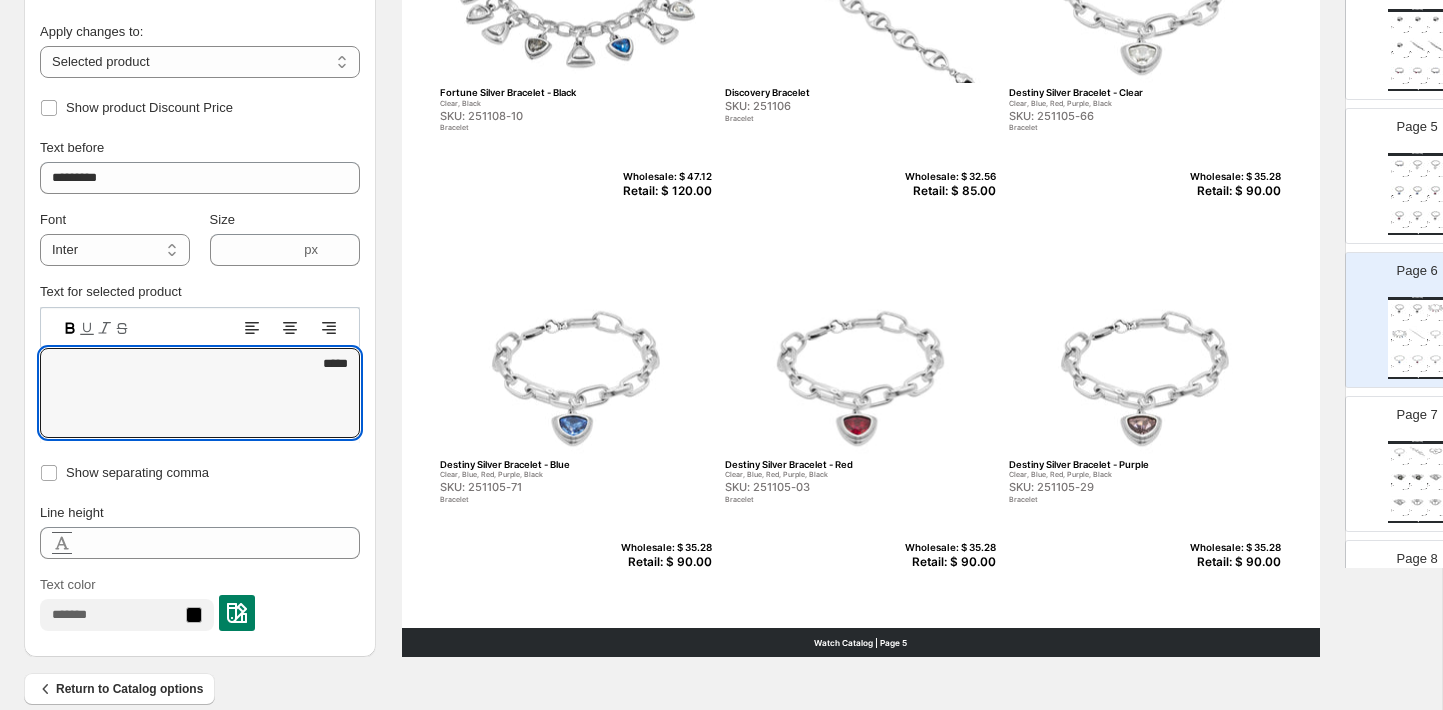 scroll, scrollTop: 590, scrollLeft: 0, axis: vertical 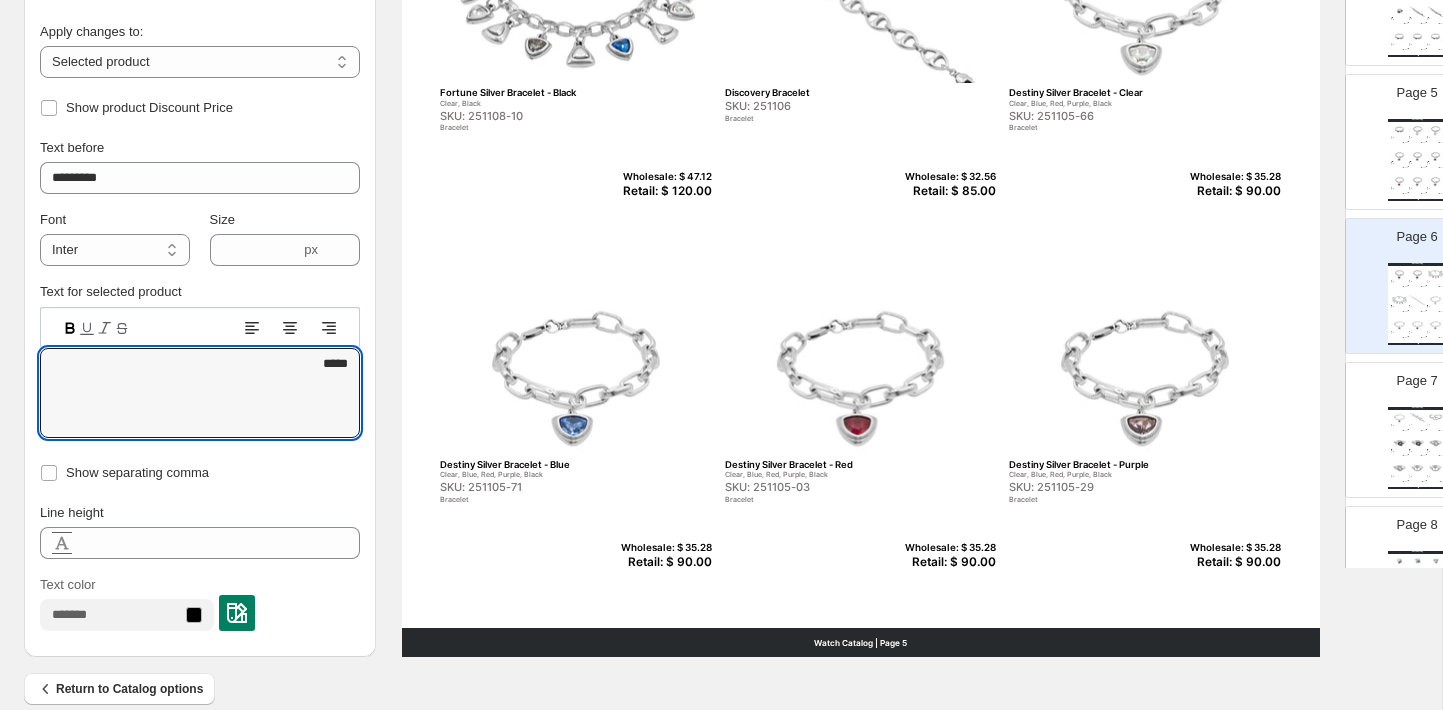 click on "Page 7" at bounding box center (1417, 381) 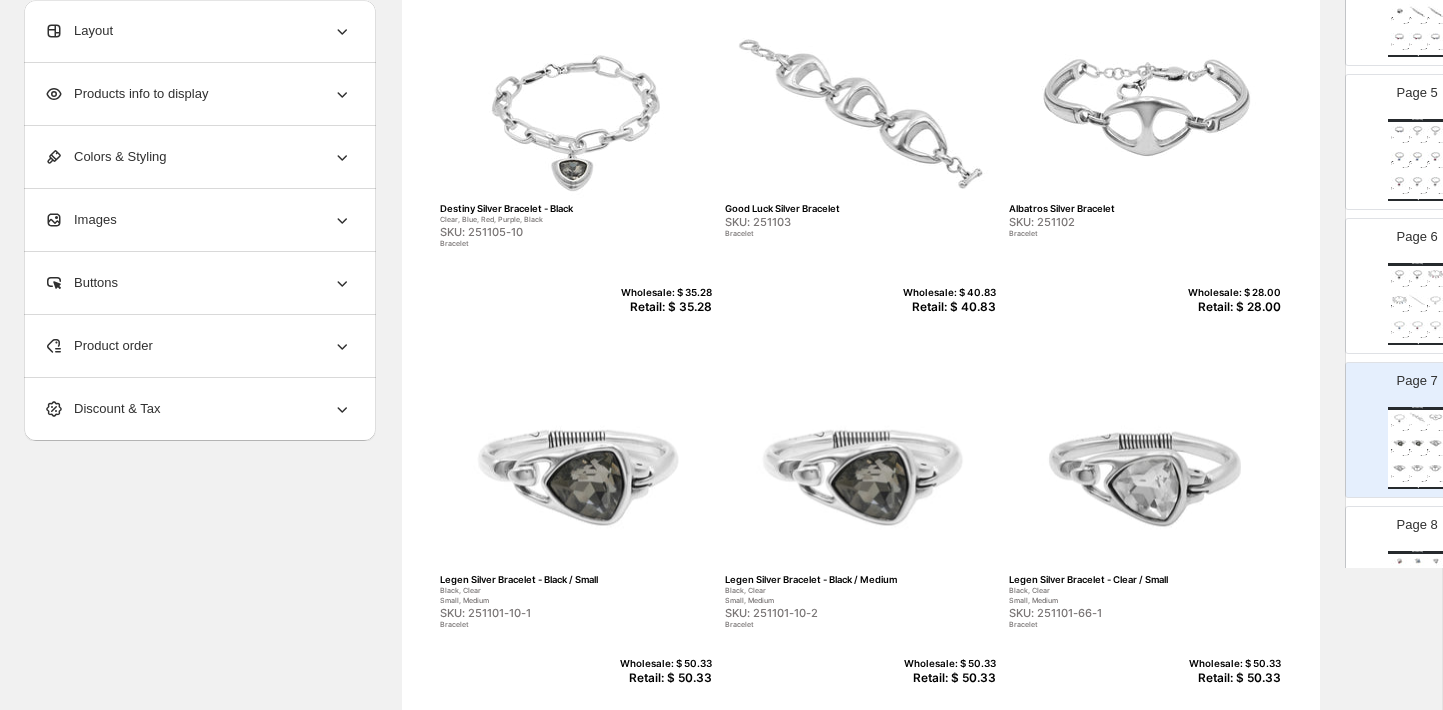 scroll, scrollTop: 66, scrollLeft: 0, axis: vertical 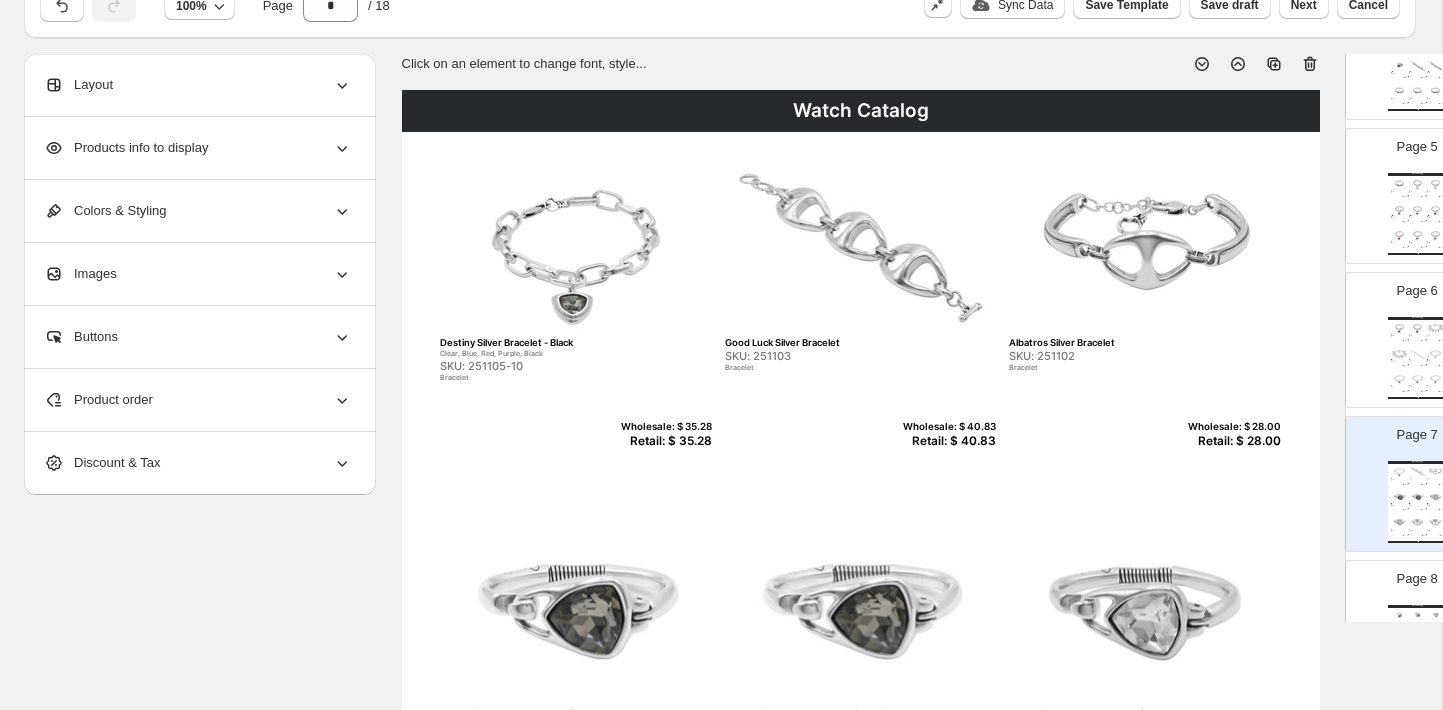 click on "Retail: $ 35.28" at bounding box center (663, 441) 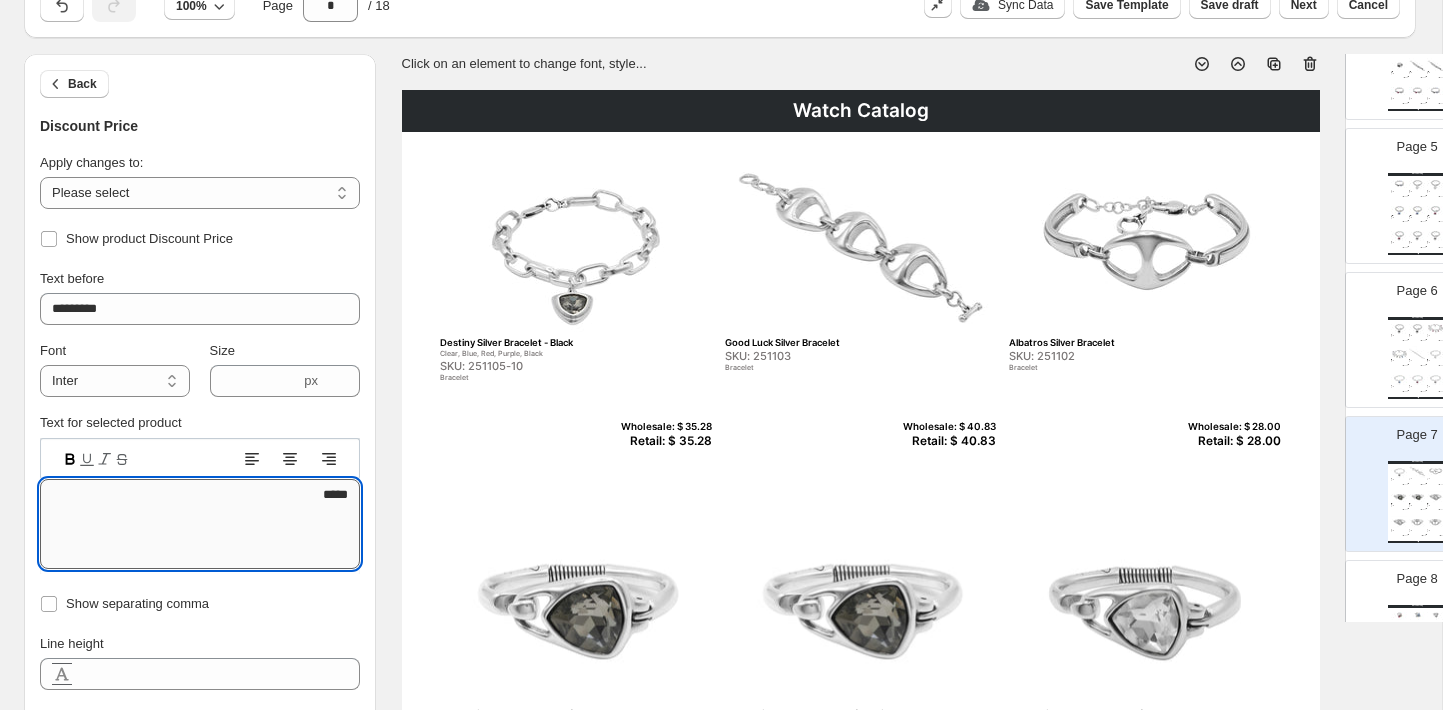 click on "*****" at bounding box center [200, 524] 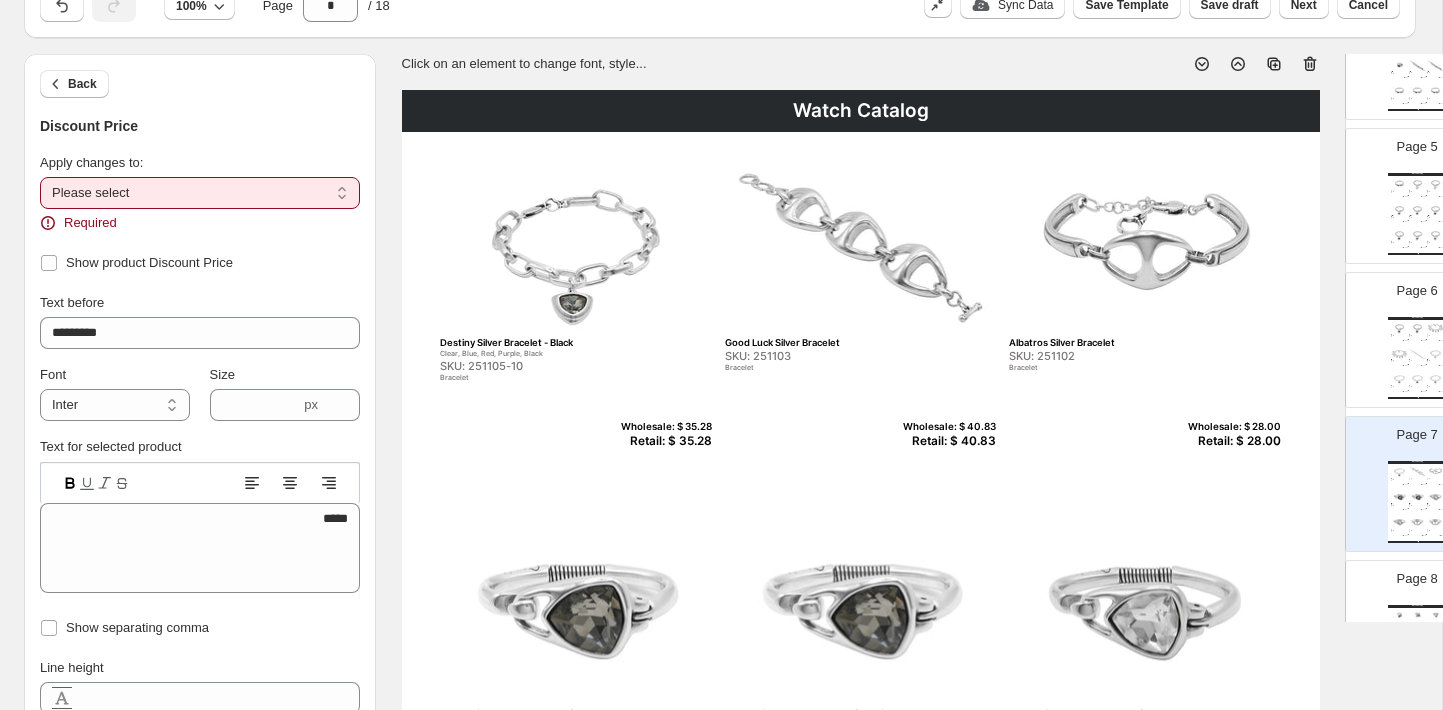 select on "**********" 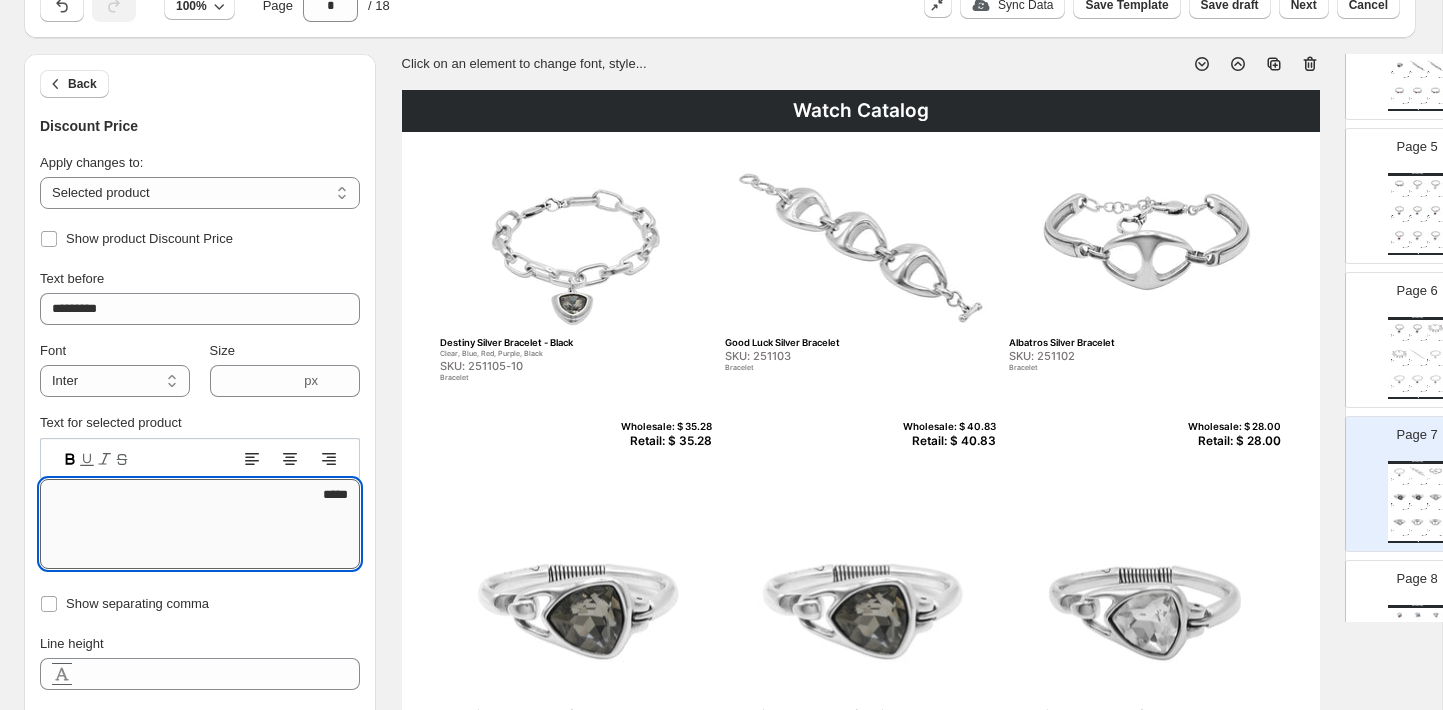 click on "*****" at bounding box center (200, 524) 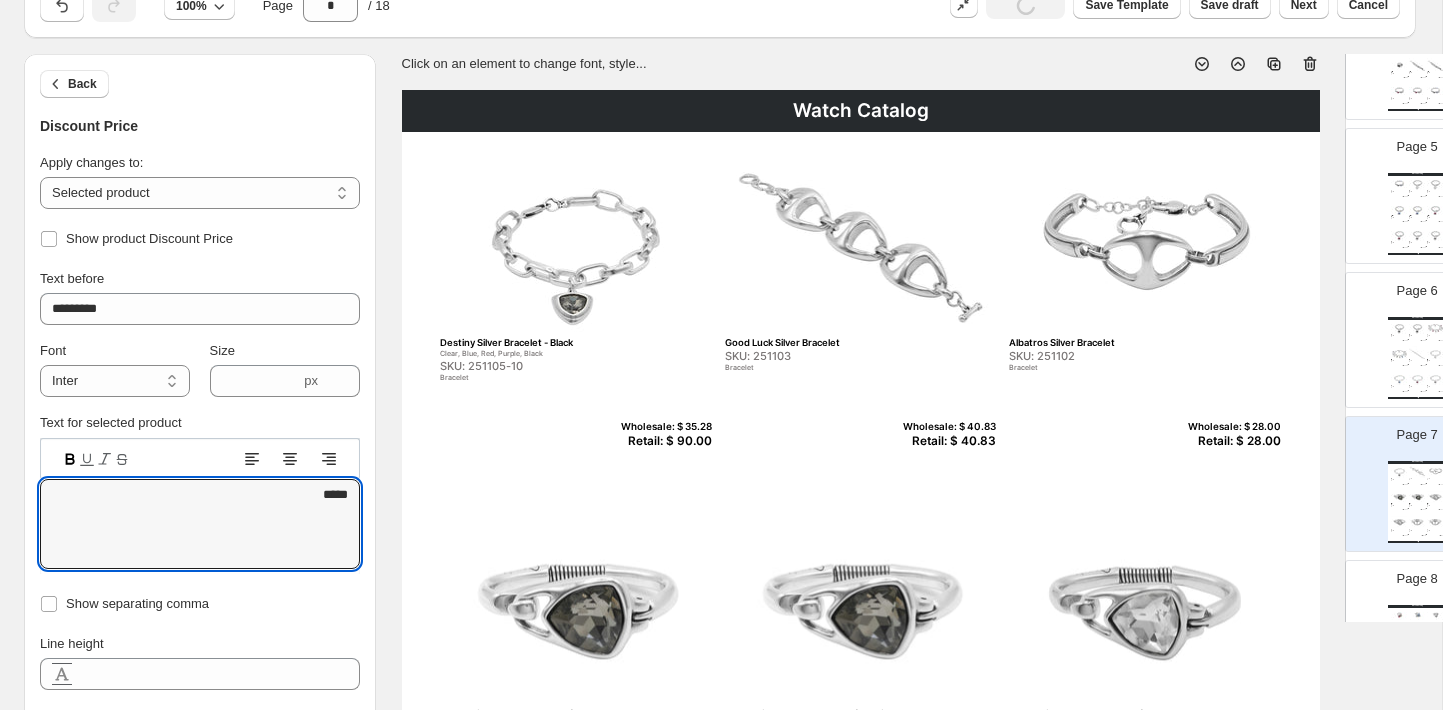 type on "*****" 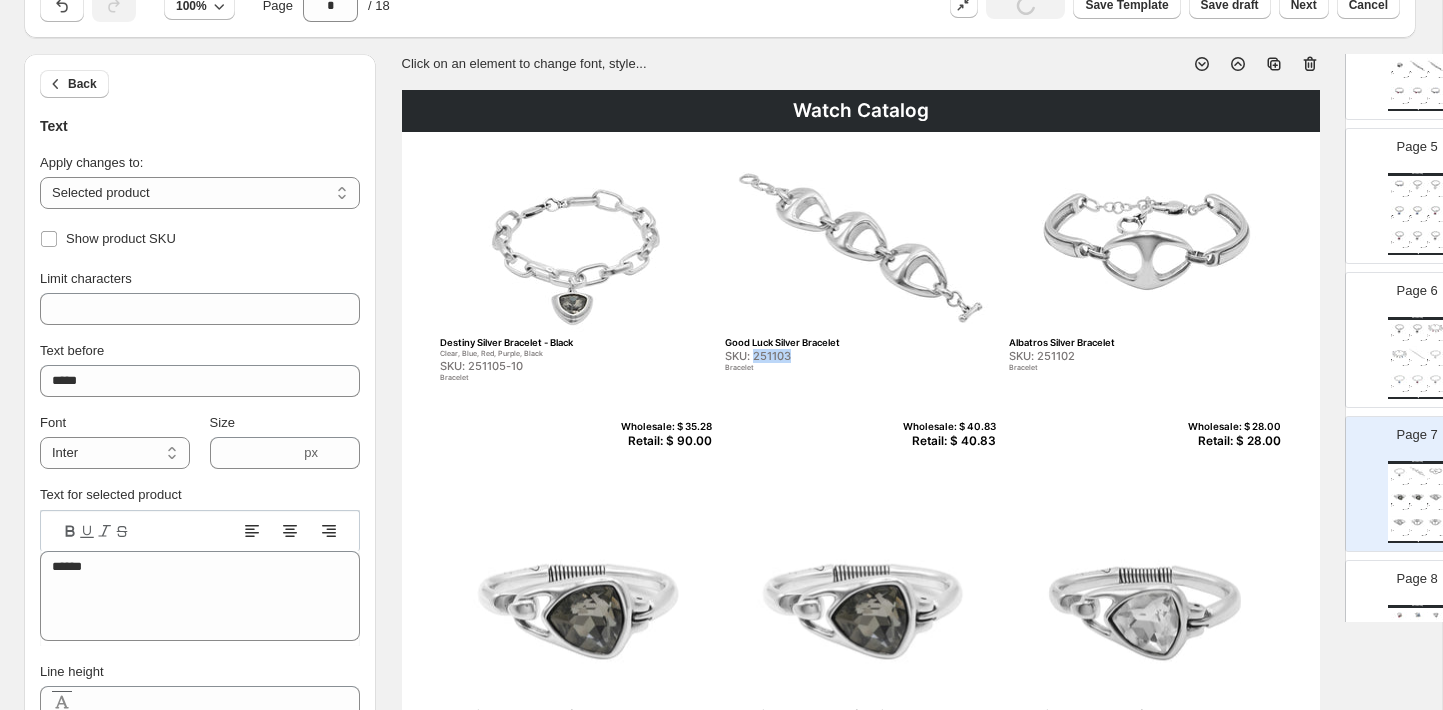 click on "SKU:  251103" at bounding box center [818, 356] 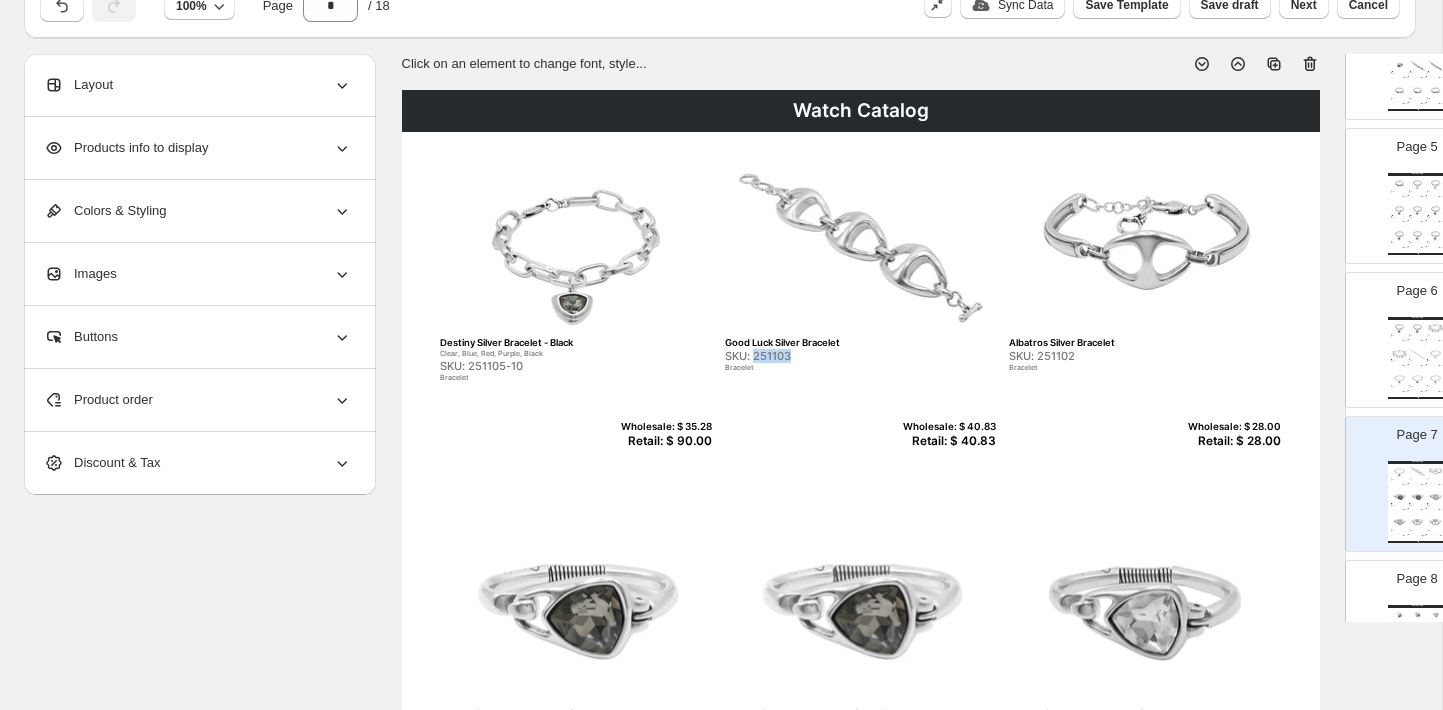 copy on "251103" 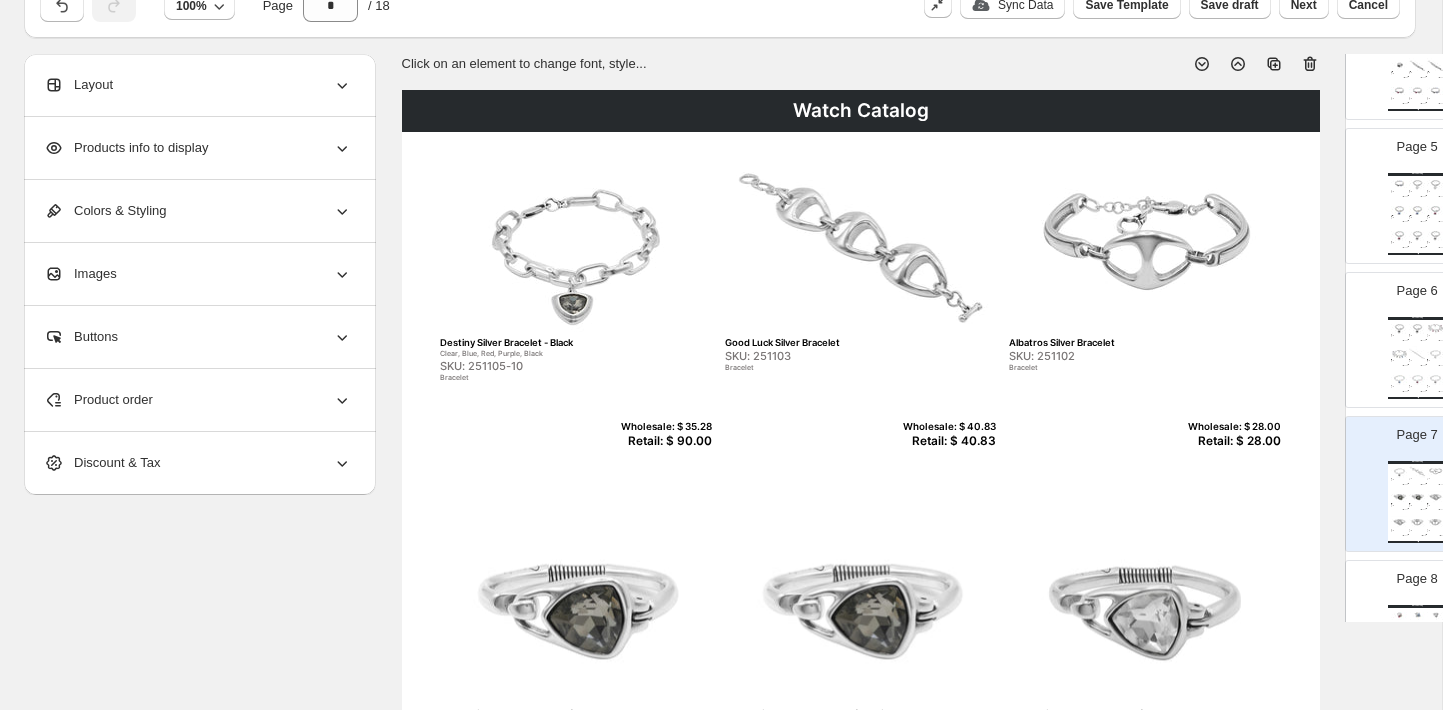 click on "Retail: $ 40.83" at bounding box center [947, 441] 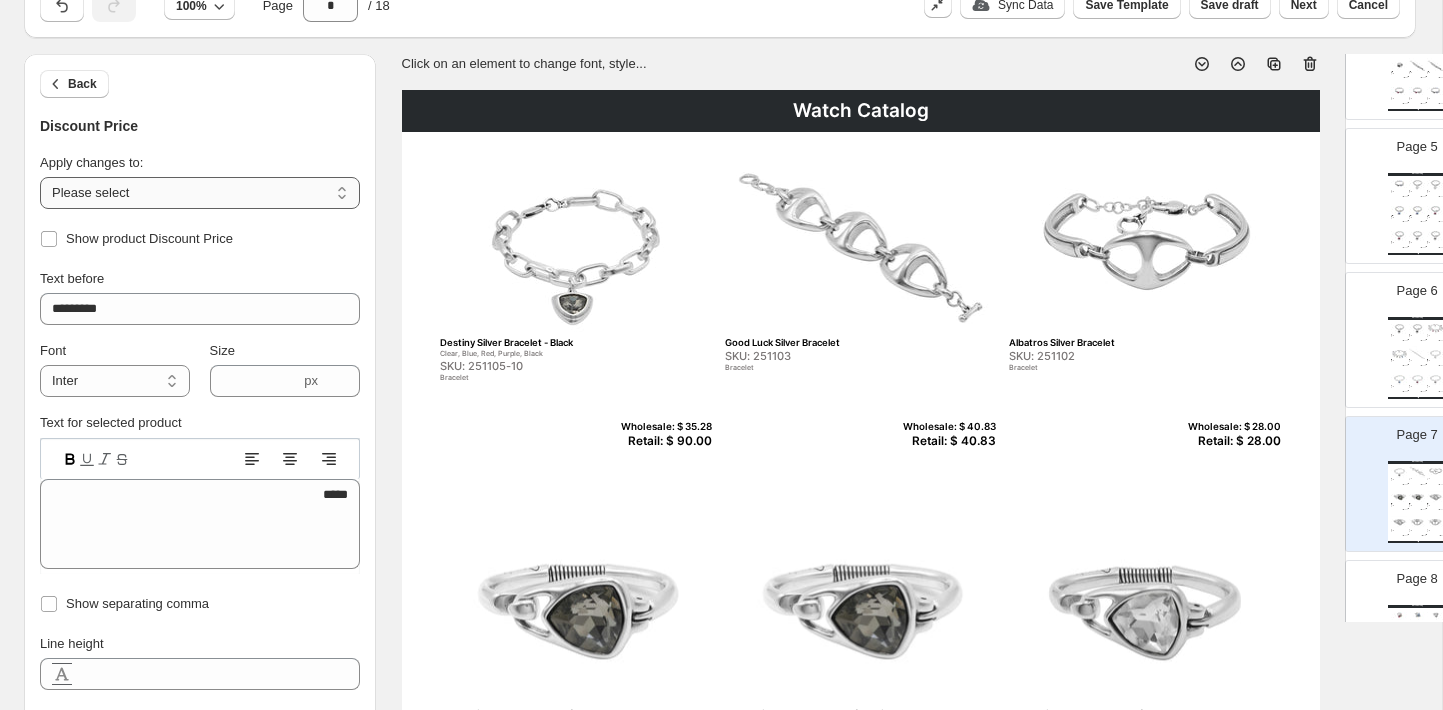 select on "**********" 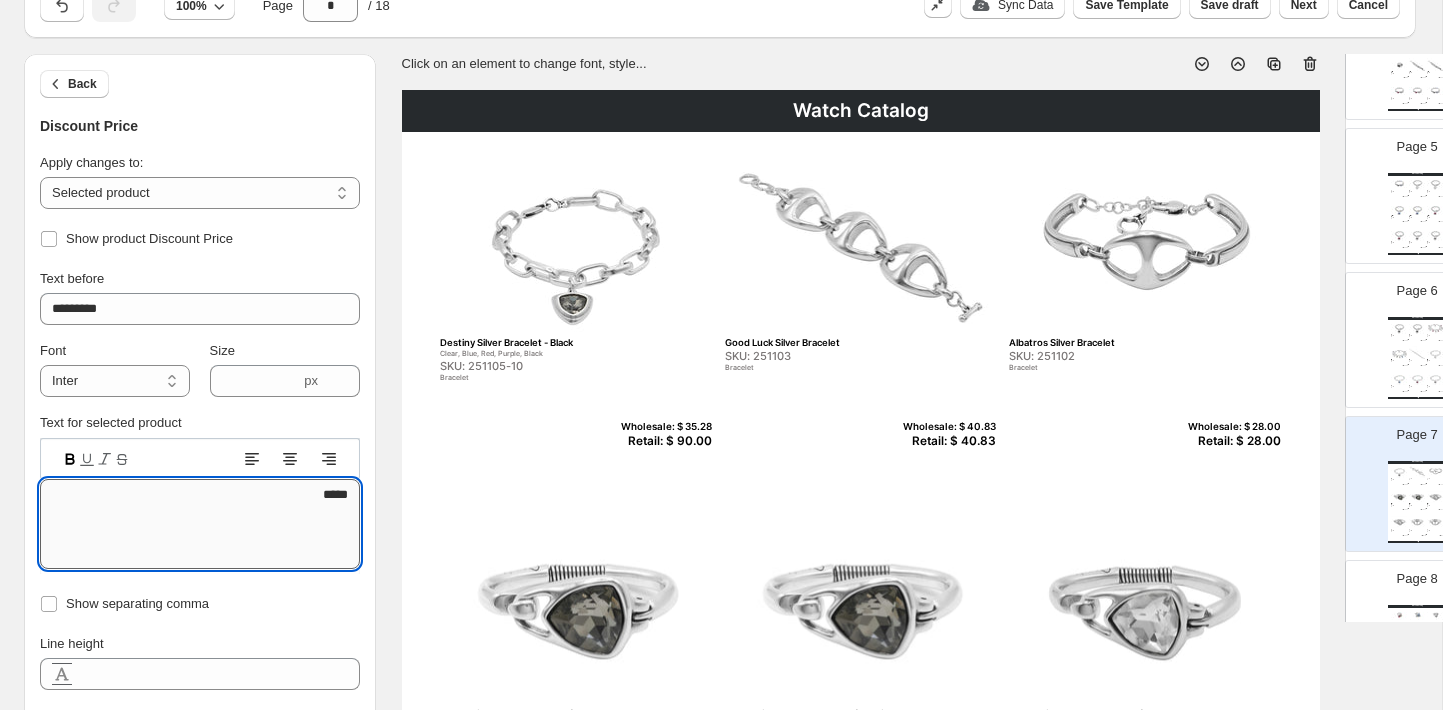 click on "*****" at bounding box center (200, 524) 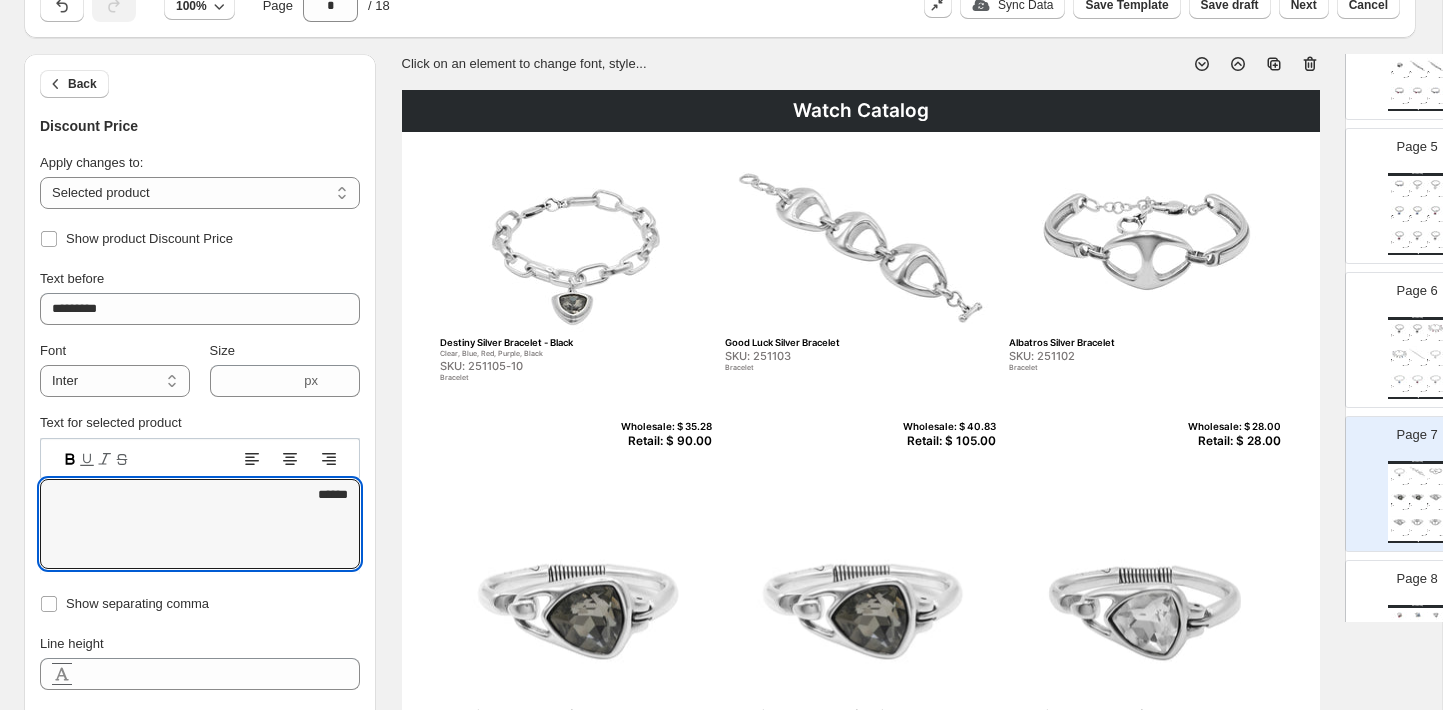 type on "******" 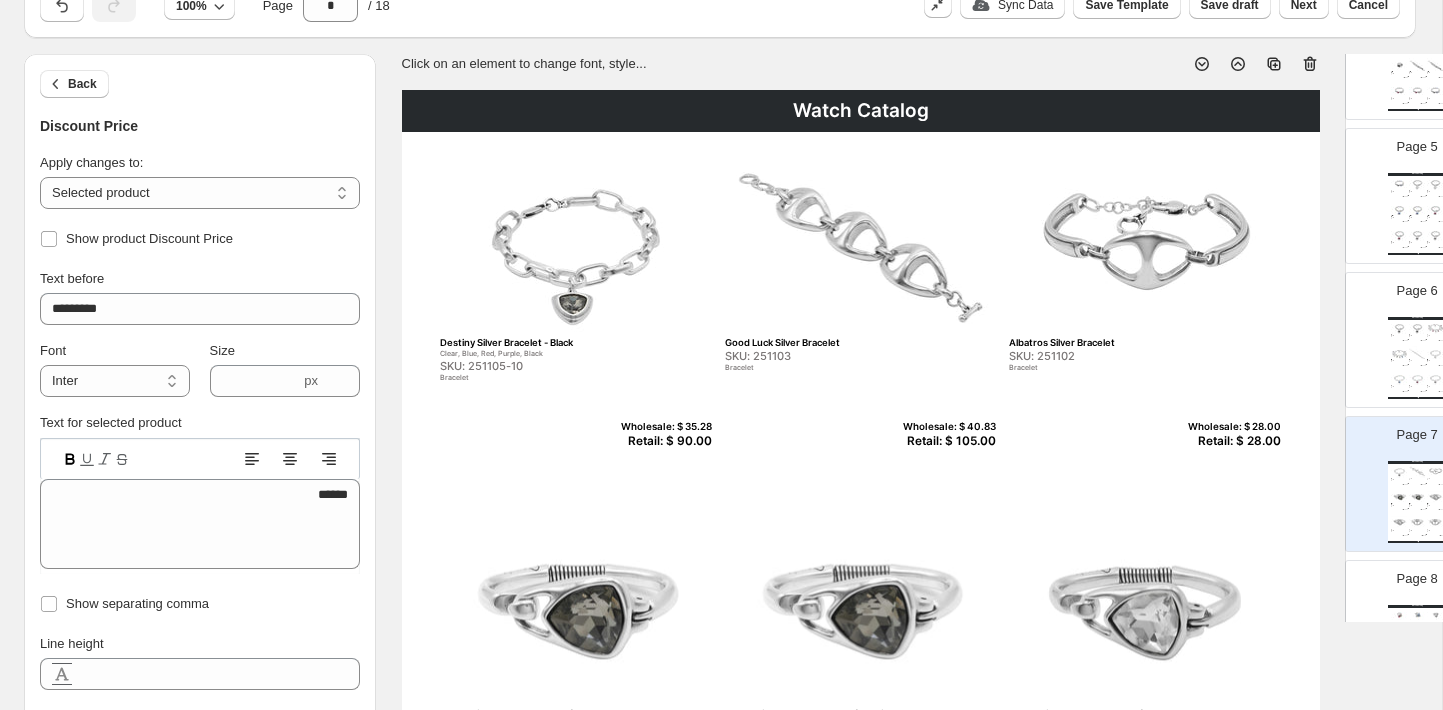 click on "SKU:  251102" at bounding box center [1102, 356] 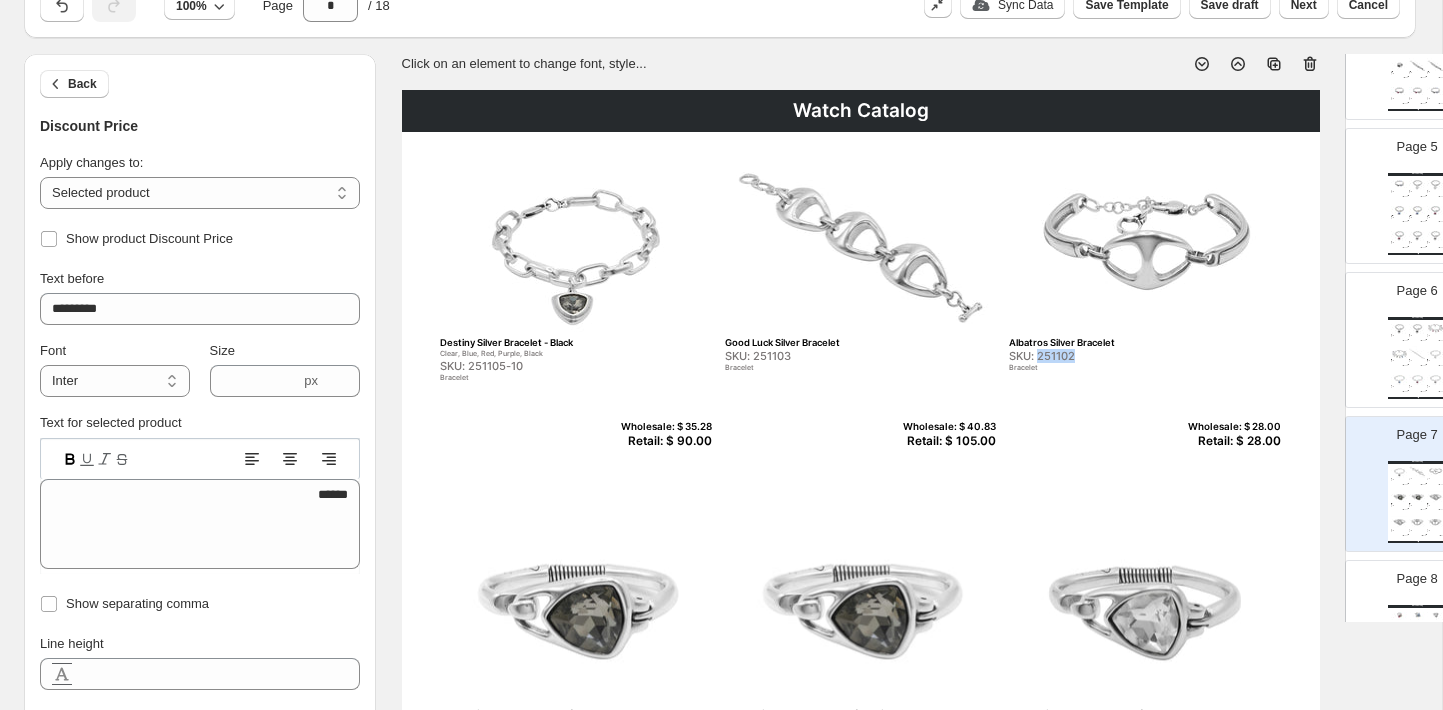 click on "SKU:  251102" at bounding box center [1102, 356] 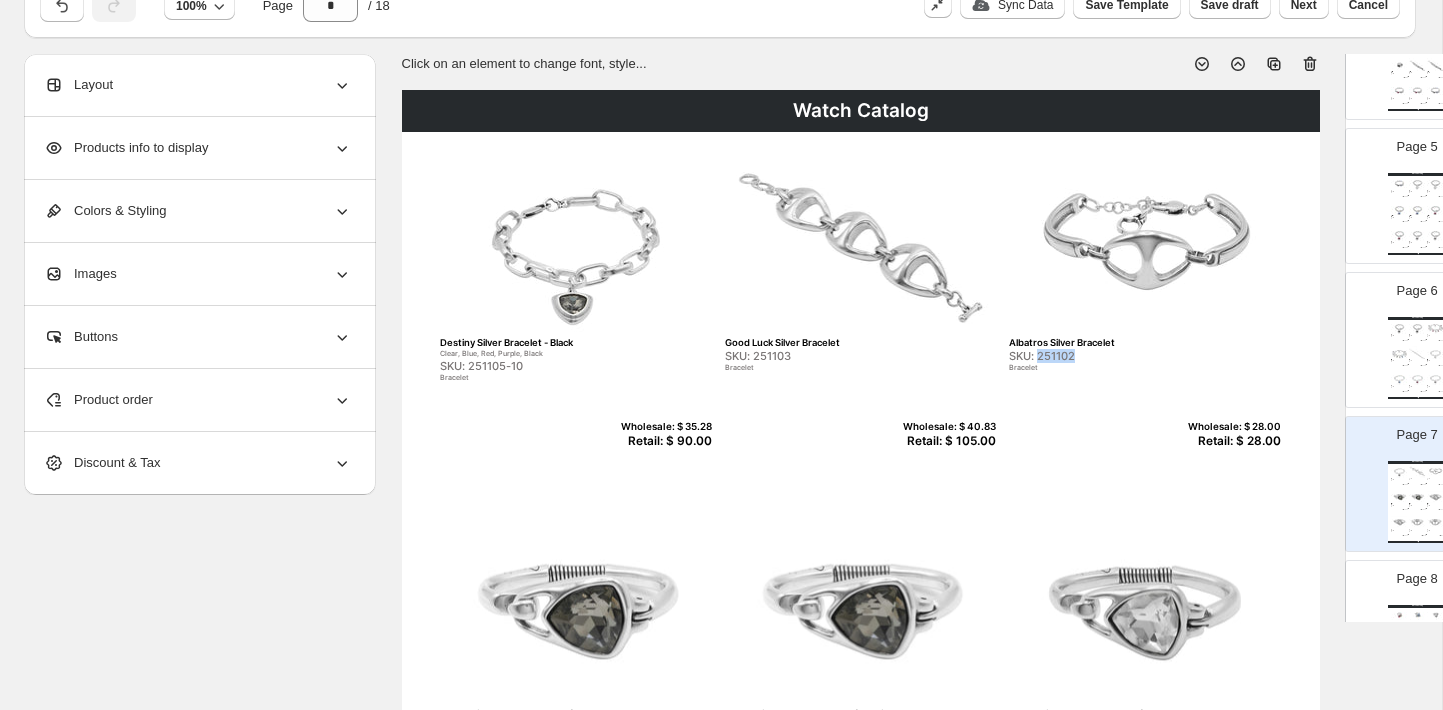 copy on "251102" 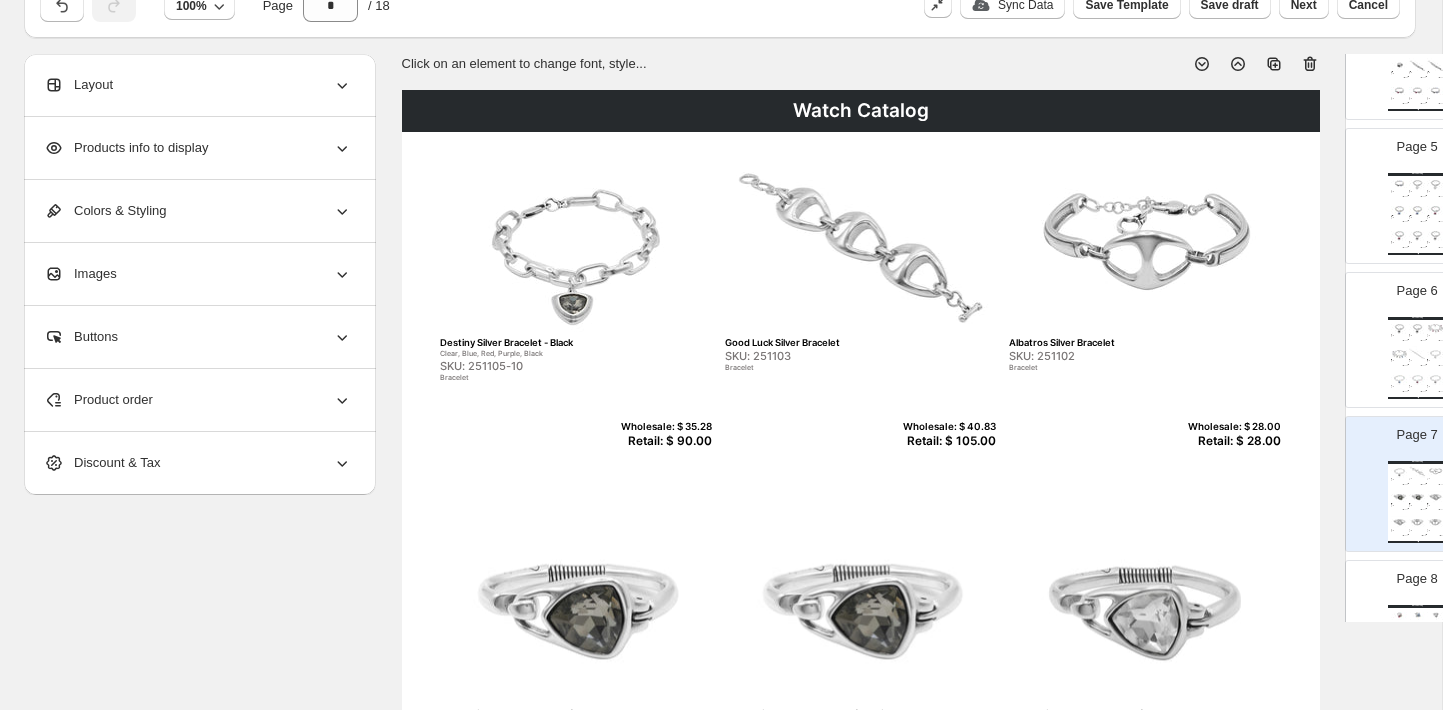 click on "Retail: $ 28.00" at bounding box center [1232, 441] 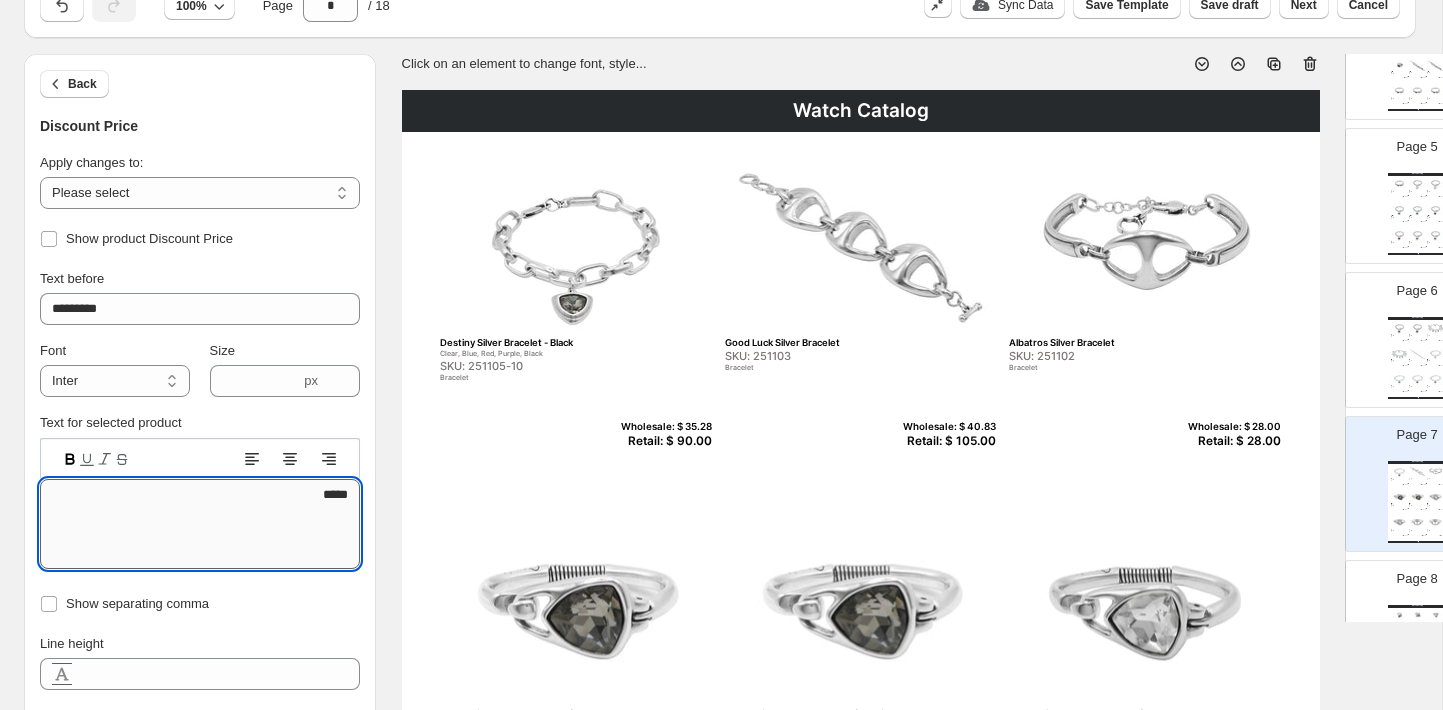 click on "*****" at bounding box center (200, 524) 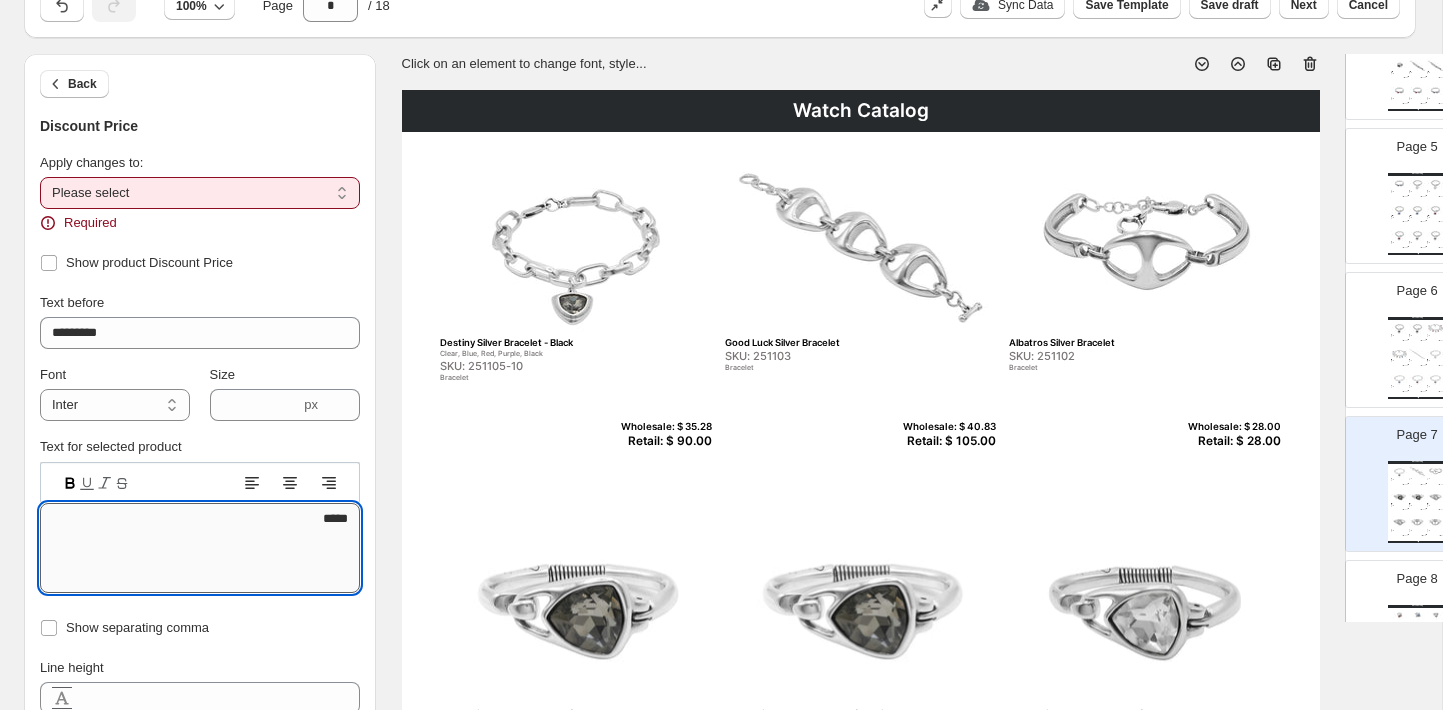 type on "*****" 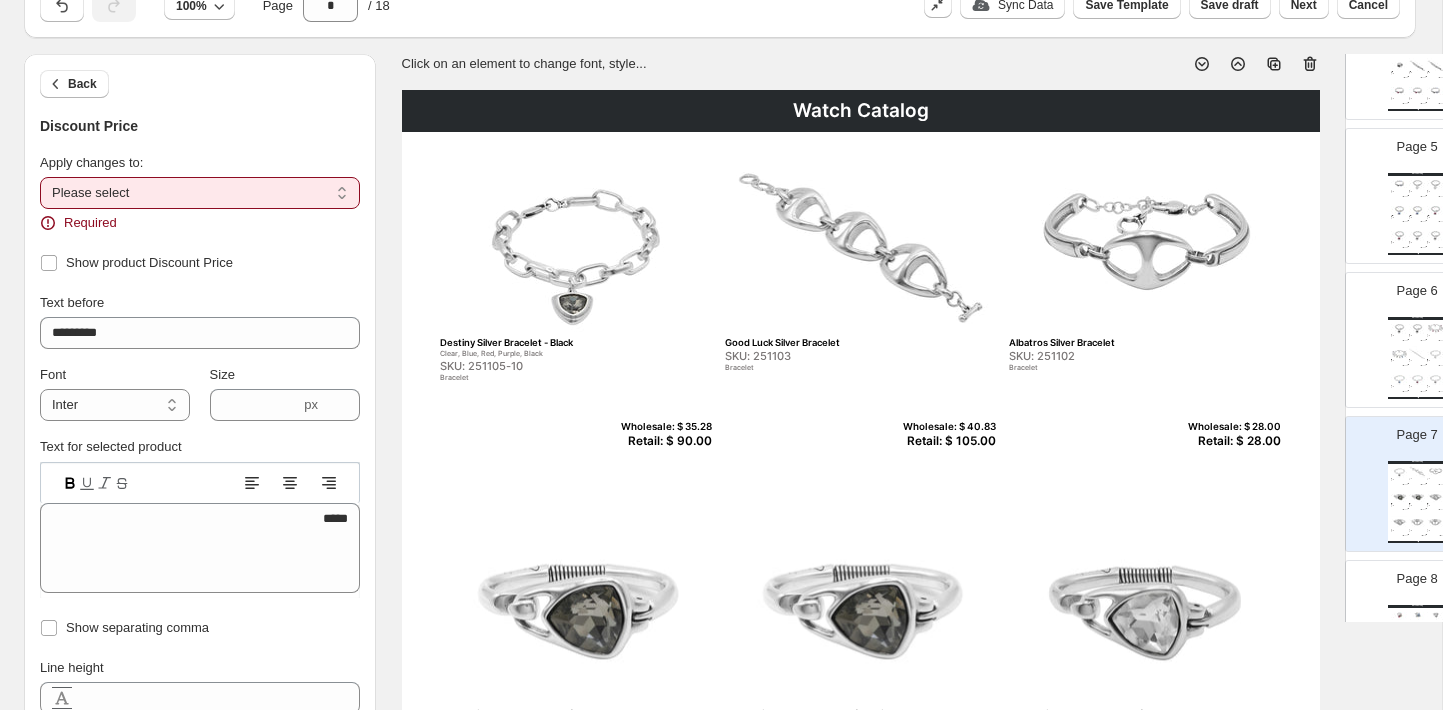 select on "**********" 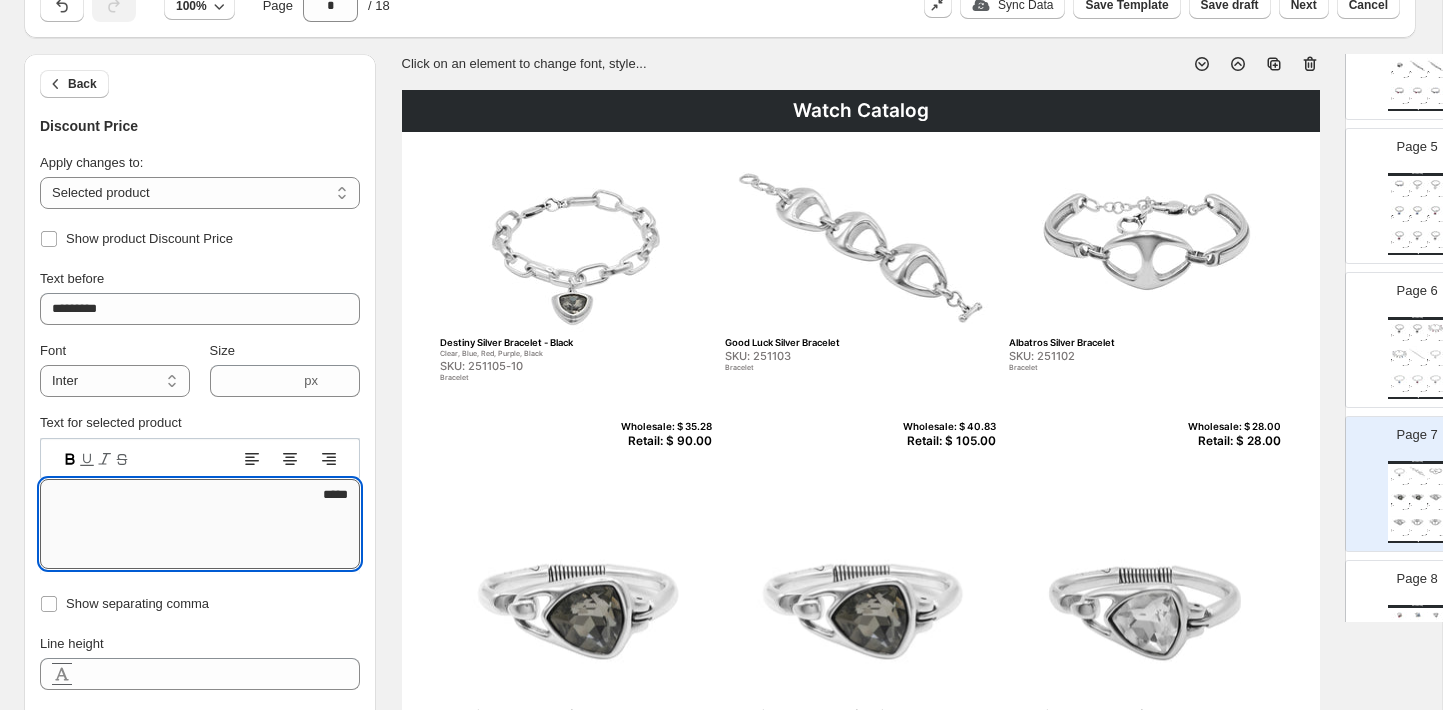 click on "*****" at bounding box center (200, 524) 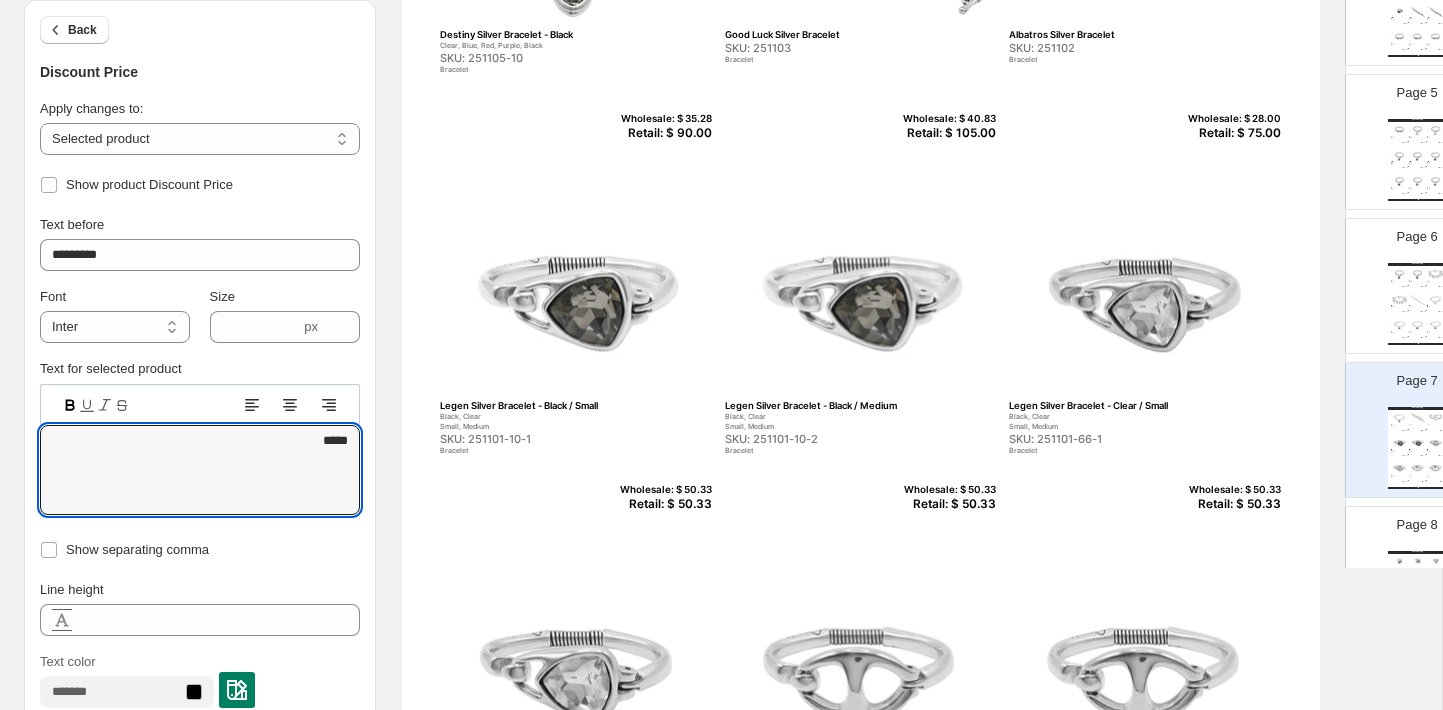 scroll, scrollTop: 377, scrollLeft: 0, axis: vertical 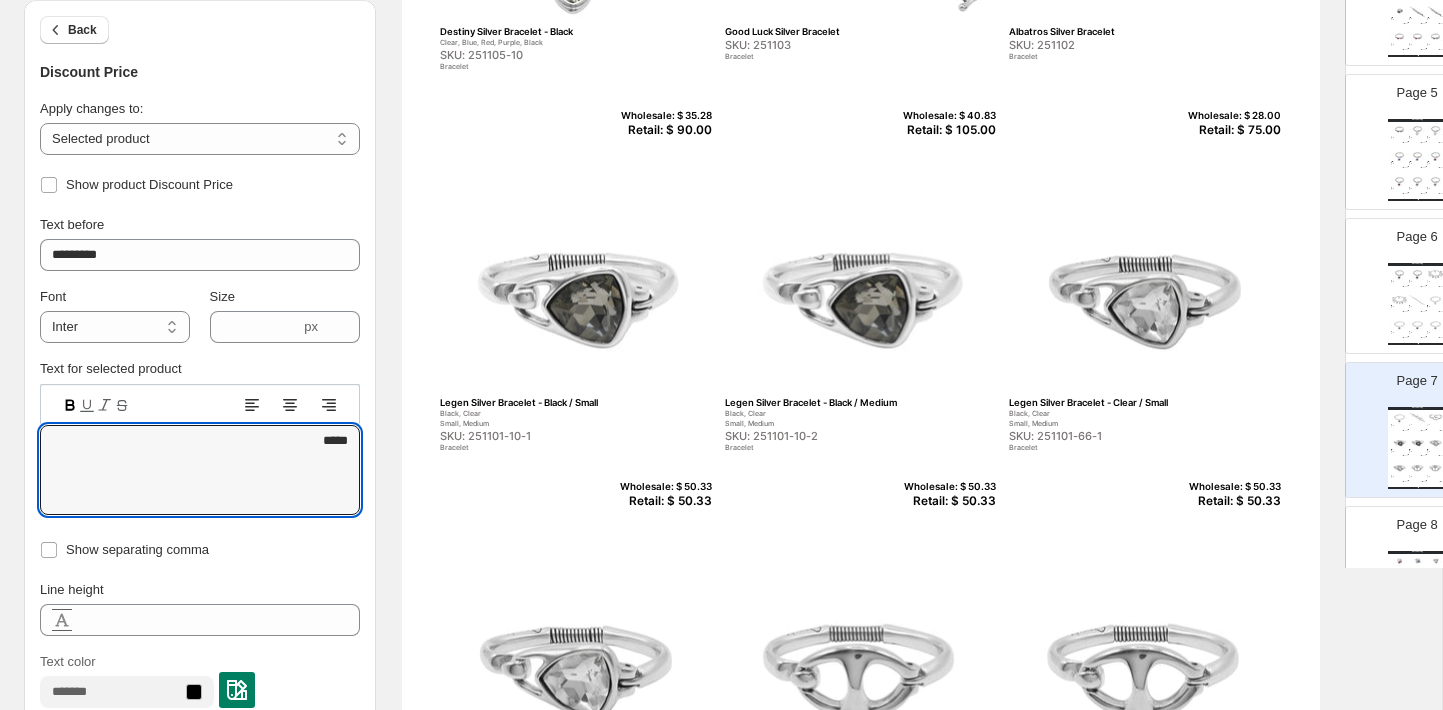 type on "*****" 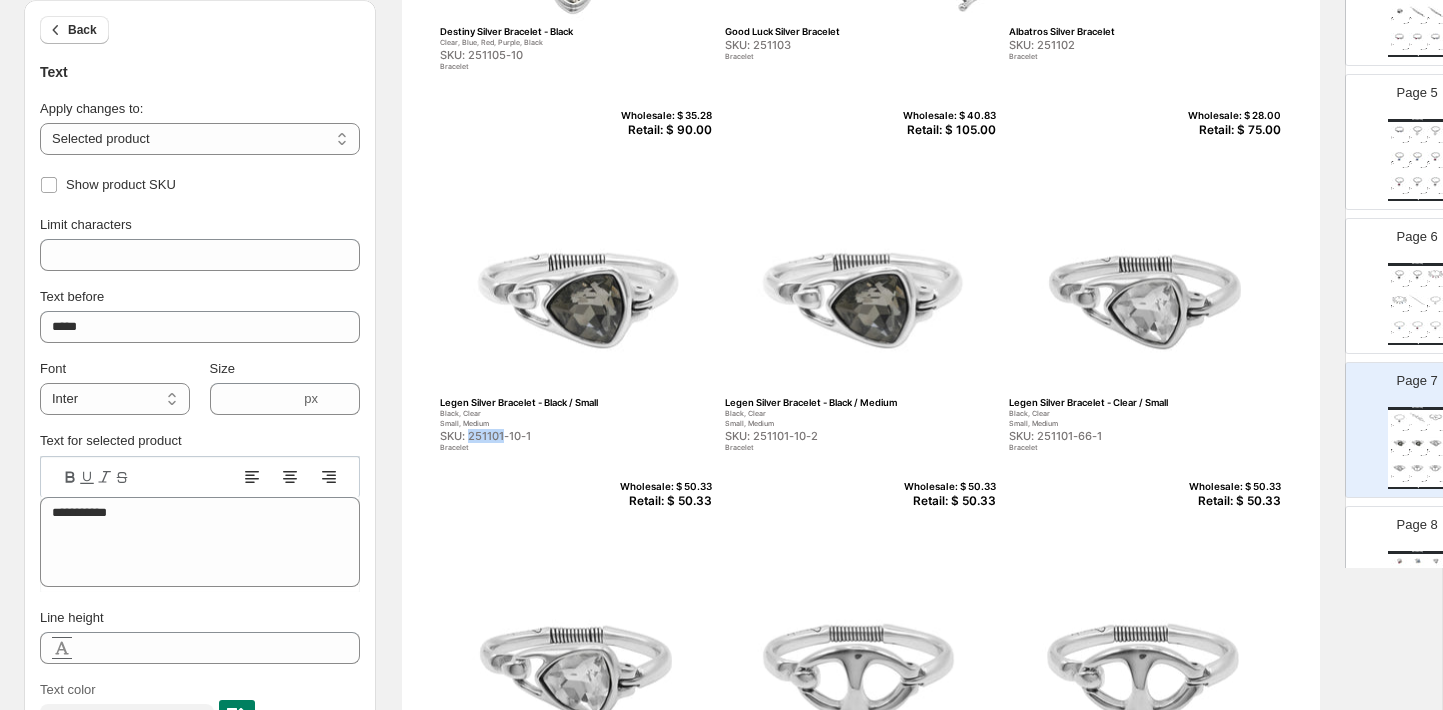 click on "SKU:  251101-10-1" at bounding box center (533, 436) 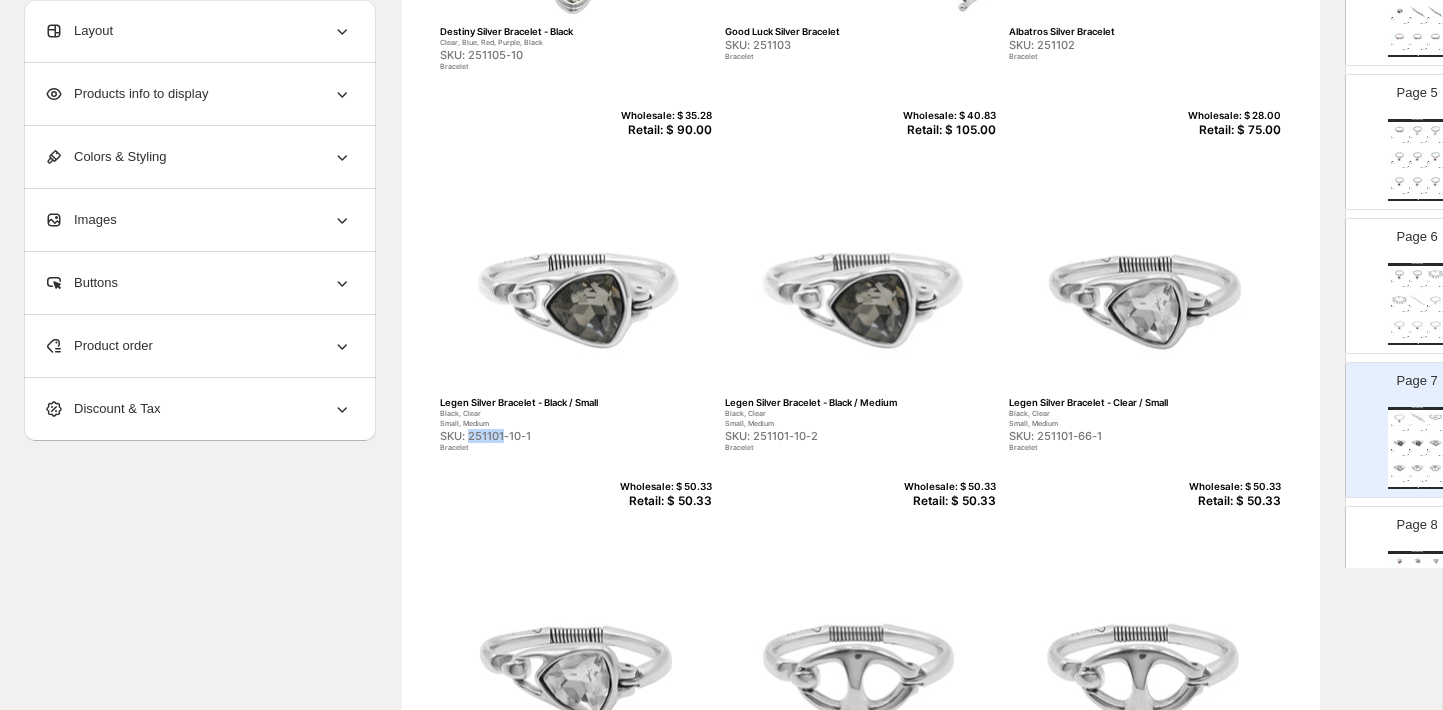 copy on "251101" 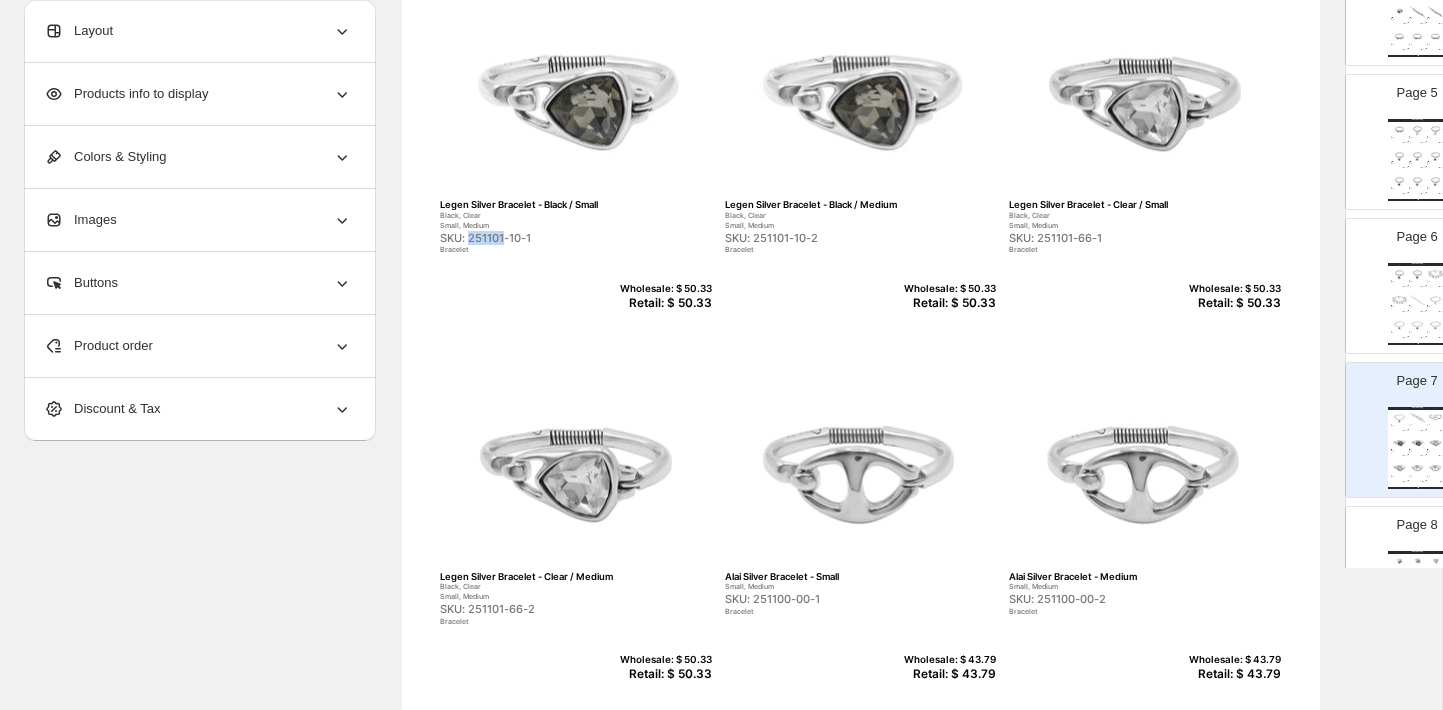 scroll, scrollTop: 569, scrollLeft: 0, axis: vertical 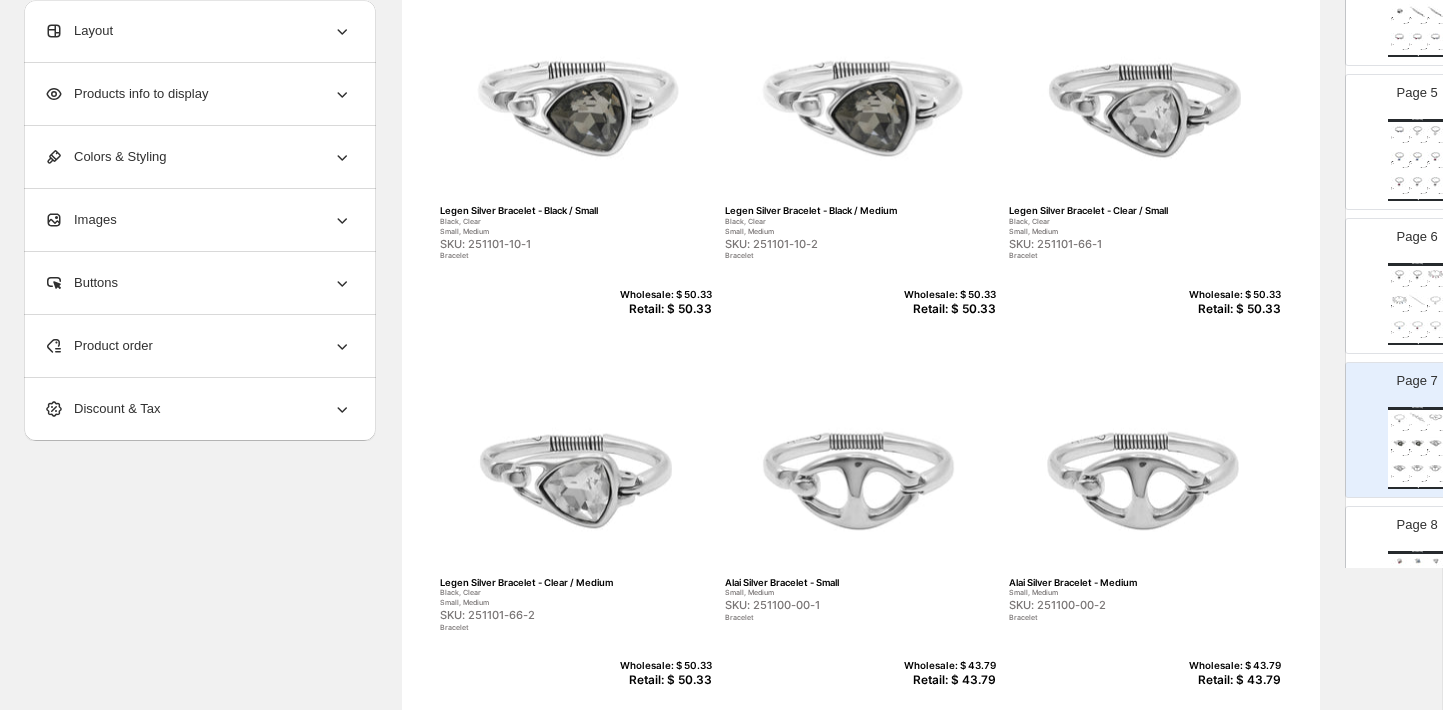 click on "Retail: $ 50.33" at bounding box center [663, 309] 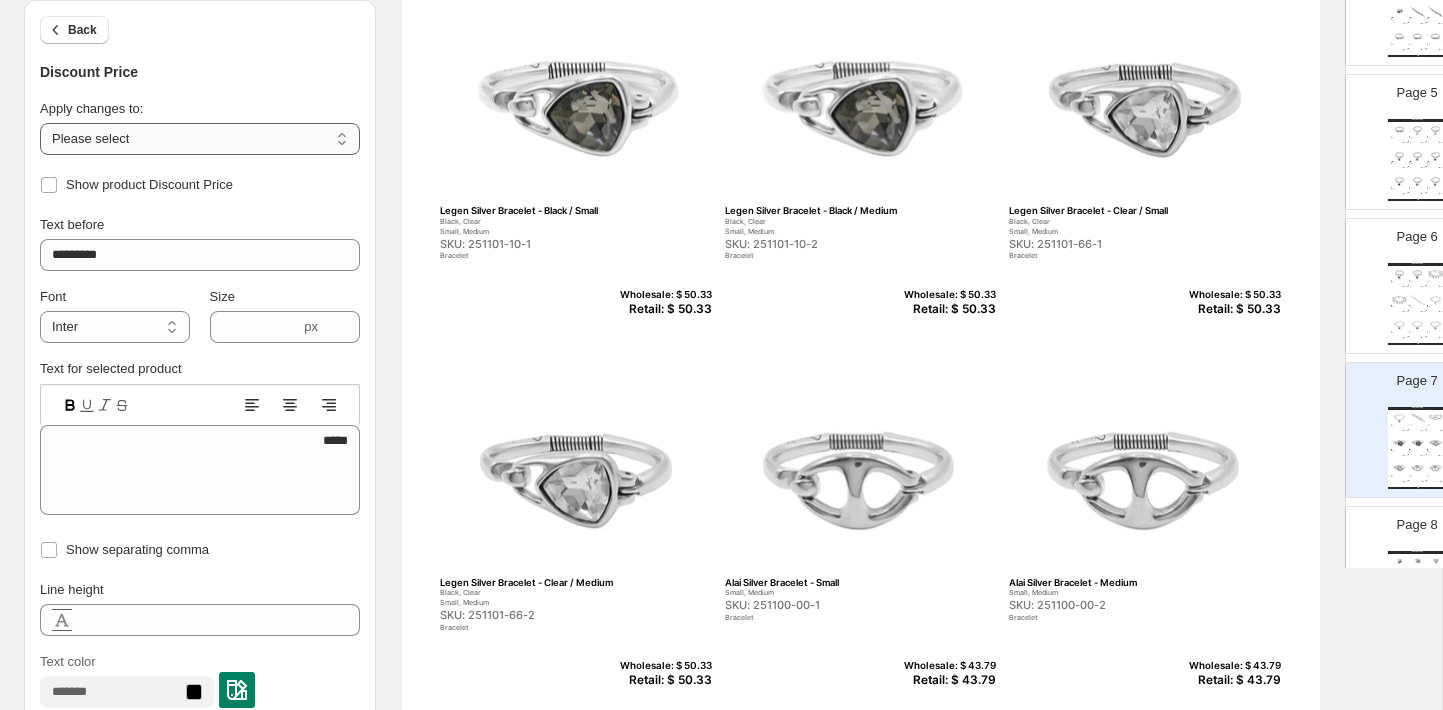 select on "**********" 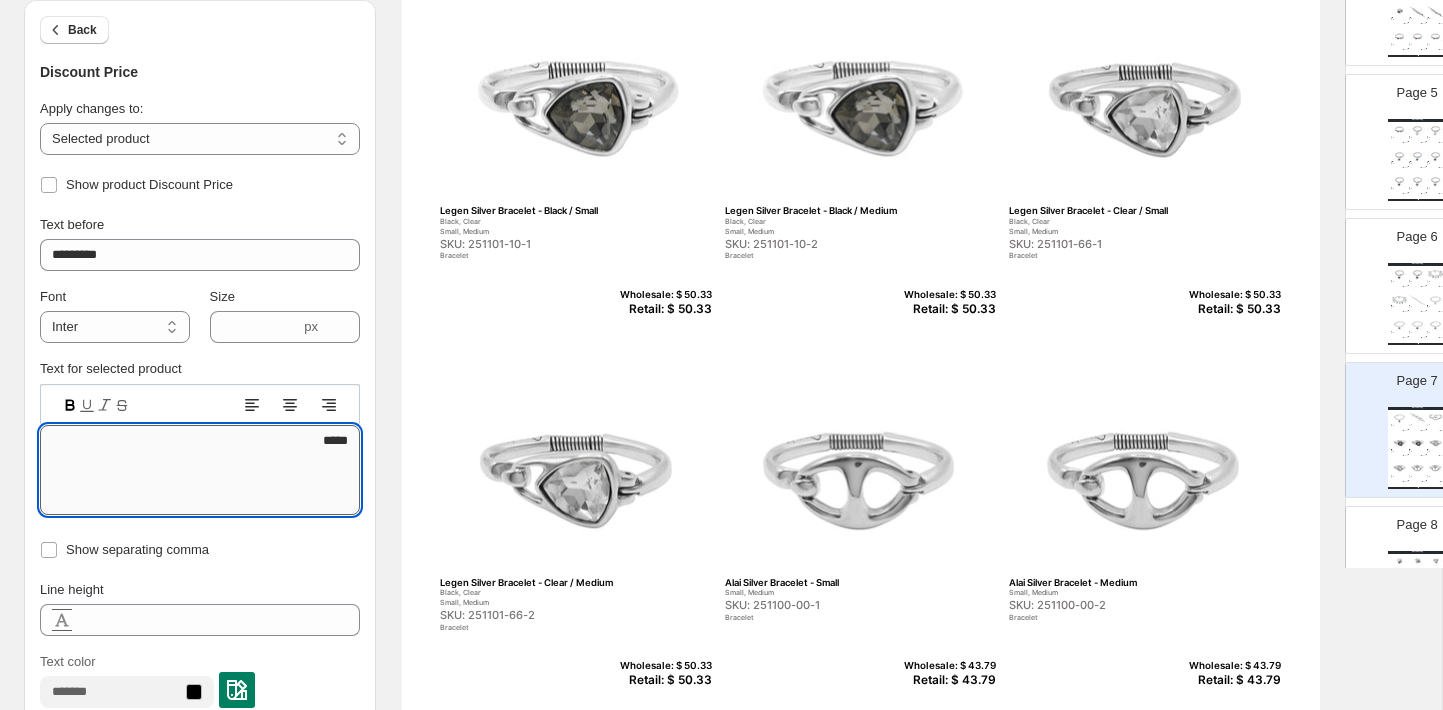 click on "*****" at bounding box center [200, 470] 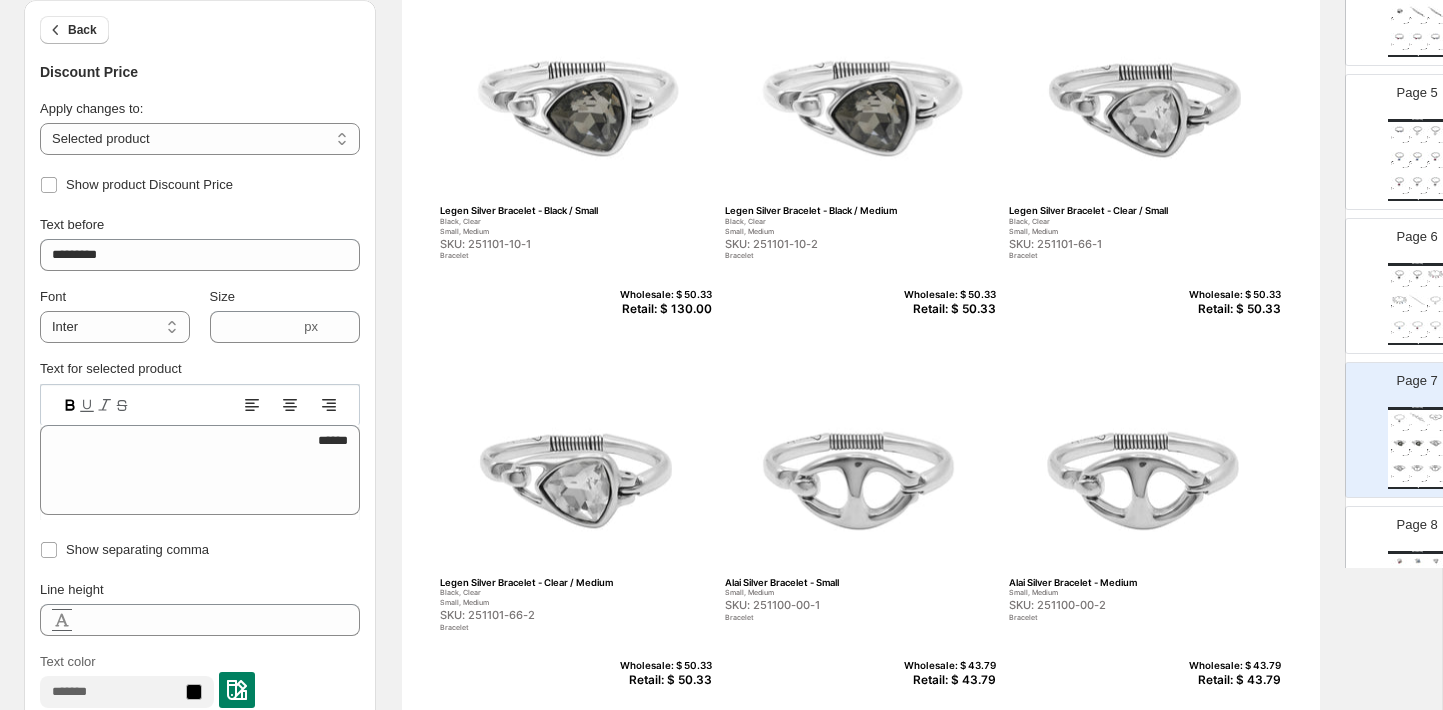 click on "Retail: $ 50.33" at bounding box center [947, 309] 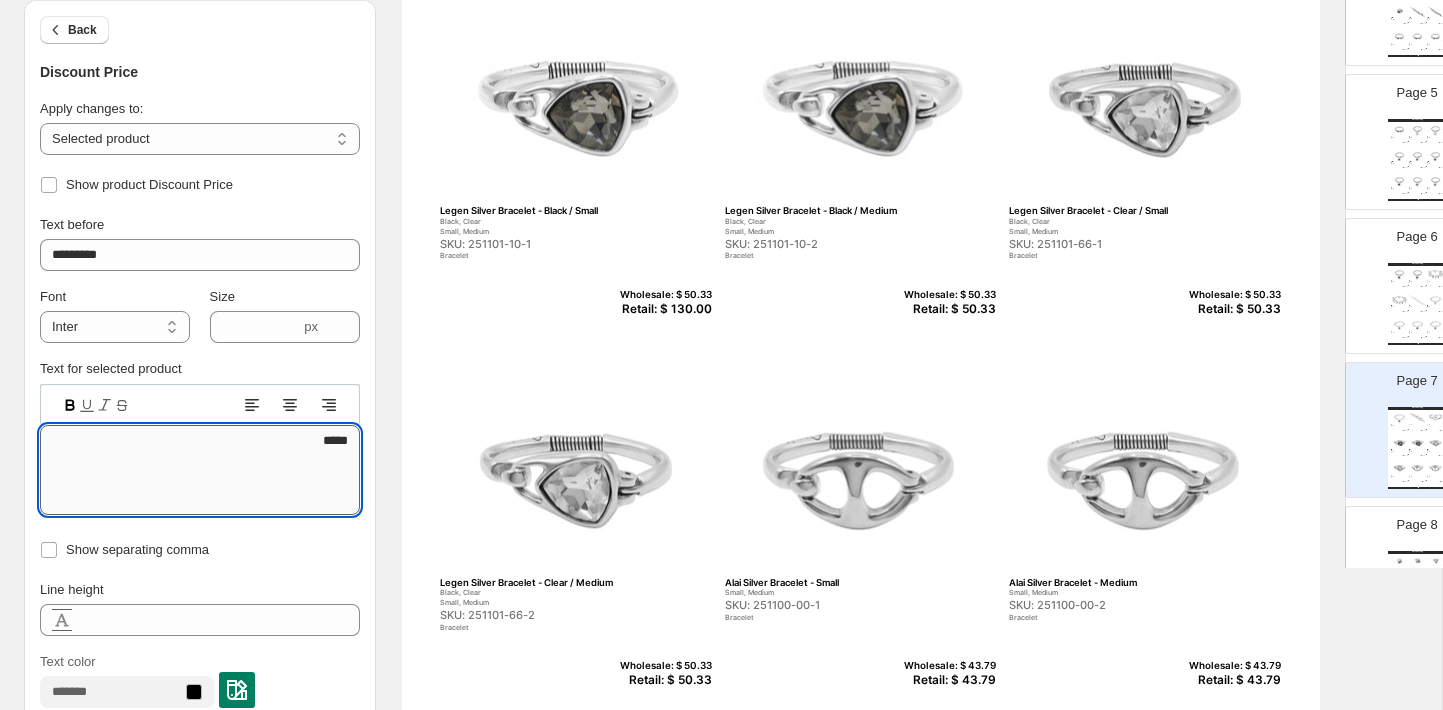 click on "*****" at bounding box center [200, 470] 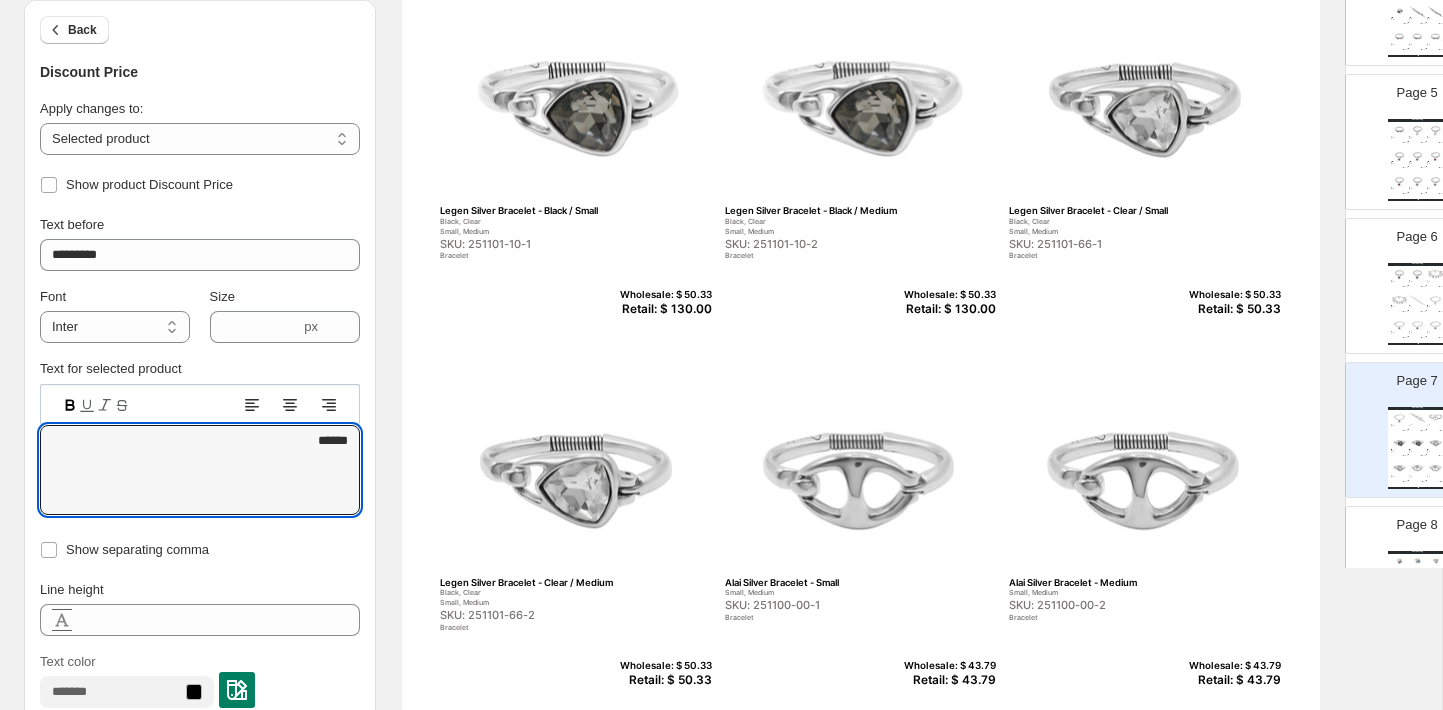 click on "Retail: $ 50.33" at bounding box center (1232, 309) 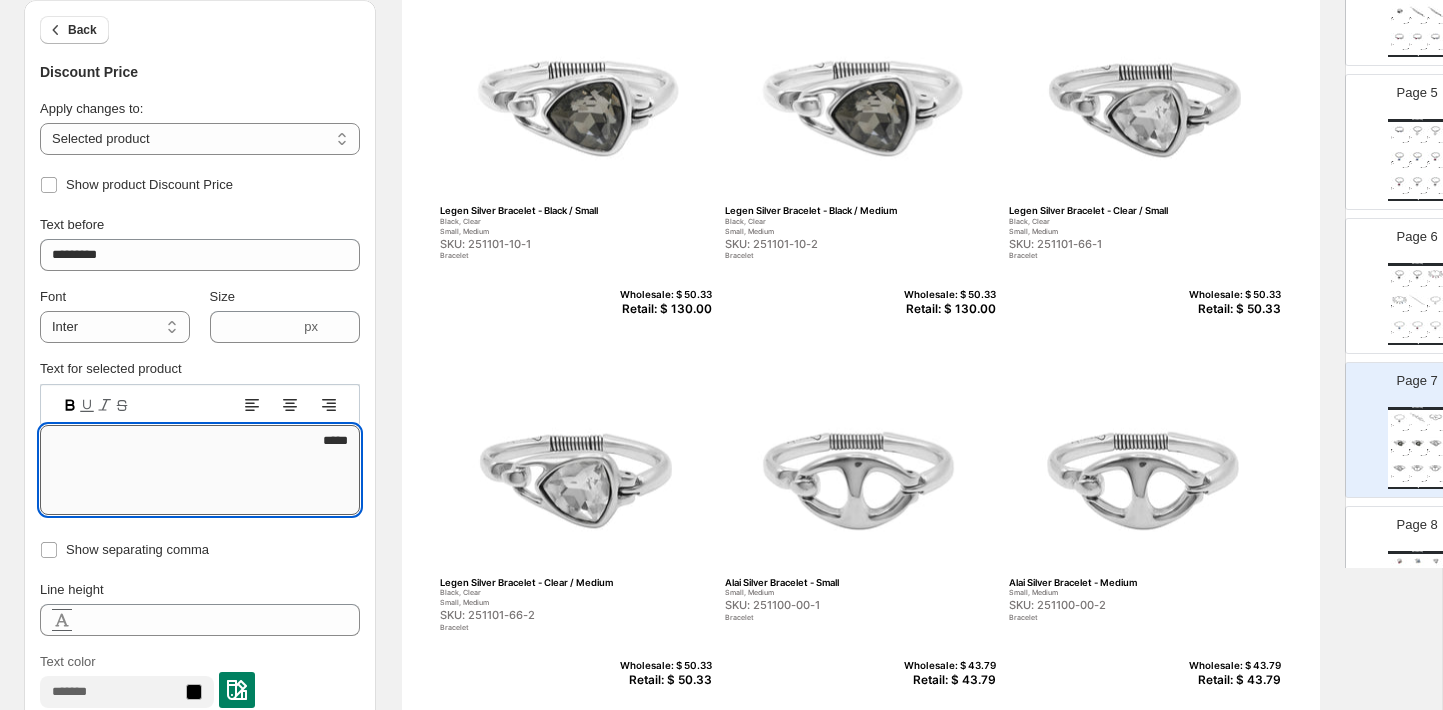 click on "*****" at bounding box center [200, 470] 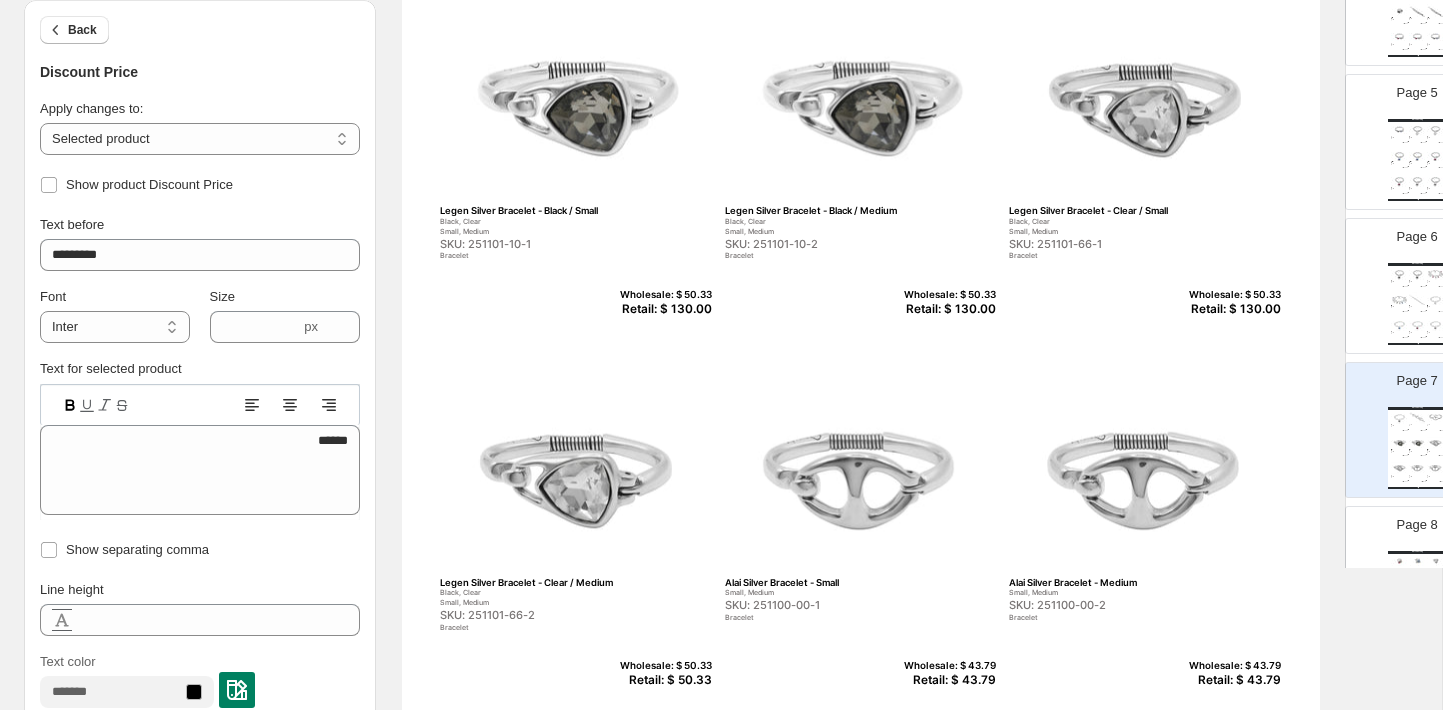 click on "Retail: $ 50.33" at bounding box center [663, 680] 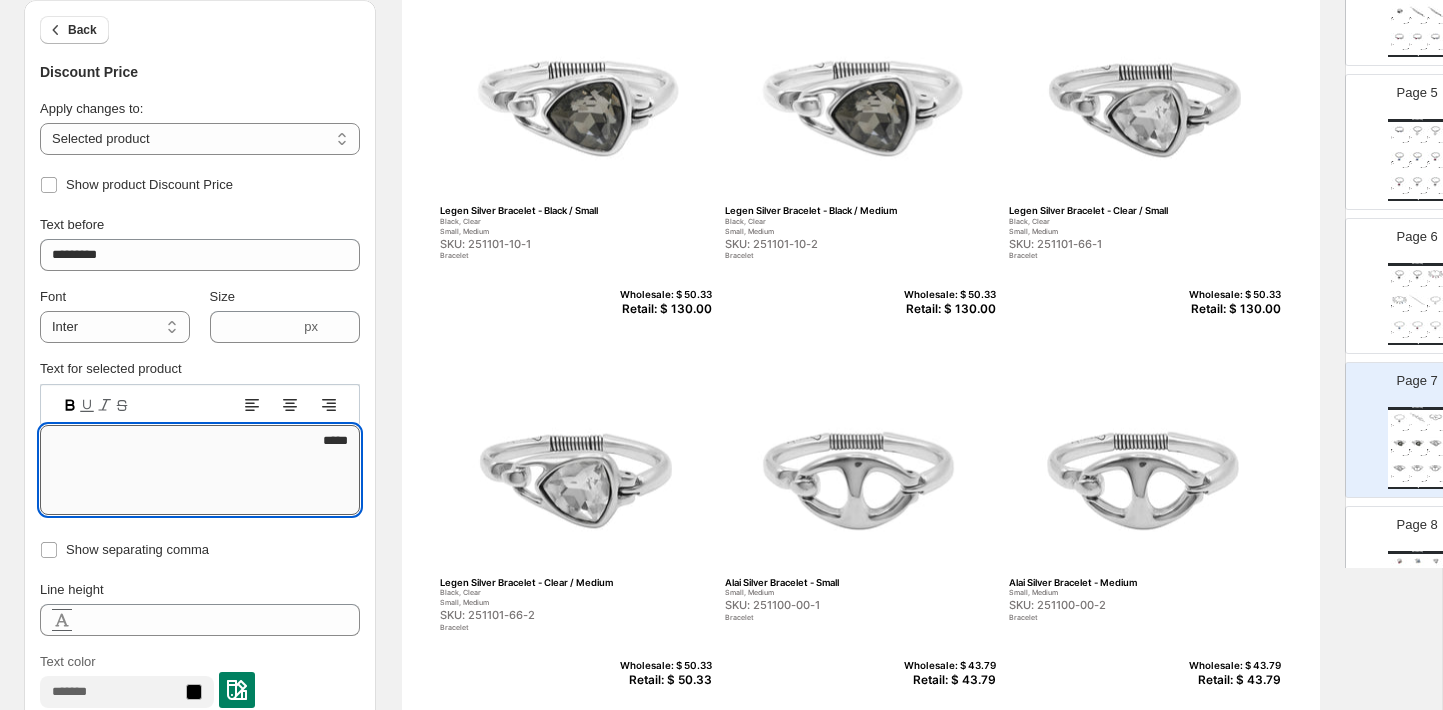 click on "*****" at bounding box center (200, 470) 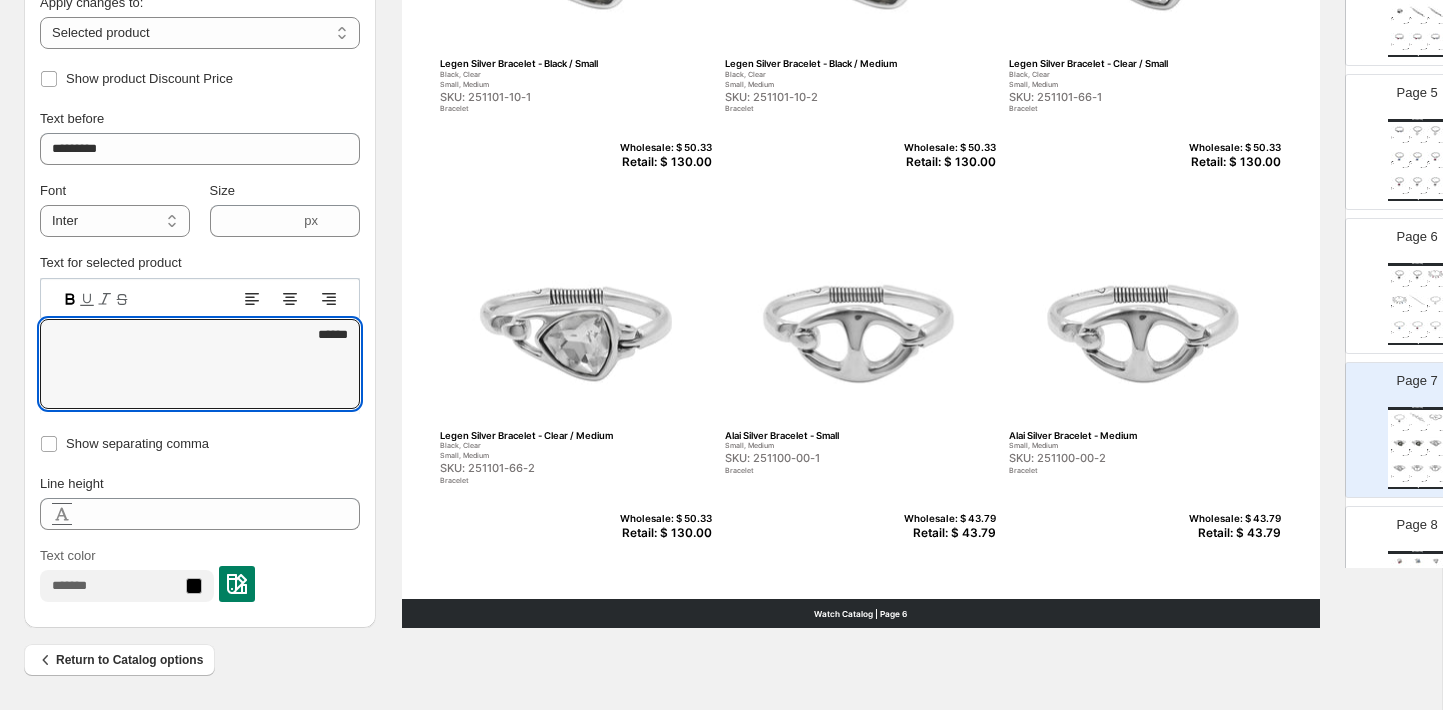 scroll, scrollTop: 716, scrollLeft: 0, axis: vertical 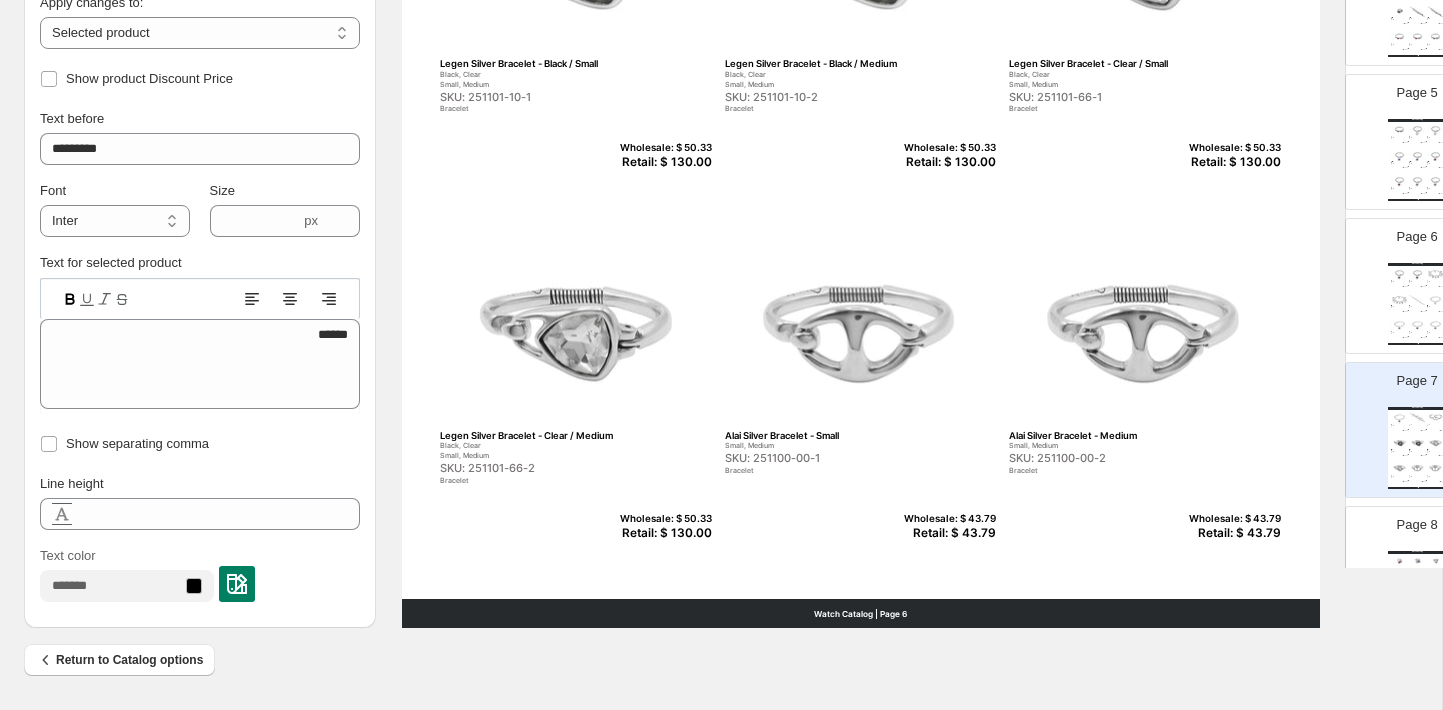 click on "SKU:  251100-00-1" at bounding box center [818, 458] 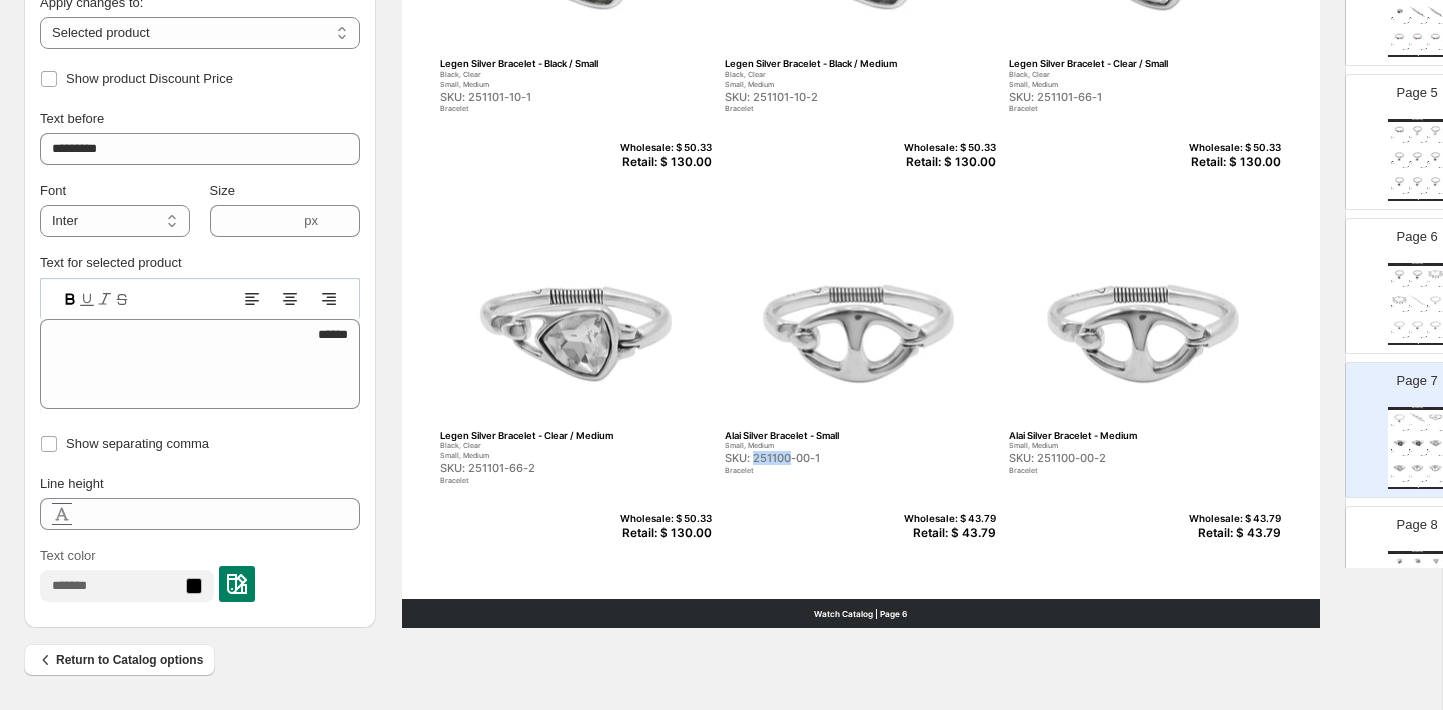 click on "SKU:  251100-00-1" at bounding box center (818, 458) 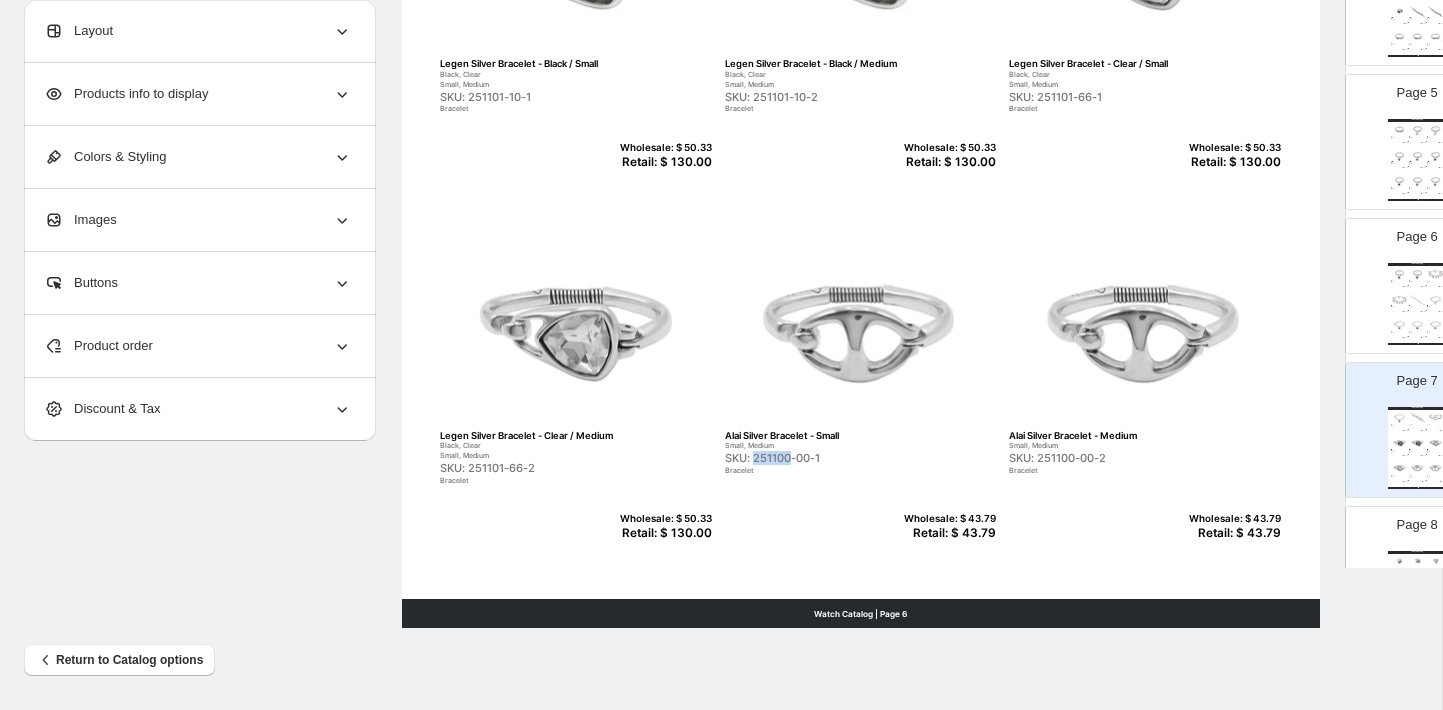 copy on "251100" 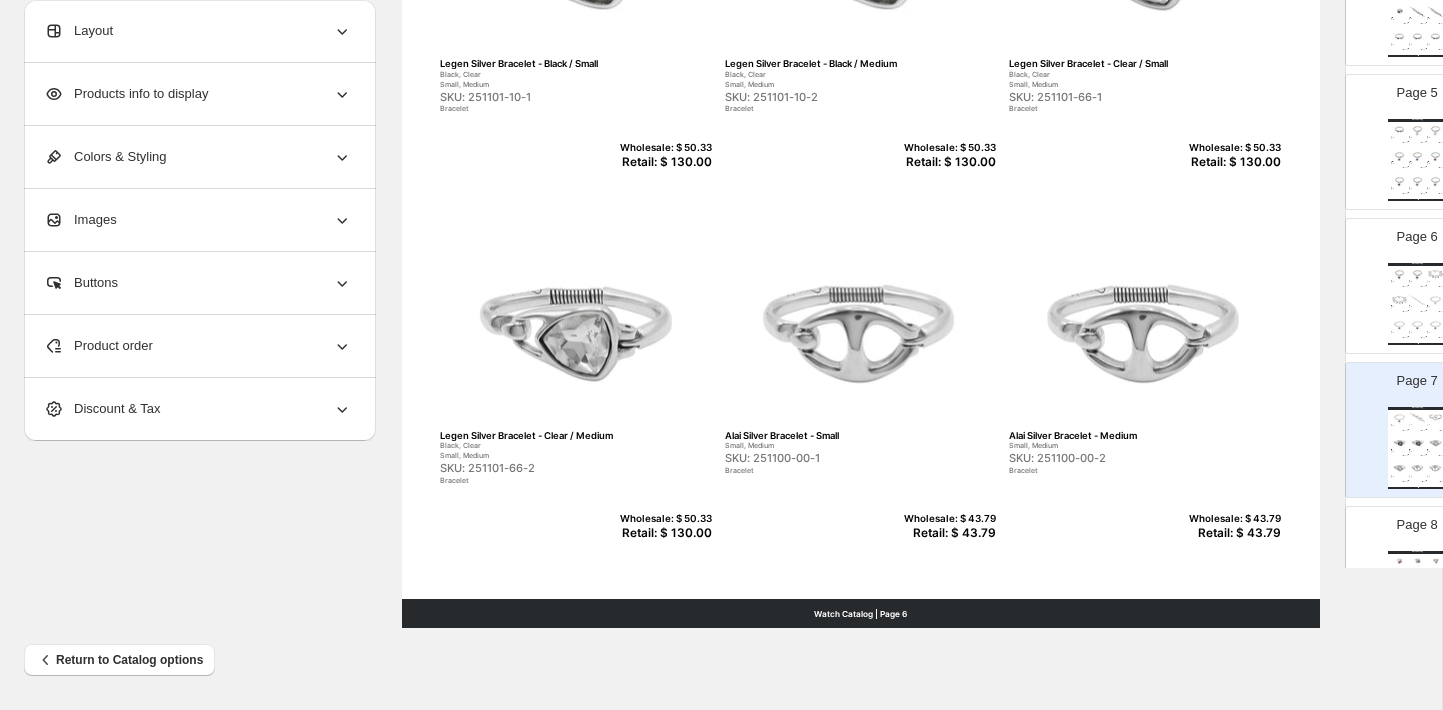click on "Retail: $ 43.79" at bounding box center [947, 533] 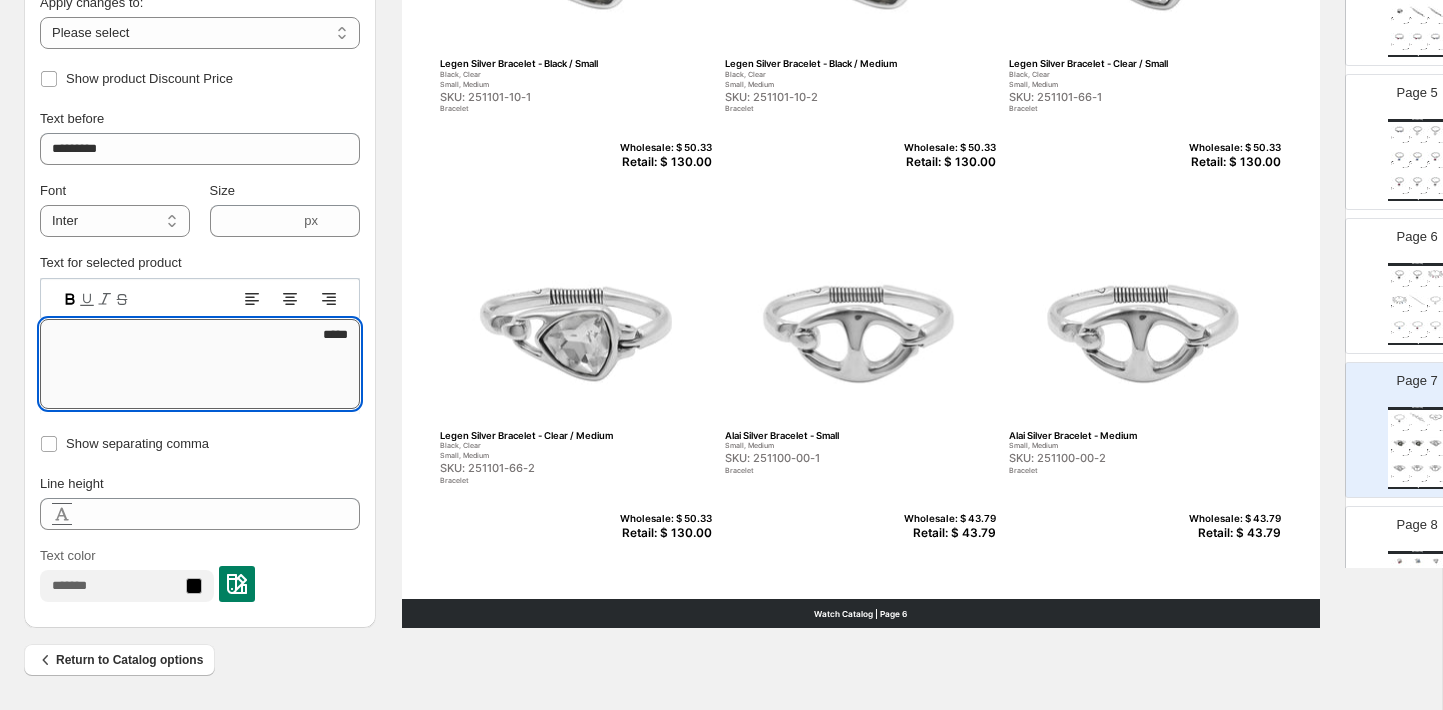 click on "*****" at bounding box center [200, 364] 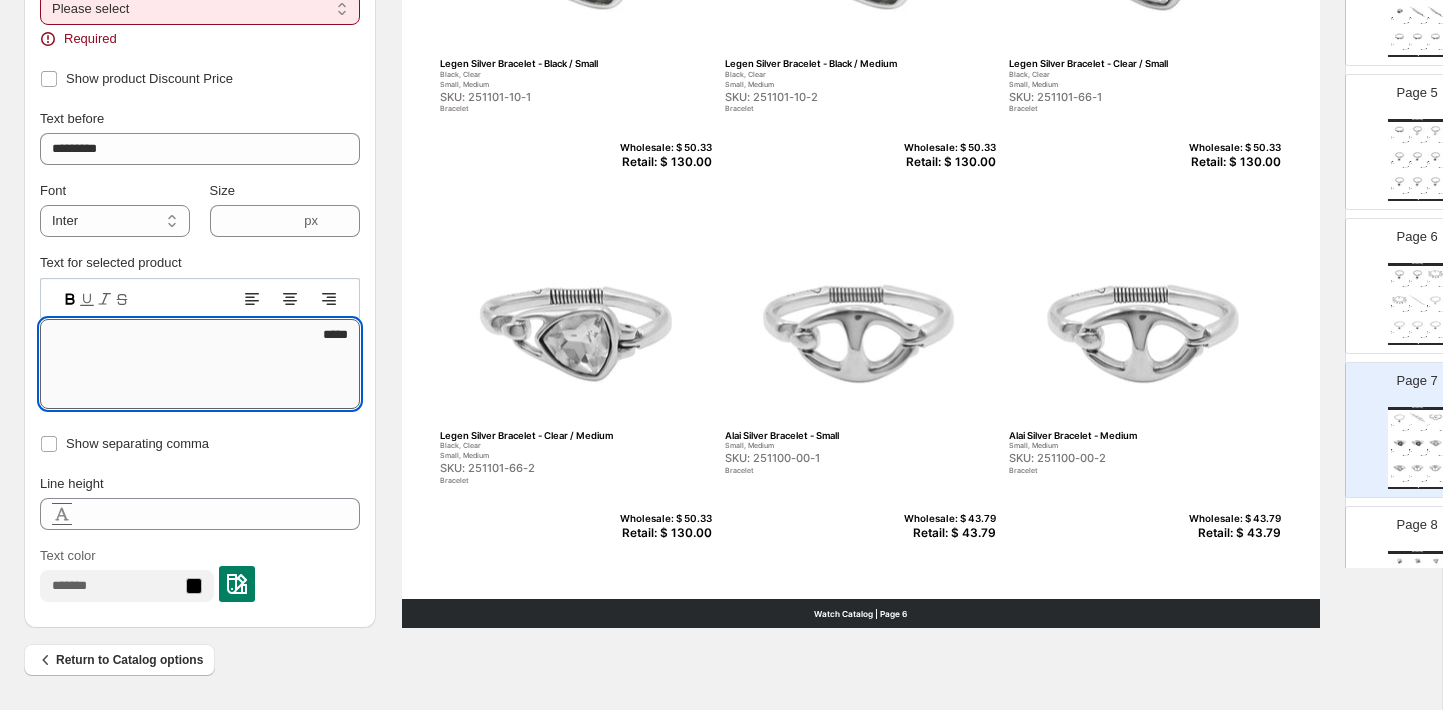 type on "*****" 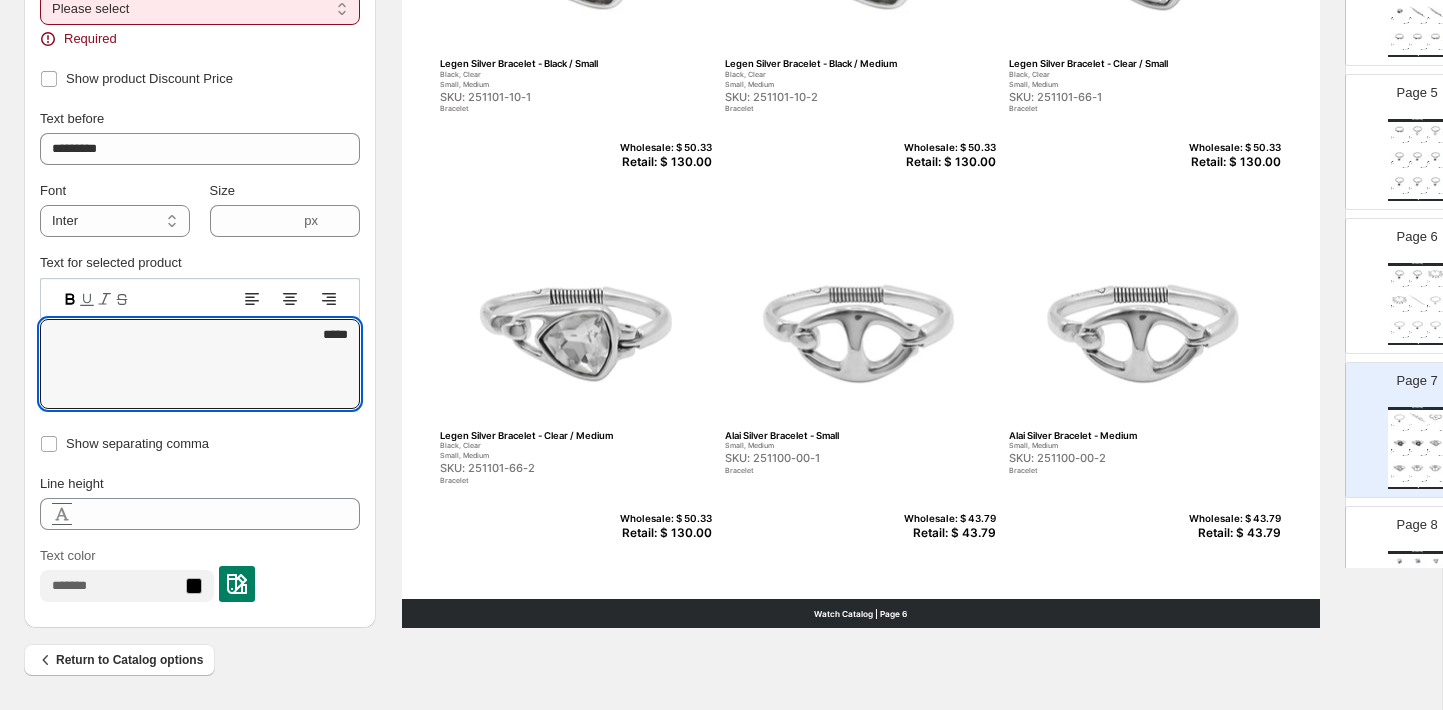 scroll, scrollTop: 709, scrollLeft: 0, axis: vertical 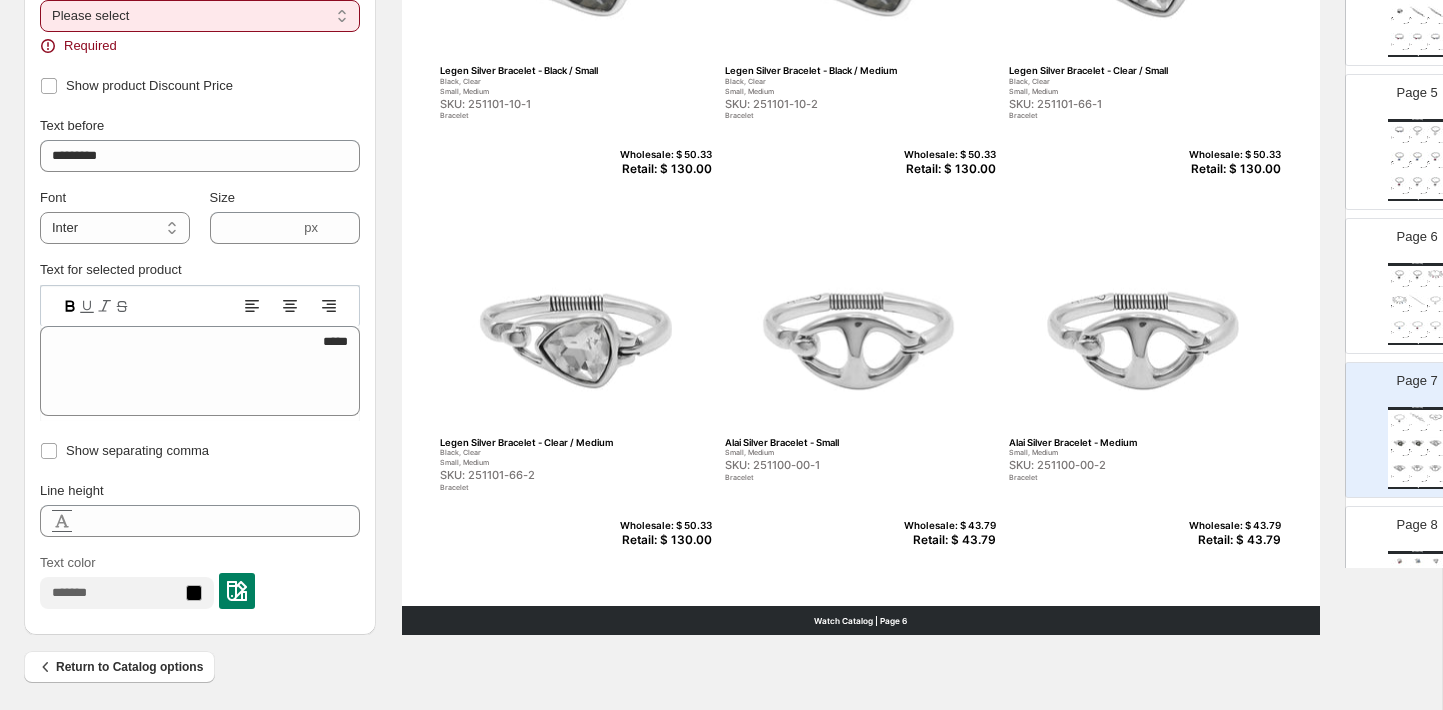 select on "**********" 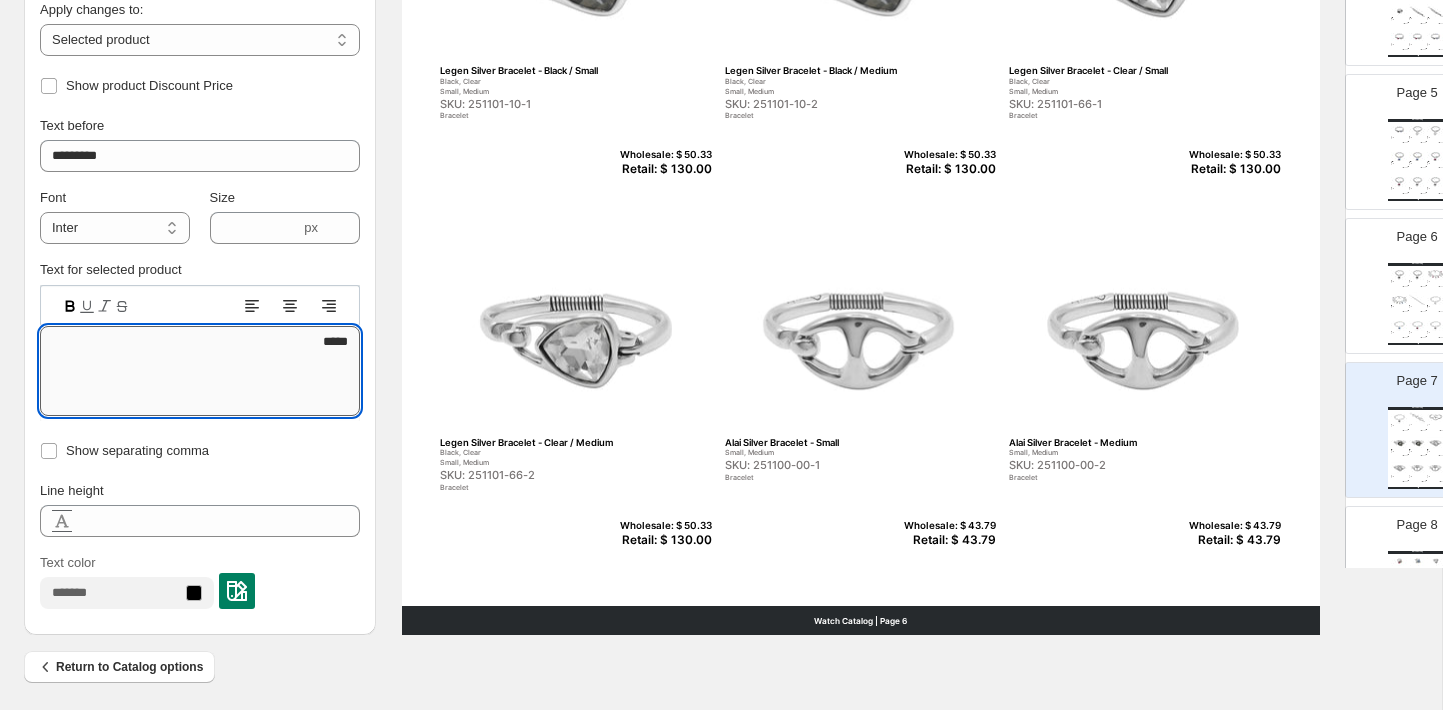 click on "*****" at bounding box center (200, 371) 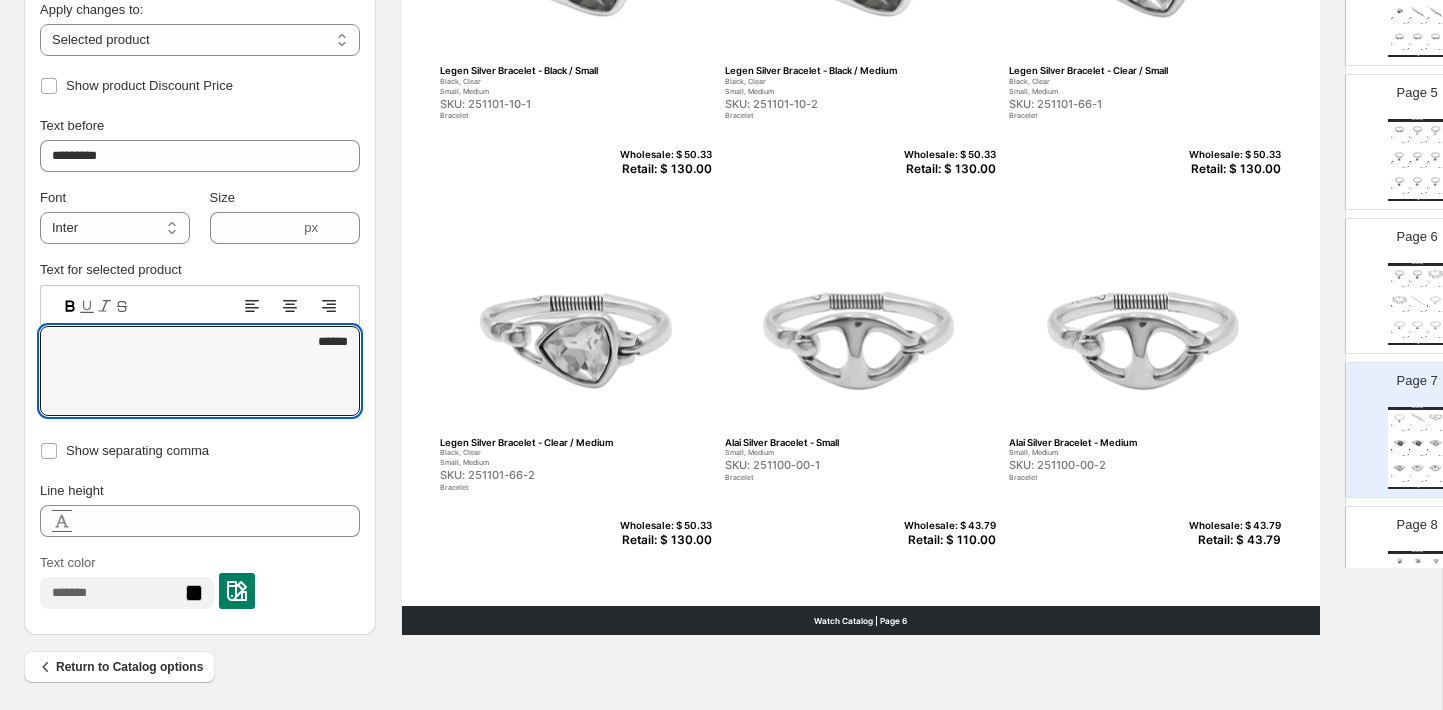 click on "Retail: $ 43.79" at bounding box center (1232, 540) 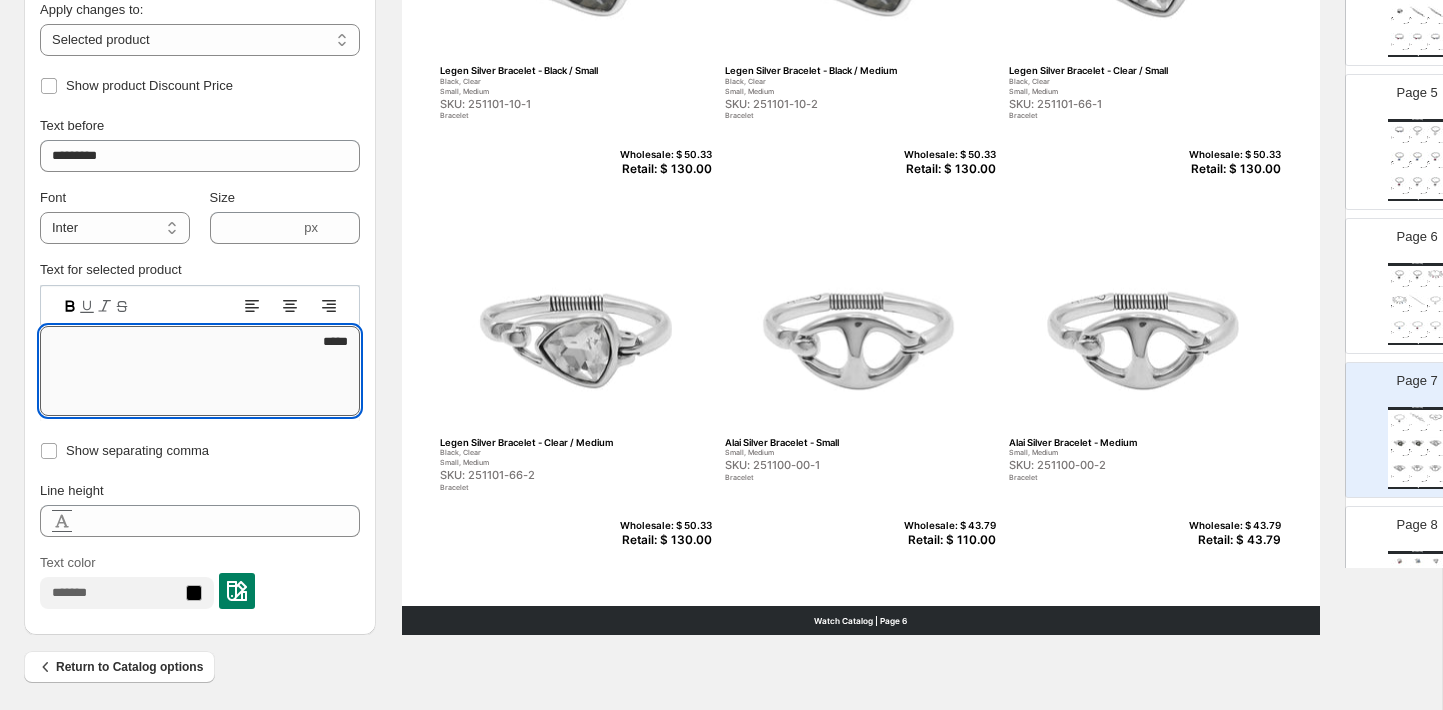 click on "*****" at bounding box center (200, 371) 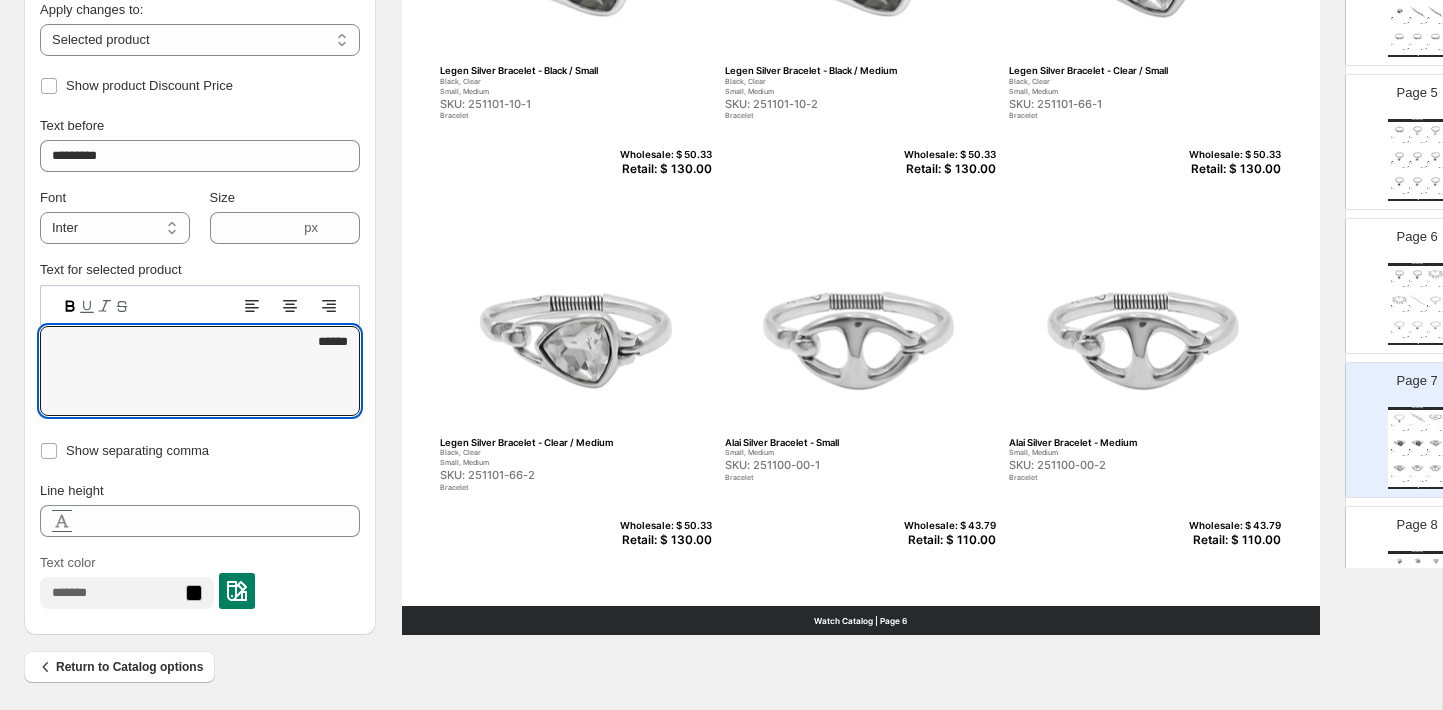 scroll, scrollTop: 615, scrollLeft: 0, axis: vertical 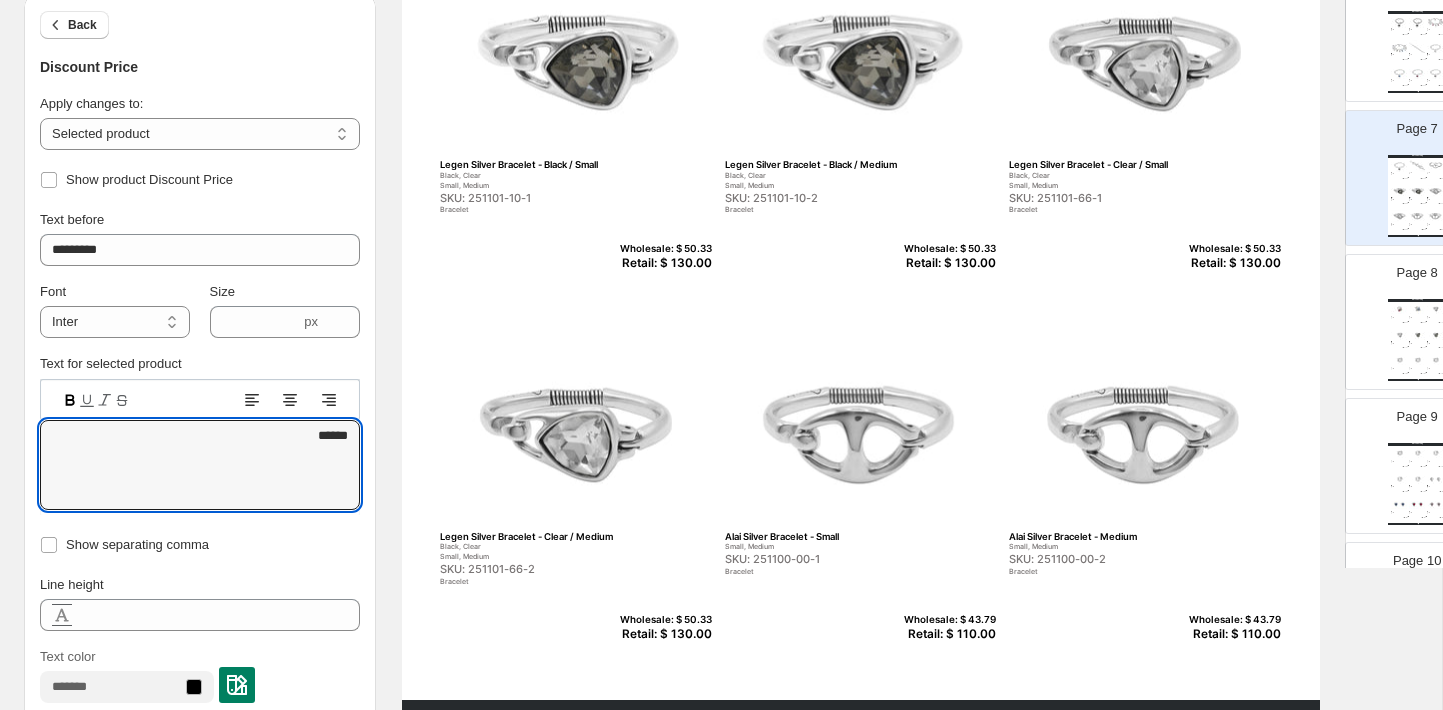 click on "Watch Catalog Fortune Silver Ring - Clear Clear, Black SKU:  251501-66 Ring Wholesale: $ 48.35 Retail: $ 48.35 Fortune Silver Ring - Black Clear, Black SKU:  251501-10 Ring Wholesale: $ 48.35 Retail: $ 48.35 Legen Silver Ring - Clear / 7 Clear, Black 7, 9 SKU:  251502-66-09 Ring Wholesale: $ 52.92 Retail: $ 52.92 Legen Silver Ring - Clear / 9 Clear, Black 7, 9 SKU:  251502-66-10 Ring Wholesale: $ 52.92 Retail: $ 52.92 Legen Silver Ring - Black / 7 Clear, Black 7, 9 SKU:  251502-10-09 Ring Wholesale: $ 52.92 Retail: $ 52.92 Legen Silver Ring - Black / 9 Clear, Black 7, 9 SKU:  251502-10-10 Ring Wholesale: $ 52.92 Retail: $ 52.92 Coral Silver Ring - 7 7, 8, 9, 10 SKU:  251503-00-1 Ring Wholesale: $ 25.40 Retail: $ 25.40 Coral Silver Ring - 8 7, 8, 9, 10 SKU:  251503-00-2 Ring Wholesale: $ 25.40 Retail: $ 25.40 Coral Silver Ring - 9 7, 8, 9, 10 SKU:  251503-00-3 Ring Wholesale: $ 25.40 Retail: $ 25.40 Watch Catalog | Page undefined" at bounding box center (1417, 340) 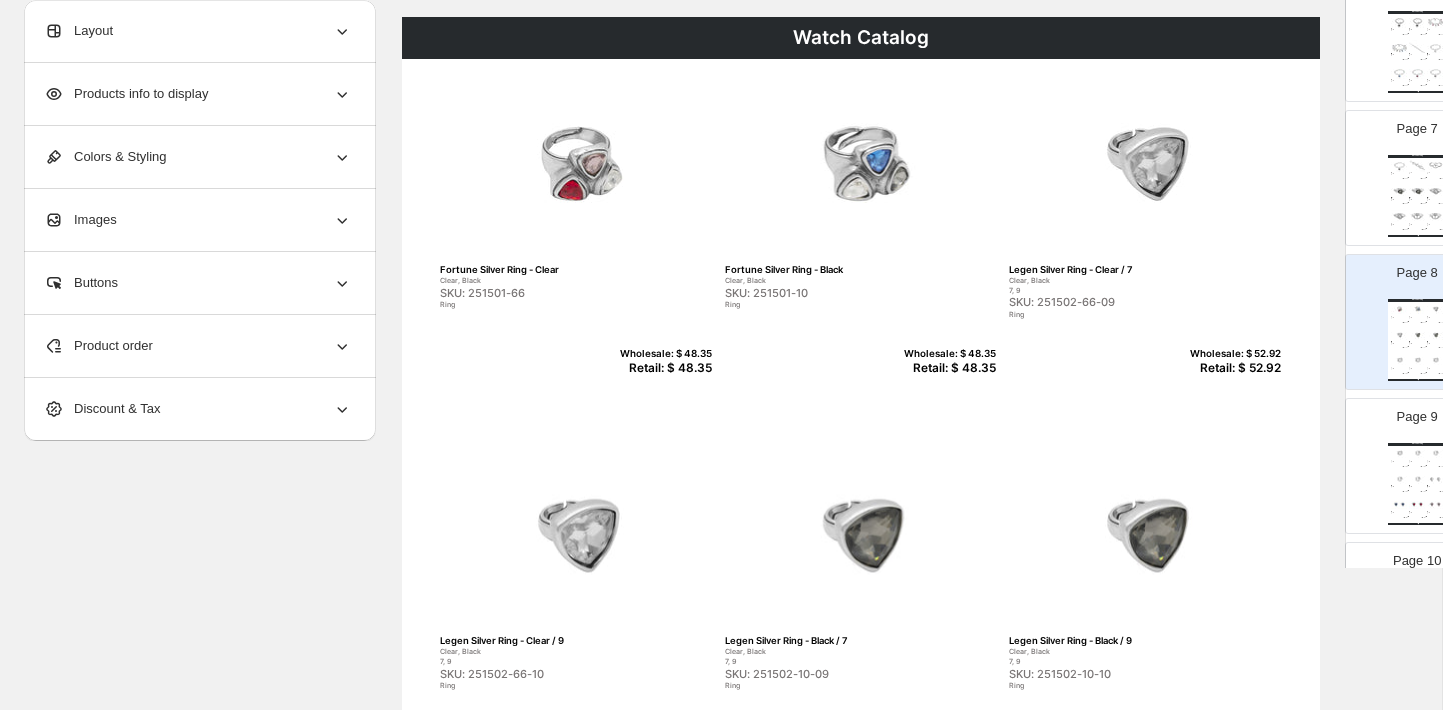 scroll, scrollTop: 66, scrollLeft: 0, axis: vertical 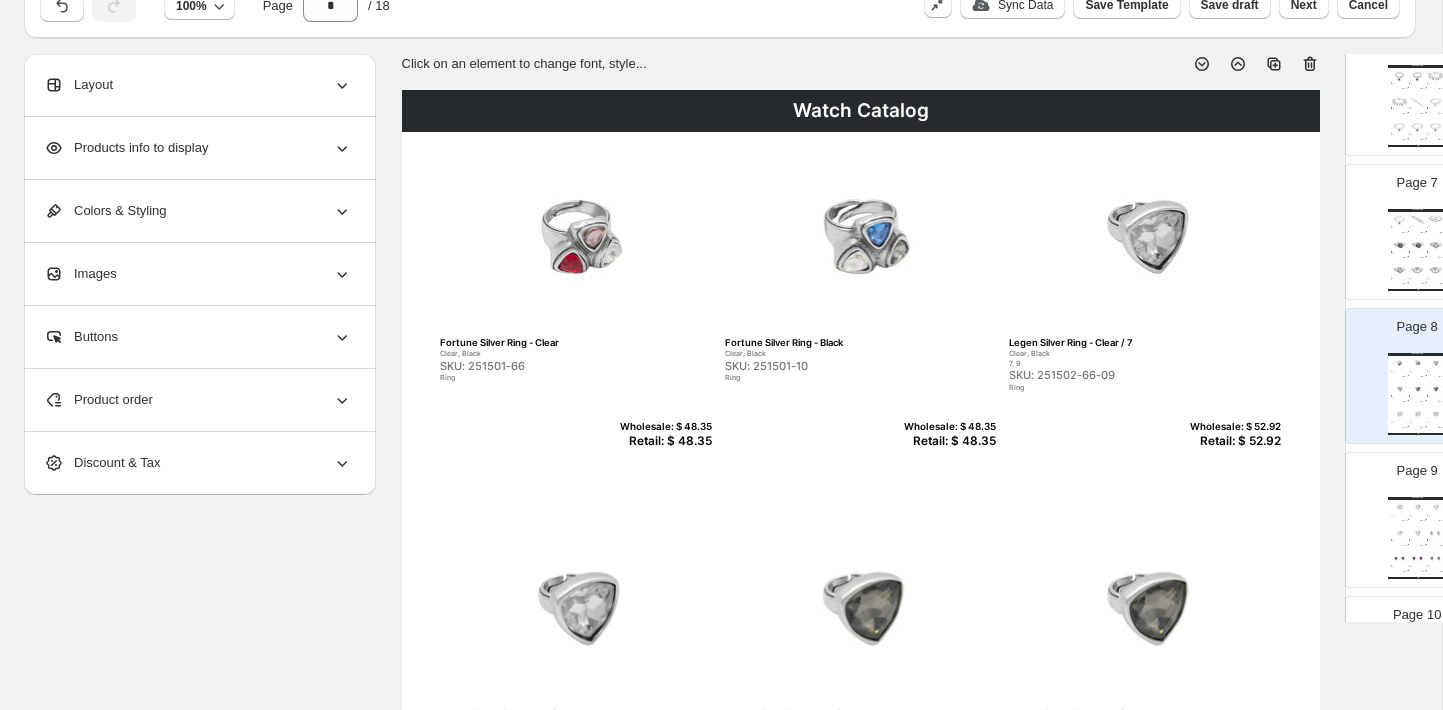 click on "SKU:  251501-66" at bounding box center [533, 366] 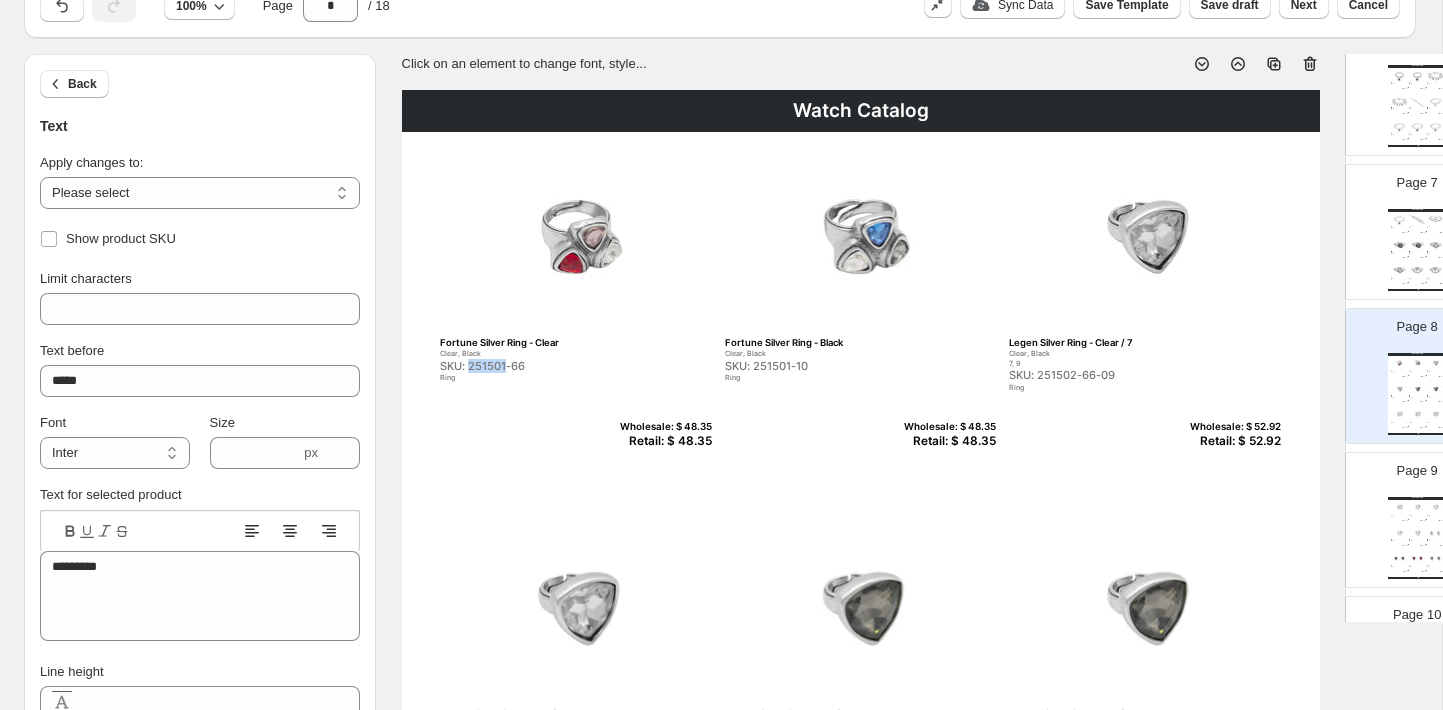 click on "SKU:  251501-66" at bounding box center (533, 366) 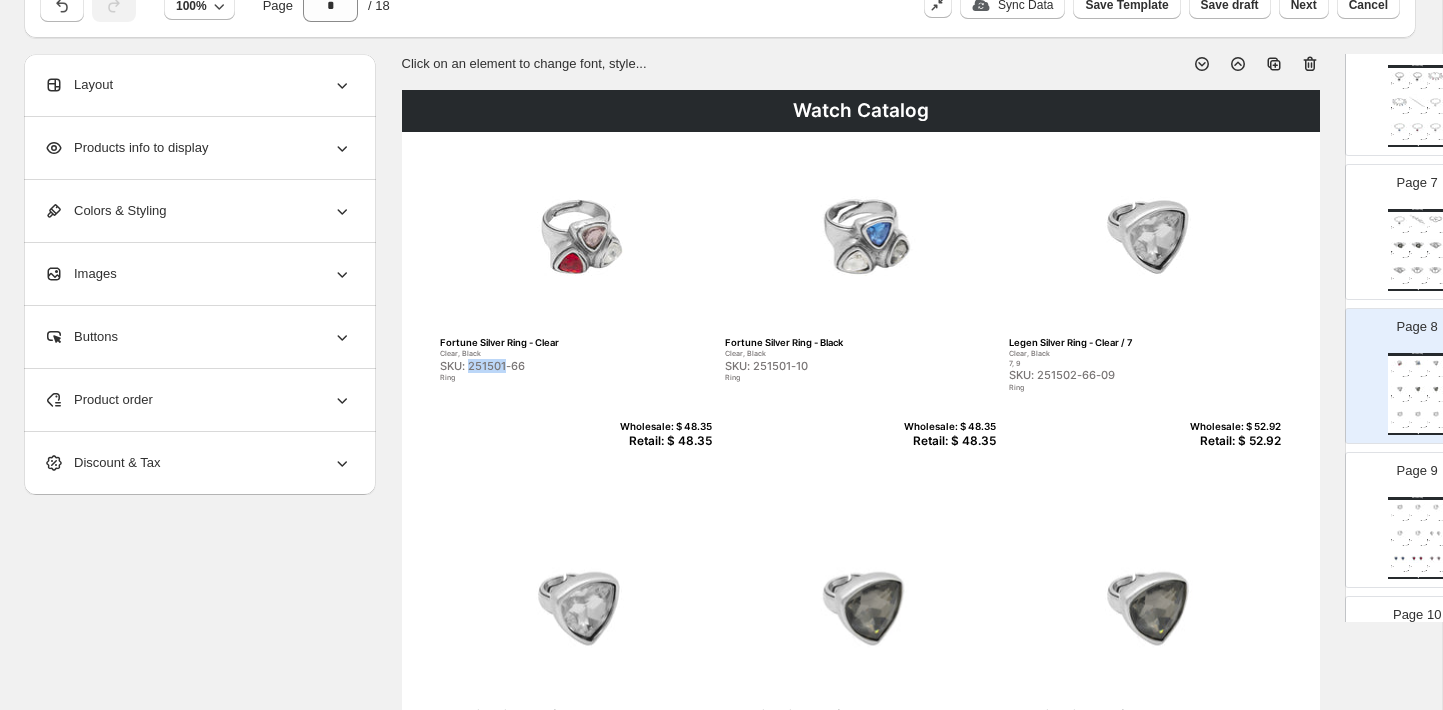 copy on "251501" 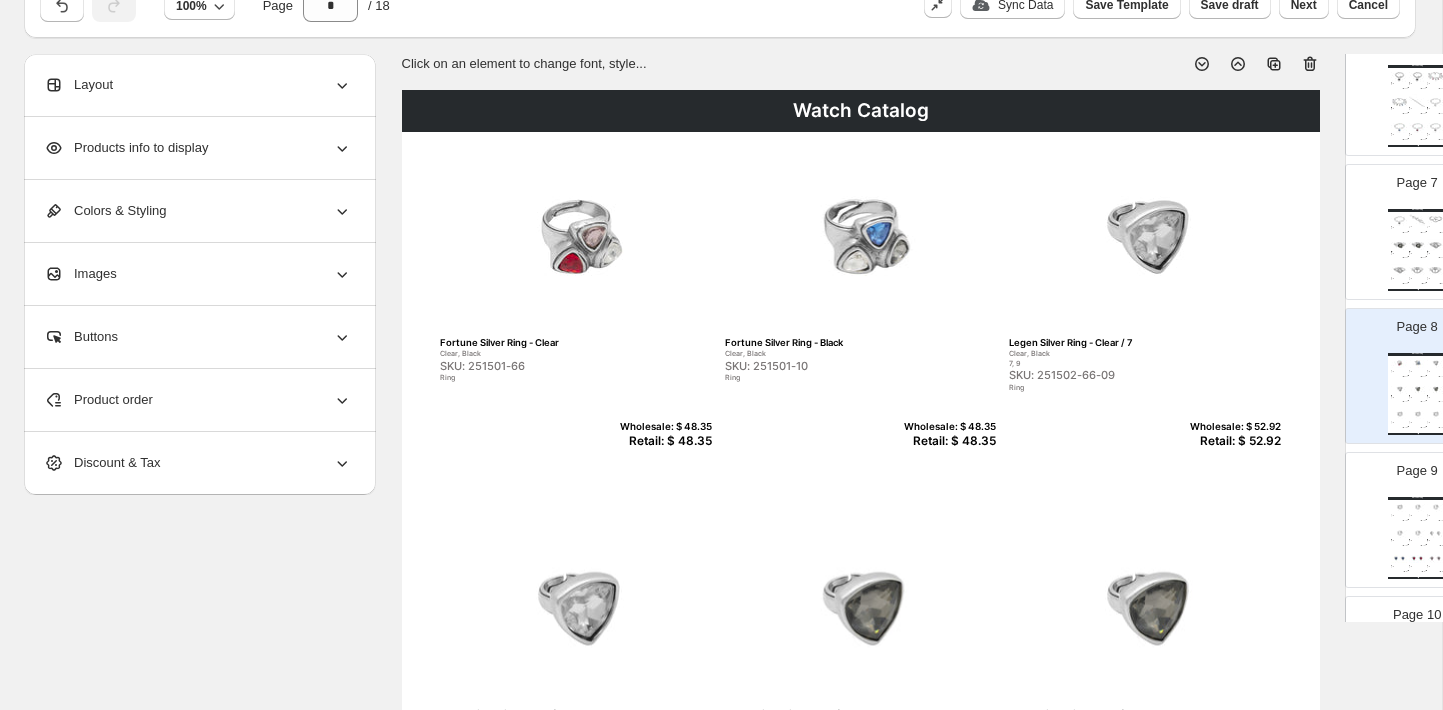 click on "Retail: $ 48.35" at bounding box center (663, 441) 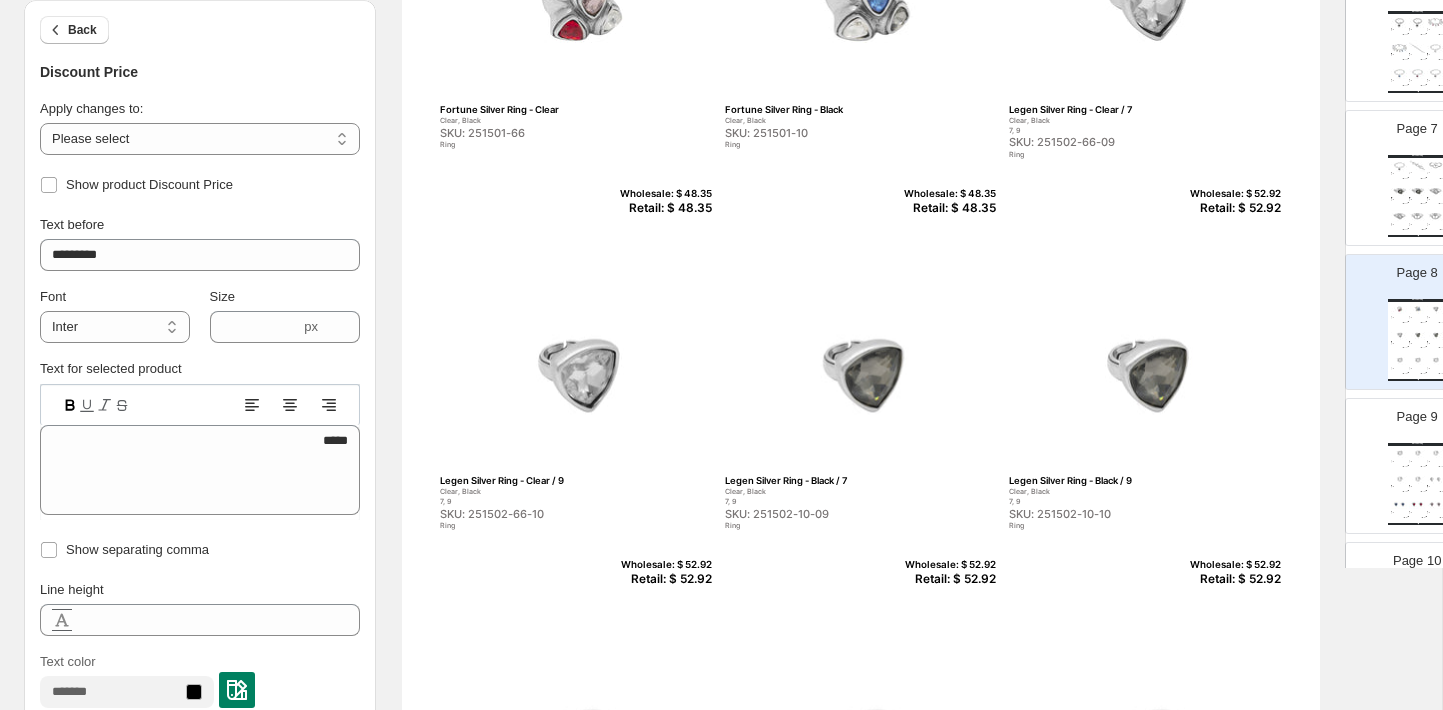 scroll, scrollTop: 267, scrollLeft: 0, axis: vertical 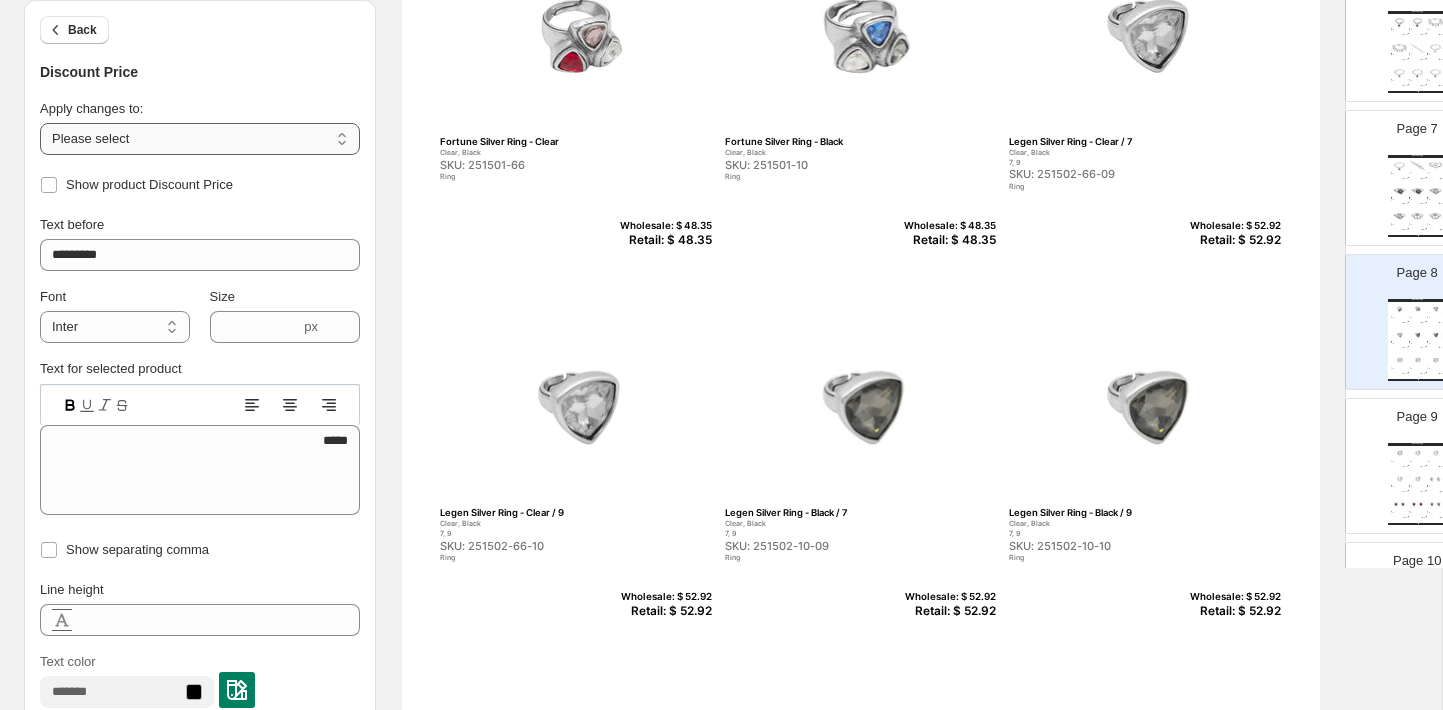 select on "**********" 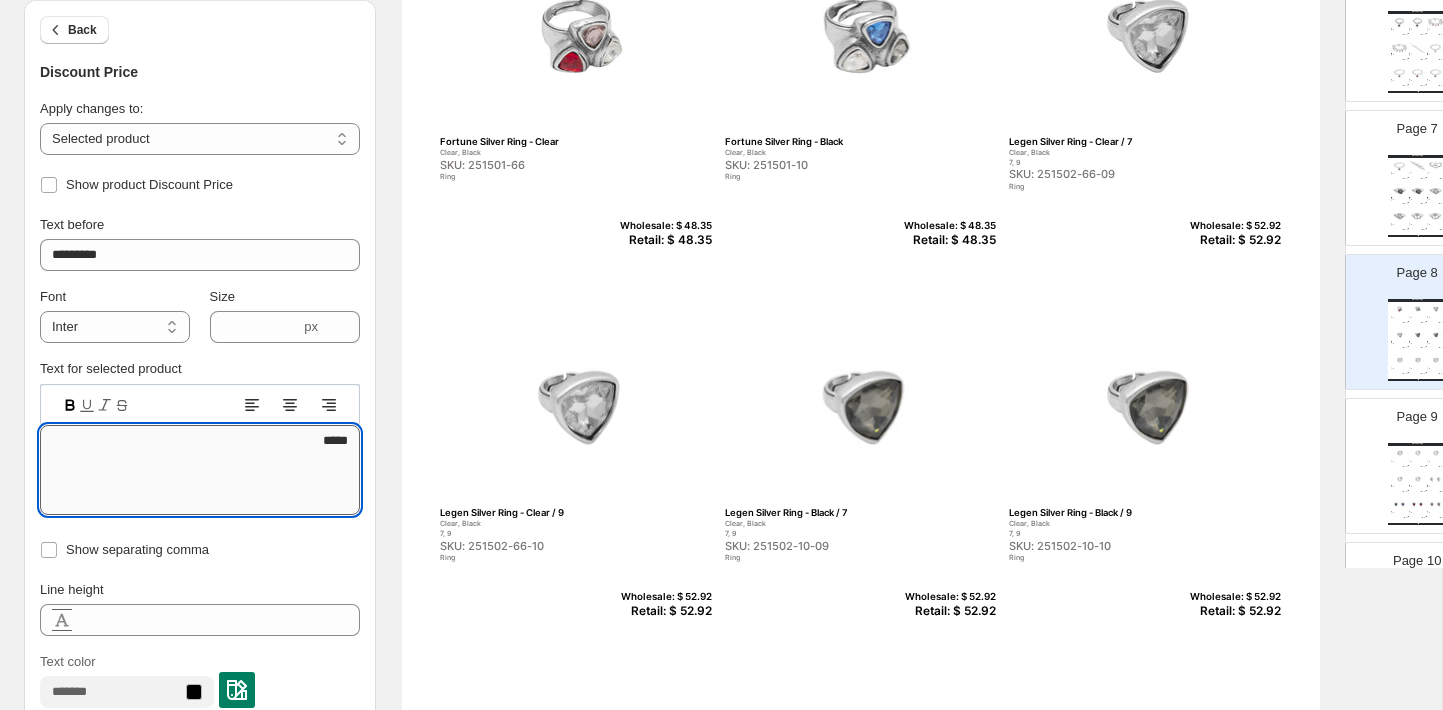 click on "*****" at bounding box center [200, 470] 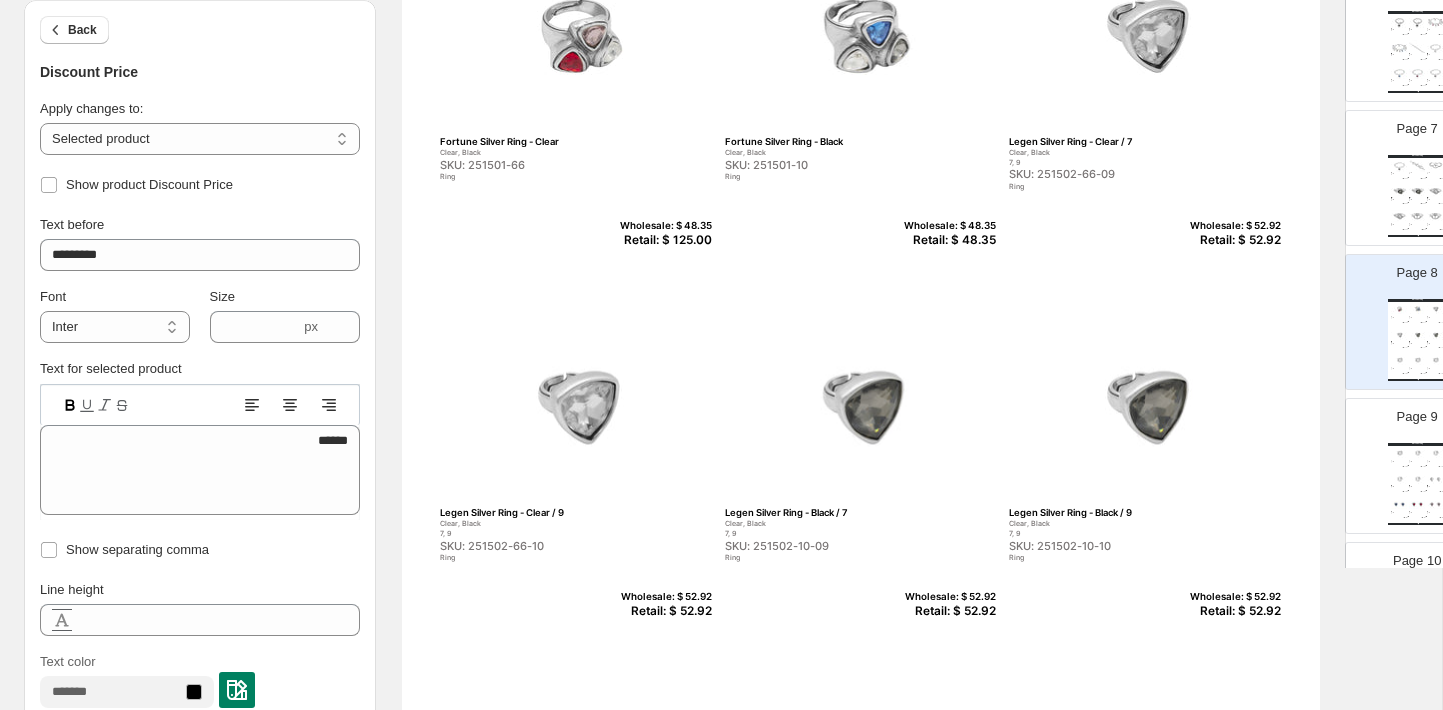 click on "Retail: $ 48.35" at bounding box center [947, 240] 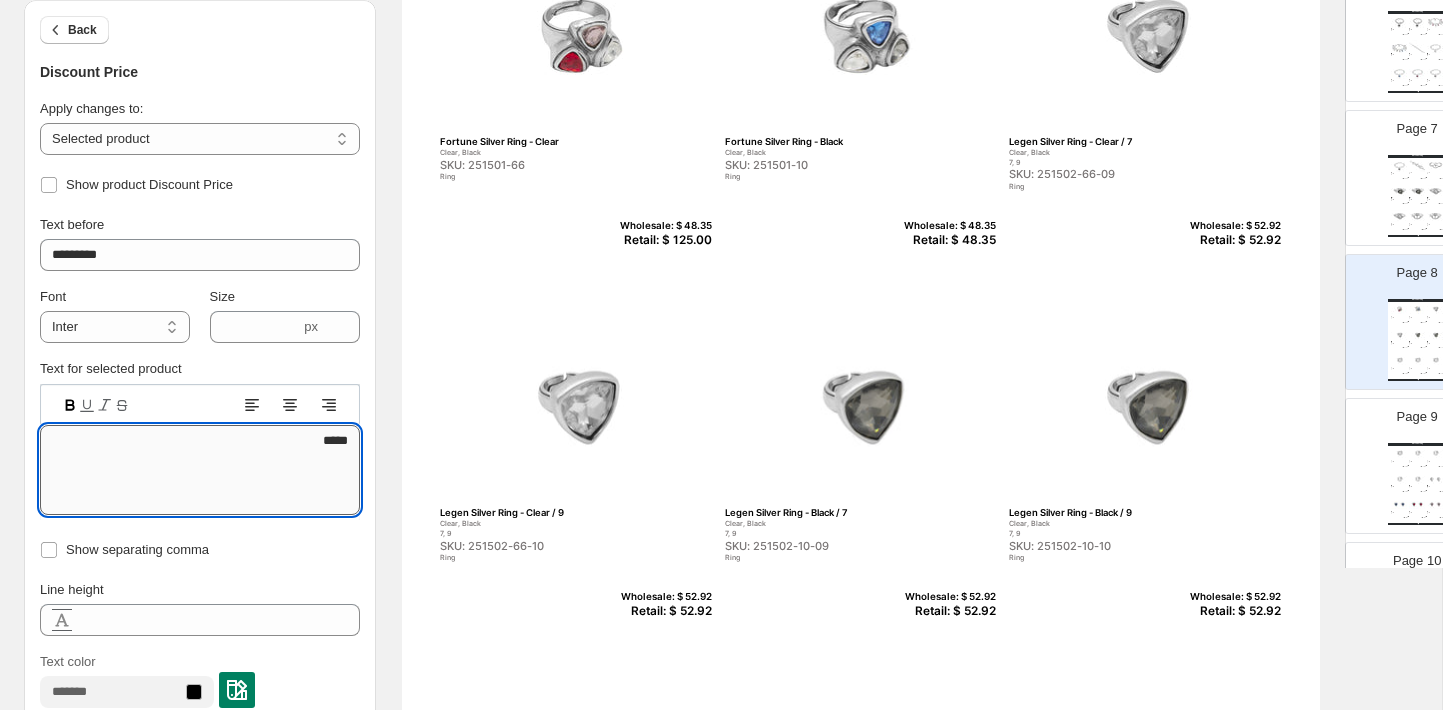 click on "*****" at bounding box center (200, 470) 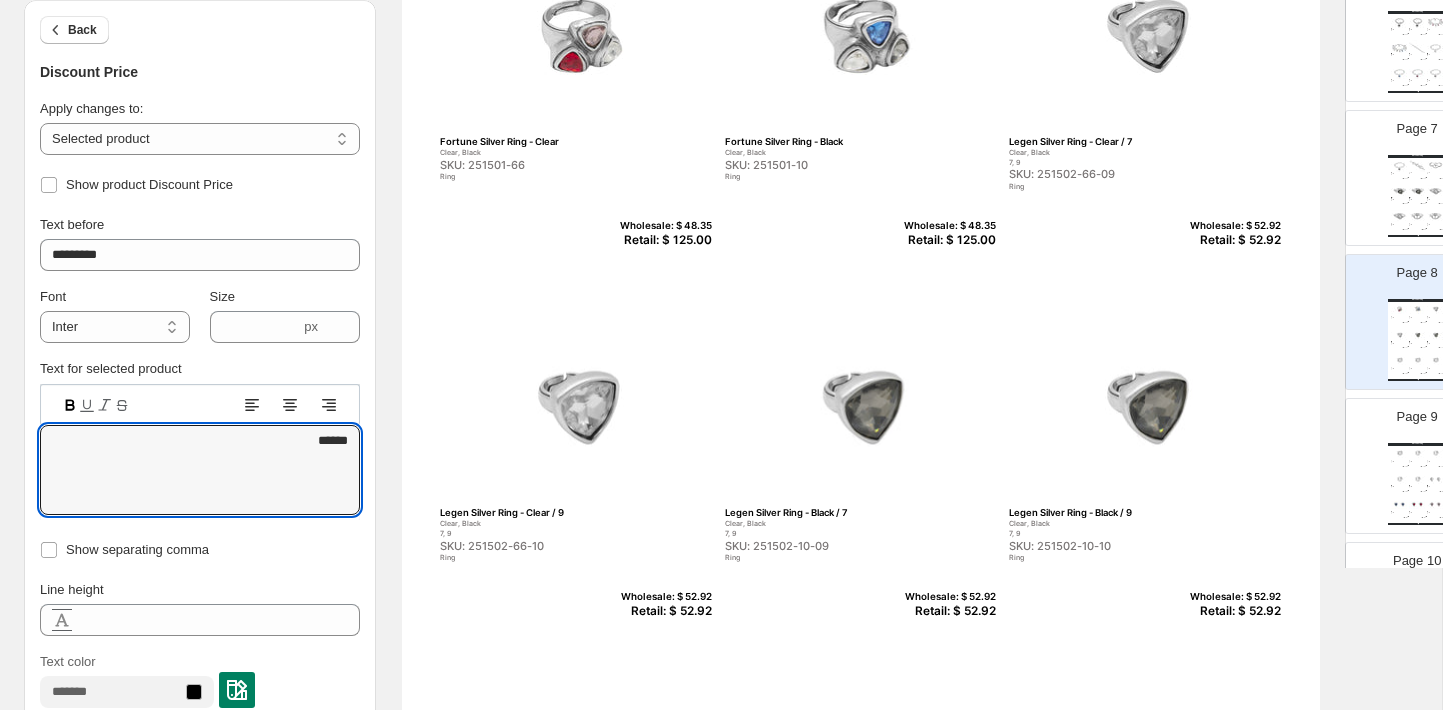 type on "******" 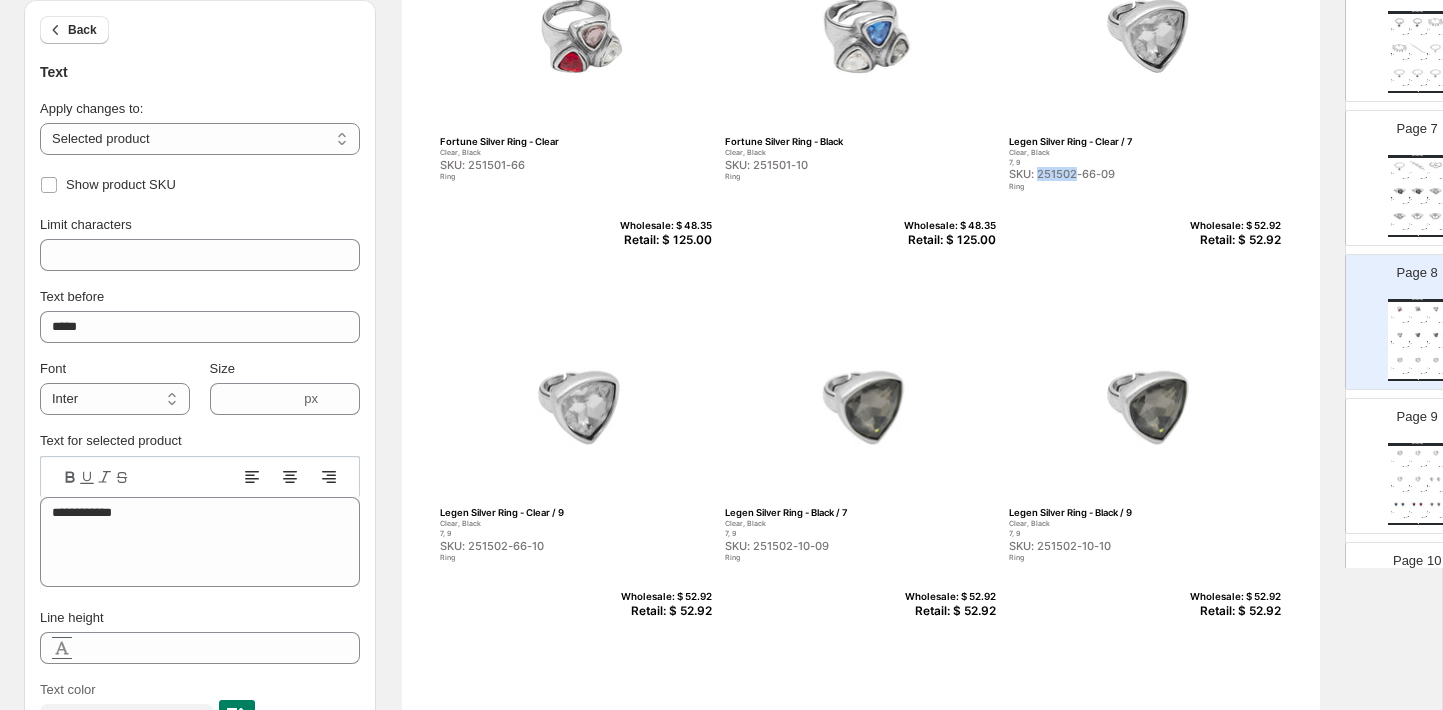 click on "SKU:  251502-66-09" at bounding box center [1102, 174] 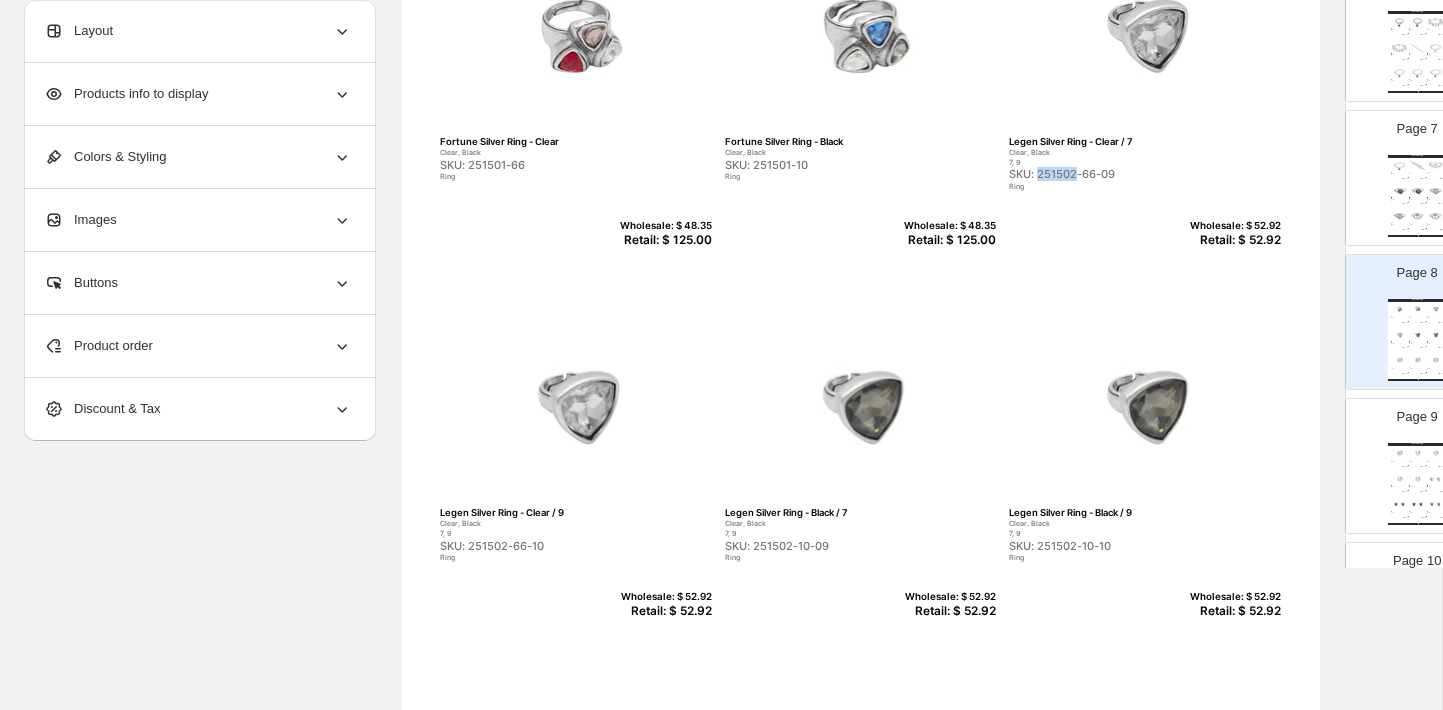 copy on "251502" 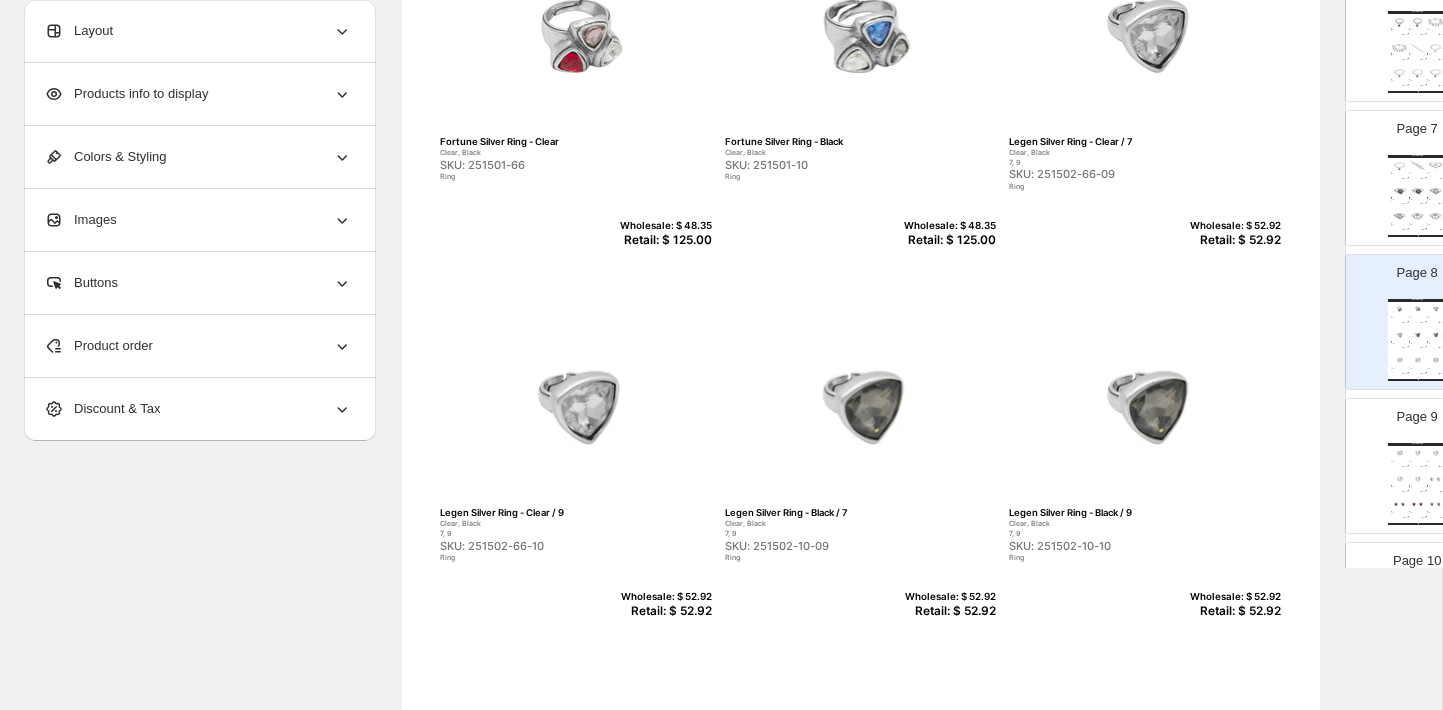 click on "Retail: $ 52.92" at bounding box center [1232, 240] 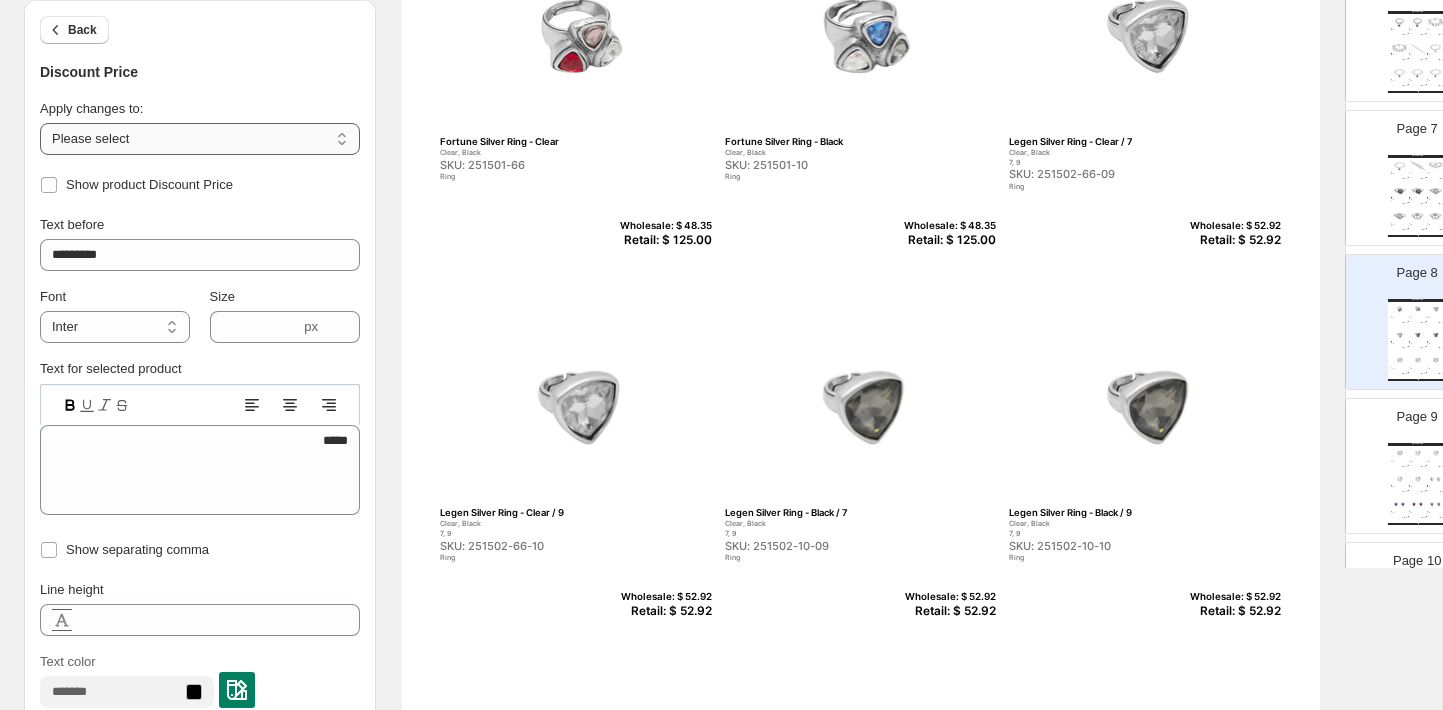 select on "**********" 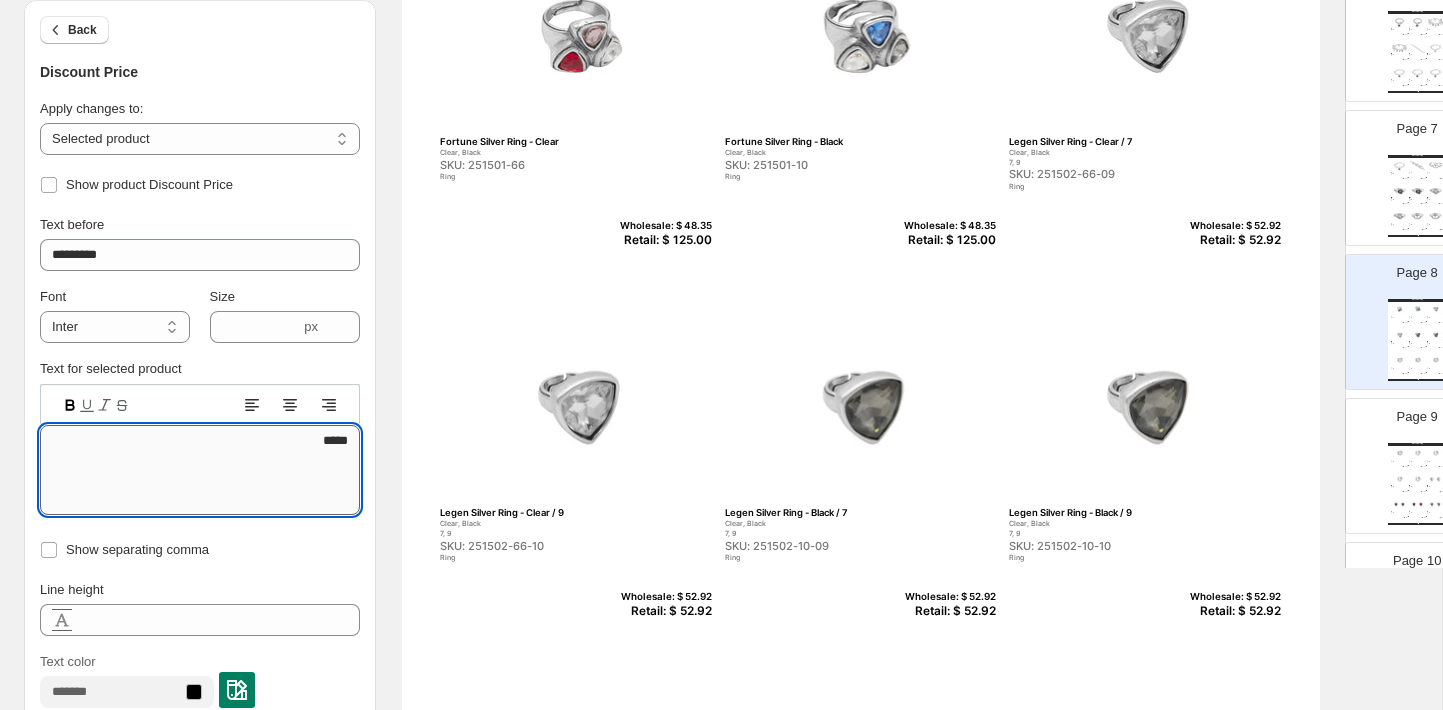 click on "*****" at bounding box center [200, 470] 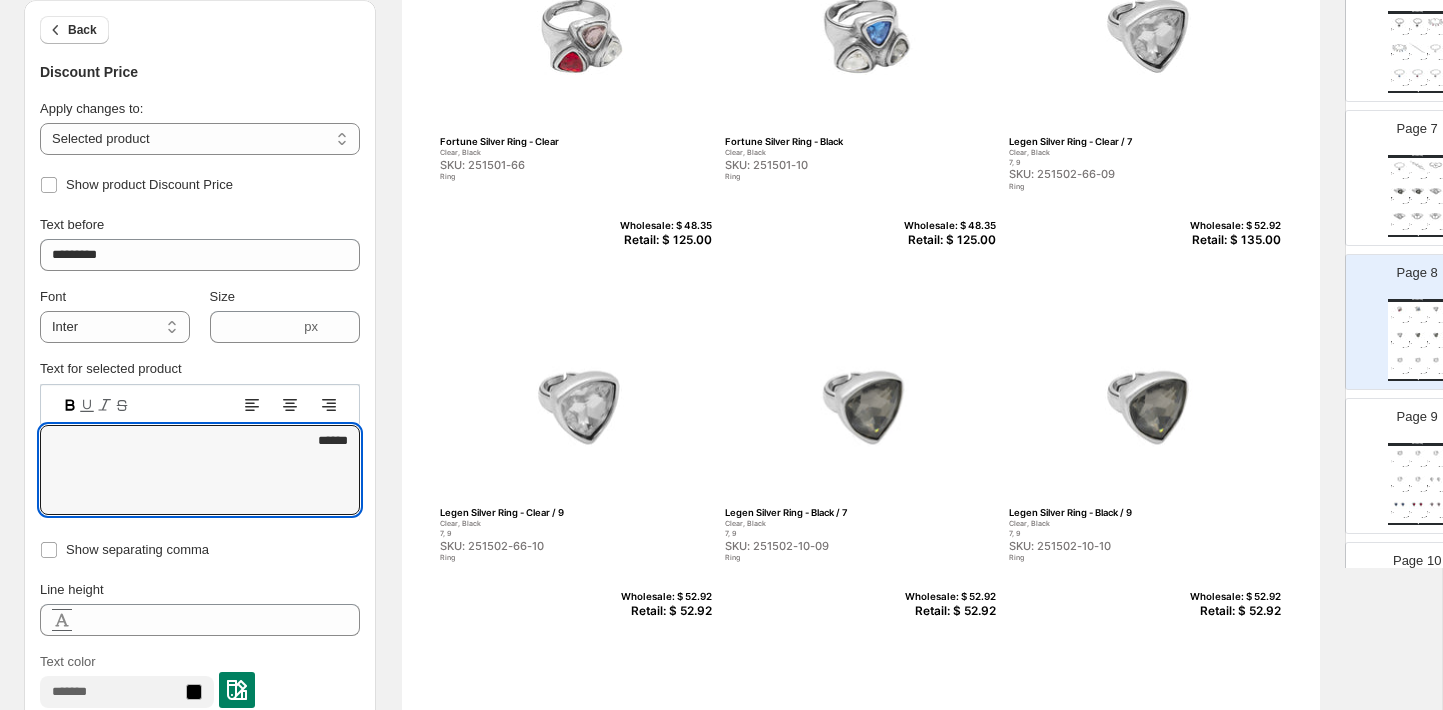 click on "Retail: $ 52.92" at bounding box center (663, 611) 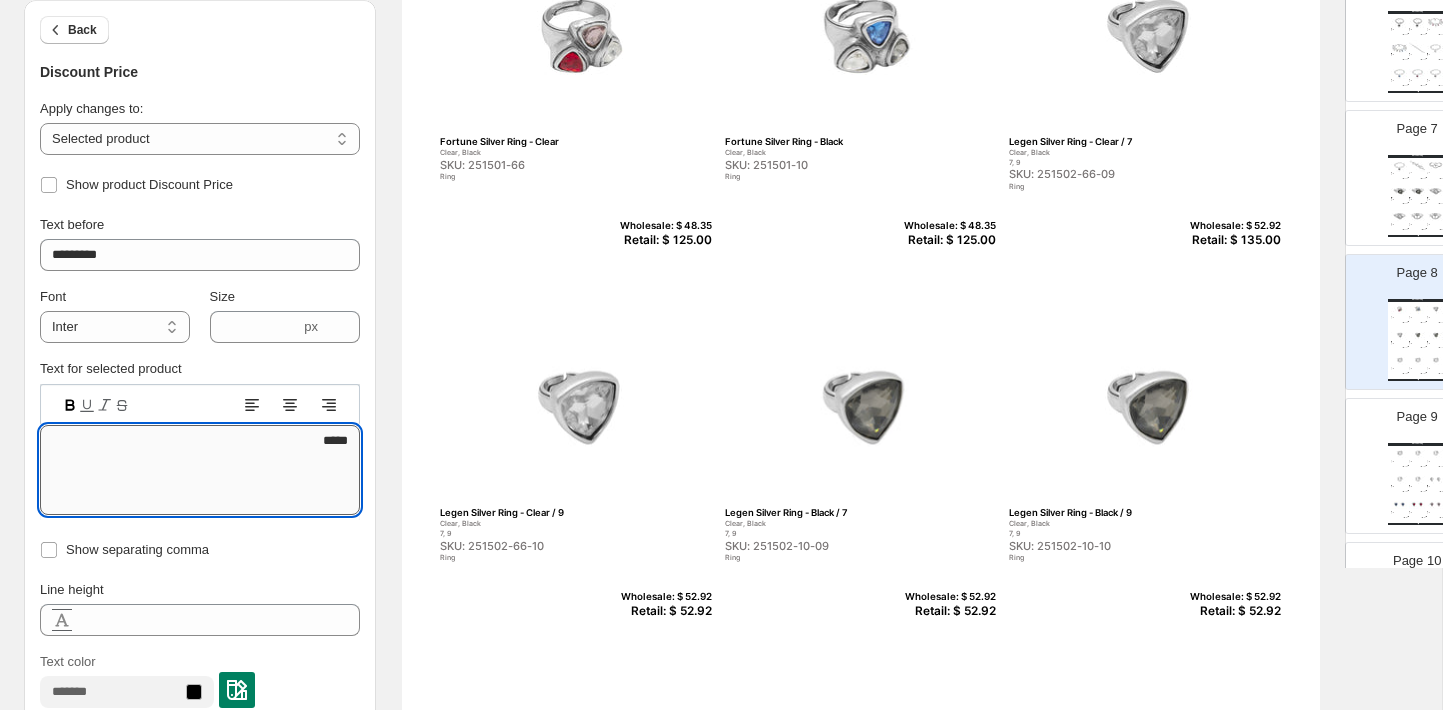click on "*****" at bounding box center [200, 470] 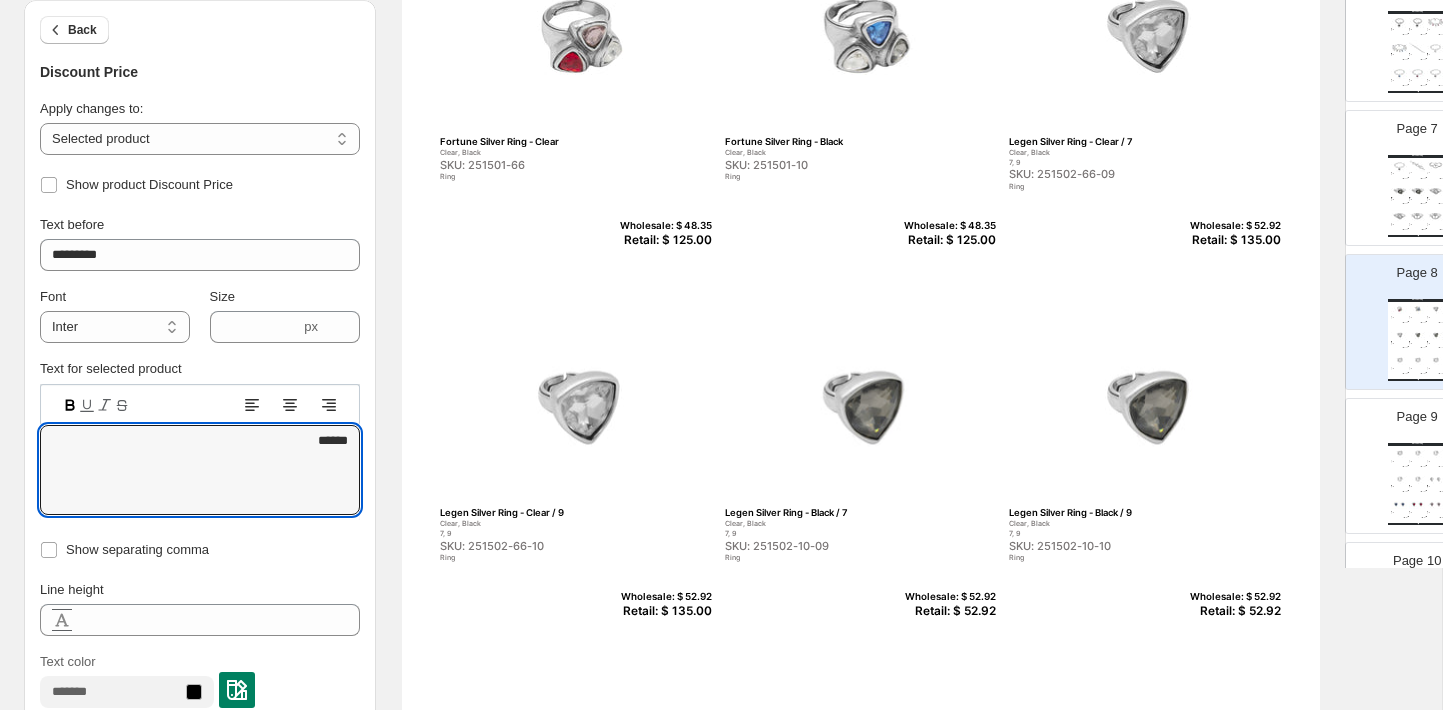 click on "Retail: $ 52.92" at bounding box center (947, 611) 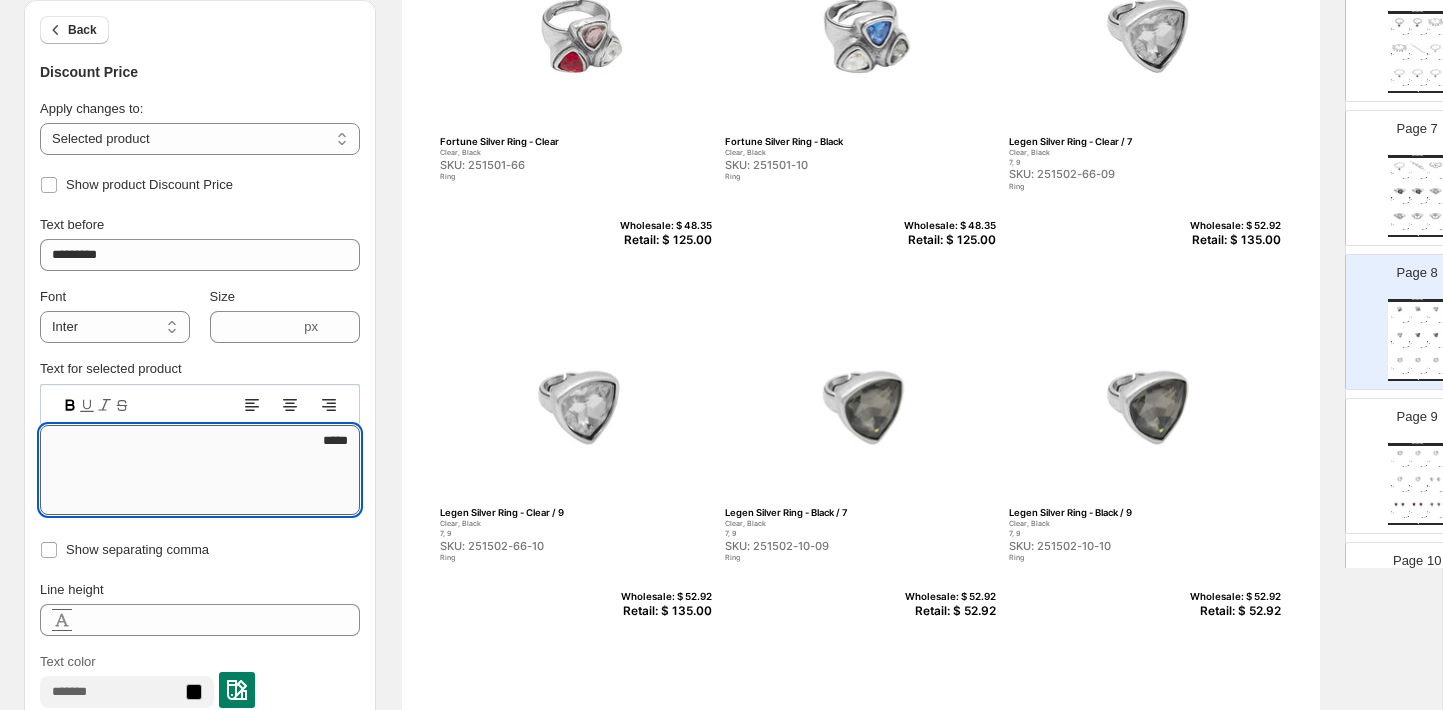 click on "*****" at bounding box center (200, 470) 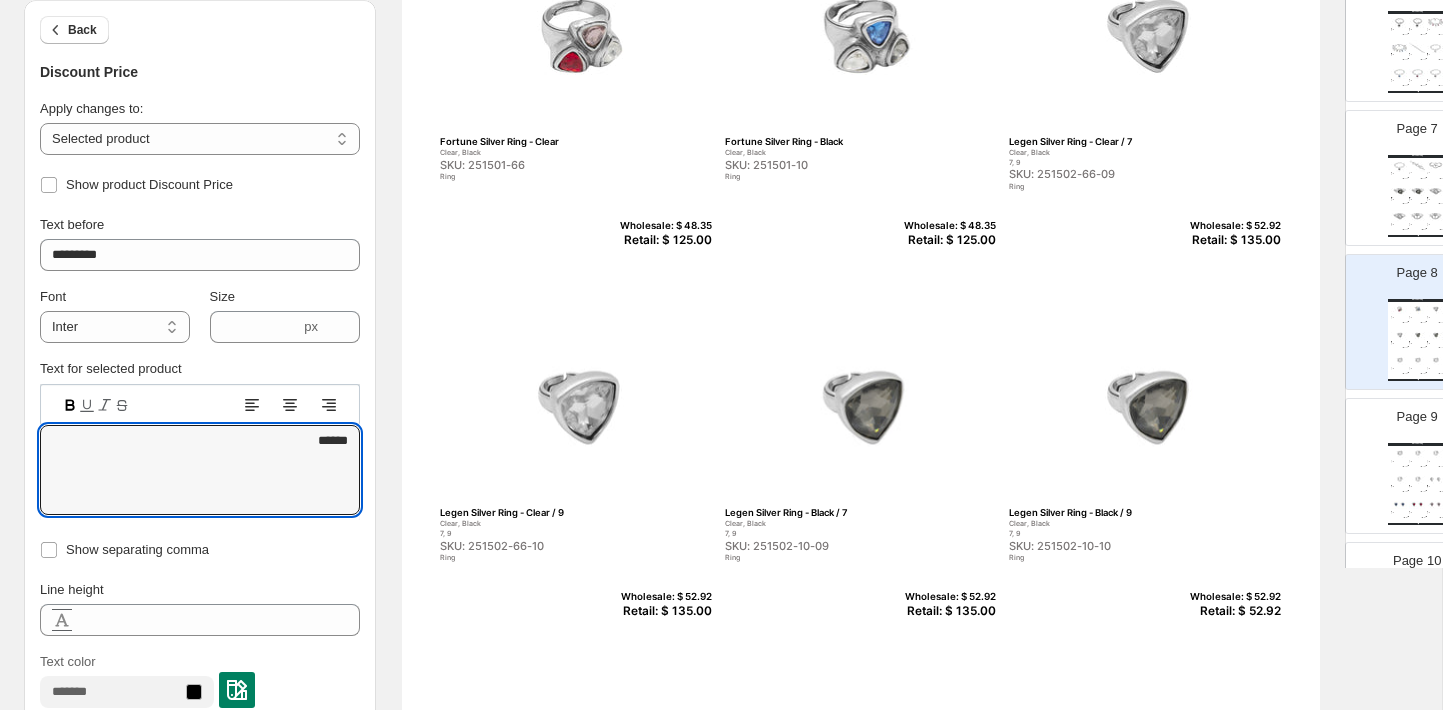 click on "Retail: $ 52.92" at bounding box center [1232, 611] 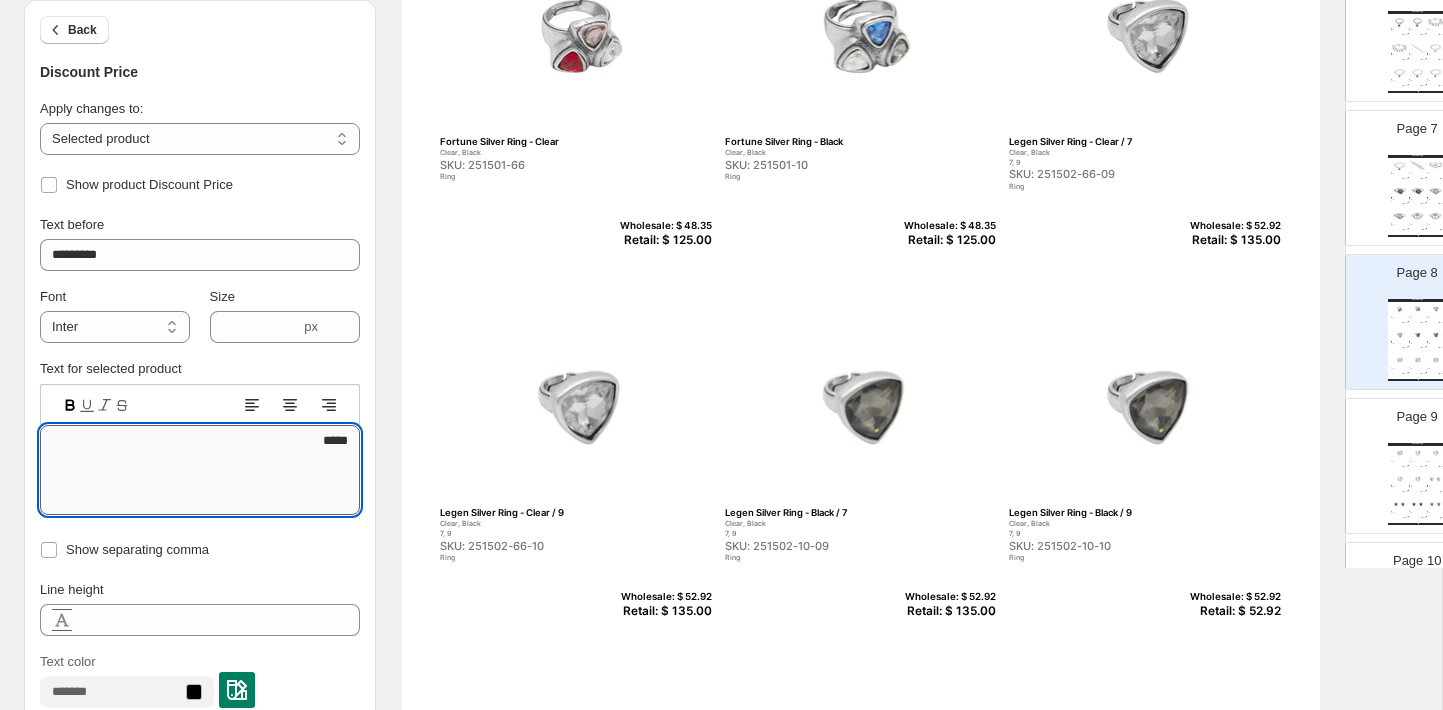 click on "*****" at bounding box center [200, 470] 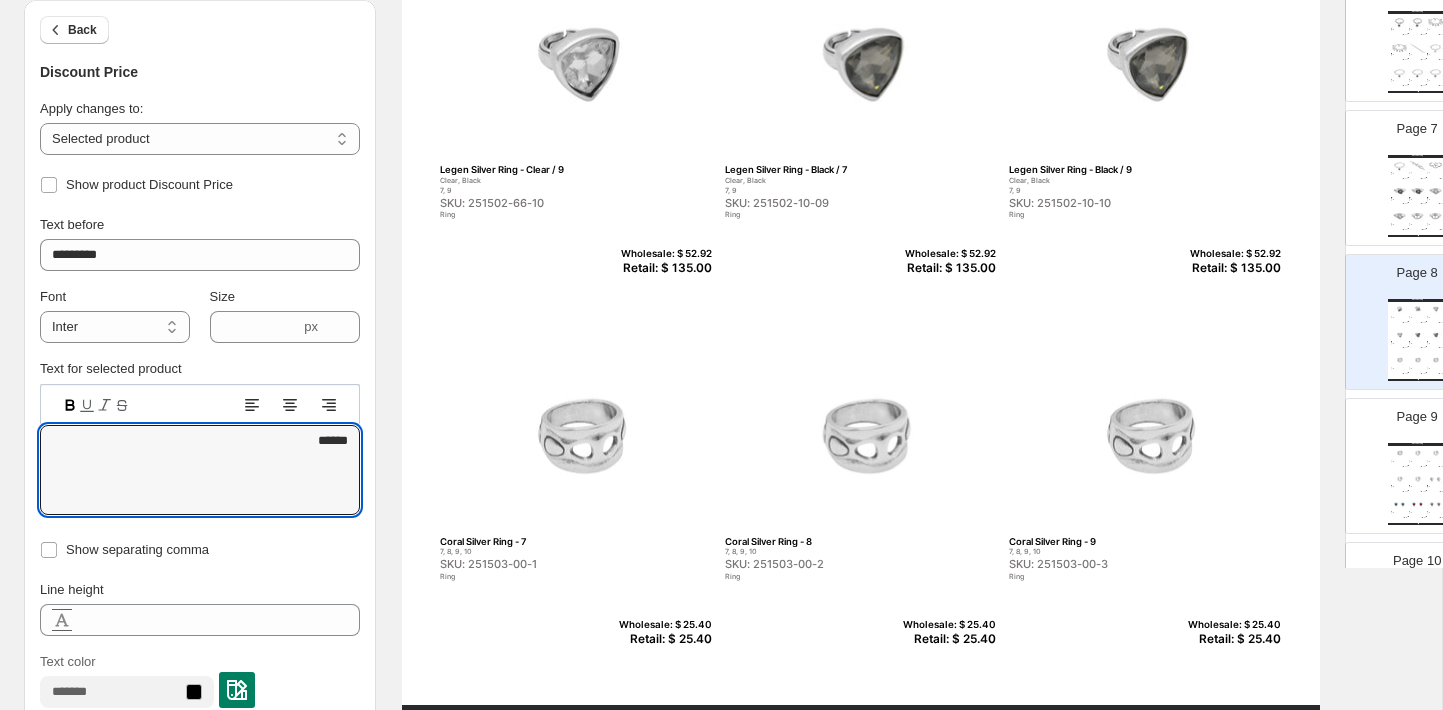 scroll, scrollTop: 638, scrollLeft: 0, axis: vertical 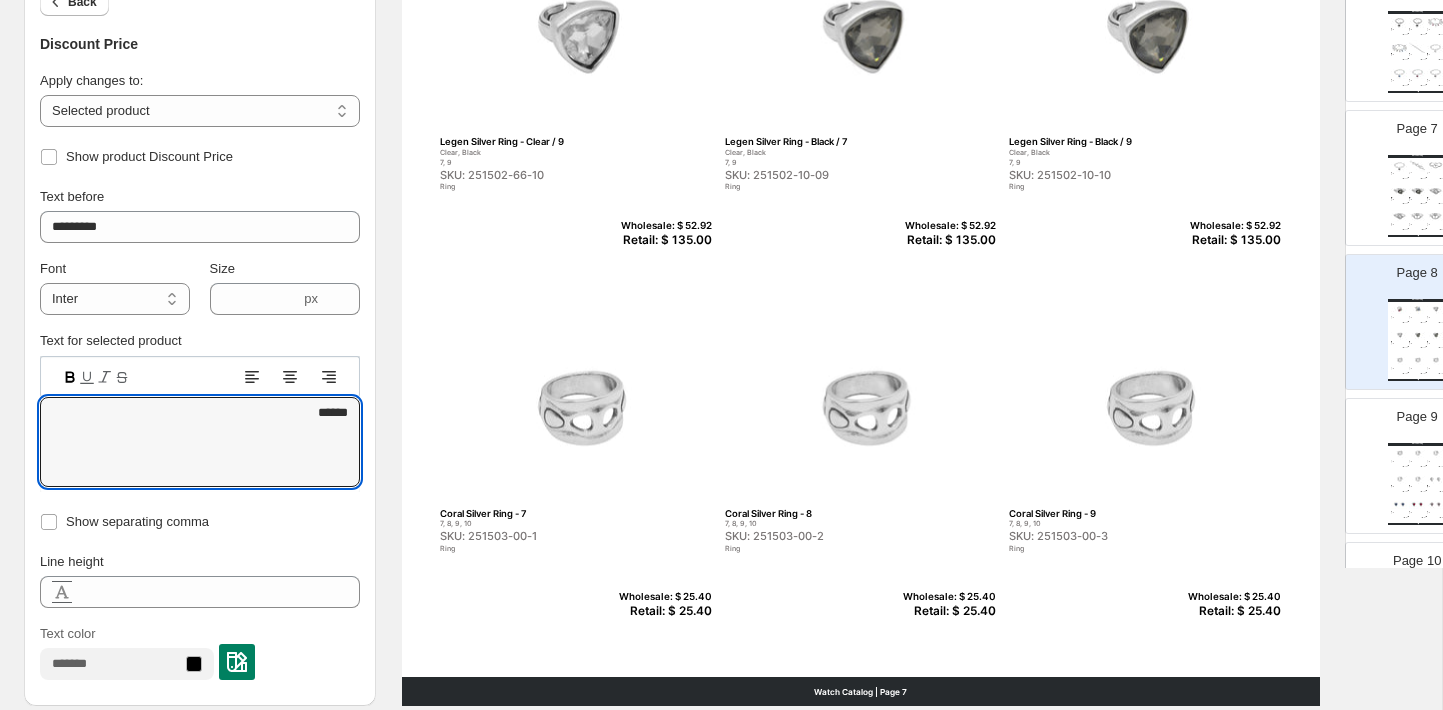 type on "******" 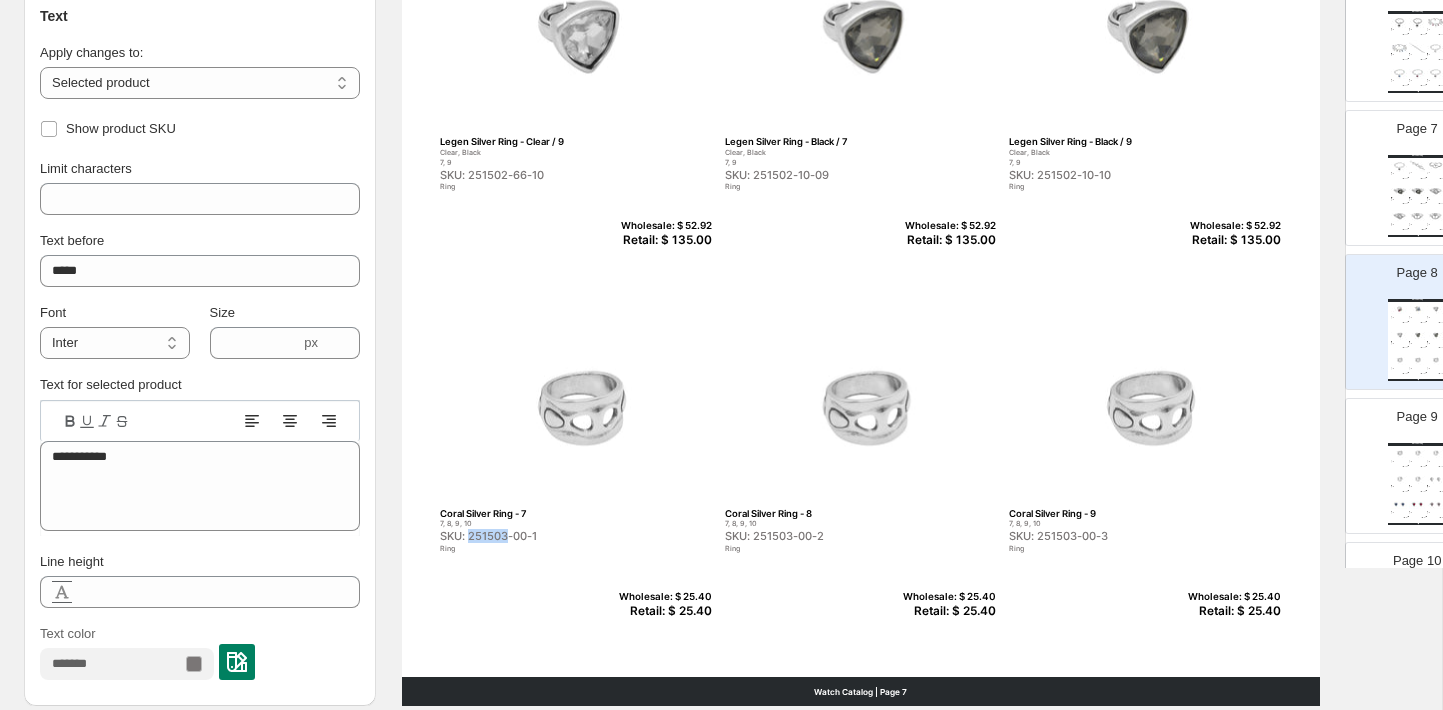 click on "SKU:  251503-00-1" at bounding box center (533, 536) 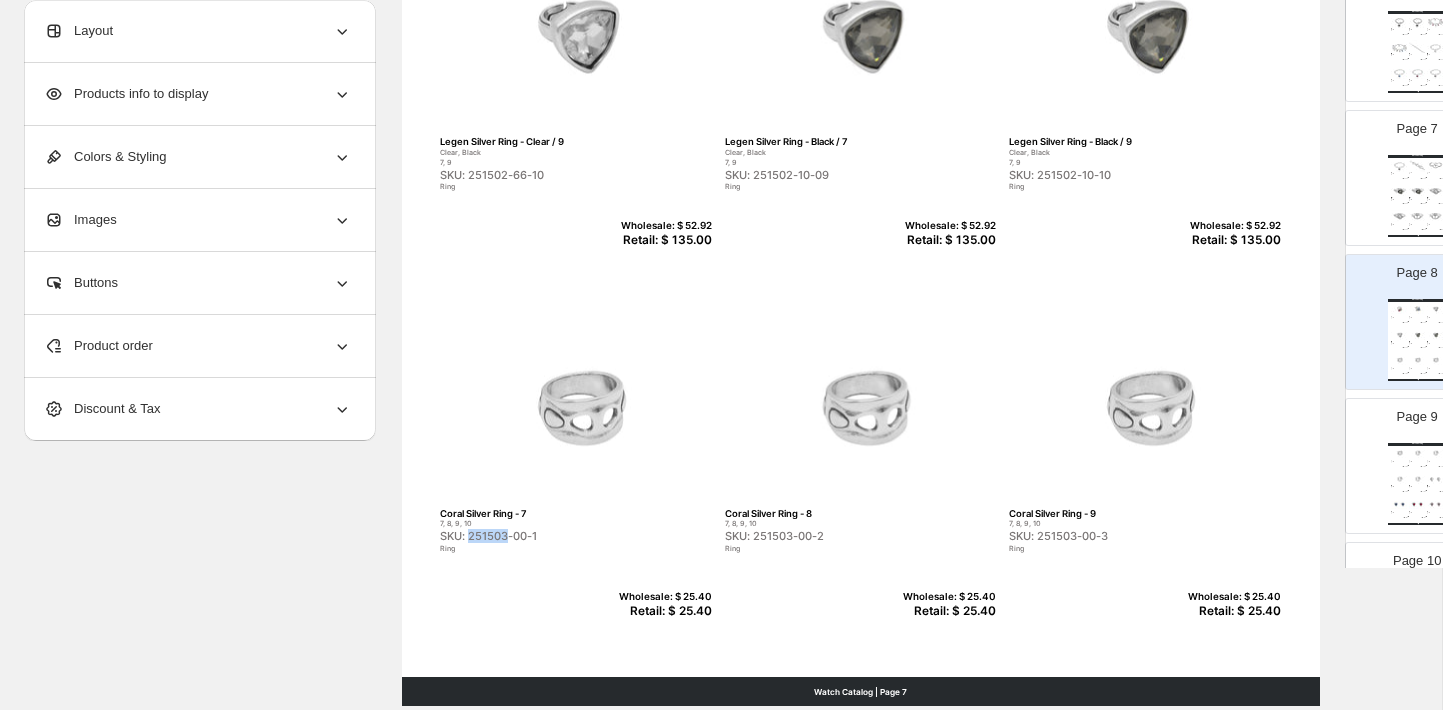 copy on "251503" 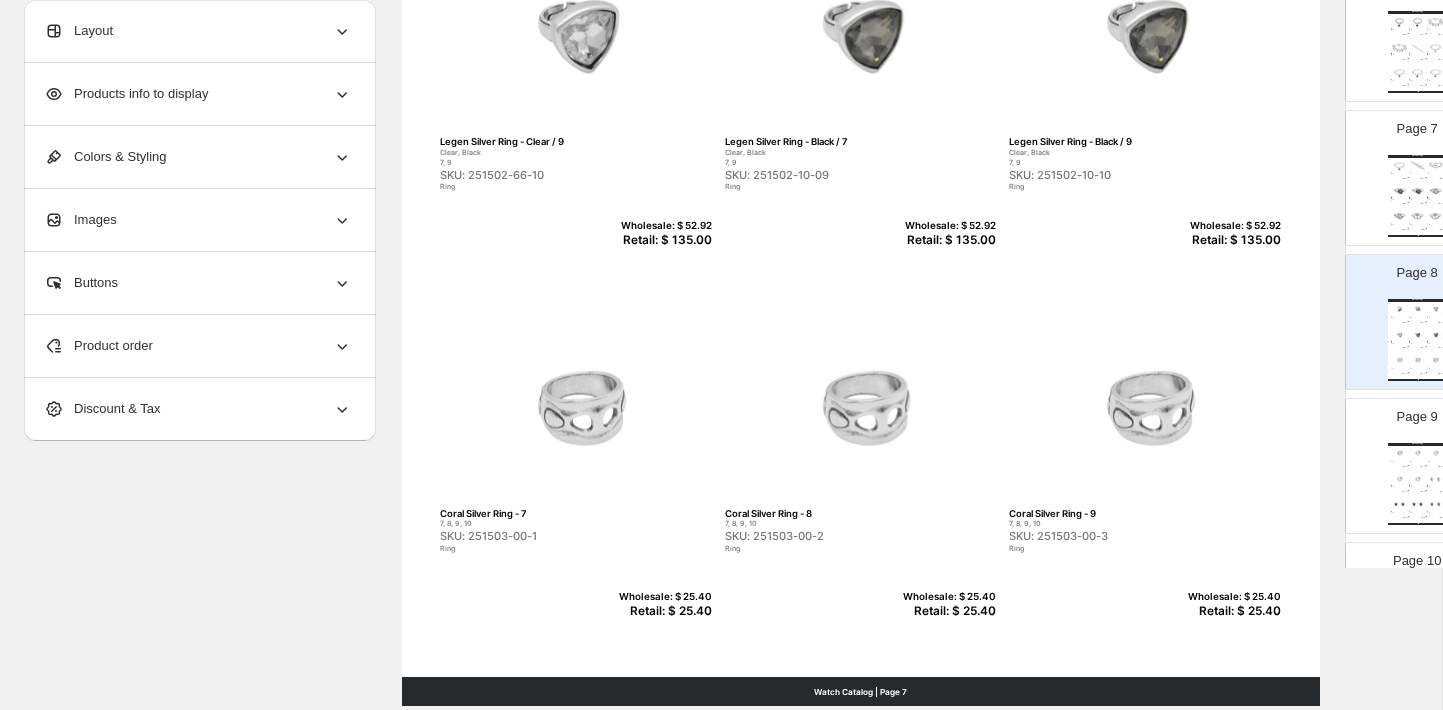 click on "Retail: $ 25.40" at bounding box center (663, 611) 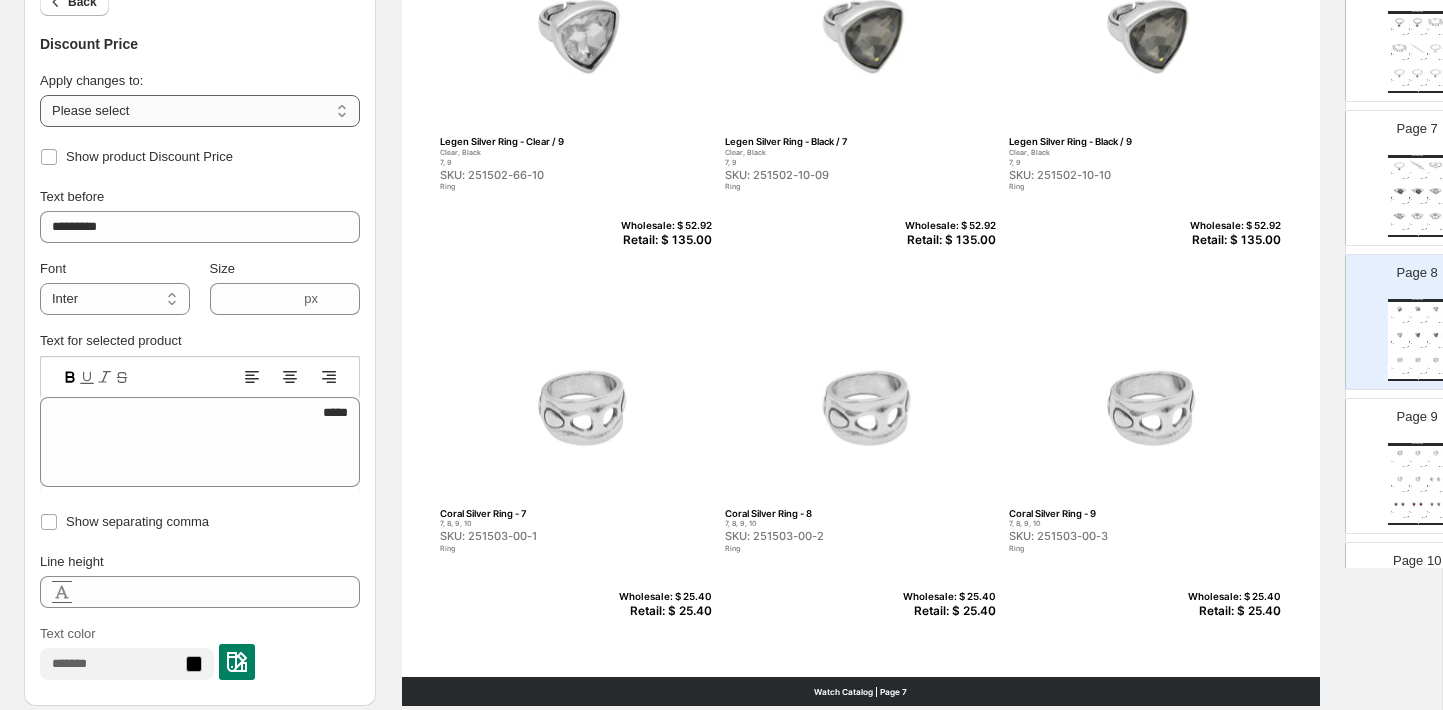select on "**********" 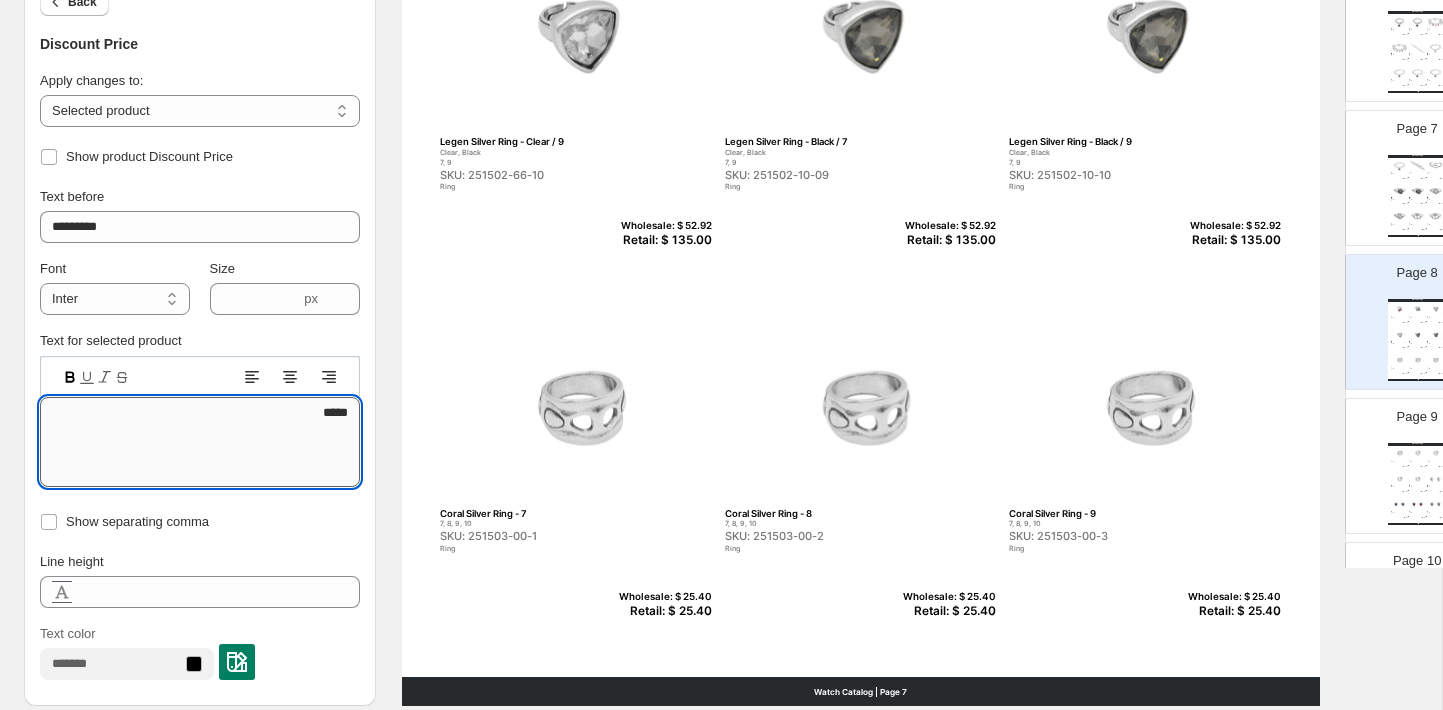 click on "*****" at bounding box center (200, 442) 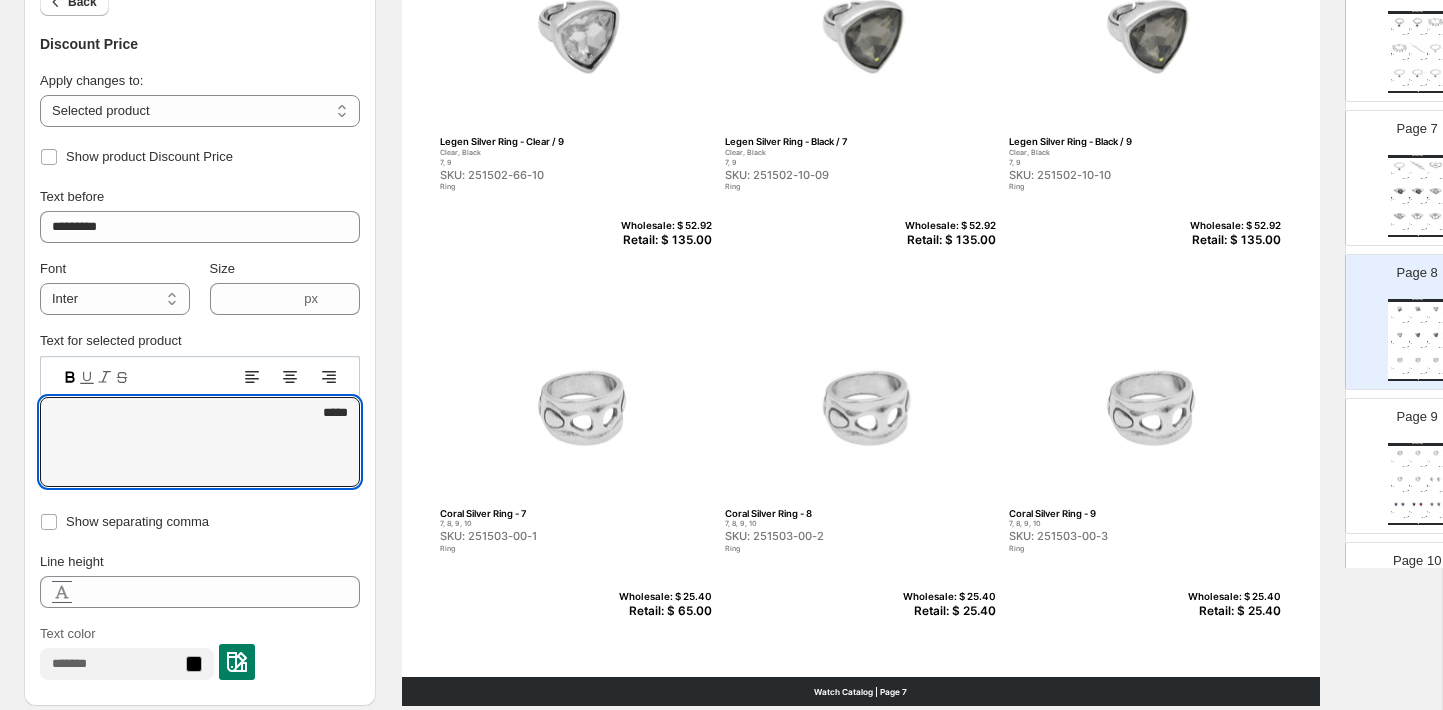 click on "Retail: $ 25.40" at bounding box center [947, 611] 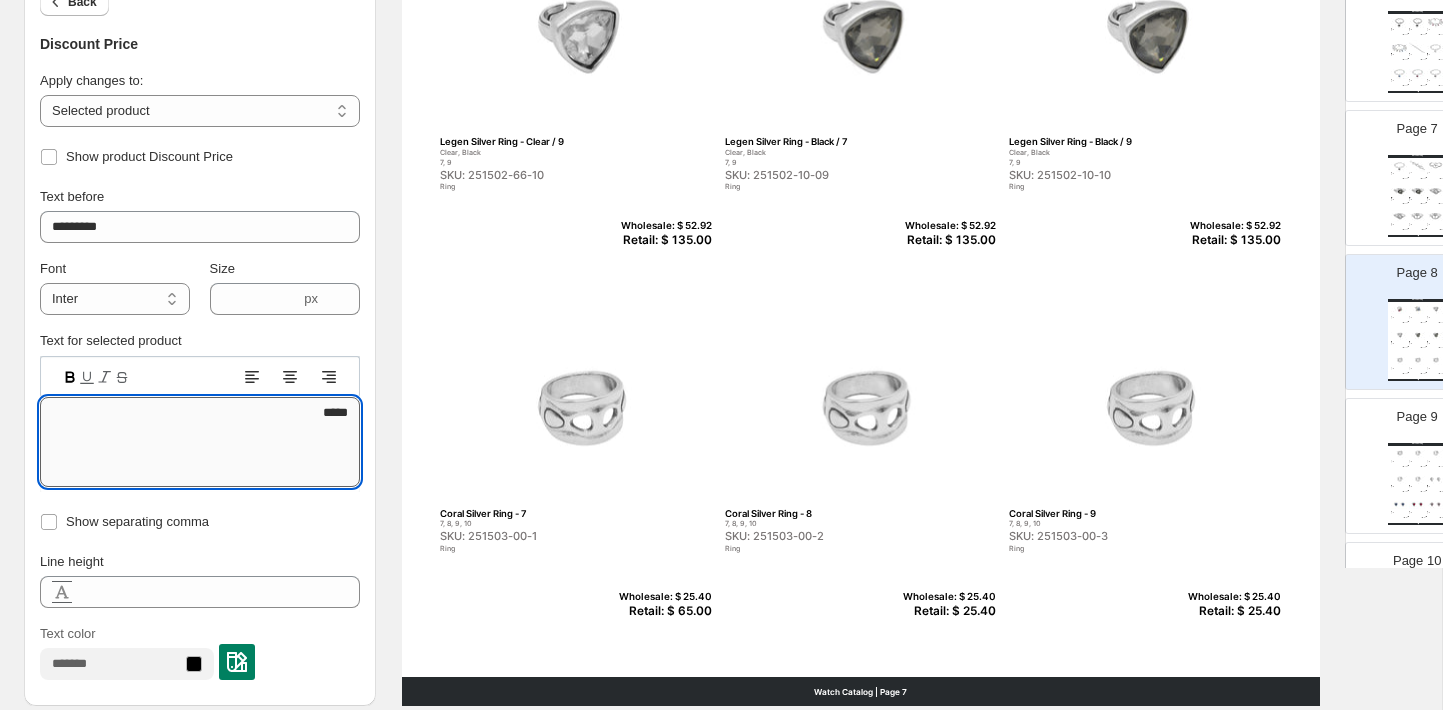 click on "*****" at bounding box center [200, 442] 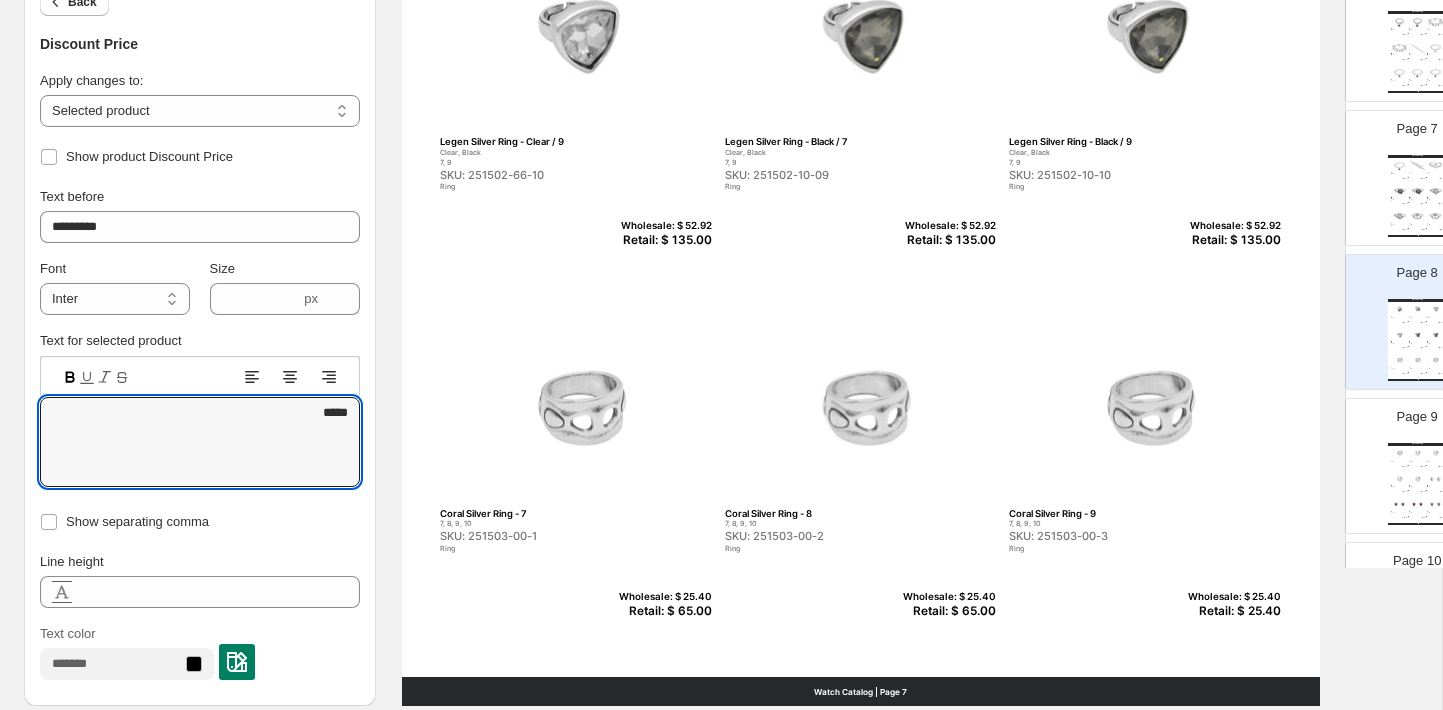 click on "Retail: $ 25.40" at bounding box center [1232, 611] 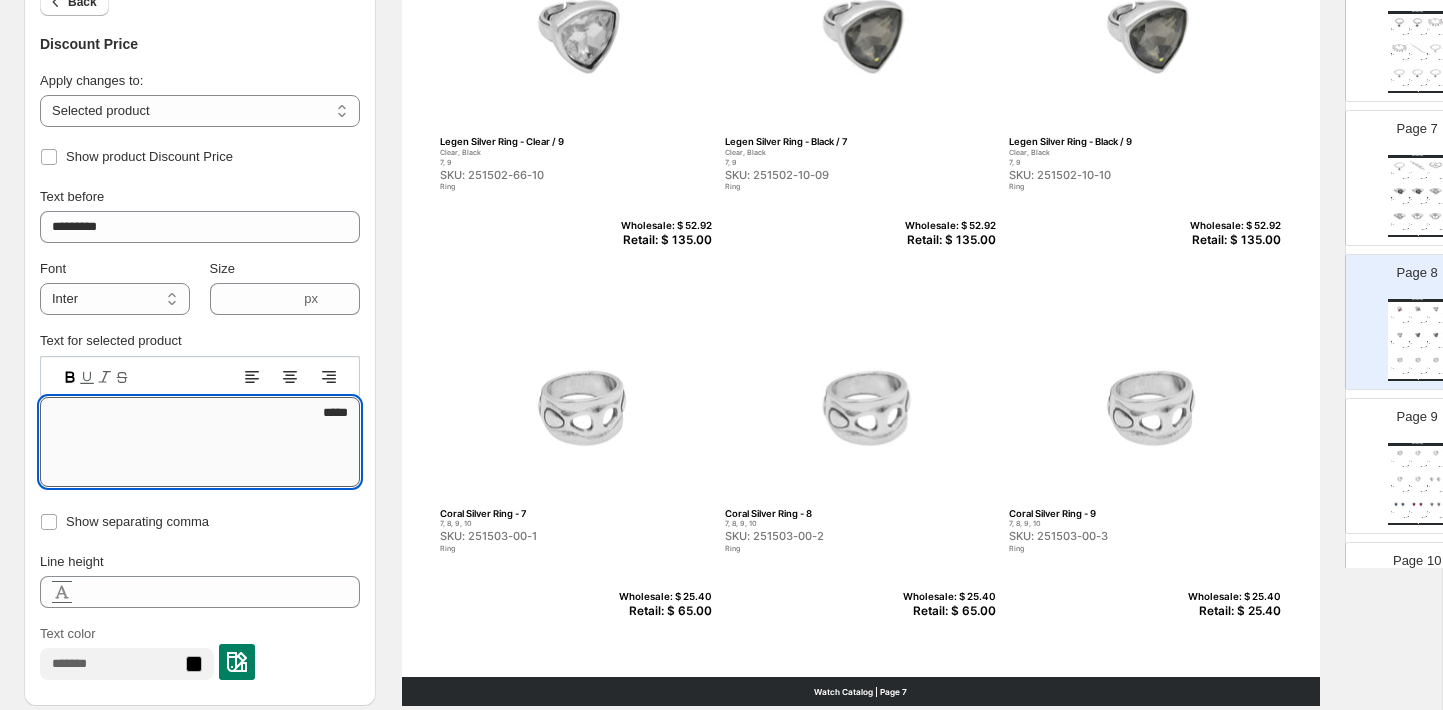 click on "*****" at bounding box center [200, 442] 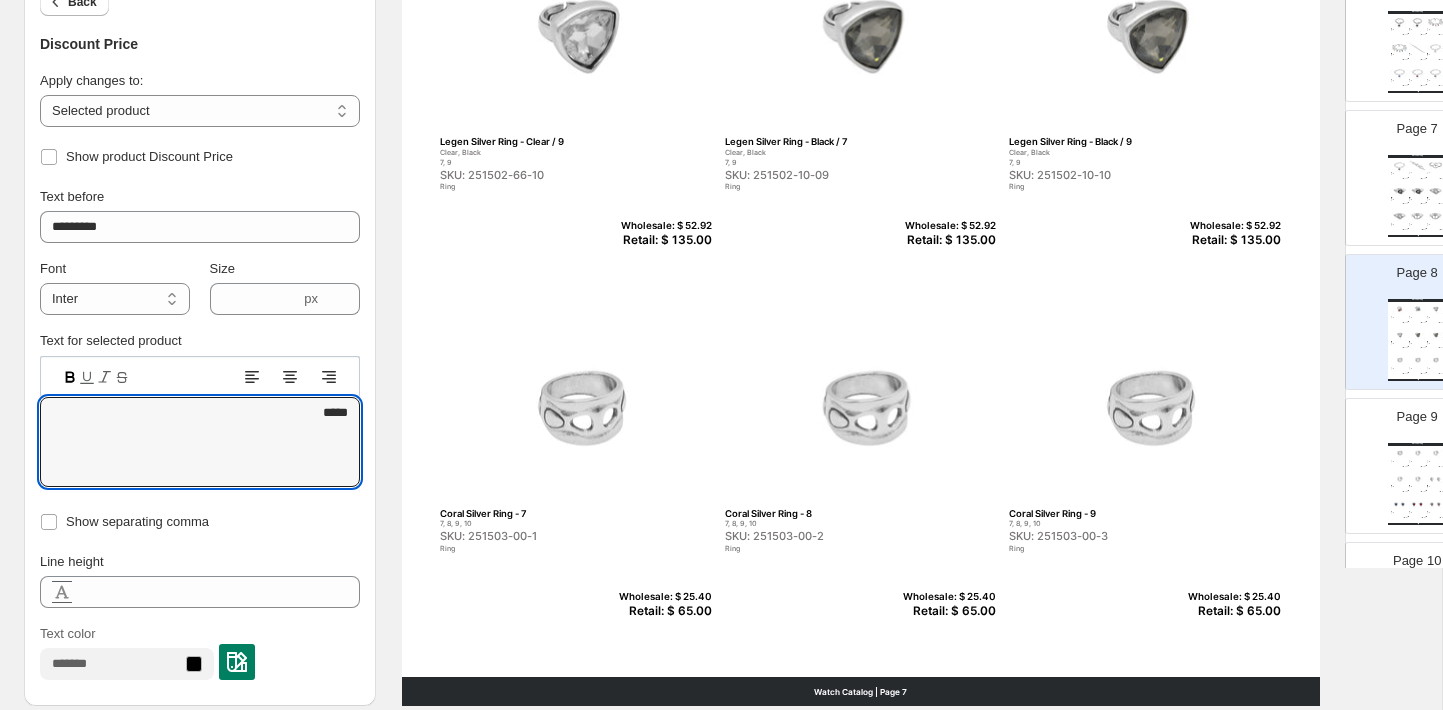 click on "SKU:  251503-00-8" at bounding box center [1397, 462] 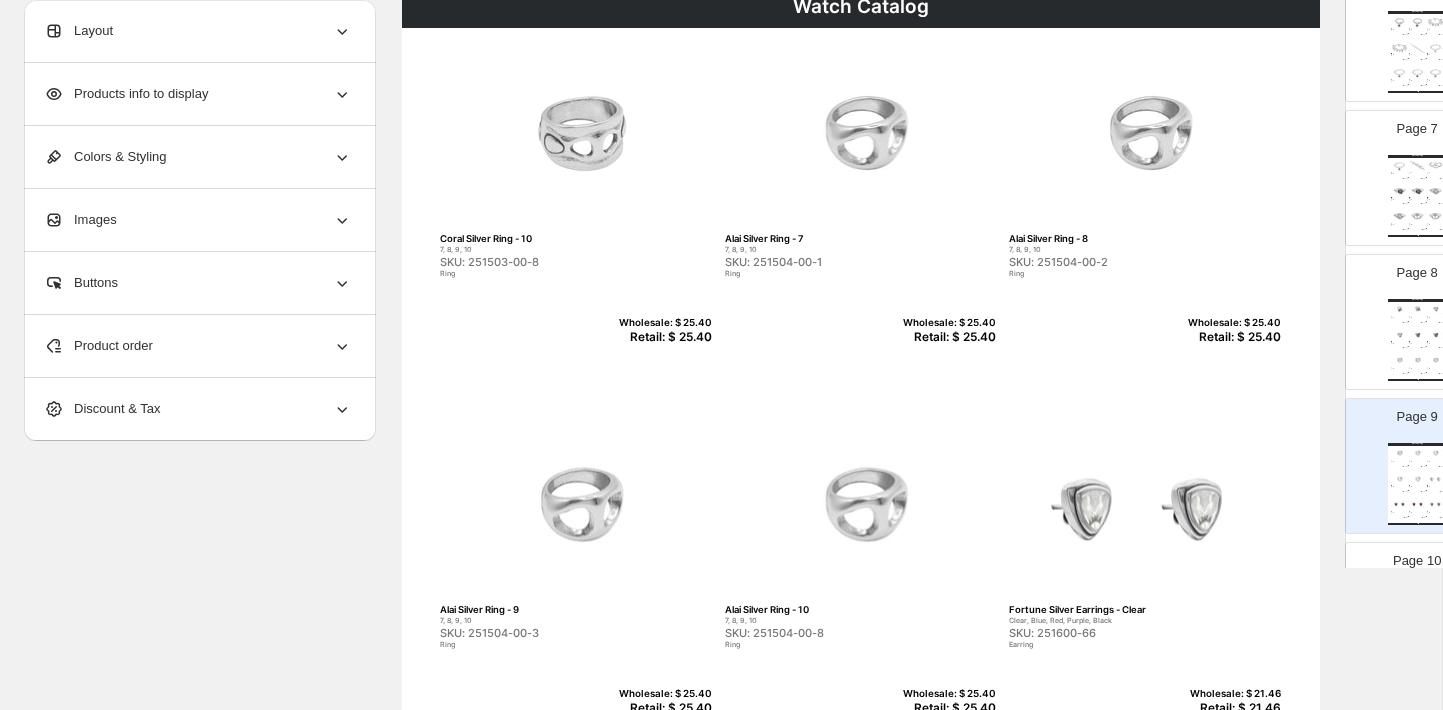 scroll, scrollTop: 19, scrollLeft: 0, axis: vertical 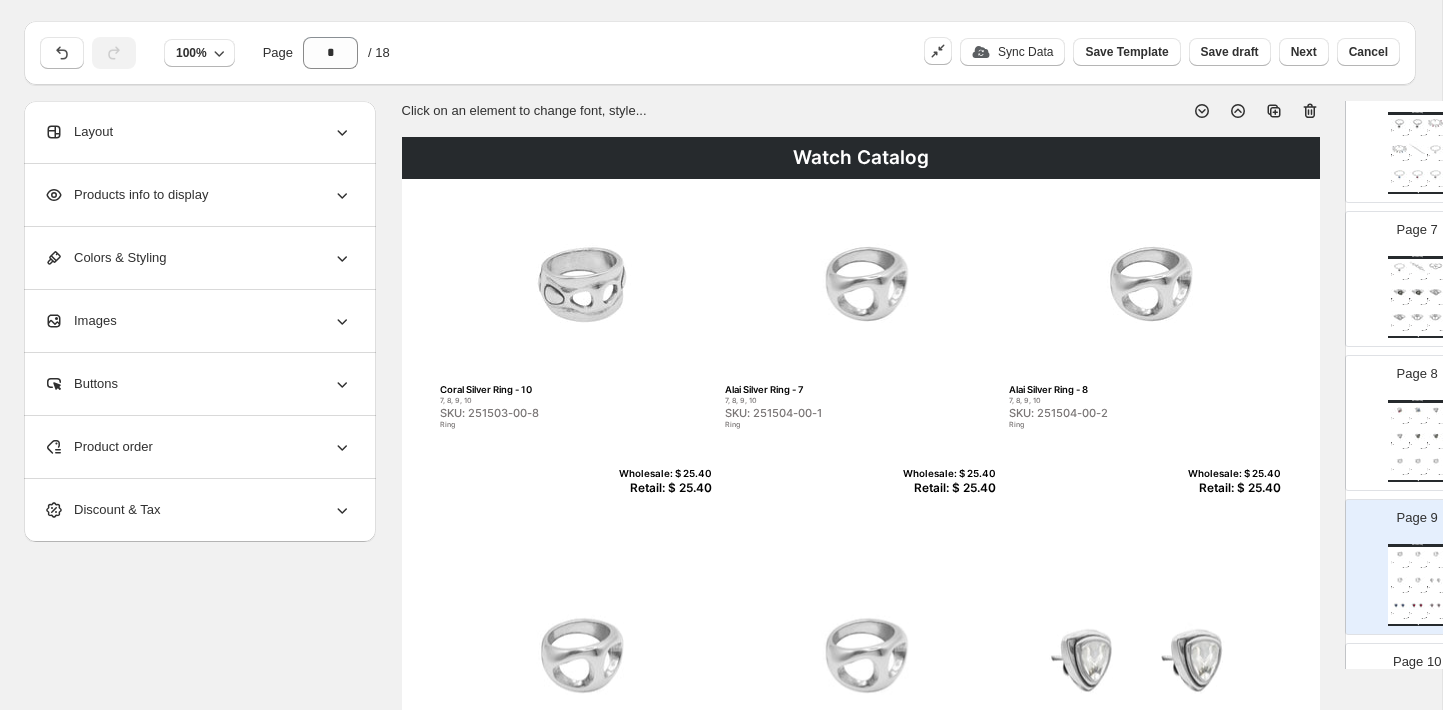 click on "Retail: $ 25.40" at bounding box center (663, 488) 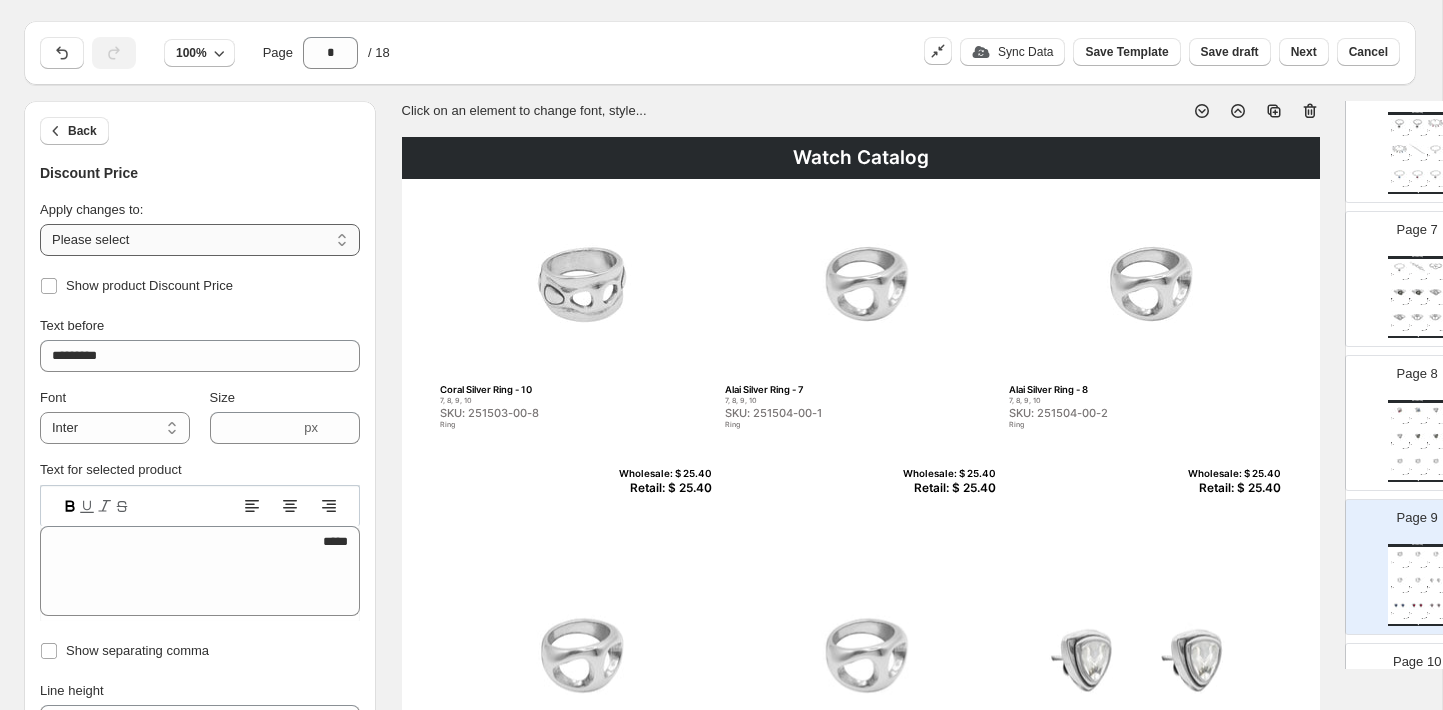 select on "**********" 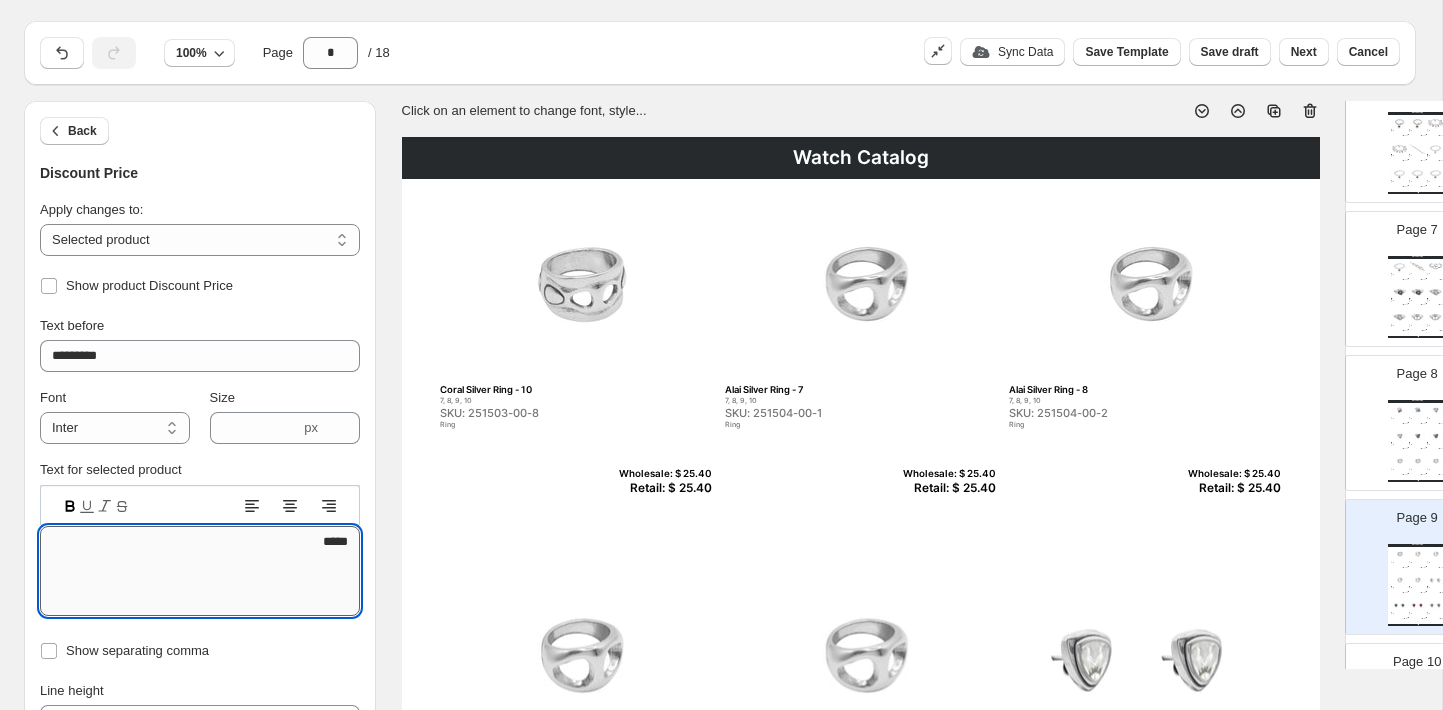 click on "*****" at bounding box center (200, 571) 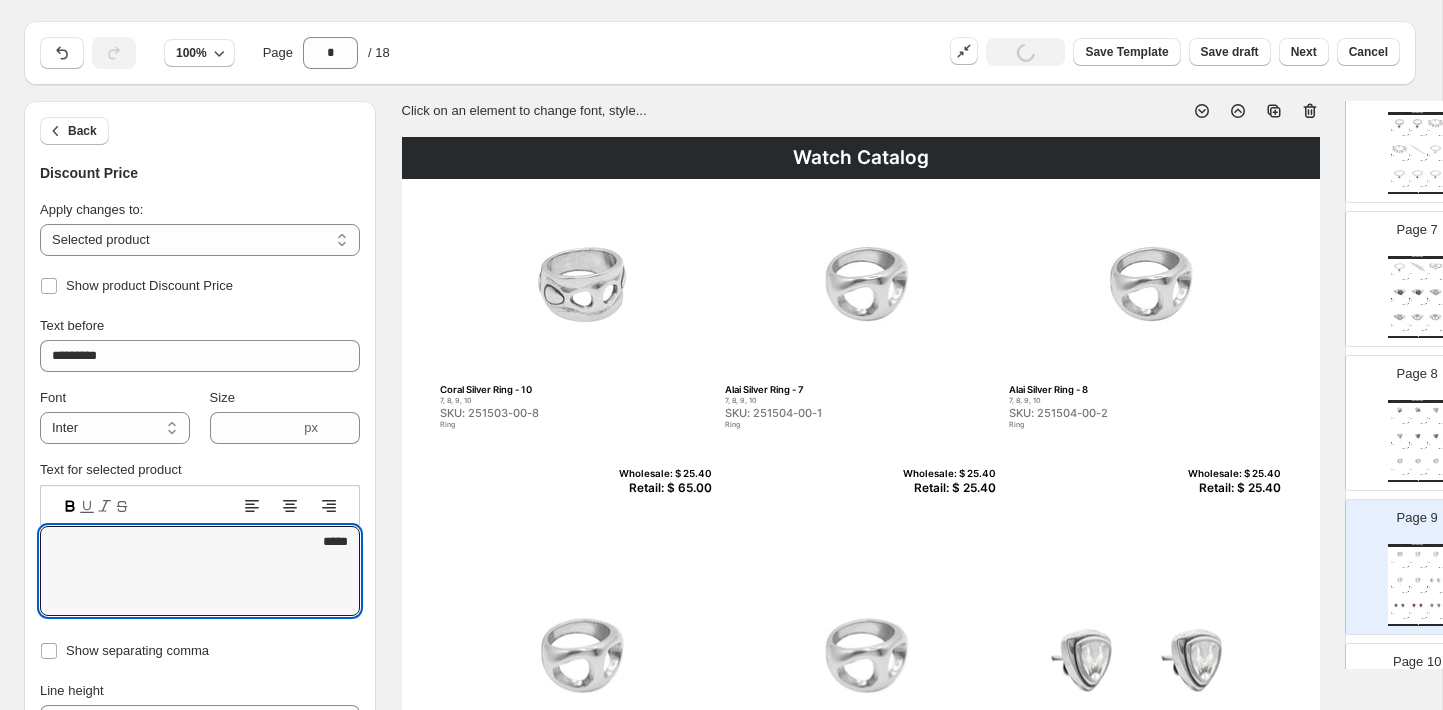 type on "*****" 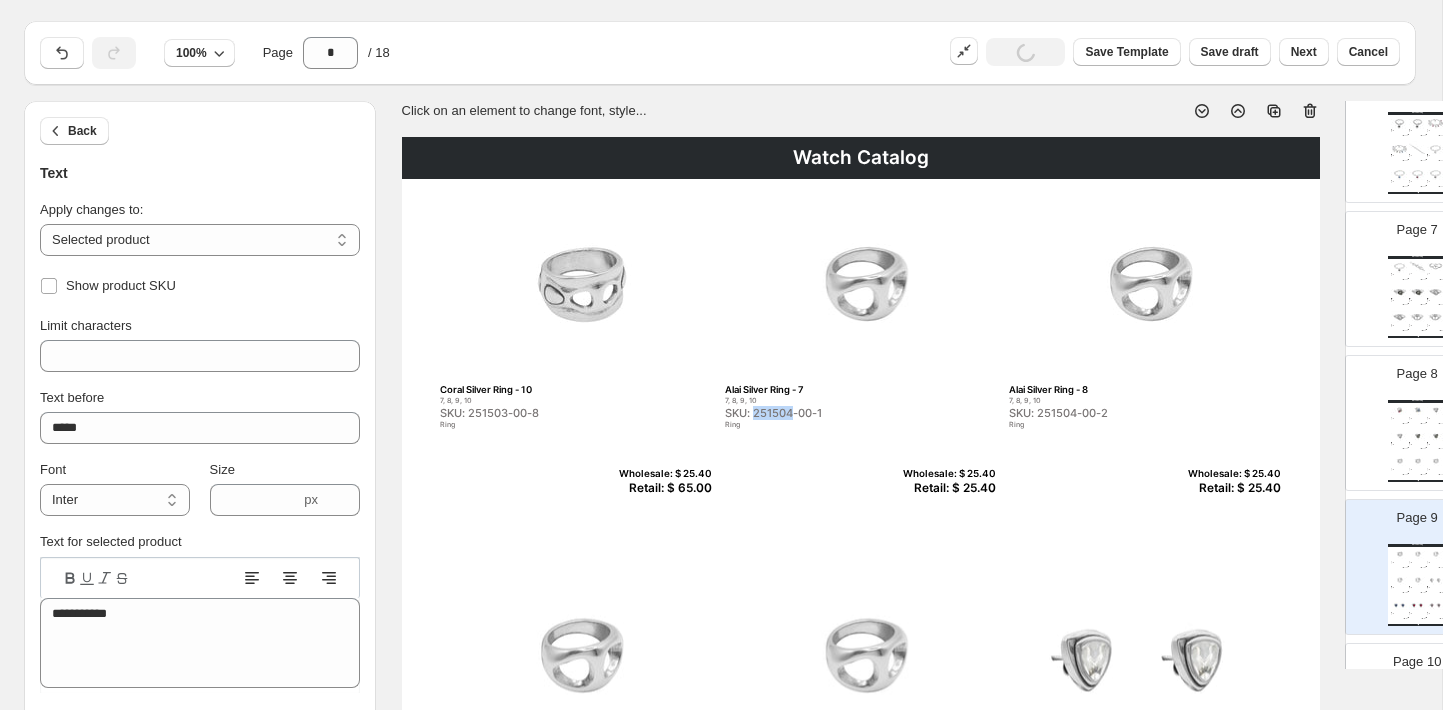click on "SKU:  251504-00-1" at bounding box center (818, 413) 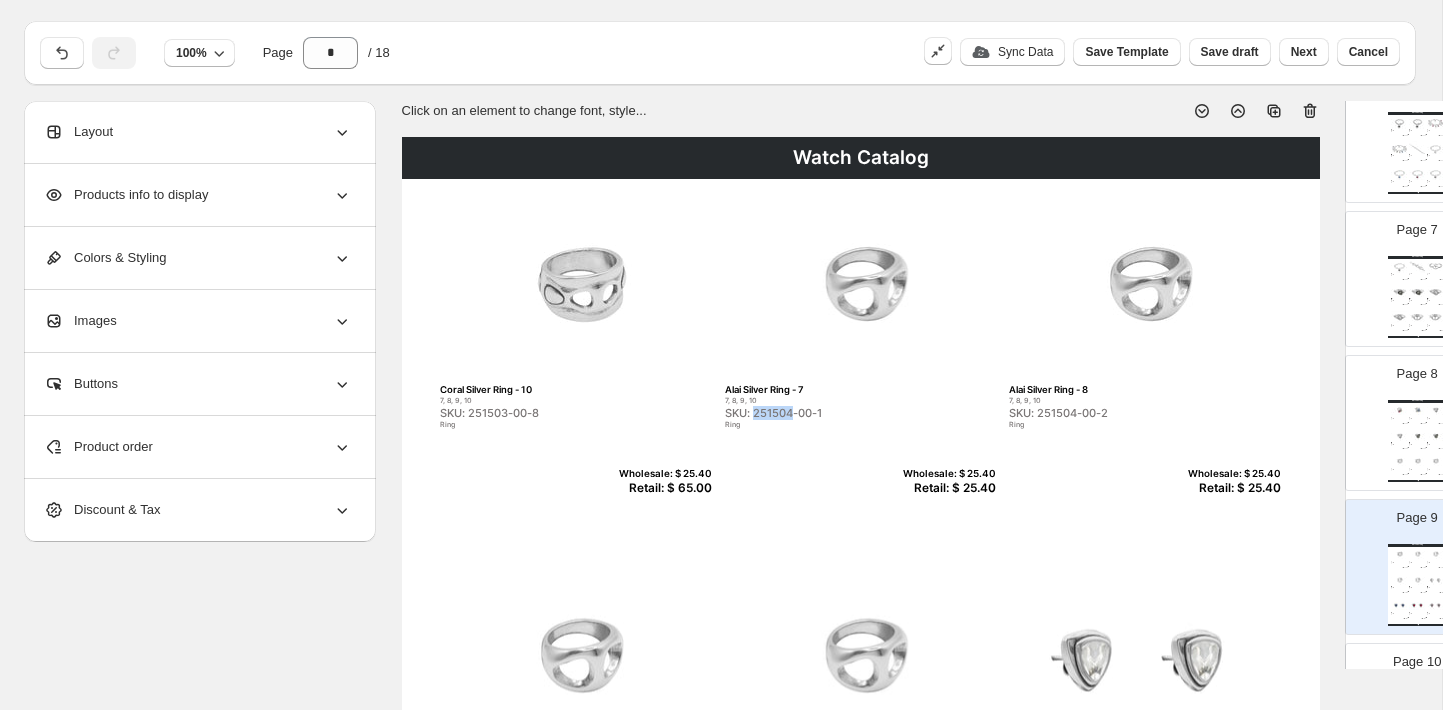 copy on "251504" 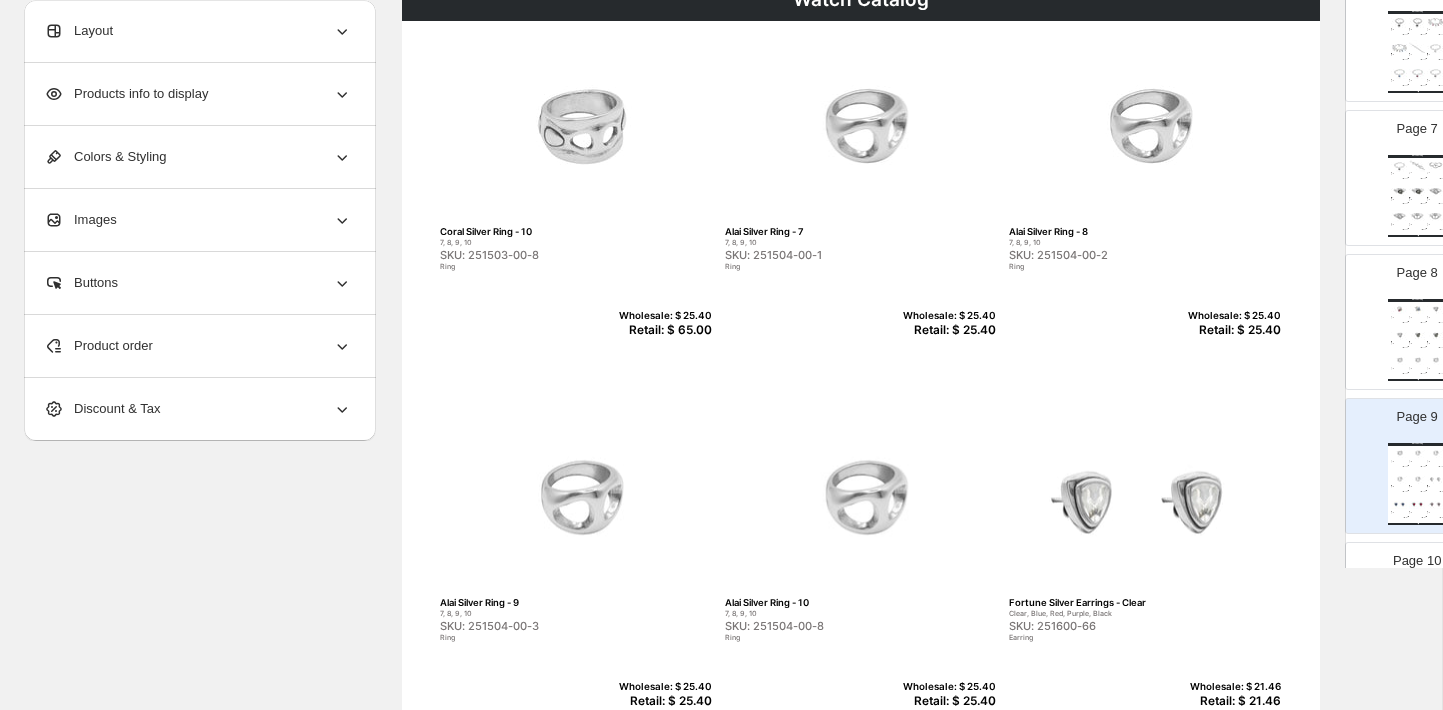 click on "Retail: $ 25.40" at bounding box center [947, 330] 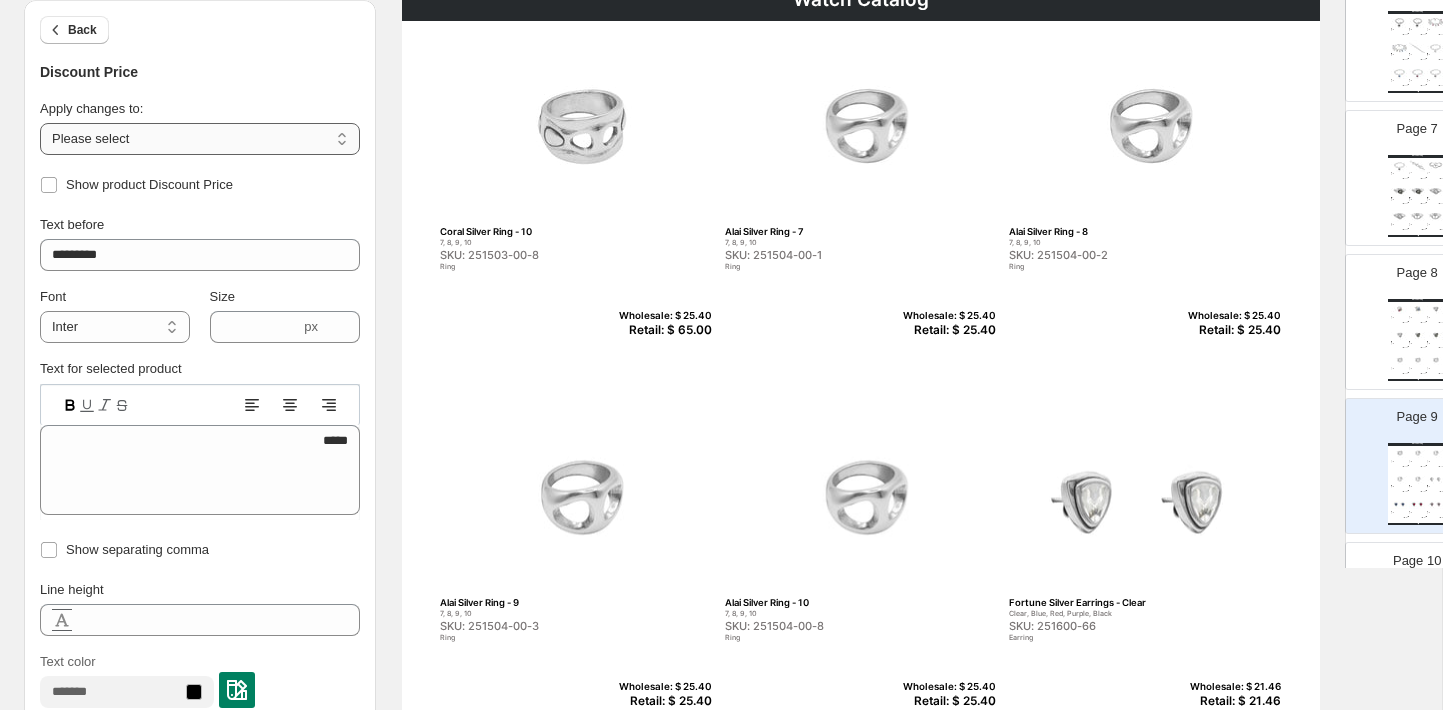 select on "**********" 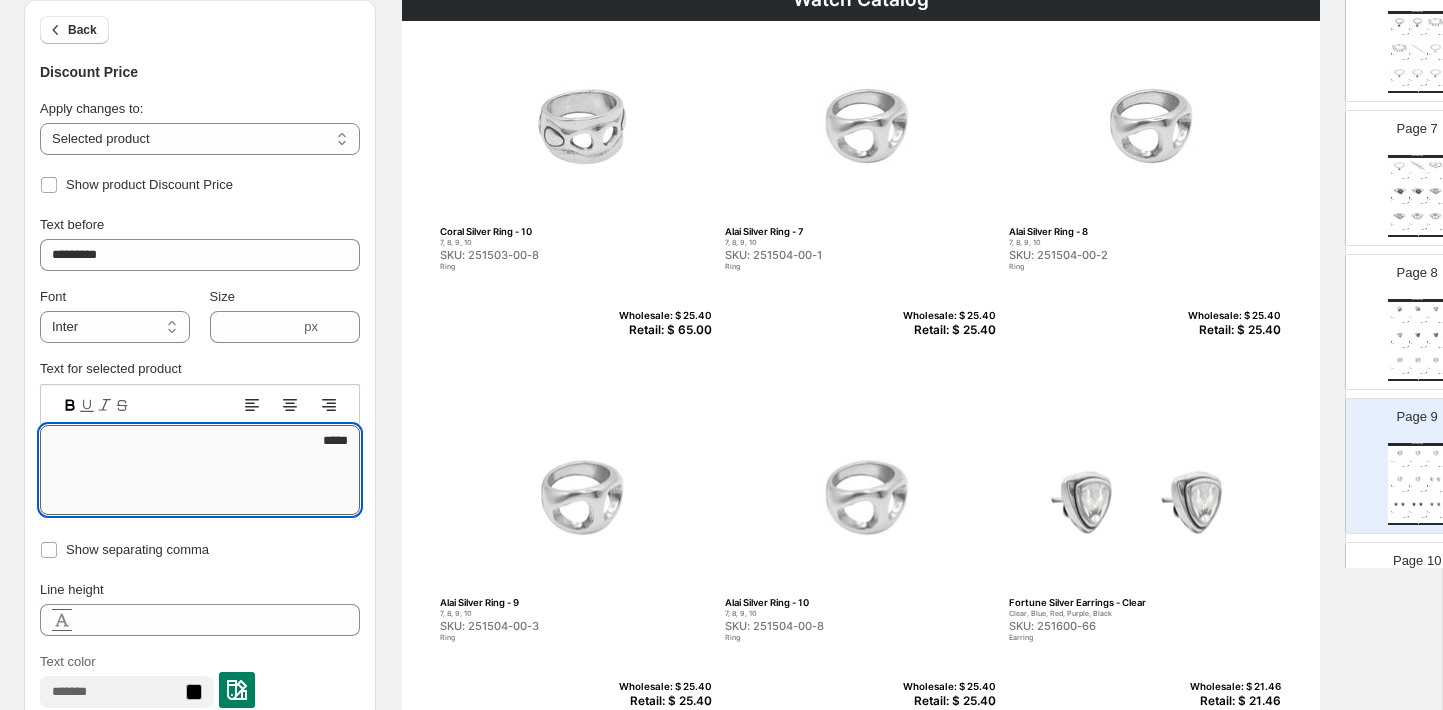 click on "*****" at bounding box center [200, 470] 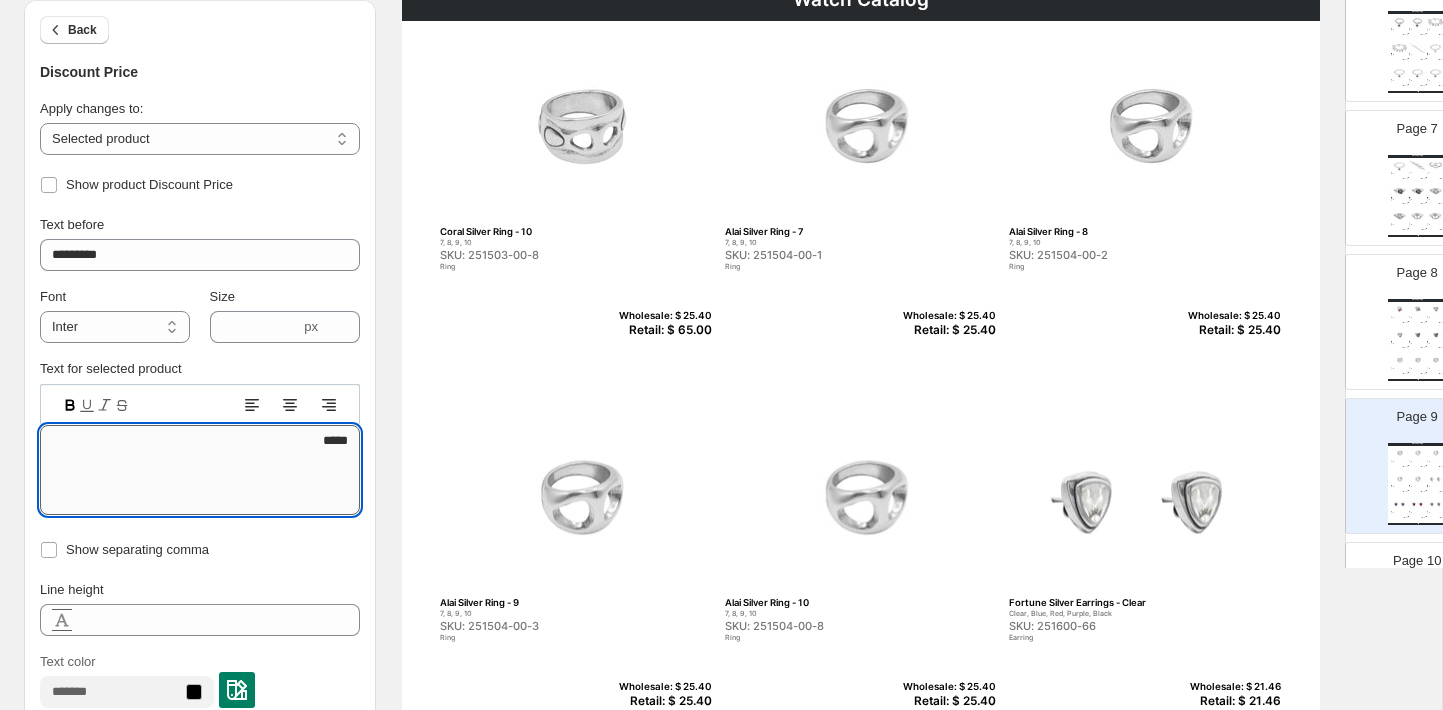 paste on "*" 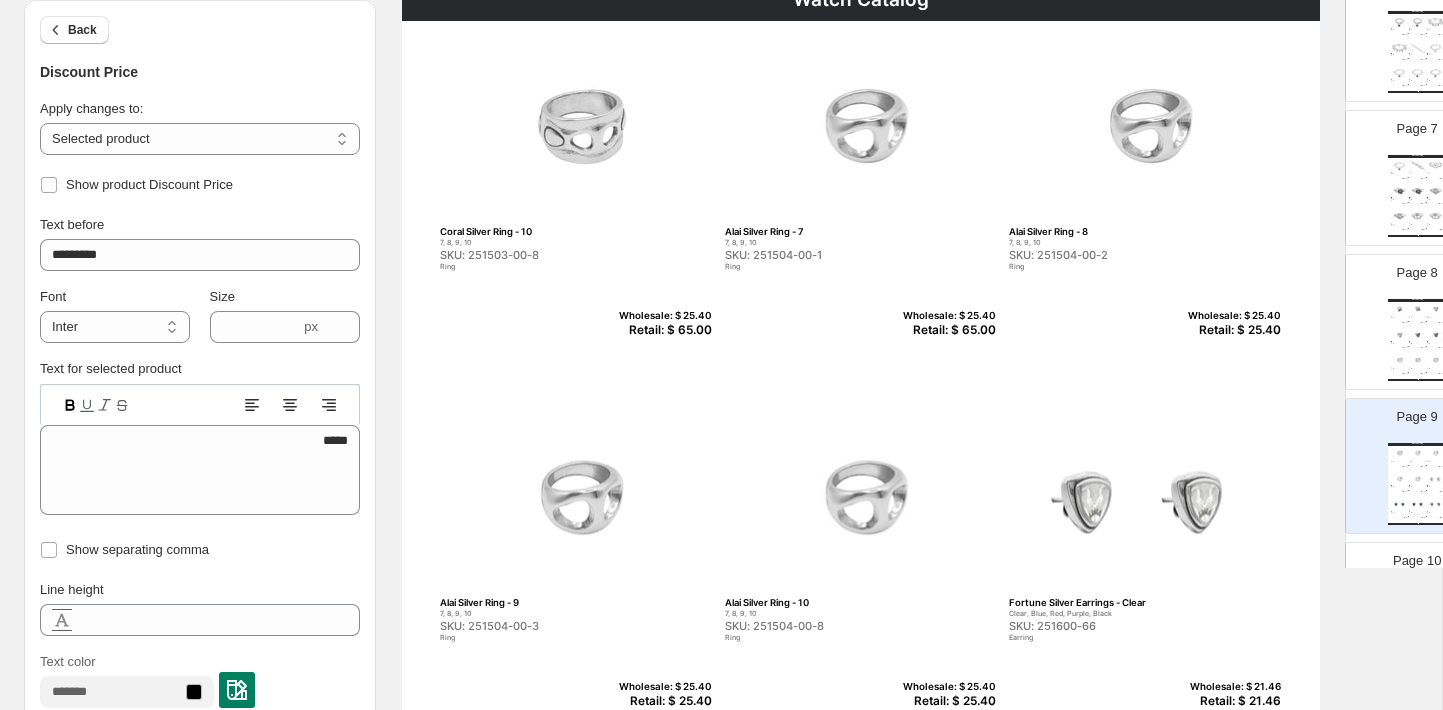 click on "Retail: $ 25.40" at bounding box center (1232, 330) 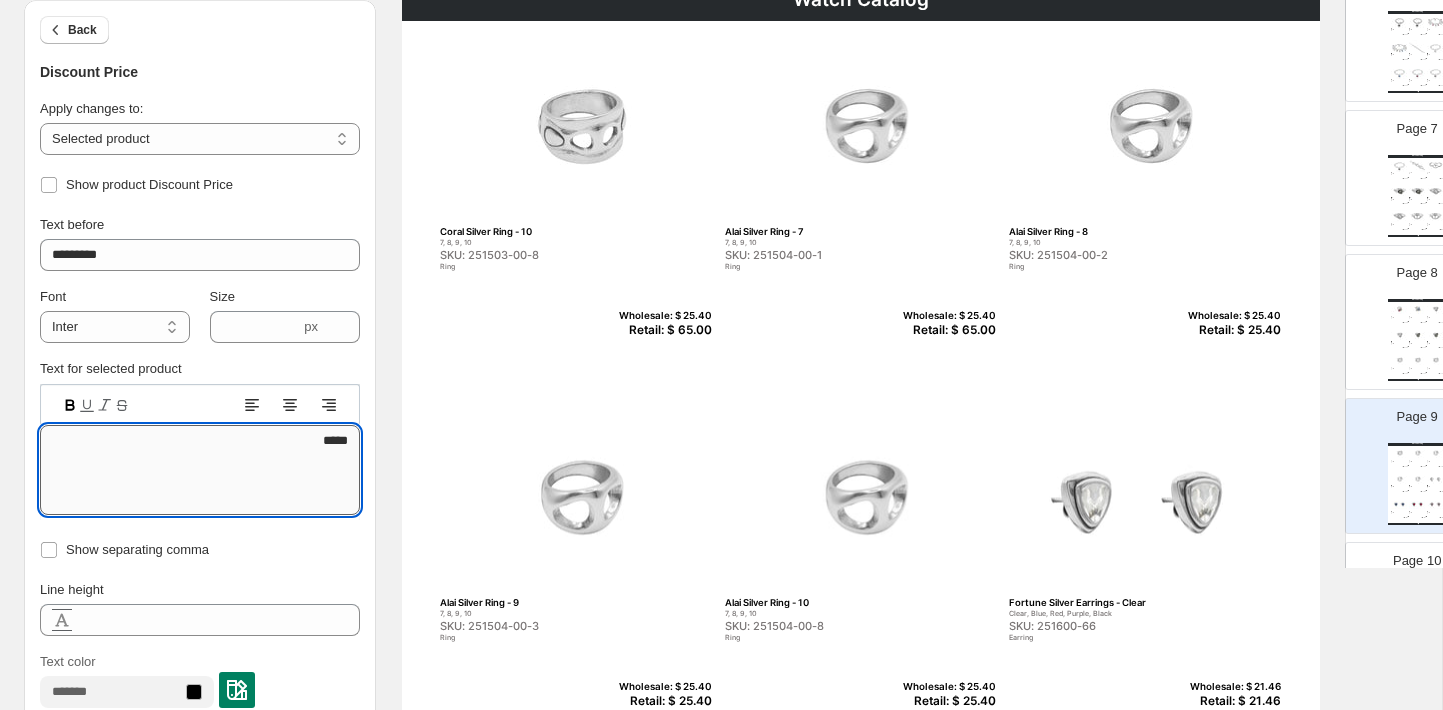 click on "*****" at bounding box center (200, 470) 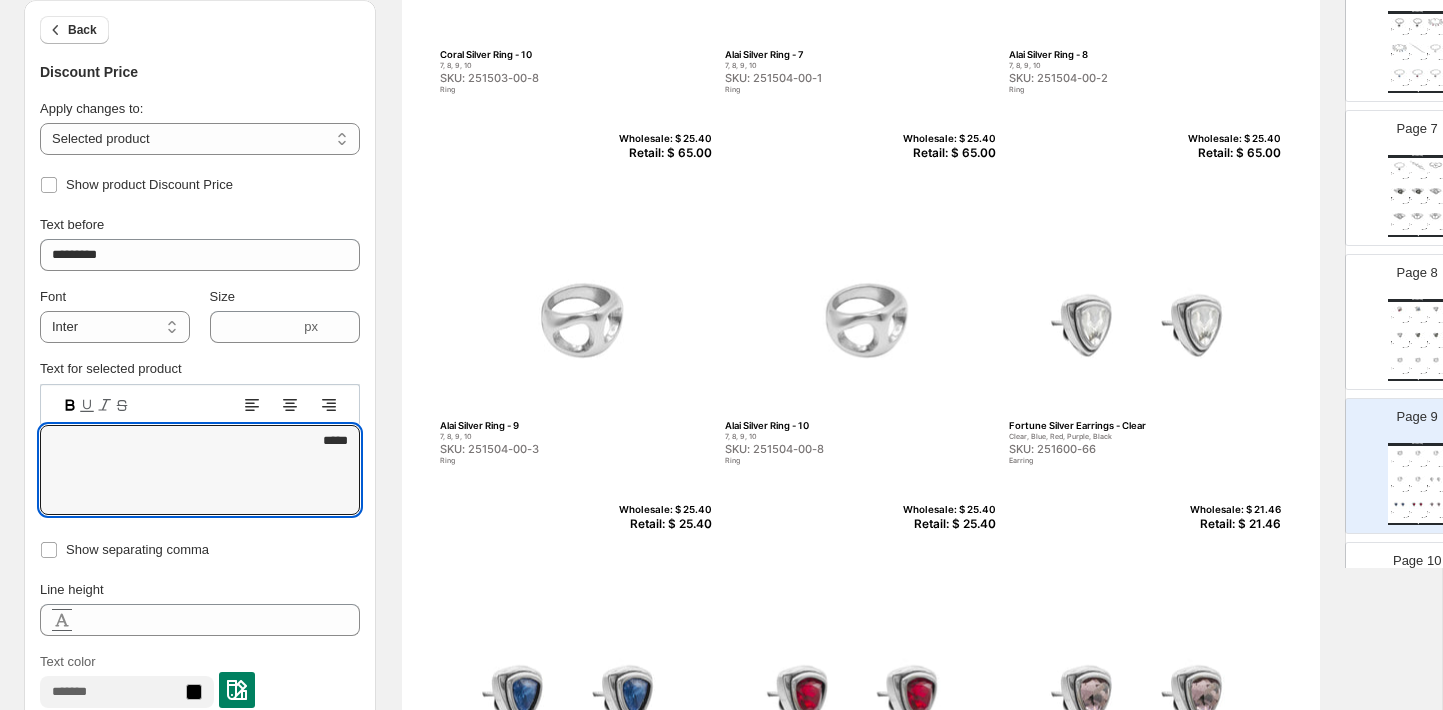 scroll, scrollTop: 365, scrollLeft: 0, axis: vertical 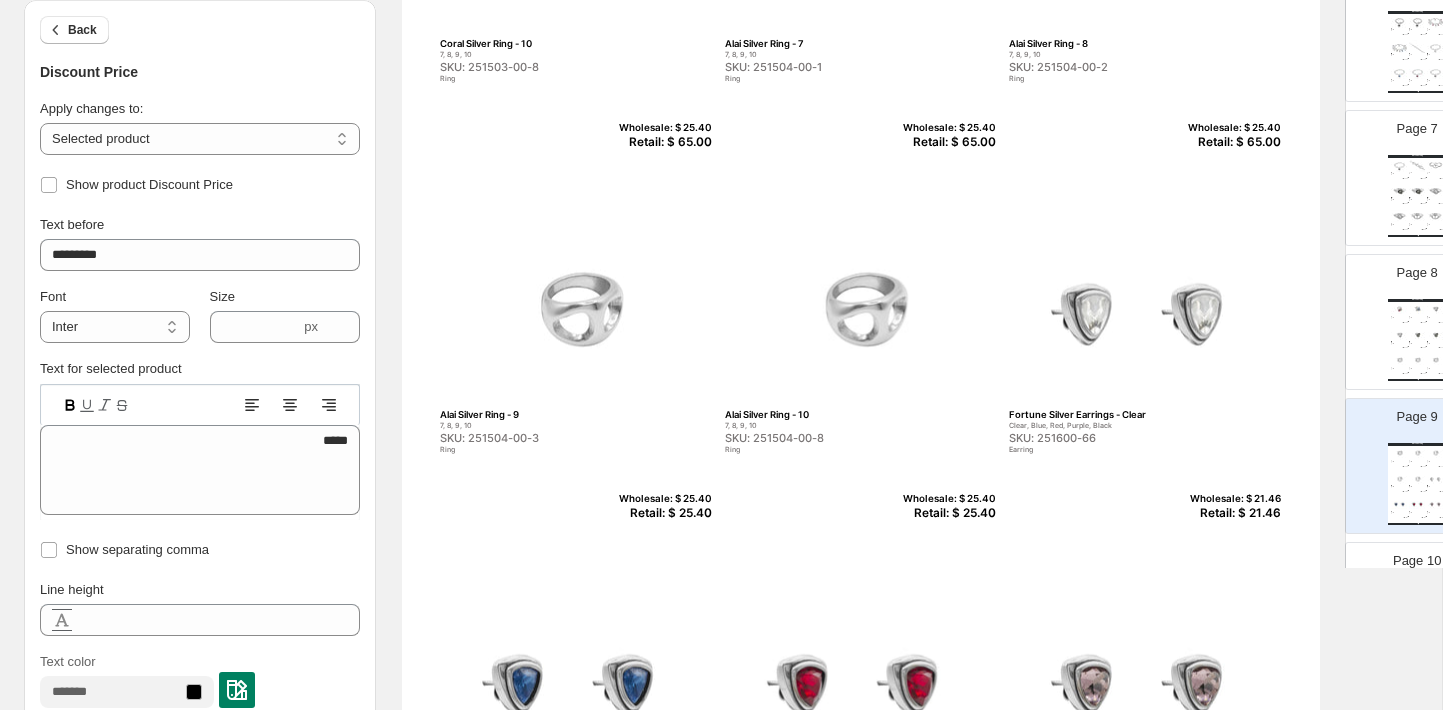 click on "Retail: $ 25.40" at bounding box center [663, 513] 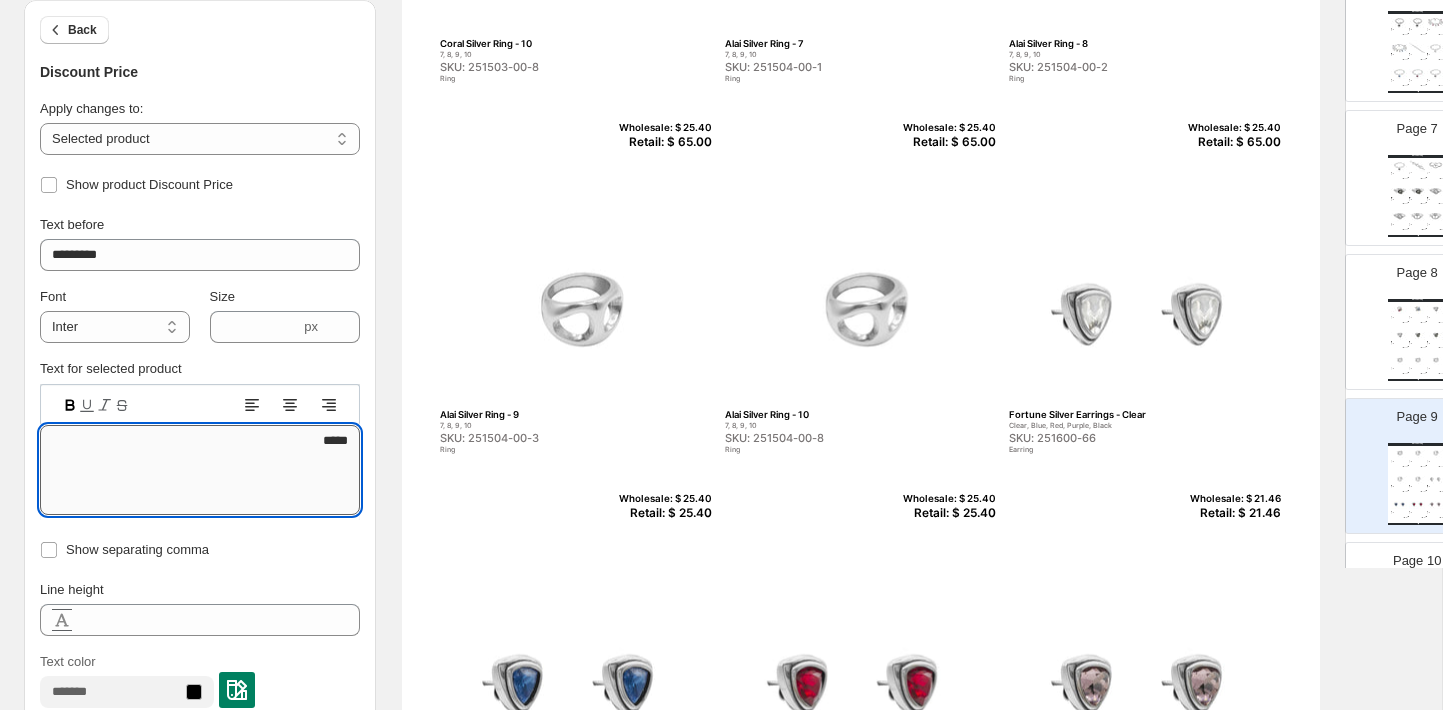 click on "*****" at bounding box center [200, 470] 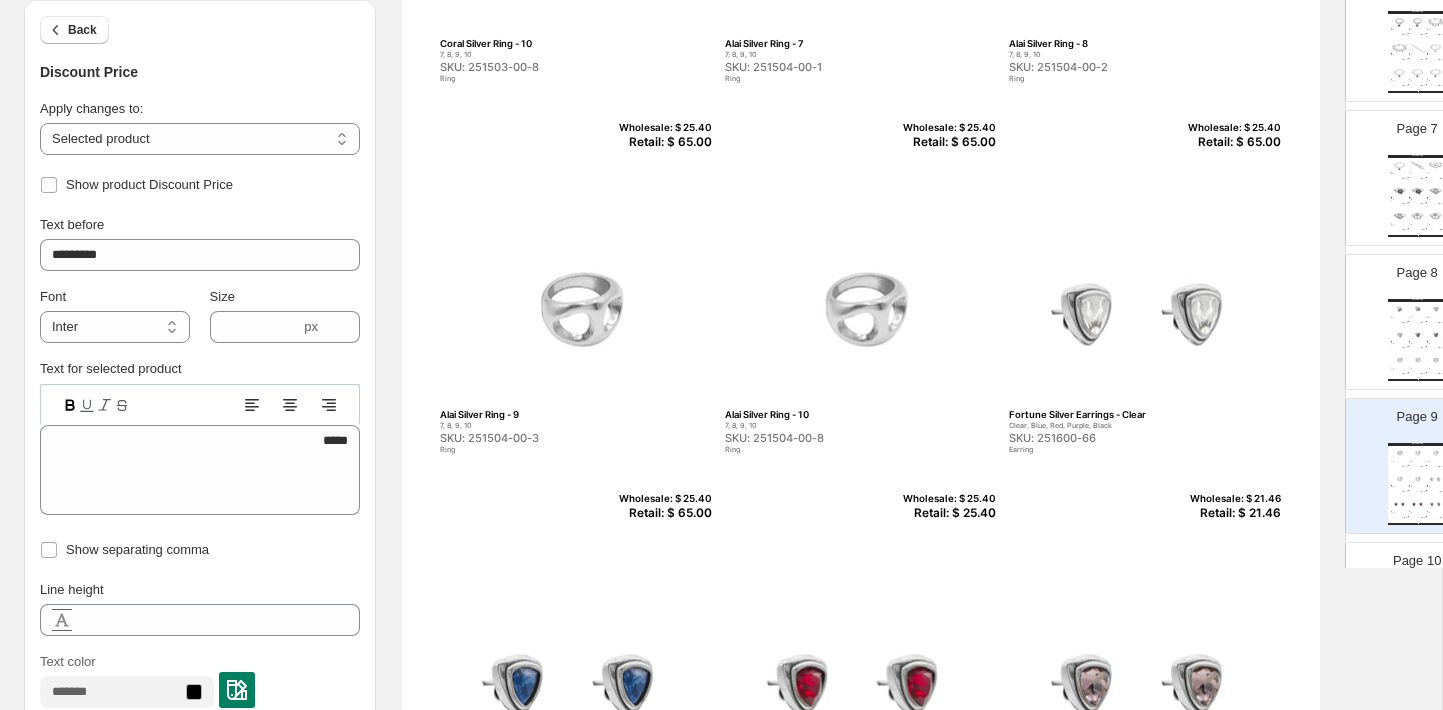 click on "Retail: $ 25.40" at bounding box center [947, 513] 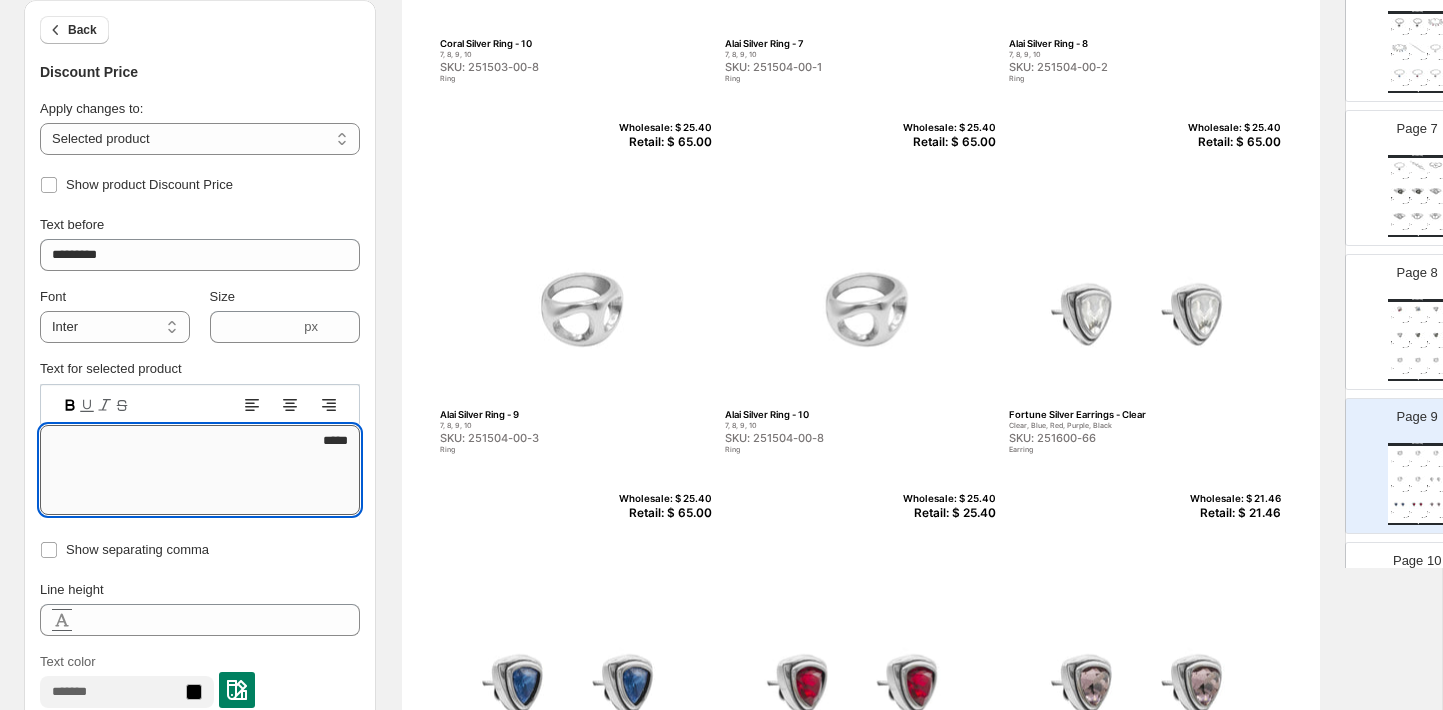 click on "*****" at bounding box center (200, 470) 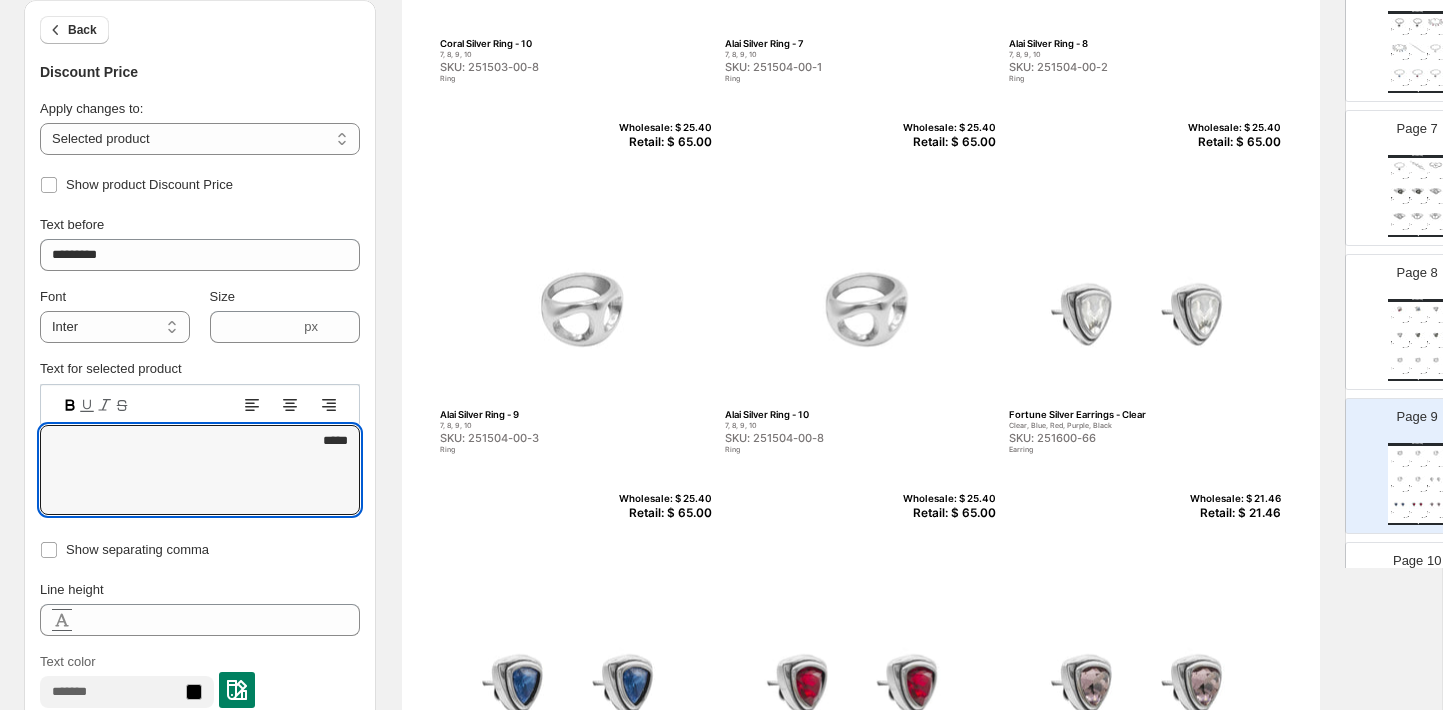type on "*****" 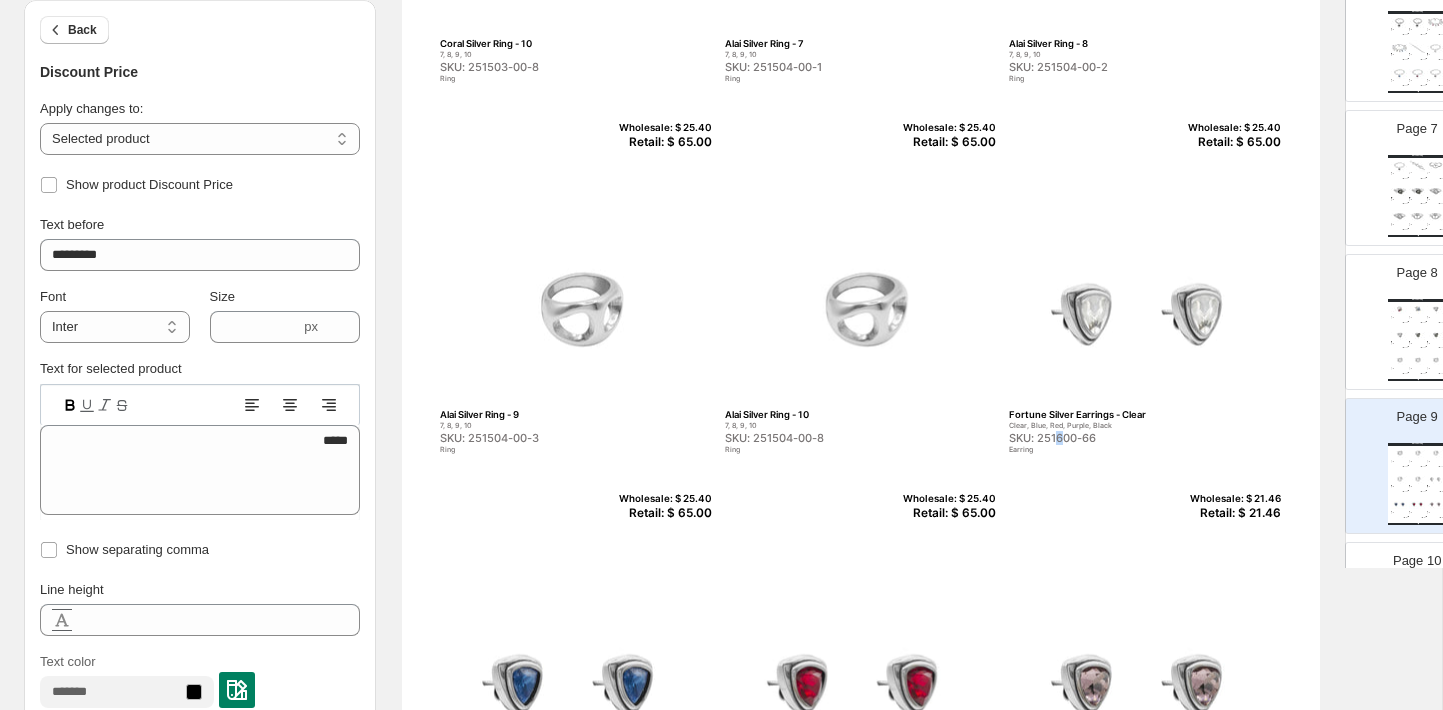click on "SKU:  251600-66" at bounding box center [1102, 438] 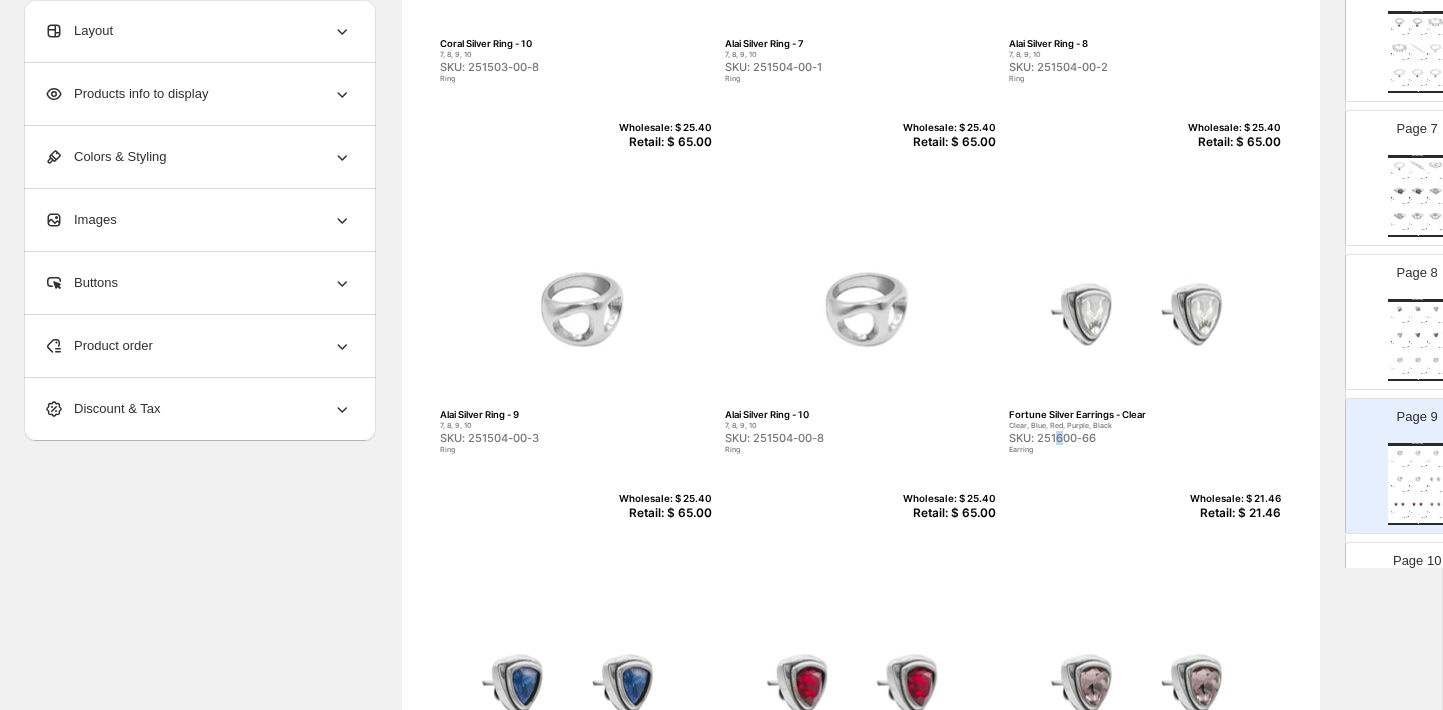 click on "SKU:  251600-66" at bounding box center [1102, 438] 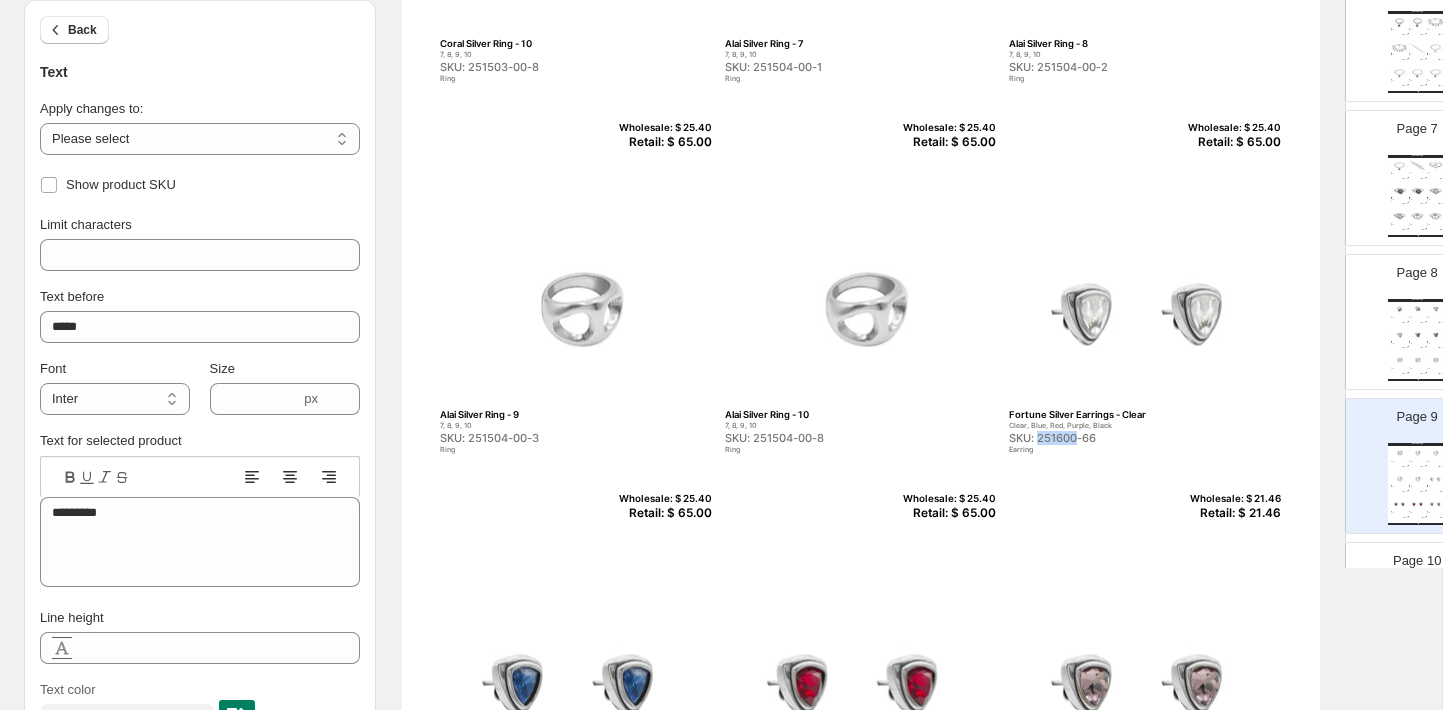 click on "SKU:  251600-66" at bounding box center [1102, 438] 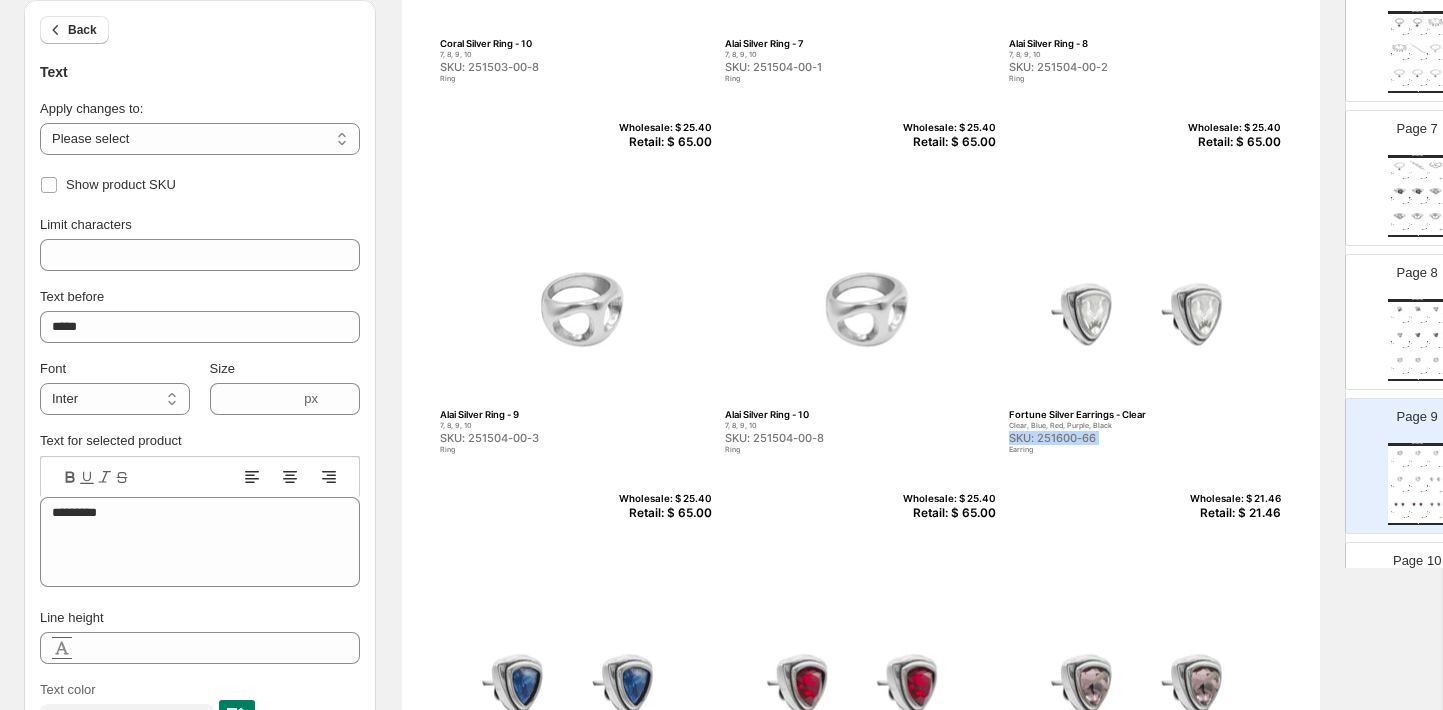 click on "SKU:  251600-66" at bounding box center (1102, 438) 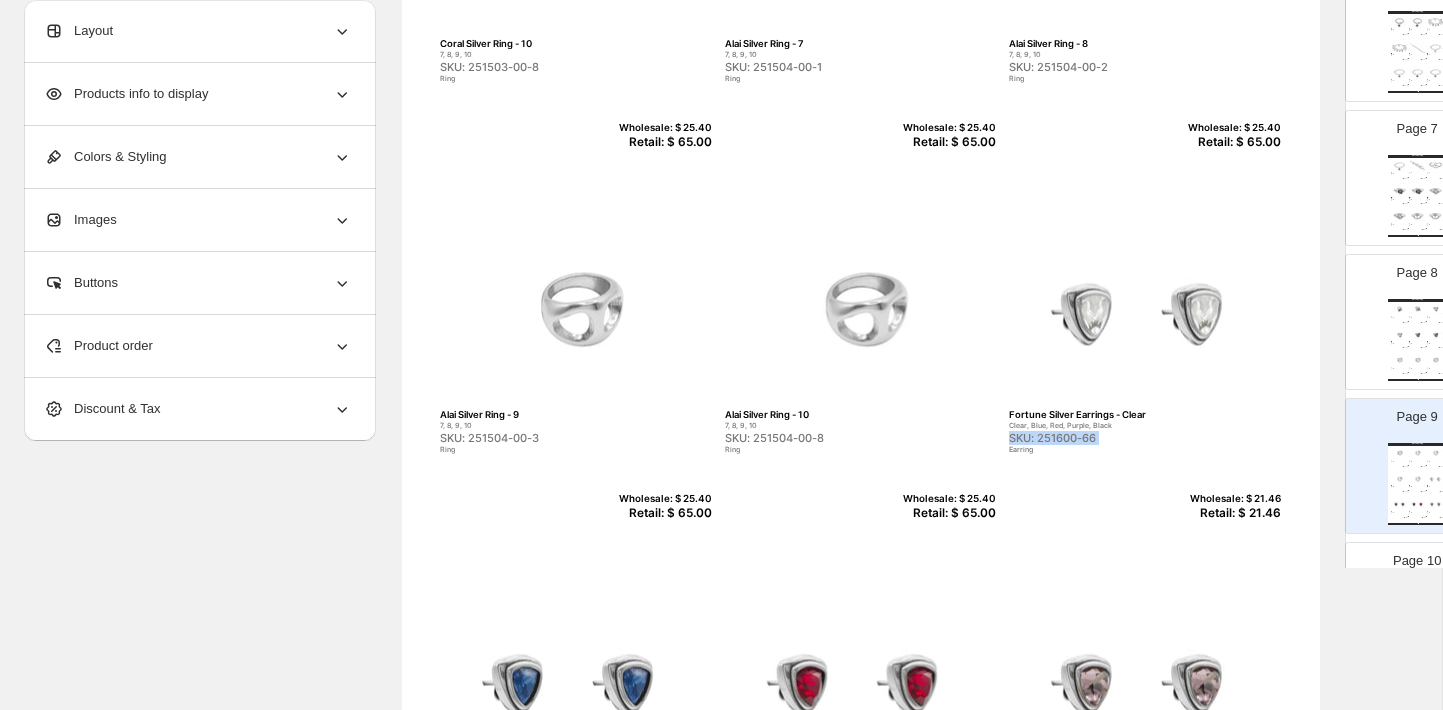 click on "SKU:  251600-66" at bounding box center [1102, 438] 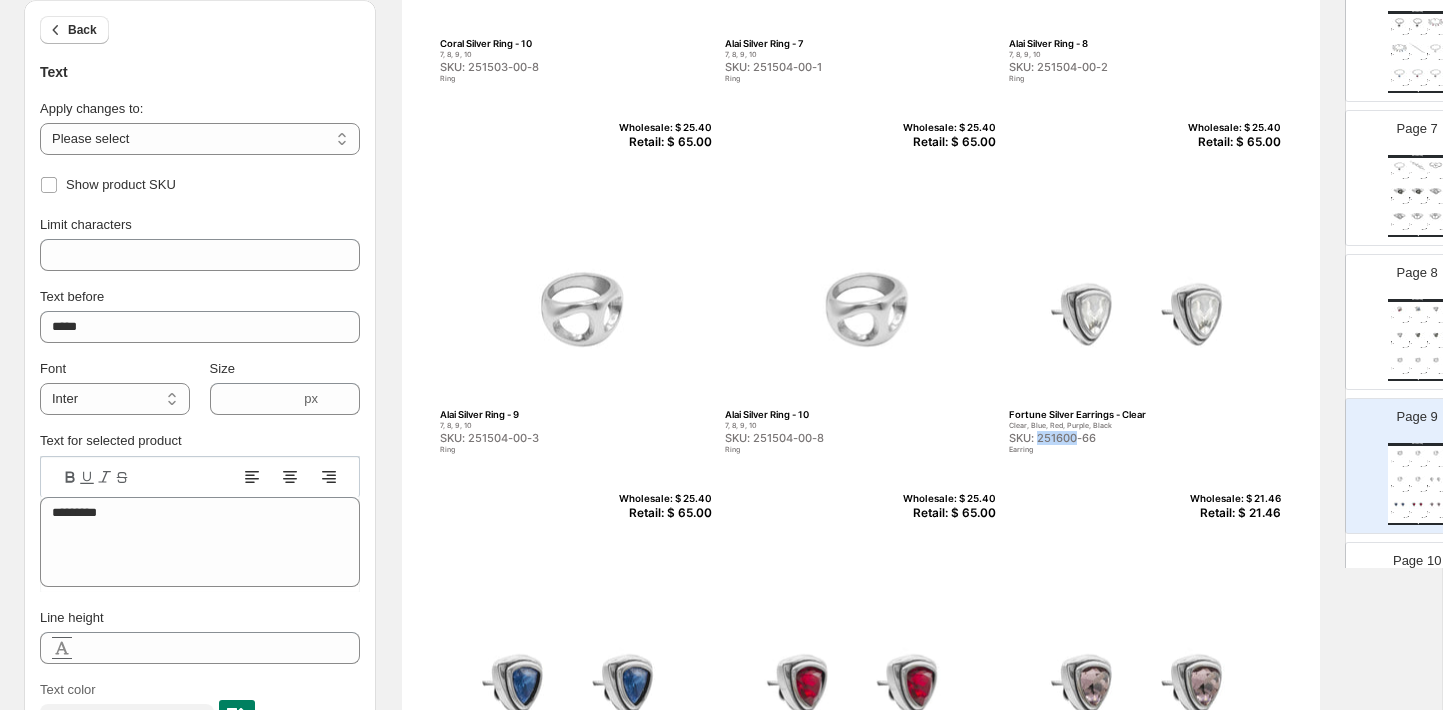 copy on "251600" 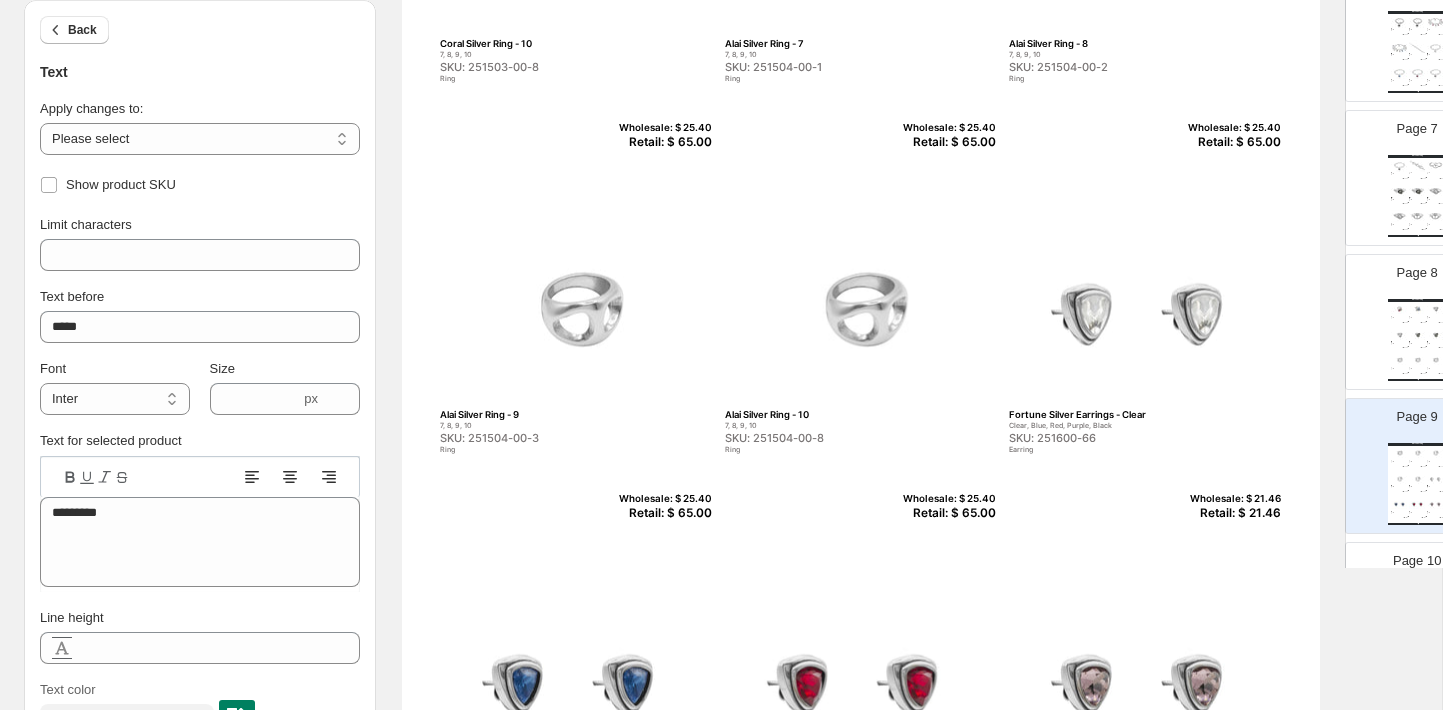 click on "Retail: $ 21.46" at bounding box center (1232, 513) 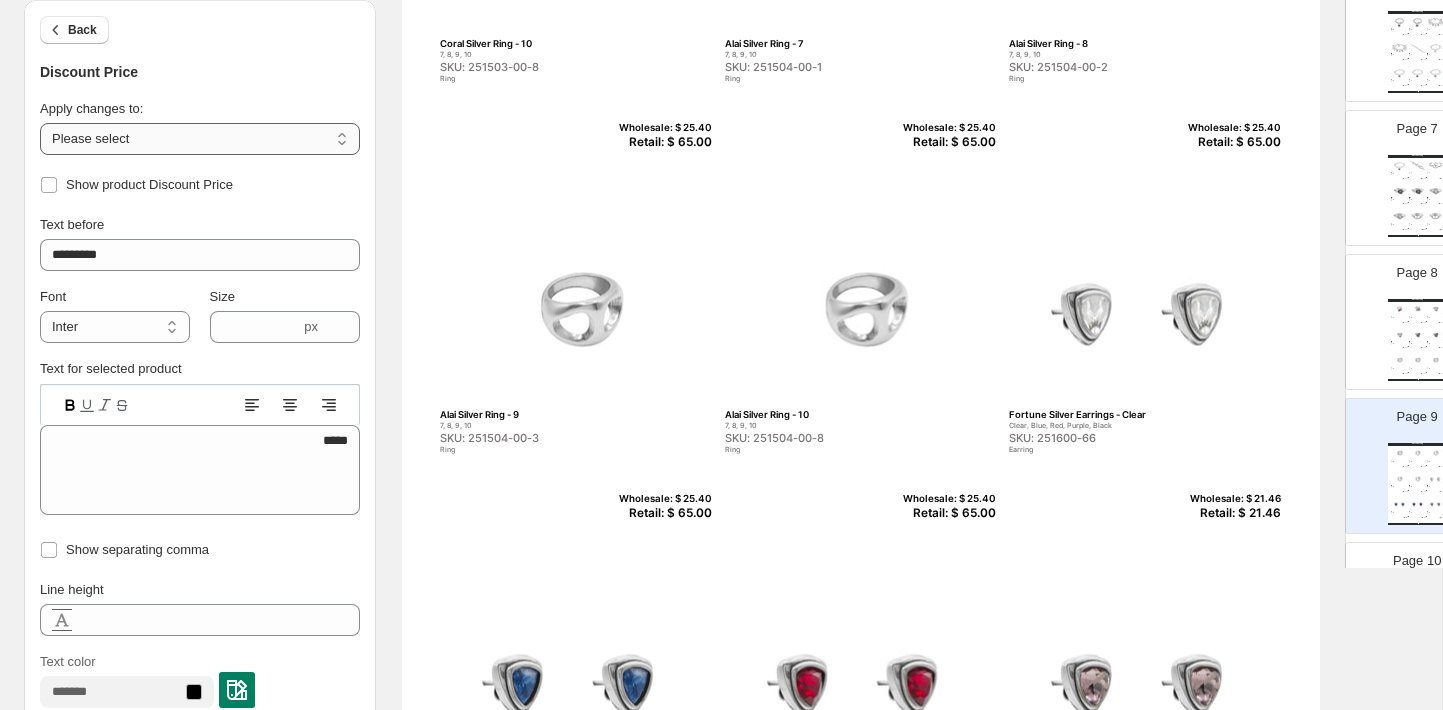 select on "**********" 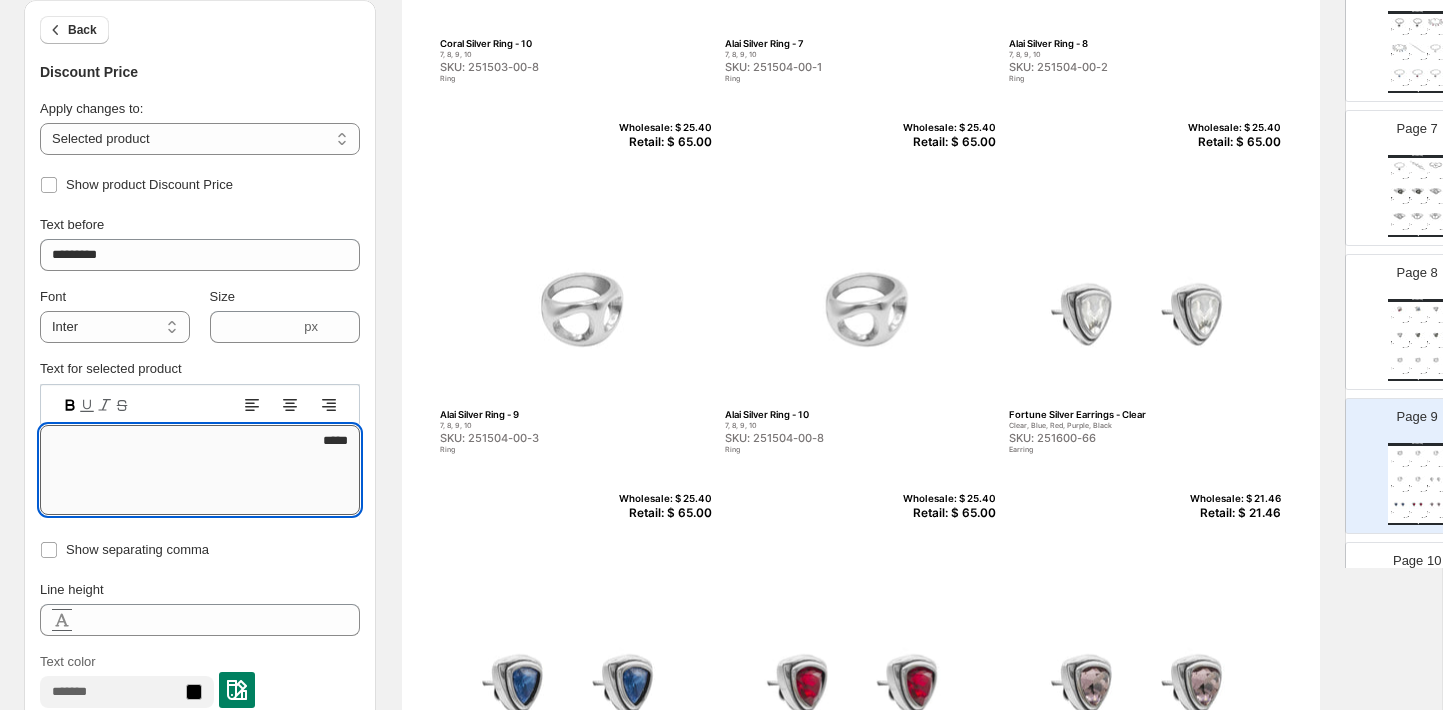 click on "*****" at bounding box center (200, 470) 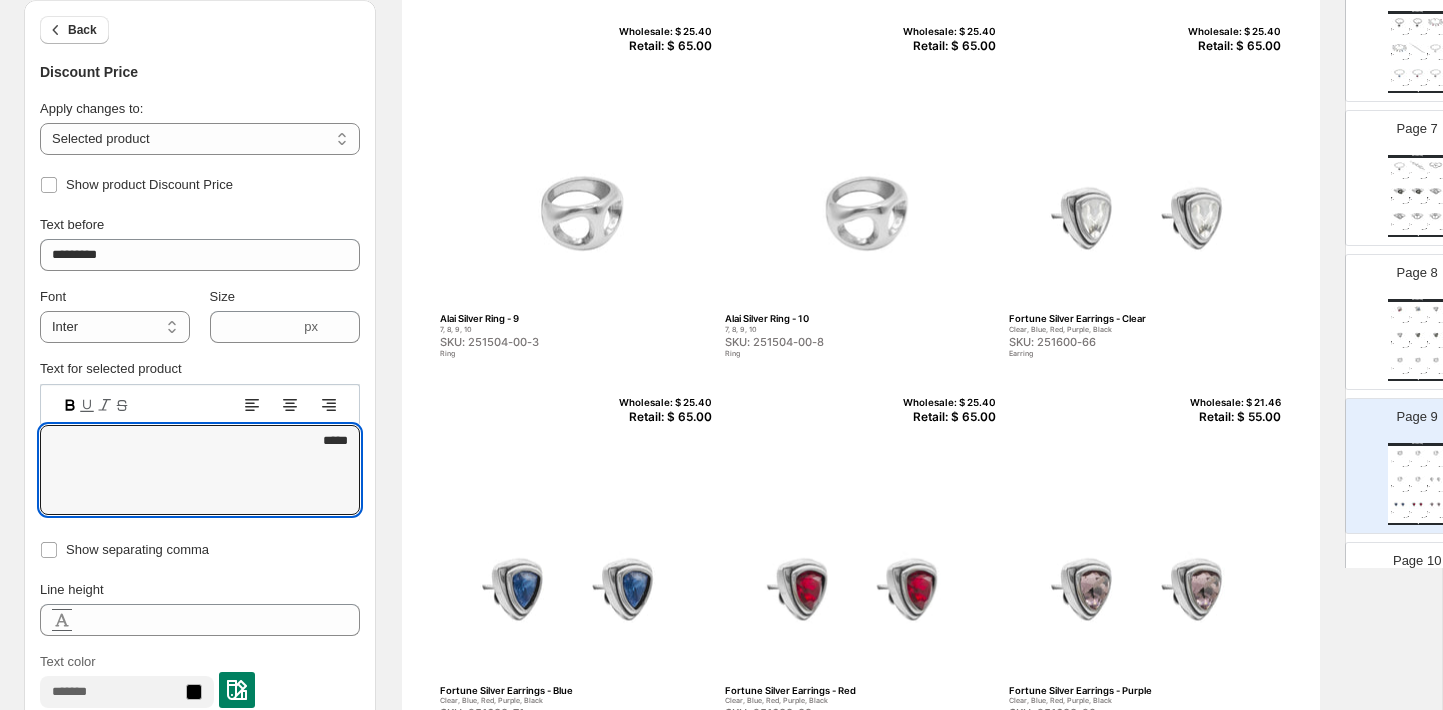 scroll, scrollTop: 487, scrollLeft: 0, axis: vertical 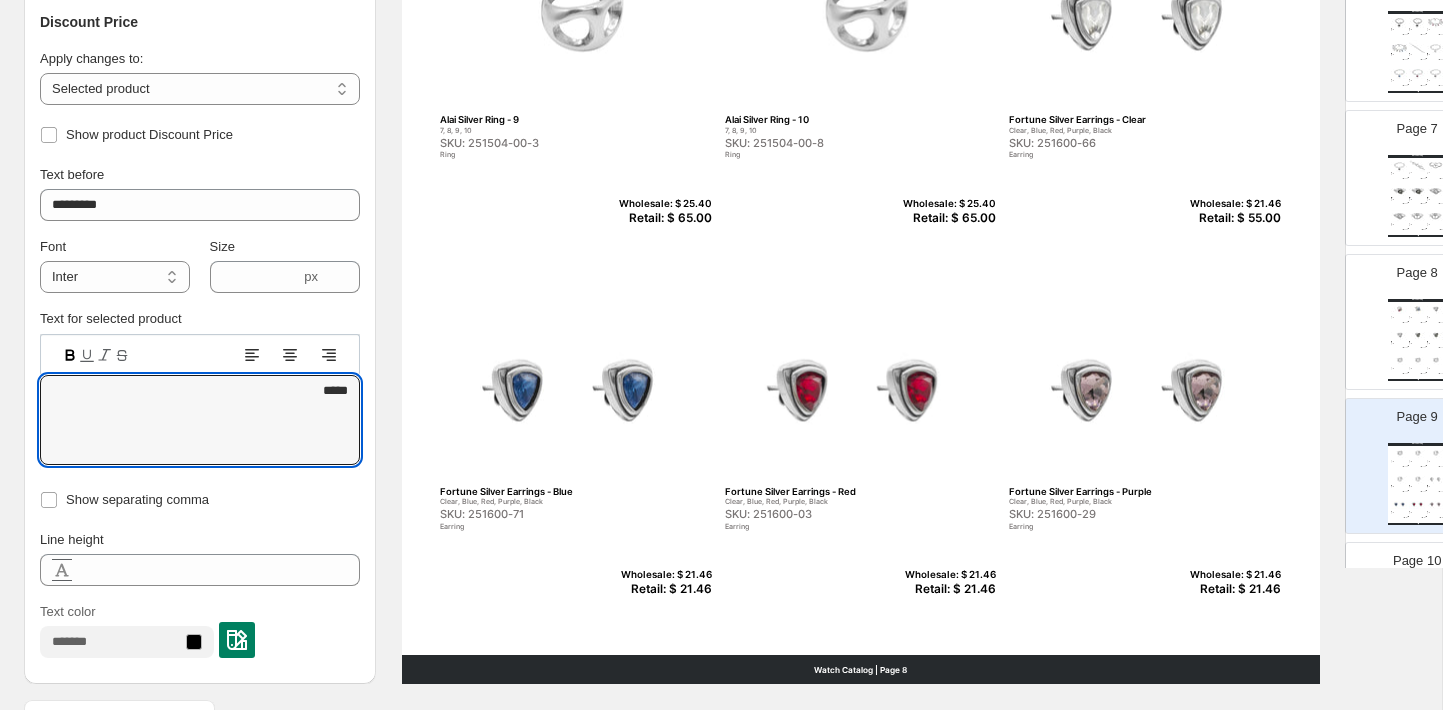 click on "Retail: $ 21.46" at bounding box center [663, 589] 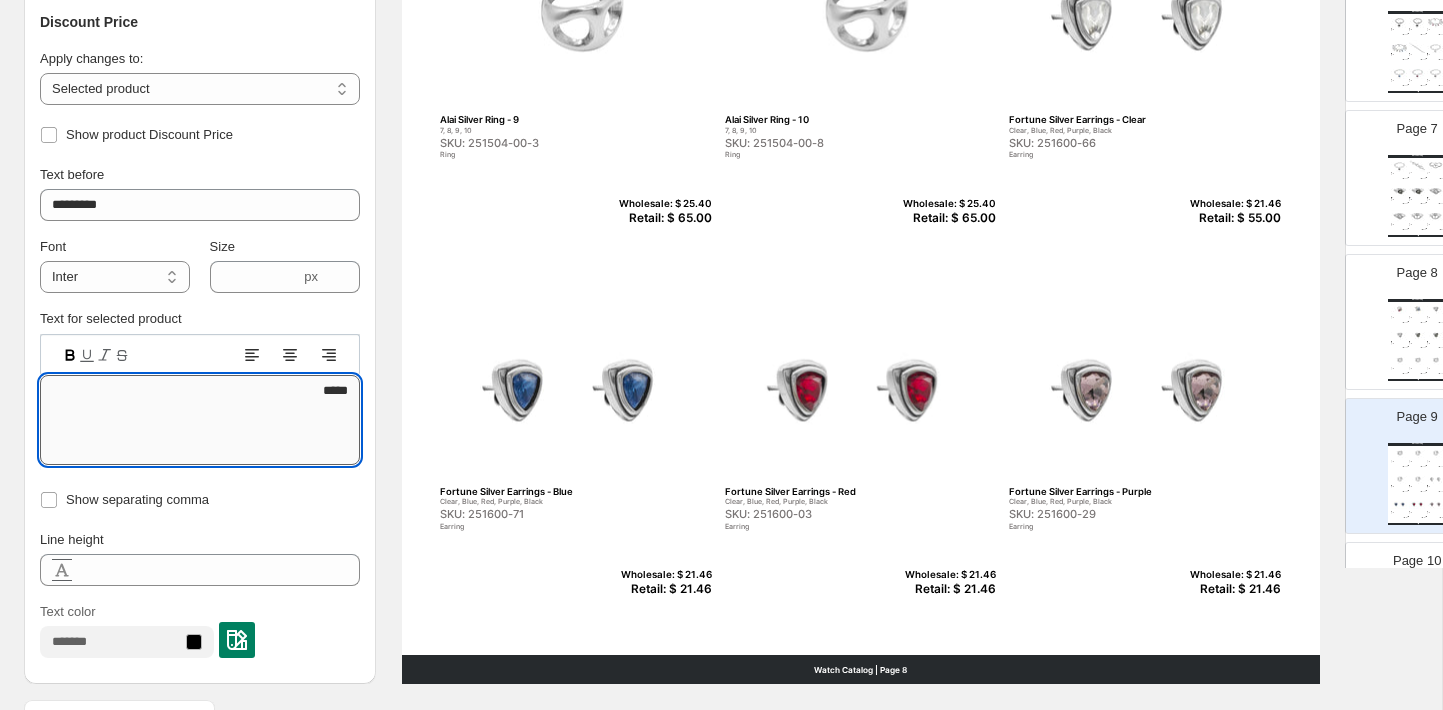 click on "*****" at bounding box center [200, 420] 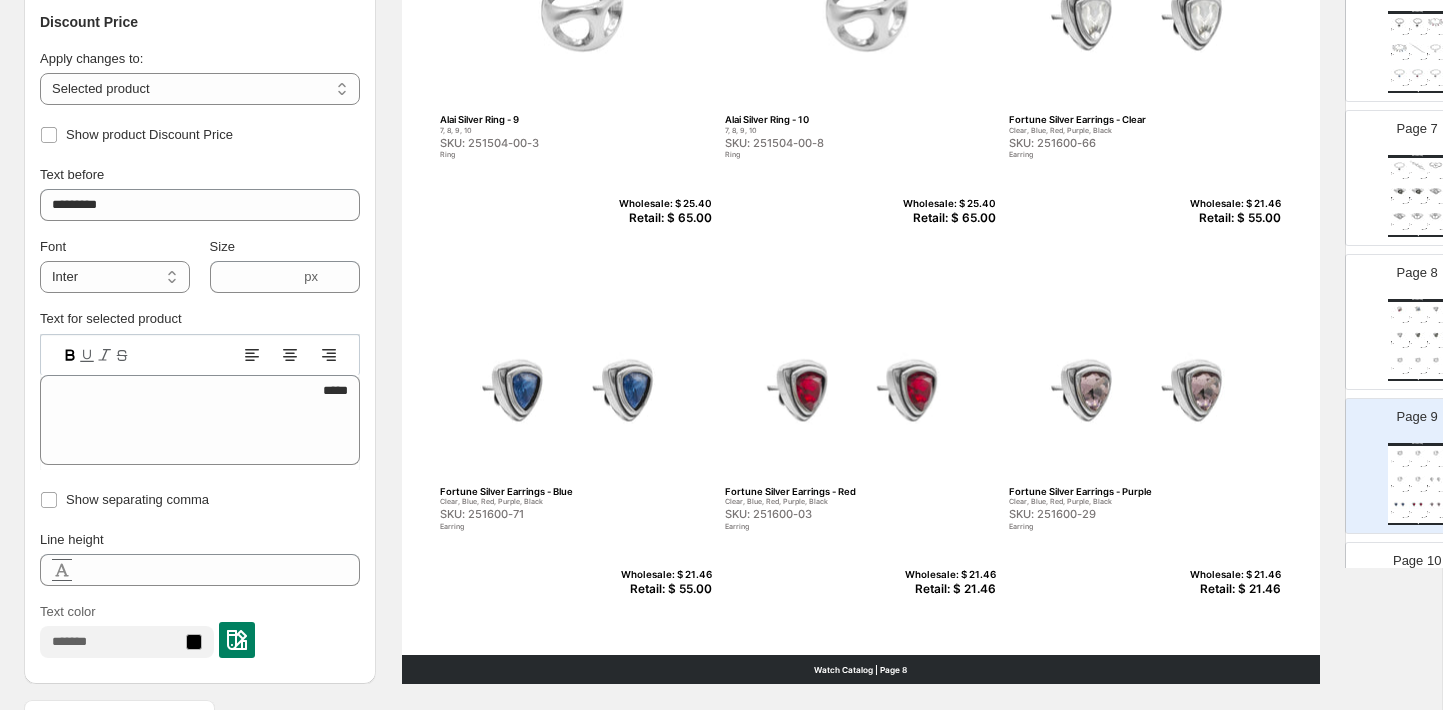 click on "Retail: $ 21.46" at bounding box center (947, 589) 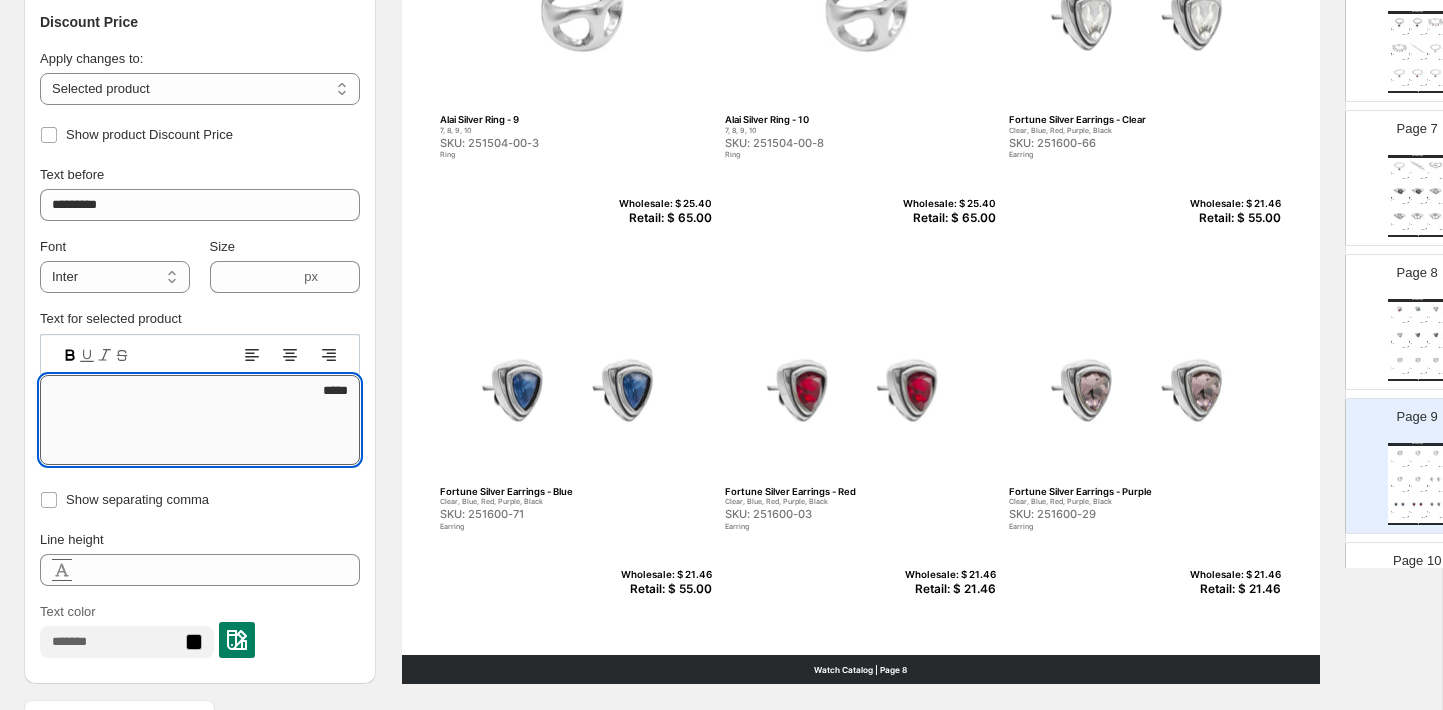 click on "*****" at bounding box center (200, 420) 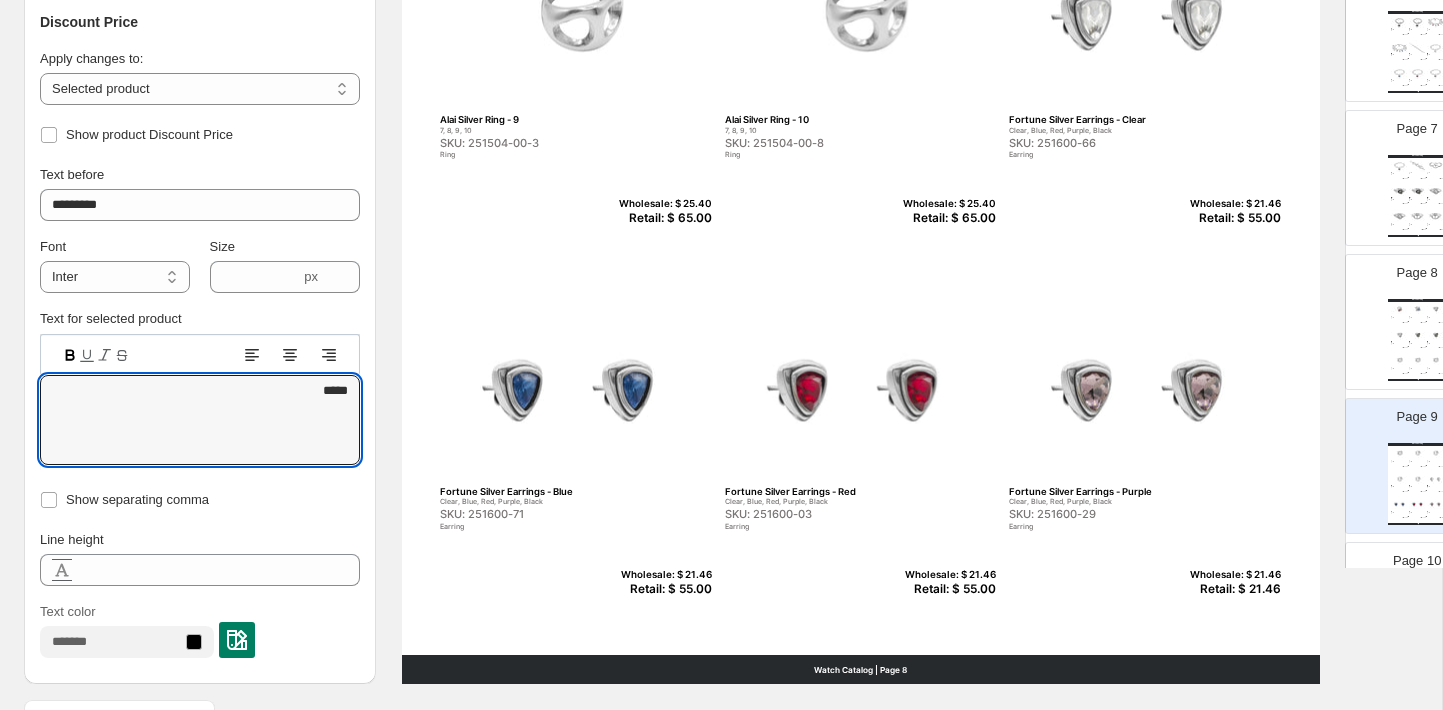 click on "Retail: $ 21.46" at bounding box center (1232, 589) 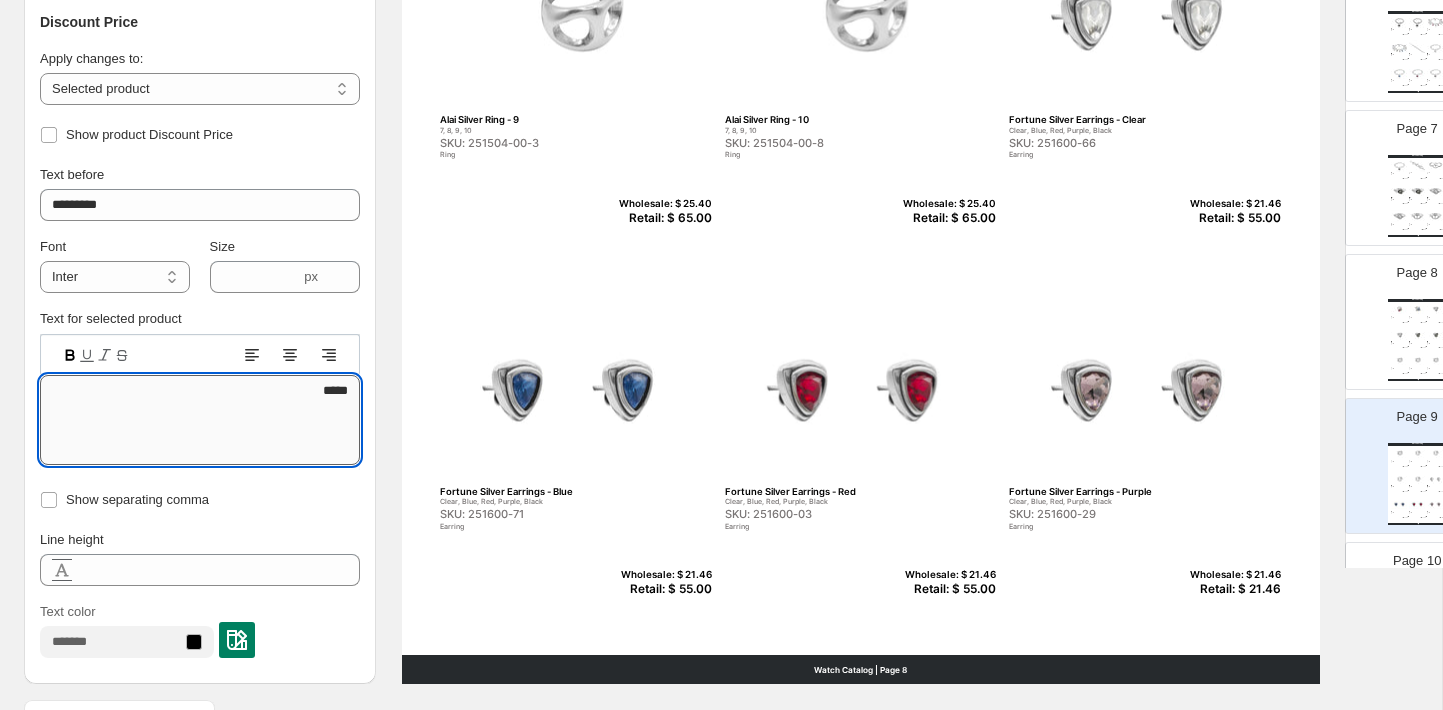 click on "*****" at bounding box center [200, 420] 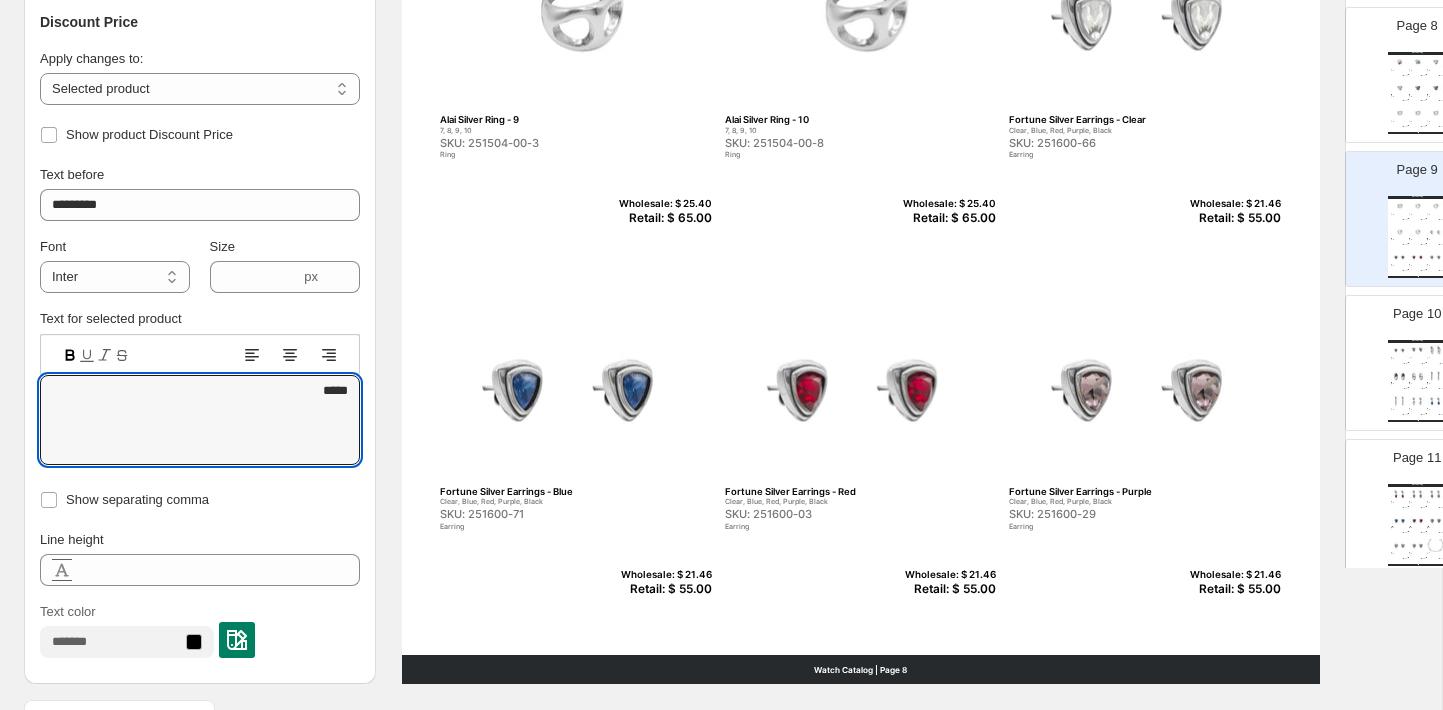 scroll, scrollTop: 1098, scrollLeft: 0, axis: vertical 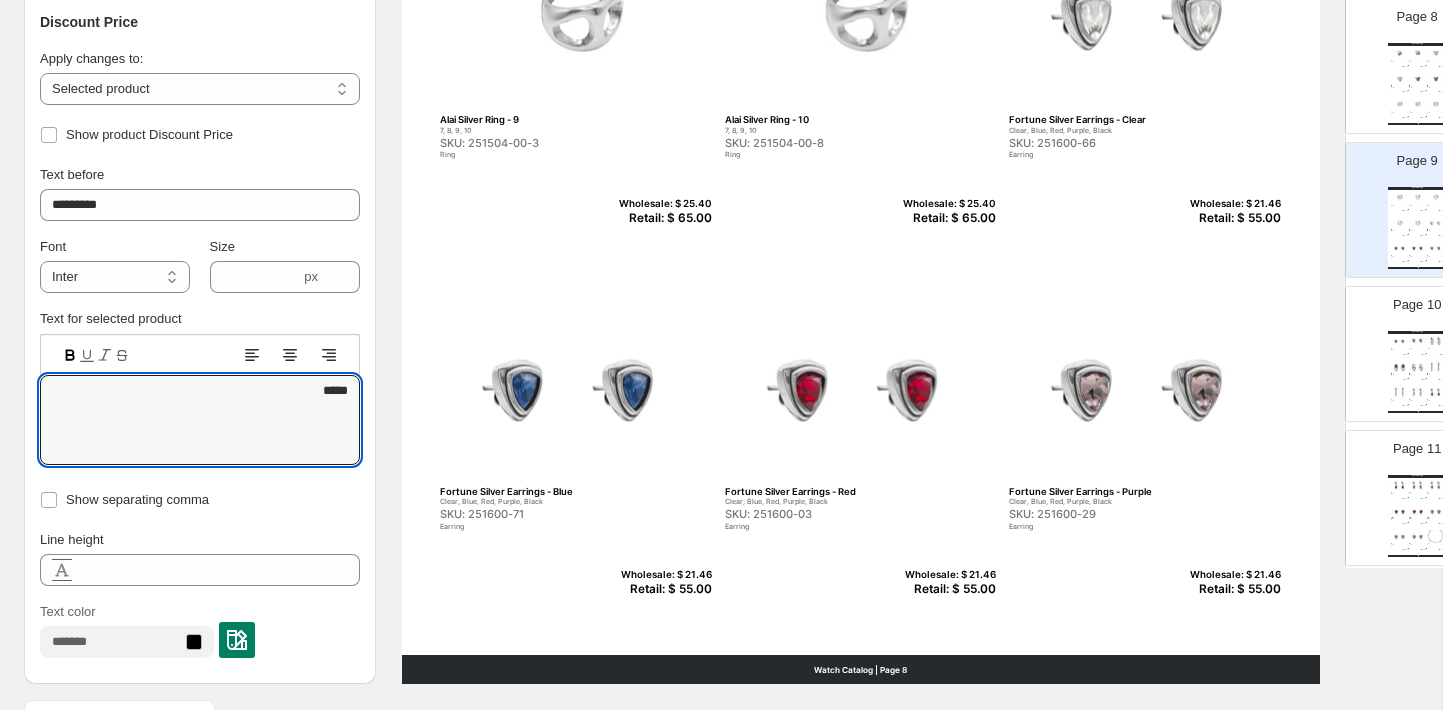 click on "Watch Catalog Fortune Silver Earrings - Black Clear, Blue, Red, Purple, Black SKU:  251600-10 Earring Wholesale: $ 21.46 Retail: $ 21.46 Oasis Silver Earrings SKU:  251601 Earring Wholesale: $ 21.46 Retail: $ 21.46 Alai Silver Earrings SKU:  251602 Earring Wholesale: $ 21.46 Retail: $ 21.46 Legend Silver Earrings - Black Black, Clear SKU:  251603-10 Earring Wholesale: $ 21.46 Retail: $ 21.46 Legend Silver Earrings - Clear Black, Clear SKU:  251603-66 Earring Wholesale: $ 21.46 Retail: $ 21.46 Discovery Silver Earrings - Clear Clear, Black SKU:  251604-66 Earring Wholesale: $ 26.64 Retail: $ 26.64 Discovery Silver Earrings - Black Clear, Black SKU:  251604-10 Earring Wholesale: $ 26.64 Retail: $ 26.64 Destiny Silver Earrings - Clear Clear, Blue, Red, Purple, Black SKU:  251606-66 Earring Wholesale: $ 24.42 Retail: $ 24.42 Destiny Silver Earrings - Blue Clear, Blue, Red, Purple, Black SKU:  251606-71 Earring Wholesale: $ 24.42 Retail: $ 24.42 Watch Catalog | Page undefined" at bounding box center (1417, 372) 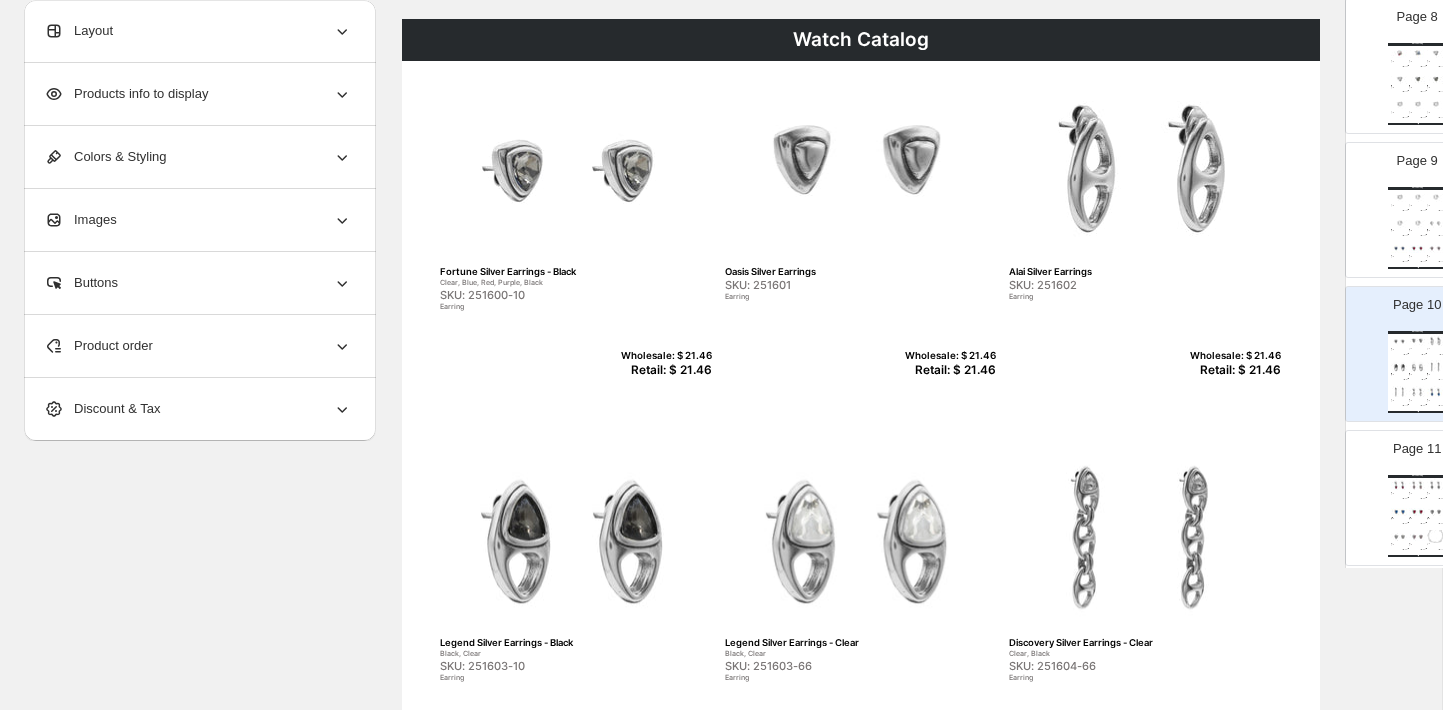 scroll, scrollTop: 119, scrollLeft: 0, axis: vertical 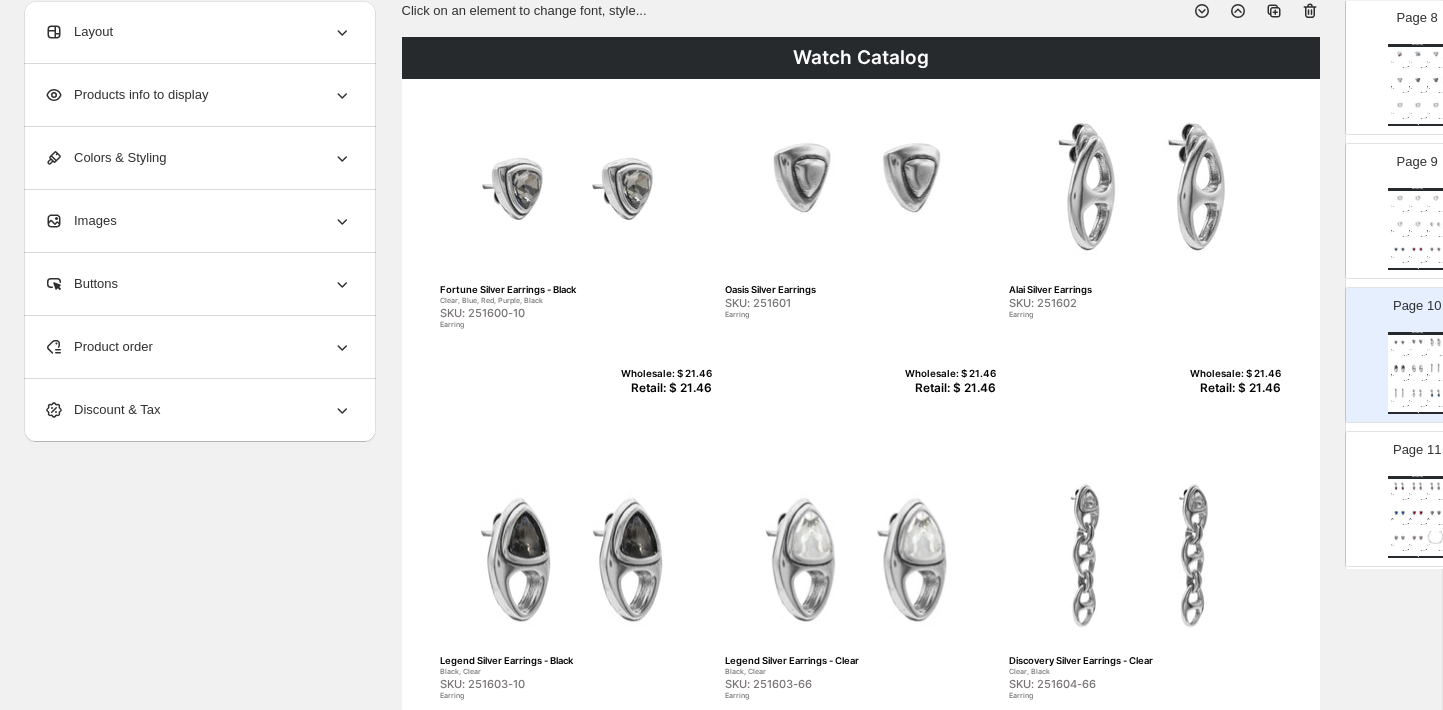 click at bounding box center (1417, 249) 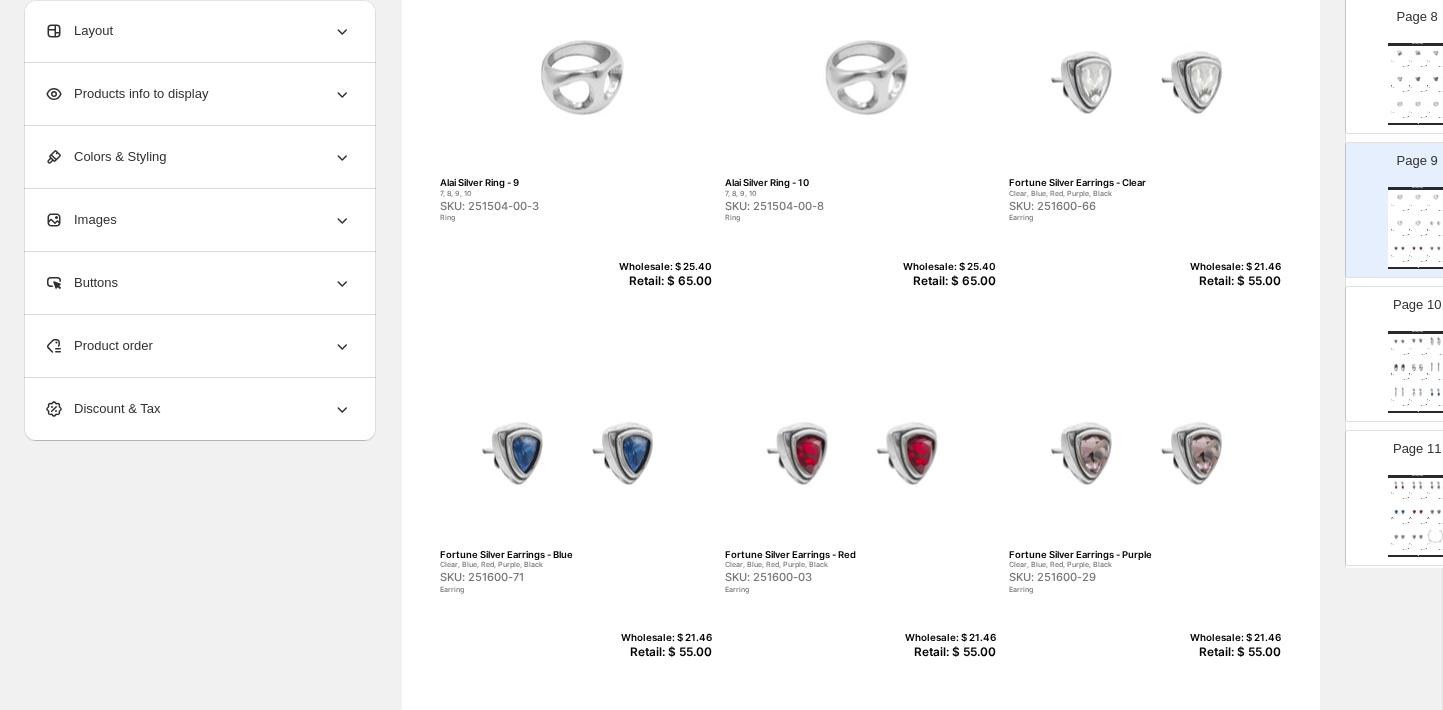 scroll, scrollTop: 622, scrollLeft: 0, axis: vertical 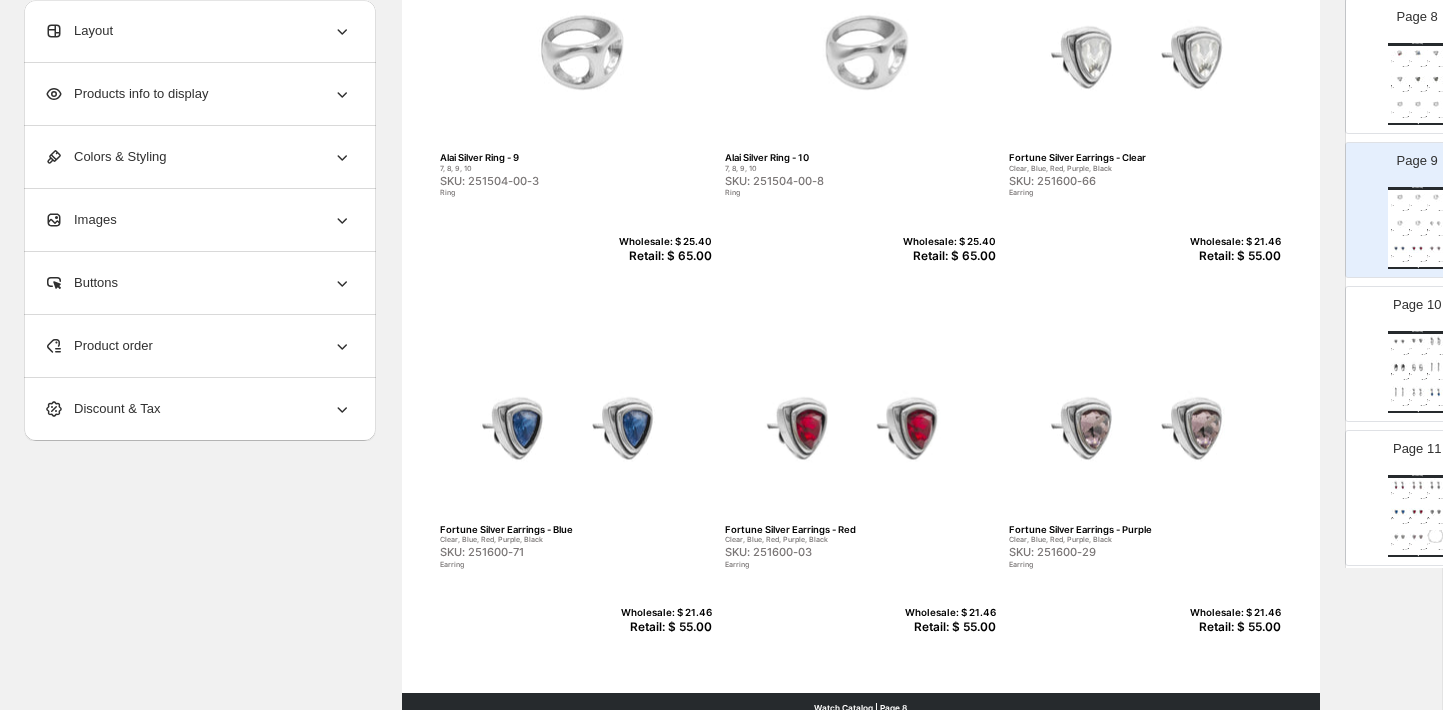 click at bounding box center [1399, 366] 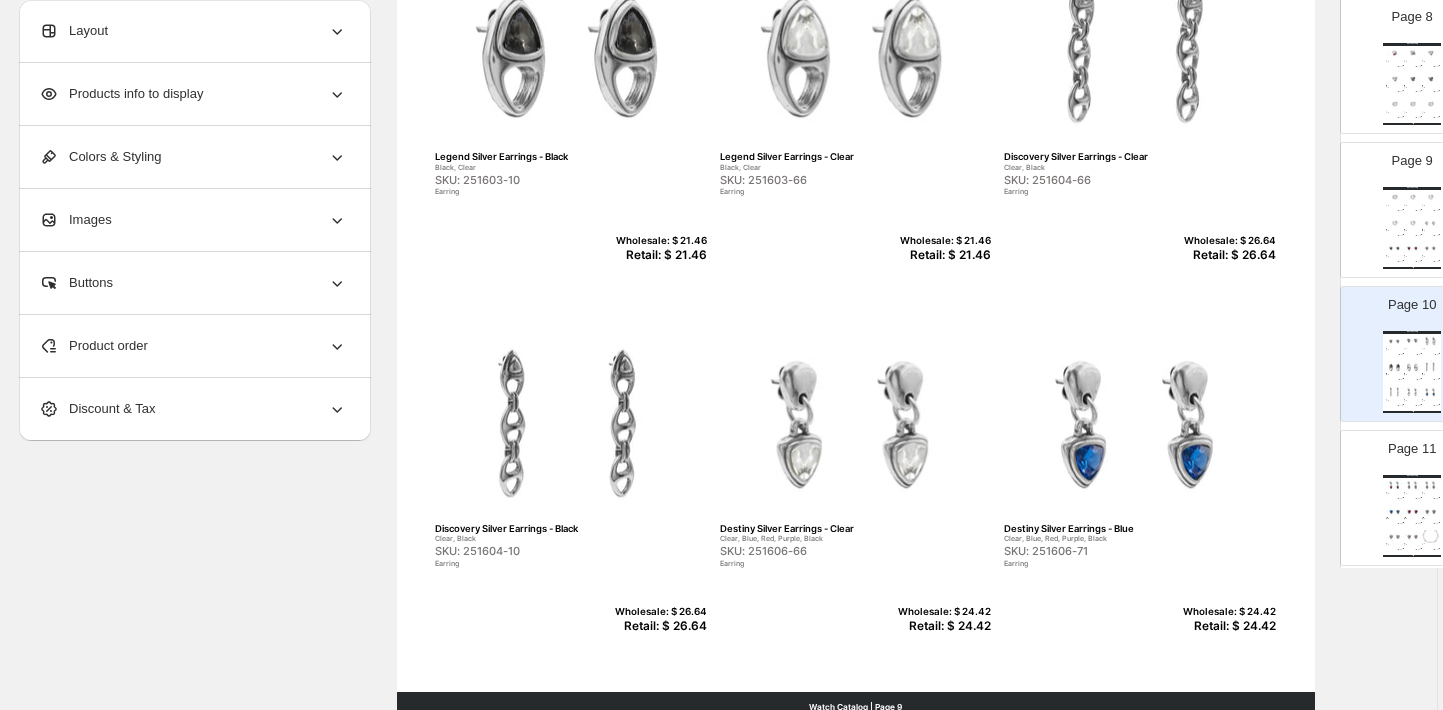 scroll, scrollTop: 621, scrollLeft: 5, axis: both 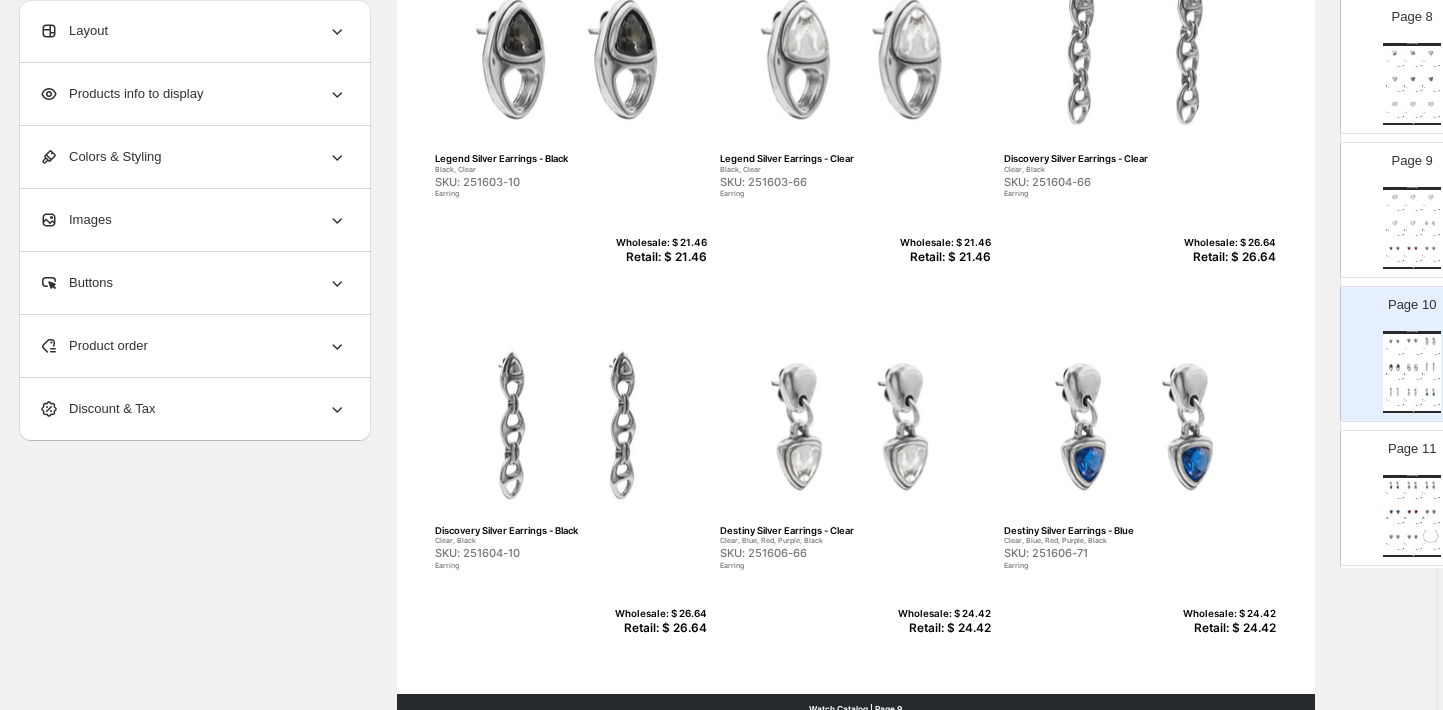 click on "Retail: $ 21.46" at bounding box center [658, 257] 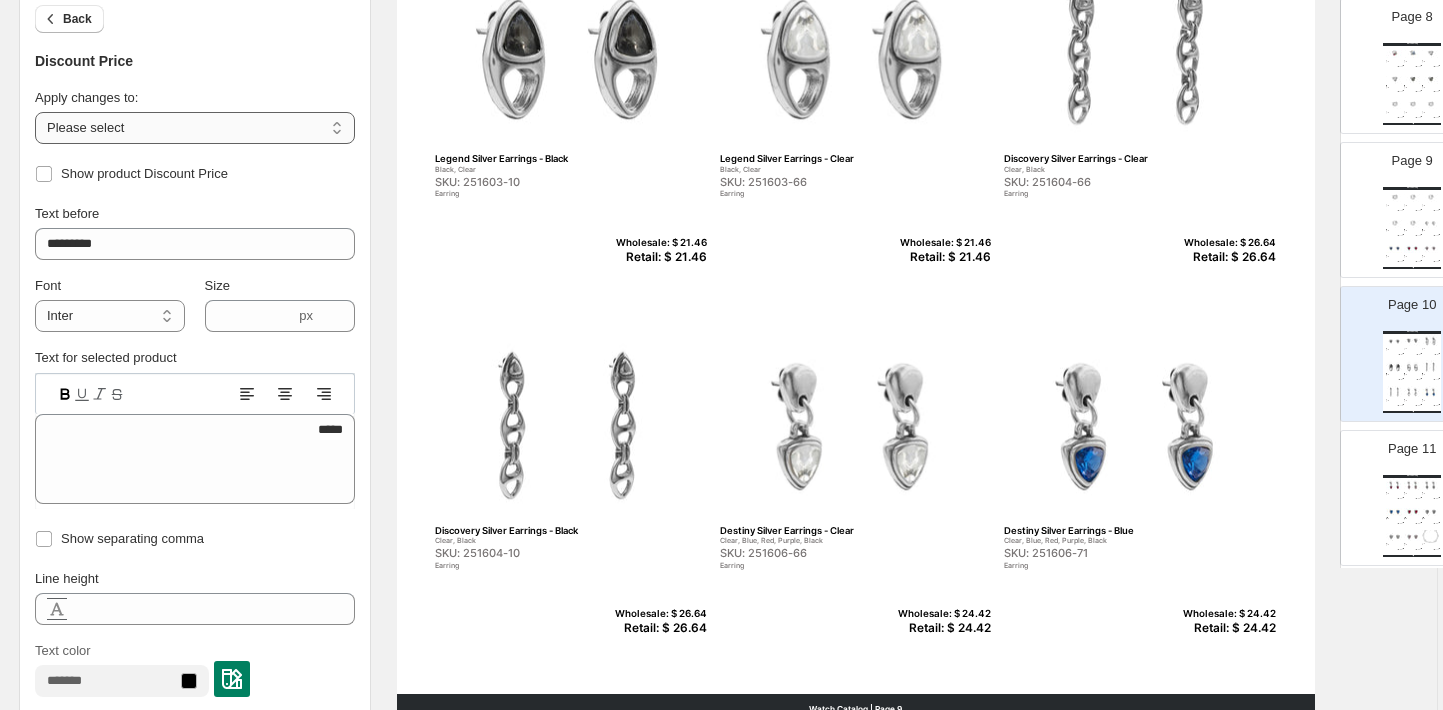 select on "**********" 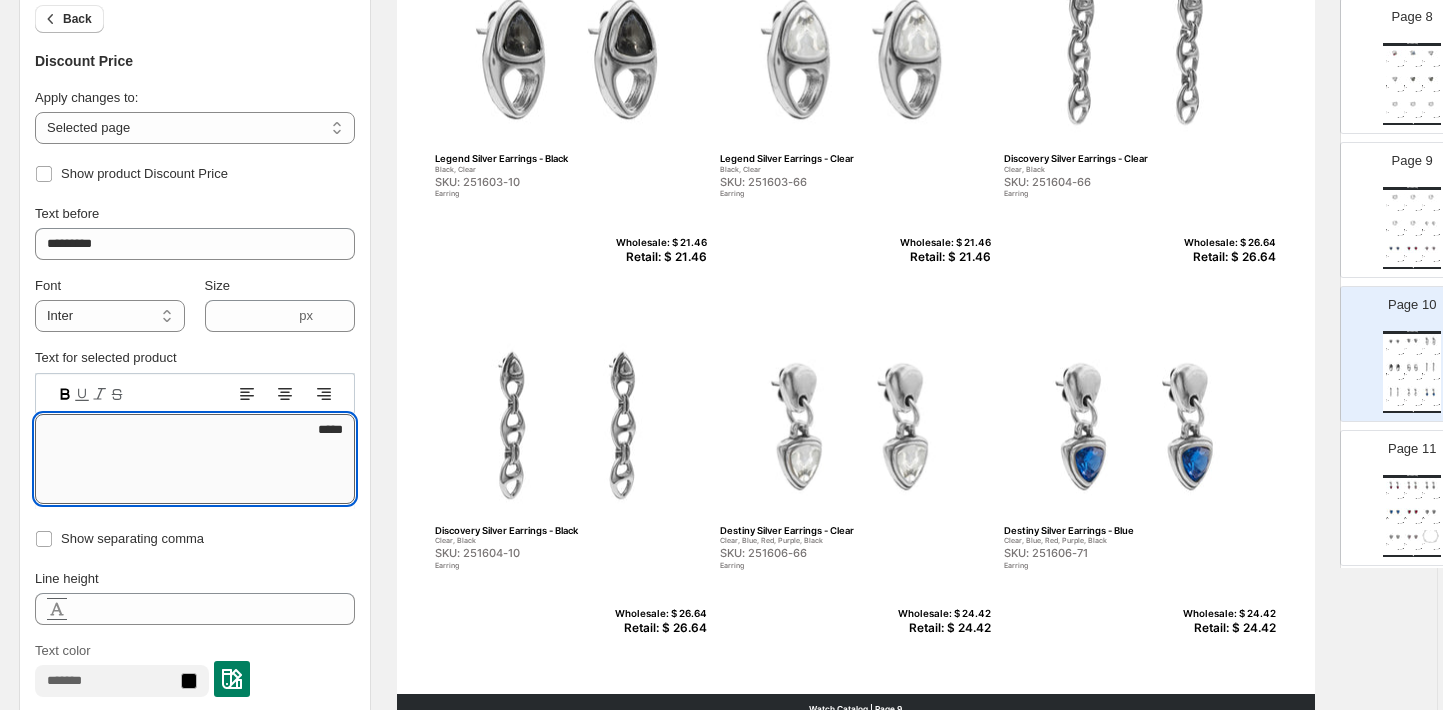 click on "*****" at bounding box center [195, 459] 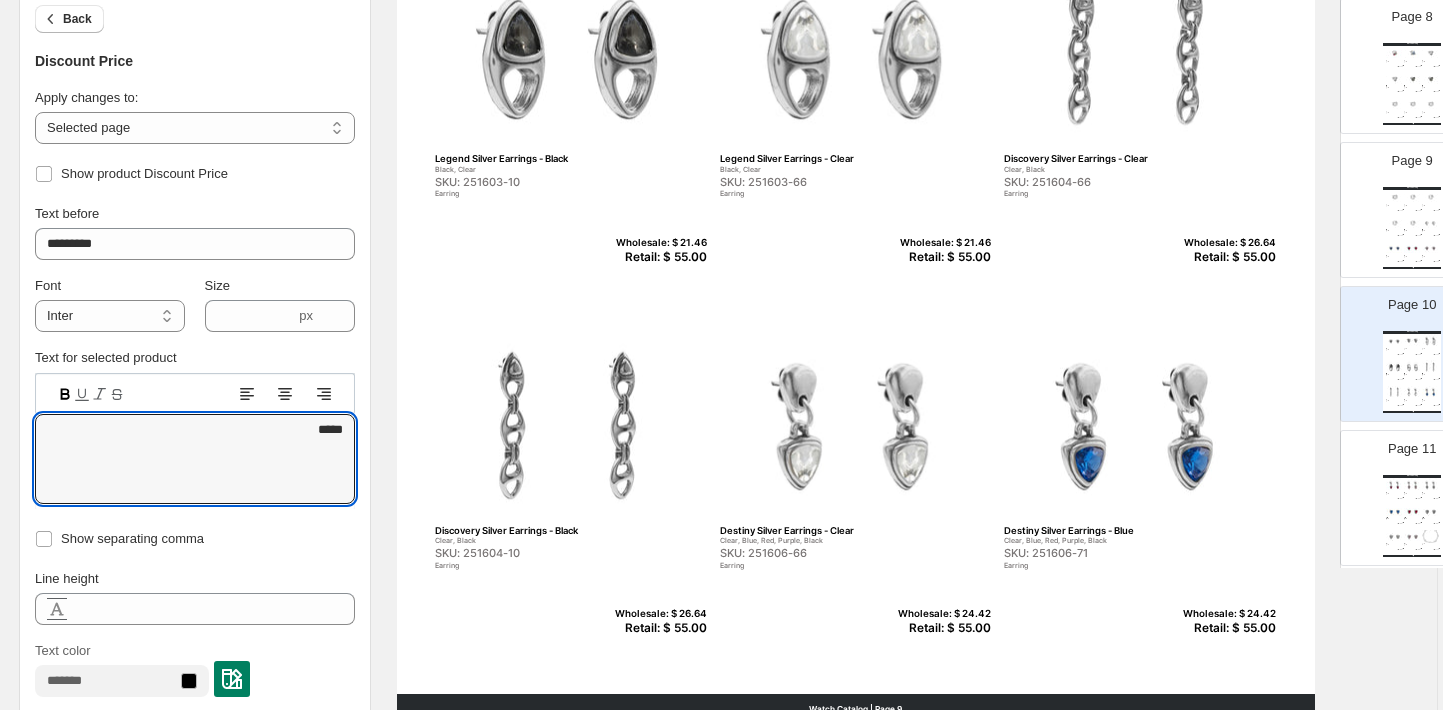 type on "*****" 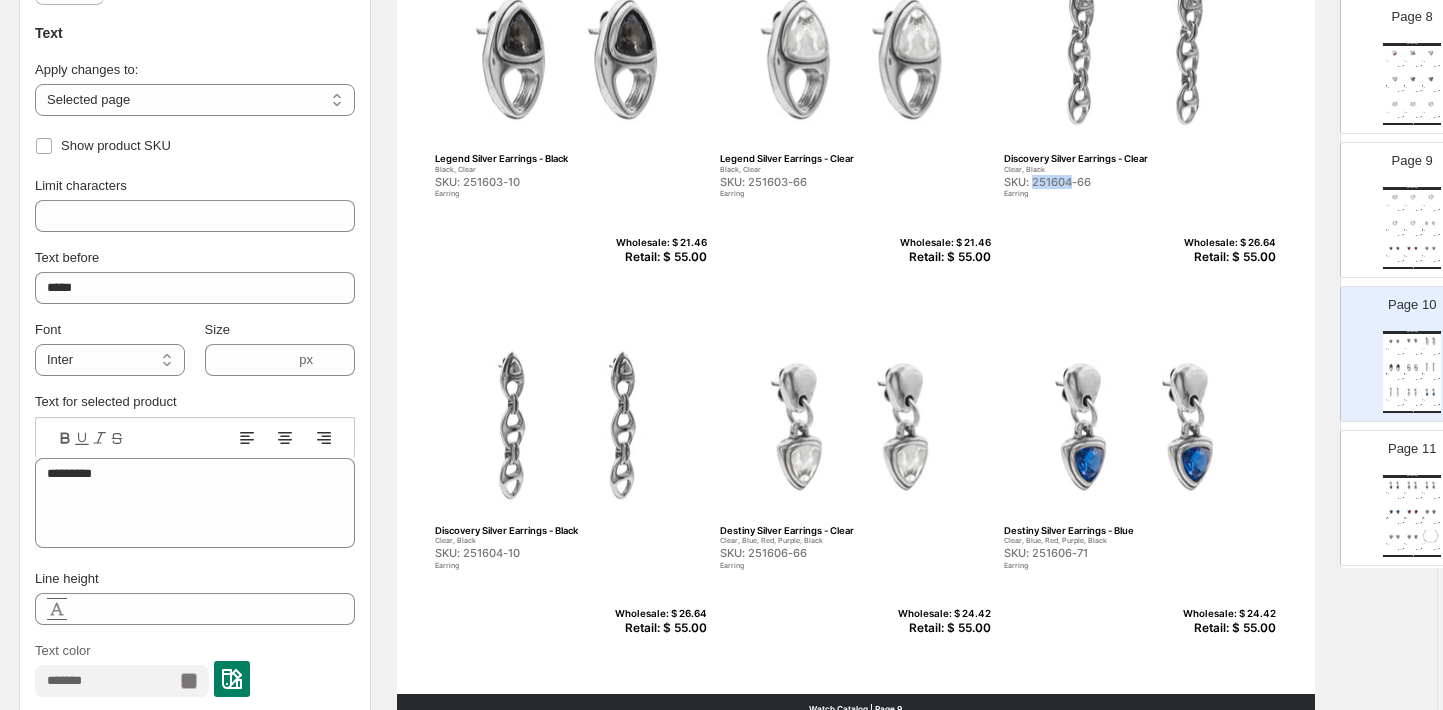 click on "SKU:  251604-66" at bounding box center (1097, 182) 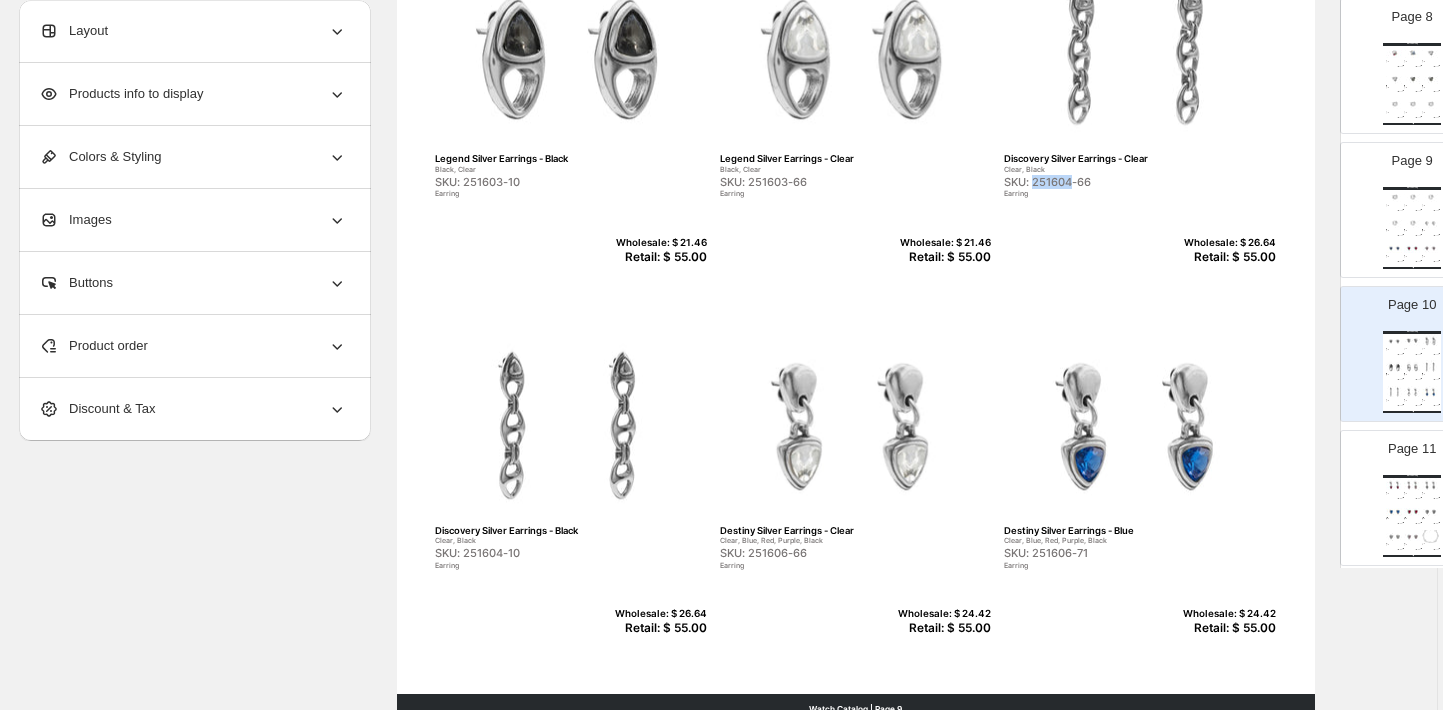 copy on "251604" 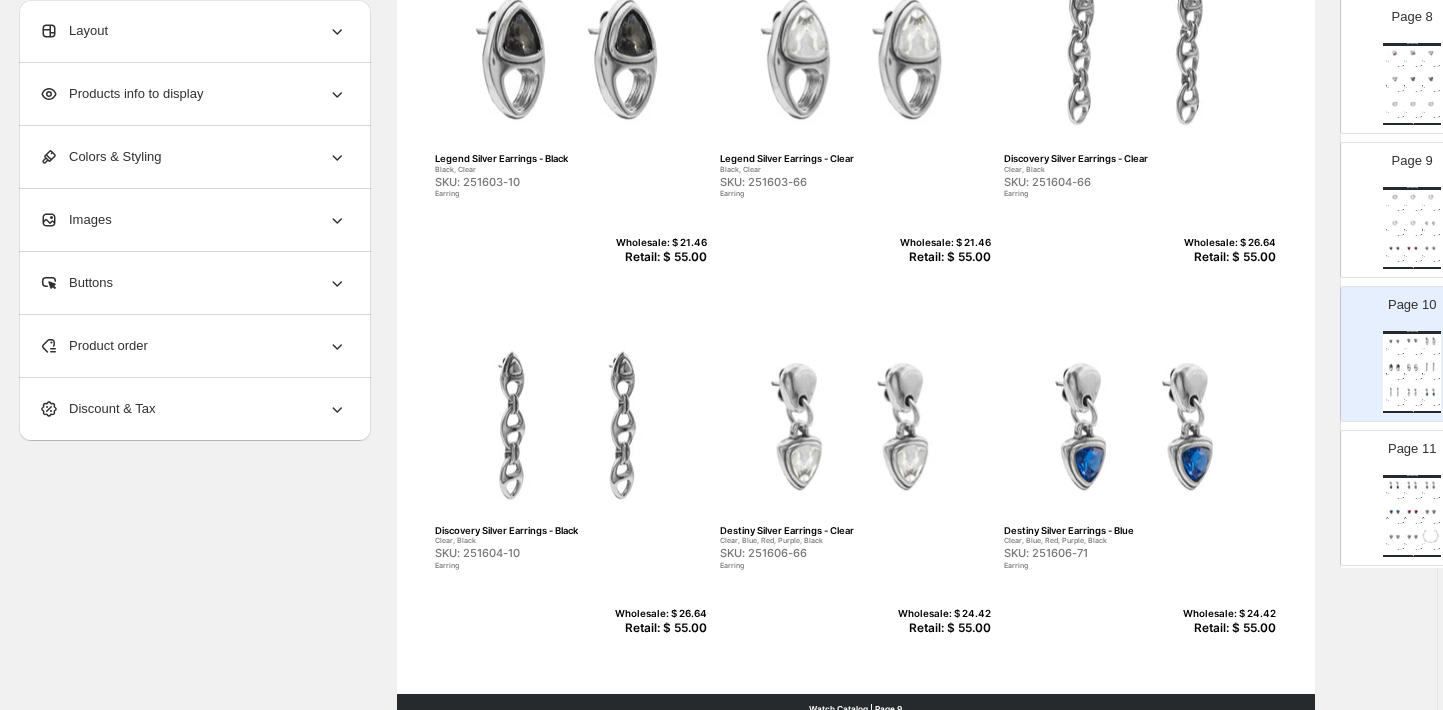 click on "Retail: $ 55.00" at bounding box center (1227, 257) 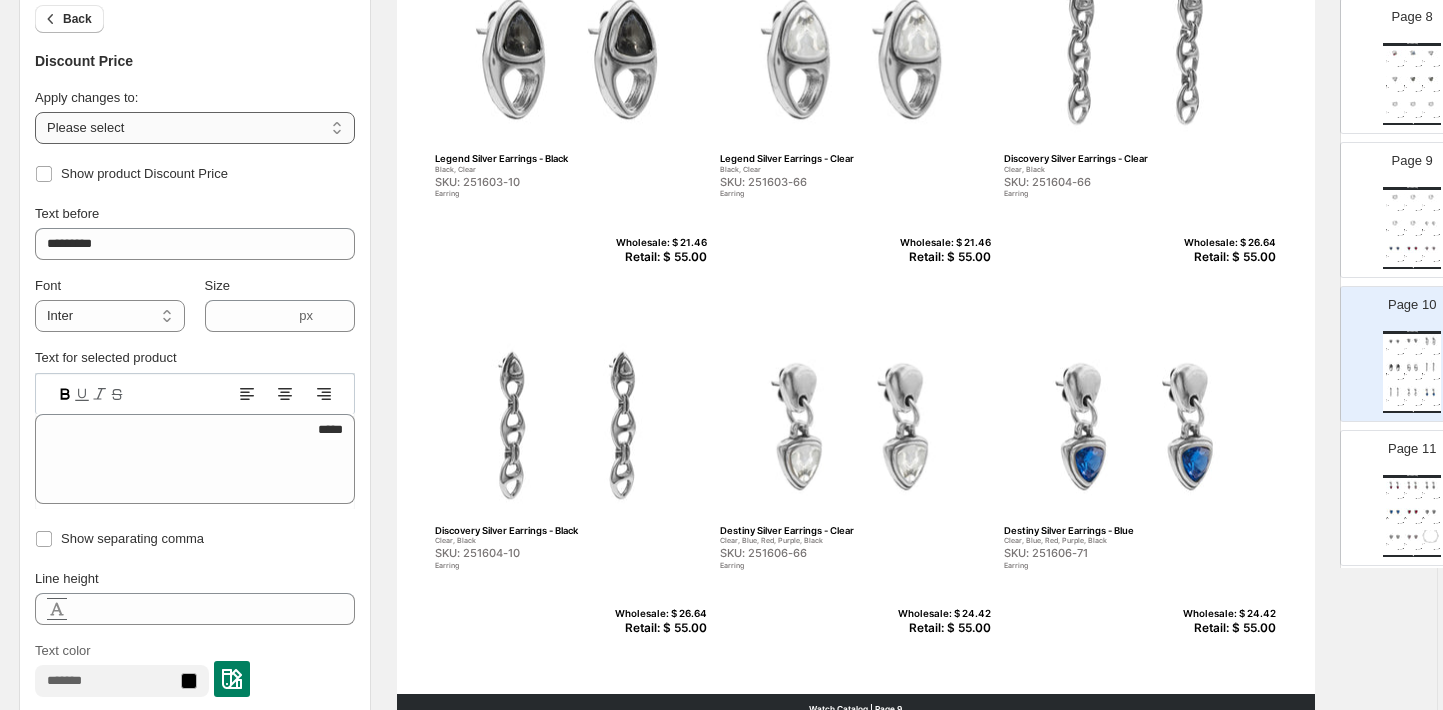 select on "**********" 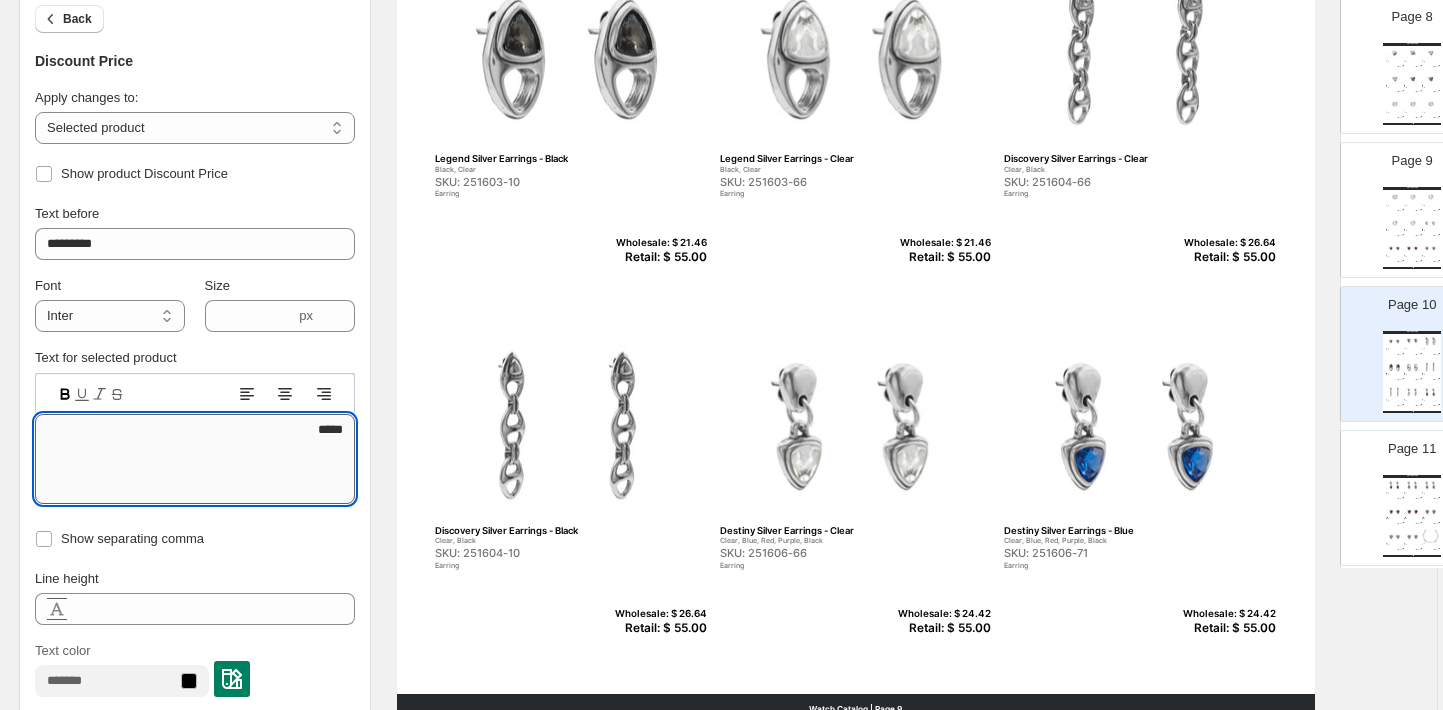 click on "*****" at bounding box center (195, 459) 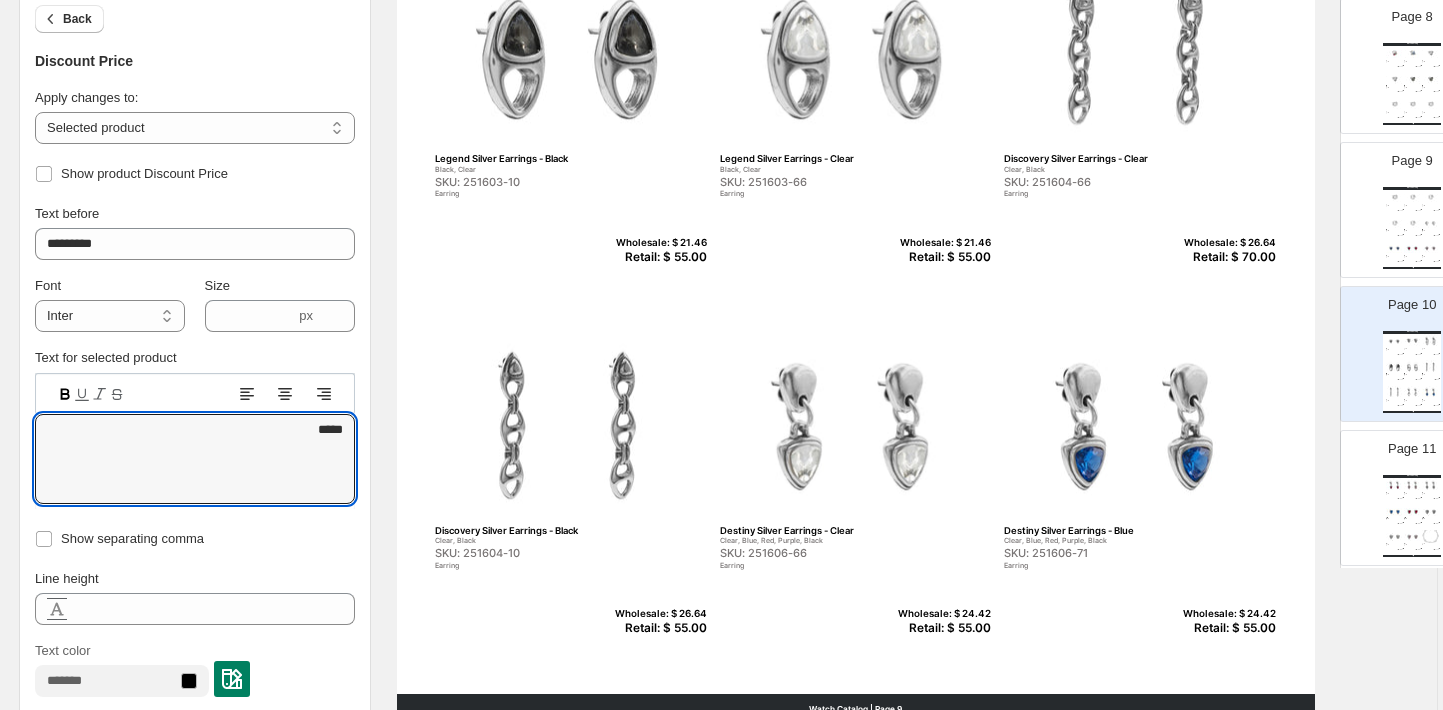 scroll, scrollTop: 702, scrollLeft: 5, axis: both 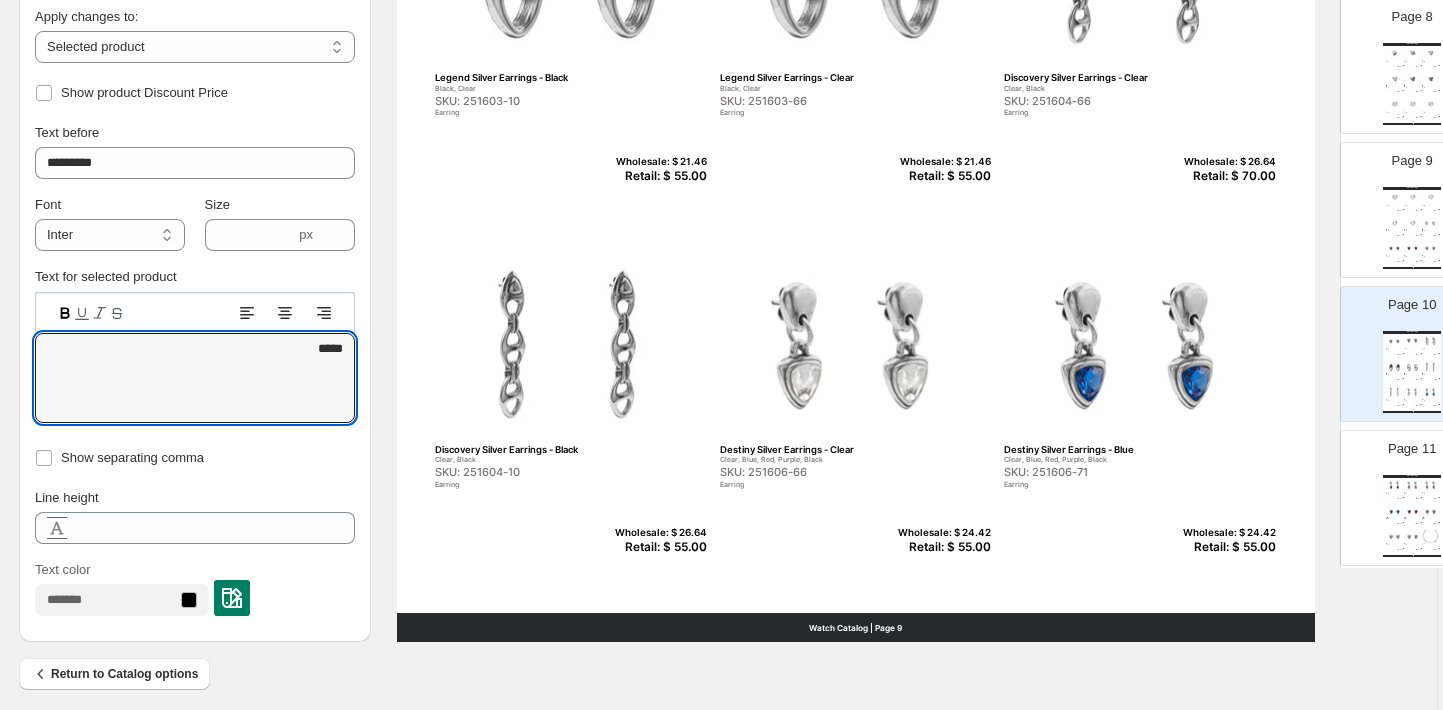 click on "Retail: $ 55.00" at bounding box center (658, 547) 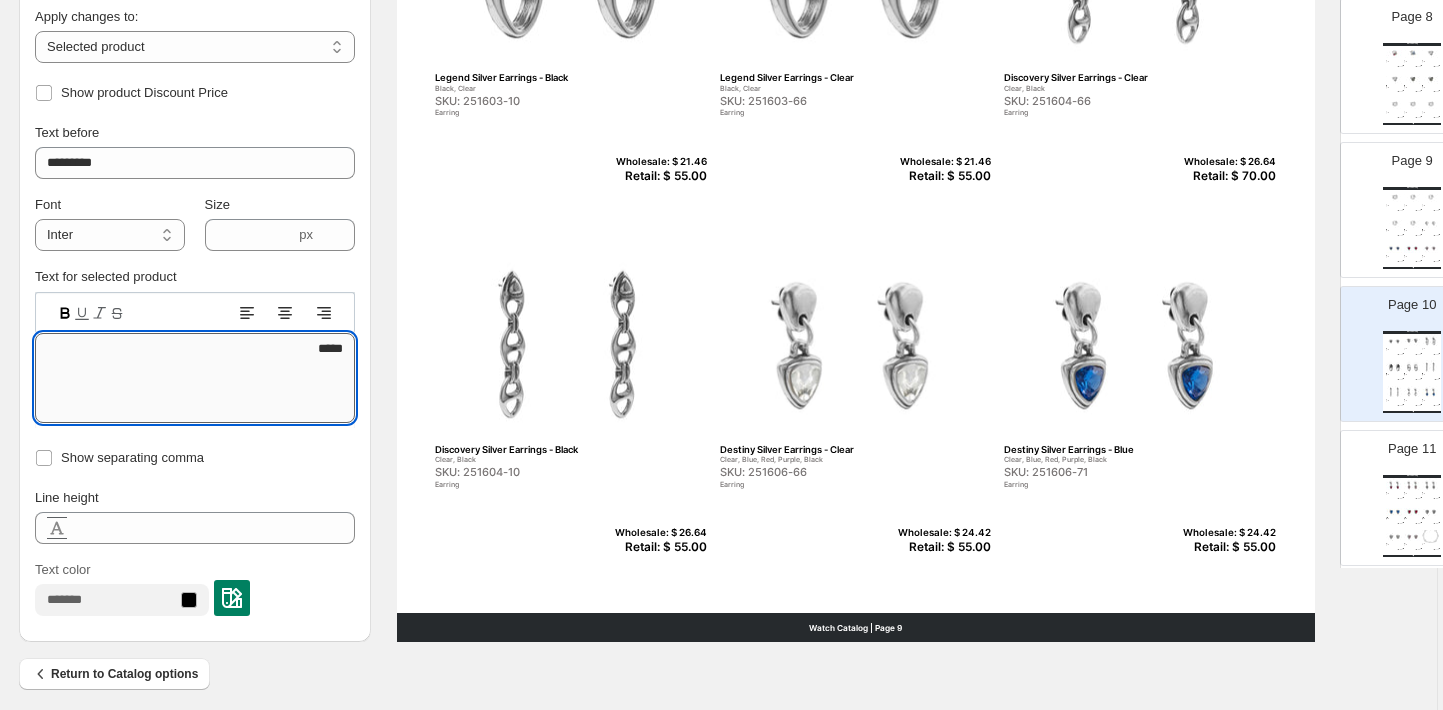 click on "*****" at bounding box center [195, 378] 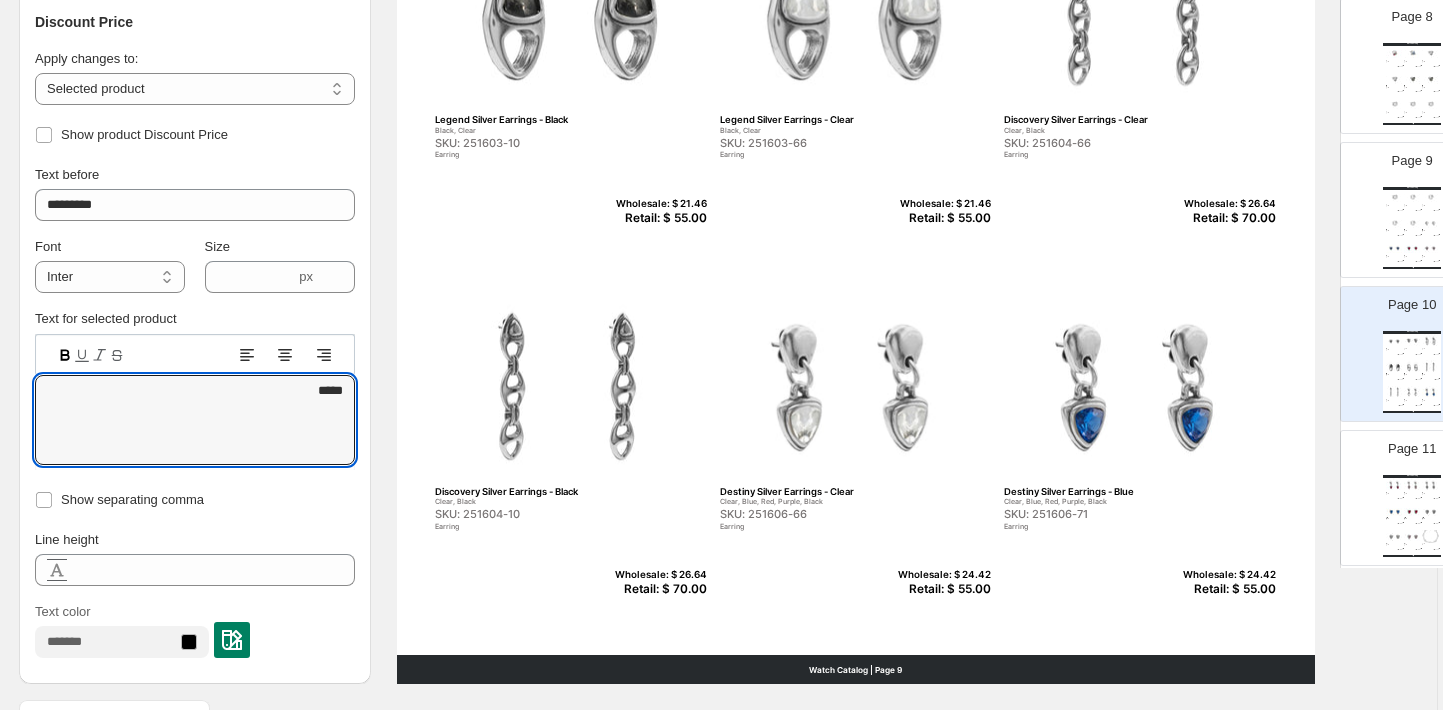 scroll, scrollTop: 663, scrollLeft: 5, axis: both 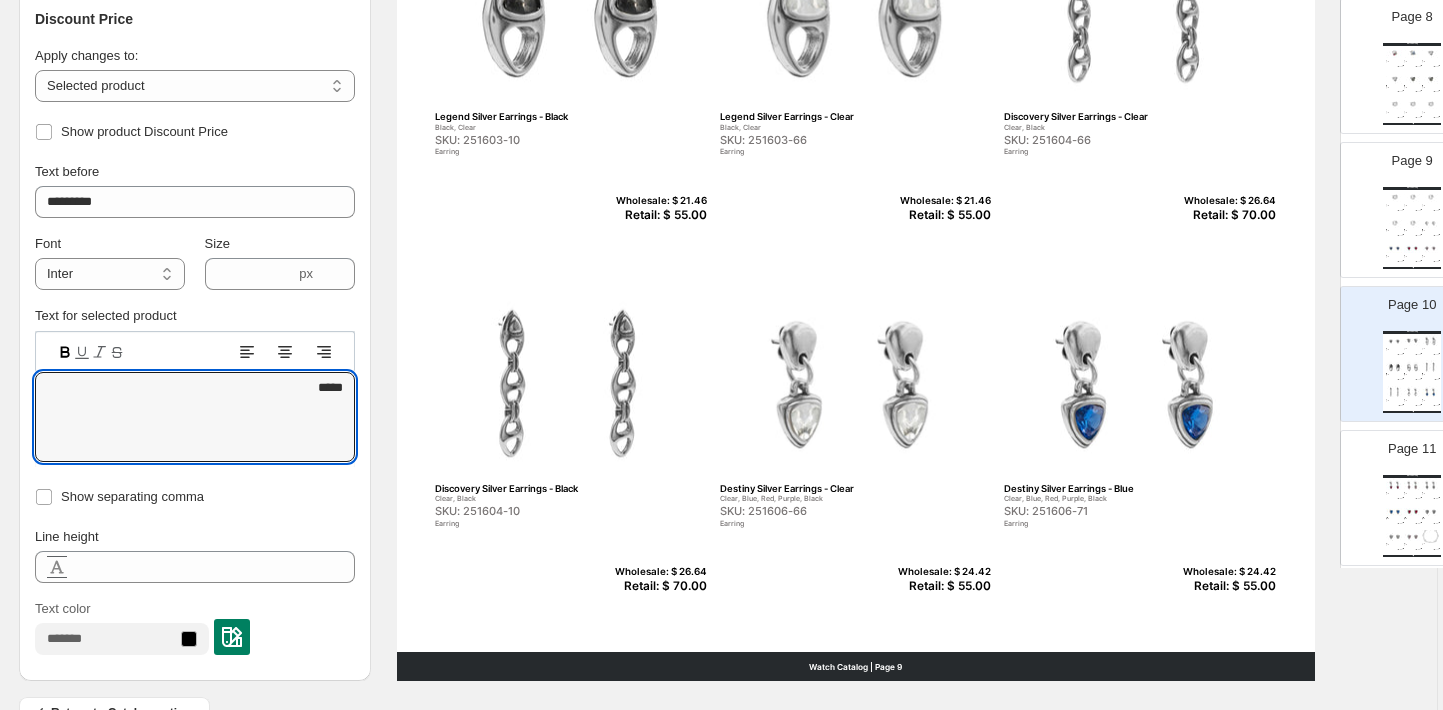type on "*****" 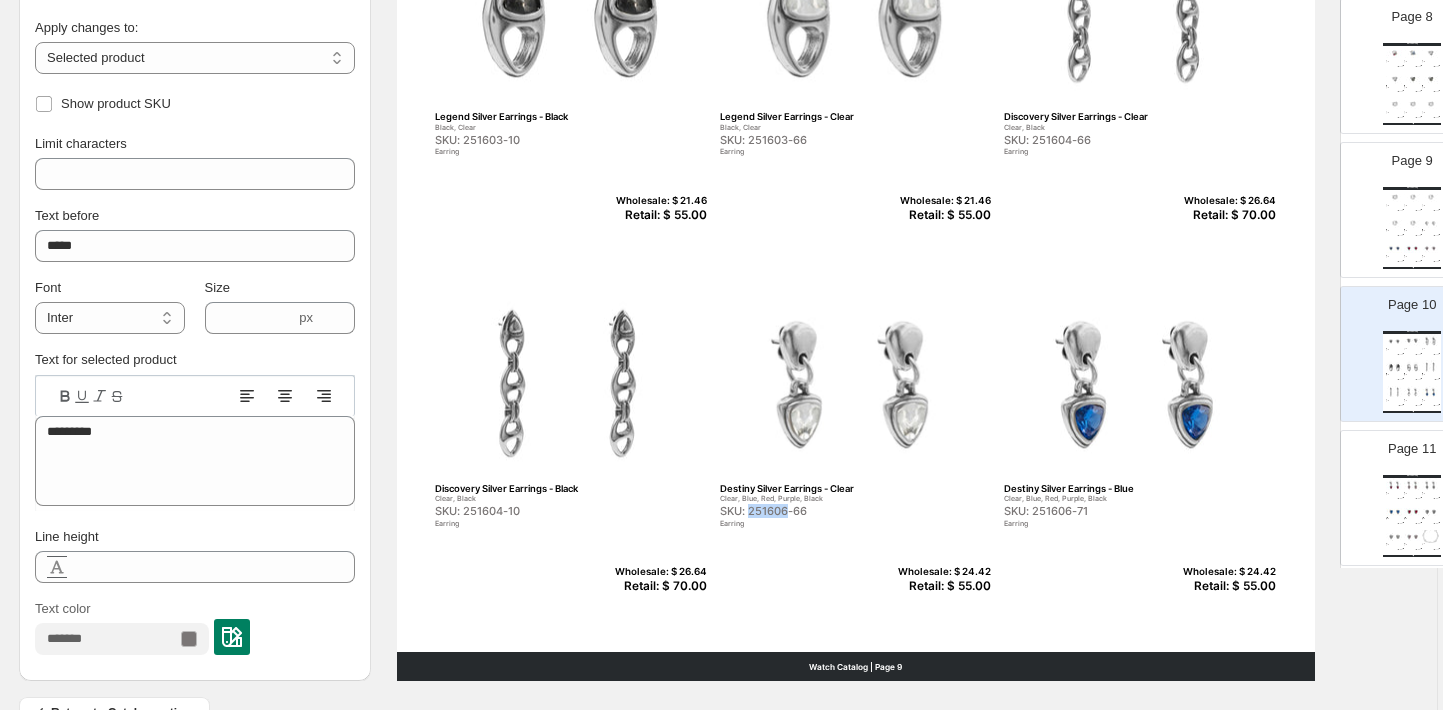 click on "SKU:  251606-66" at bounding box center (813, 511) 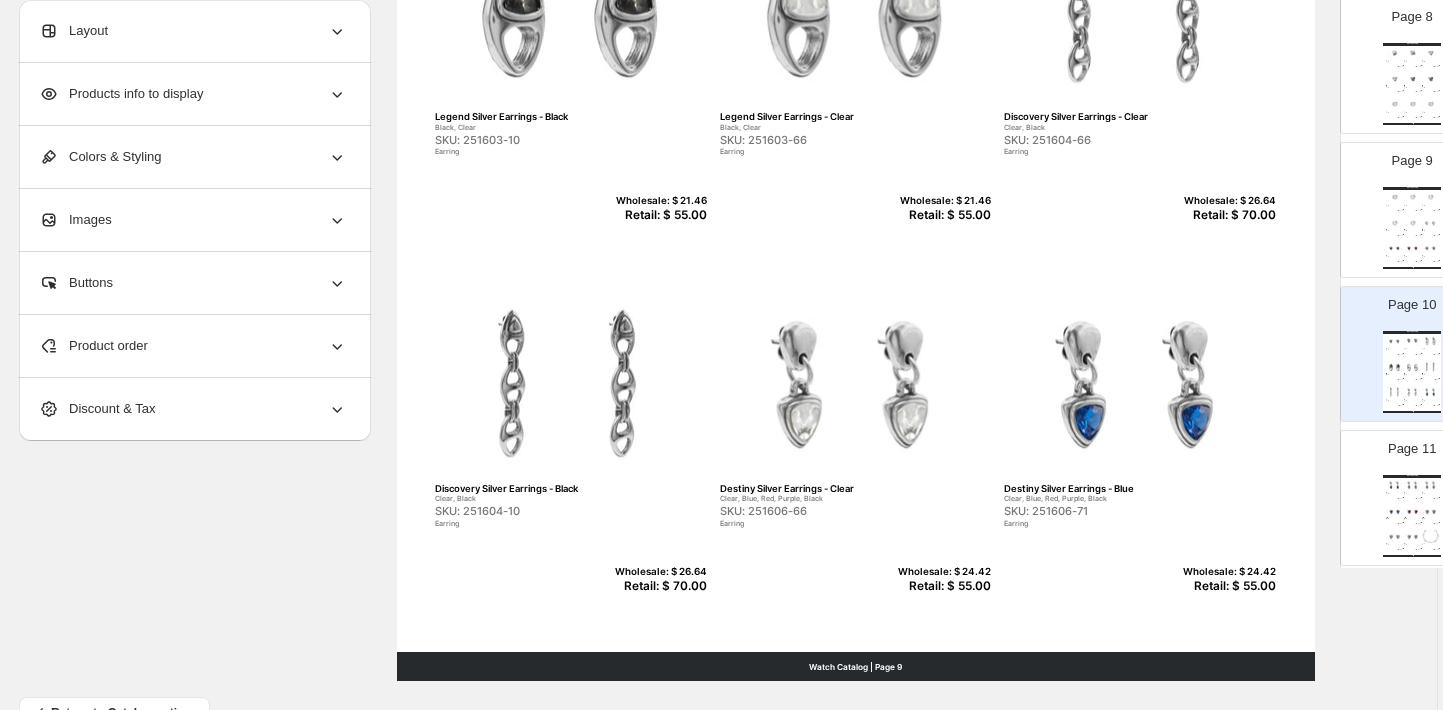 click on "Retail: $ 55.00" at bounding box center (942, 586) 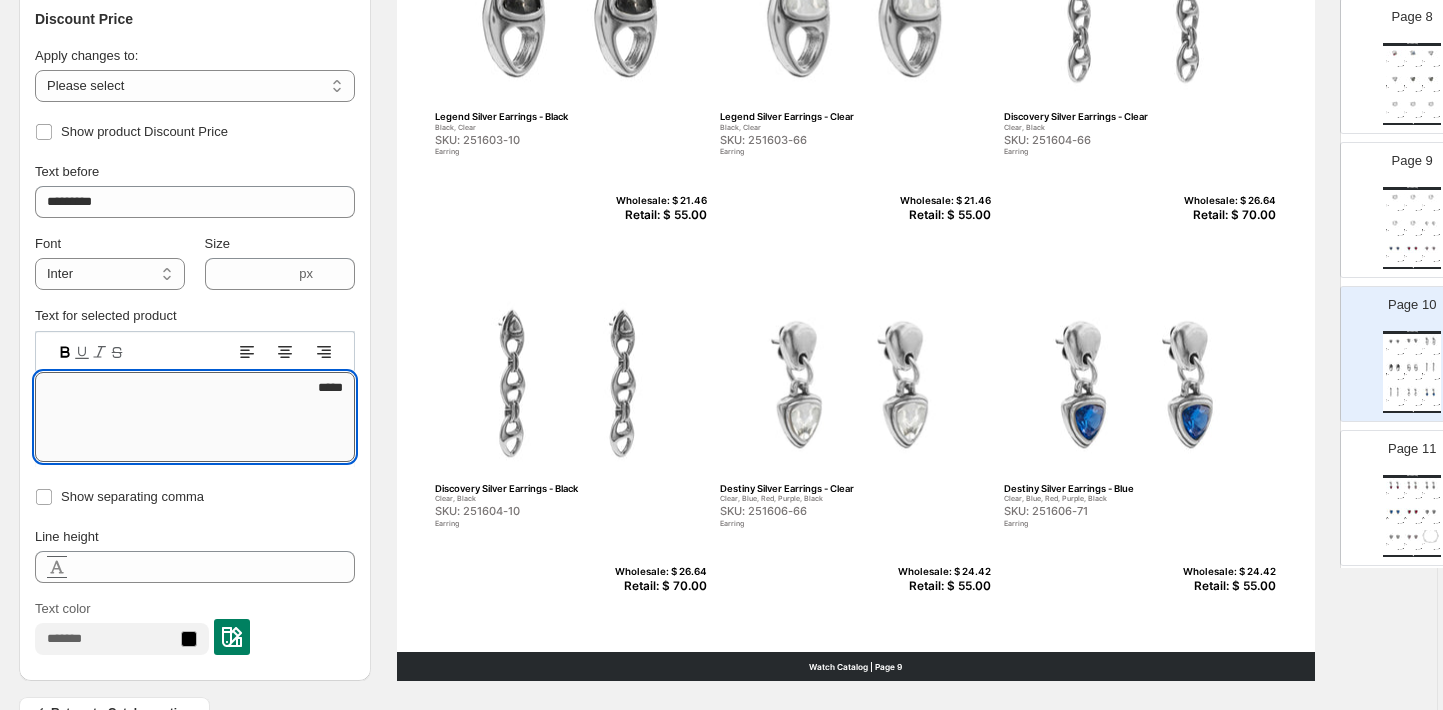 click on "*****" at bounding box center [195, 417] 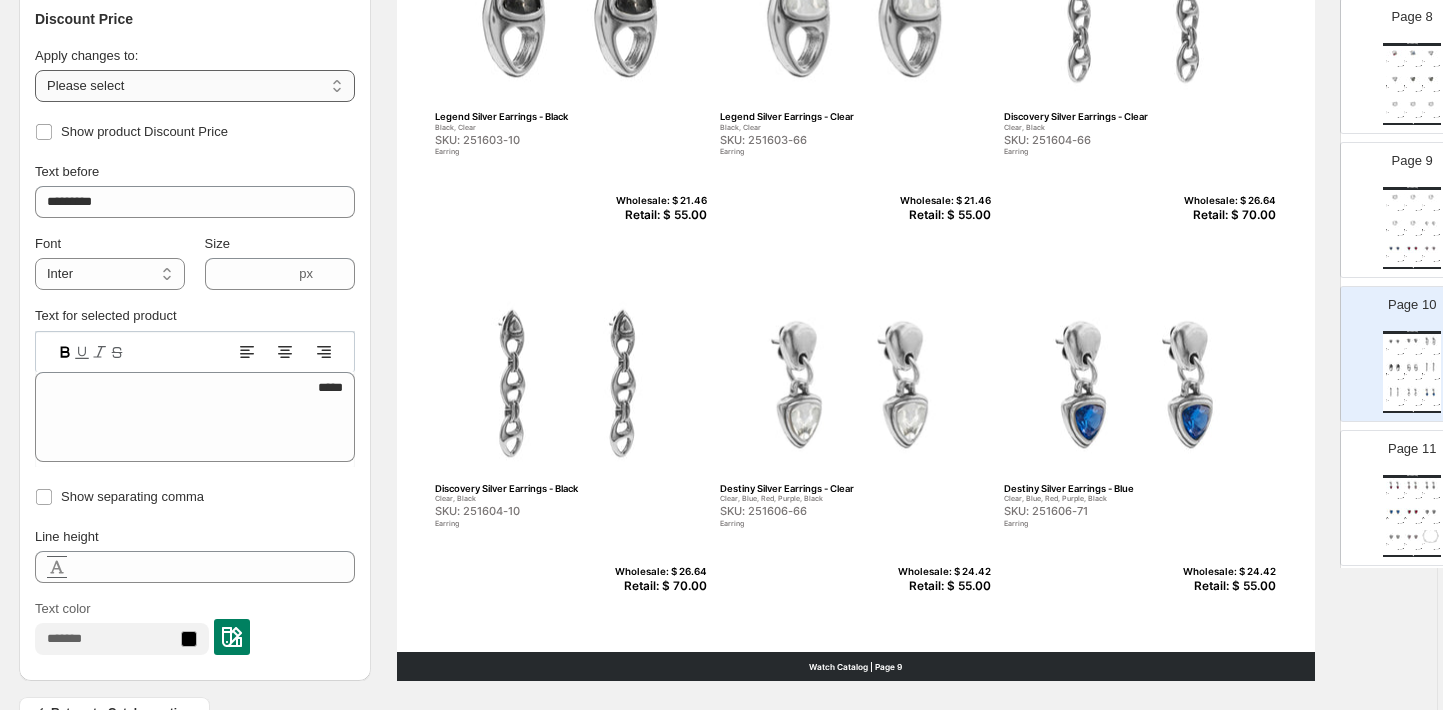 select on "**********" 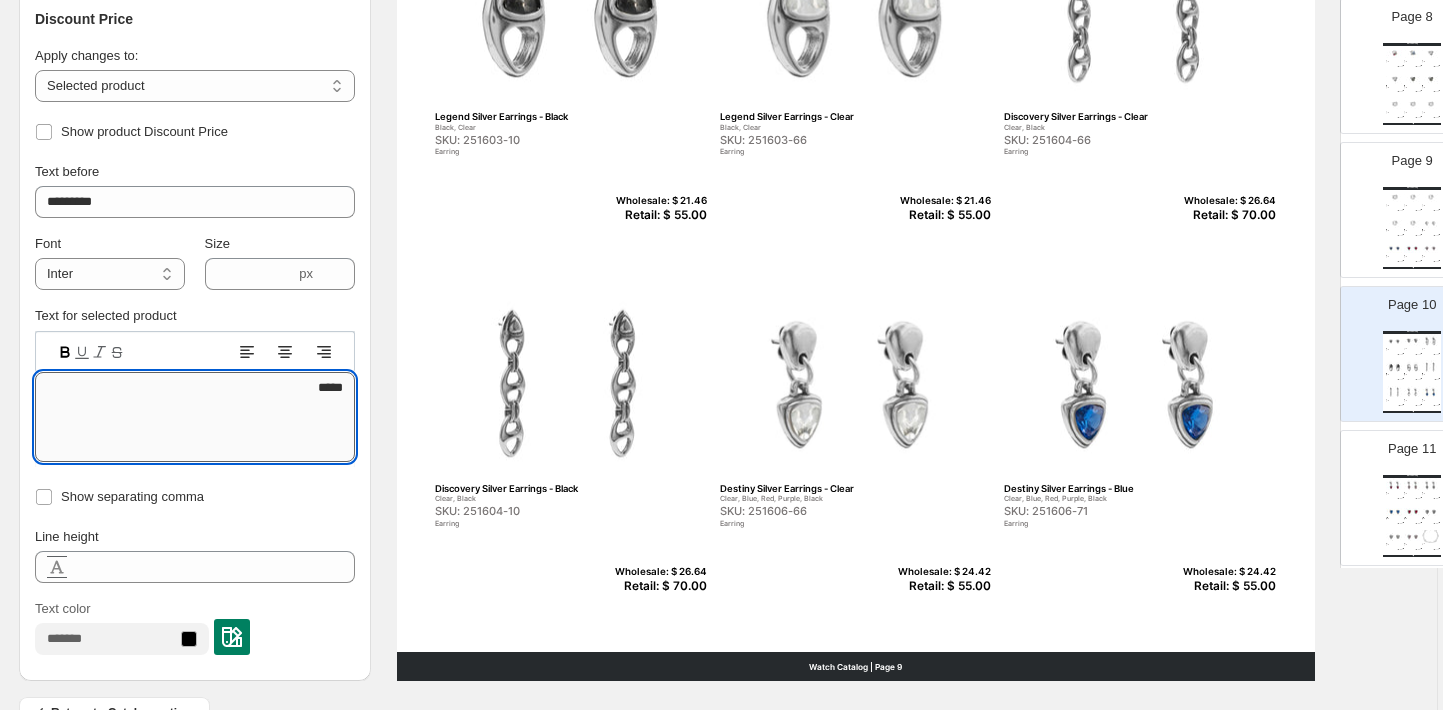 click on "*****" at bounding box center [195, 417] 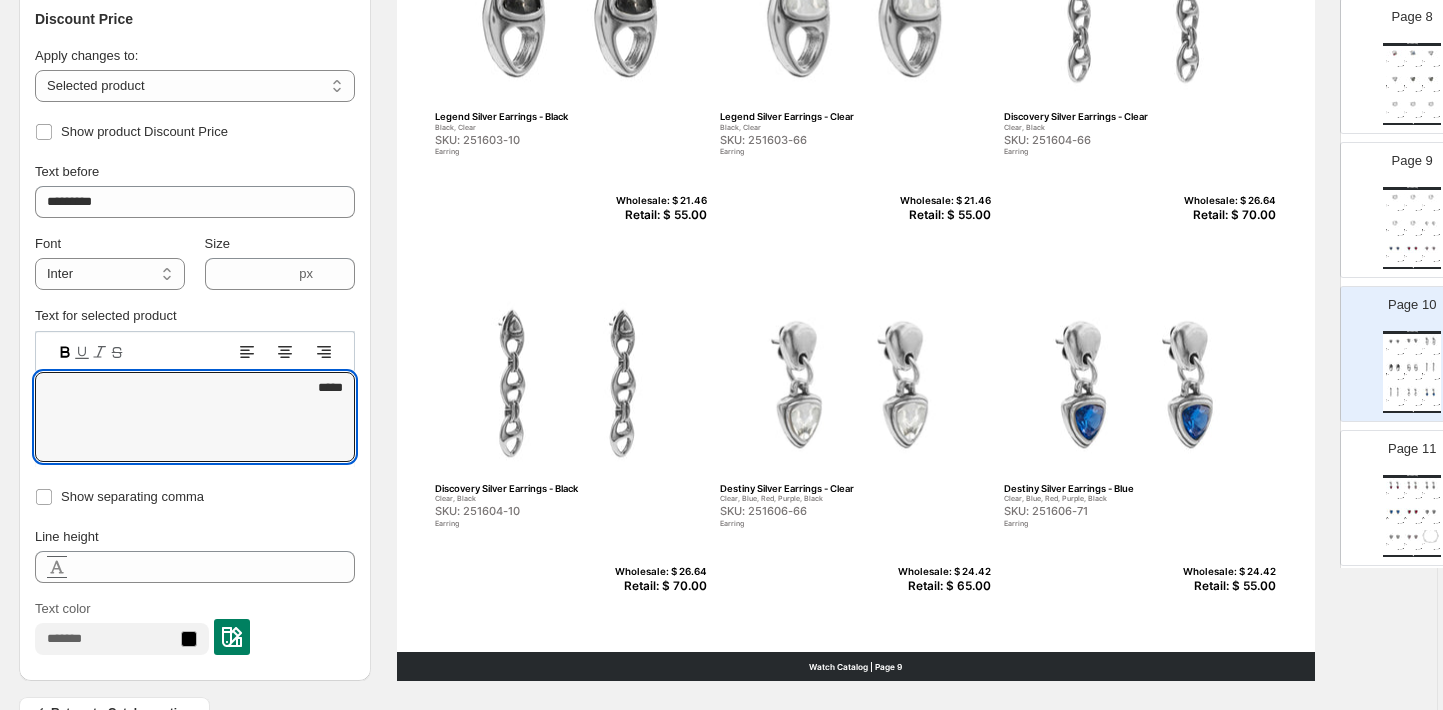 click on "Retail: $ 55.00" at bounding box center (1227, 586) 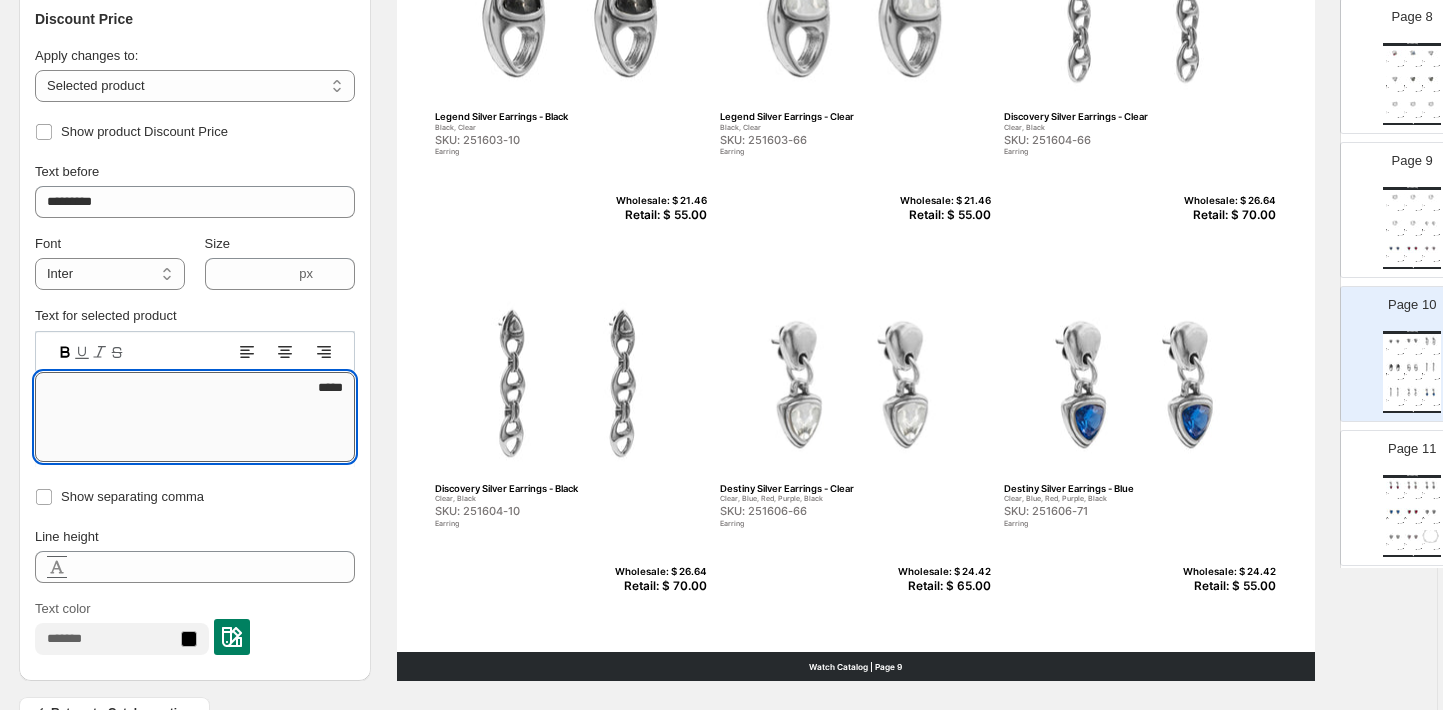 click on "*****" at bounding box center [195, 417] 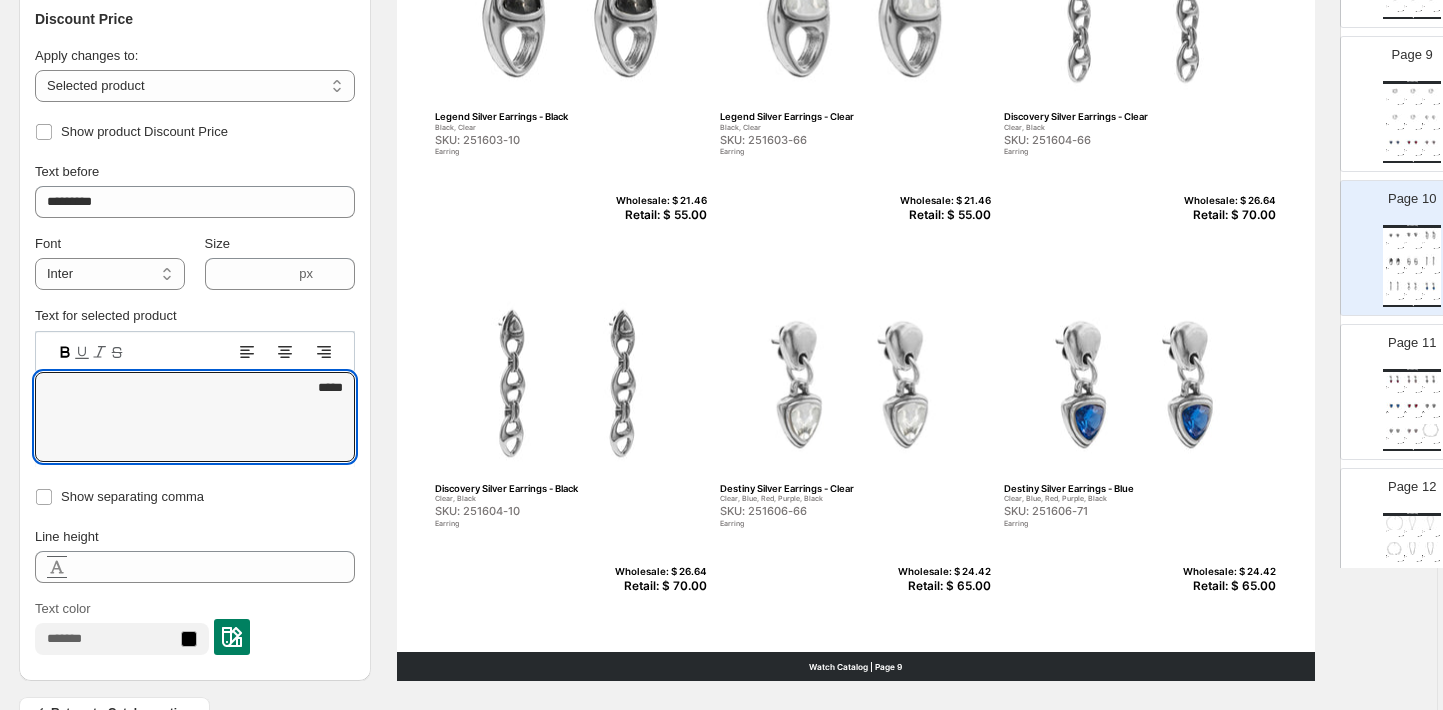 scroll, scrollTop: 1213, scrollLeft: 0, axis: vertical 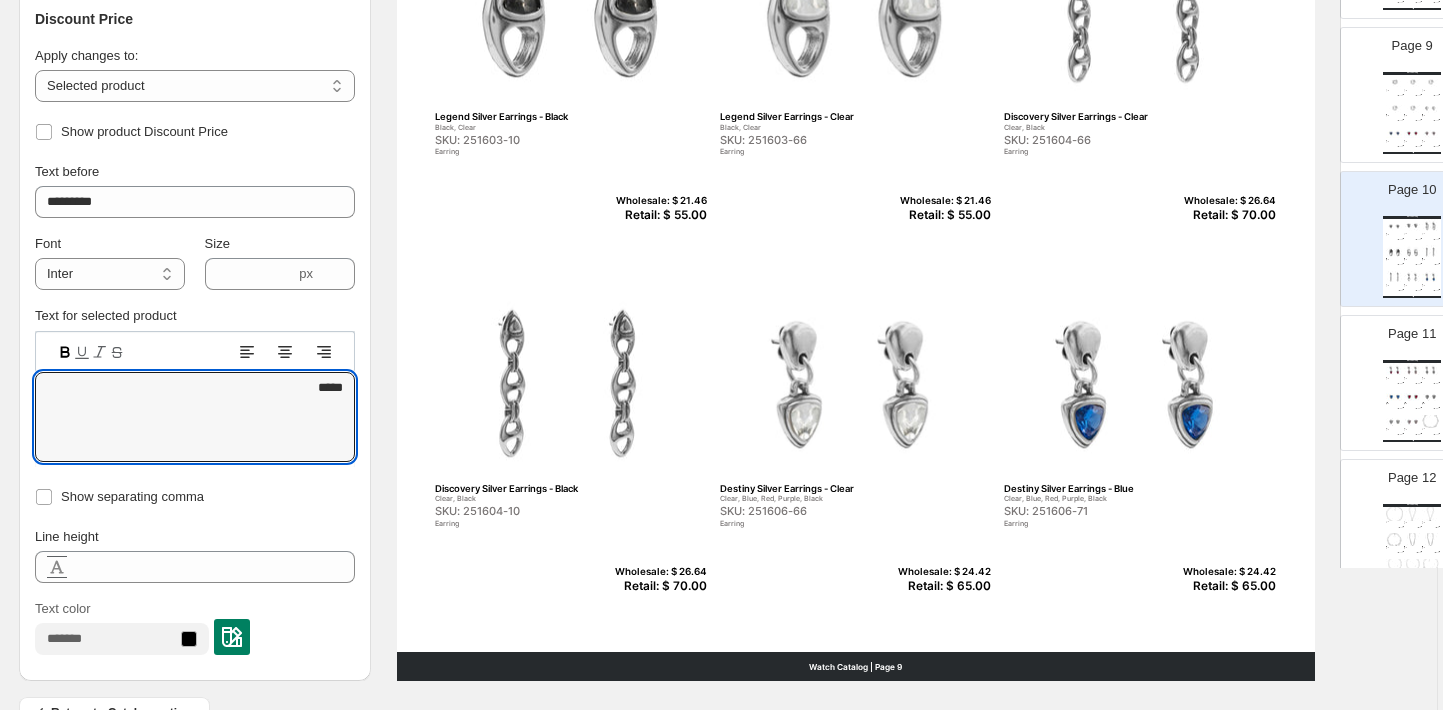 click on "Watch Catalog Destiny Silver Earrings - Red Clear, Blue, Red, Purple, Black SKU:  251606-03 Earring Wholesale: $ 24.42 Retail: $ 24.42 Destiny Silver Earrings - Purple Clear, Blue, Red, Purple, Black SKU:  251606-29 Earring Wholesale: $ 24.42 Retail: $ 24.42 Destiny Silver Earrings - Black Clear, Blue, Red, Purple, Black SKU:  251606-10 Earring Wholesale: $ 24.42 Retail: $ 24.42 Majestic Silver Earrings - Blue Blue, Red, Black, Clear, Purple SKU:  251608-71 Earring Wholesale: $ 24.42 Retail: $ 24.42 Majestic Silver Earrings - Red Blue, Red, Black, Clear, Purple SKU:  251609-03 Earring Wholesale: $ 24.42 Retail: $ 24.42 Majestic Silver Earrings - Black Blue, Red, Black, Clear, Purple SKU:  251610-10 Earring Wholesale: $ 24.42 Retail: $ 24.42 Majestic Silver Earrings - Clear Blue, Red, Black, Clear, Purple SKU:  251611-66 Earring Wholesale: $ 24.42 Retail: $ 24.42 Majestic Silver Earrings - Purple Blue, Red, Black, Clear, Purple SKU:  251612-29 Earring Wholesale: $ 24.42 Retail: $ 24.42 SKU:  251800 Necklace" at bounding box center (1412, 401) 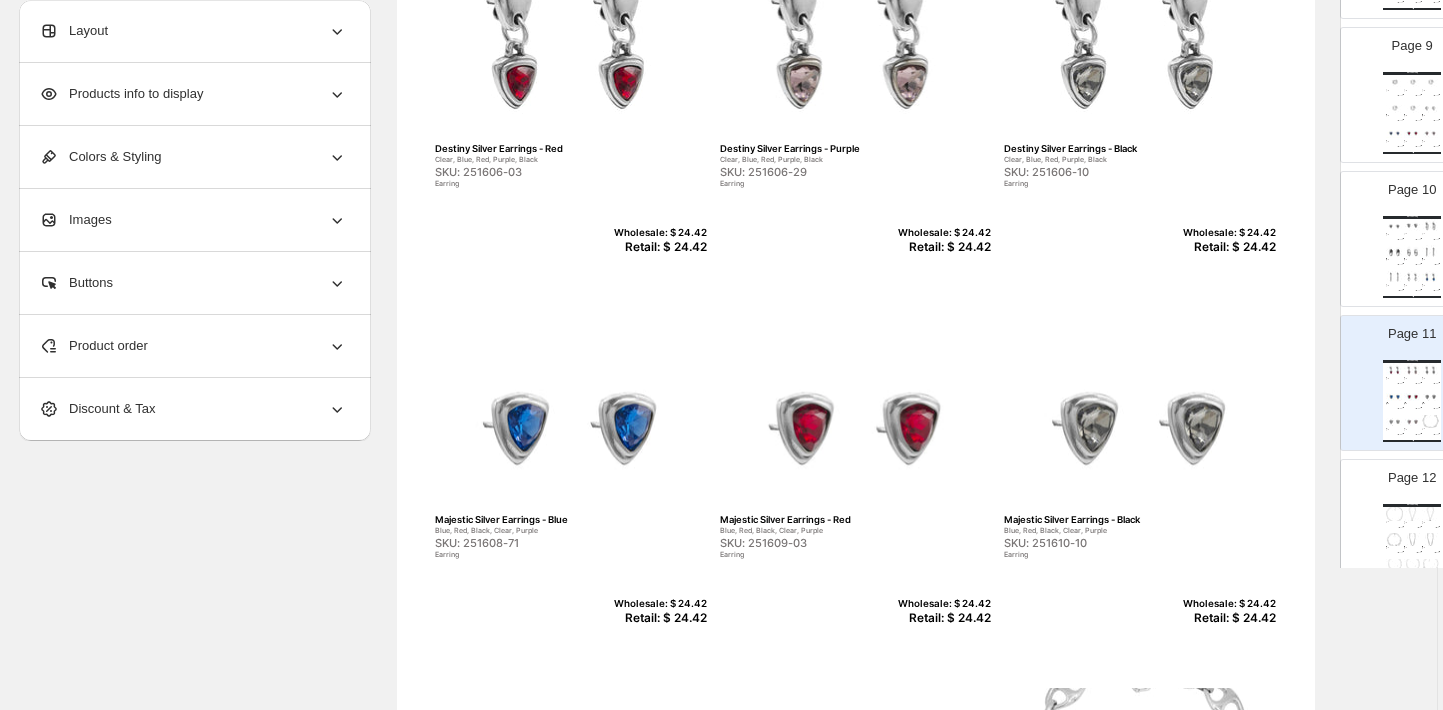 scroll, scrollTop: 126, scrollLeft: 5, axis: both 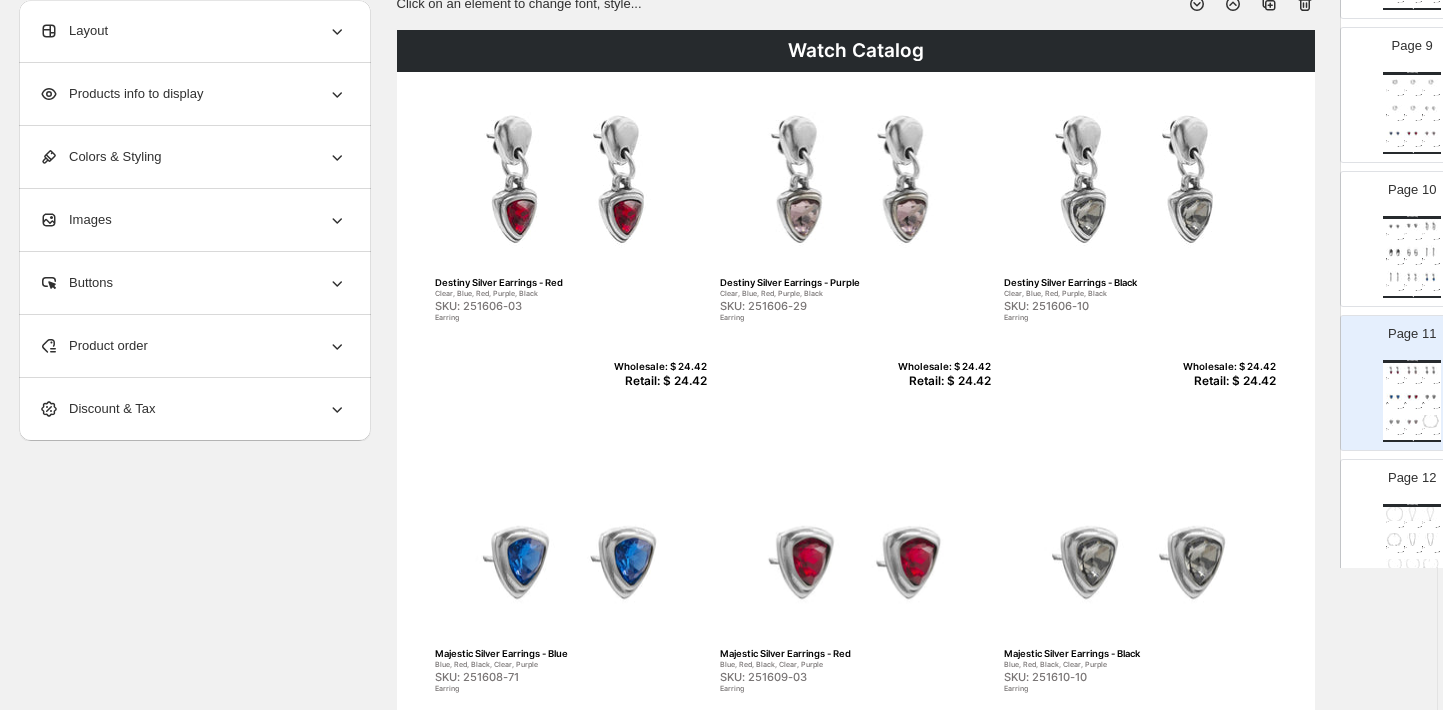 click at bounding box center (1412, 251) 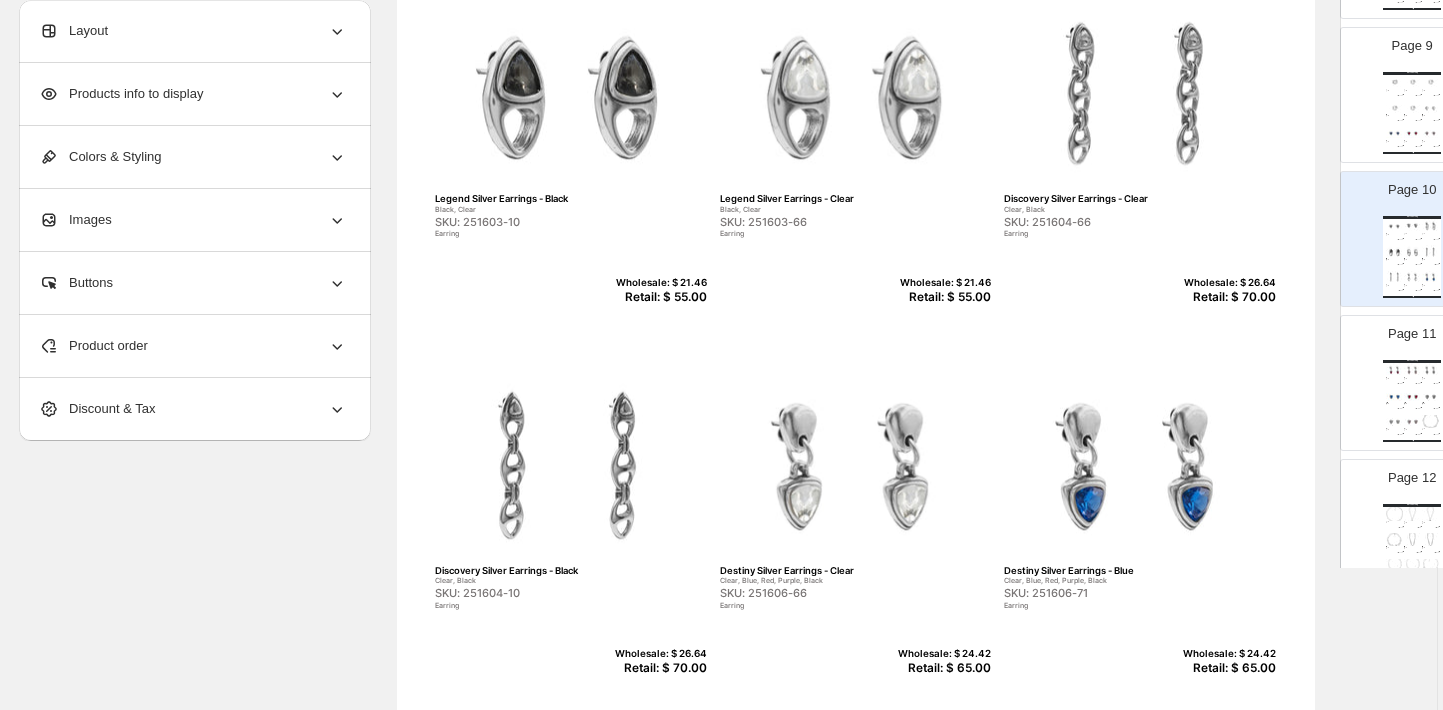scroll, scrollTop: 689, scrollLeft: 5, axis: both 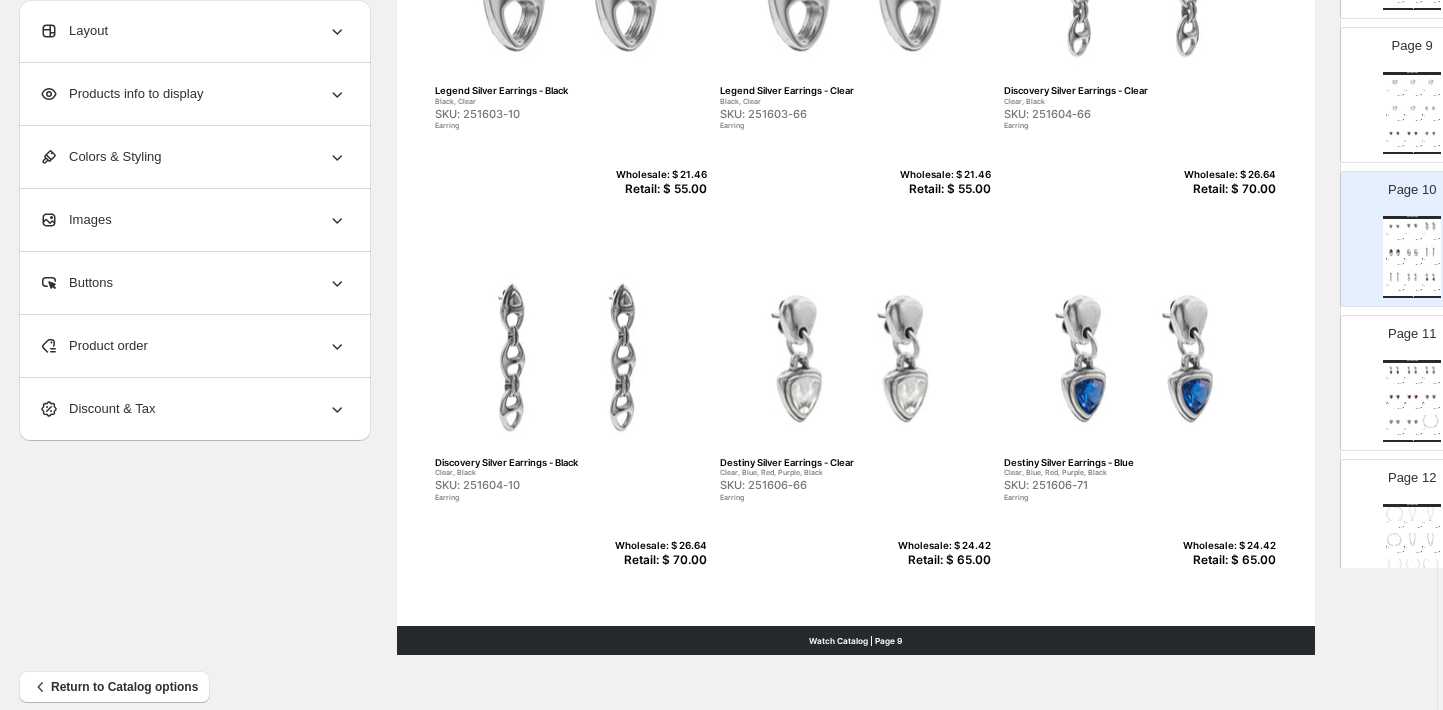 click on "Watch Catalog" at bounding box center [1412, 361] 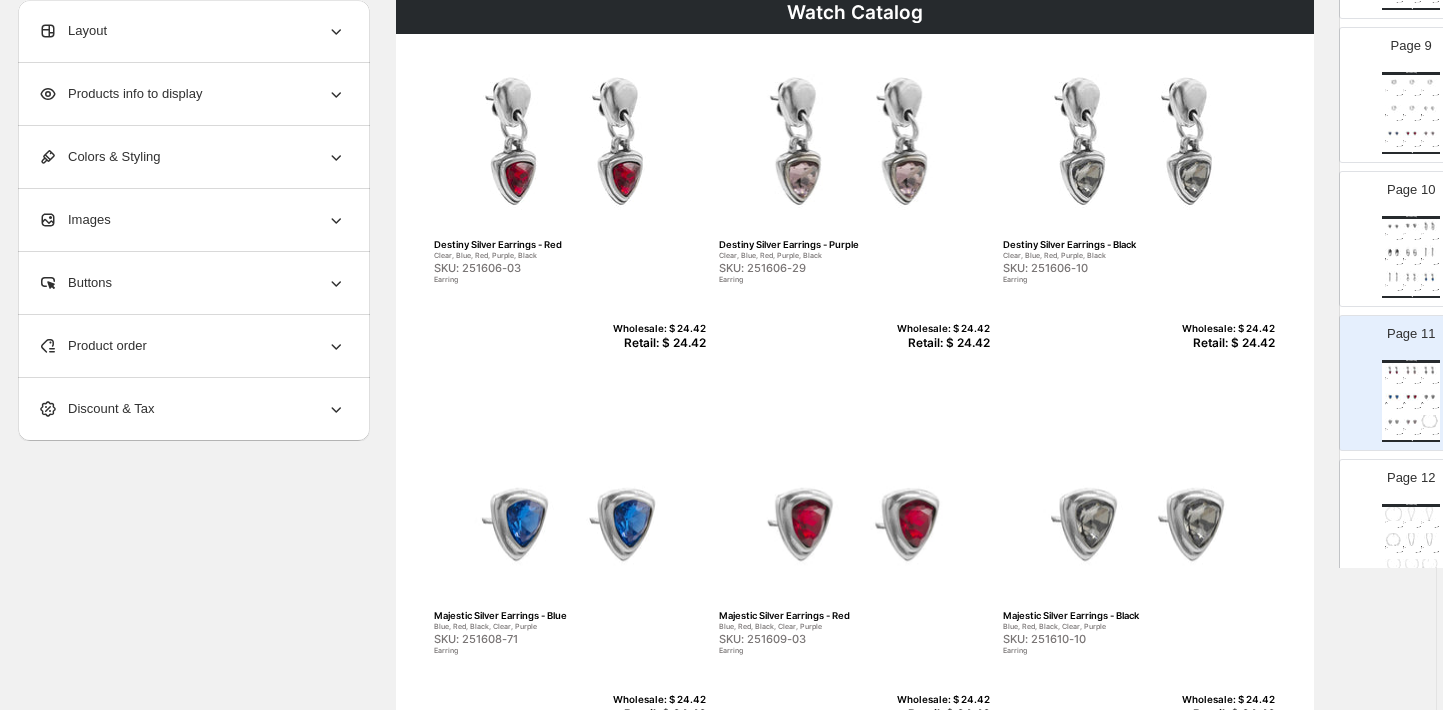scroll, scrollTop: 163, scrollLeft: 6, axis: both 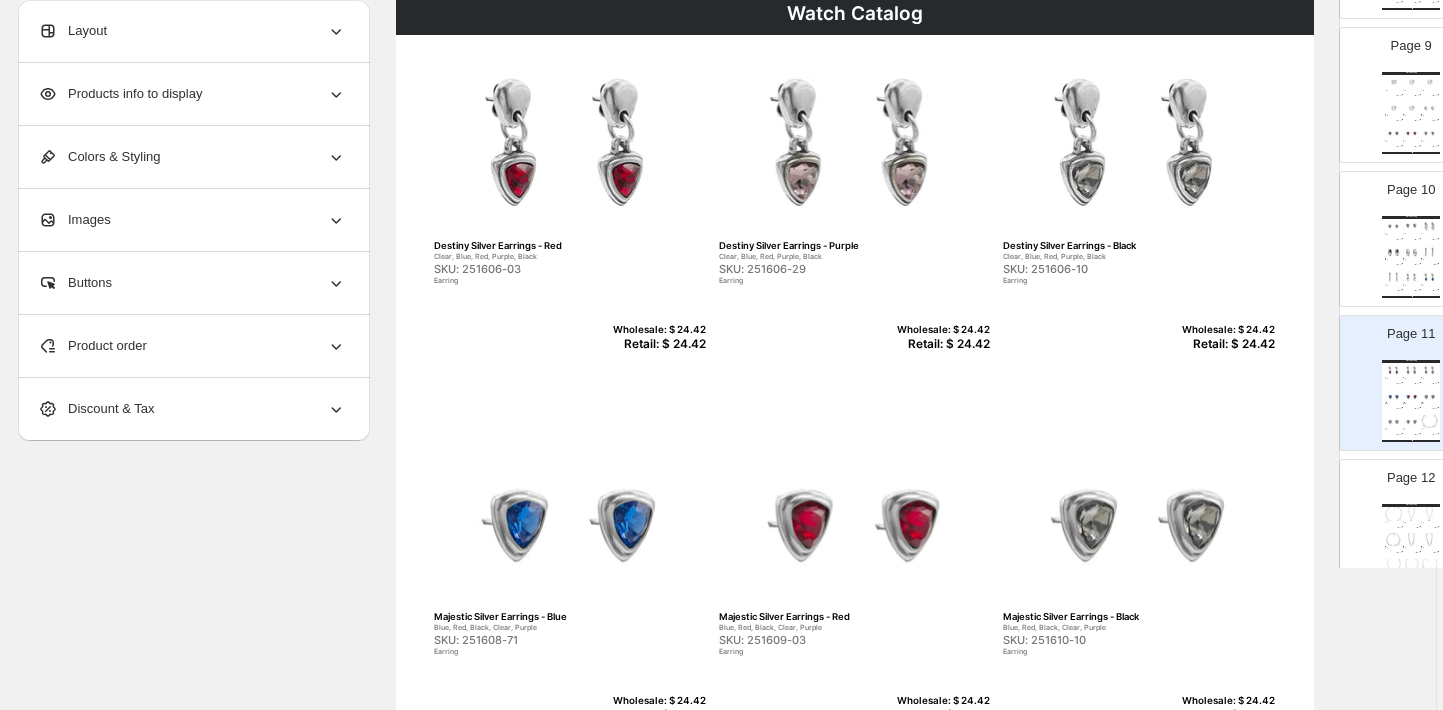 click on "Retail: $ 24.42" at bounding box center [657, 344] 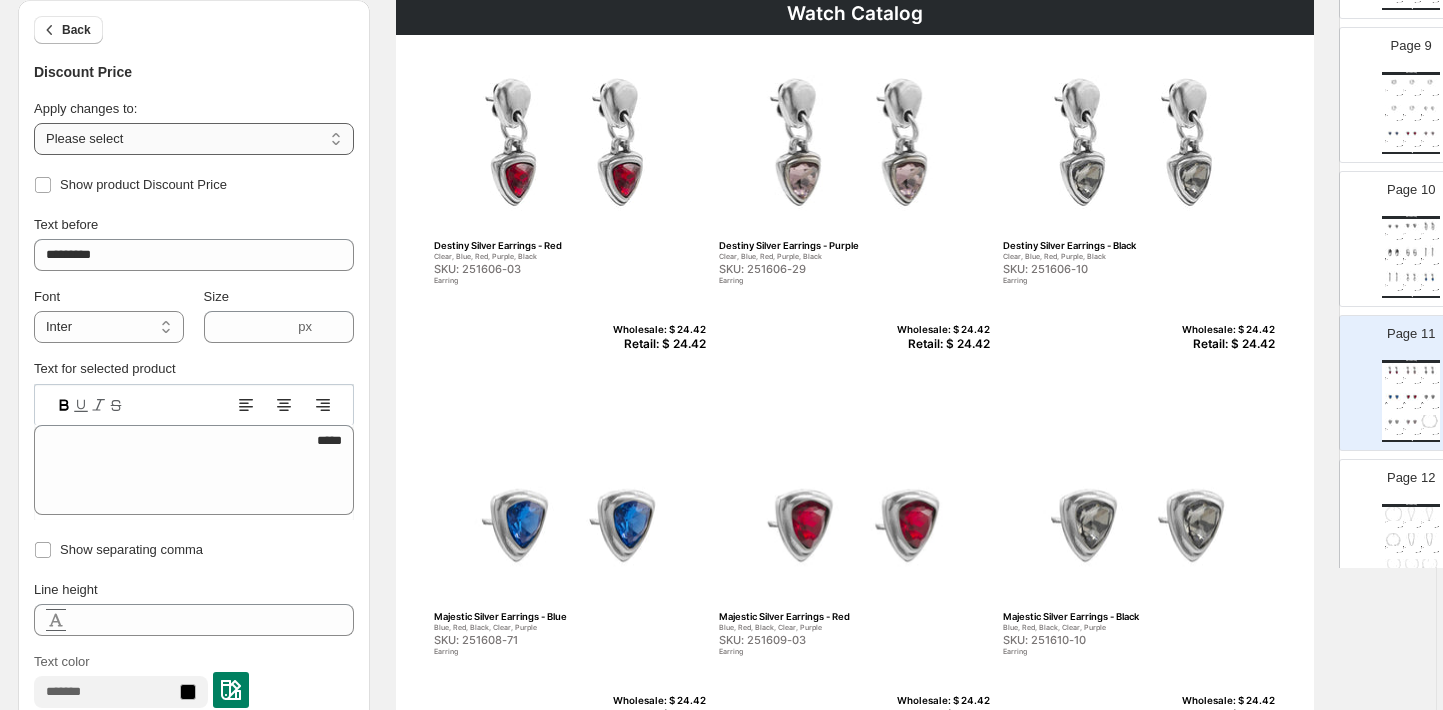 select on "**********" 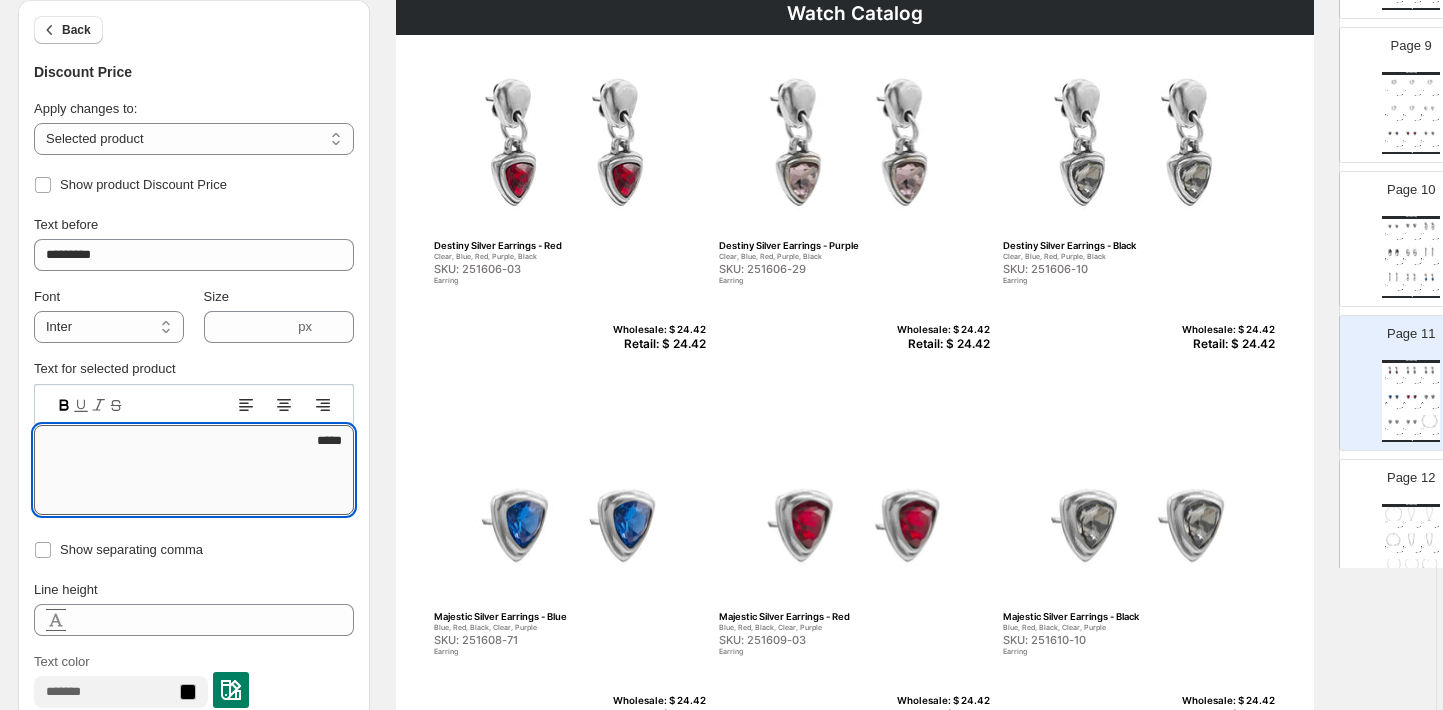 click on "*****" at bounding box center (194, 470) 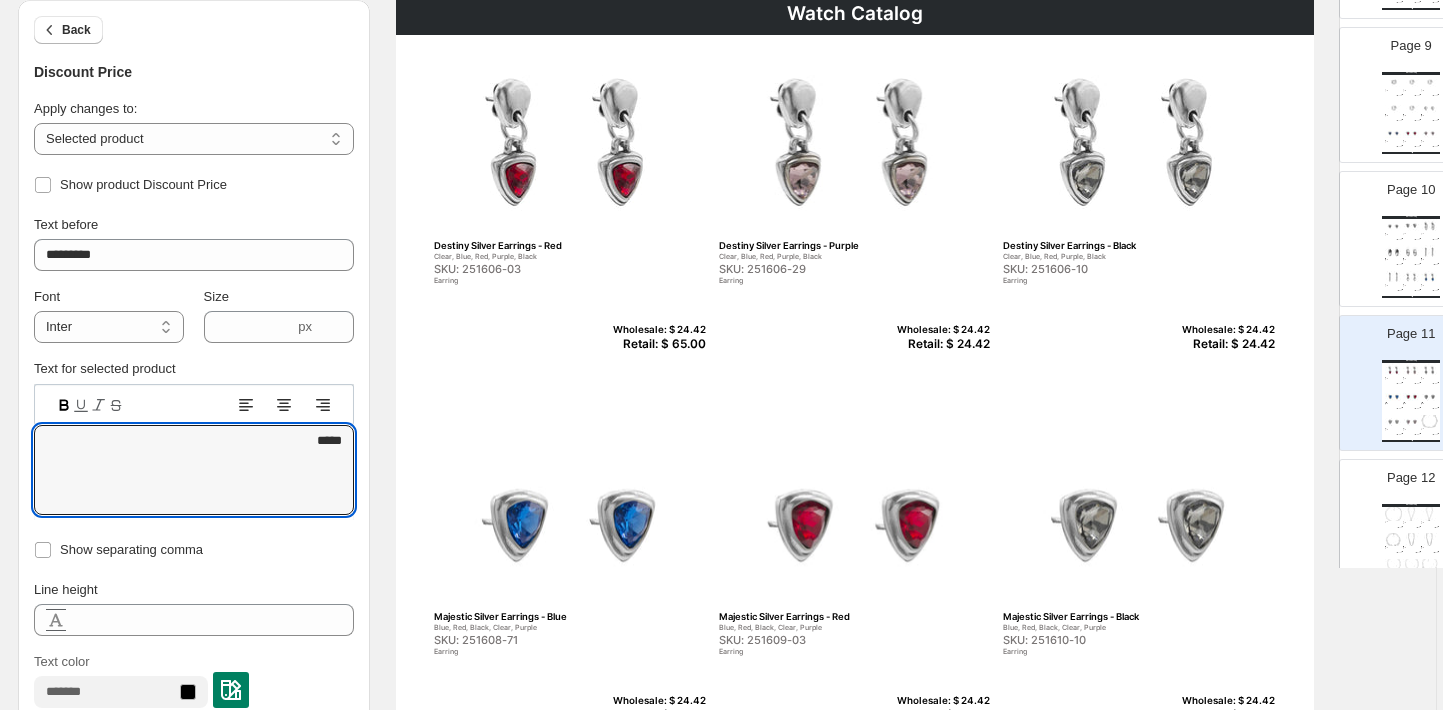 click on "Retail: $ 24.42" at bounding box center (941, 344) 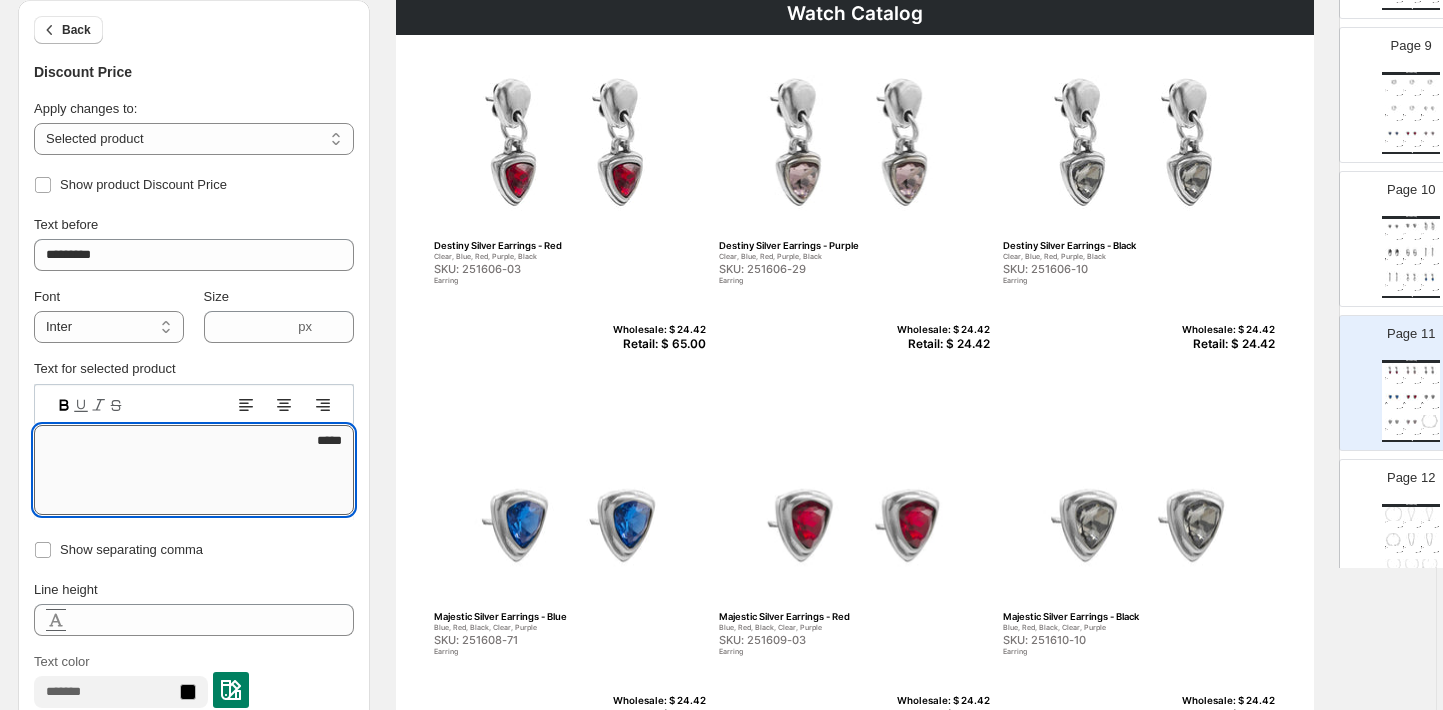 click on "*****" at bounding box center [194, 470] 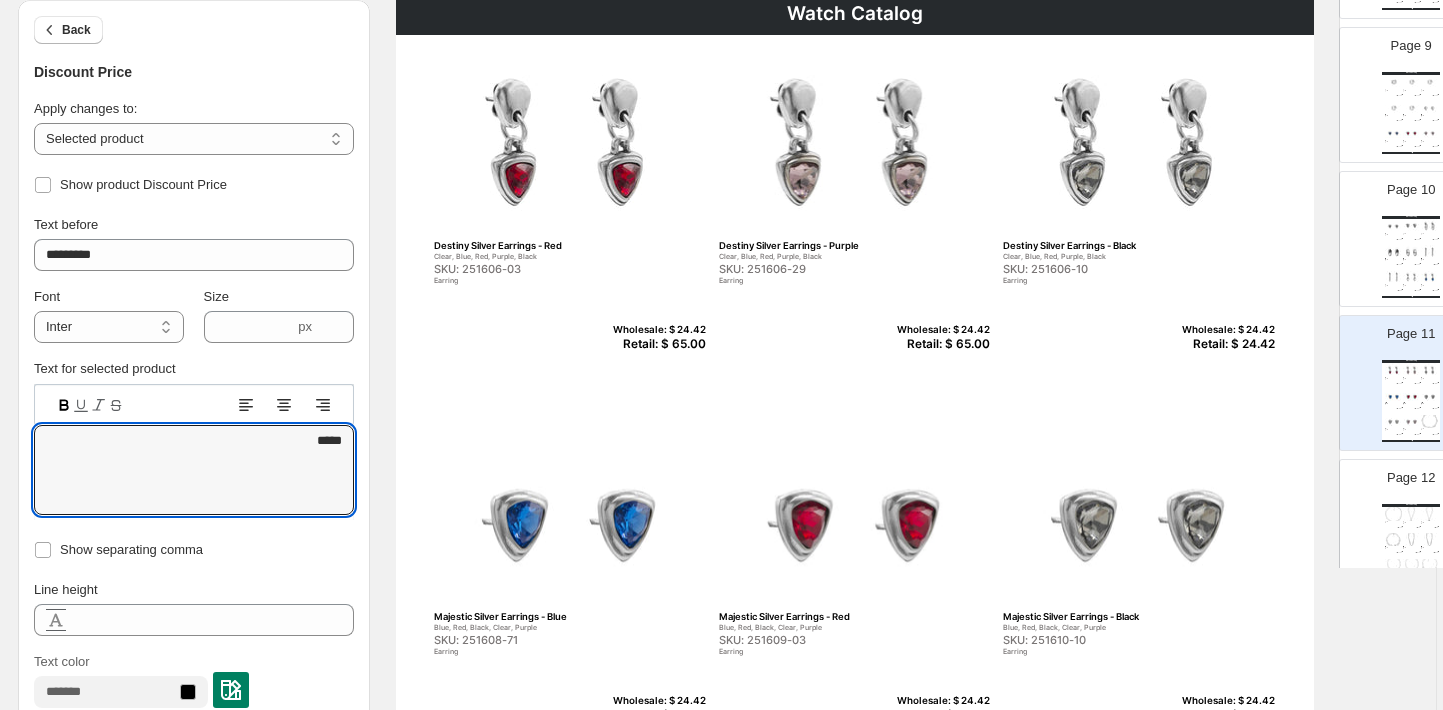 click on "Retail: $ 24.42" at bounding box center (1226, 344) 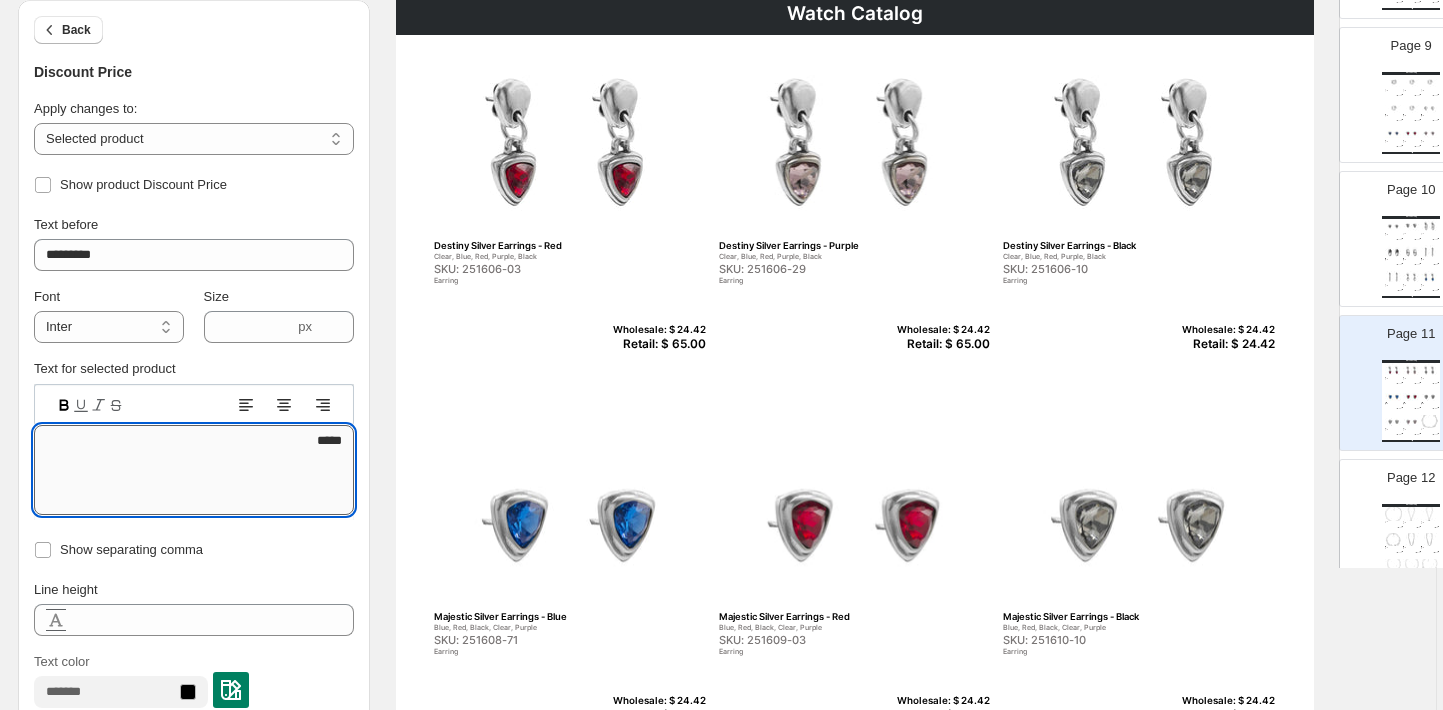 click on "*****" at bounding box center [194, 470] 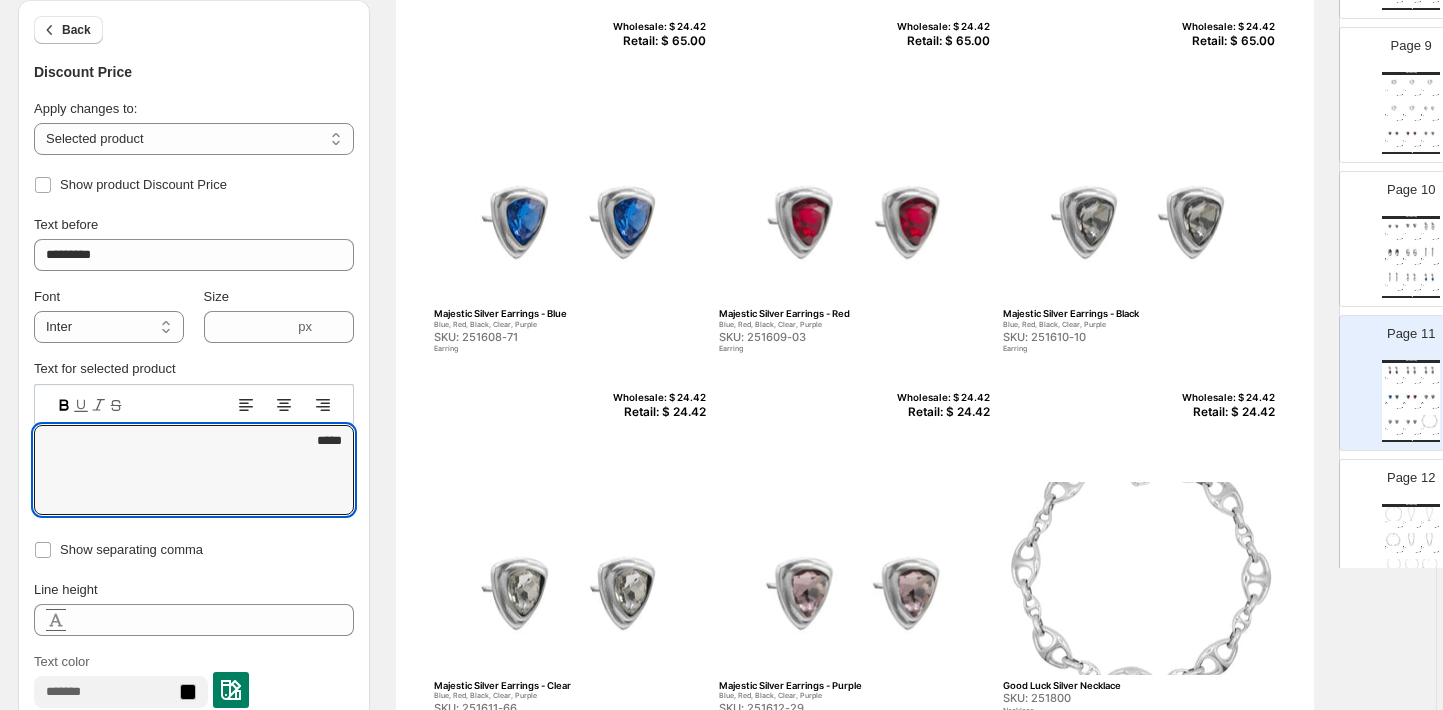 scroll, scrollTop: 569, scrollLeft: 6, axis: both 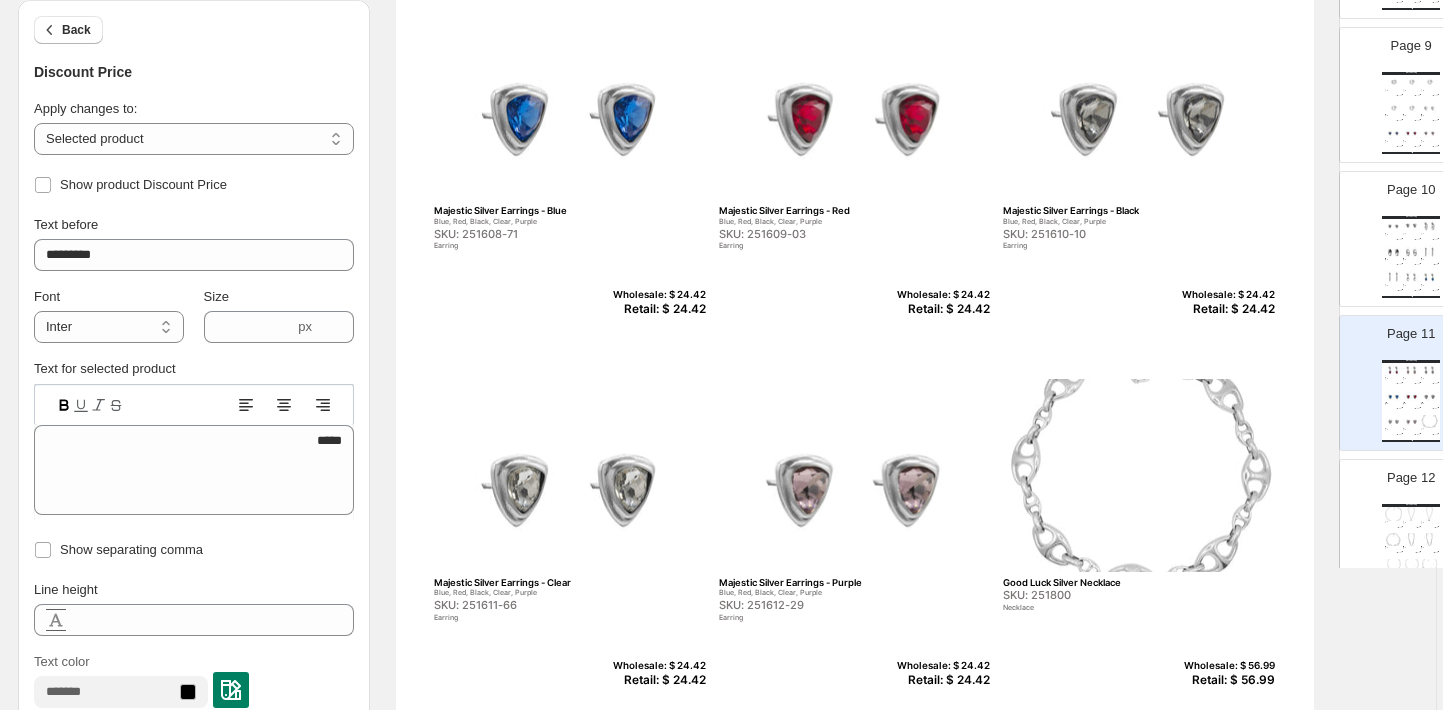 click on "Retail: $ 24.42" at bounding box center [657, 309] 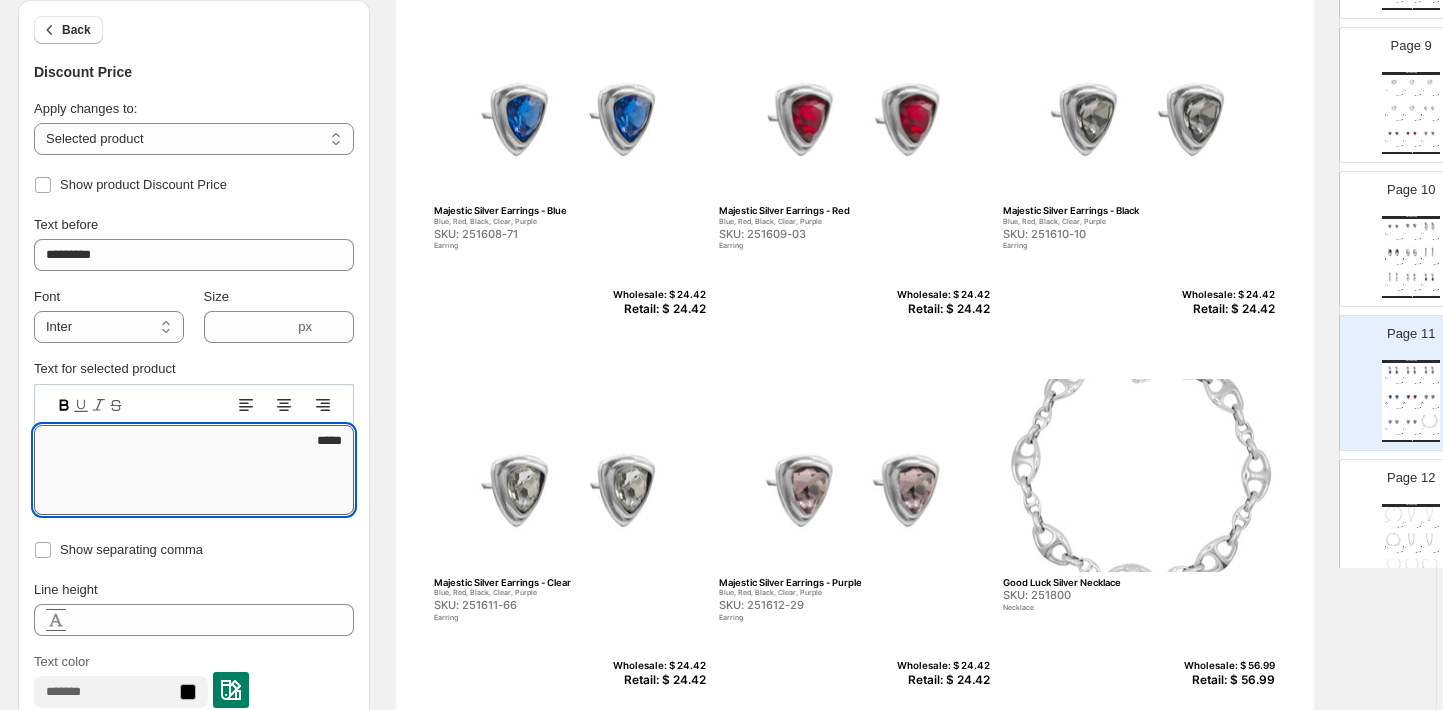 click on "*****" at bounding box center (194, 470) 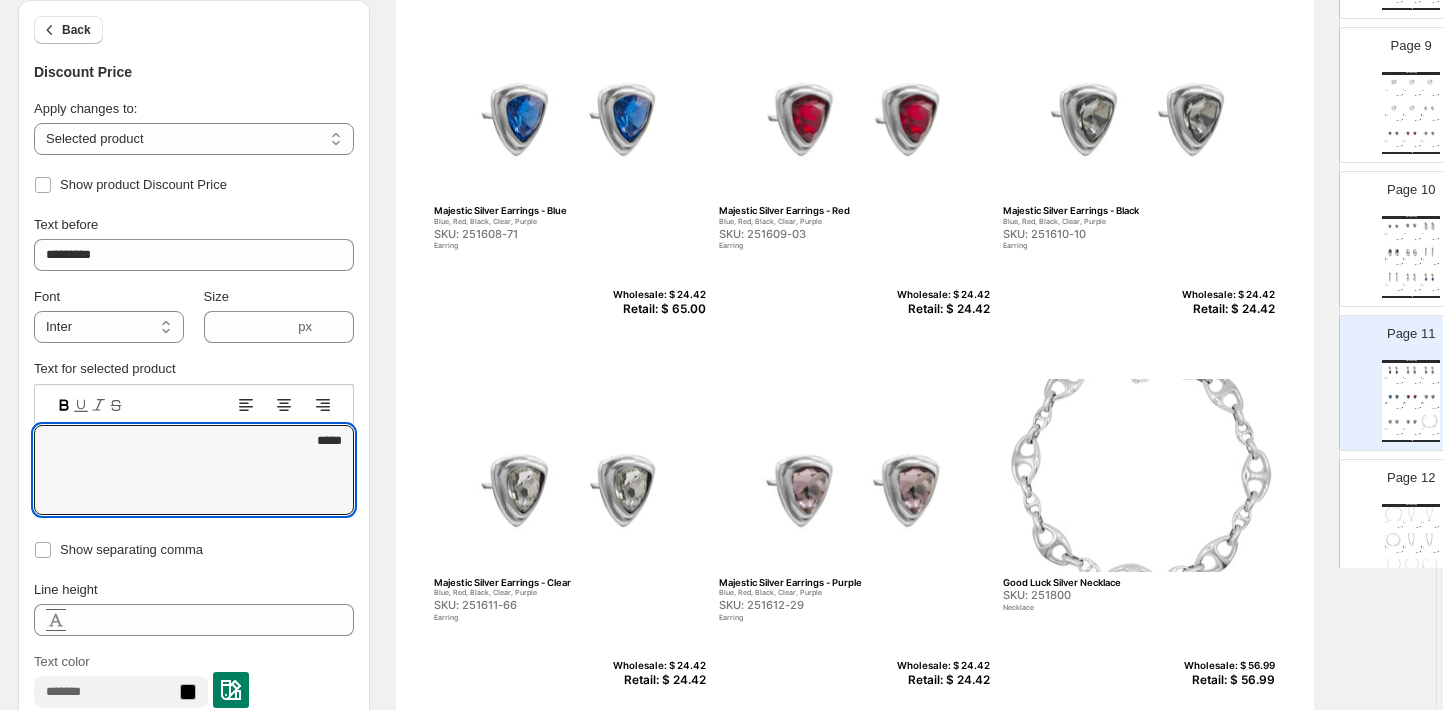 click on "Retail: $ 24.42" at bounding box center (941, 309) 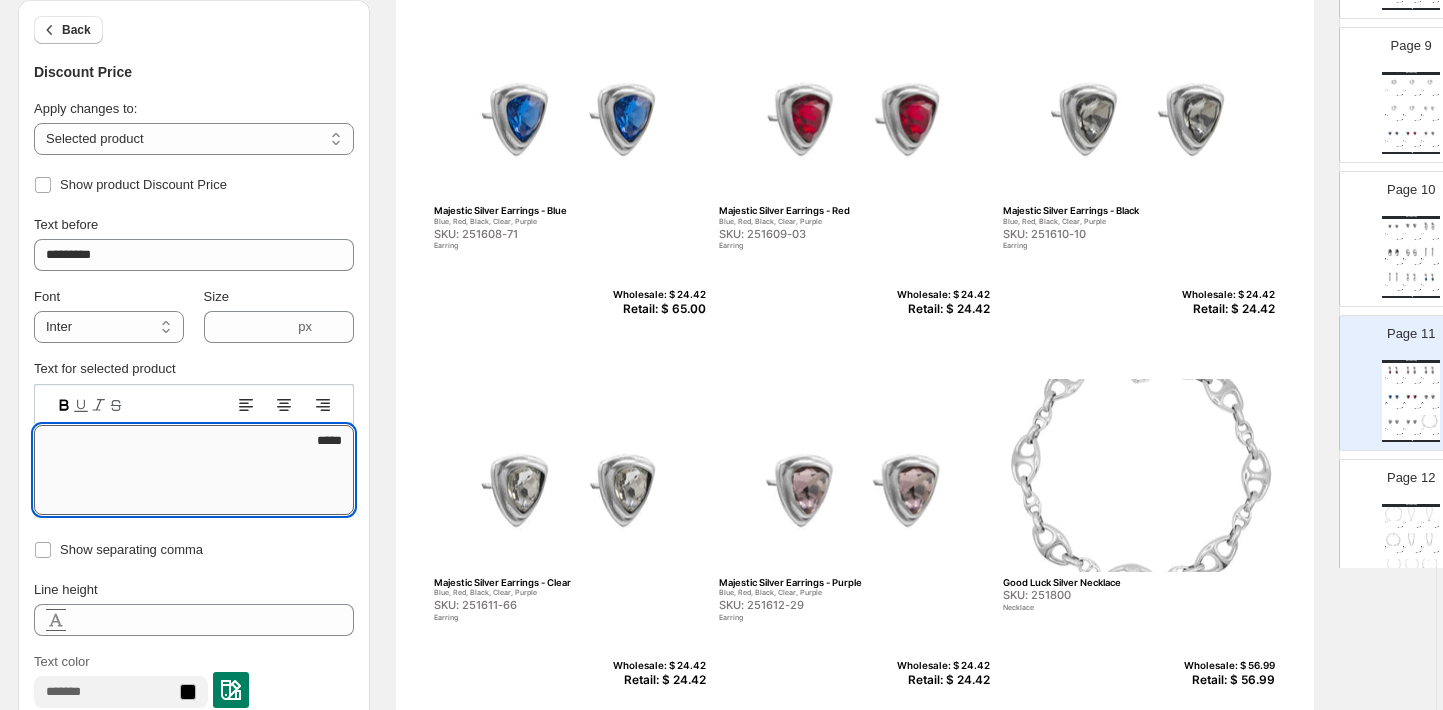 click on "*****" at bounding box center [194, 470] 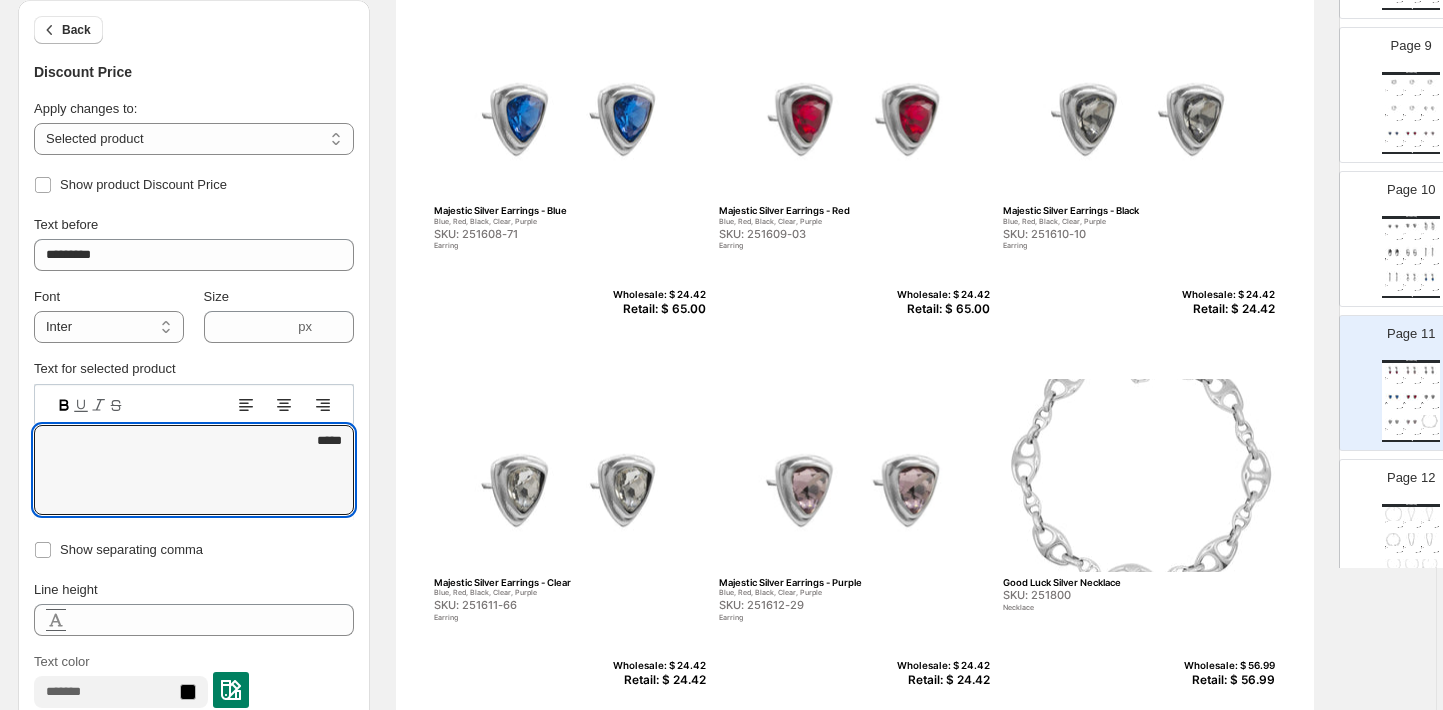 click on "Retail: $ 24.42" at bounding box center (1226, 309) 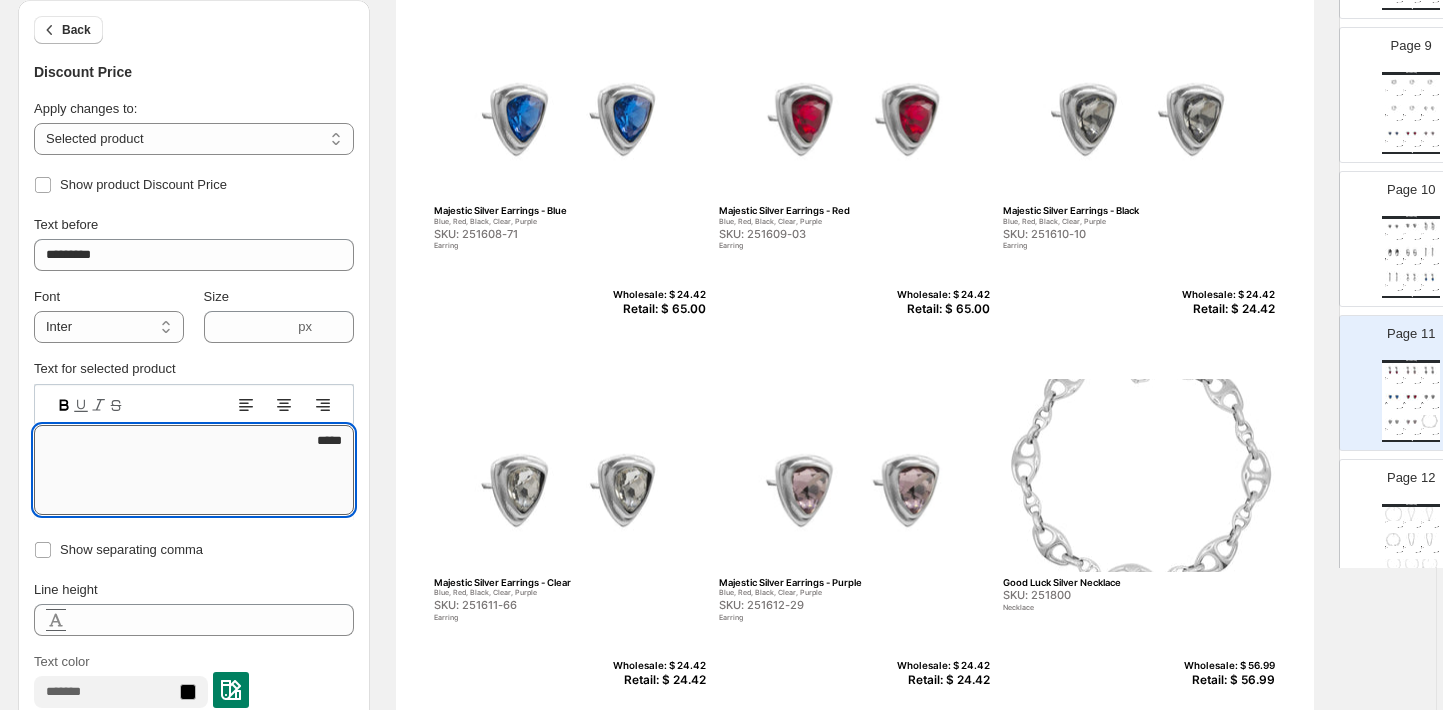 click on "*****" at bounding box center (194, 470) 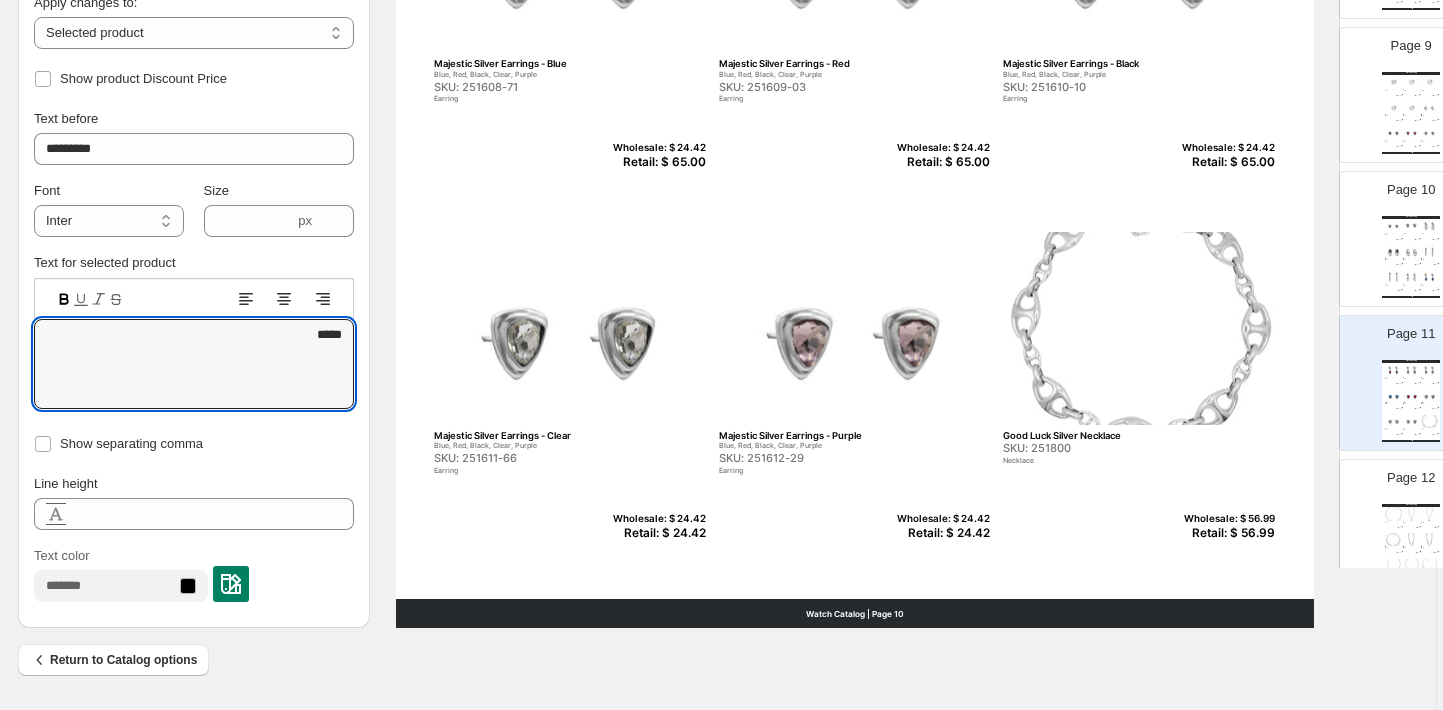 scroll, scrollTop: 716, scrollLeft: 6, axis: both 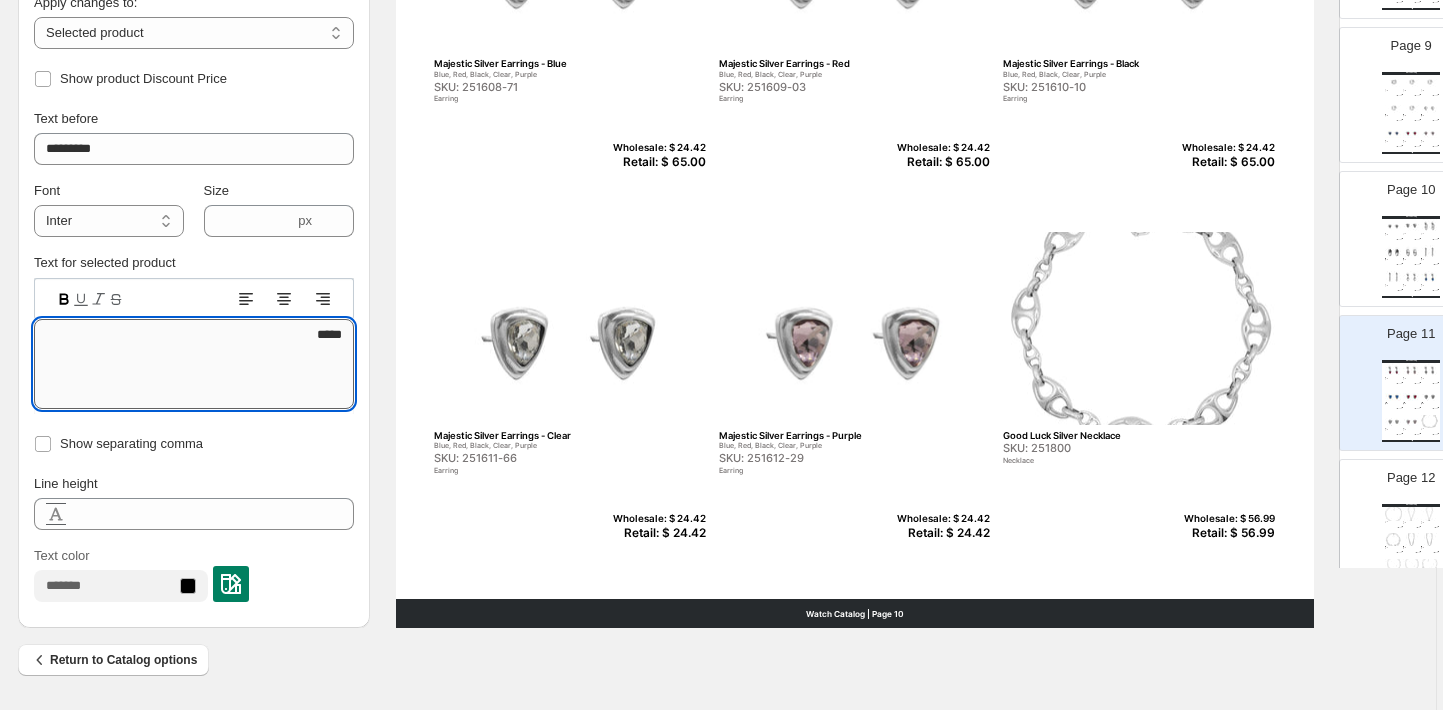 click on "*****" at bounding box center (194, 364) 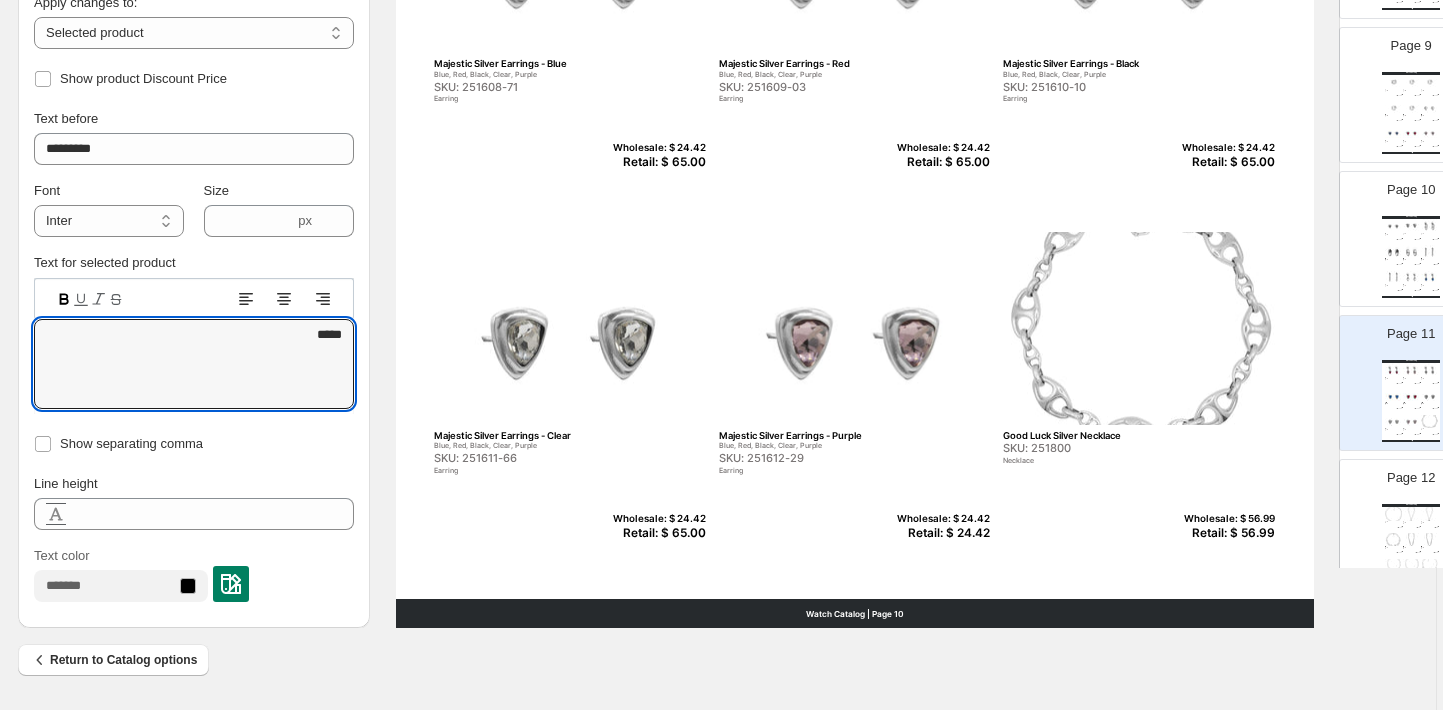 click on "Retail: $ 24.42" at bounding box center [941, 533] 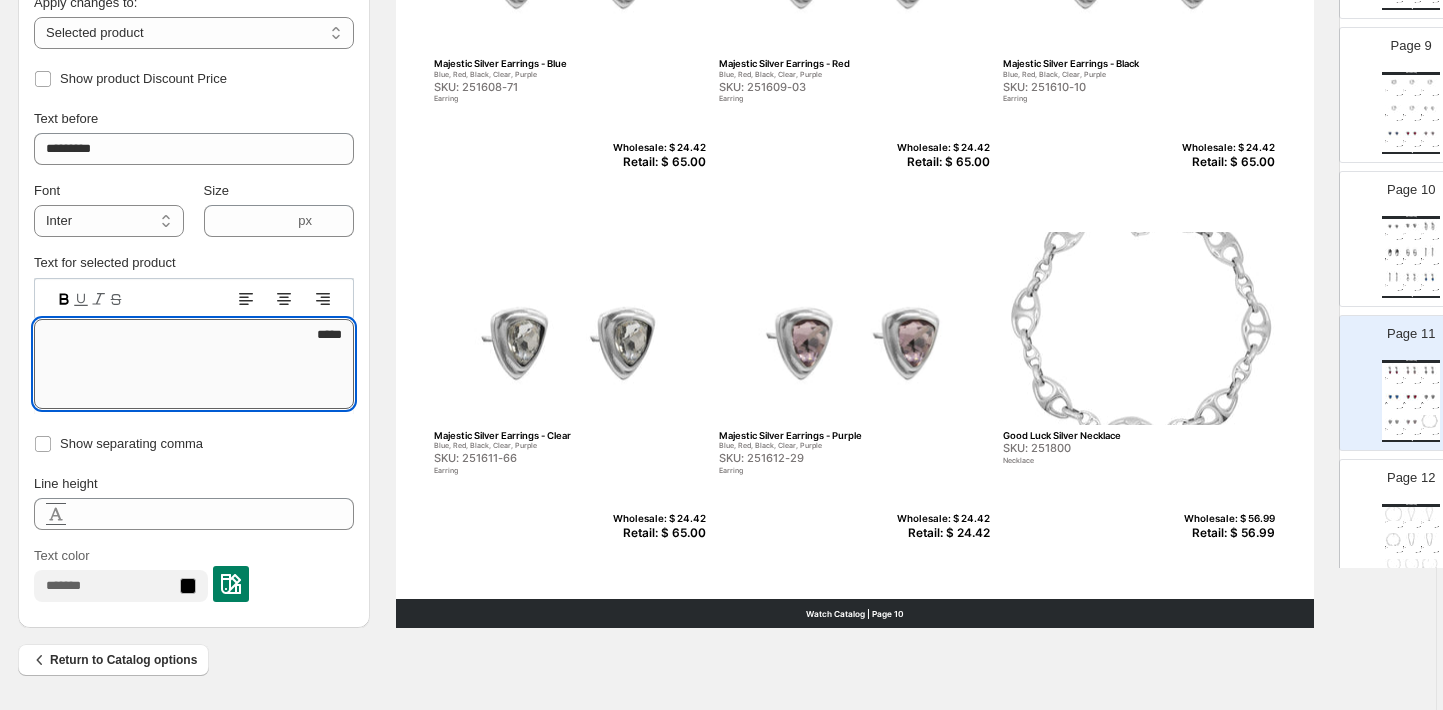 click on "*****" at bounding box center [194, 364] 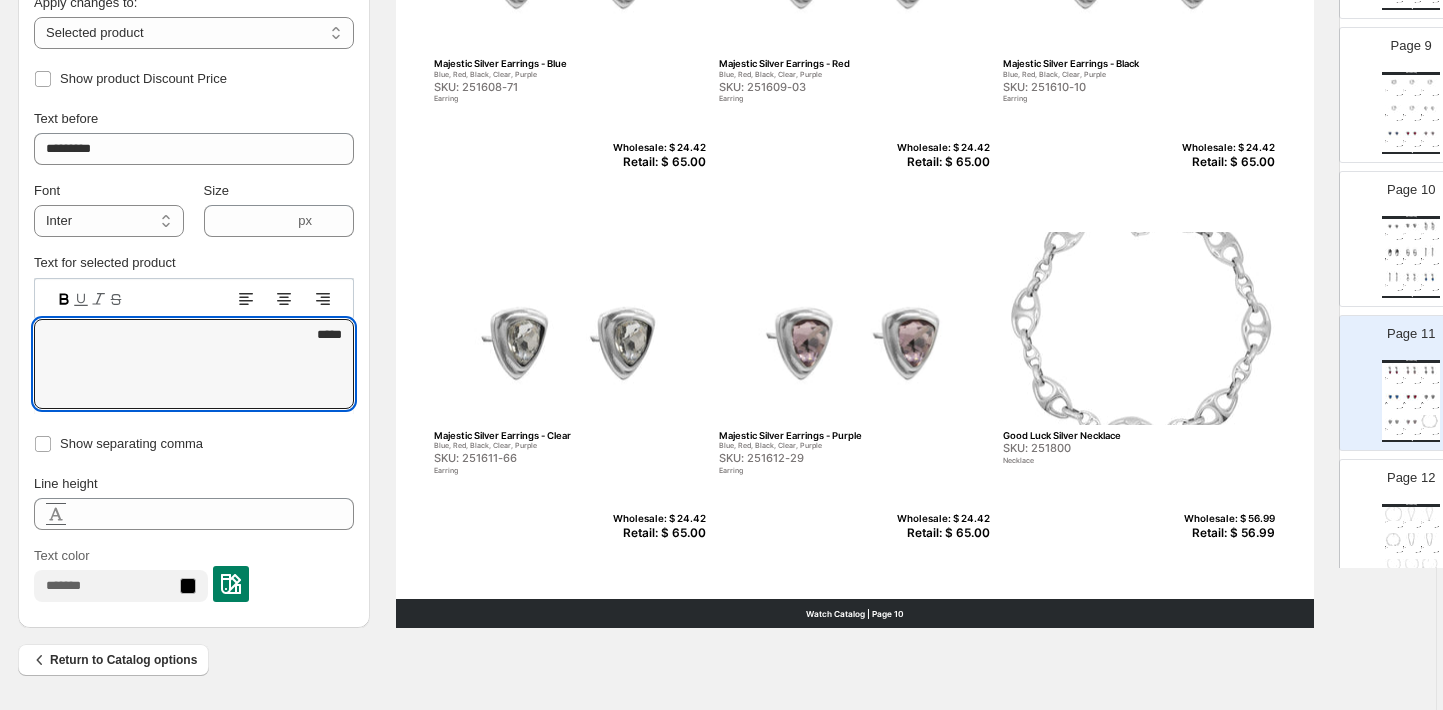 type on "*****" 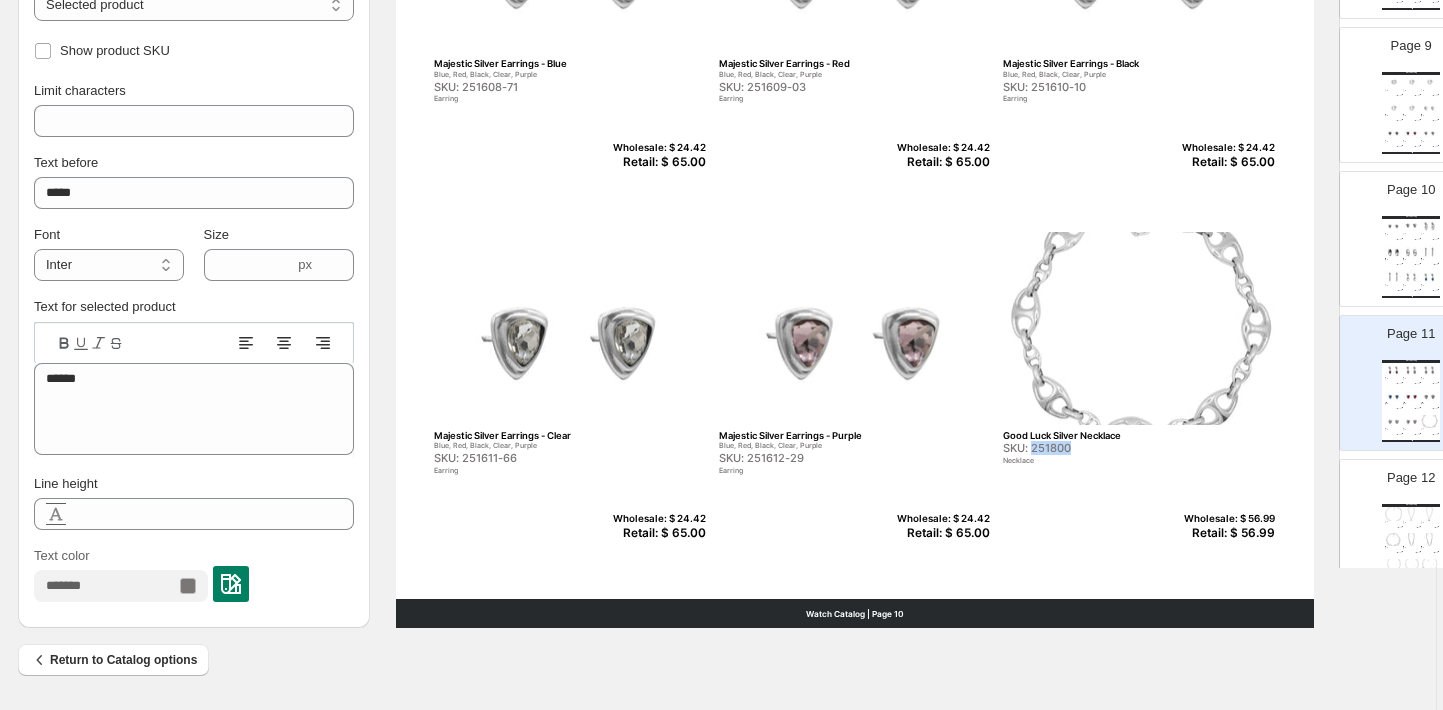 click on "SKU:  251800" at bounding box center (1096, 448) 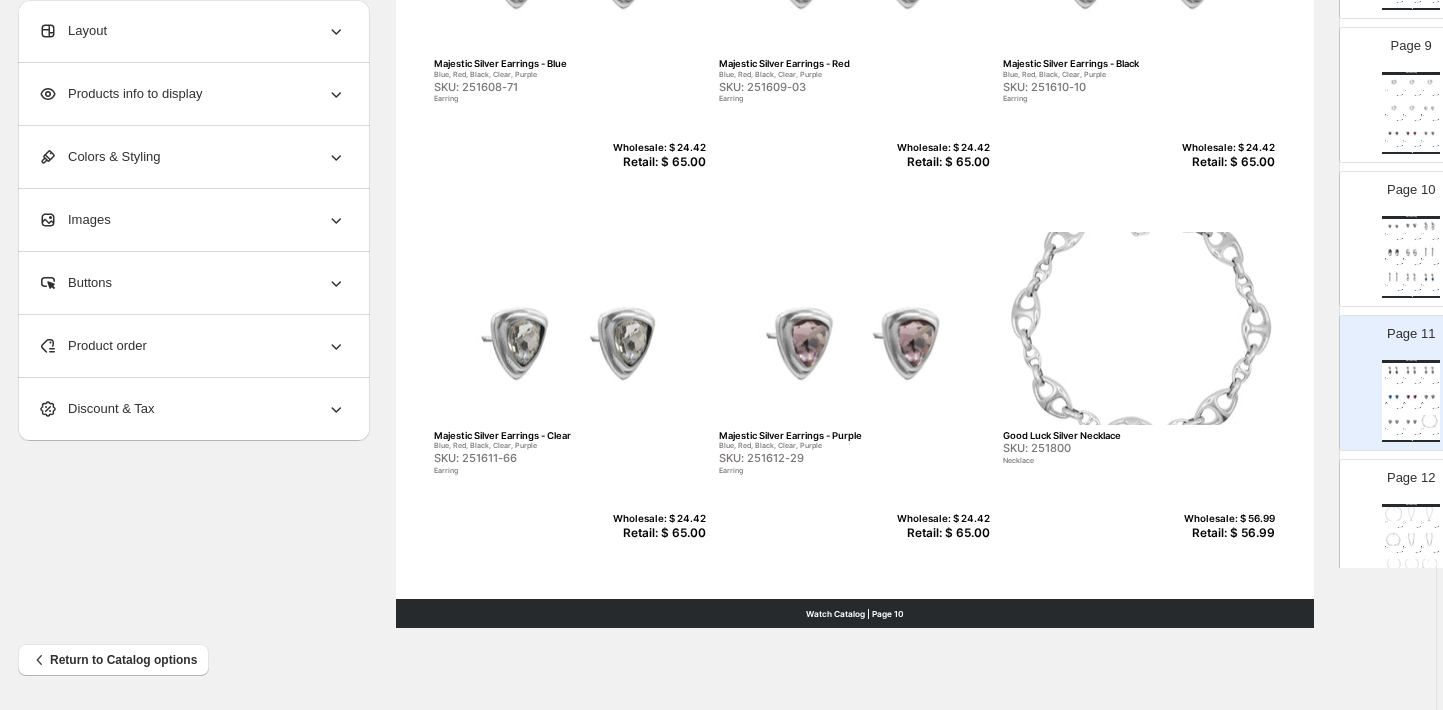 click on "Retail: $ 56.99" at bounding box center (1226, 533) 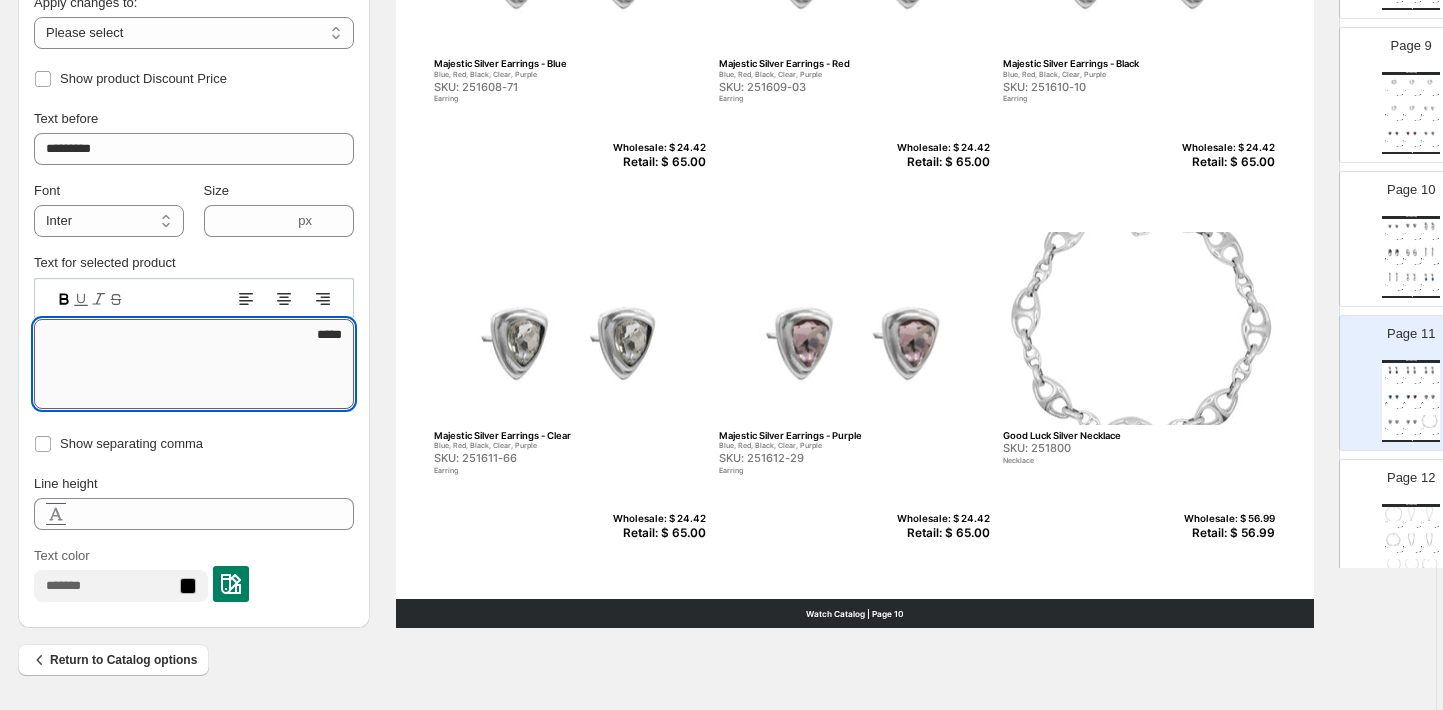 click on "*****" at bounding box center (194, 364) 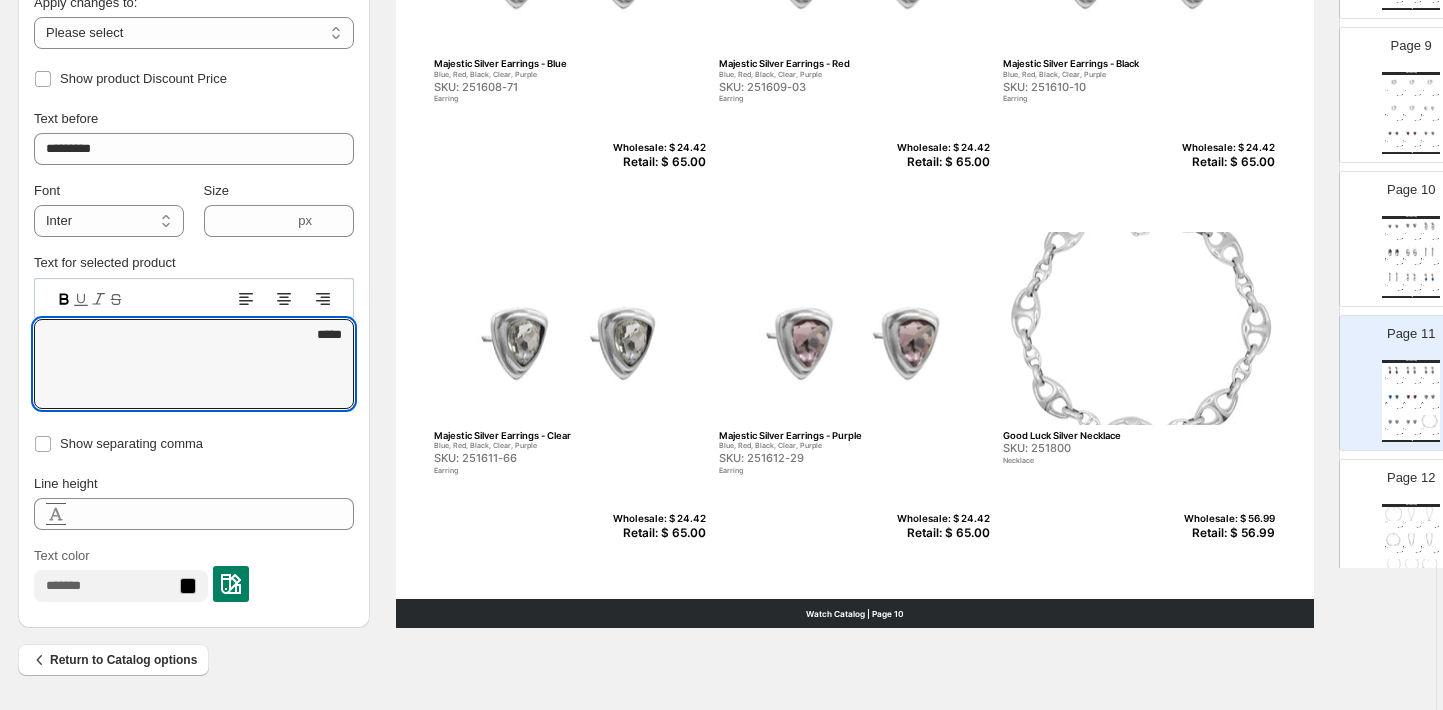 click on "**********" at bounding box center (194, 21) 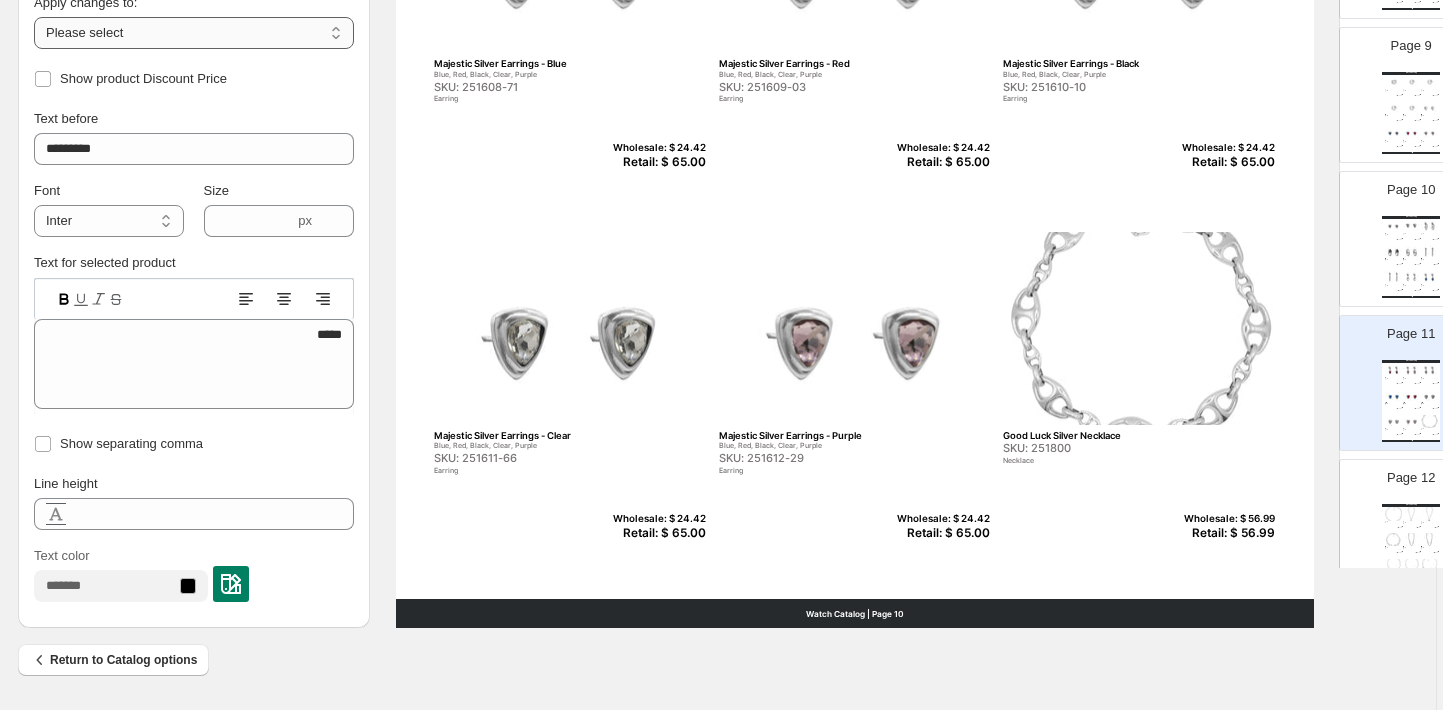 select on "**********" 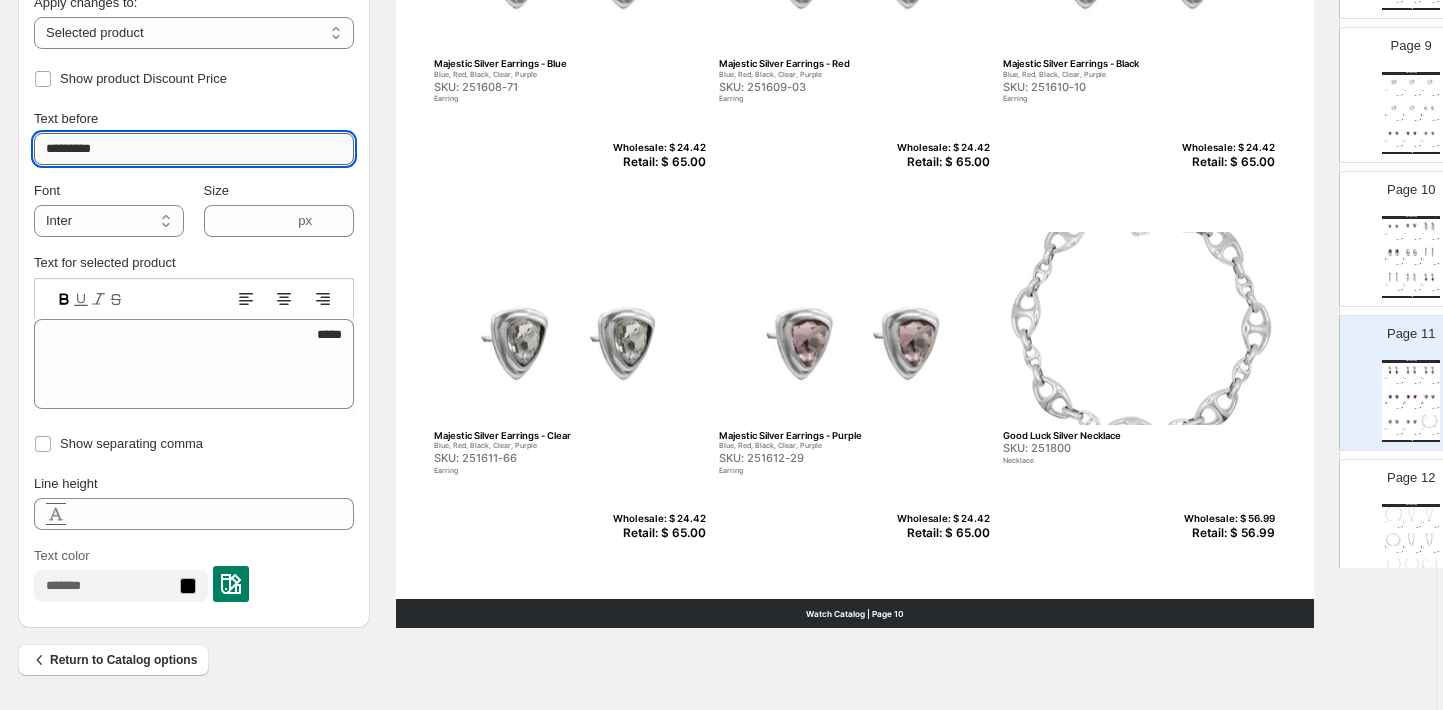 click on "*********" at bounding box center (194, 149) 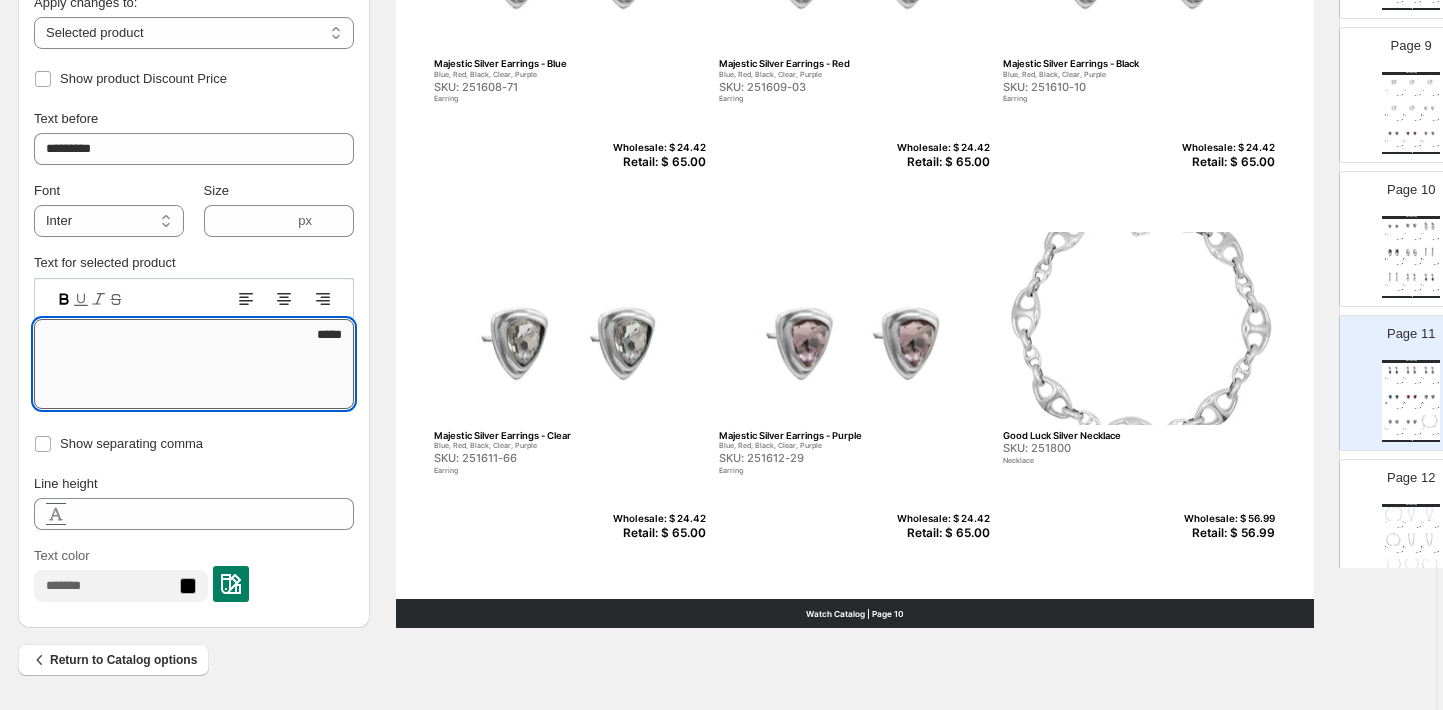 click on "*****" at bounding box center (194, 364) 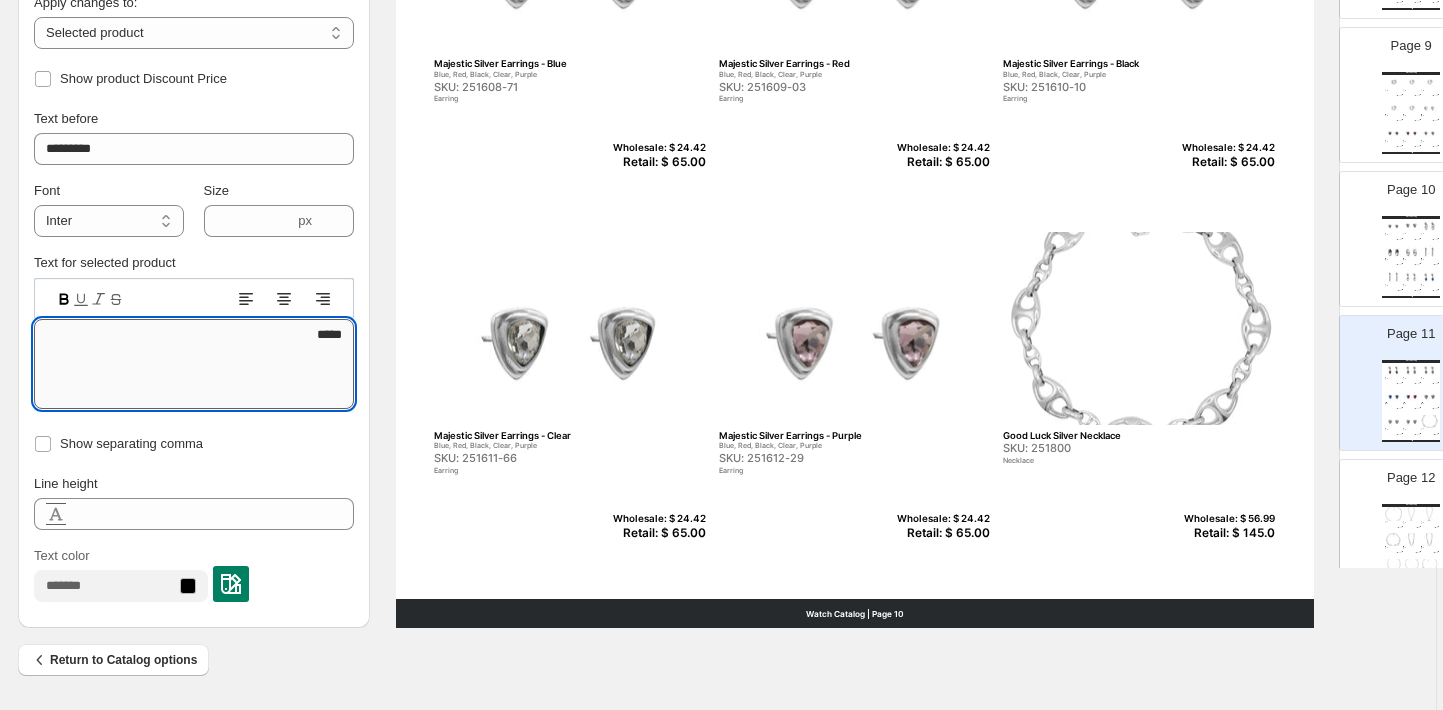 type on "******" 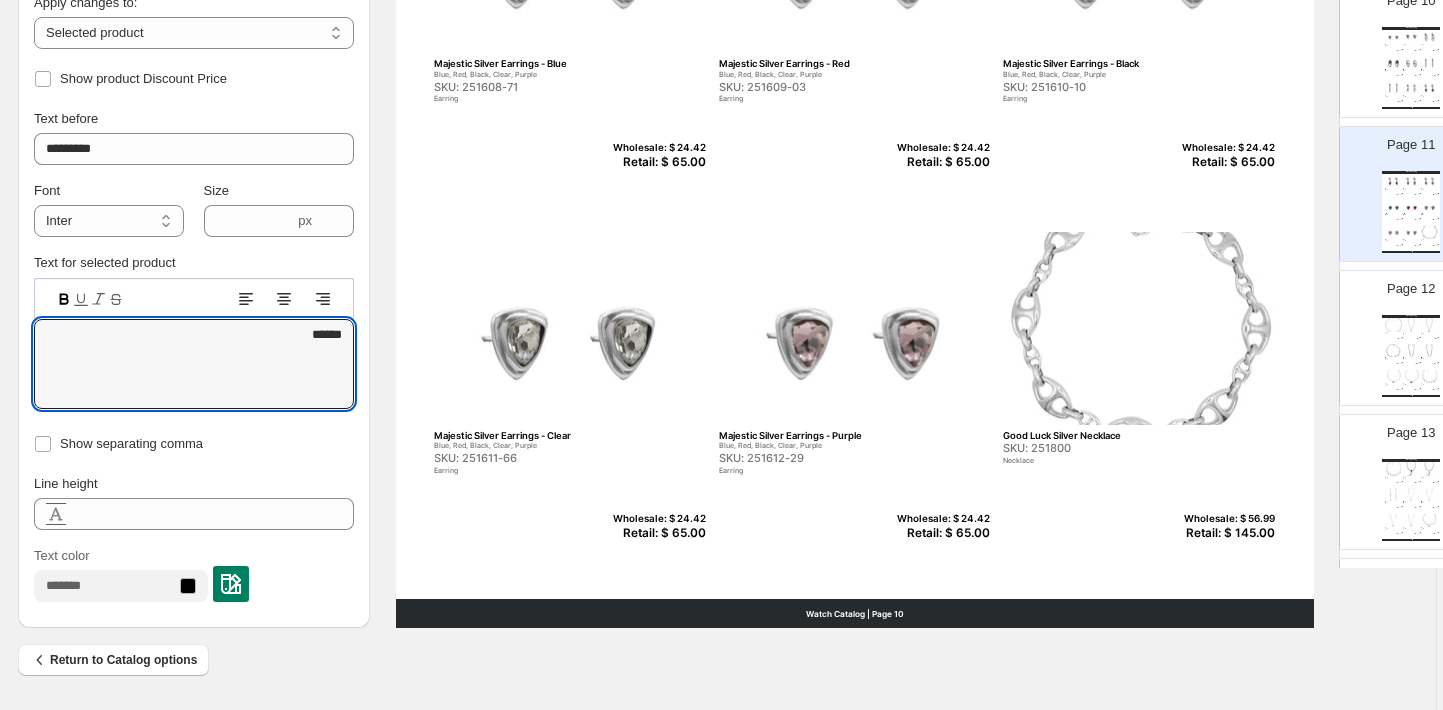 scroll, scrollTop: 1411, scrollLeft: 0, axis: vertical 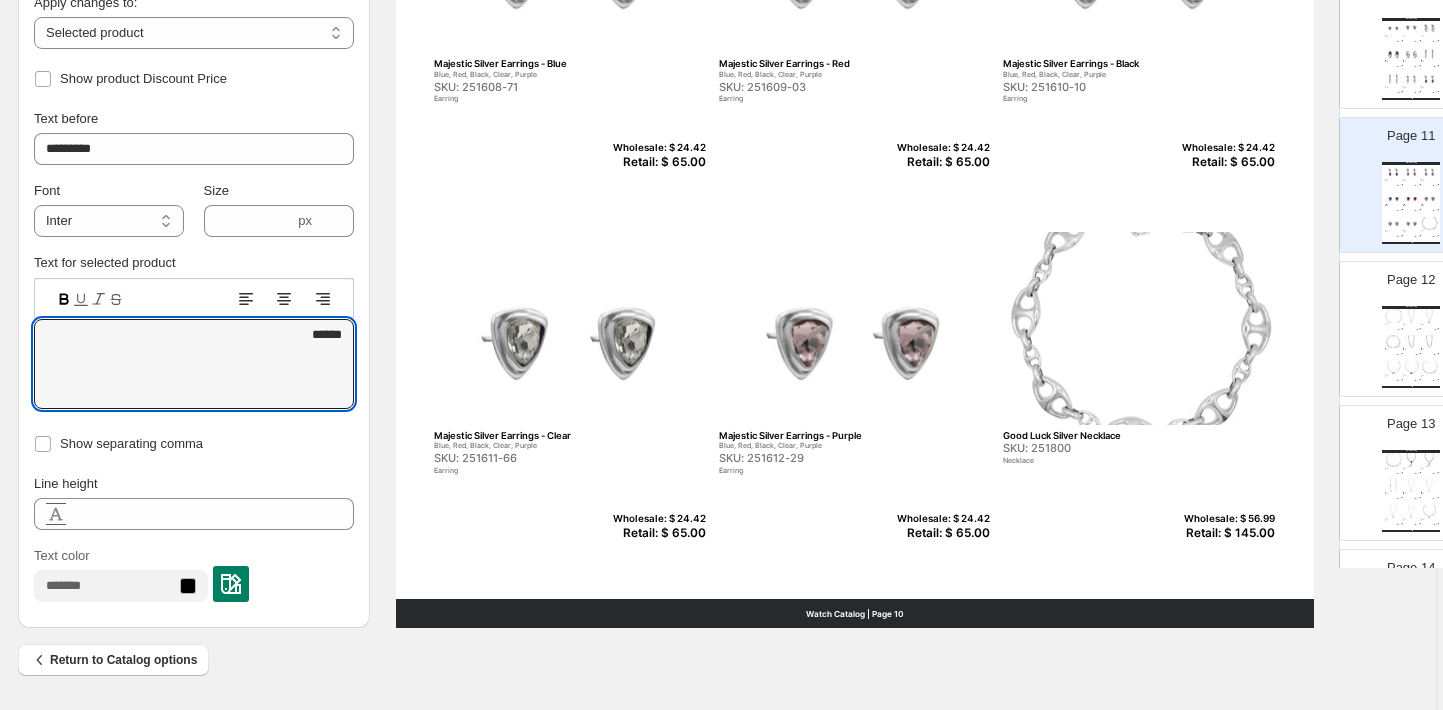 click at bounding box center (1411, 315) 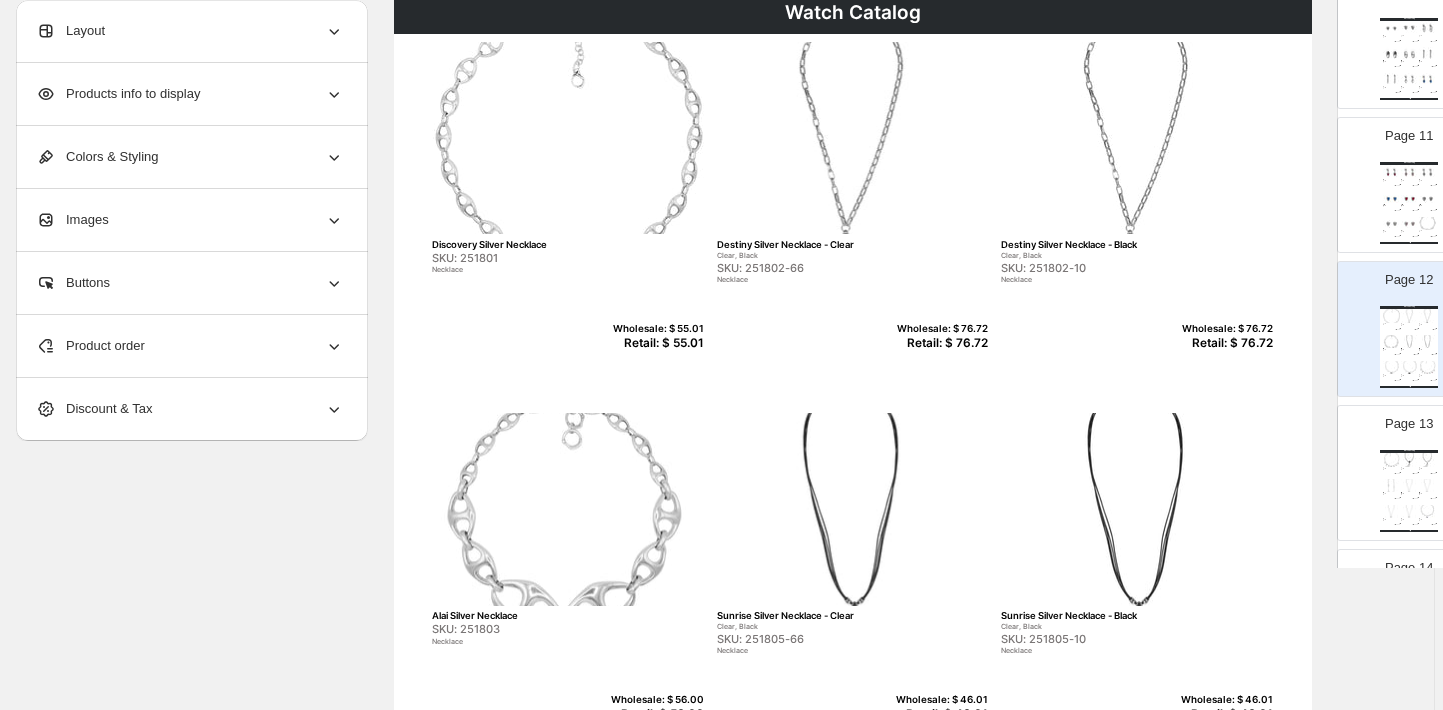 scroll, scrollTop: 155, scrollLeft: 8, axis: both 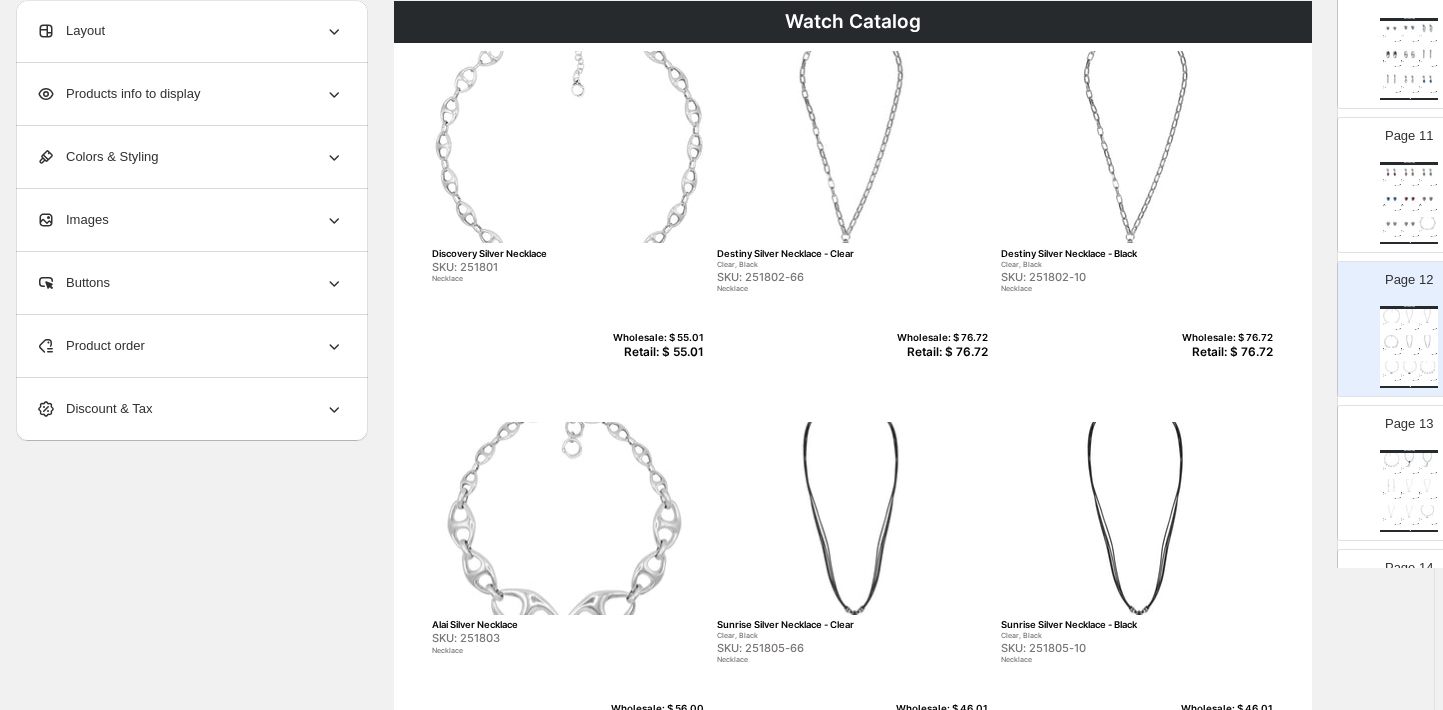 click on "SKU:  251801" at bounding box center [525, 267] 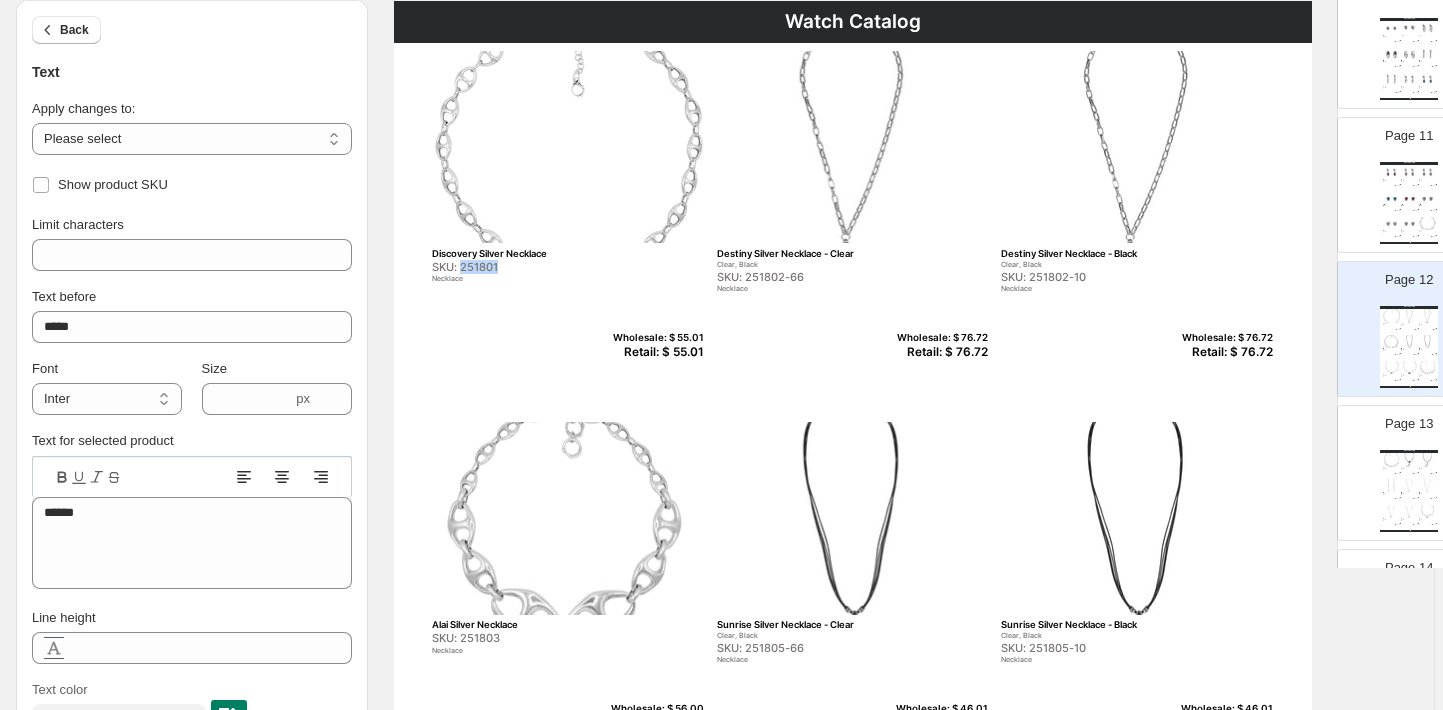 click on "SKU:  251801" at bounding box center (525, 267) 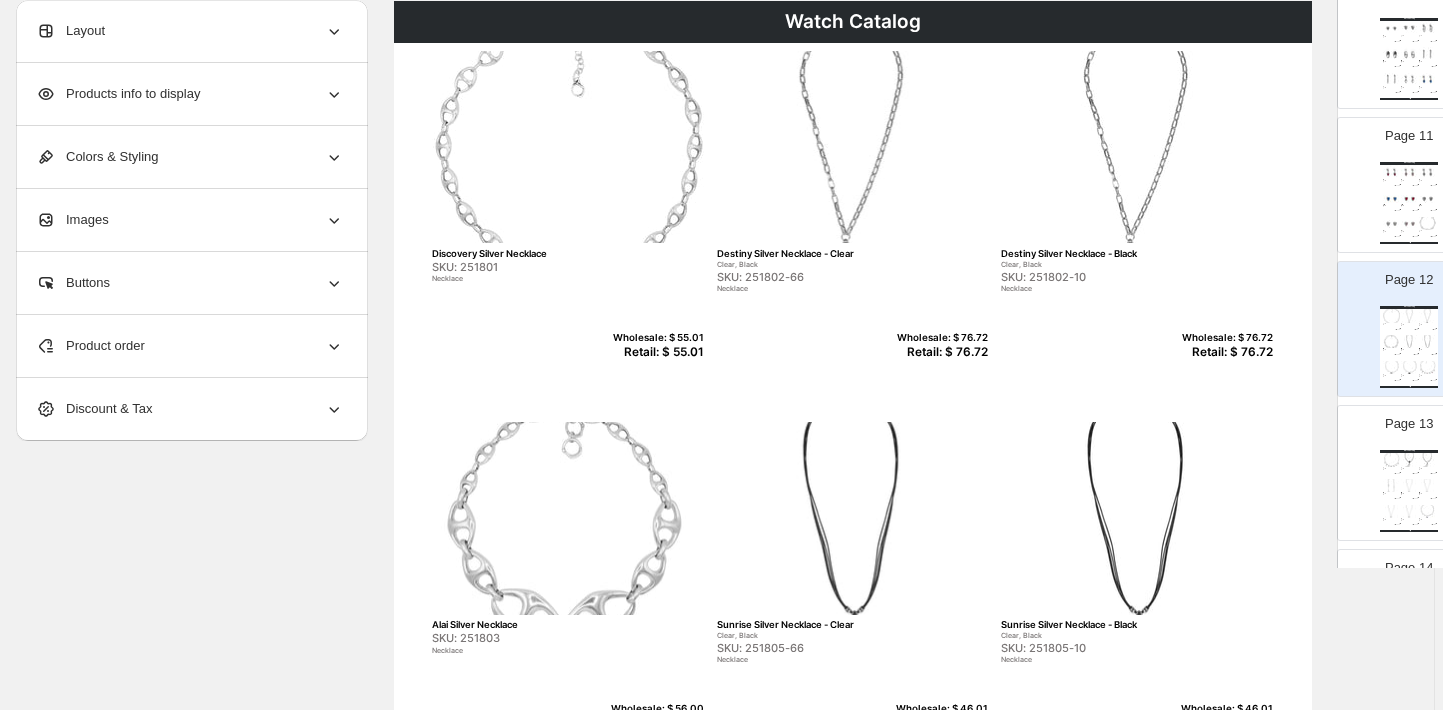 click on "Retail: $ 55.01" at bounding box center [655, 352] 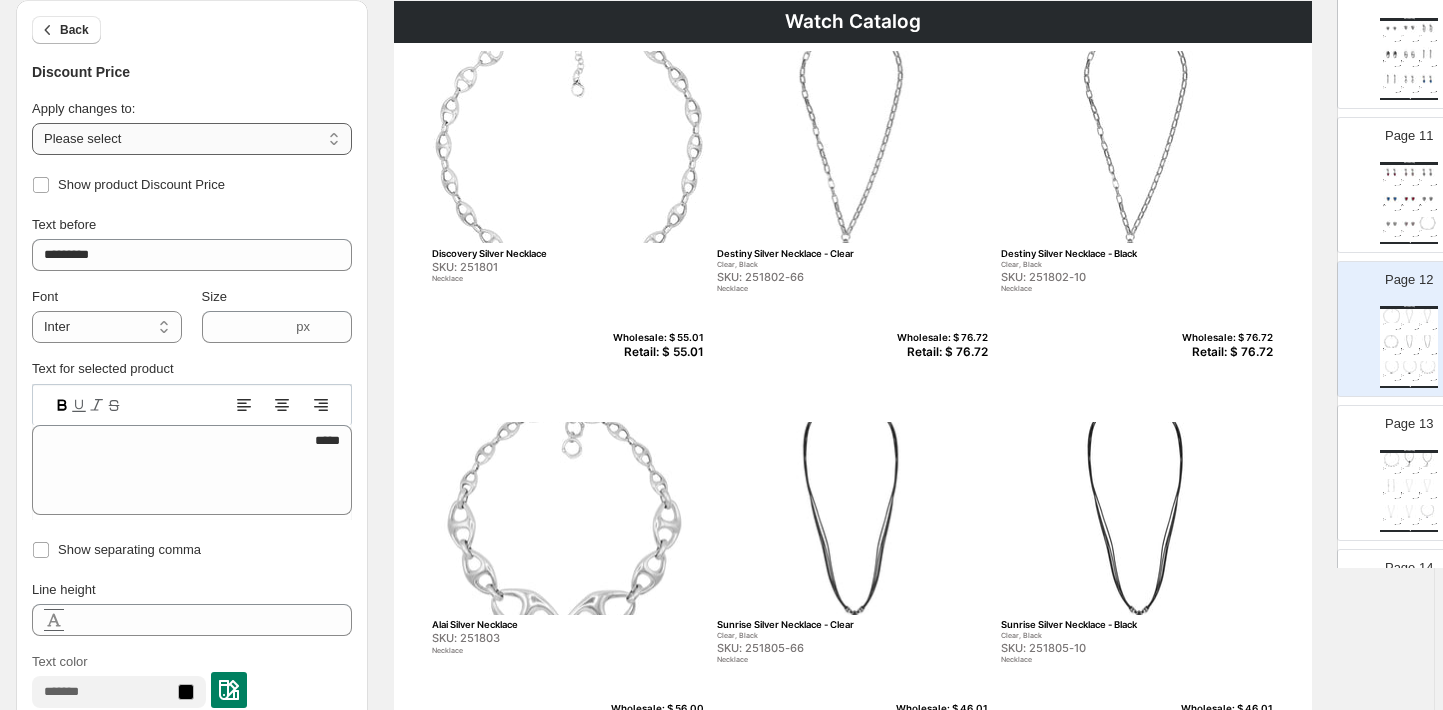 select on "**********" 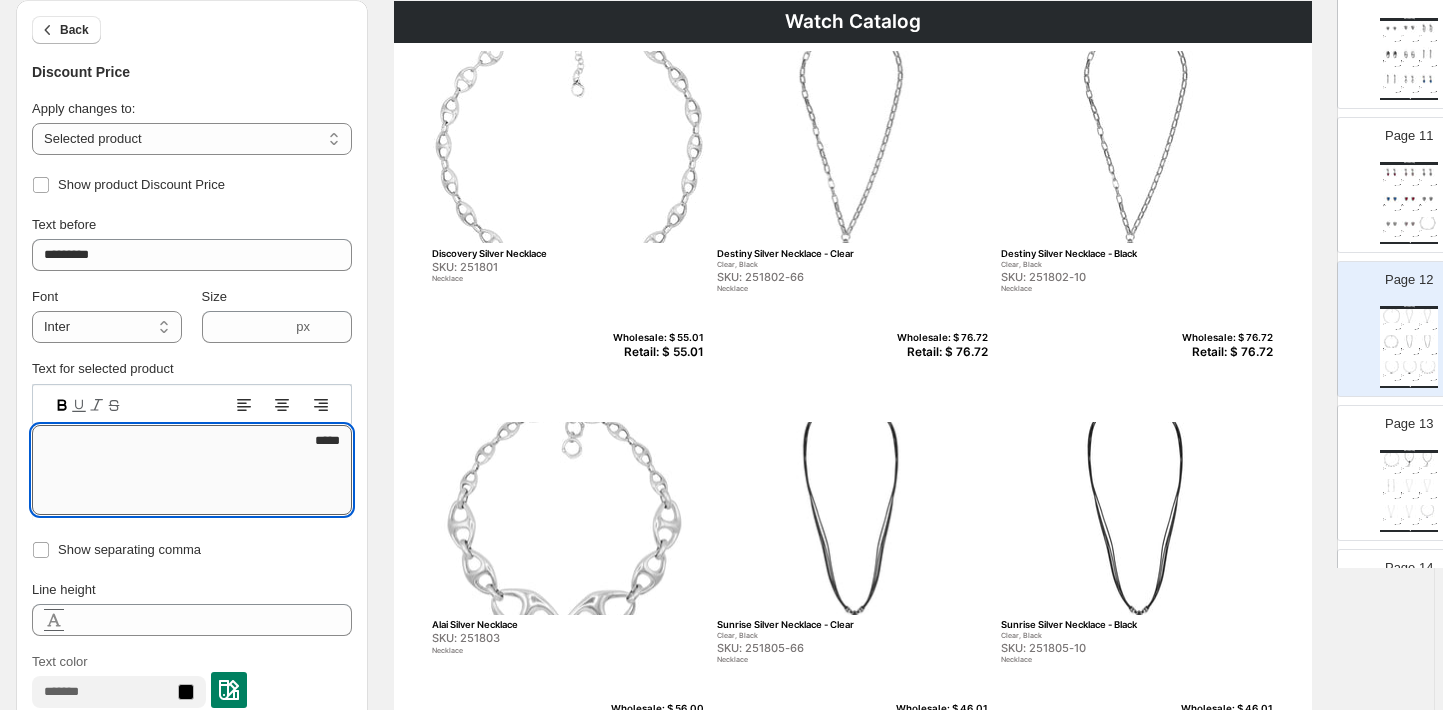 click on "*****" at bounding box center (192, 470) 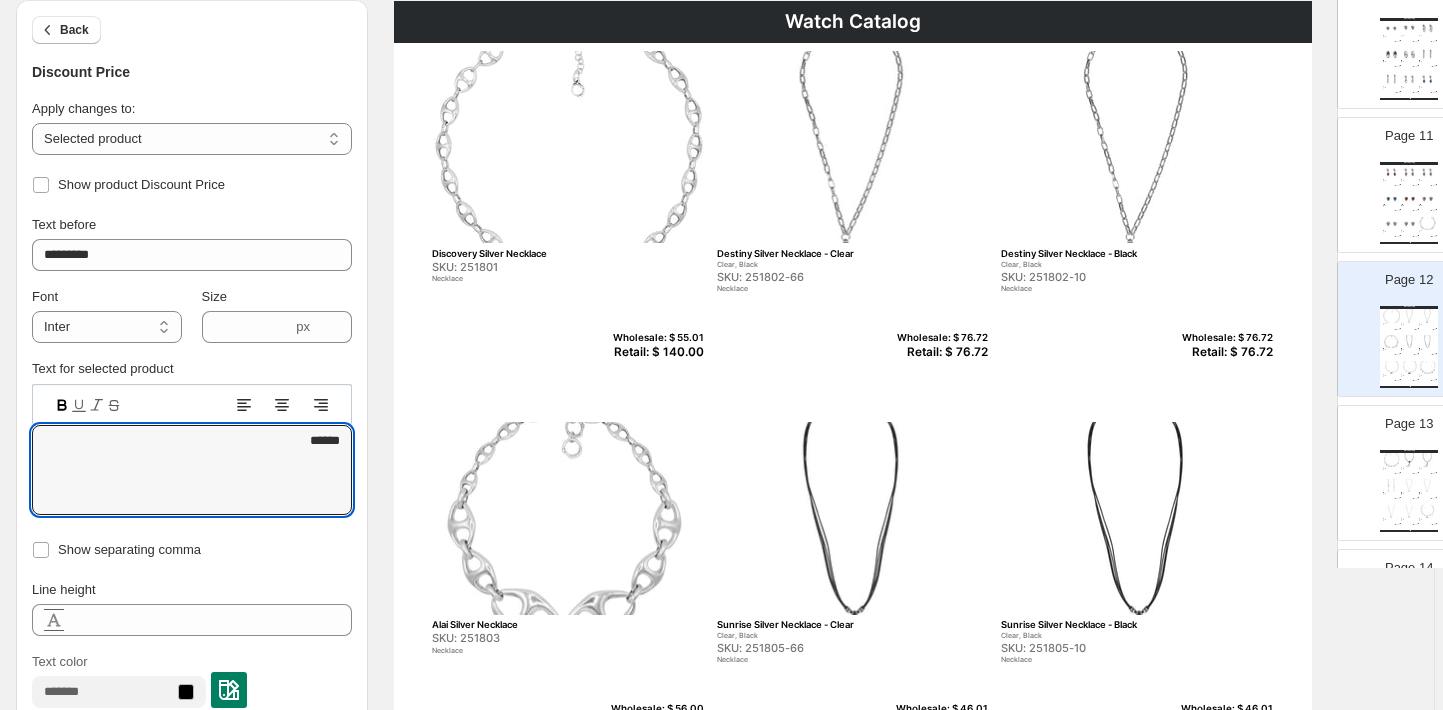 type on "******" 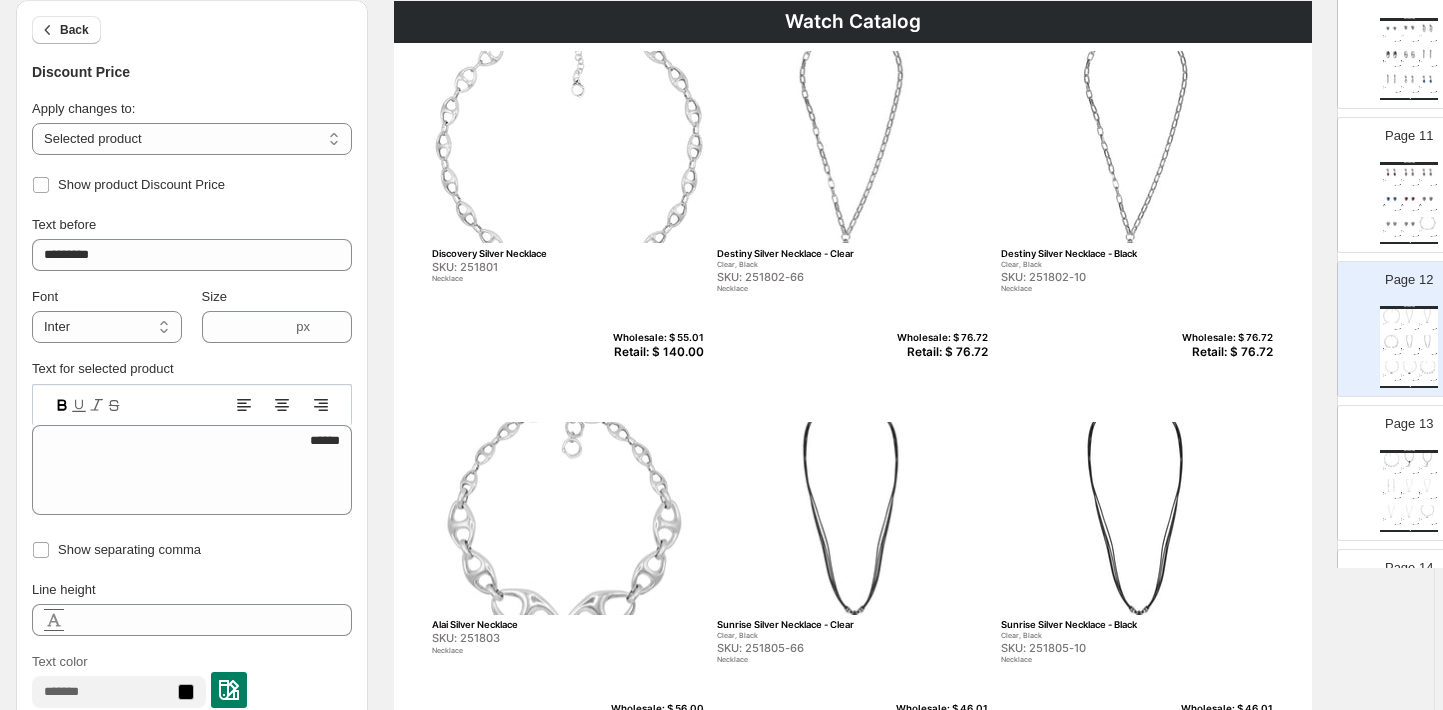 click on "SKU:  251802-66" at bounding box center (810, 277) 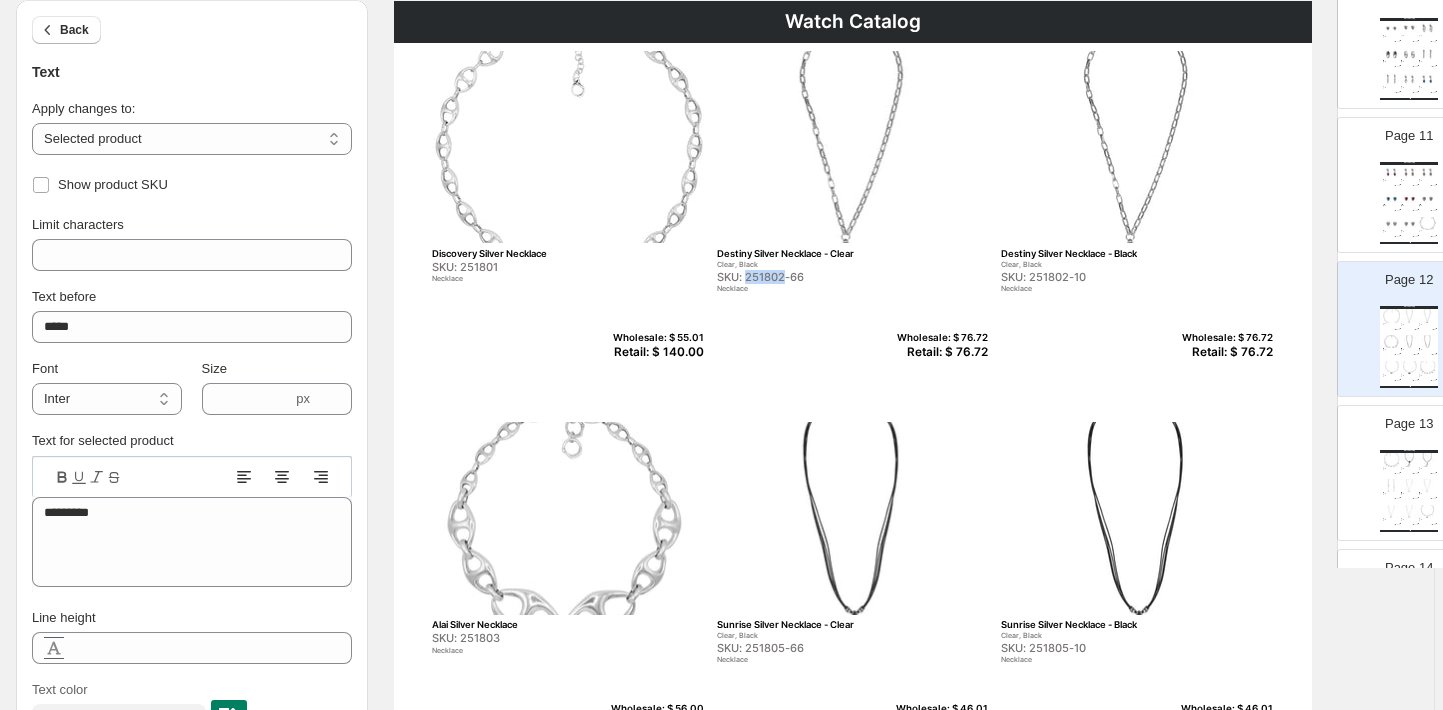 click on "SKU:  251802-66" at bounding box center [810, 277] 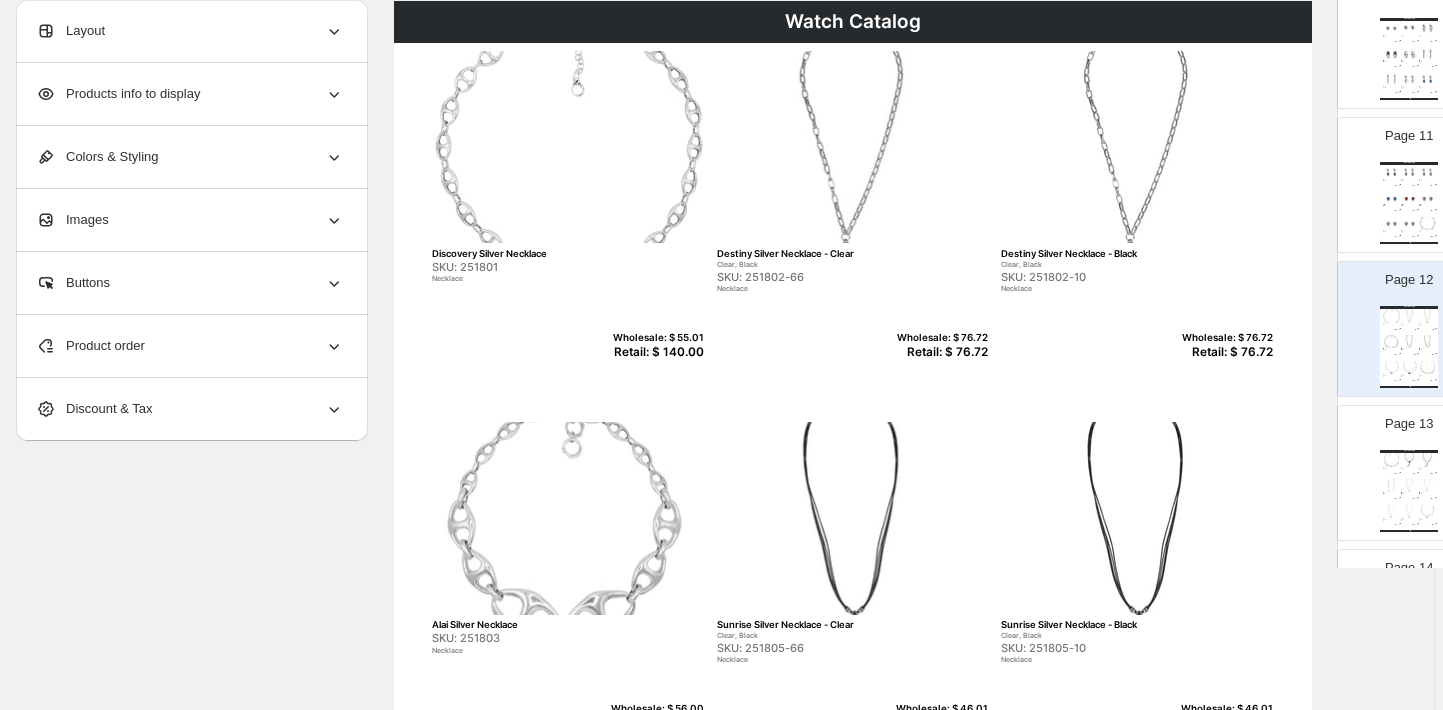 click on "Retail: $ 76.72" at bounding box center (939, 352) 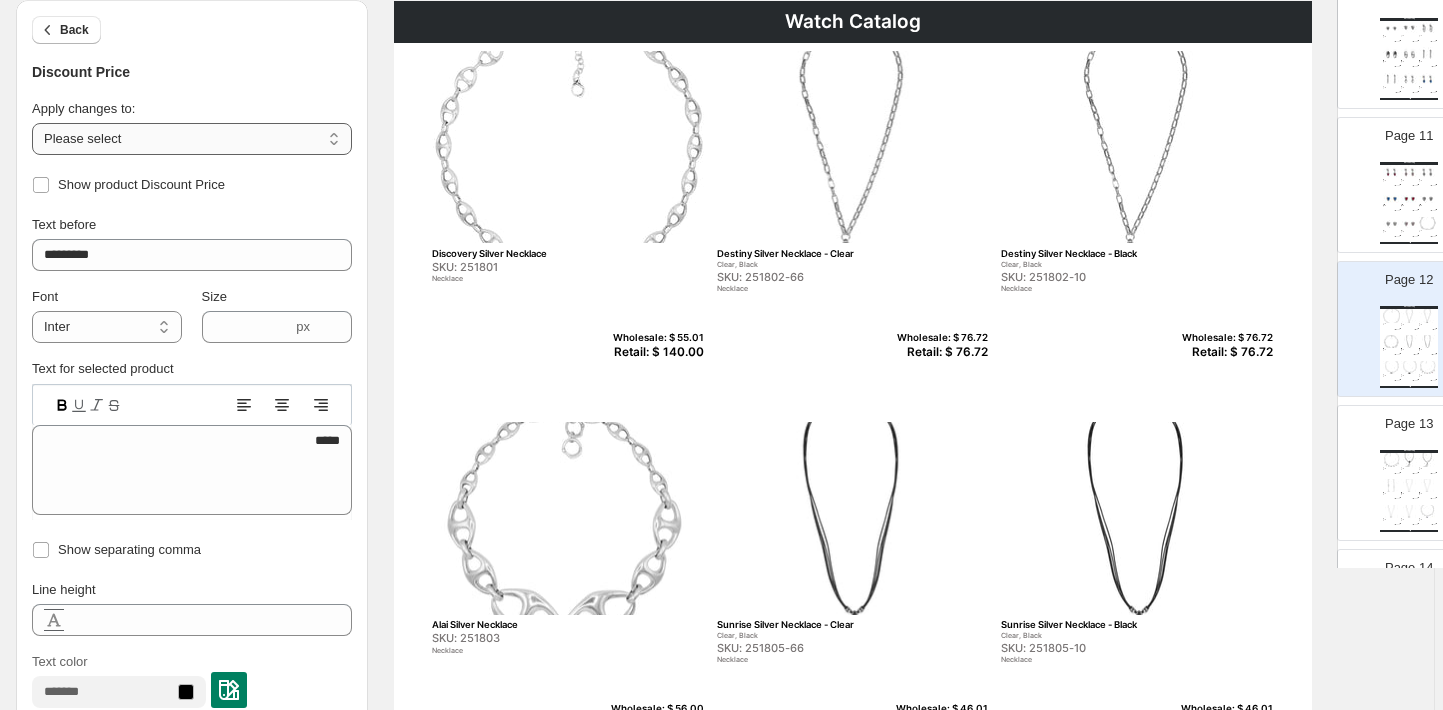 select on "**********" 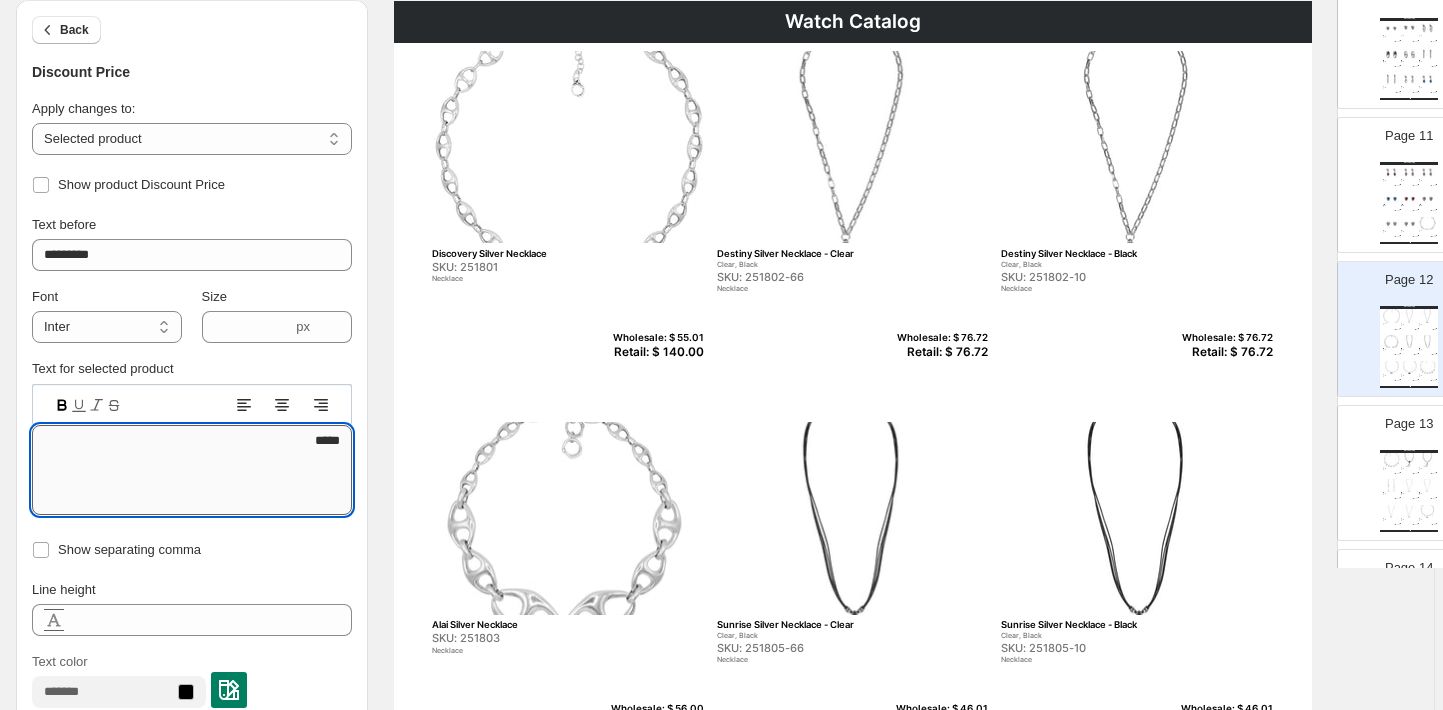 click on "*****" at bounding box center (192, 470) 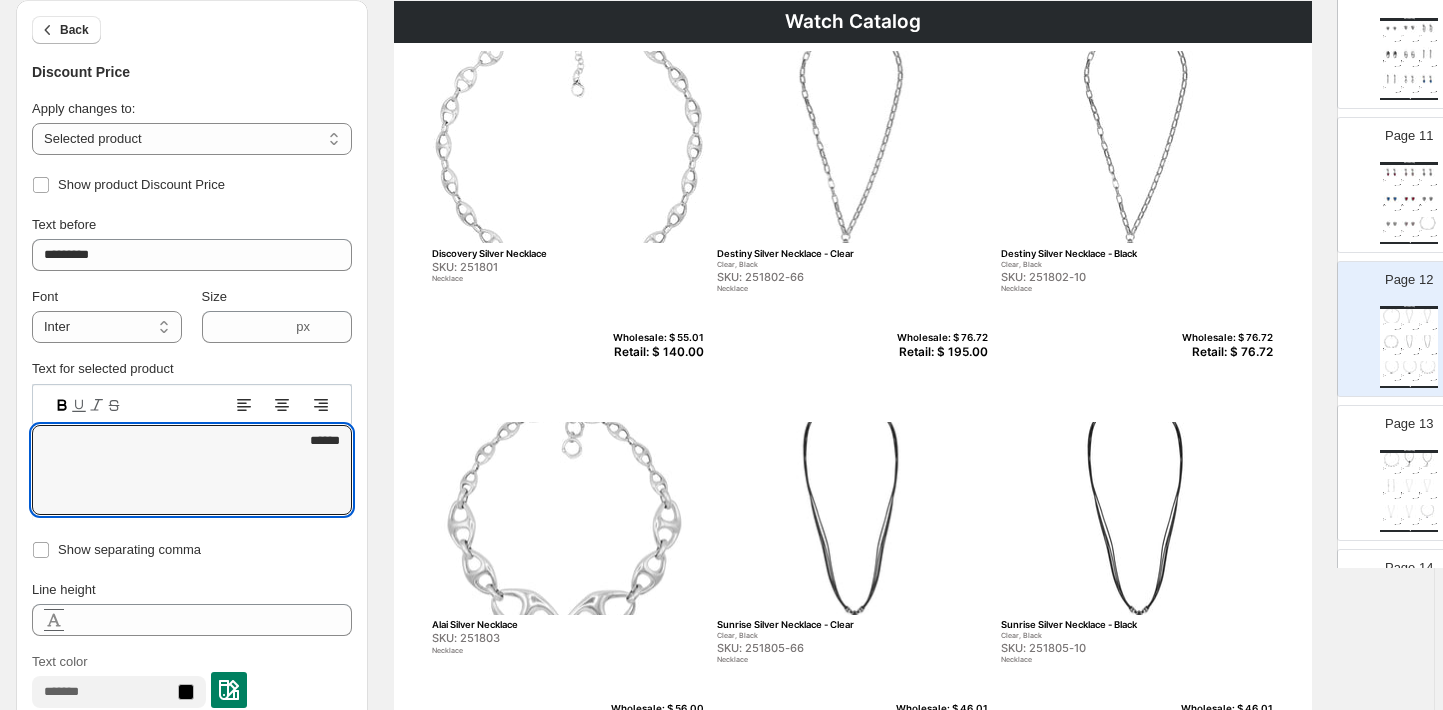 click on "Wholesale: $ 76.72 Retail: $ 76.72" at bounding box center (1224, 346) 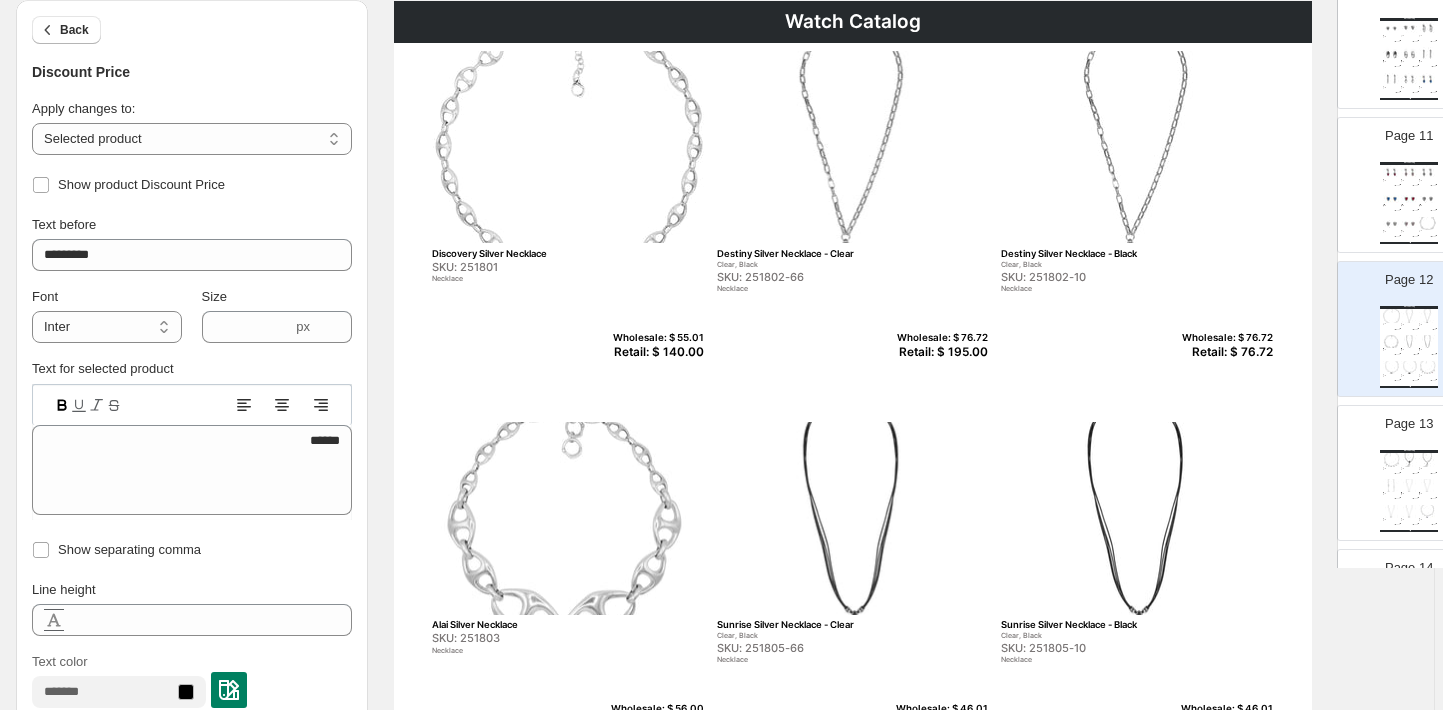 click on "Retail: $ 76.72" at bounding box center (1224, 352) 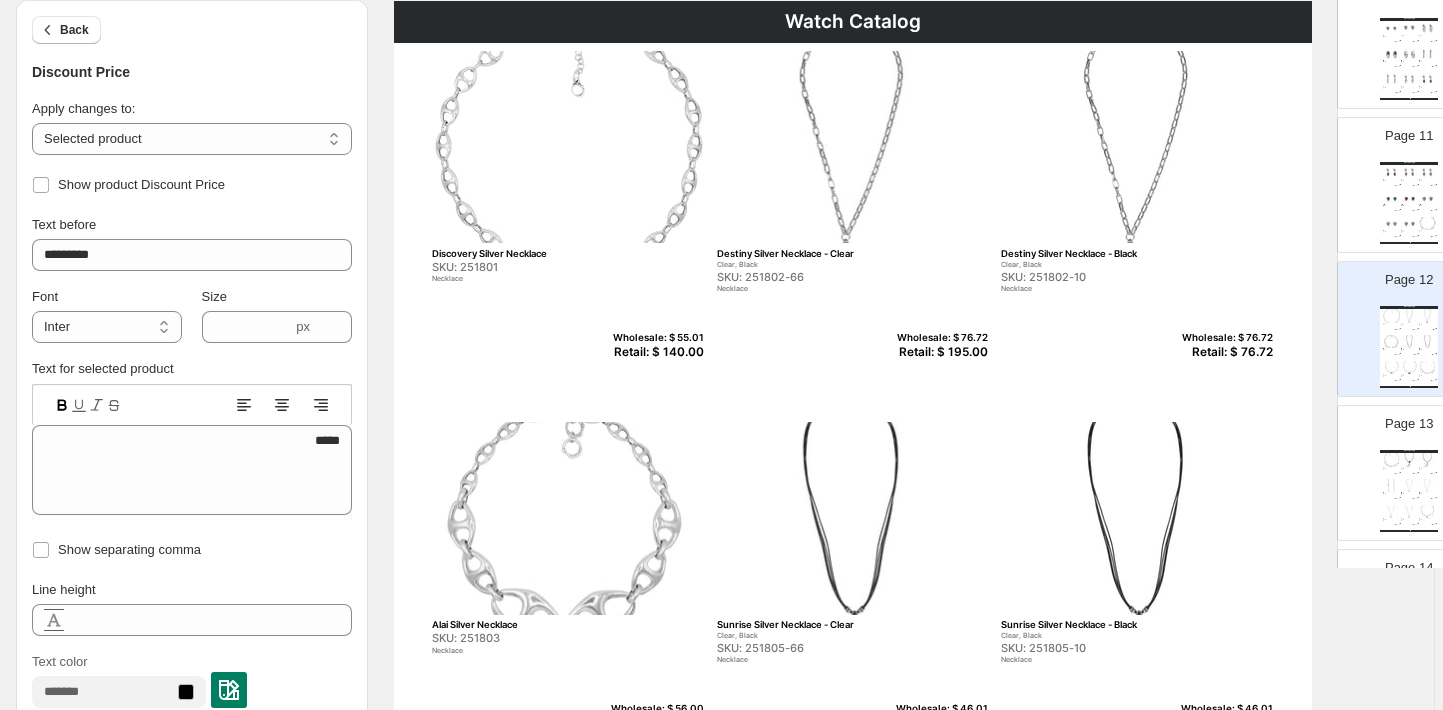 click on "**********" at bounding box center [192, 470] 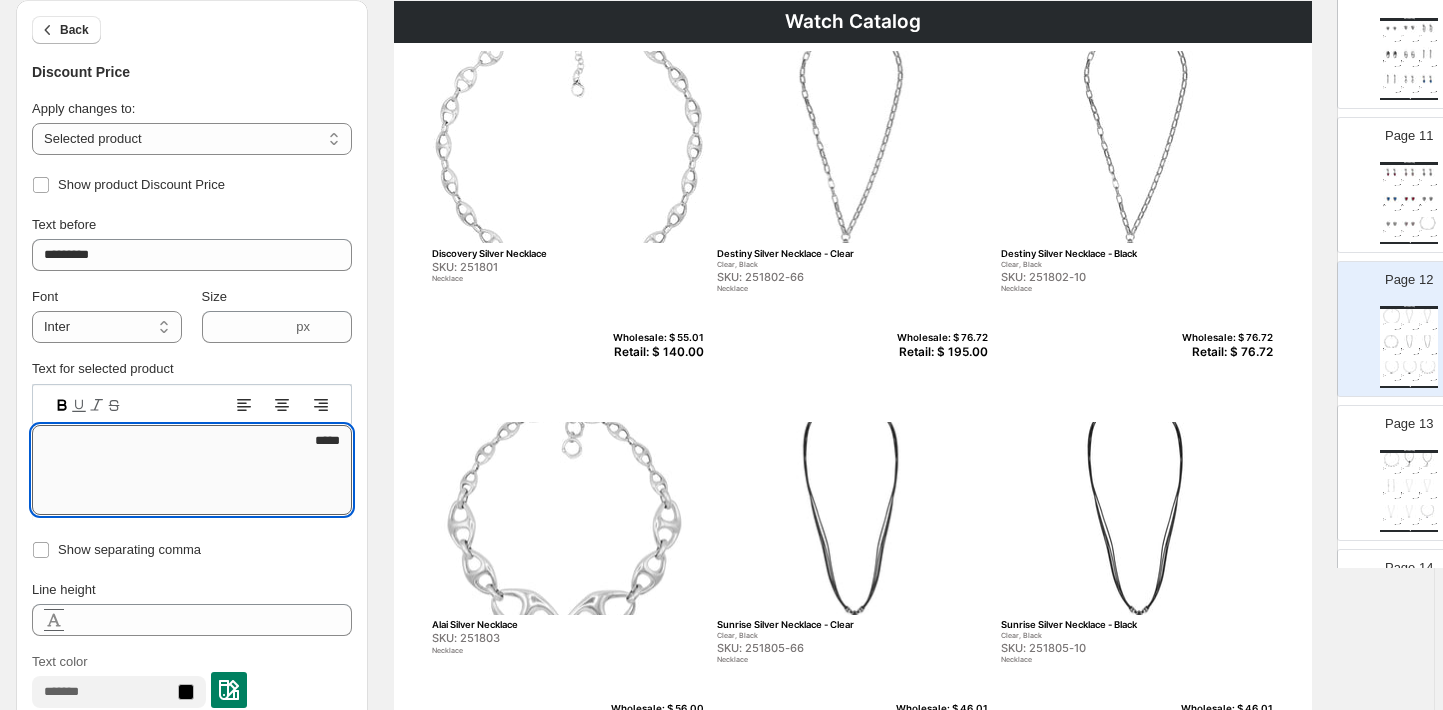 click on "*****" at bounding box center (192, 470) 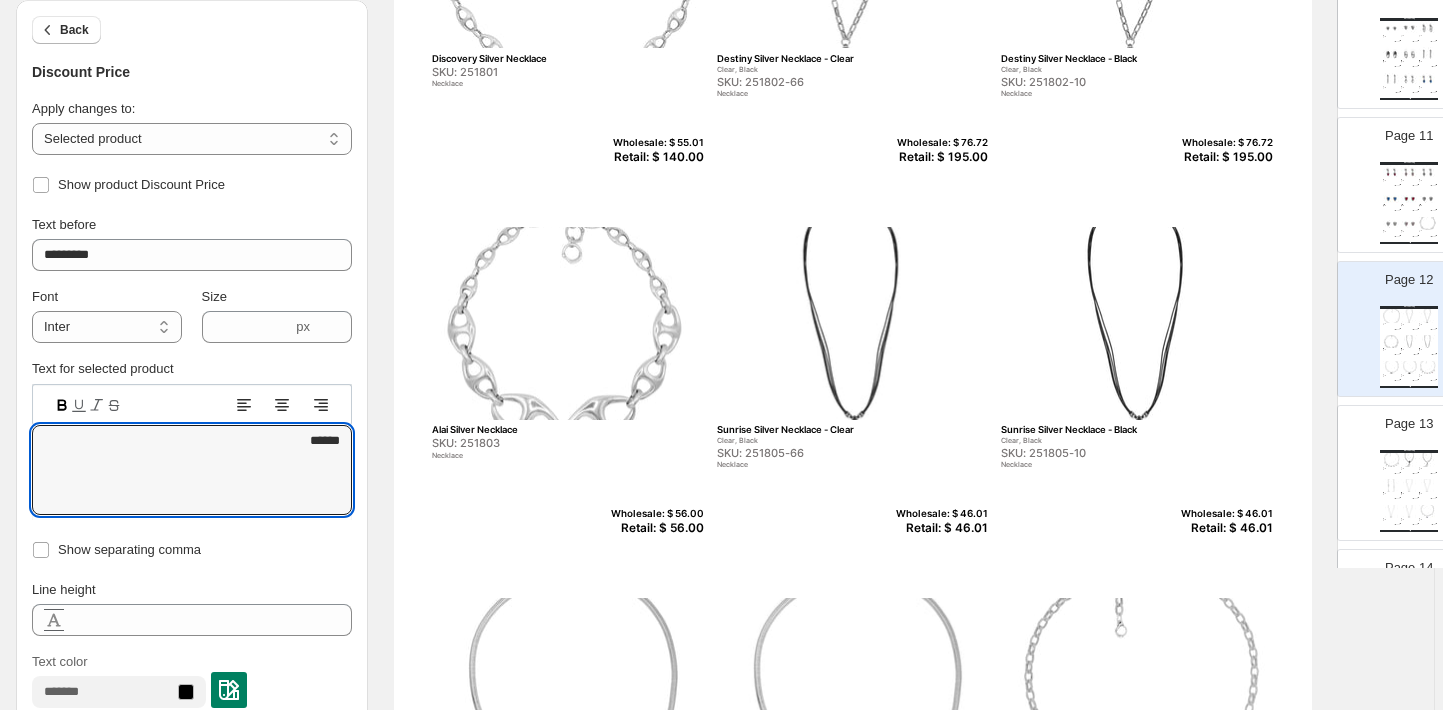 scroll, scrollTop: 377, scrollLeft: 8, axis: both 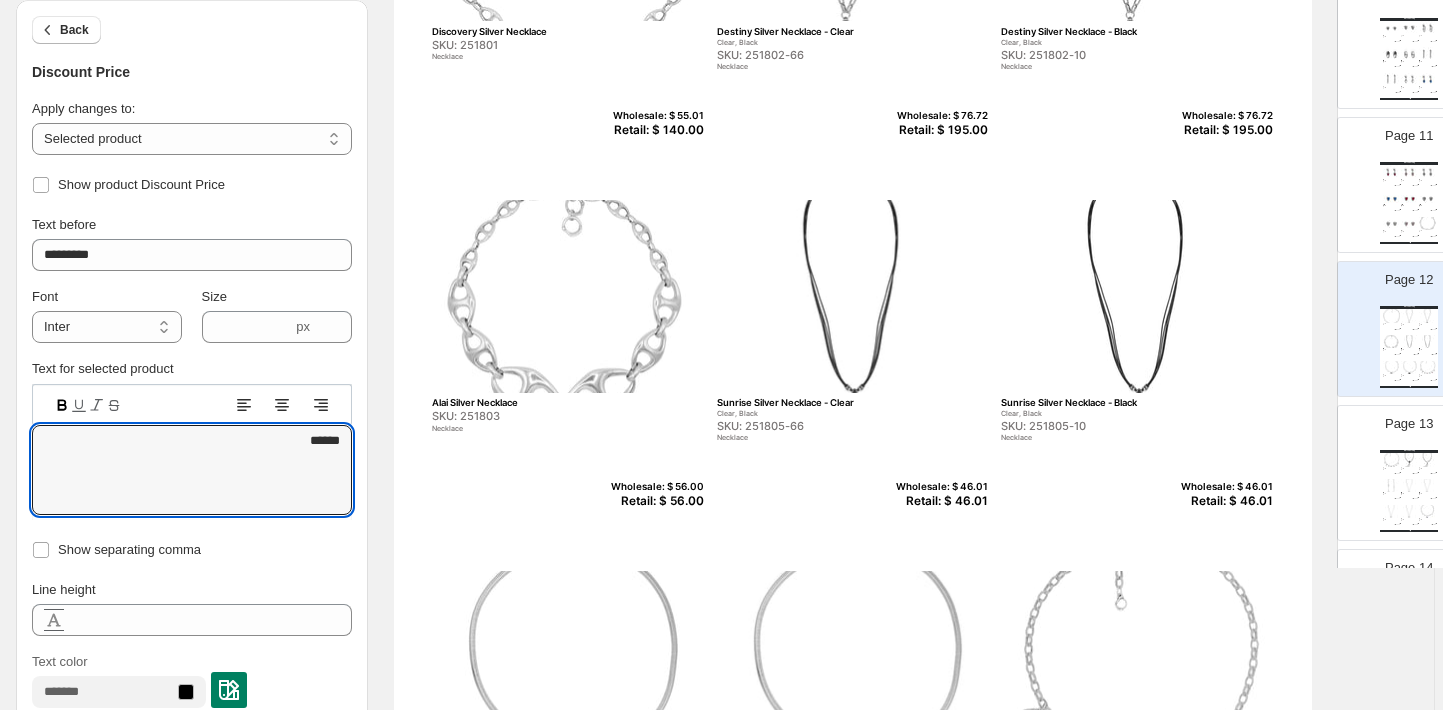 type on "******" 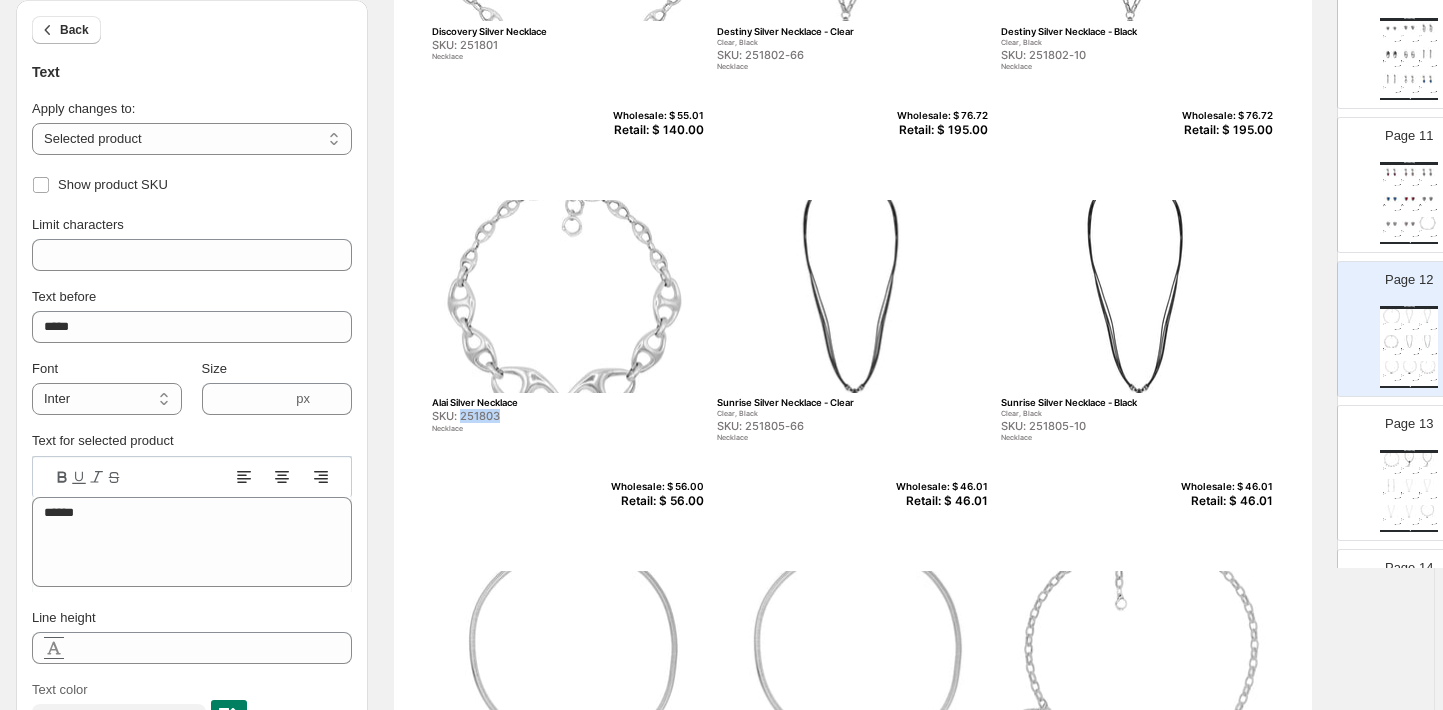 click on "SKU:  251803" at bounding box center [525, 416] 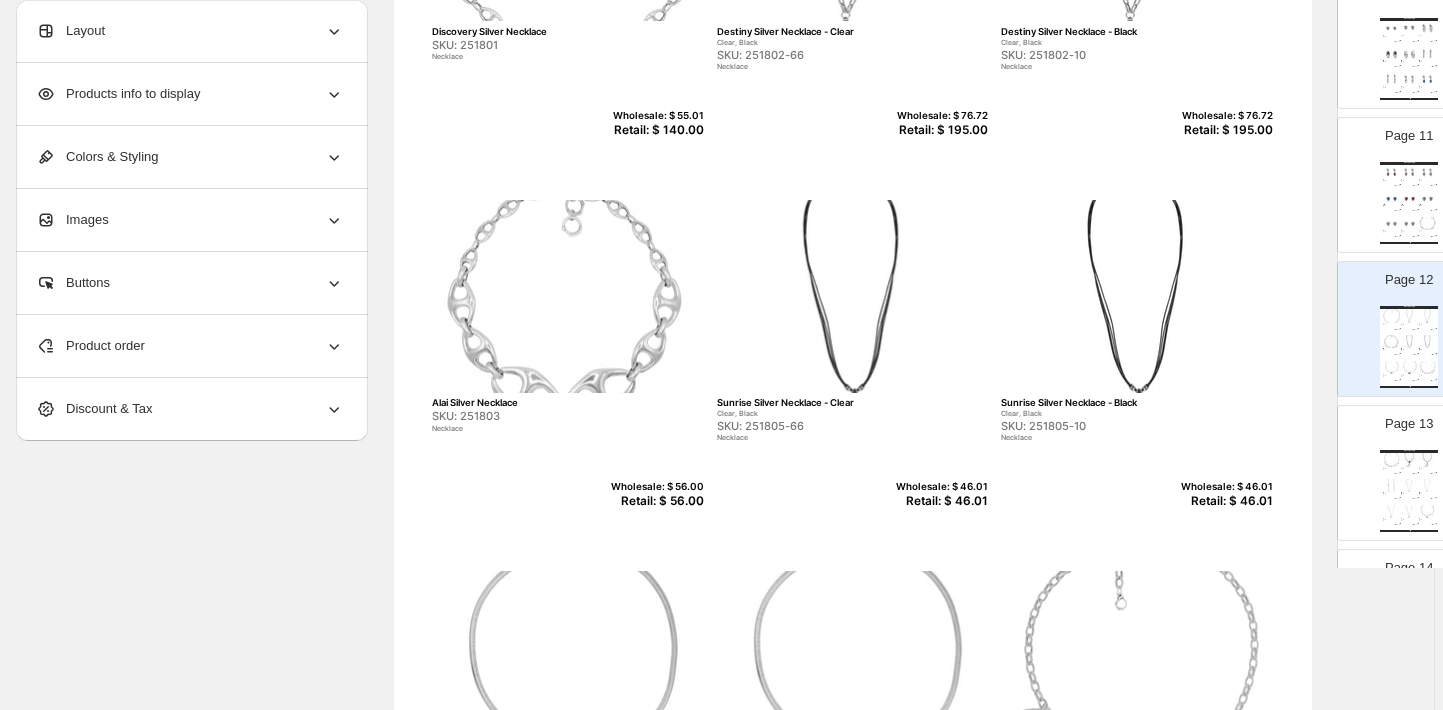 click on "Retail: $ 56.00" at bounding box center (655, 501) 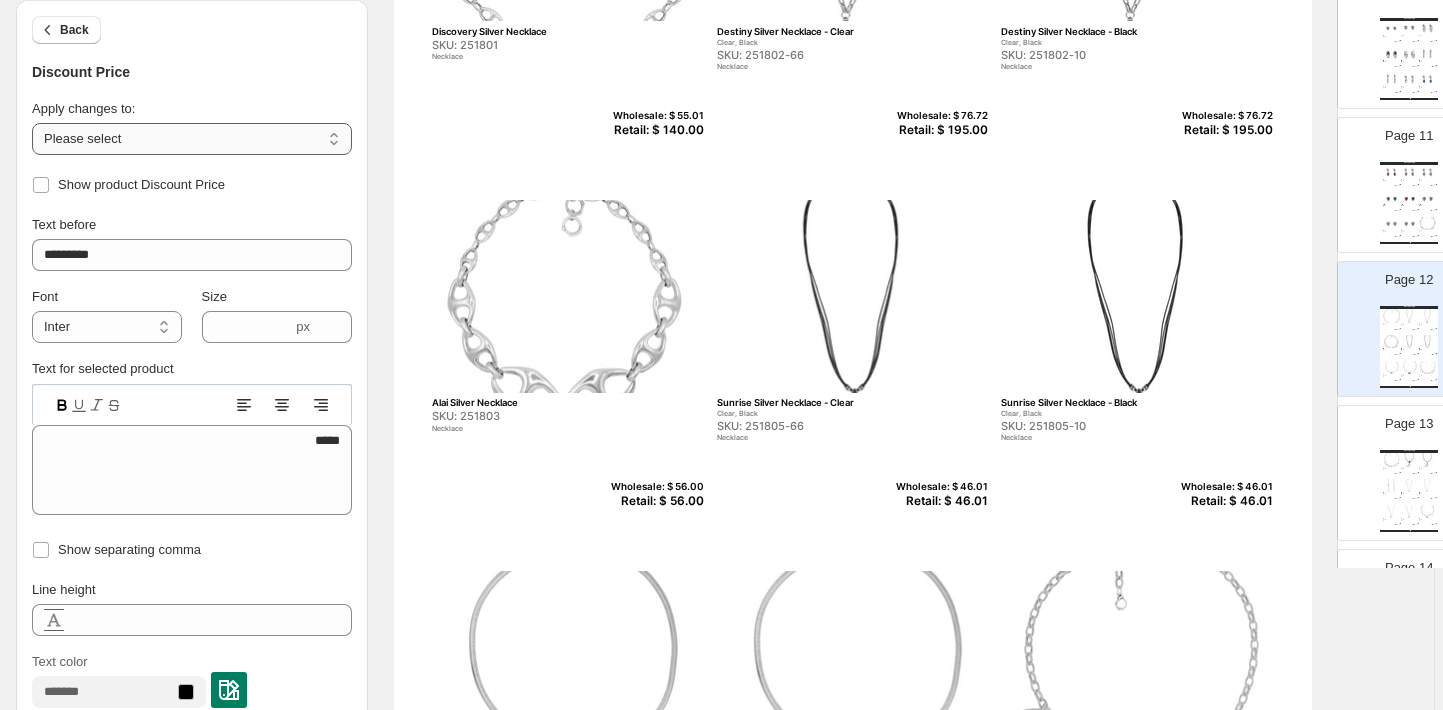 select on "**********" 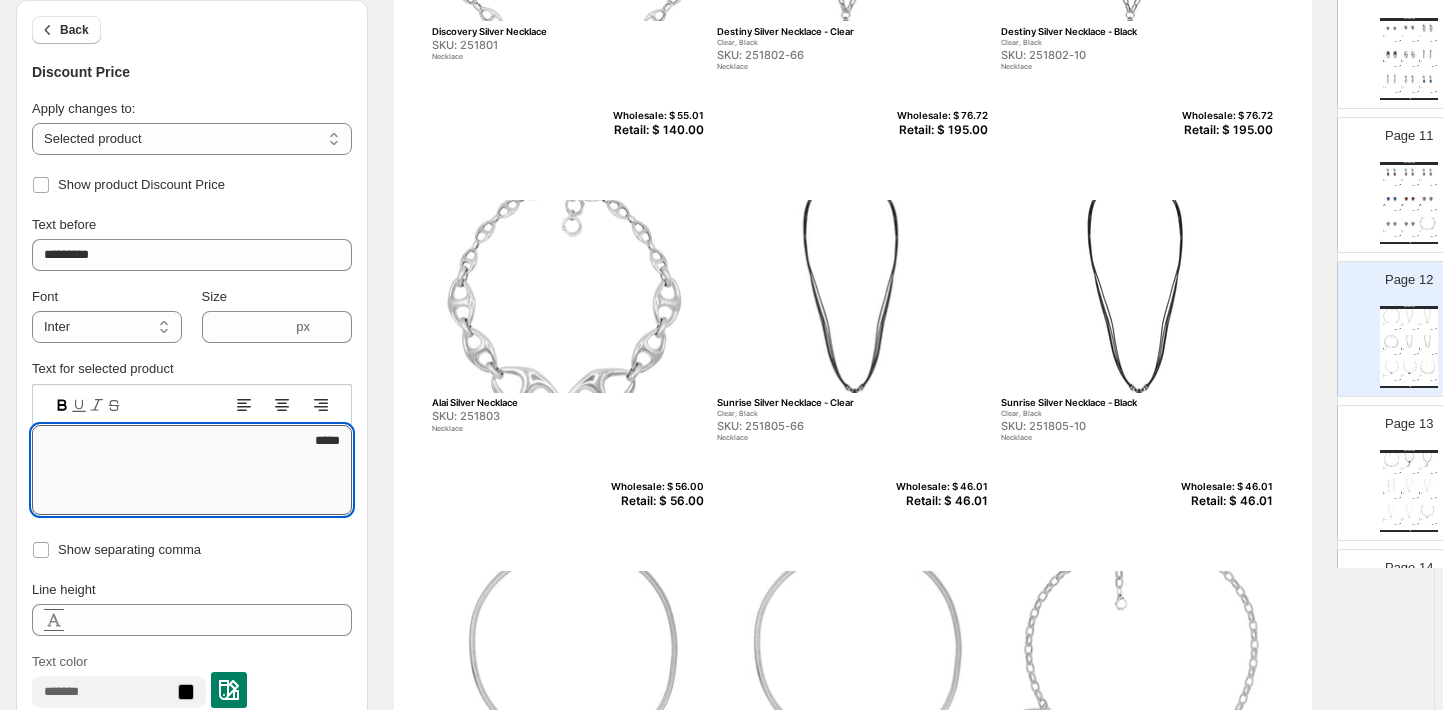 click on "*****" at bounding box center [192, 470] 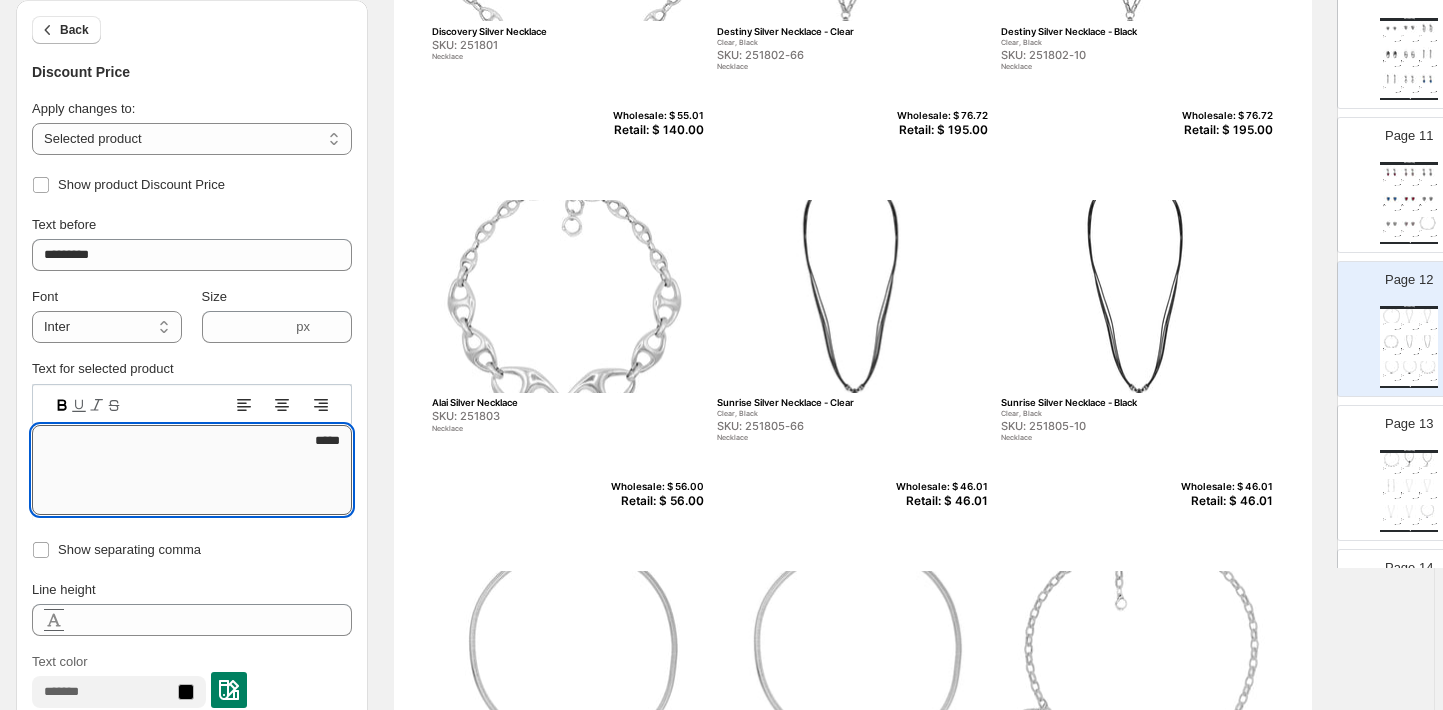 click on "*****" at bounding box center [192, 470] 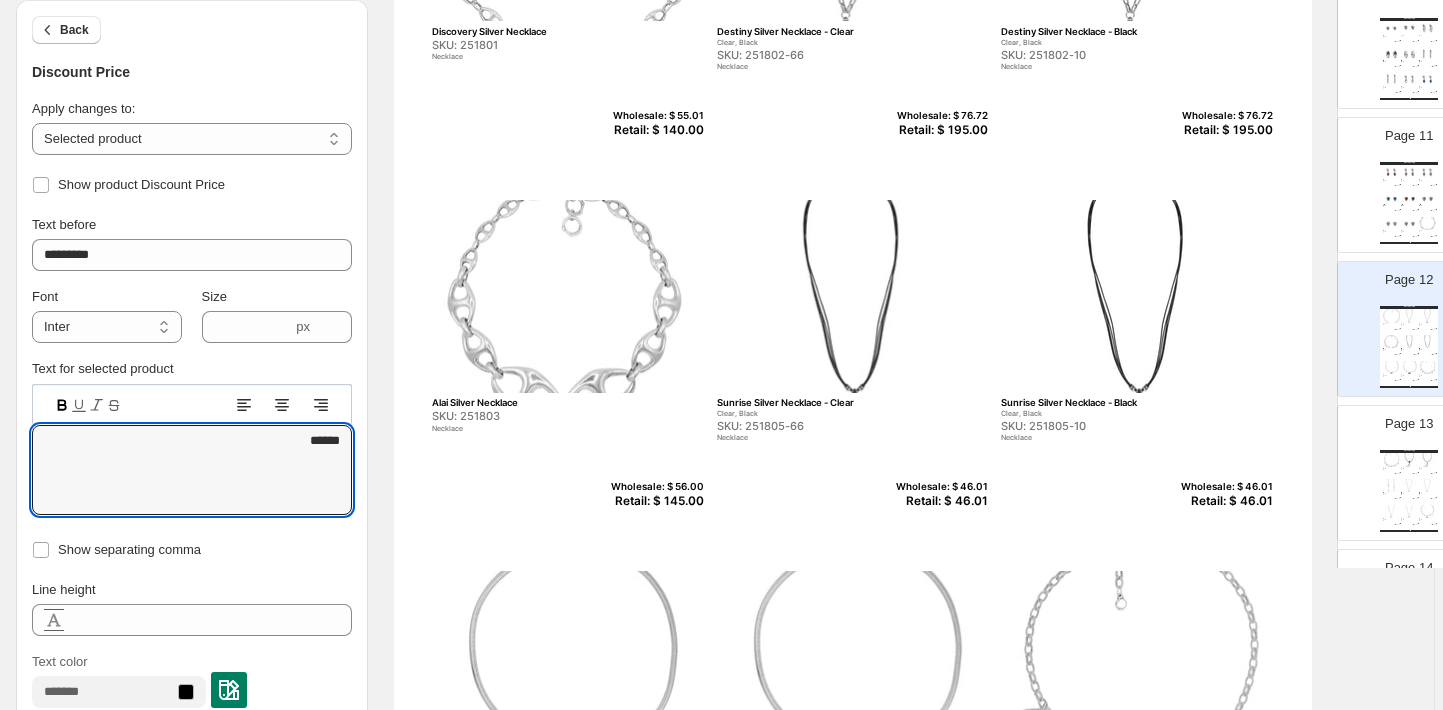 type on "******" 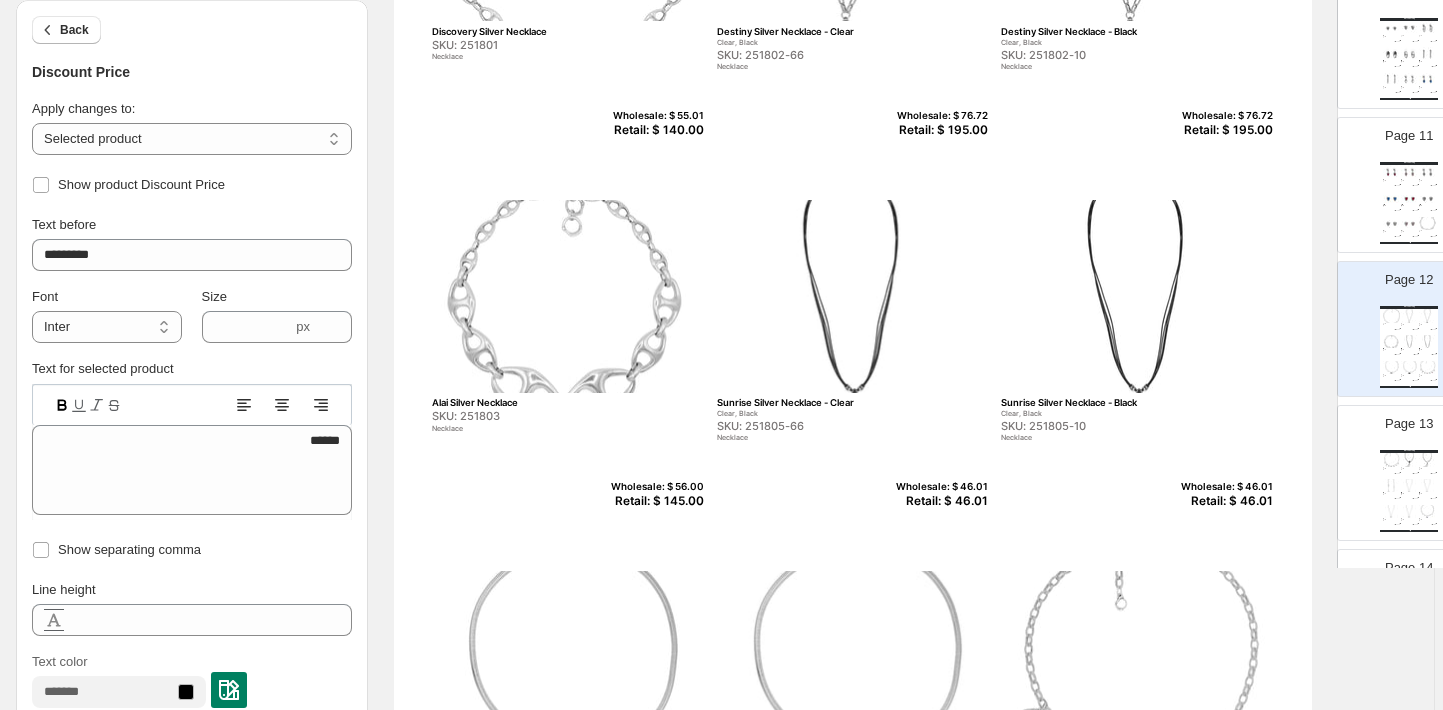click on "SKU:  251805-66" at bounding box center (810, 426) 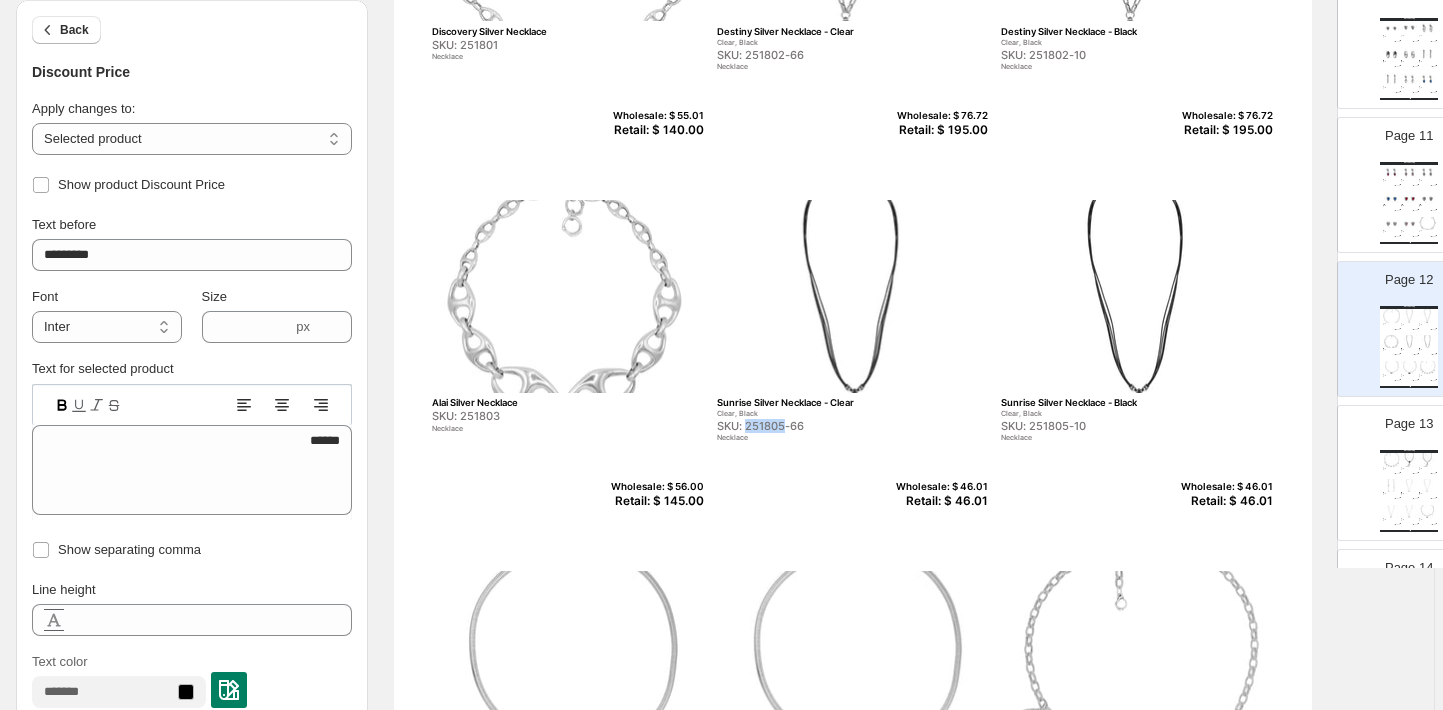 click on "SKU:  251805-66" at bounding box center (810, 426) 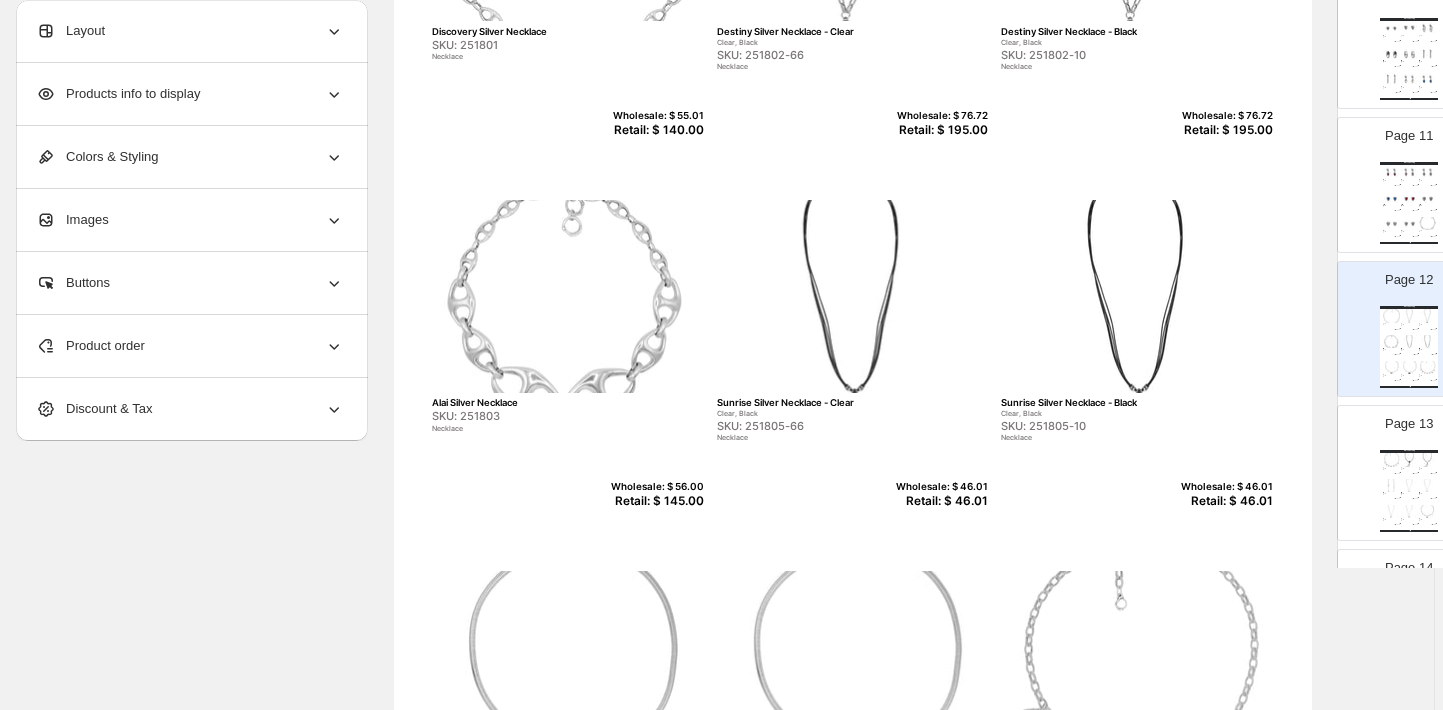 click on "Retail: $ 46.01" at bounding box center [939, 501] 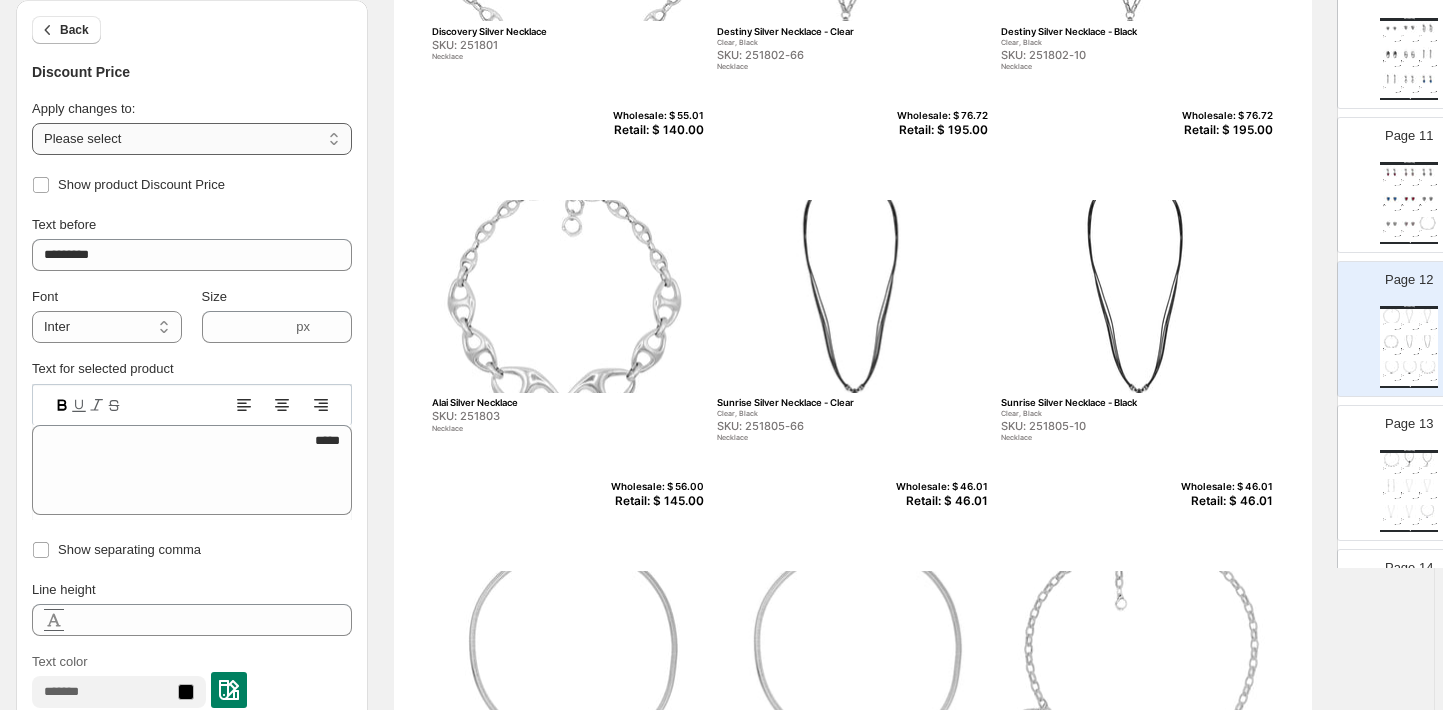 select on "**********" 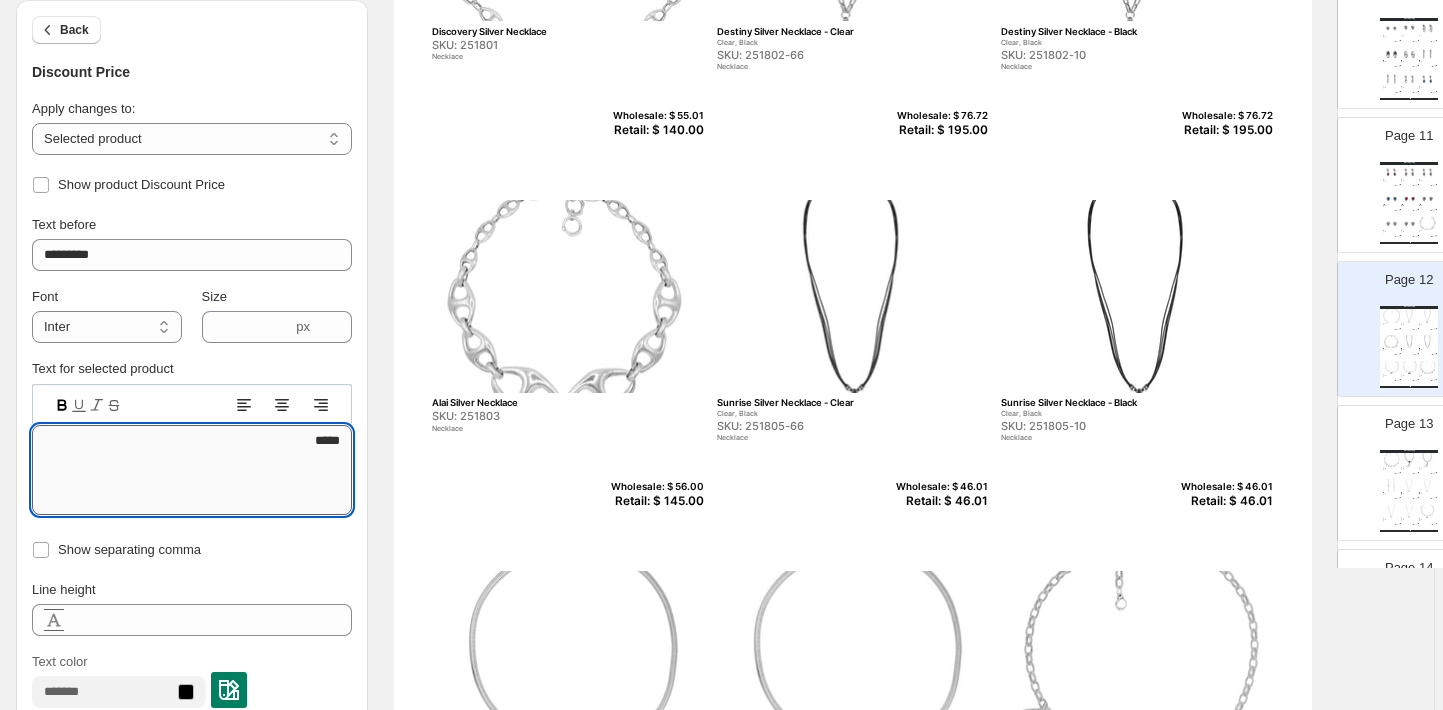 click on "*****" at bounding box center (192, 470) 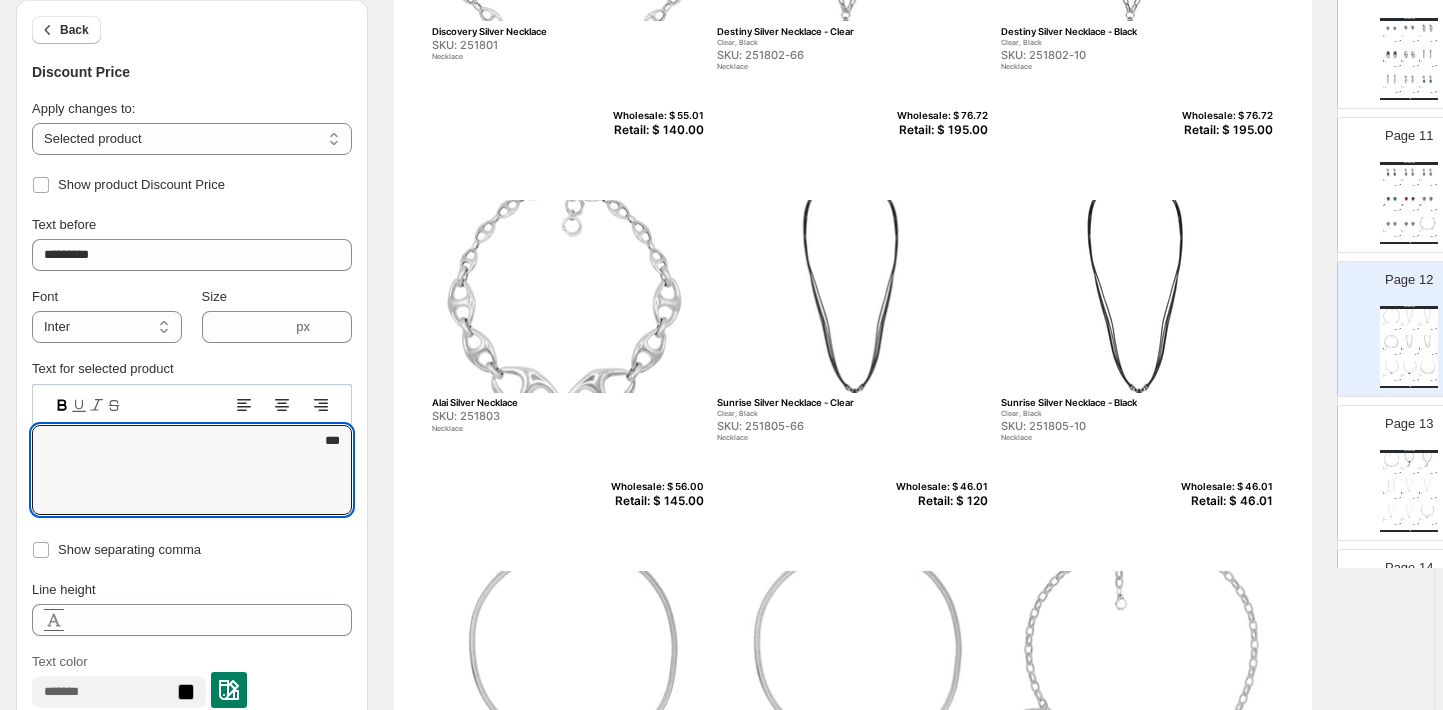 click on "Retail: $ 46.01" at bounding box center (1224, 501) 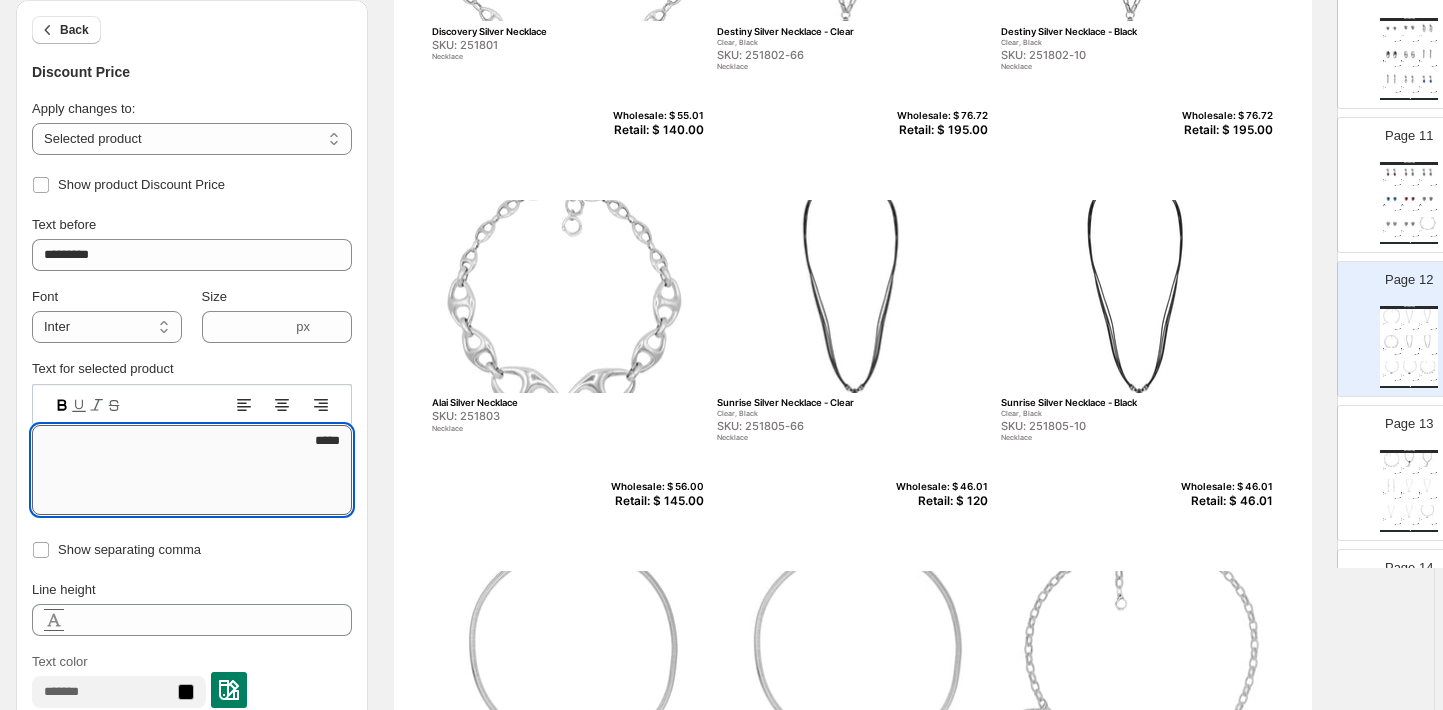click on "*****" at bounding box center (192, 470) 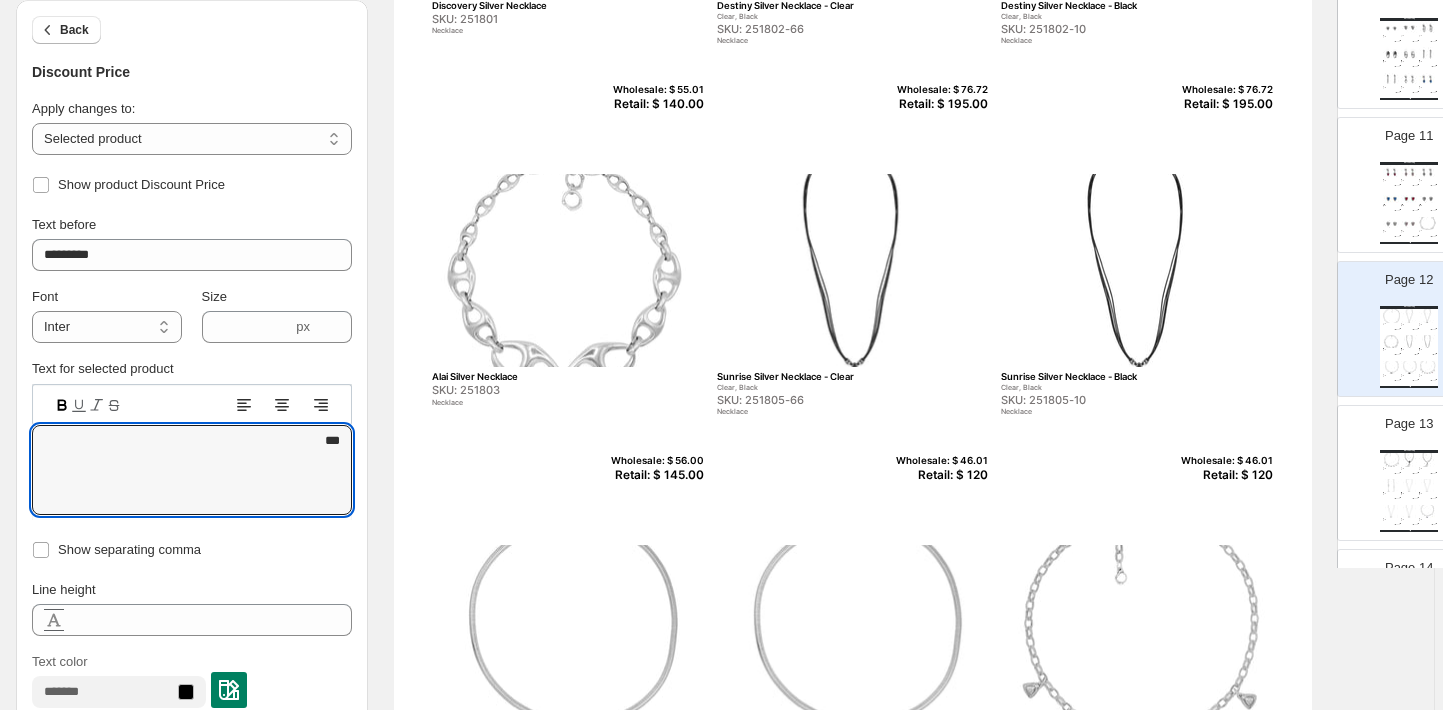 scroll, scrollTop: 411, scrollLeft: 7, axis: both 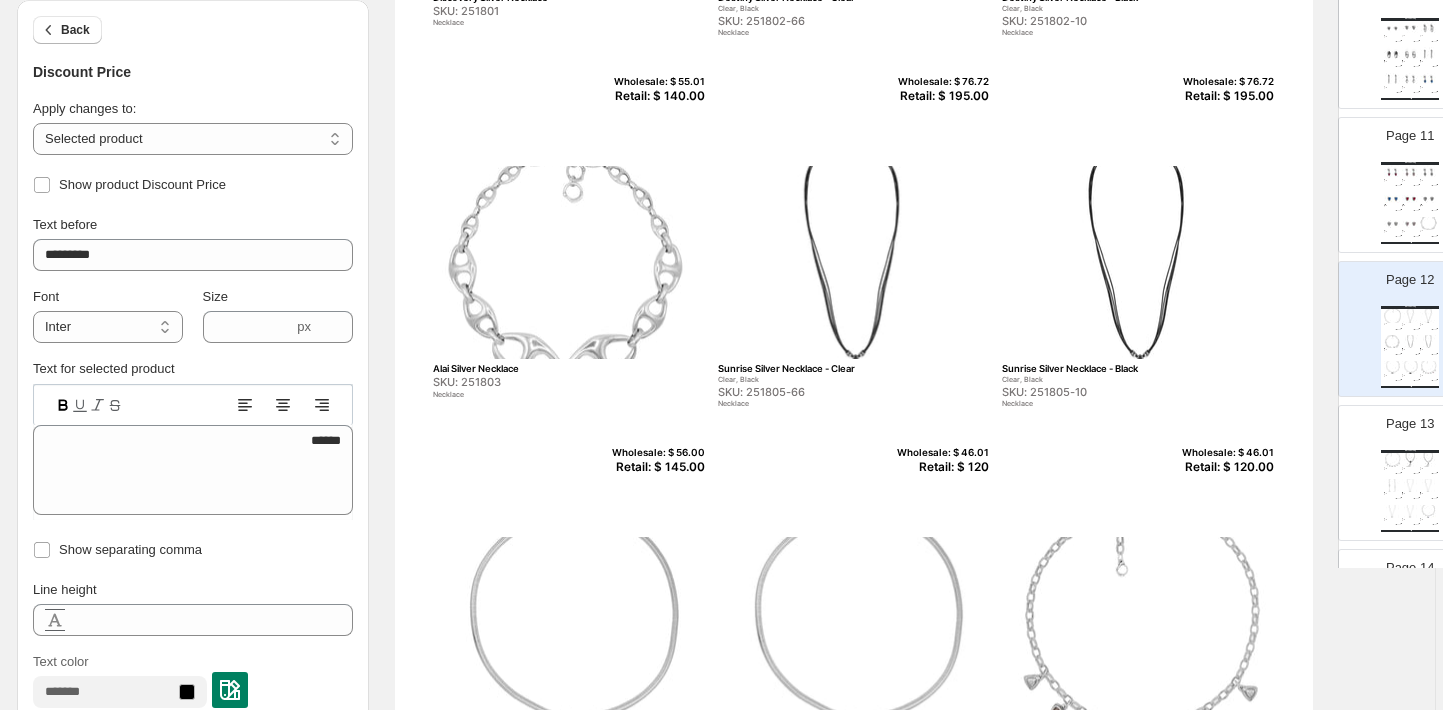 click on "Retail: $ 120" at bounding box center [940, 467] 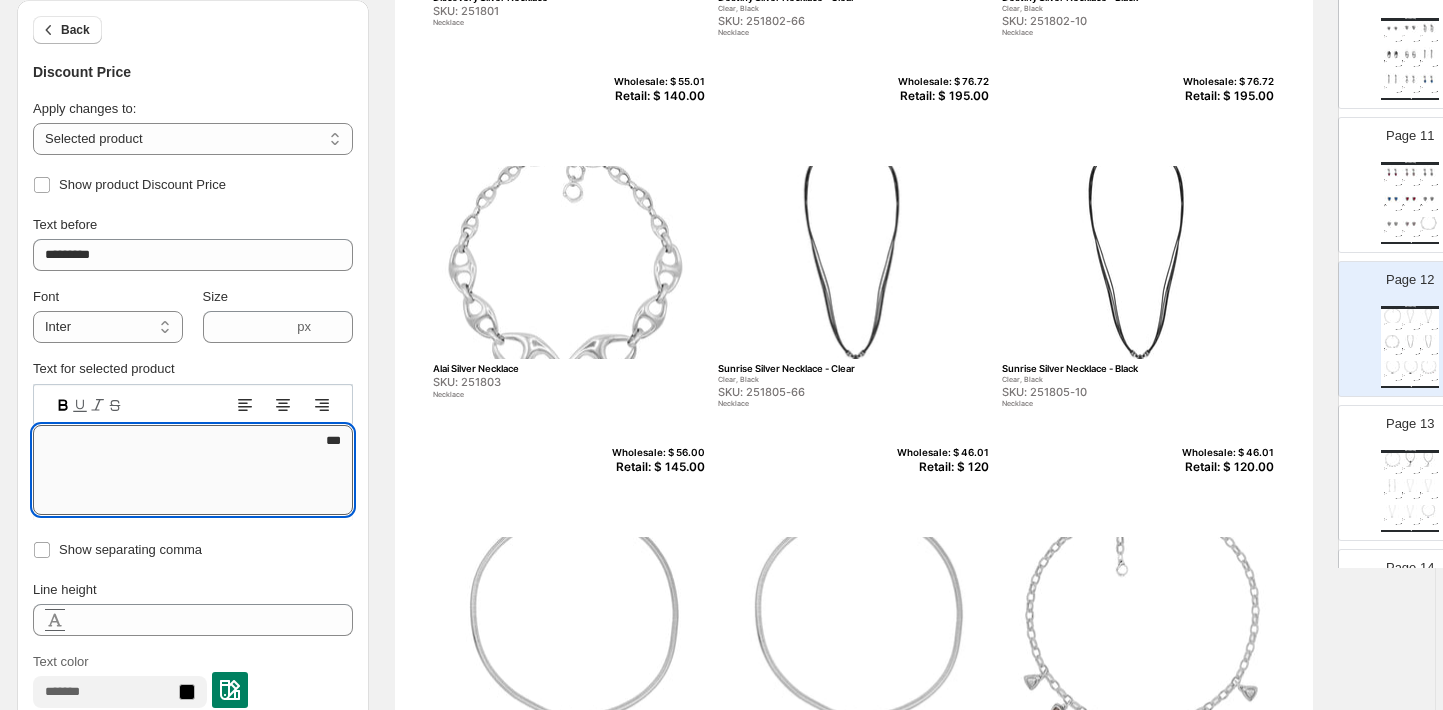 click on "***" at bounding box center [193, 470] 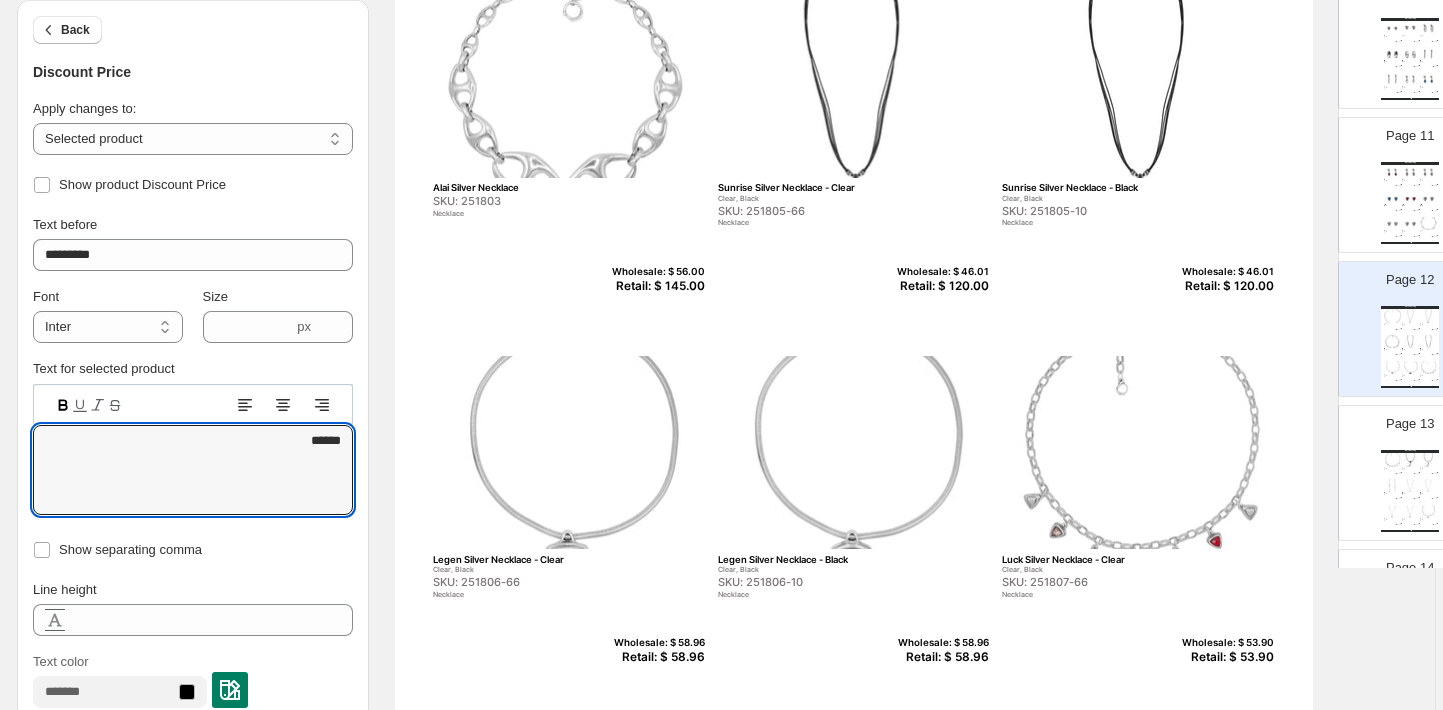 scroll, scrollTop: 710, scrollLeft: 7, axis: both 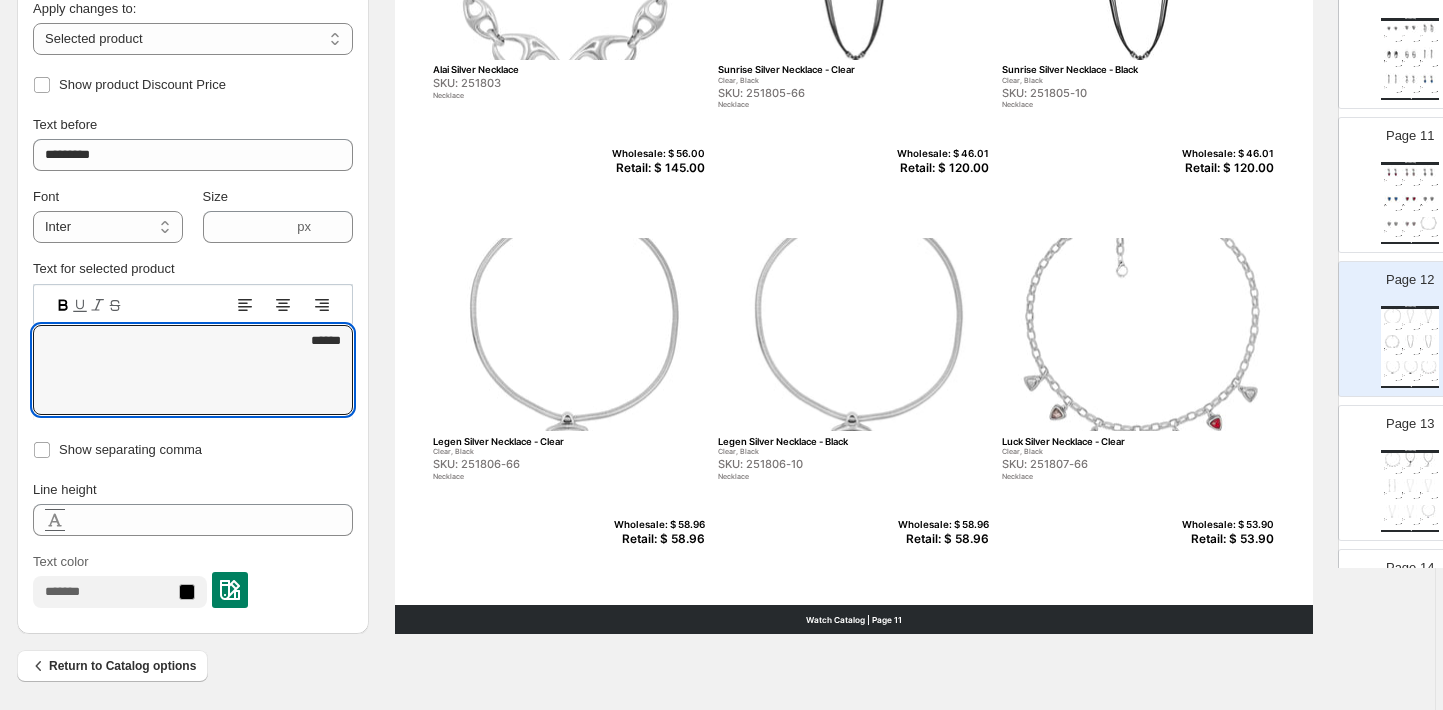type on "******" 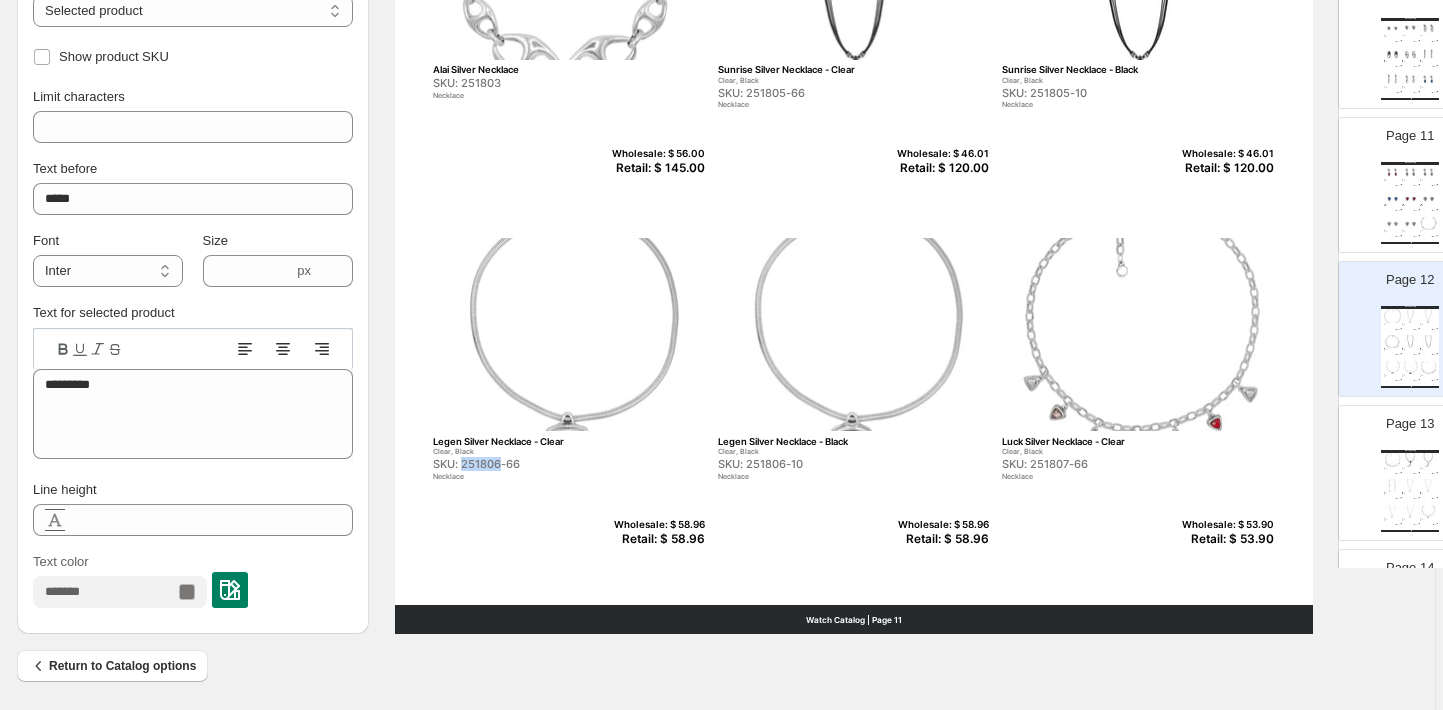 click on "SKU:  251806-66" at bounding box center [526, 464] 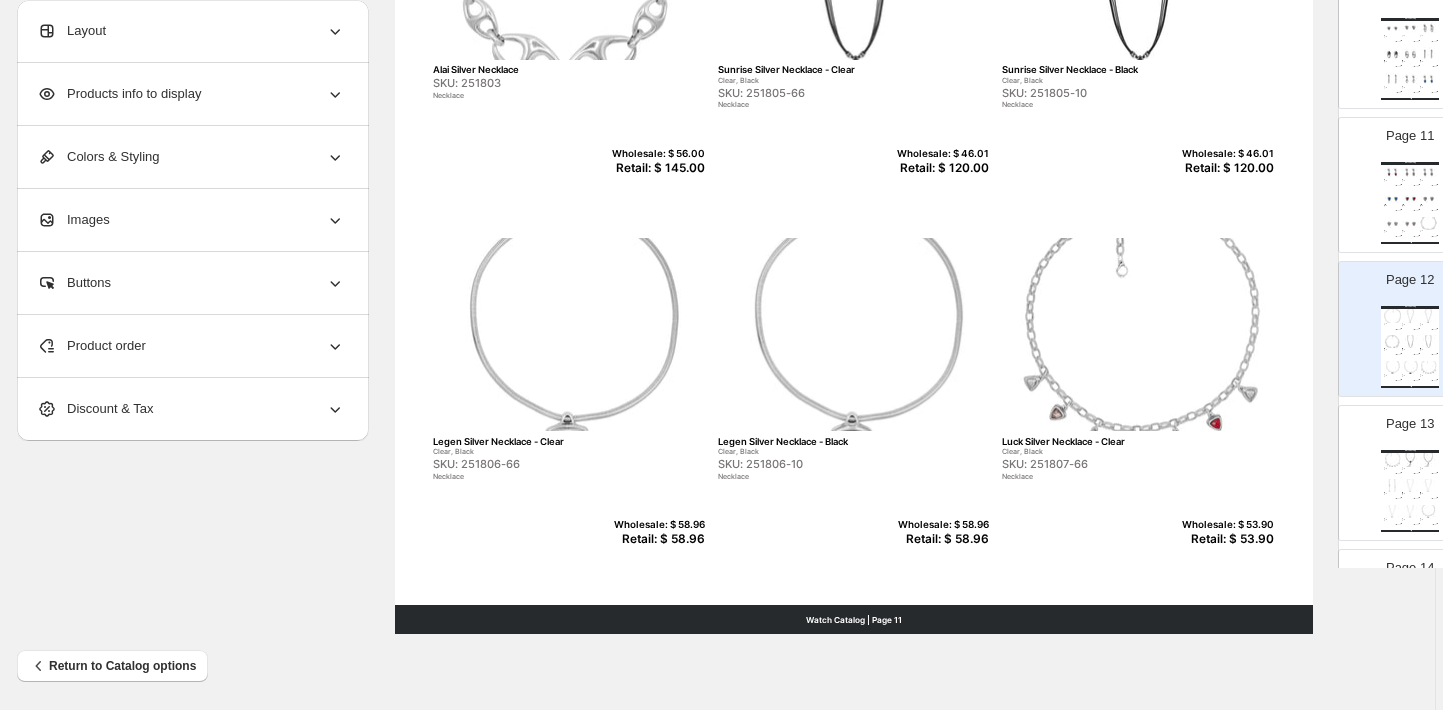 click on "Retail: $ 58.96" at bounding box center [656, 539] 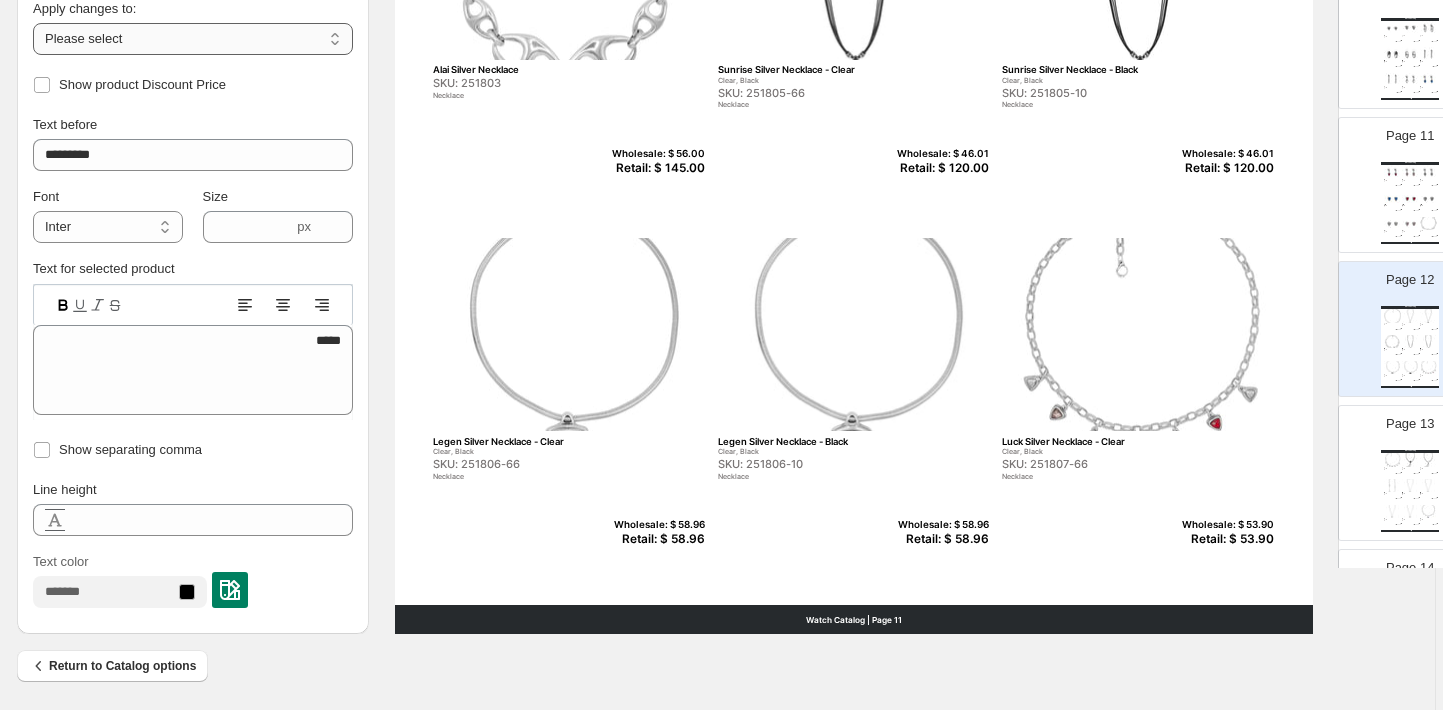 select on "**********" 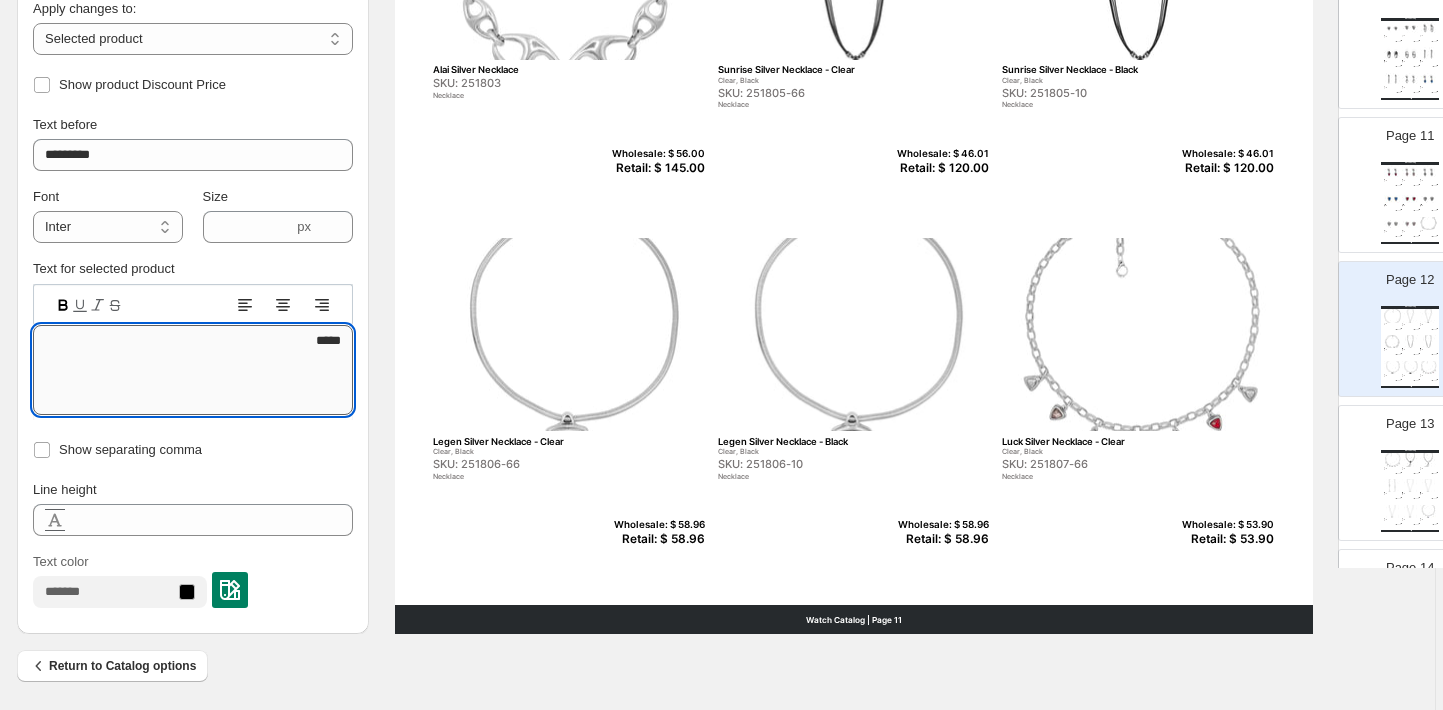click on "*****" at bounding box center [193, 370] 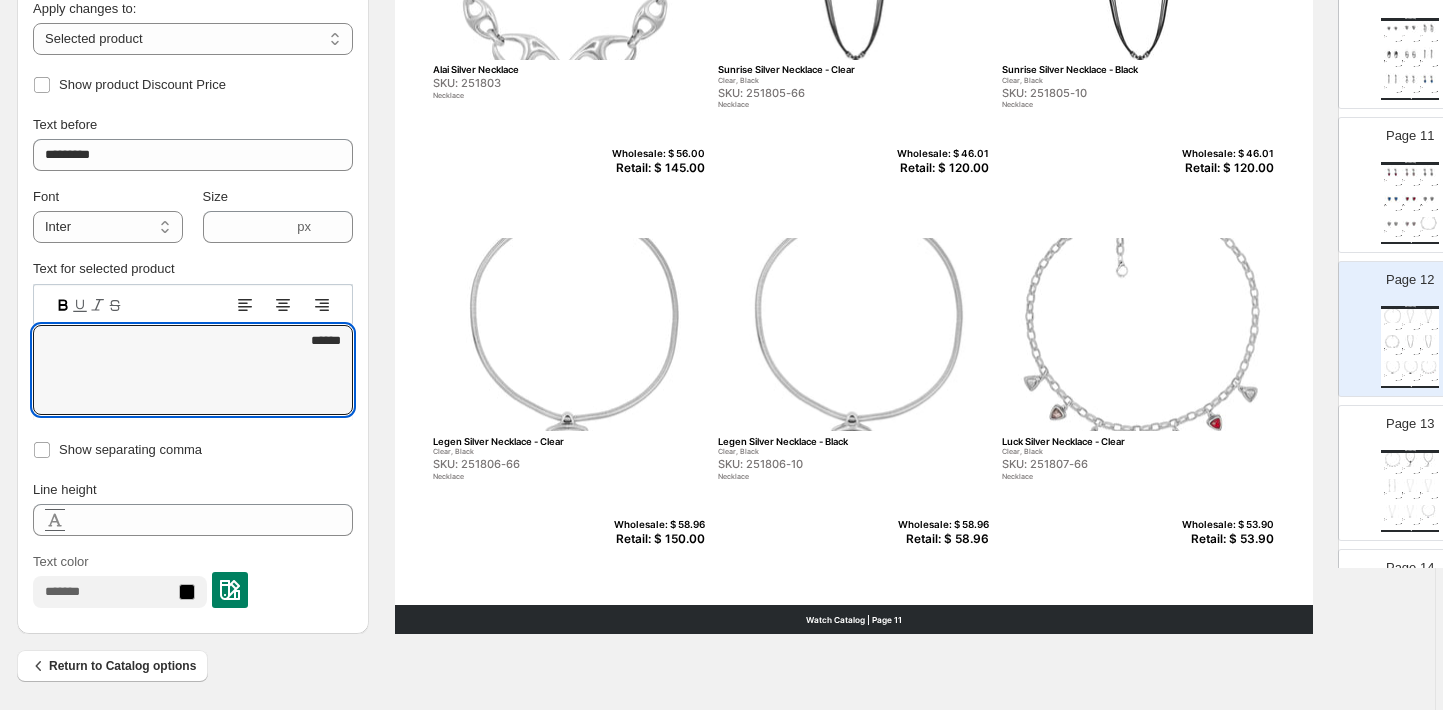 click on "Watch Catalog Discovery Silver Necklace SKU:  251801 Necklace Wholesale: $ 55.01 Retail: $ 140.00 Destiny Silver Necklace - Clear Clear, Black SKU:  251802-66 Necklace Wholesale: $ 76.72 Retail: $ 195.00 Destiny Silver Necklace - Black Clear, Black SKU:  251802-10 Necklace Wholesale: $ 76.72 Retail: $ 195.00 Alai Silver Necklace SKU:  251803 Necklace Wholesale: $ 56.00 Retail: $ 145.00 Sunrise Silver Necklace - Clear Clear, Black SKU:  251805-66 Necklace Wholesale: $ 46.01 Retail: $ 120.00 Sunrise Silver Necklace - Black Clear, Black SKU:  251805-10 Necklace Wholesale: $ 46.01 Retail: $ 120.00 Legen Silver Necklace - Clear Clear, Black SKU:  251806-66 Necklace Wholesale: $ 58.96 Retail: $ 150.00 Legen Silver Necklace - Black Clear, Black SKU:  251806-10 Necklace Wholesale: $ 58.96 Retail: $ 58.96 Luck Silver Necklace - Clear Clear, Black SKU:  251807-66 Necklace Wholesale: $ 53.90 Retail: $ 53.90 Watch Catalog | Page 11" at bounding box center (854, 40) 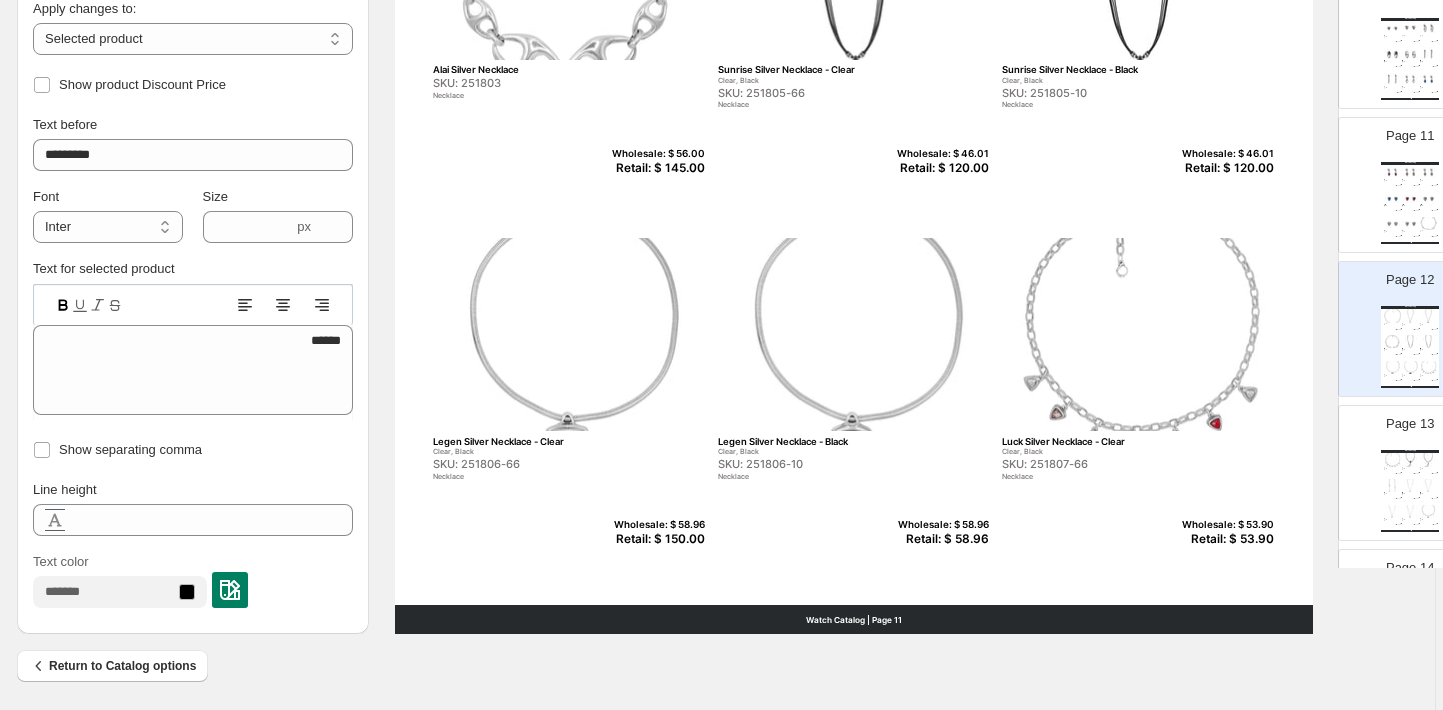 click on "Retail: $ 58.96" at bounding box center [940, 539] 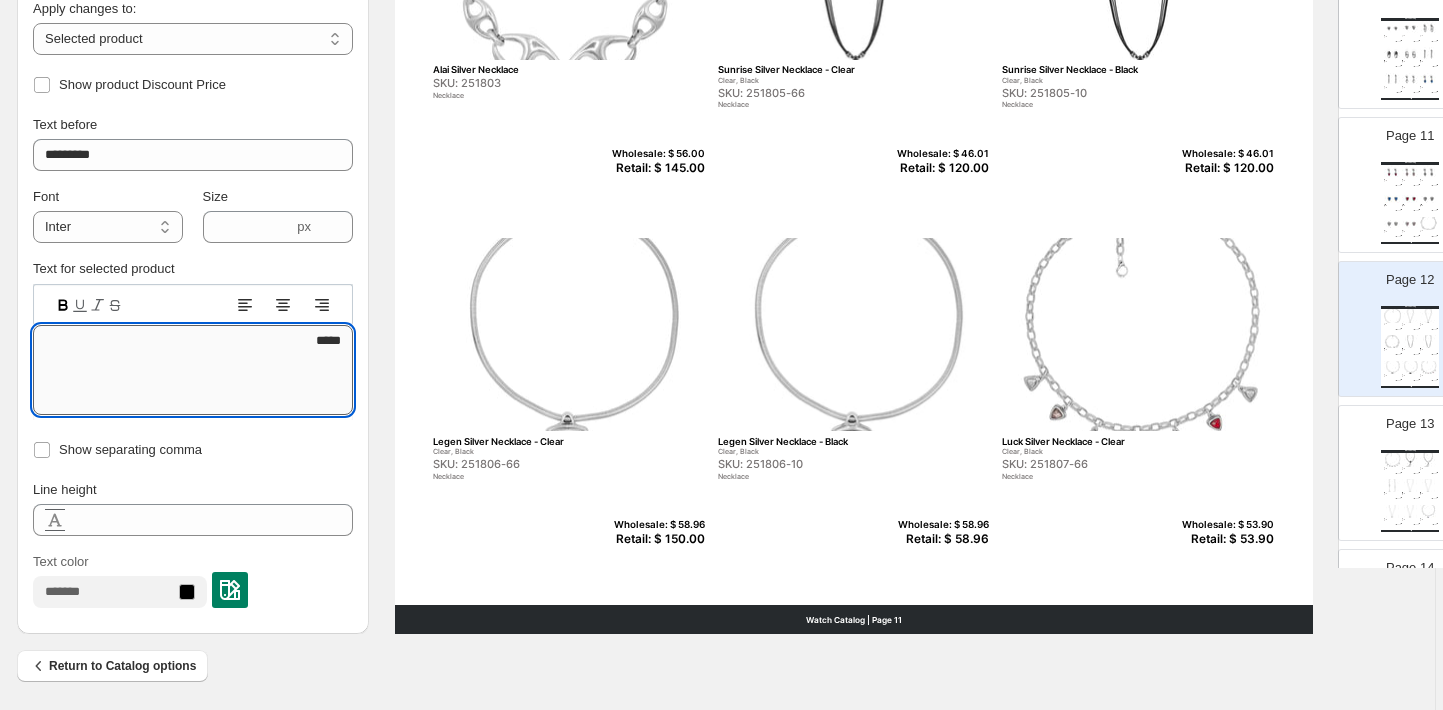 click on "*****" at bounding box center [193, 370] 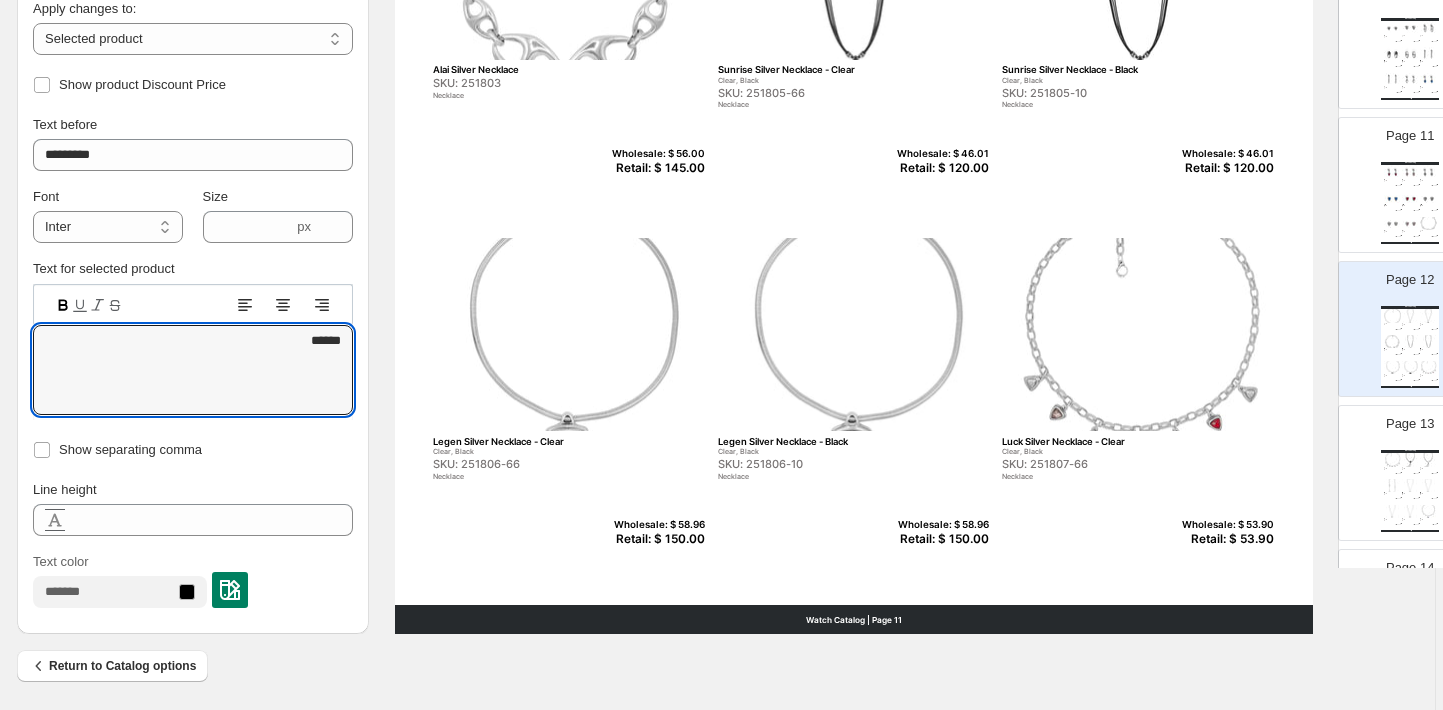 type on "******" 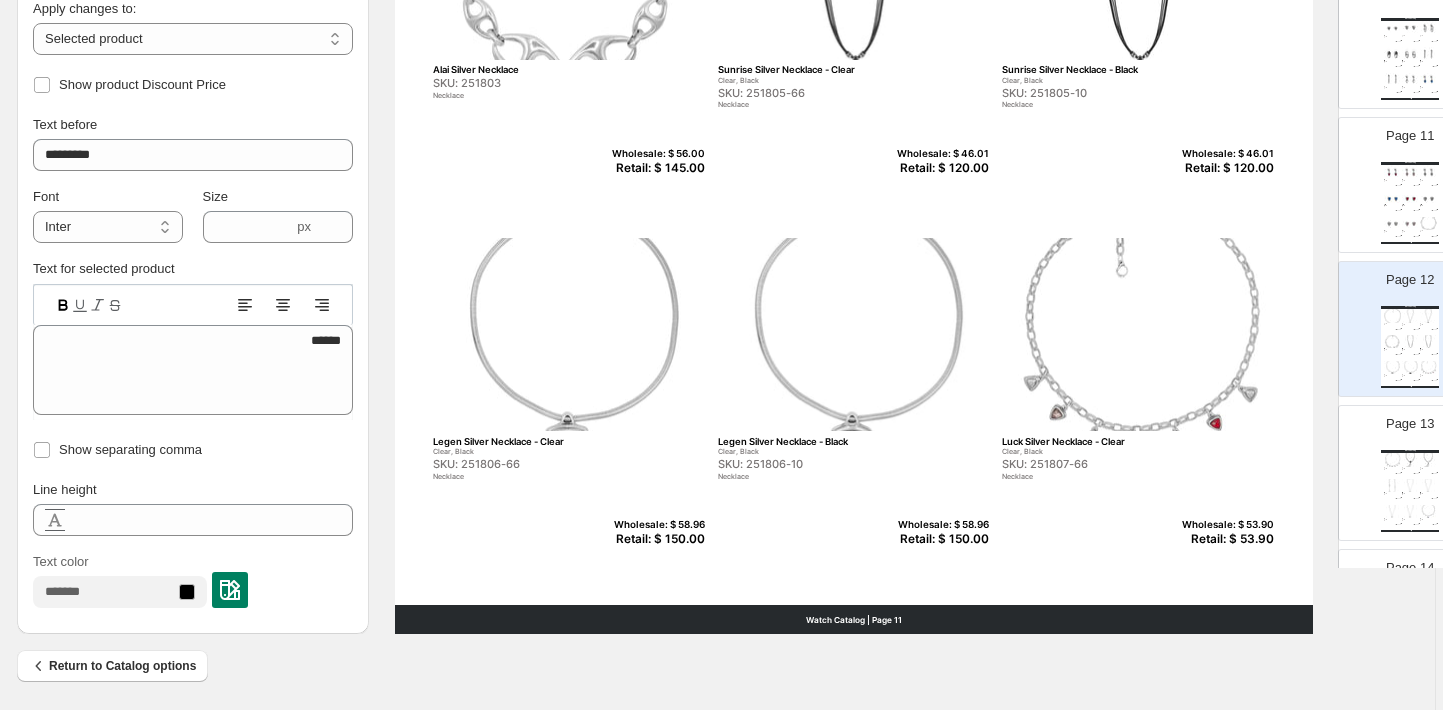 click on "SKU:  251807-66" at bounding box center [1095, 464] 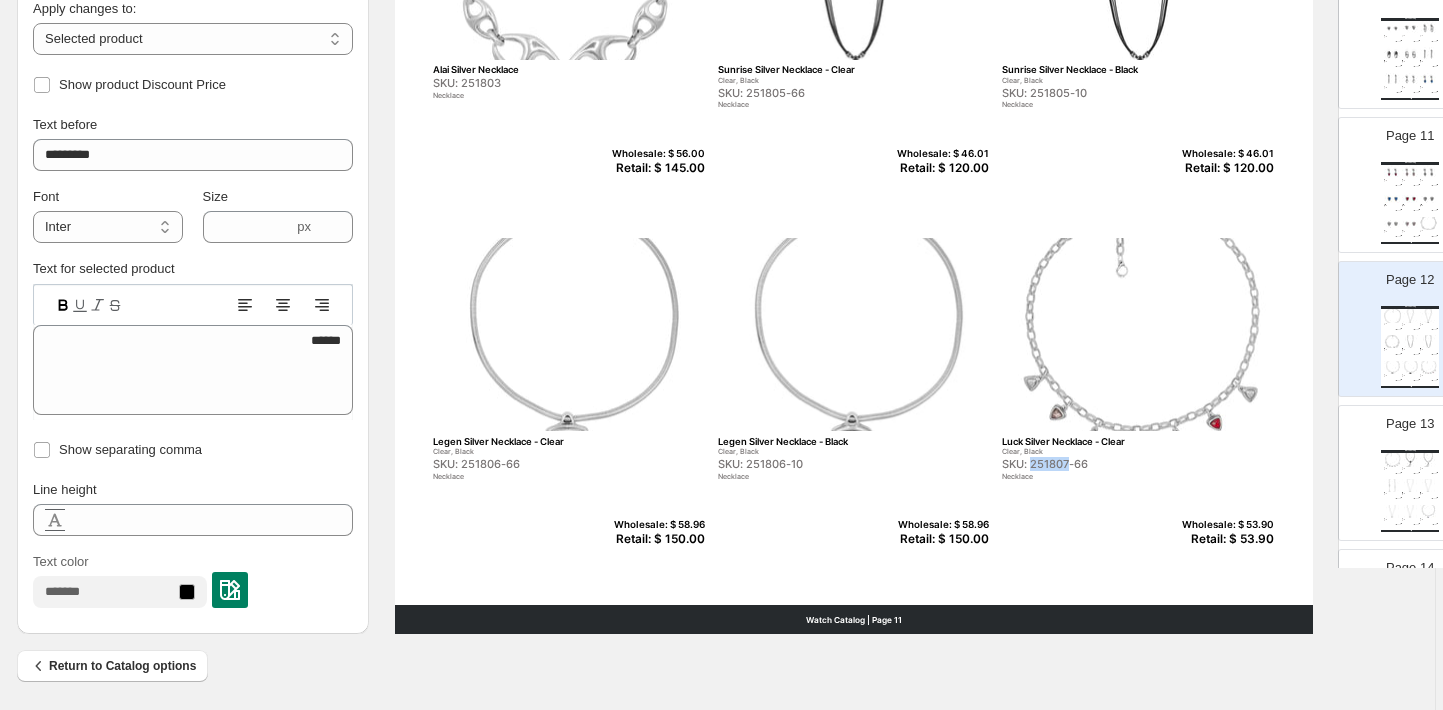 click on "SKU:  251807-66" at bounding box center [1095, 464] 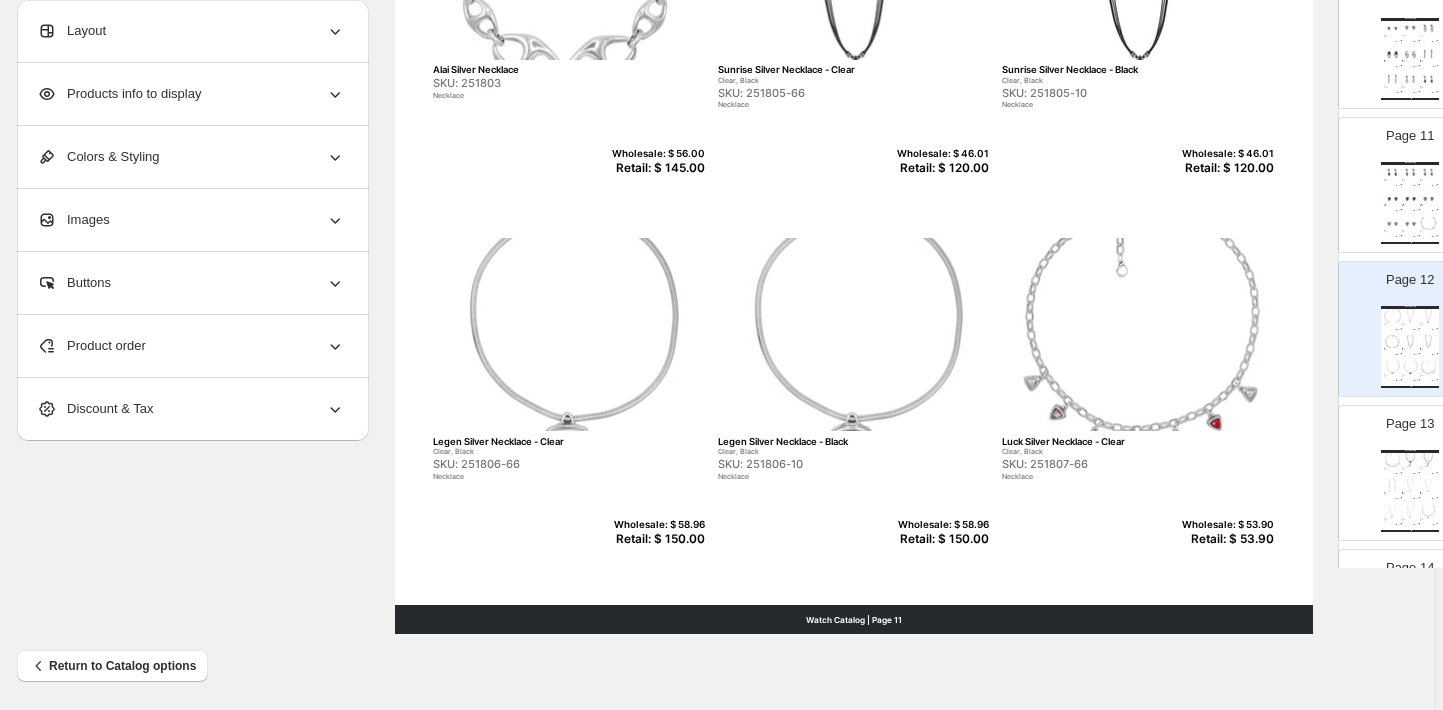 click on "Retail: $ 53.90" at bounding box center (1225, 539) 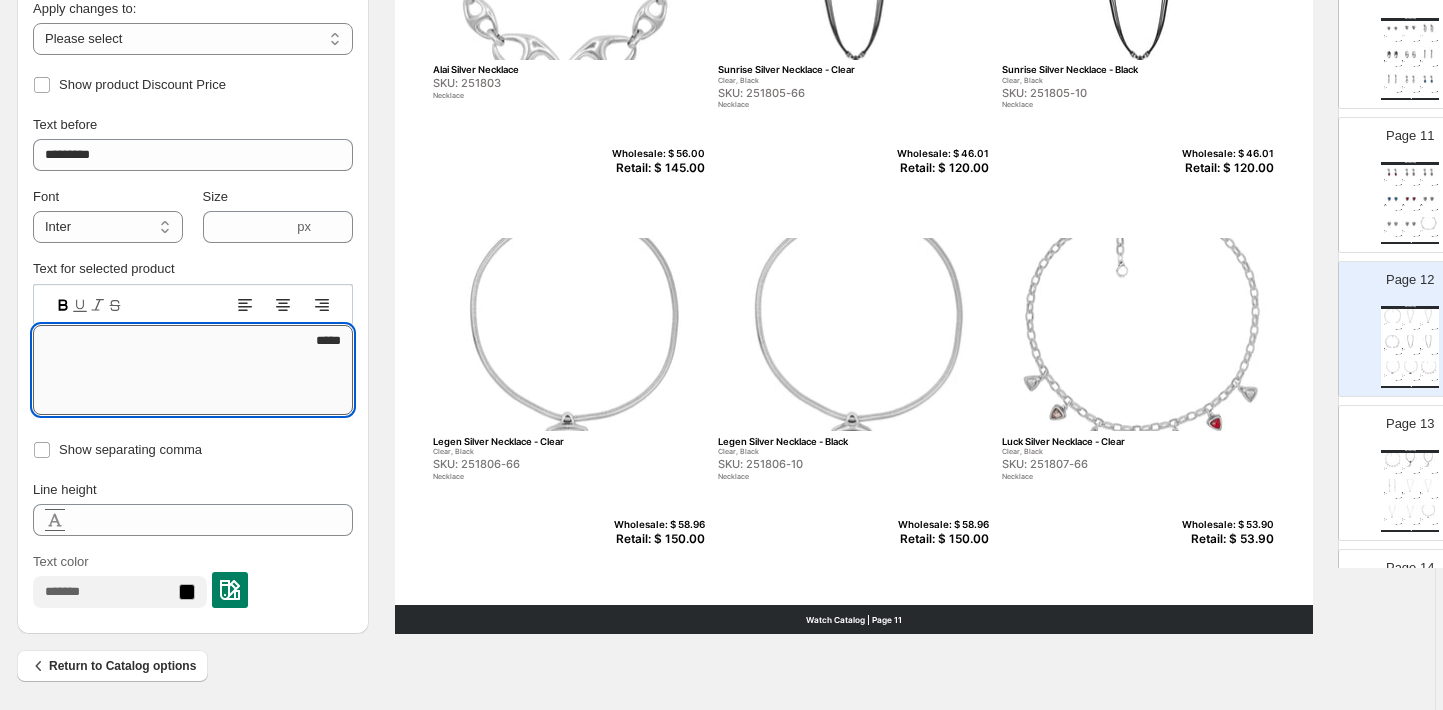 click on "*****" at bounding box center [193, 370] 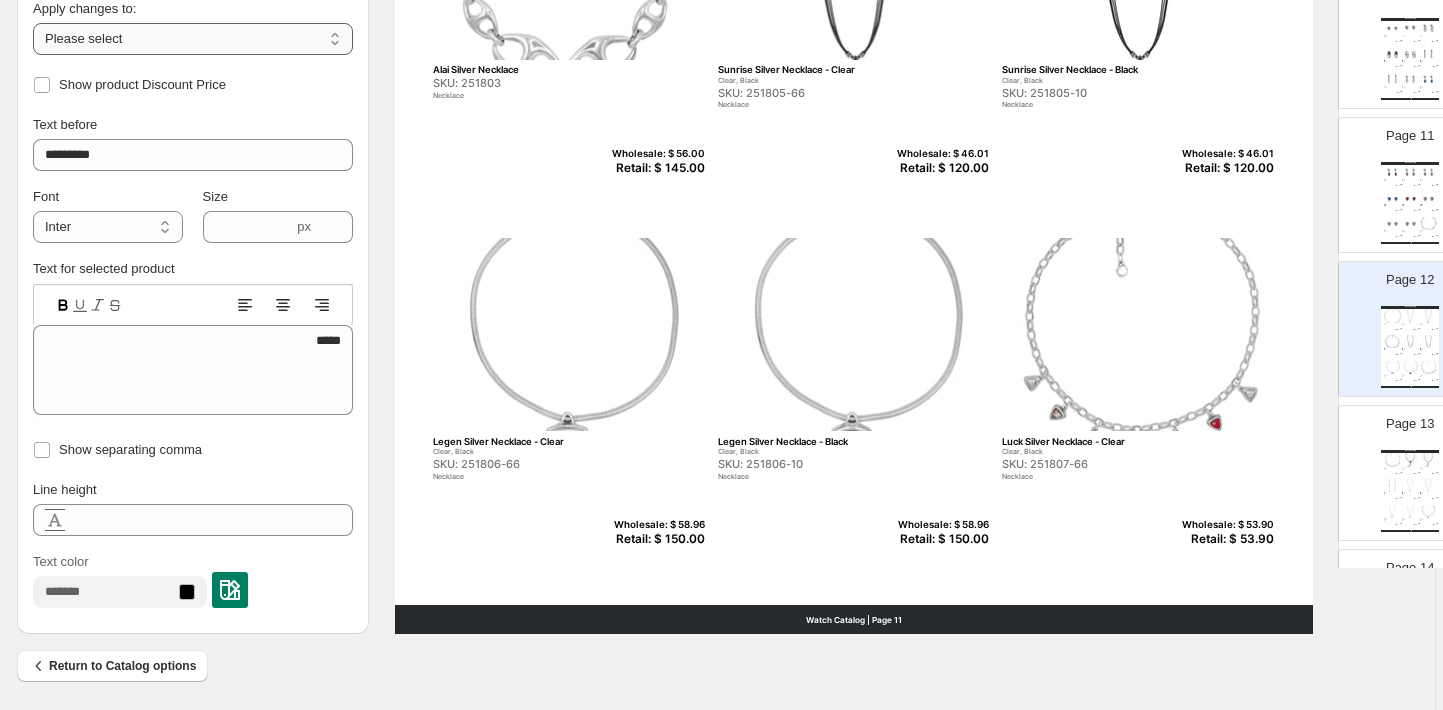 select on "**********" 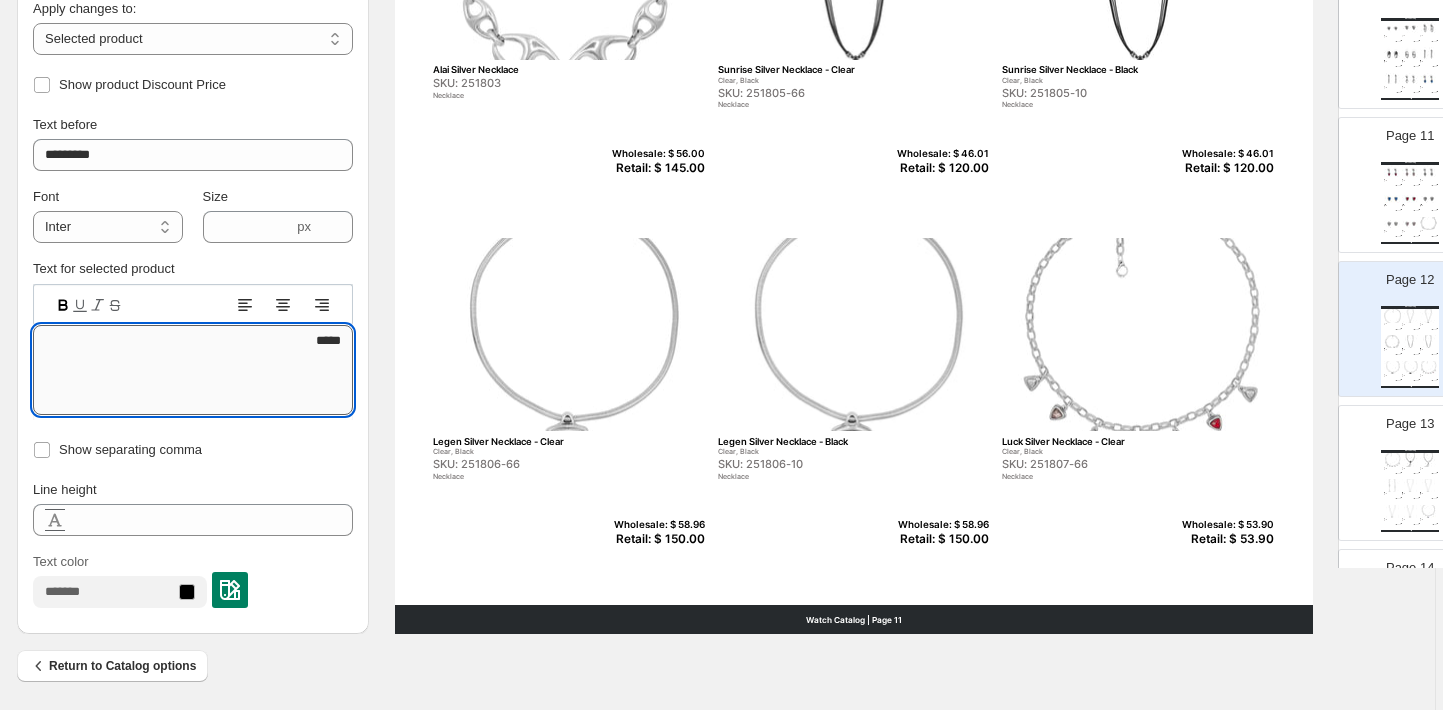 click on "*****" at bounding box center (193, 370) 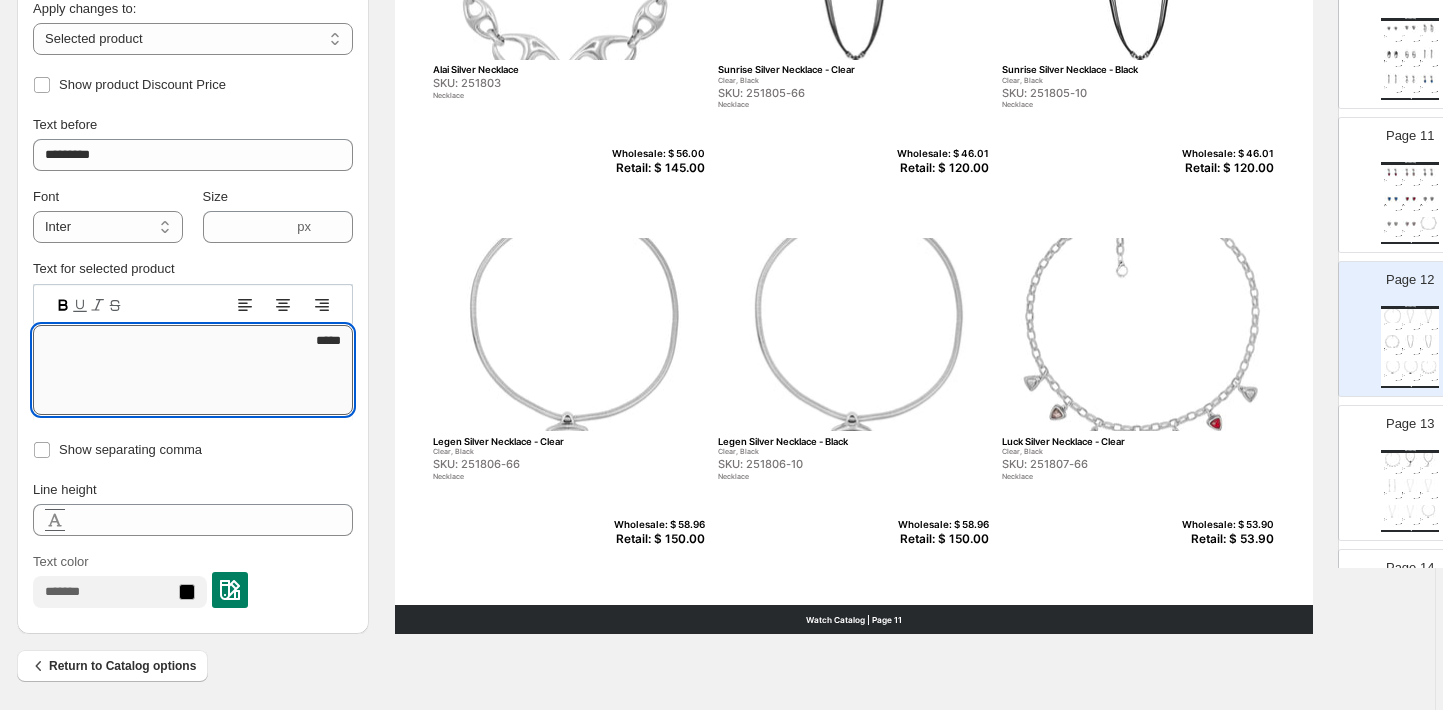 click on "*****" at bounding box center [193, 370] 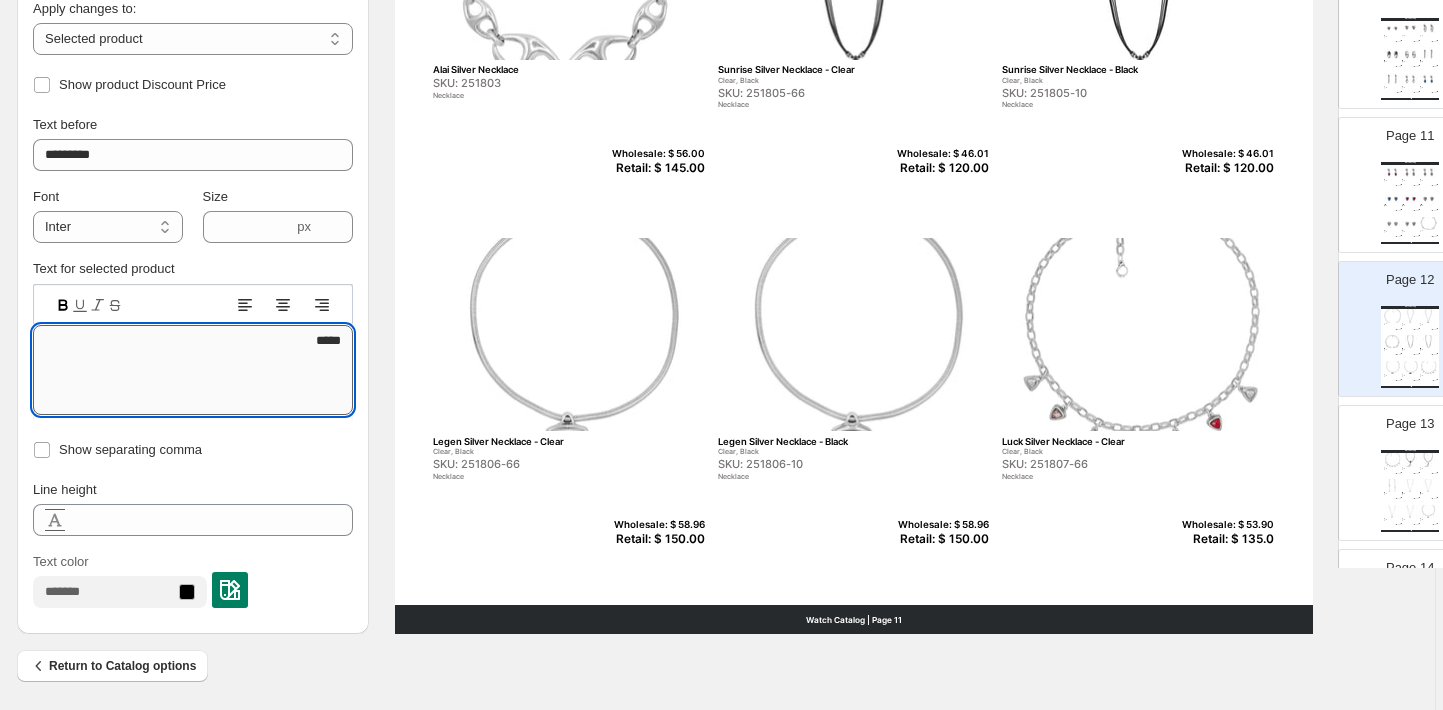 type on "******" 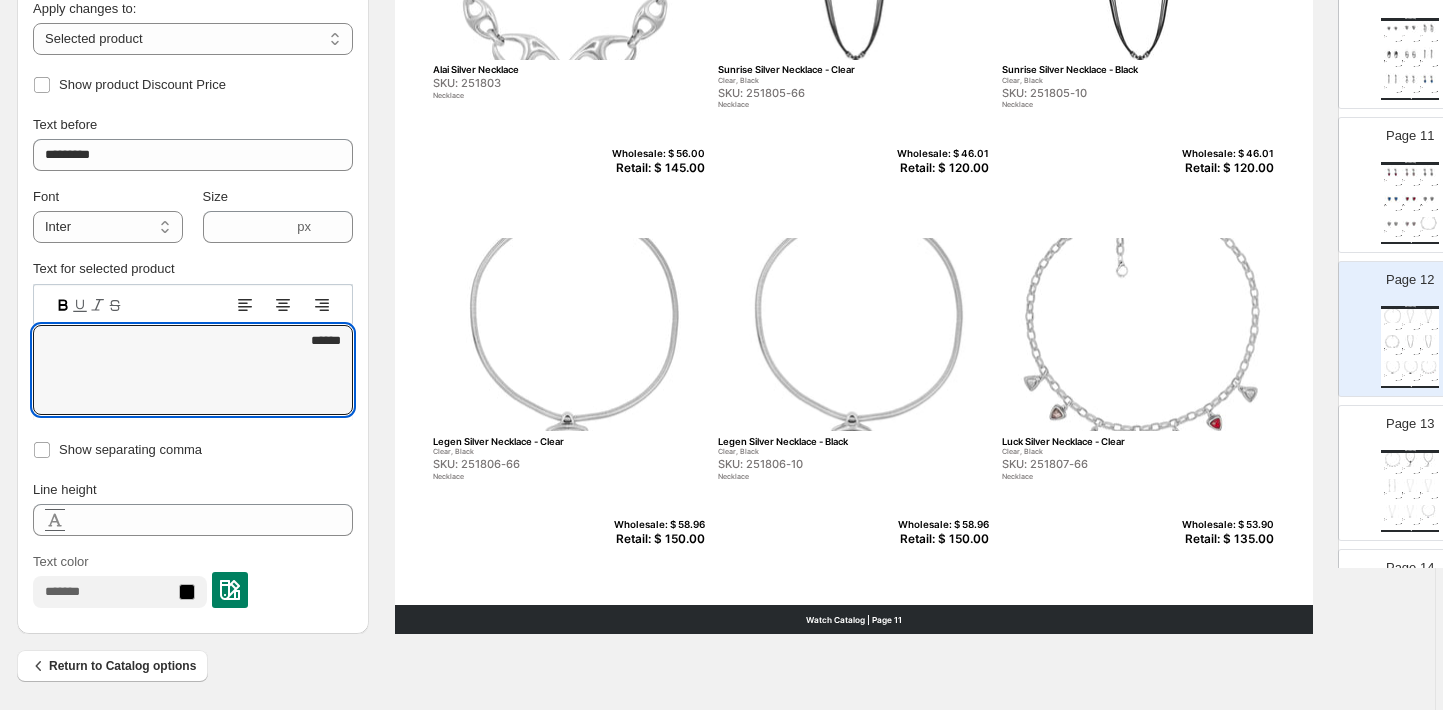click at bounding box center (1392, 485) 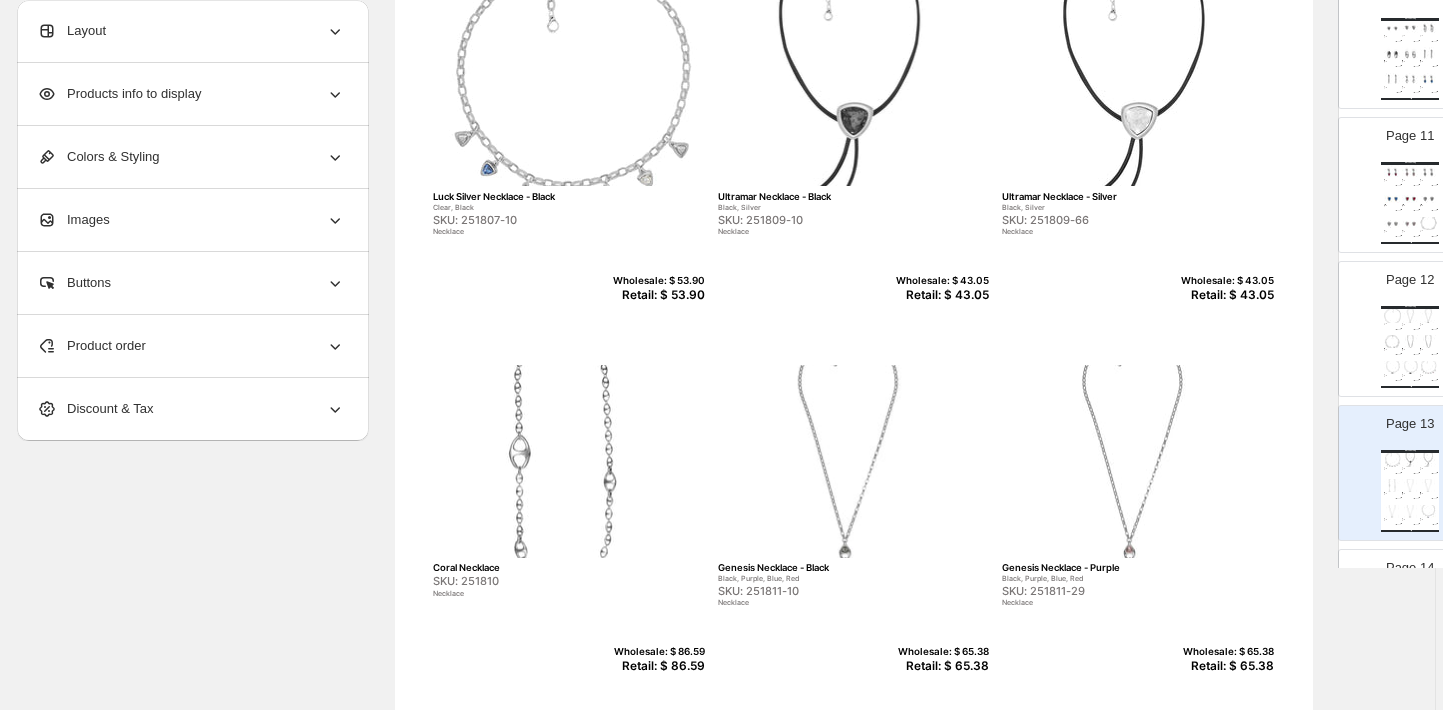 scroll, scrollTop: 156, scrollLeft: 7, axis: both 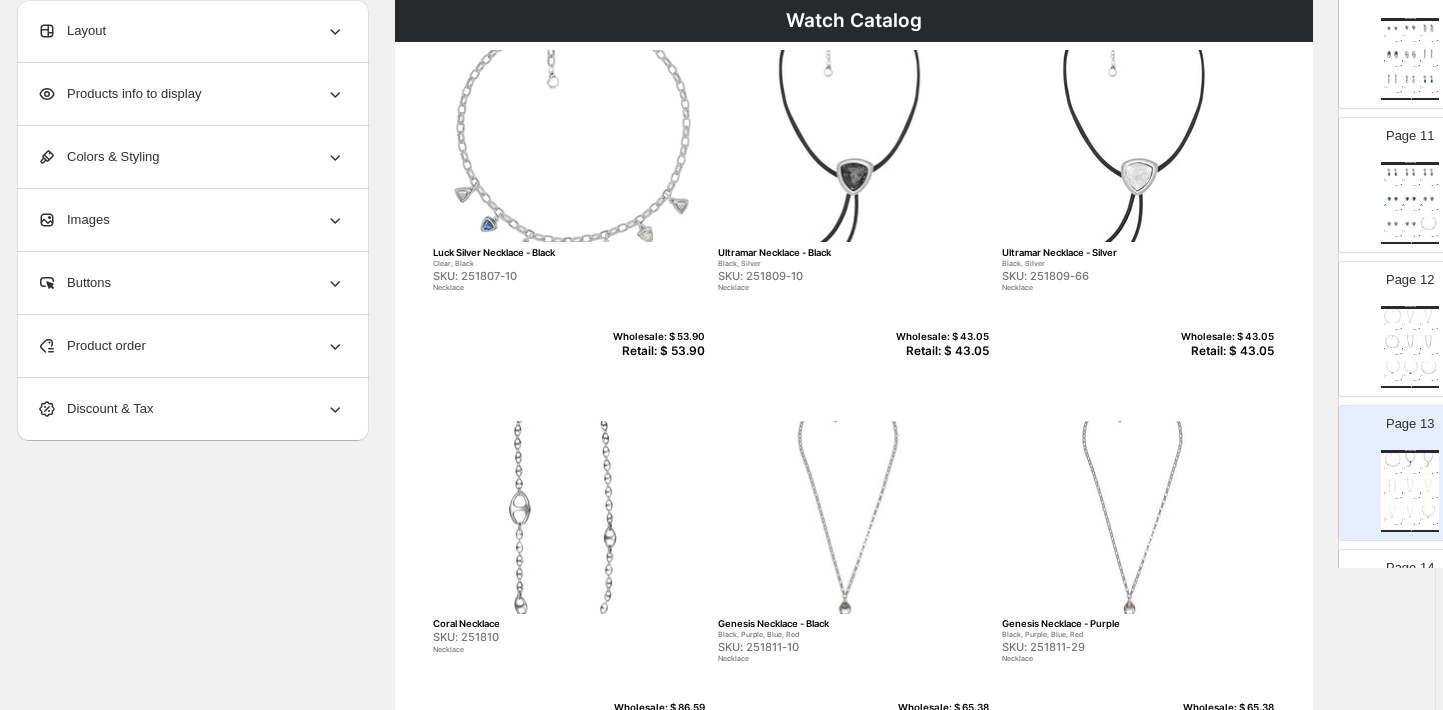 click on "Retail: $ 53.90" at bounding box center (656, 351) 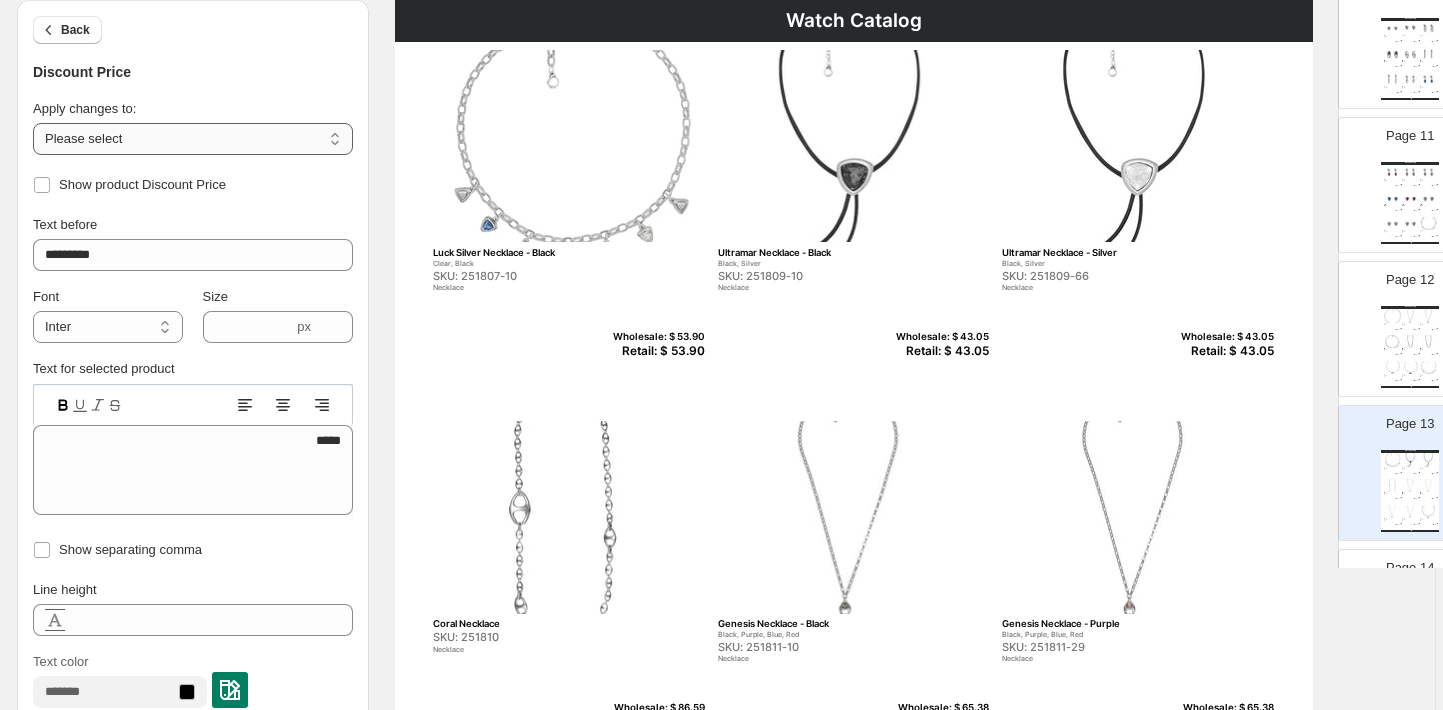 select on "**********" 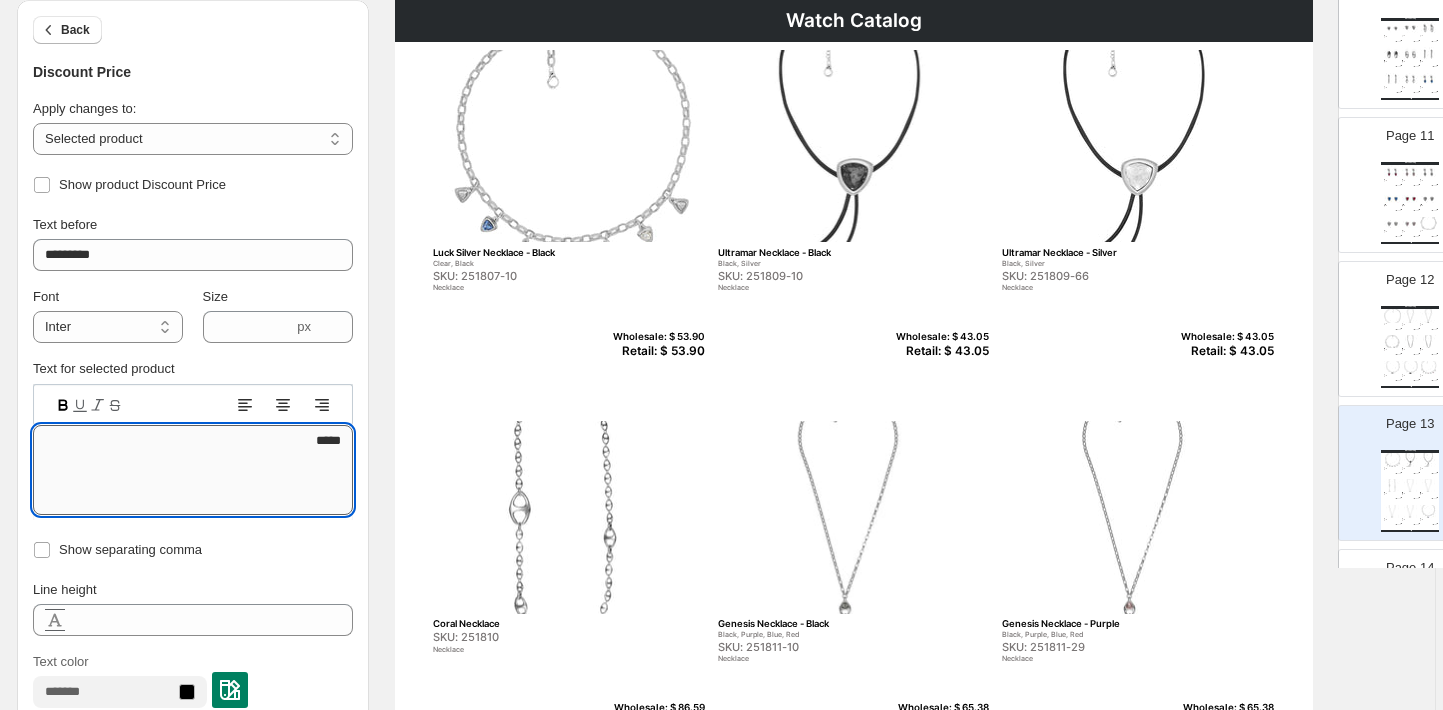 click on "*****" at bounding box center [193, 470] 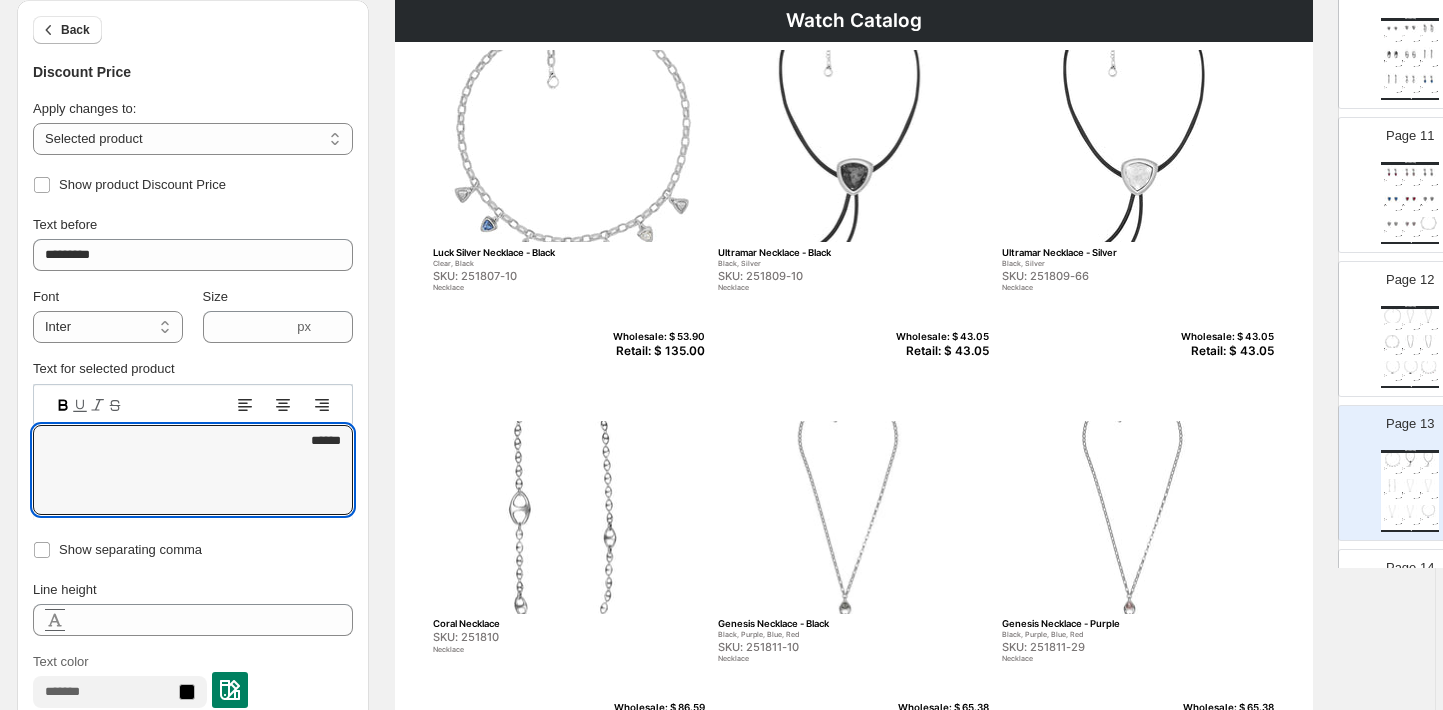 type on "******" 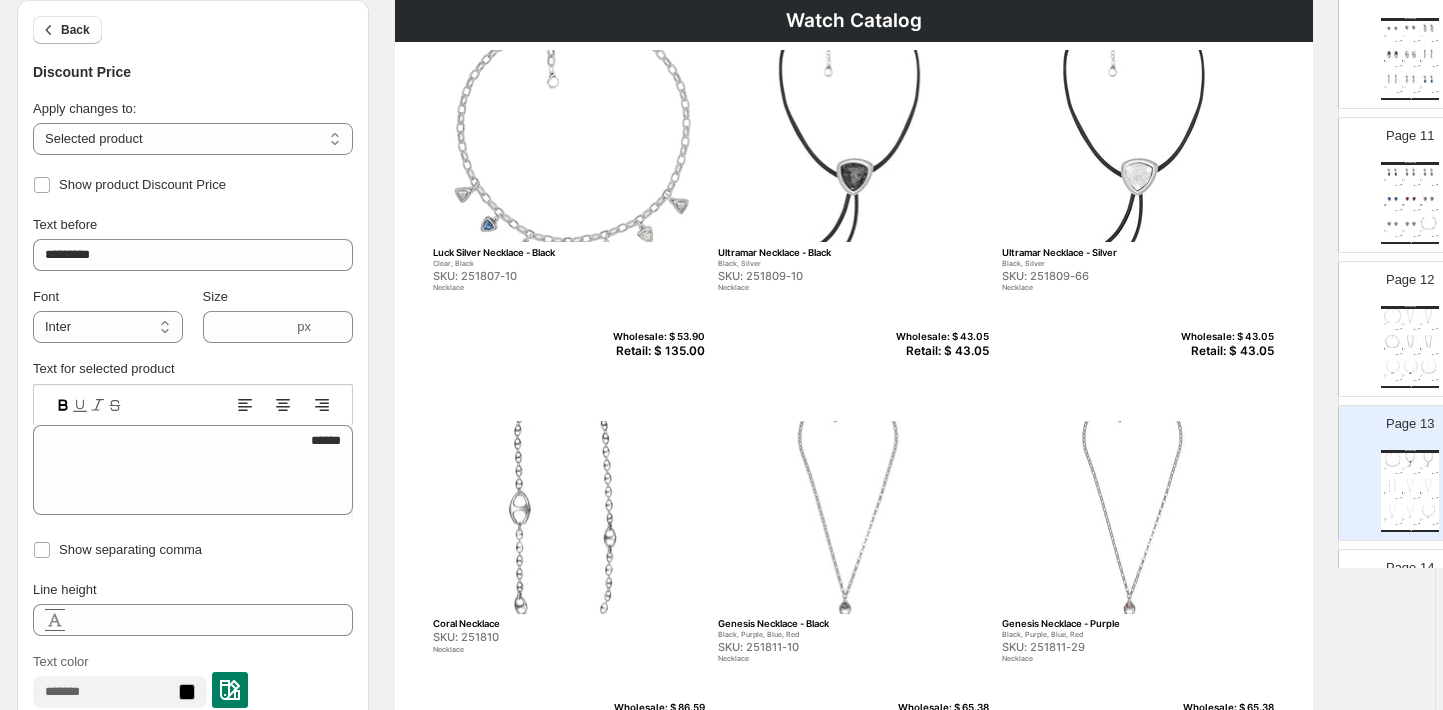 click on "SKU:  251809-10" at bounding box center (811, 276) 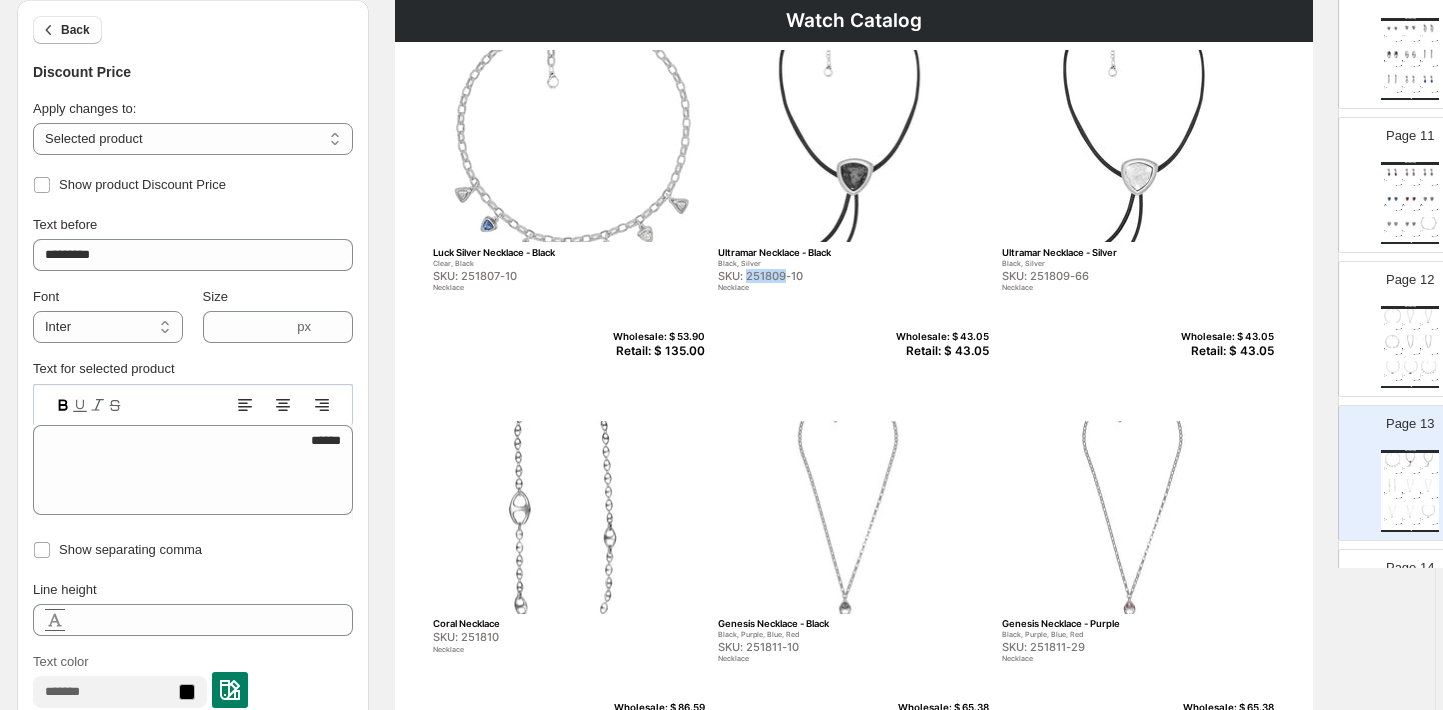 click on "SKU:  251809-10" at bounding box center (811, 276) 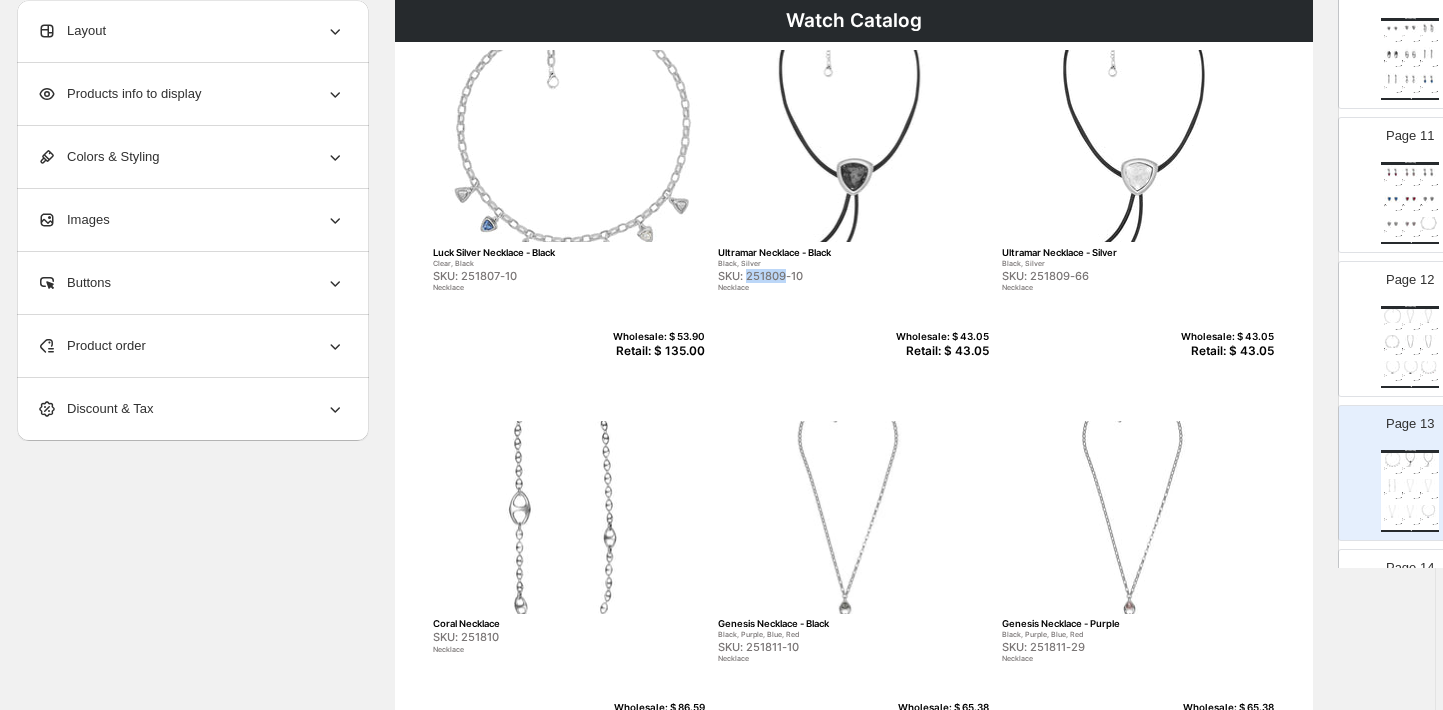 scroll, scrollTop: 208, scrollLeft: 6, axis: both 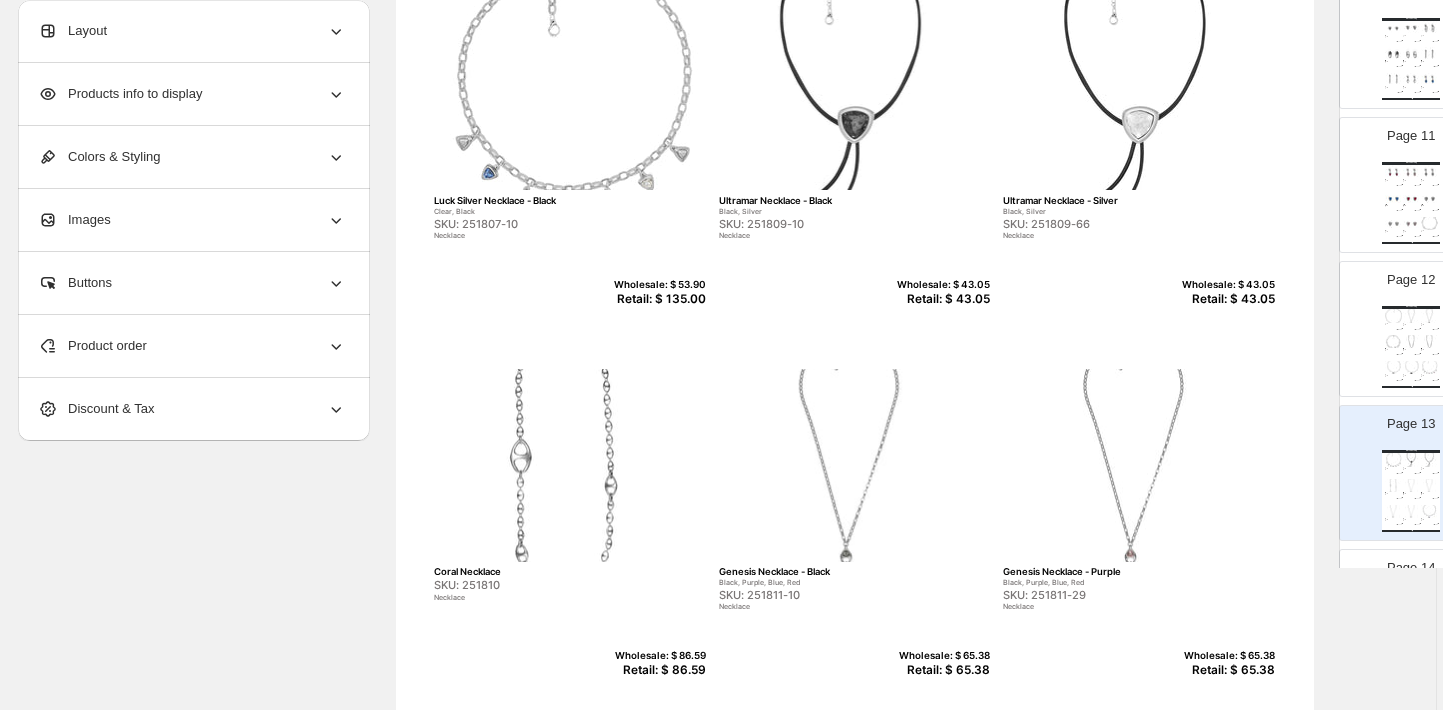 click on "Retail: $ 43.05" at bounding box center (941, 299) 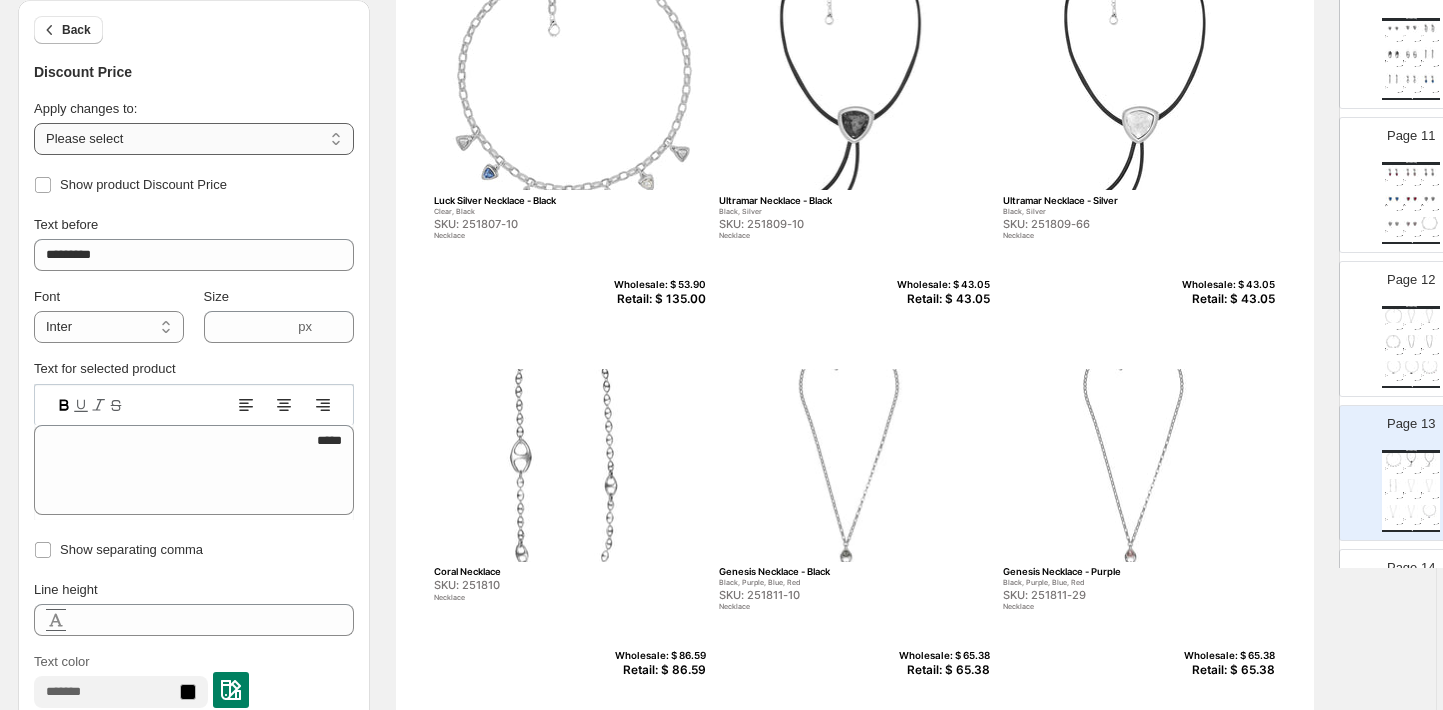select on "**********" 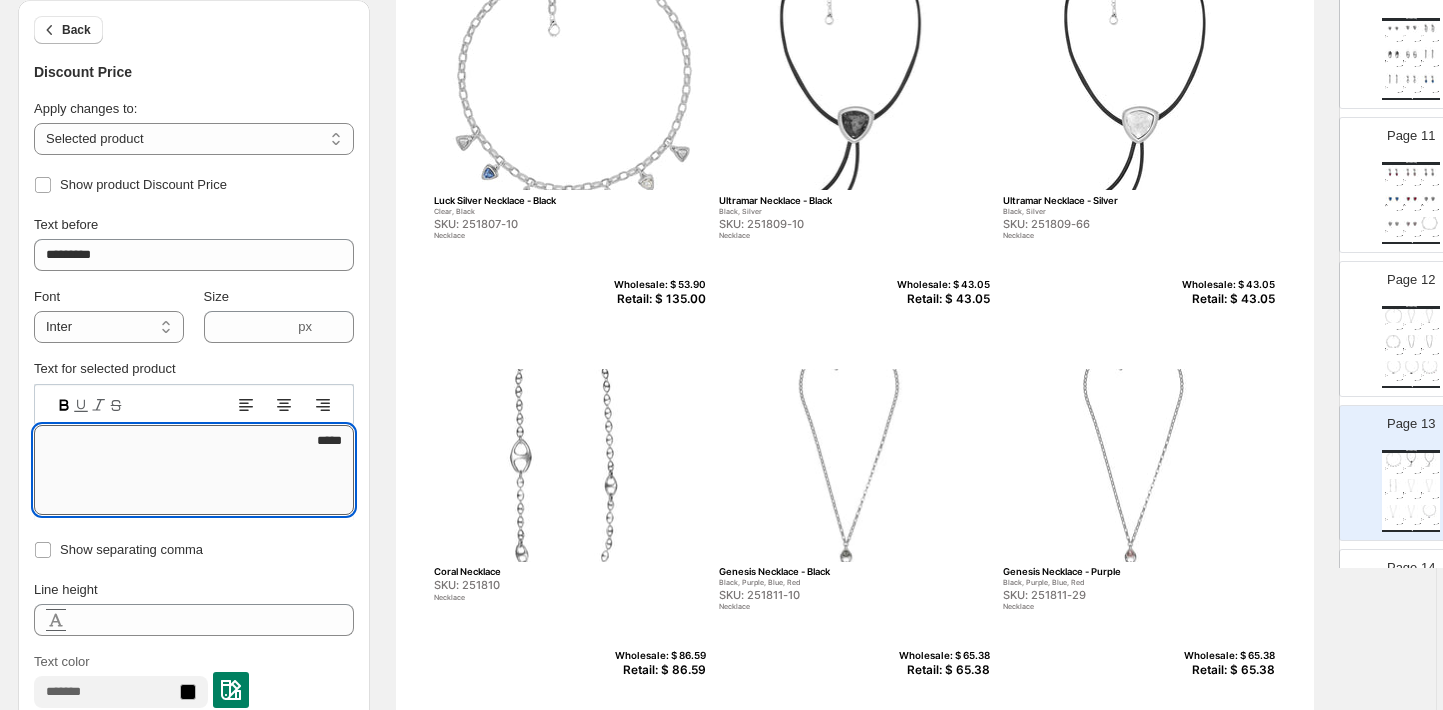 click on "*****" at bounding box center [194, 470] 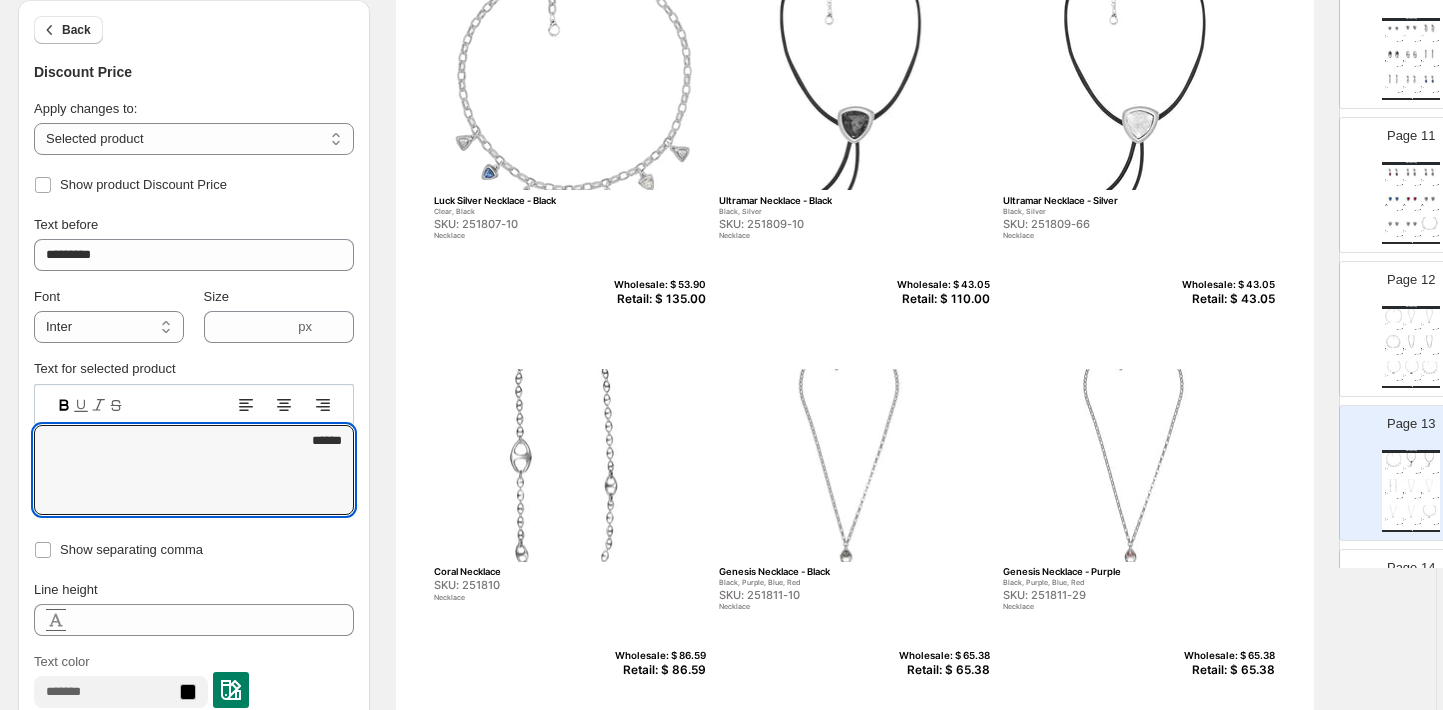 click on "Retail: $ 43.05" at bounding box center [1226, 299] 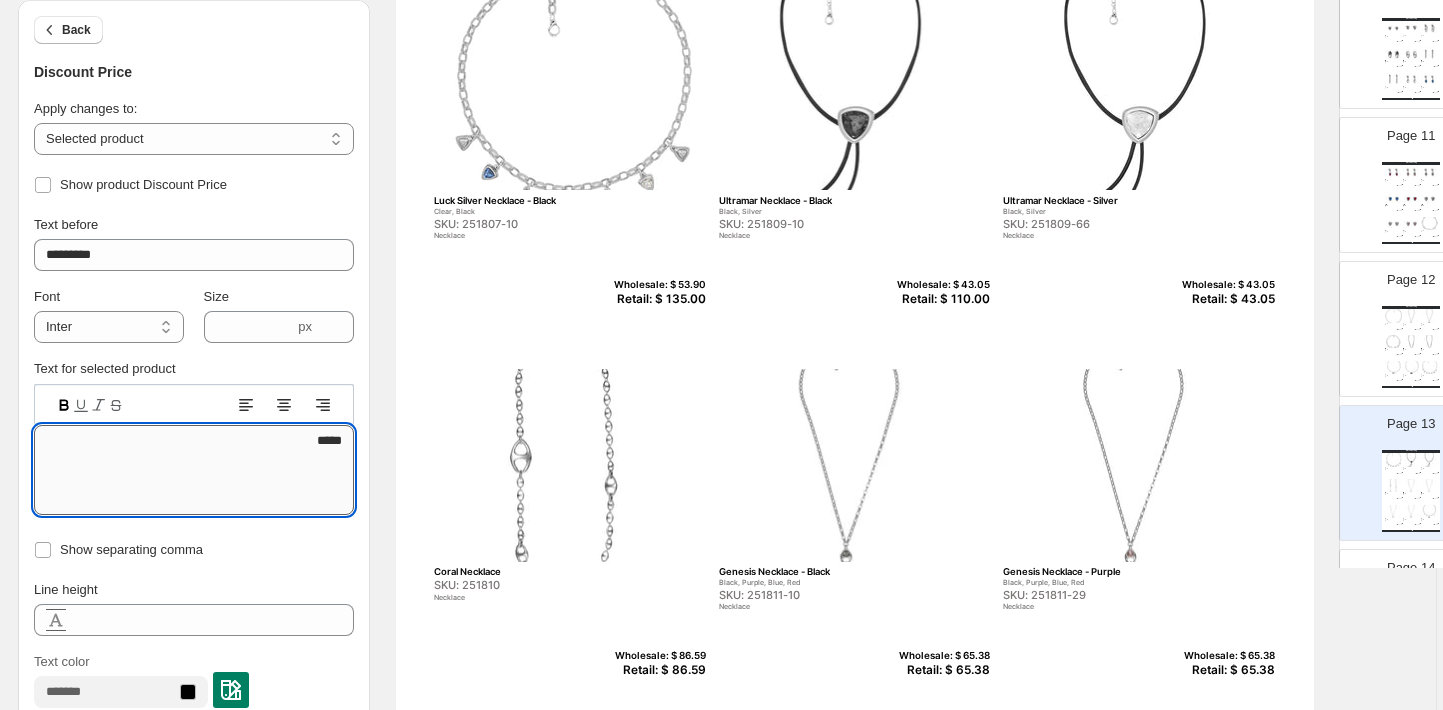 click on "*****" at bounding box center (194, 470) 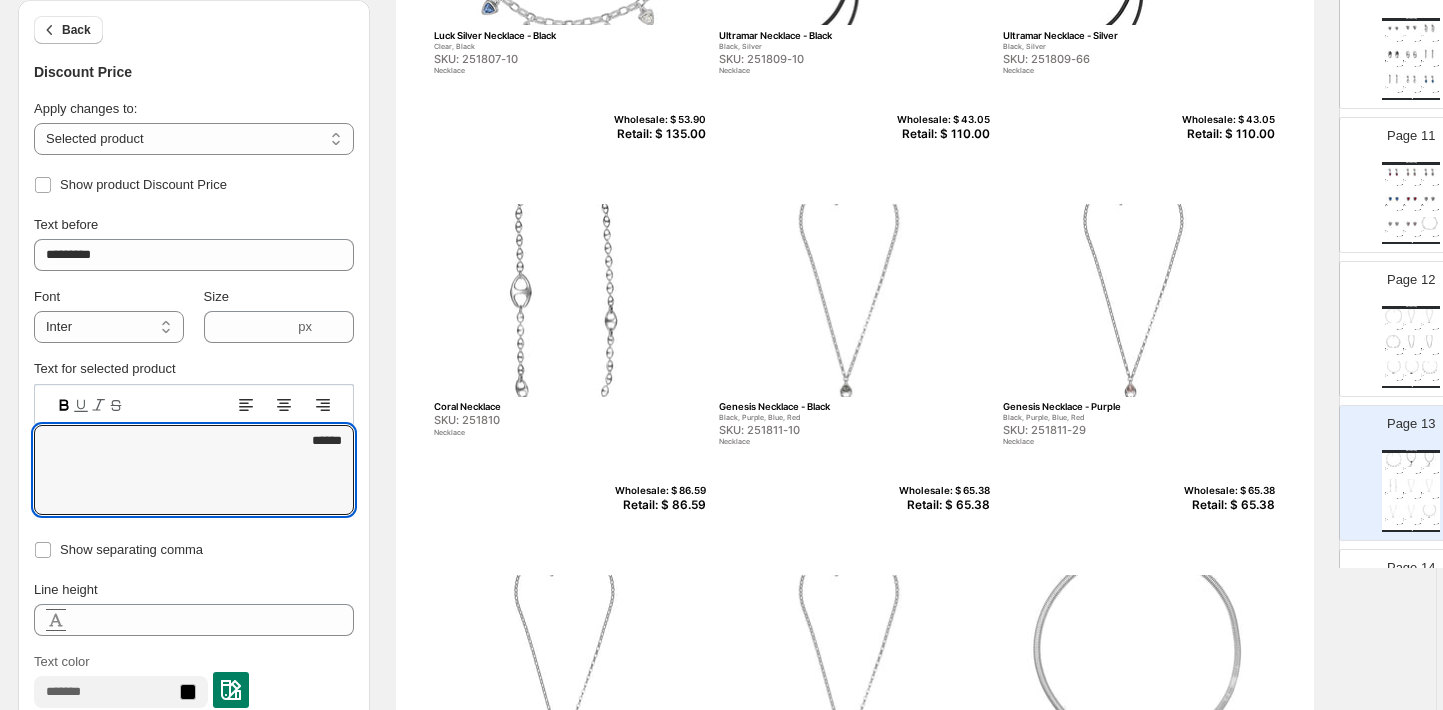 scroll, scrollTop: 393, scrollLeft: 6, axis: both 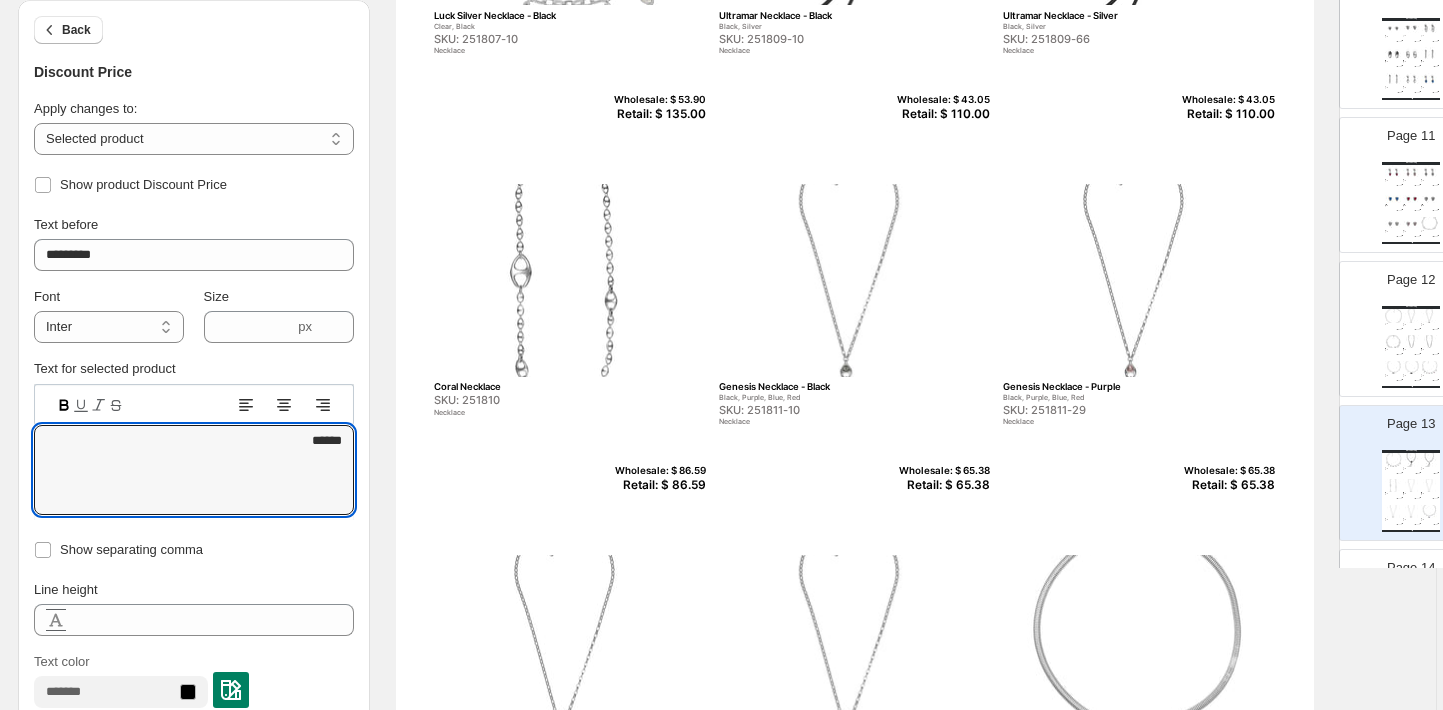 type on "******" 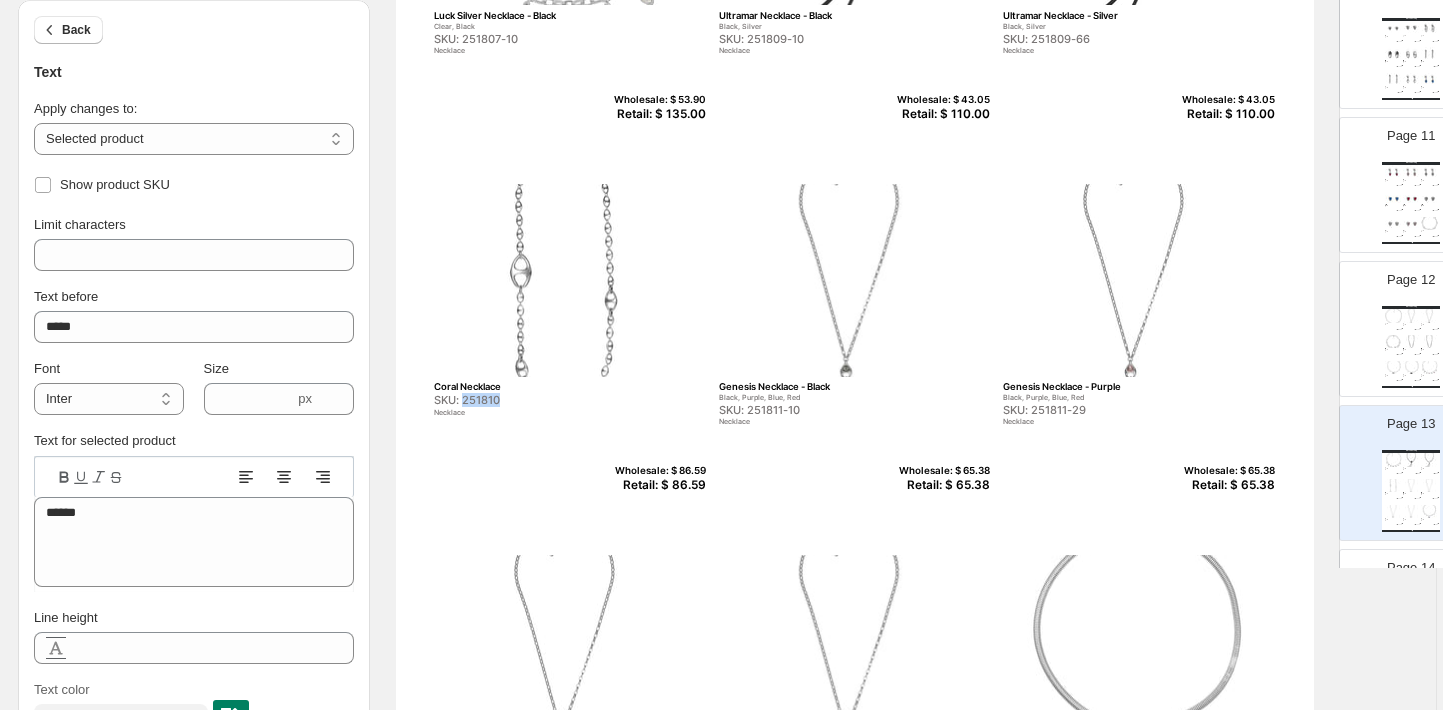 click on "SKU:  251810" at bounding box center [527, 400] 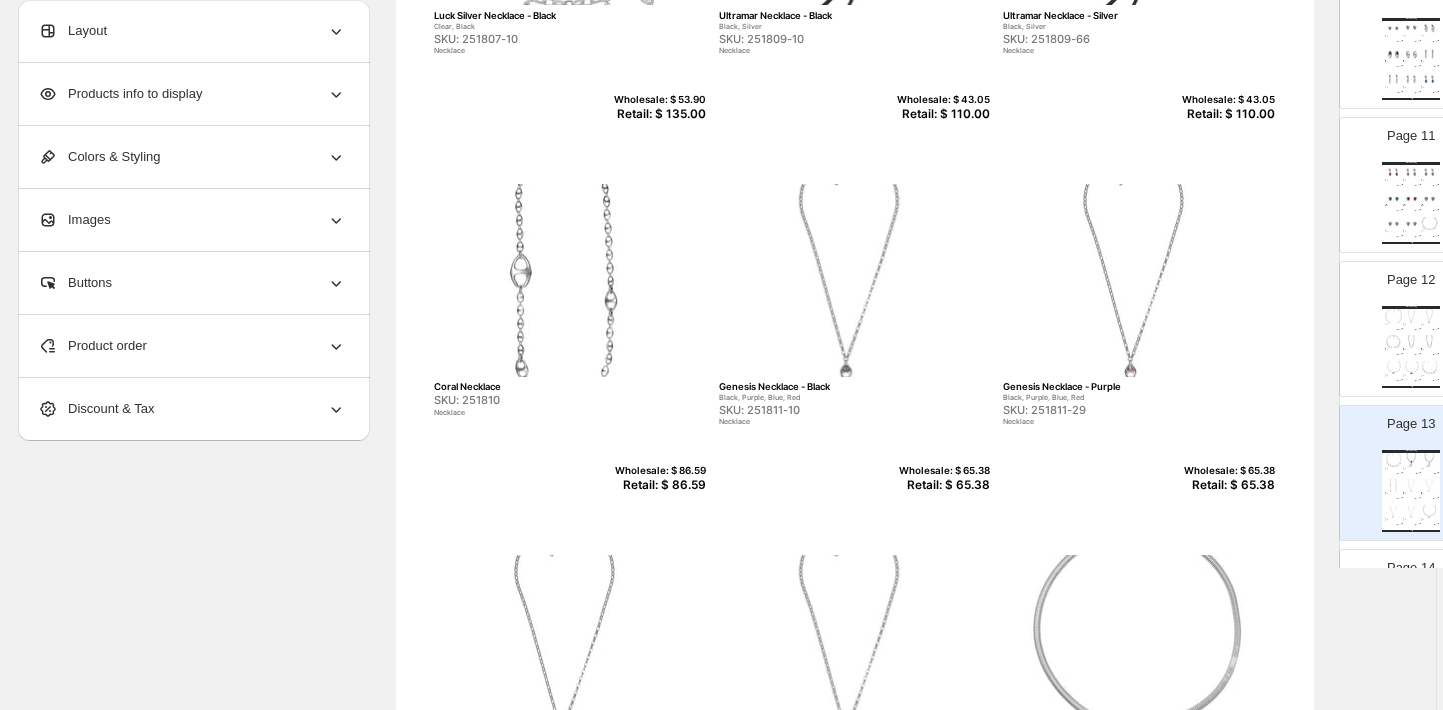 click on "Retail: $ 86.59" at bounding box center (657, 485) 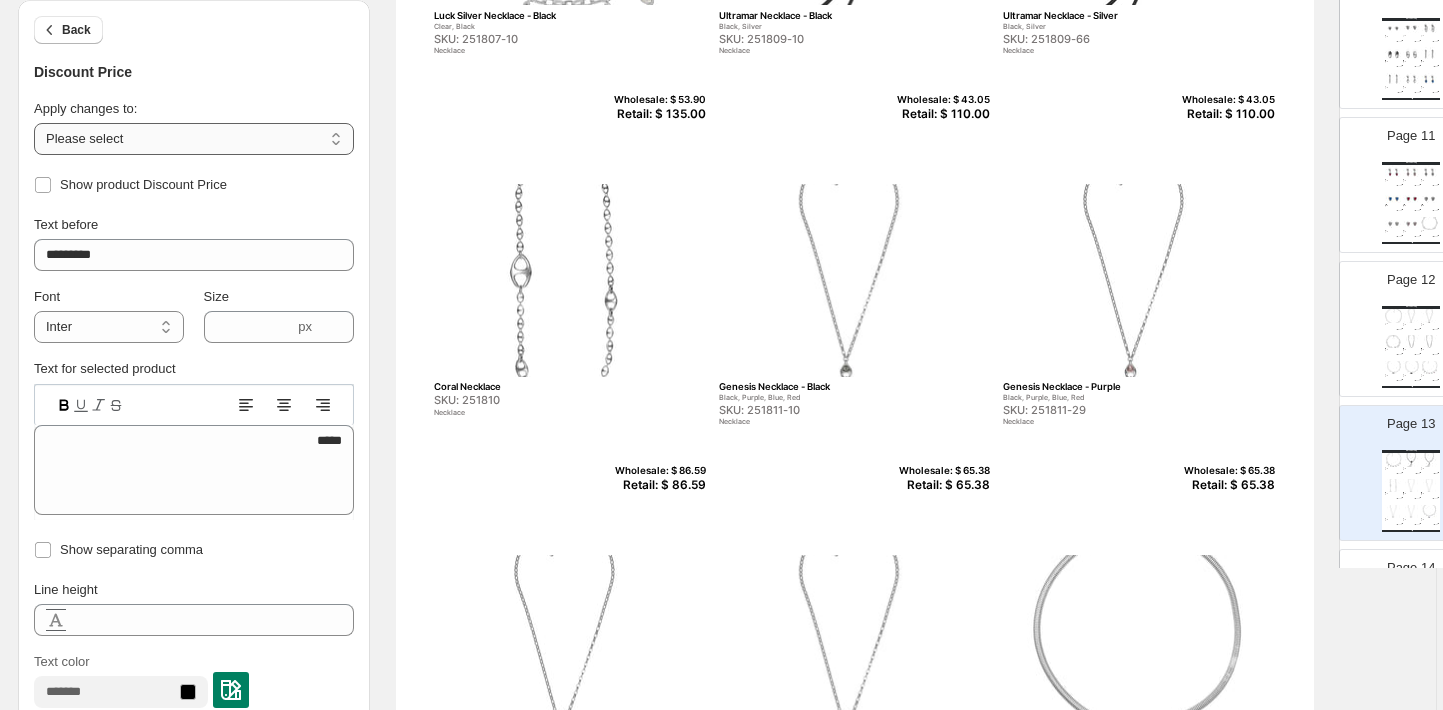 select on "**********" 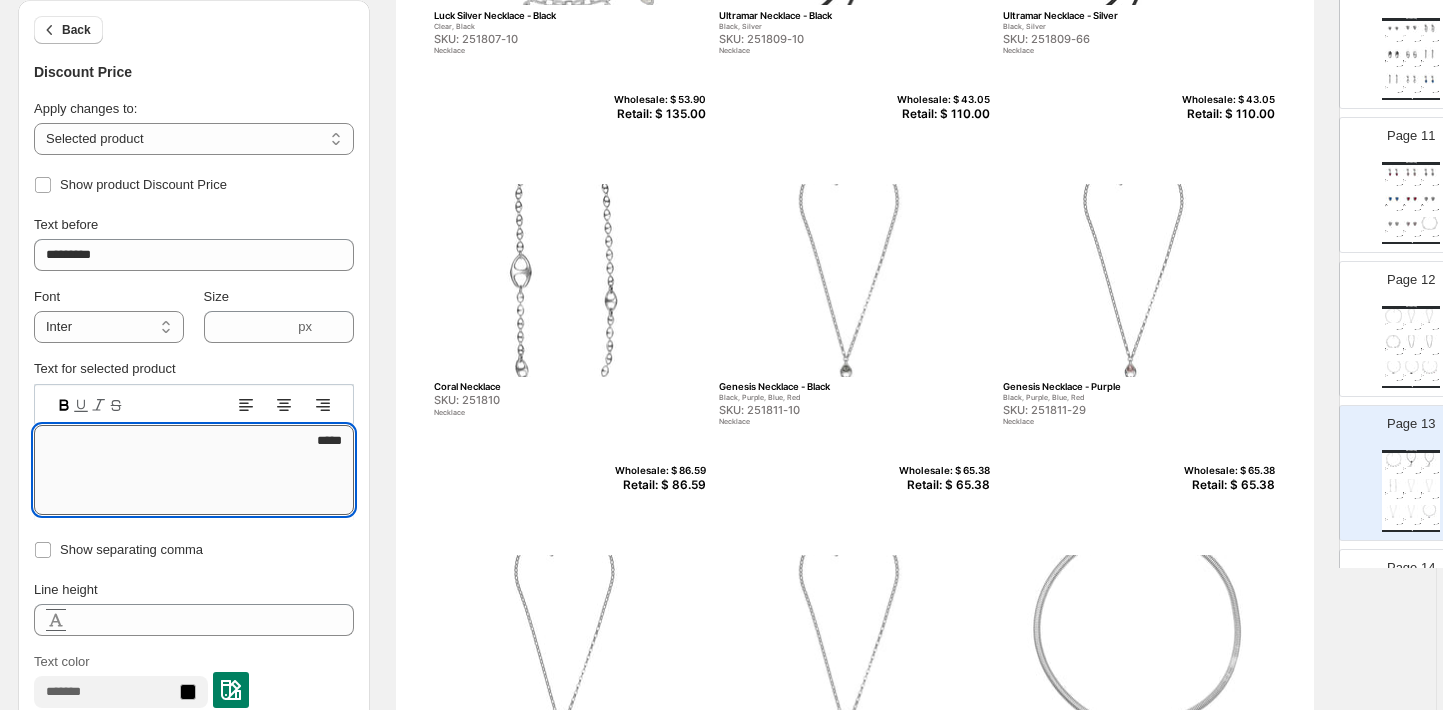 click on "*****" at bounding box center (194, 470) 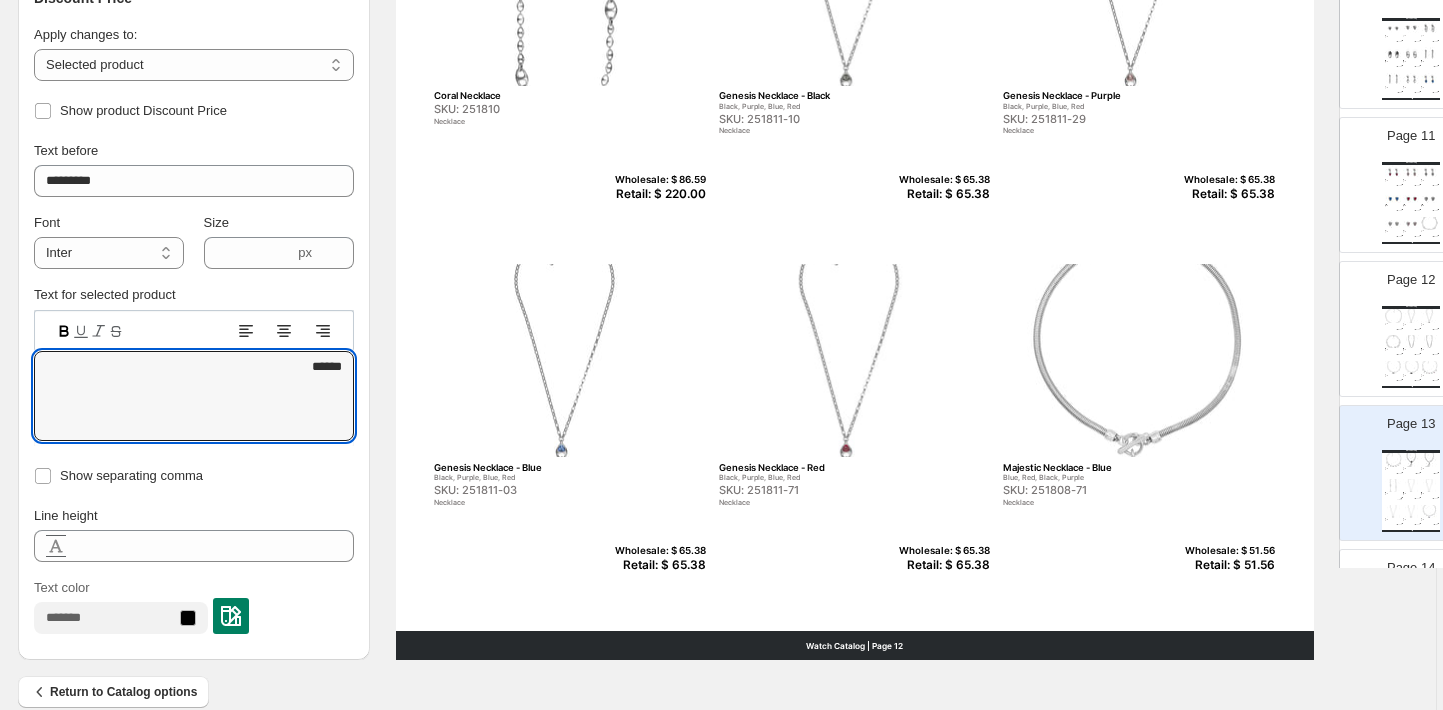 scroll, scrollTop: 694, scrollLeft: 6, axis: both 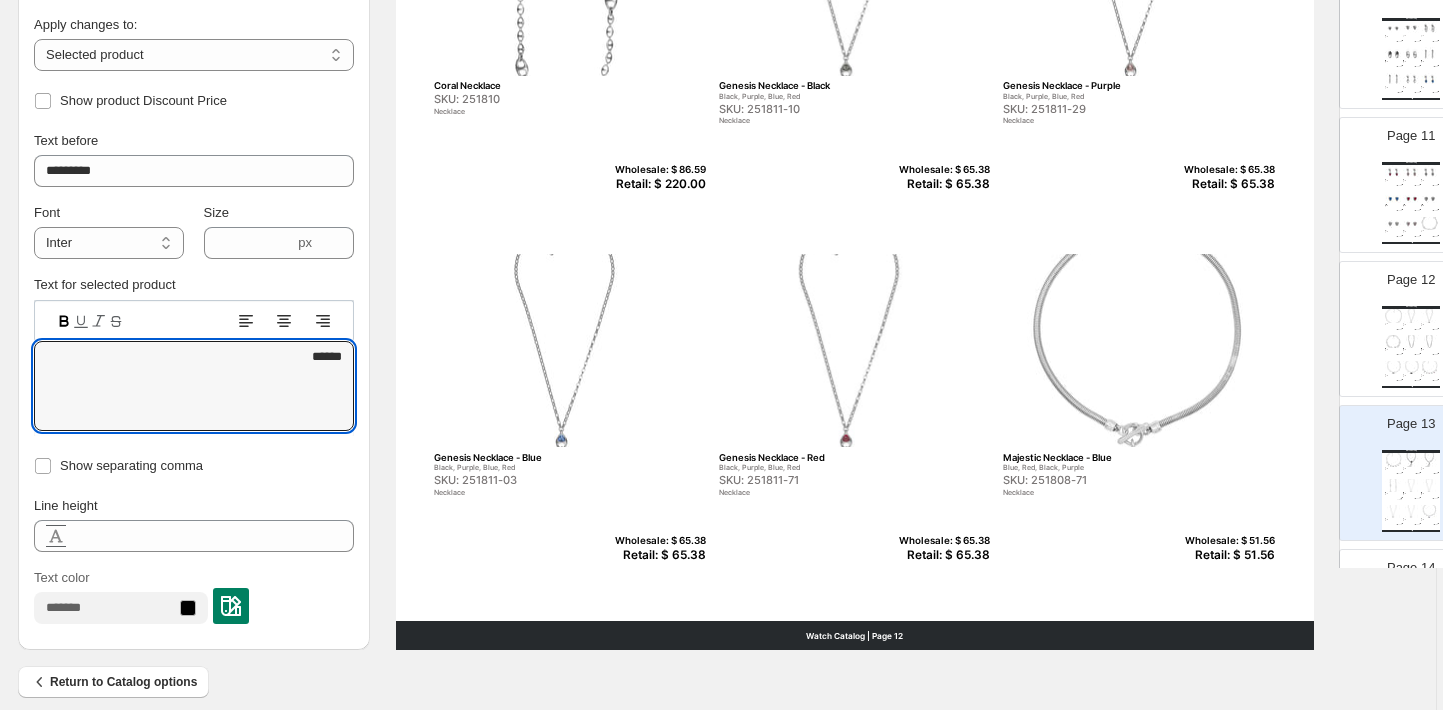 type on "******" 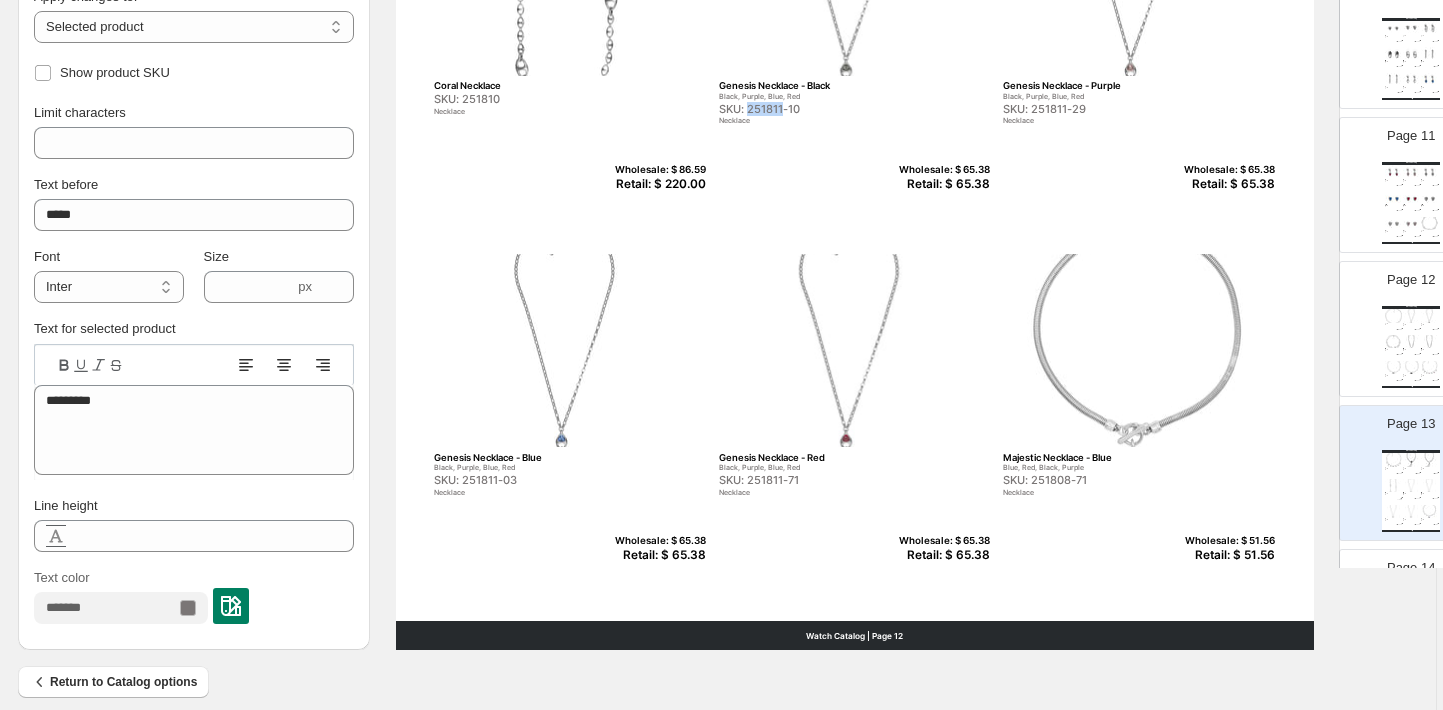 click on "SKU:  251811-10" at bounding box center (812, 109) 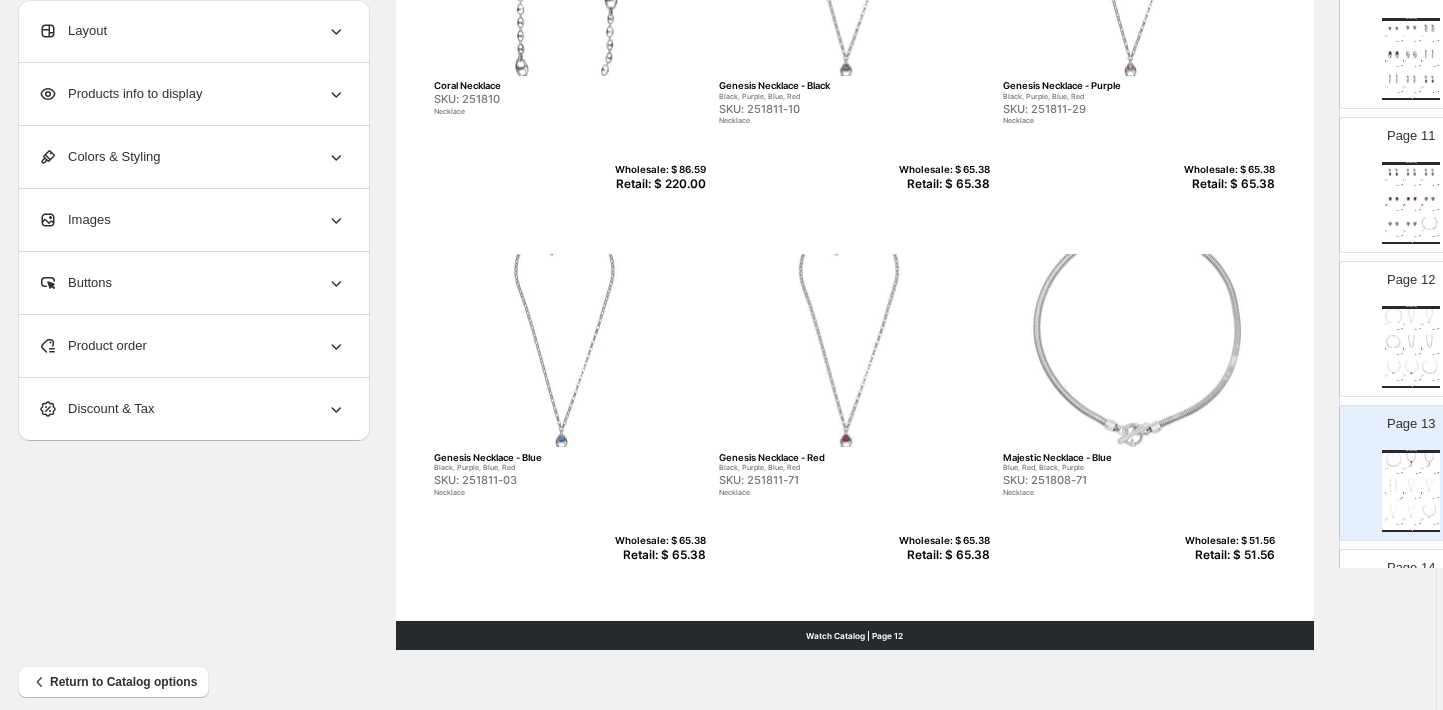 click on "Retail: $ 65.38" at bounding box center [941, 184] 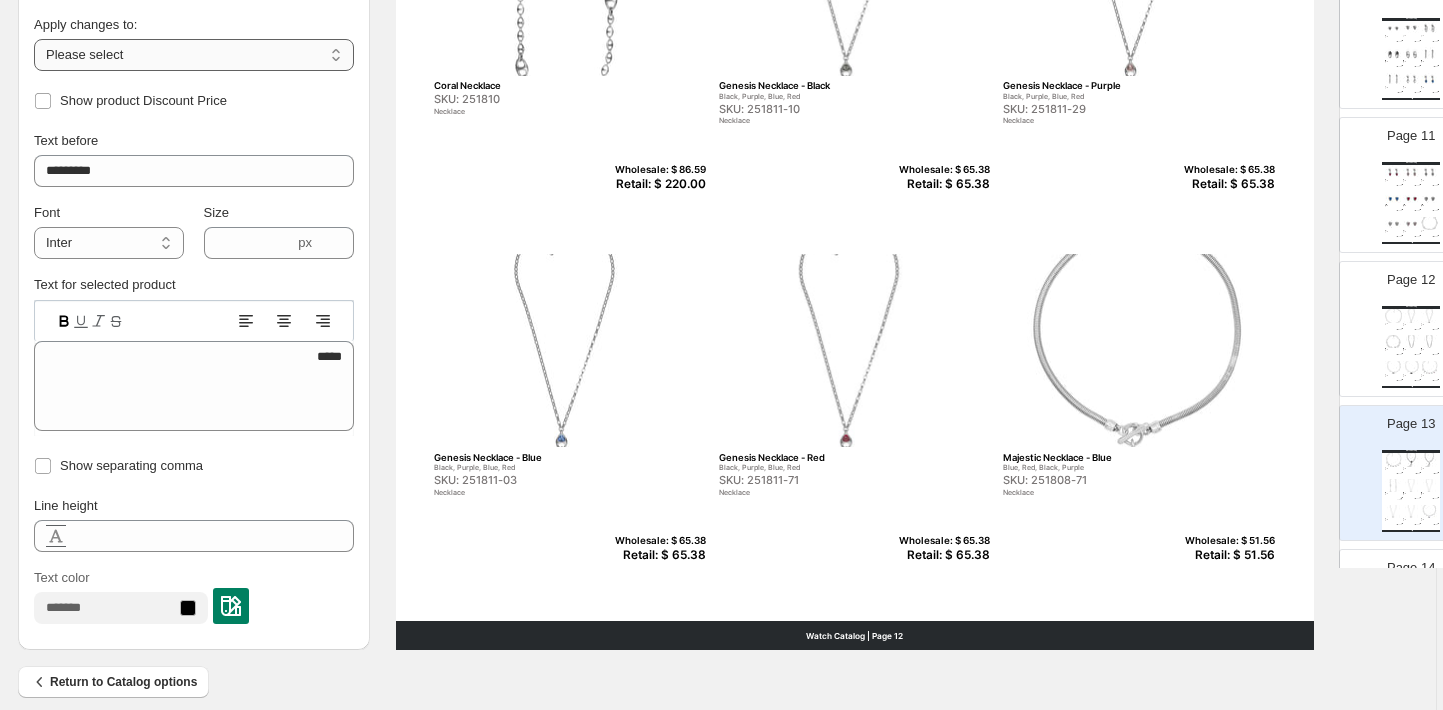 select on "**********" 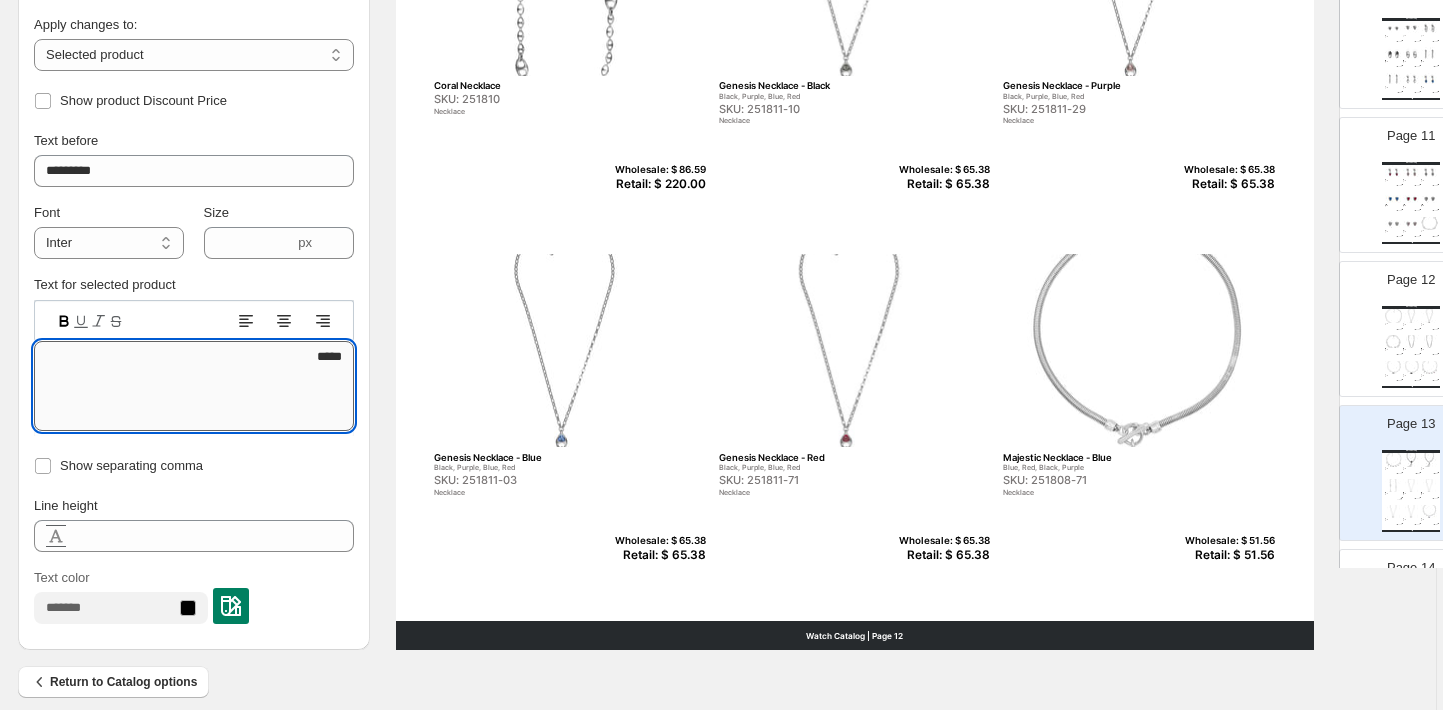 click on "*****" at bounding box center (194, 386) 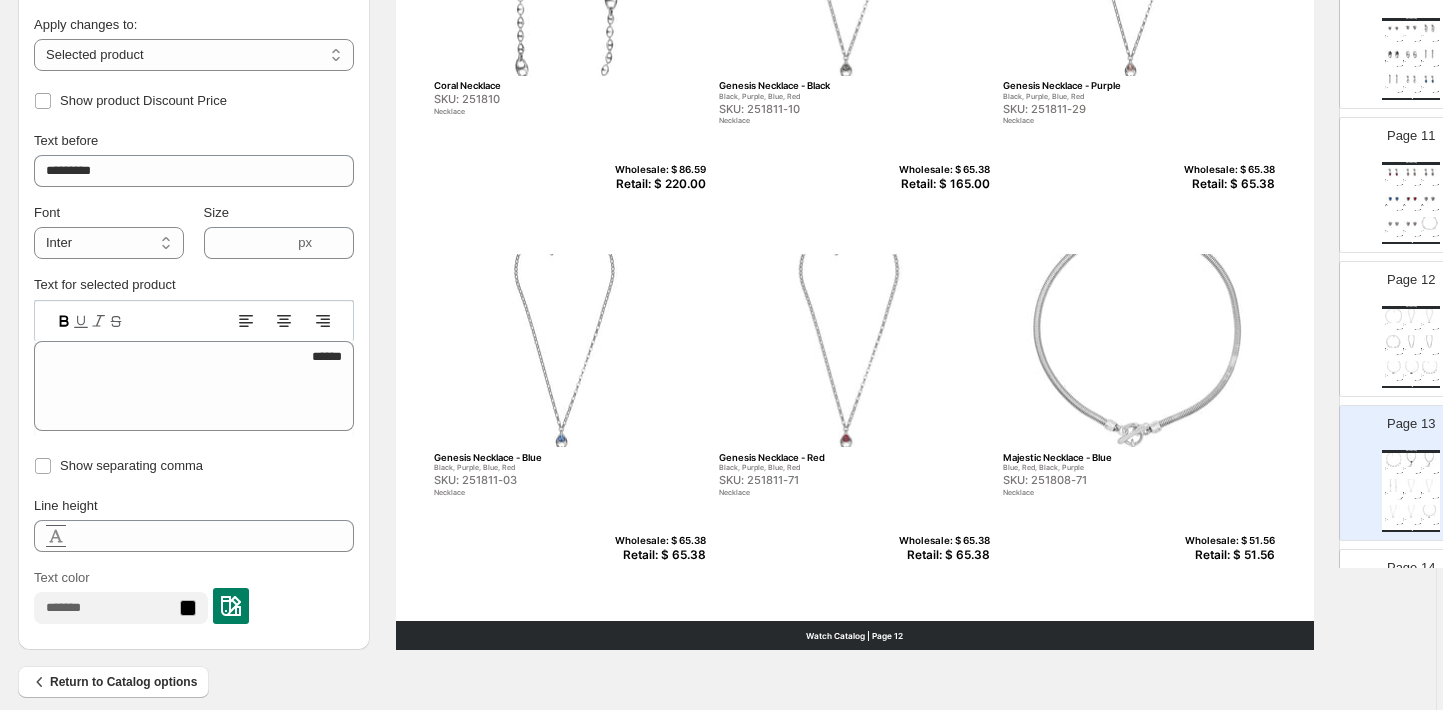 click on "Retail: $ 65.38" at bounding box center (1226, 184) 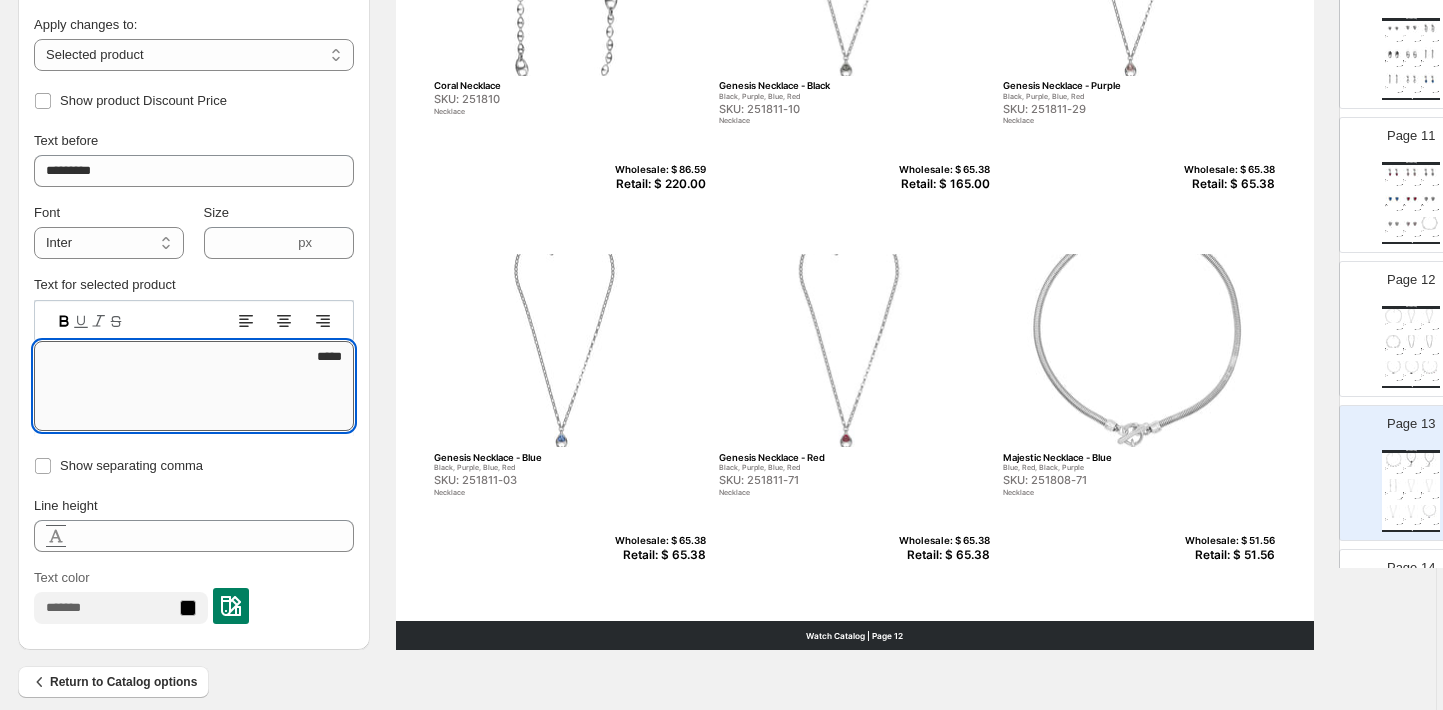 click on "*****" at bounding box center (194, 386) 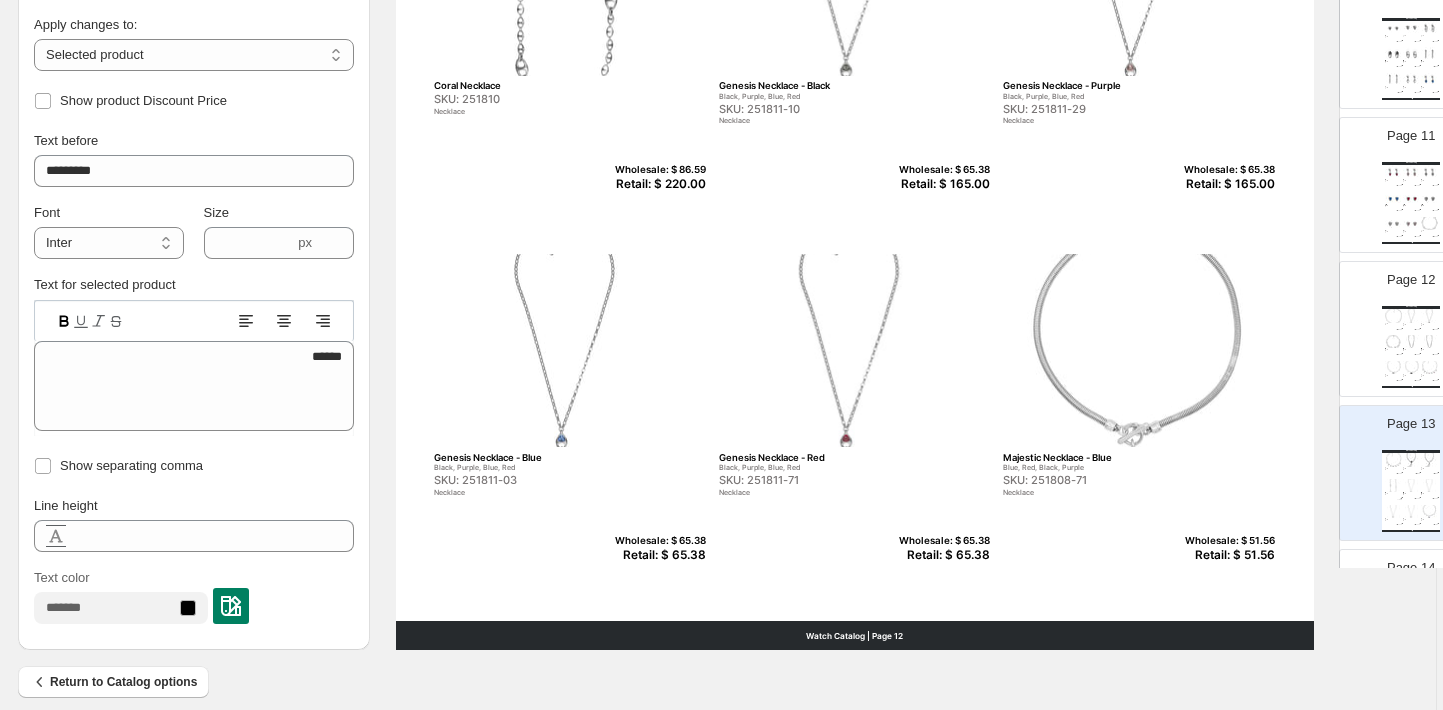 click on "Retail: $ 65.38" at bounding box center [657, 555] 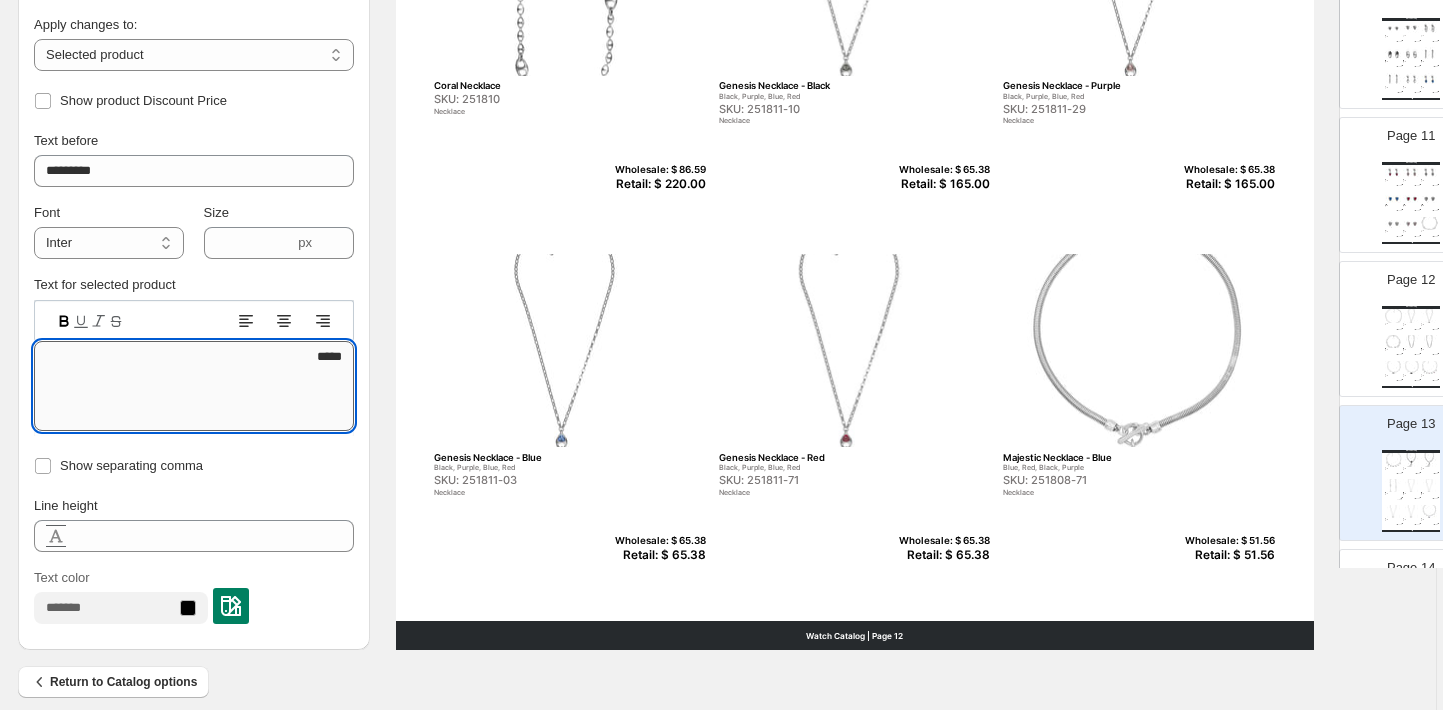 click on "*****" at bounding box center (194, 386) 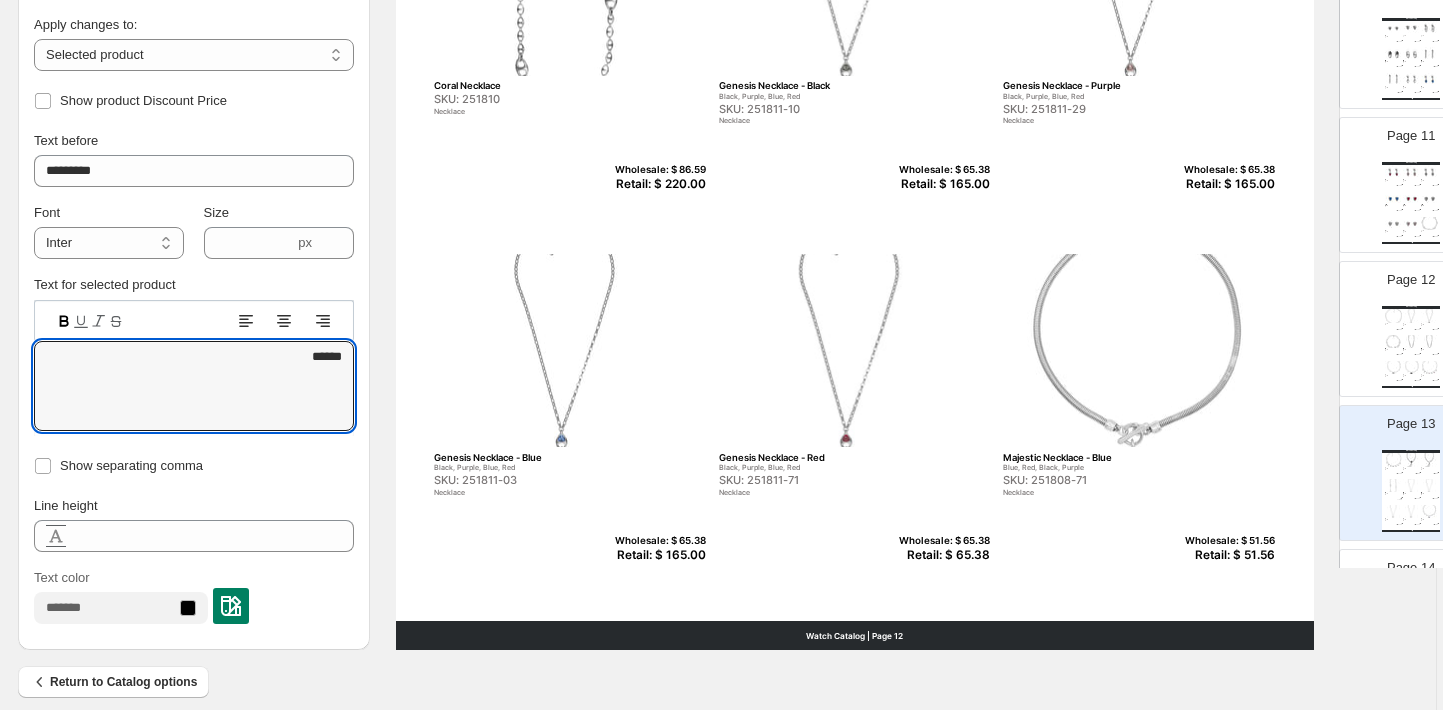 click on "Retail: $ 65.38" at bounding box center (941, 555) 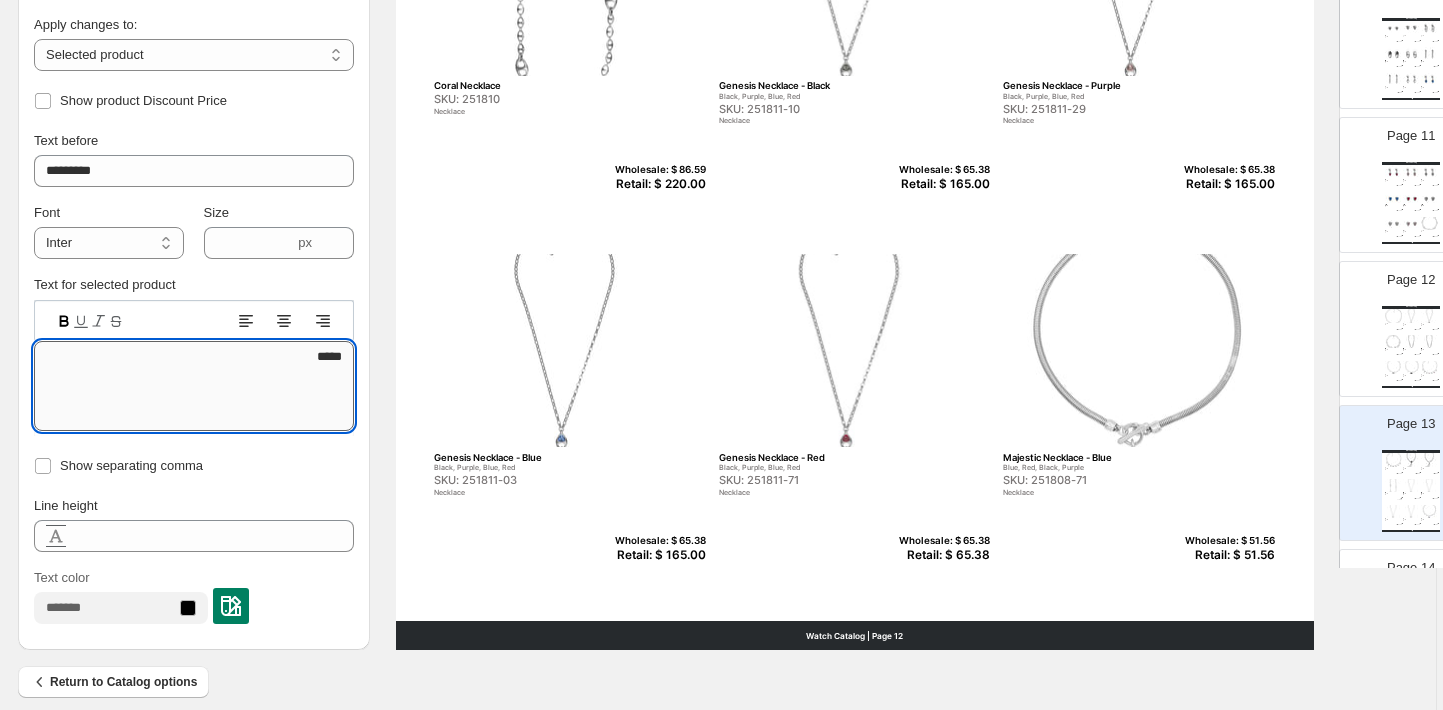 click on "*****" at bounding box center [194, 386] 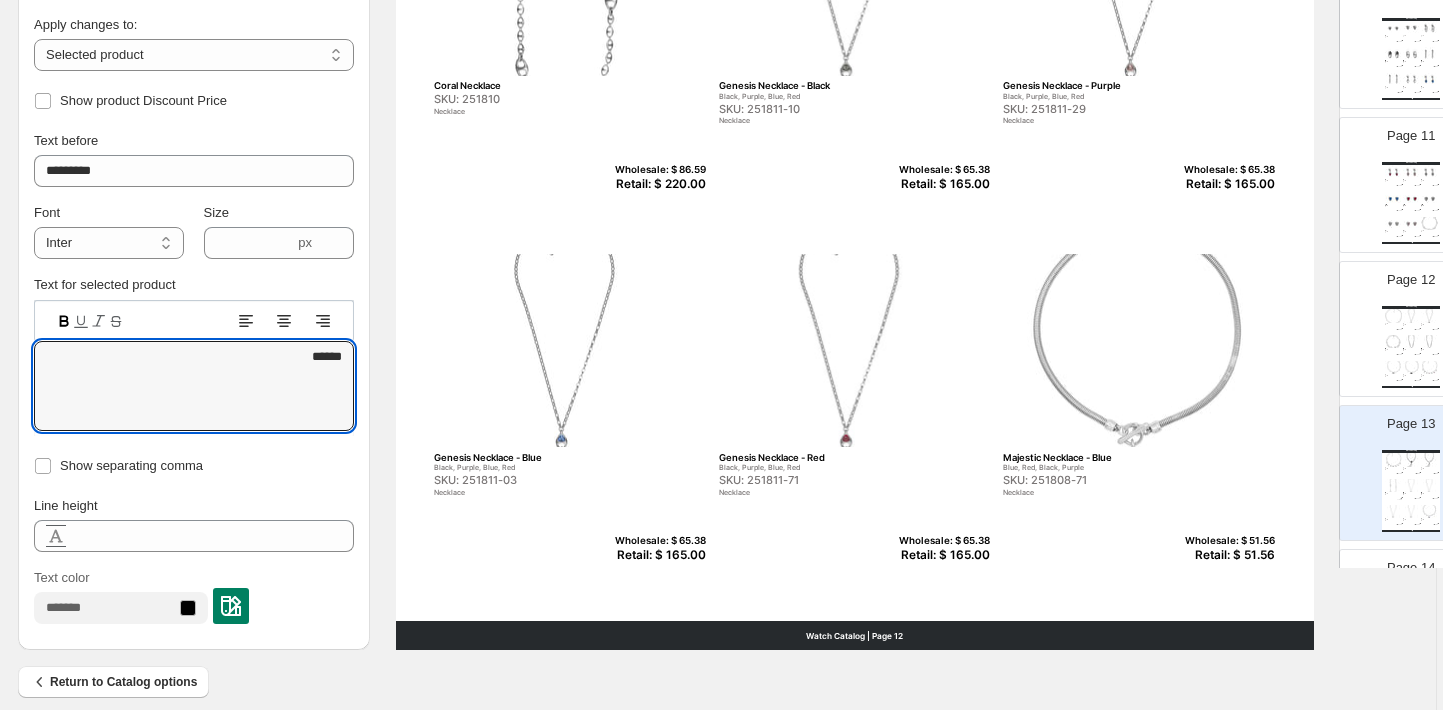 type on "******" 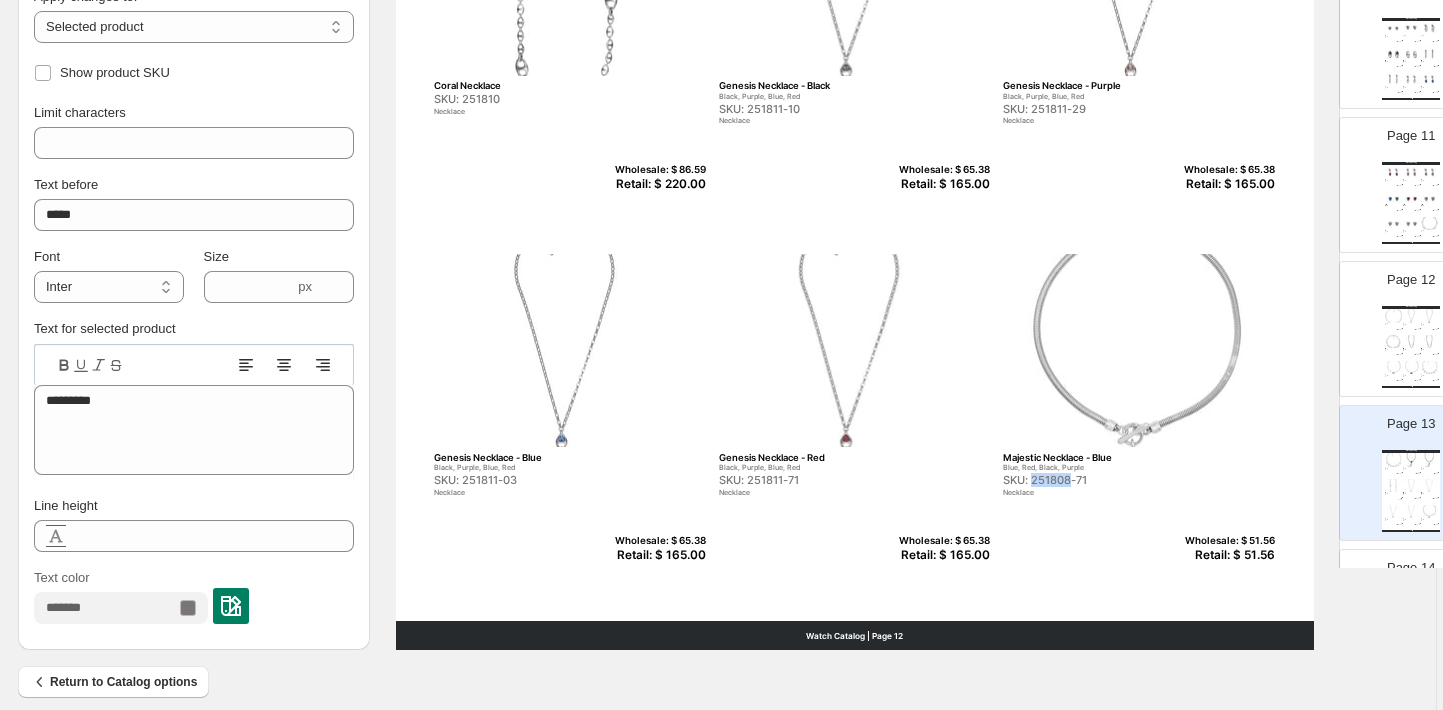 click on "SKU:  251808-71" at bounding box center (1096, 480) 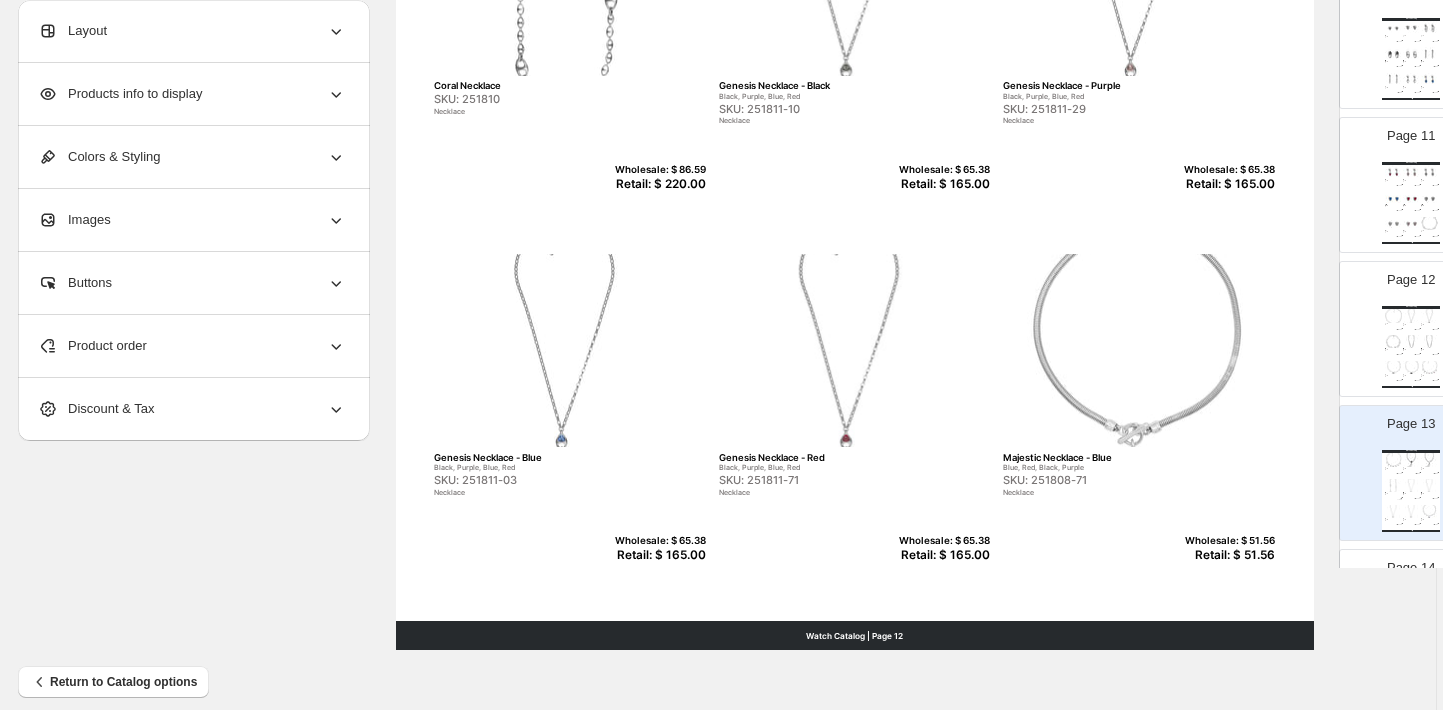 click on "Retail: $ 51.56" at bounding box center [1226, 555] 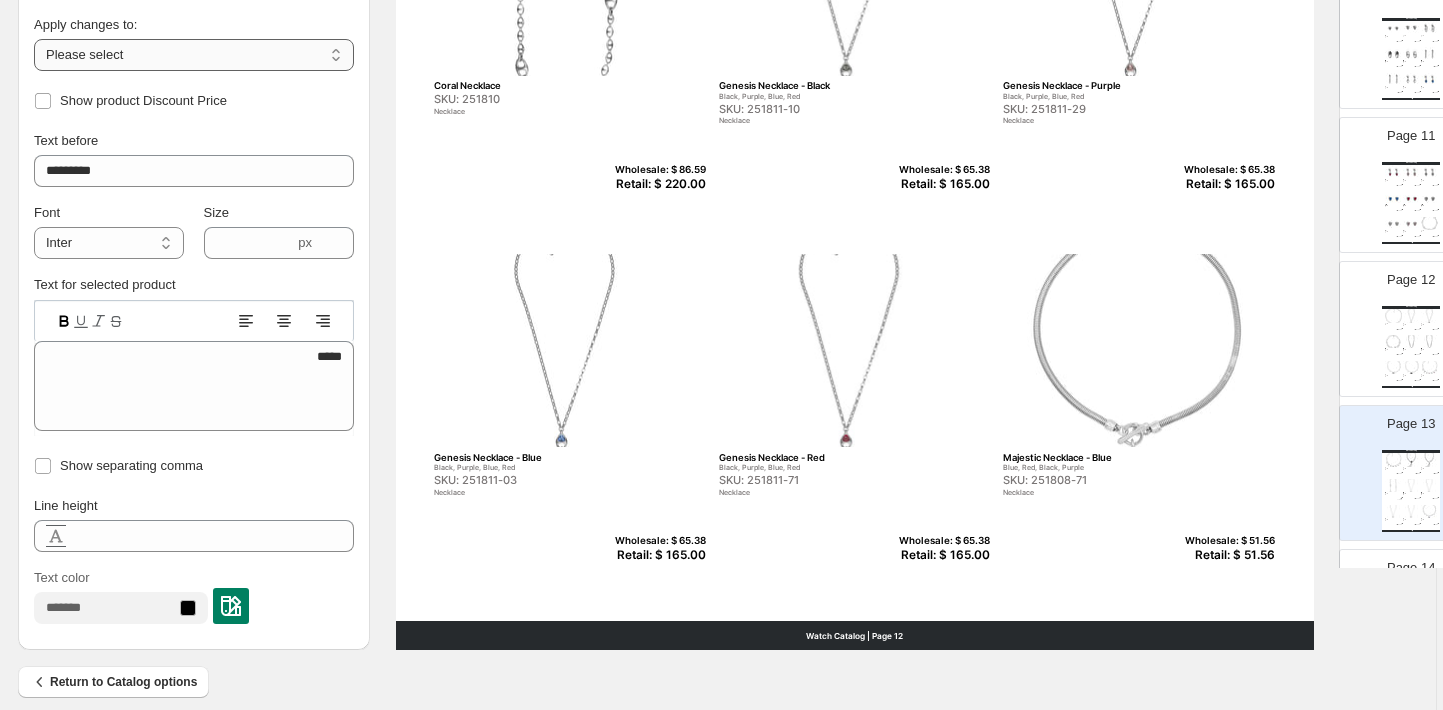 select on "**********" 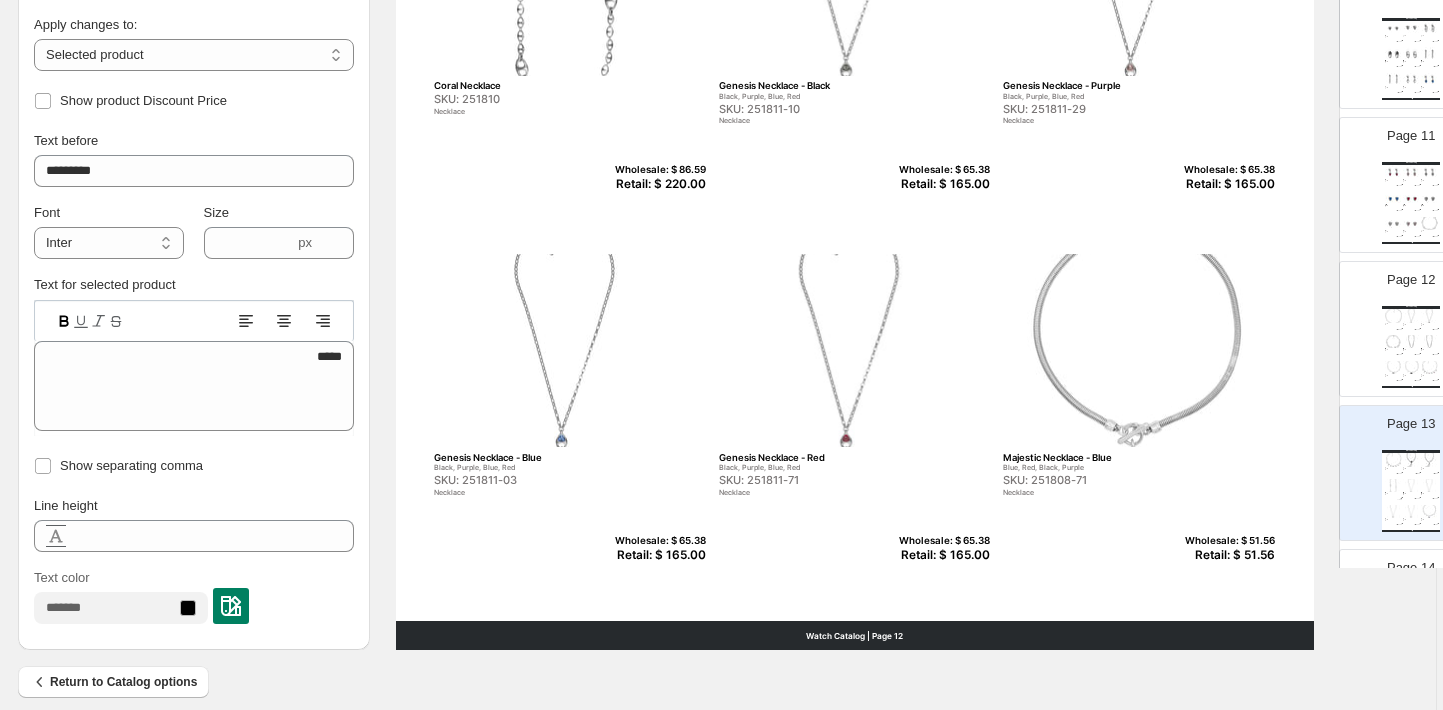 click at bounding box center [194, 320] 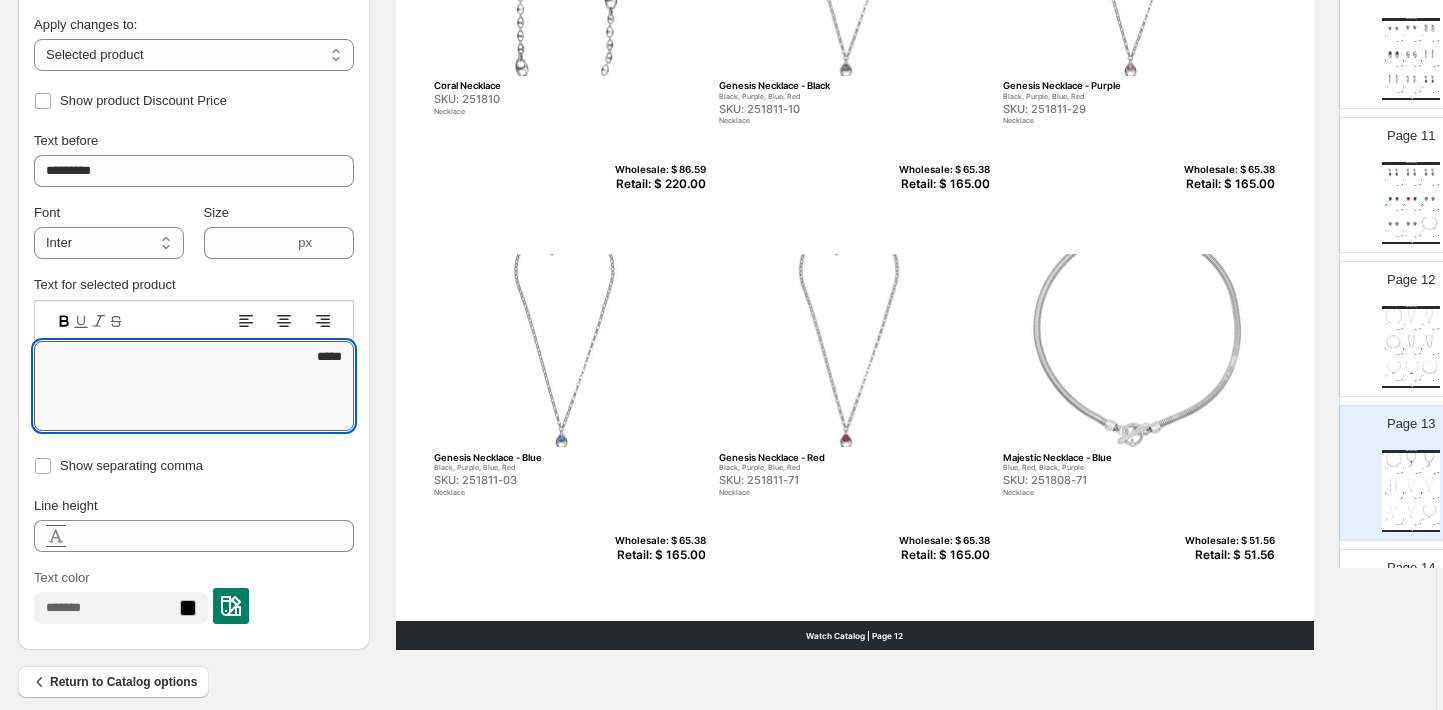 click on "*****" at bounding box center [194, 386] 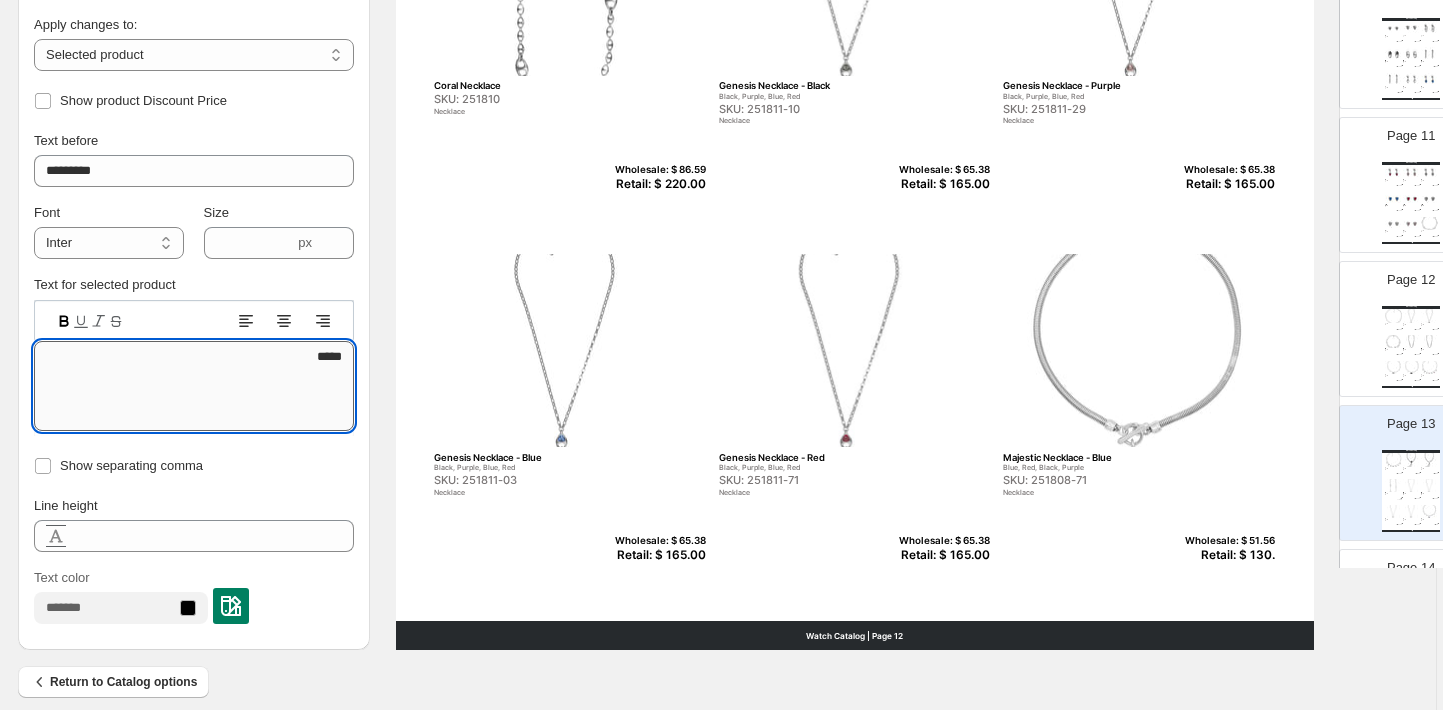 type on "******" 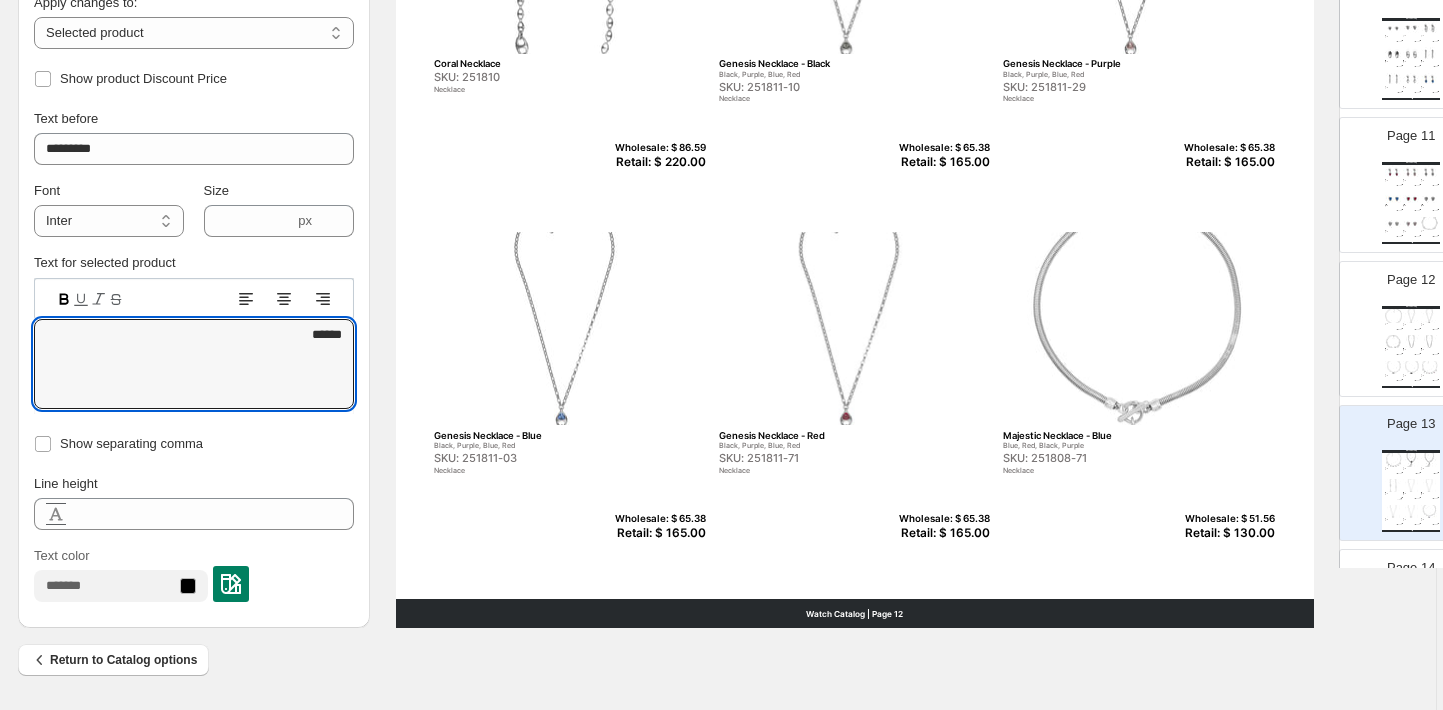 scroll, scrollTop: 716, scrollLeft: 6, axis: both 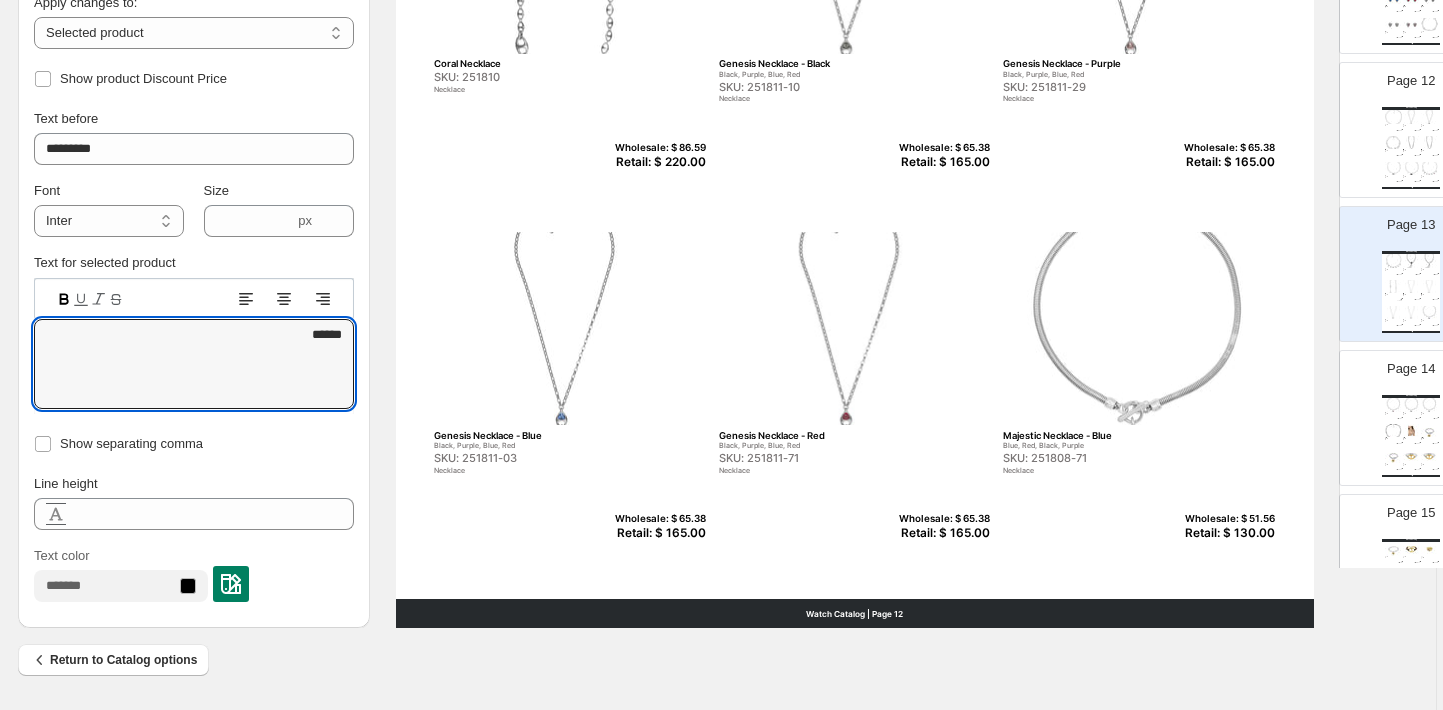 click on "Watch Catalog" at bounding box center [1411, 396] 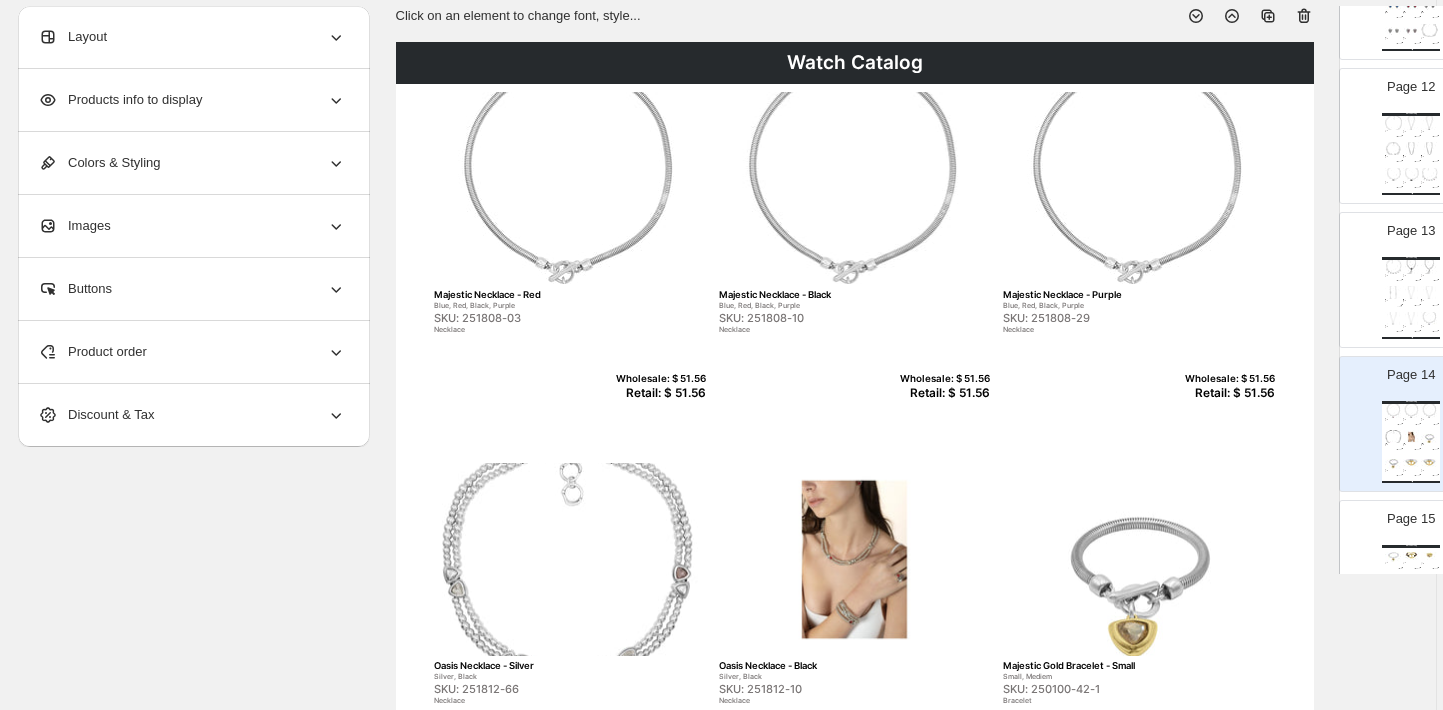 scroll, scrollTop: 112, scrollLeft: 6, axis: both 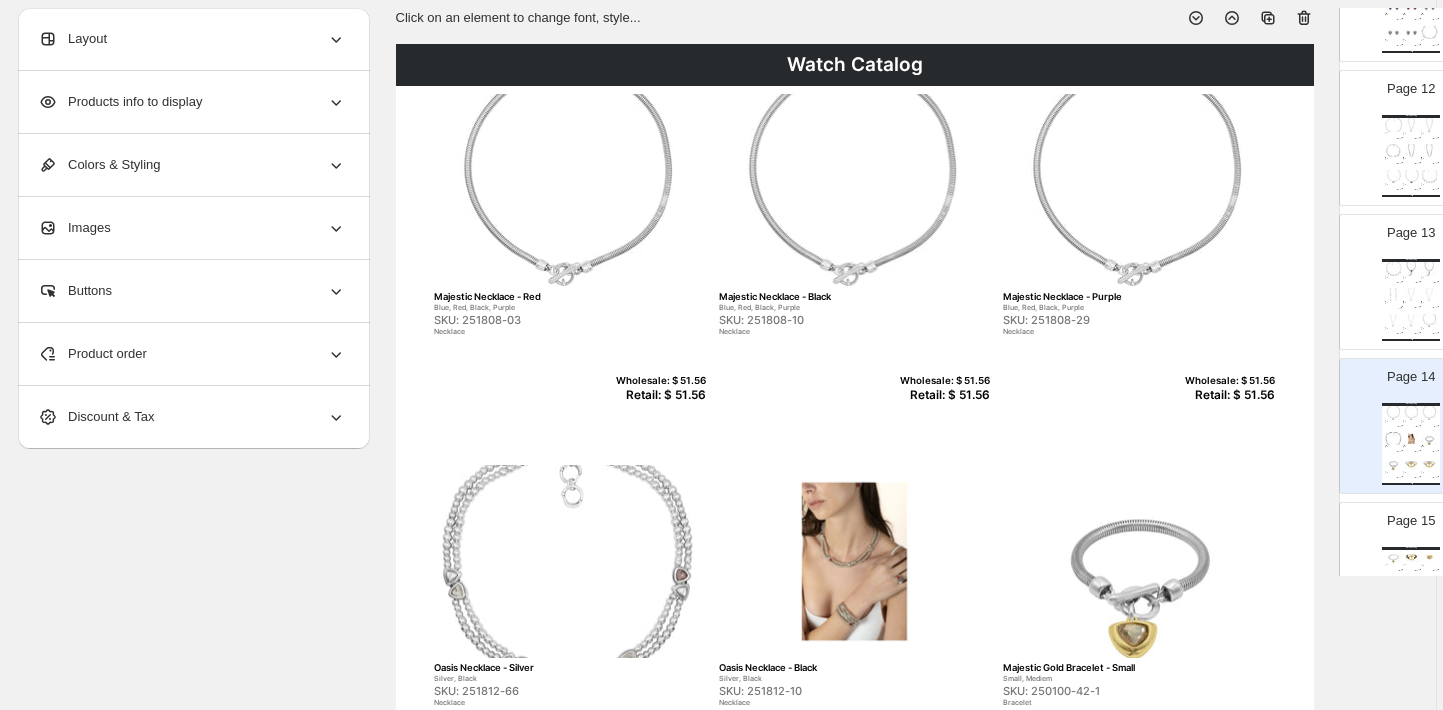 click on "SKU:  251808-03" at bounding box center (527, 320) 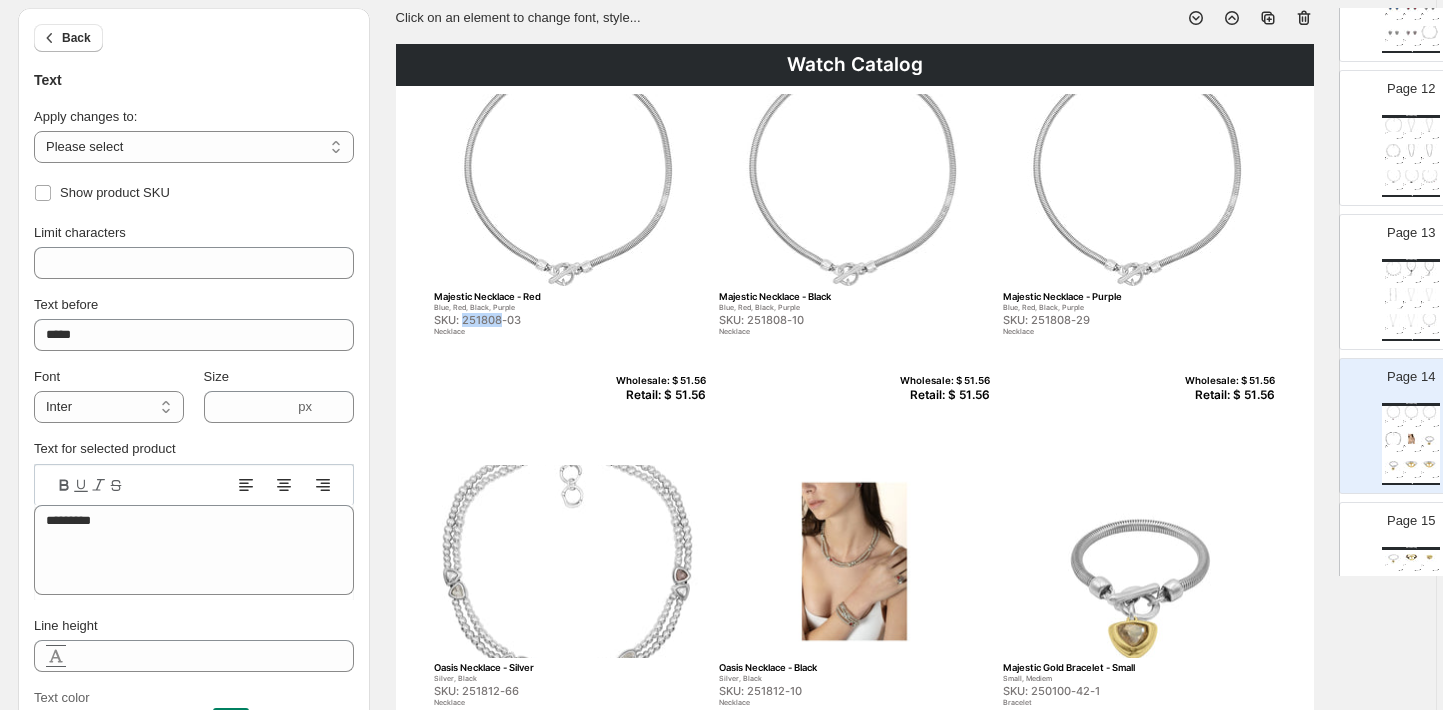 click on "SKU:  251808-03" at bounding box center [527, 320] 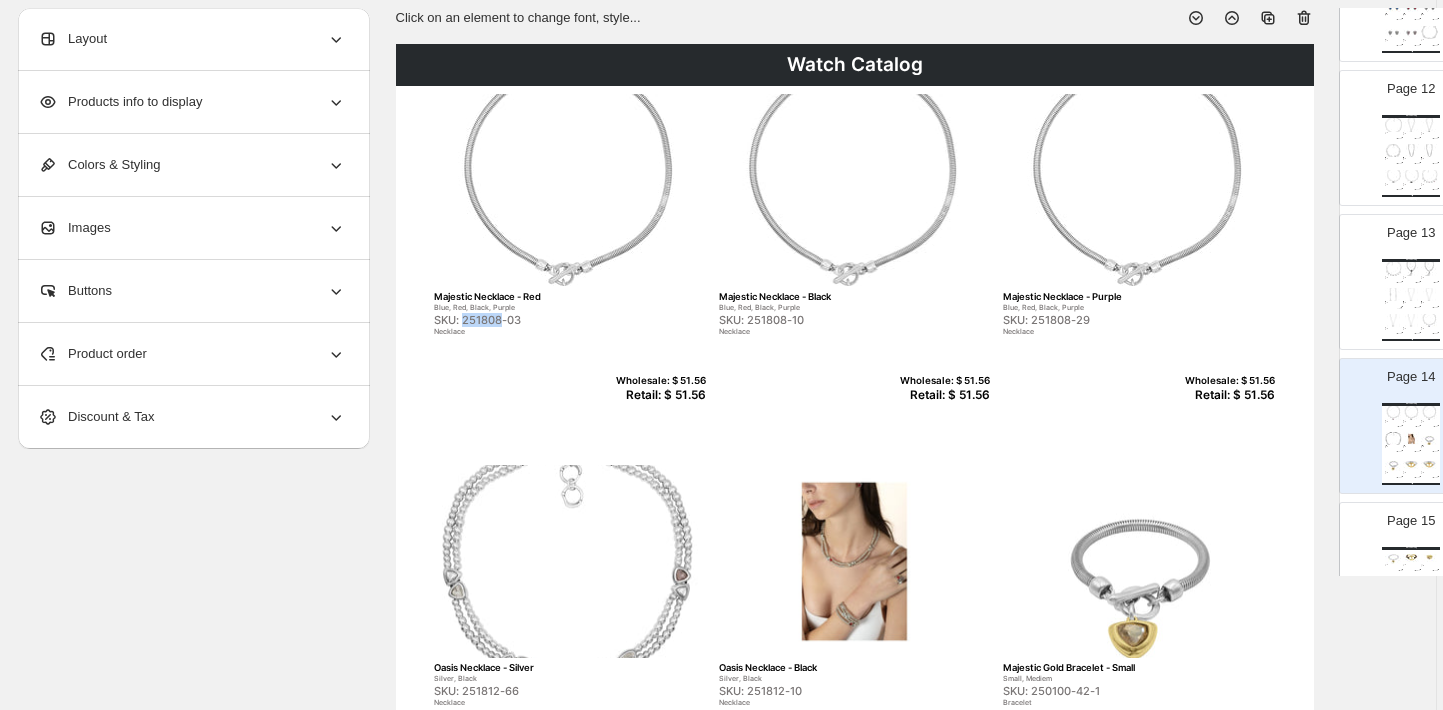 click on "Watch Catalog Luck Silver Necklace - Black Clear, Black SKU:  251807-10 Necklace Wholesale: $ 53.90 Retail: $ 135.00 Ultramar Necklace - Black Black, Silver SKU:  251809-10 Necklace Wholesale: $ 43.05 Retail: $ 110.00 Ultramar Necklace - Silver Black, Silver SKU:  251809-66 Necklace Wholesale: $ 43.05 Retail: $ 110.00 Coral Necklace SKU:  251810 Necklace Wholesale: $ 86.59 Retail: $ 220.00 Genesis Necklace - Black Black, Purple, Blue, Red SKU:  251811-10 Necklace Wholesale: $ 65.38 Retail: $ 165.00 Genesis Necklace - Purple Black, Purple, Blue, Red SKU:  251811-29 Necklace Wholesale: $ 65.38 Retail: $ 165.00 Genesis Necklace - Blue Black, Purple, Blue, Red SKU:  251811-03 Necklace Wholesale: $ 65.38 Retail: $ 165.00 Genesis Necklace - Red Black, Purple, Blue, Red SKU:  251811-71 Necklace Wholesale: $ 65.38 Retail: $ 165.00 Majestic Necklace - Blue Blue, Red, Black, Purple SKU:  251808-71 Necklace Wholesale: $ 51.56 Retail: $ 130.00 Watch Catalog | Page undefined" at bounding box center (1411, 300) 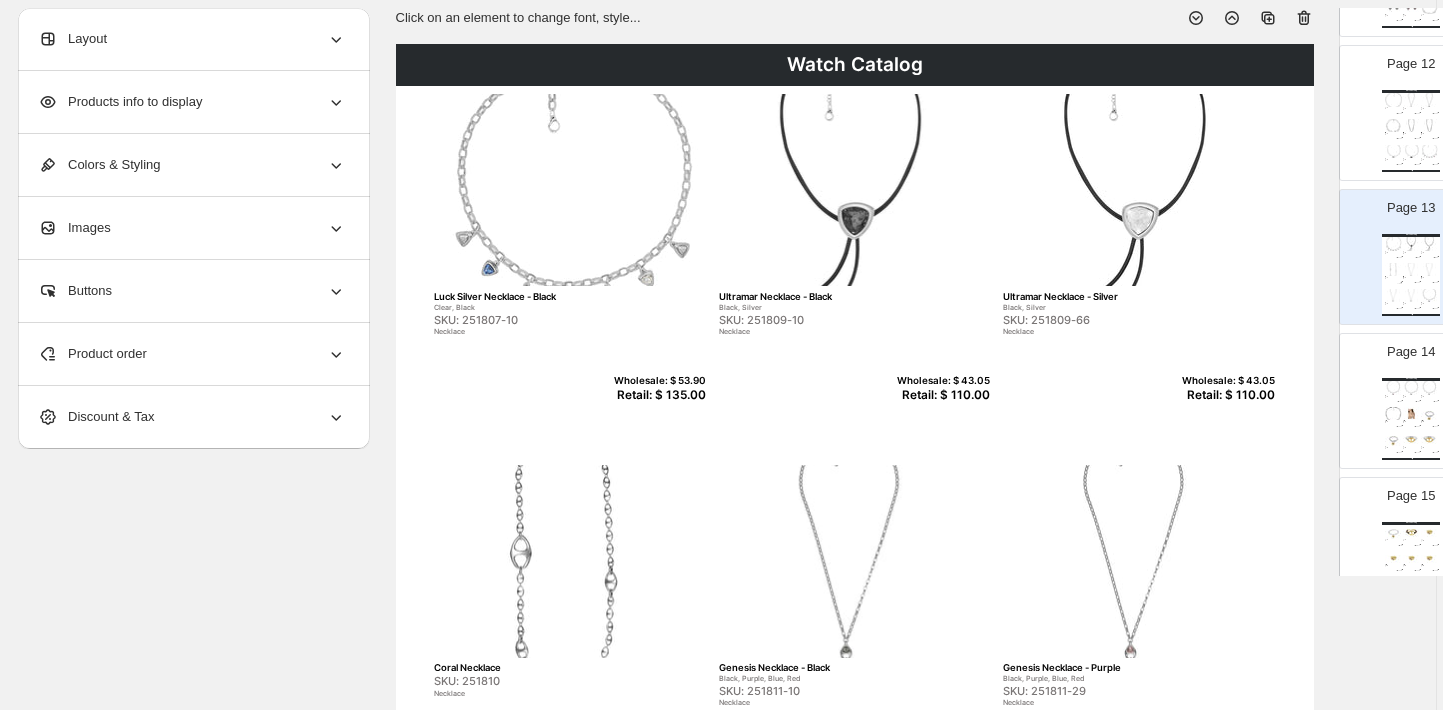 scroll, scrollTop: 1638, scrollLeft: 0, axis: vertical 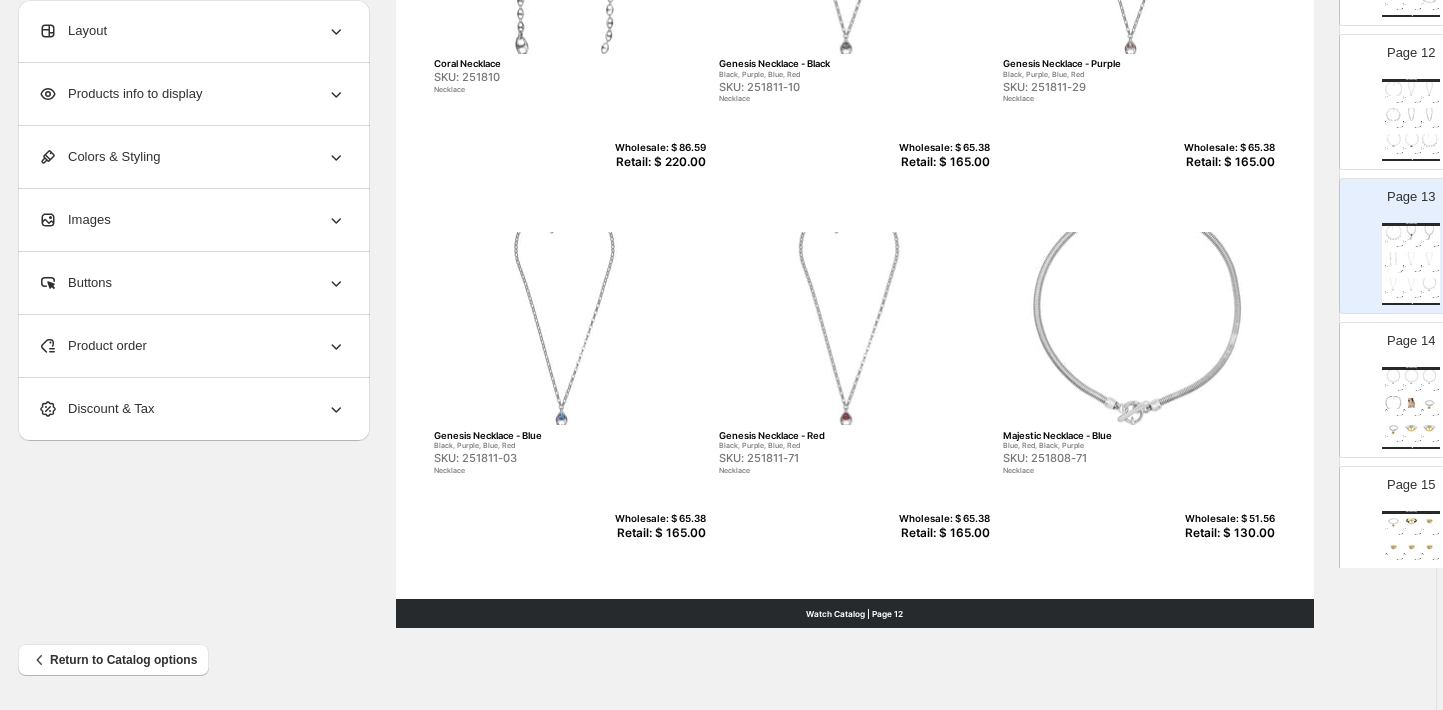 click on "Retail: $ 130.00" at bounding box center [1226, 533] 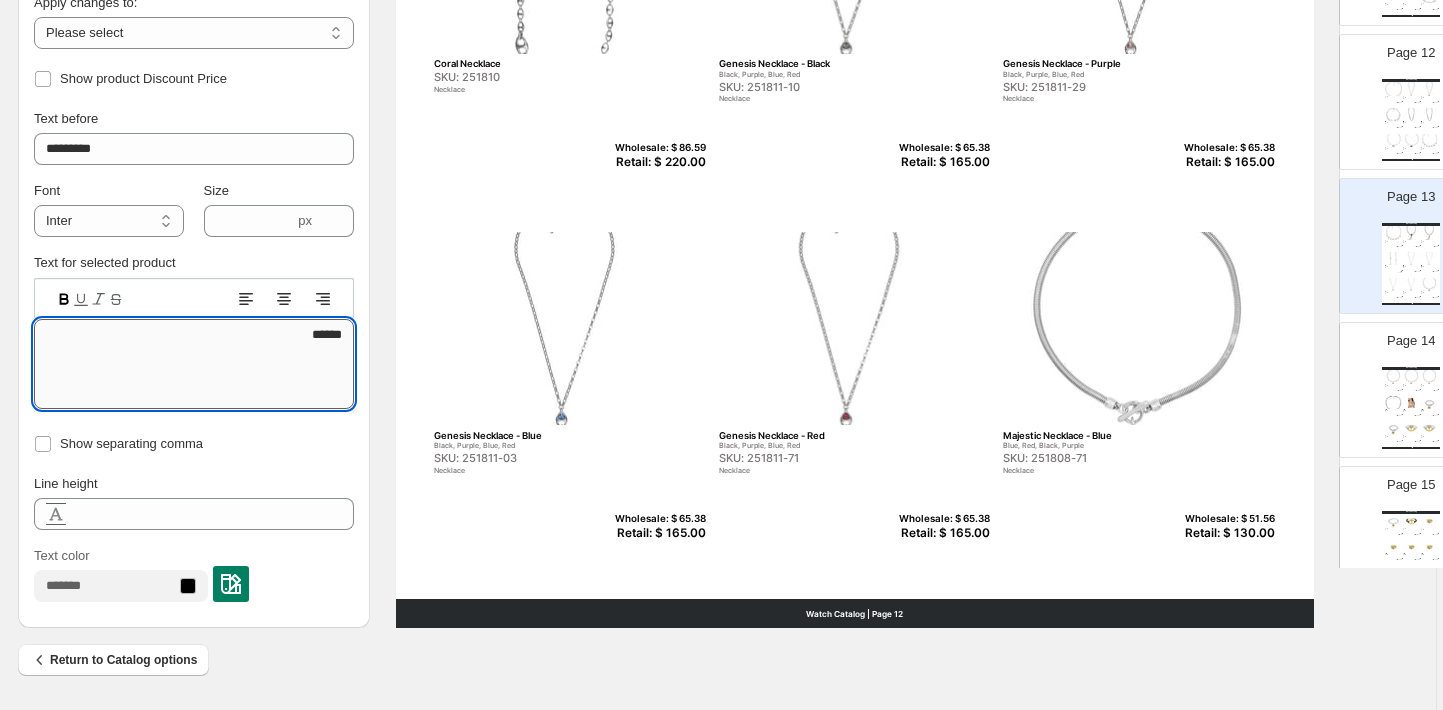 click on "******" at bounding box center [194, 364] 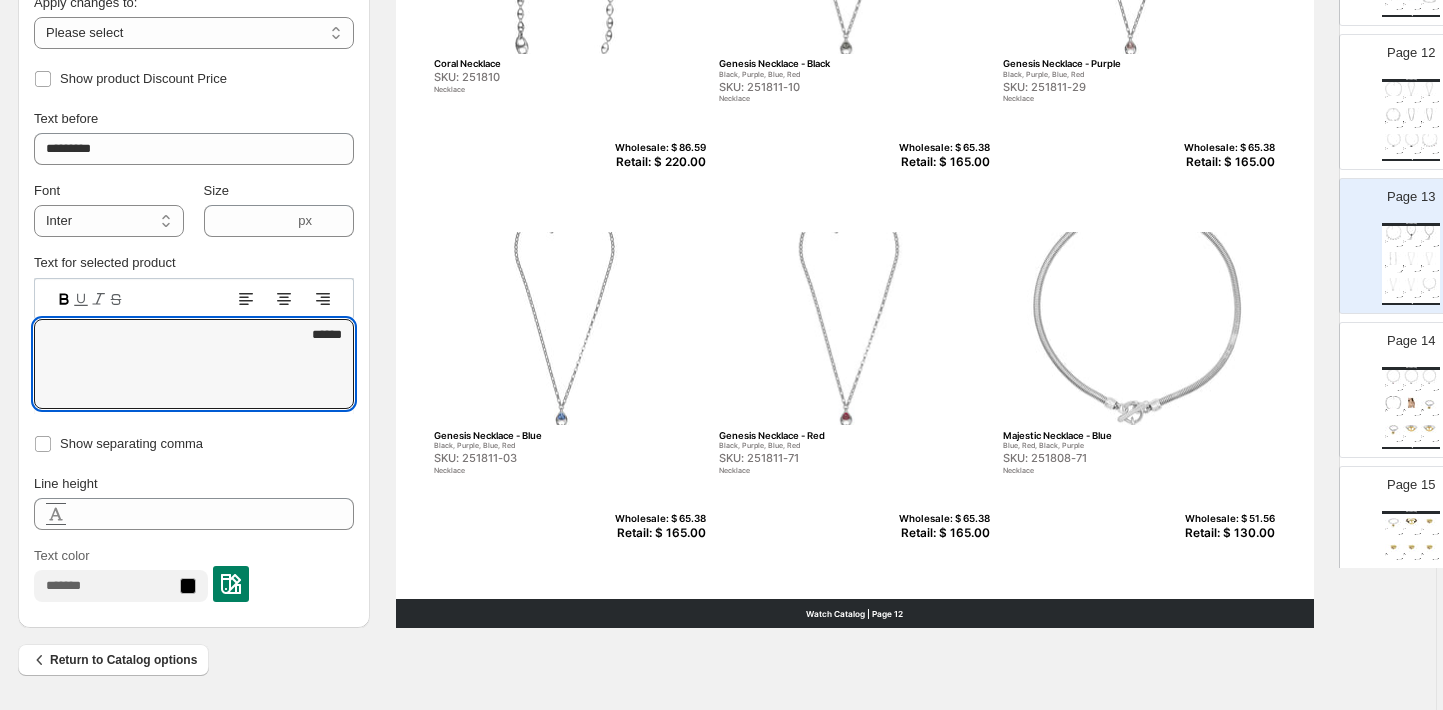 click at bounding box center [1411, 376] 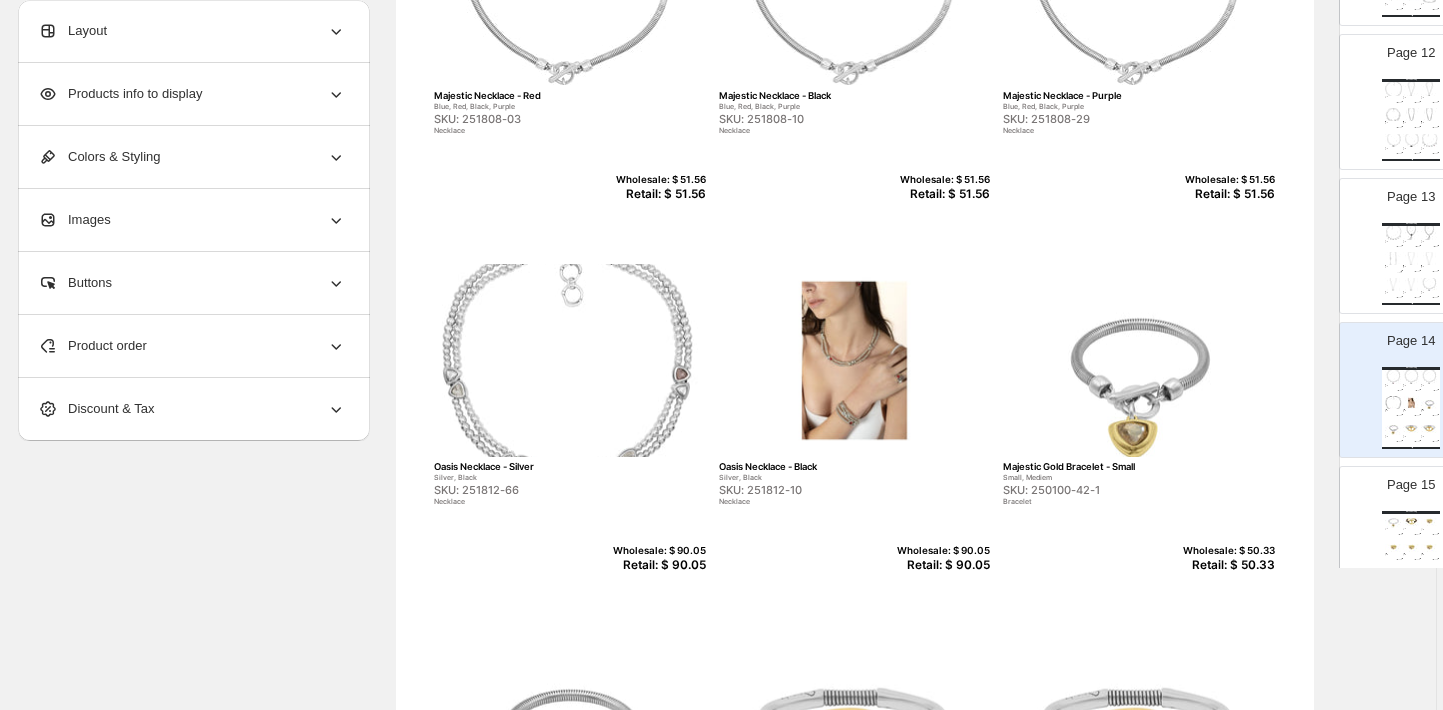 scroll, scrollTop: 171, scrollLeft: 6, axis: both 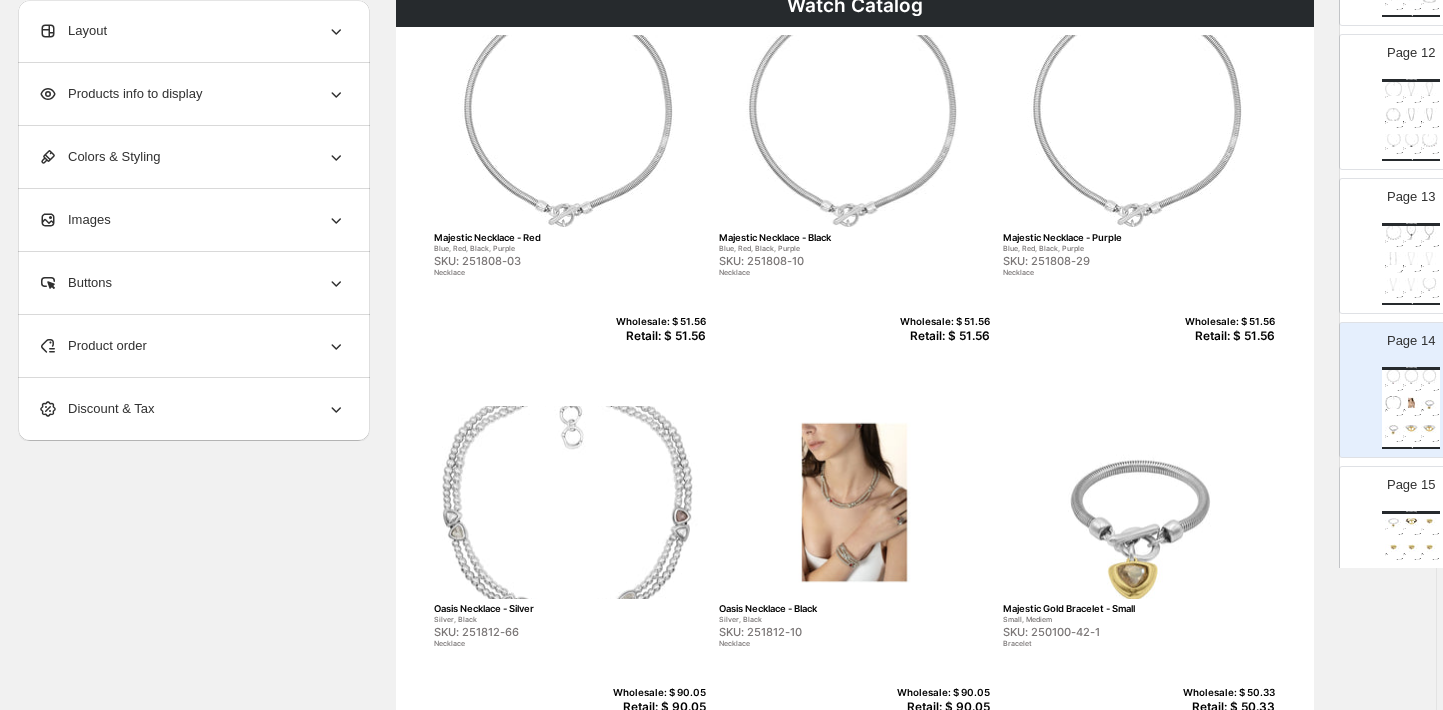 click on "Retail: $ 51.56" at bounding box center (657, 336) 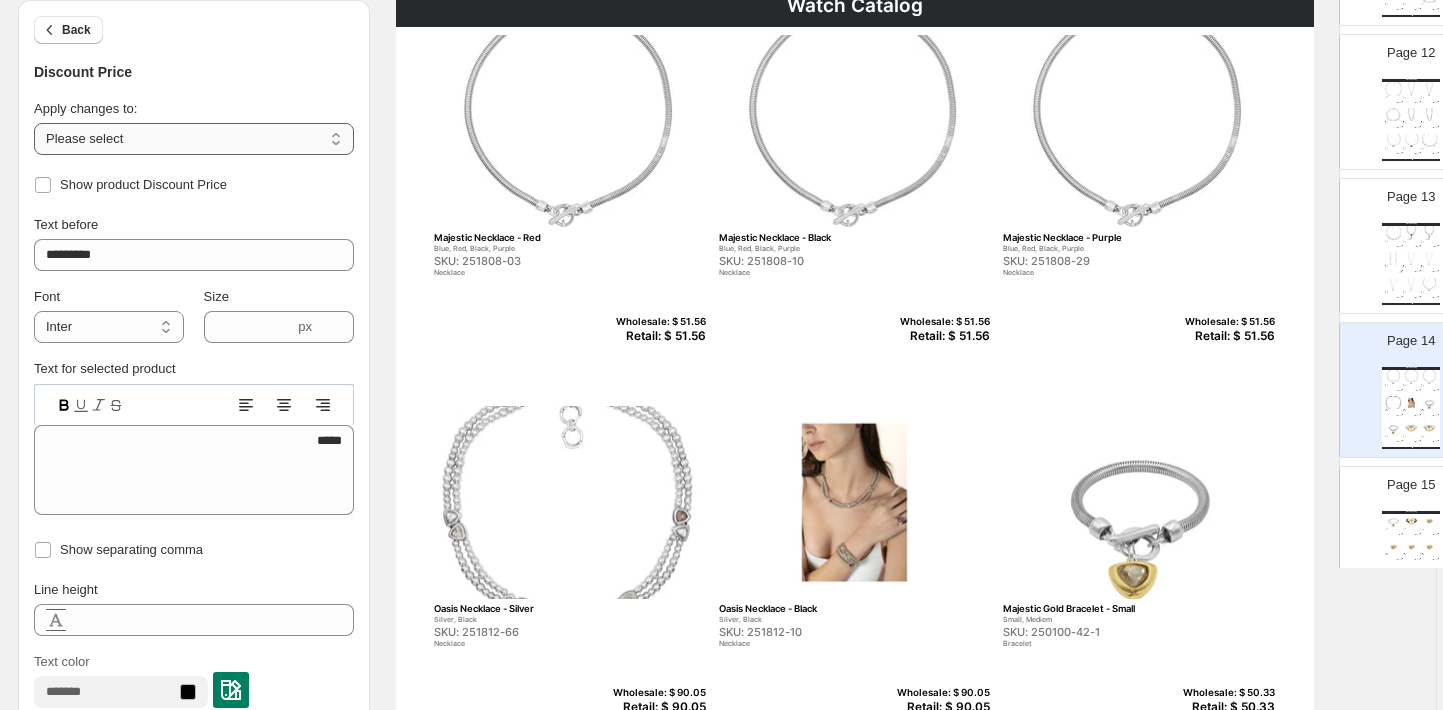 select on "**********" 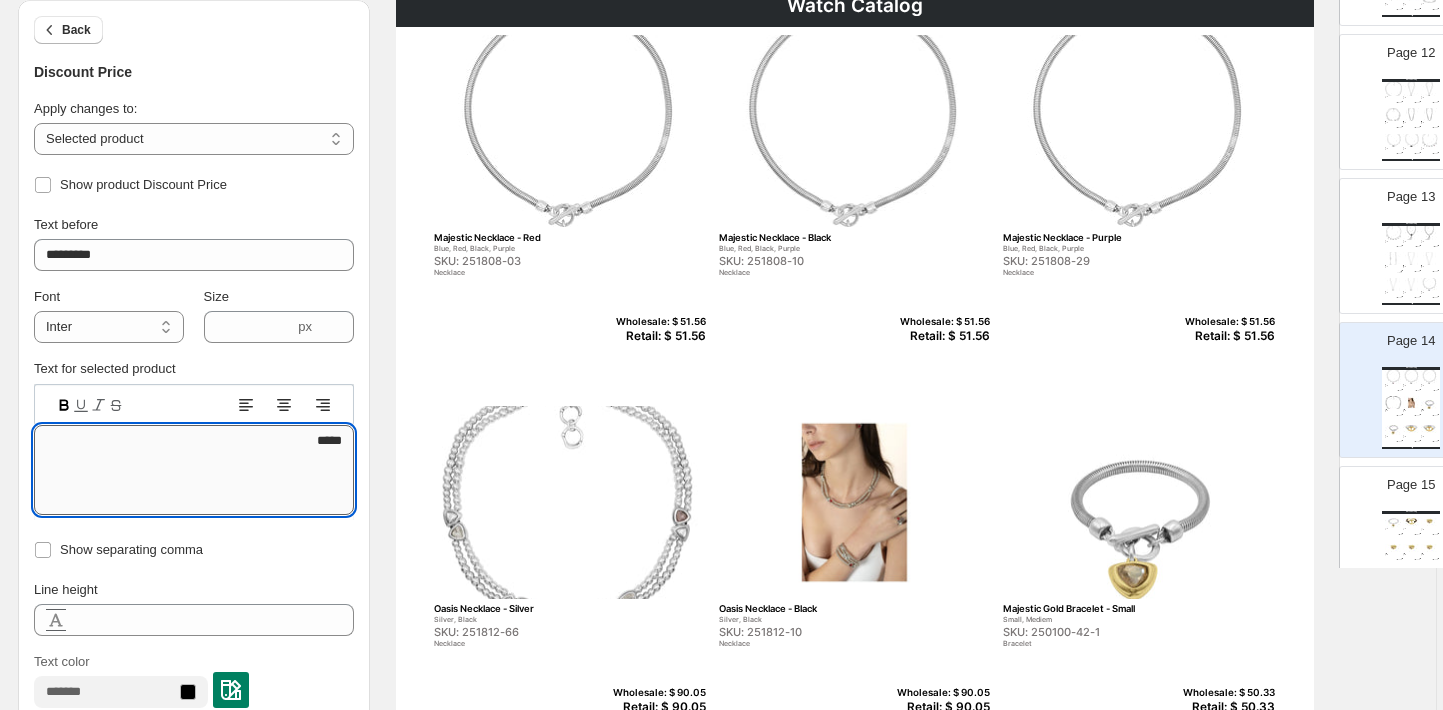 click on "*****" at bounding box center (194, 470) 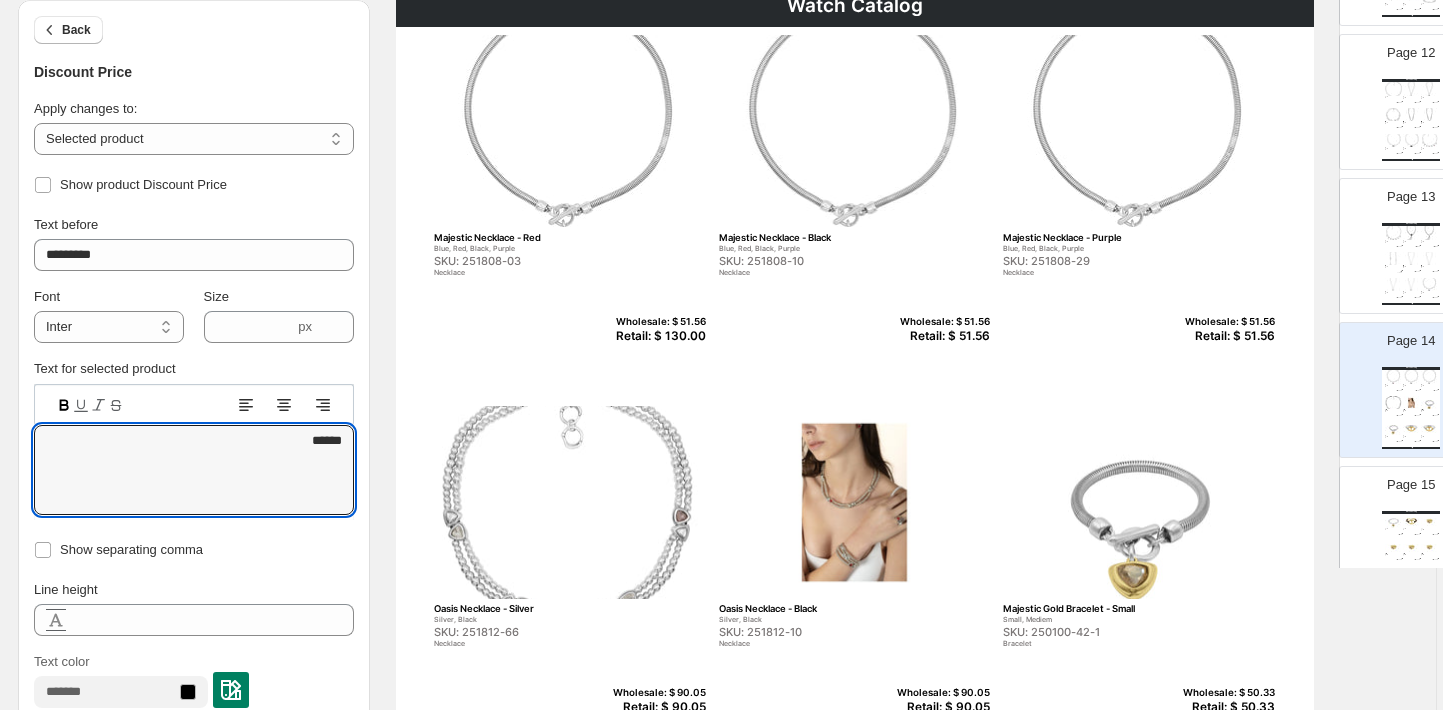 click on "Retail: $ 51.56" at bounding box center [941, 336] 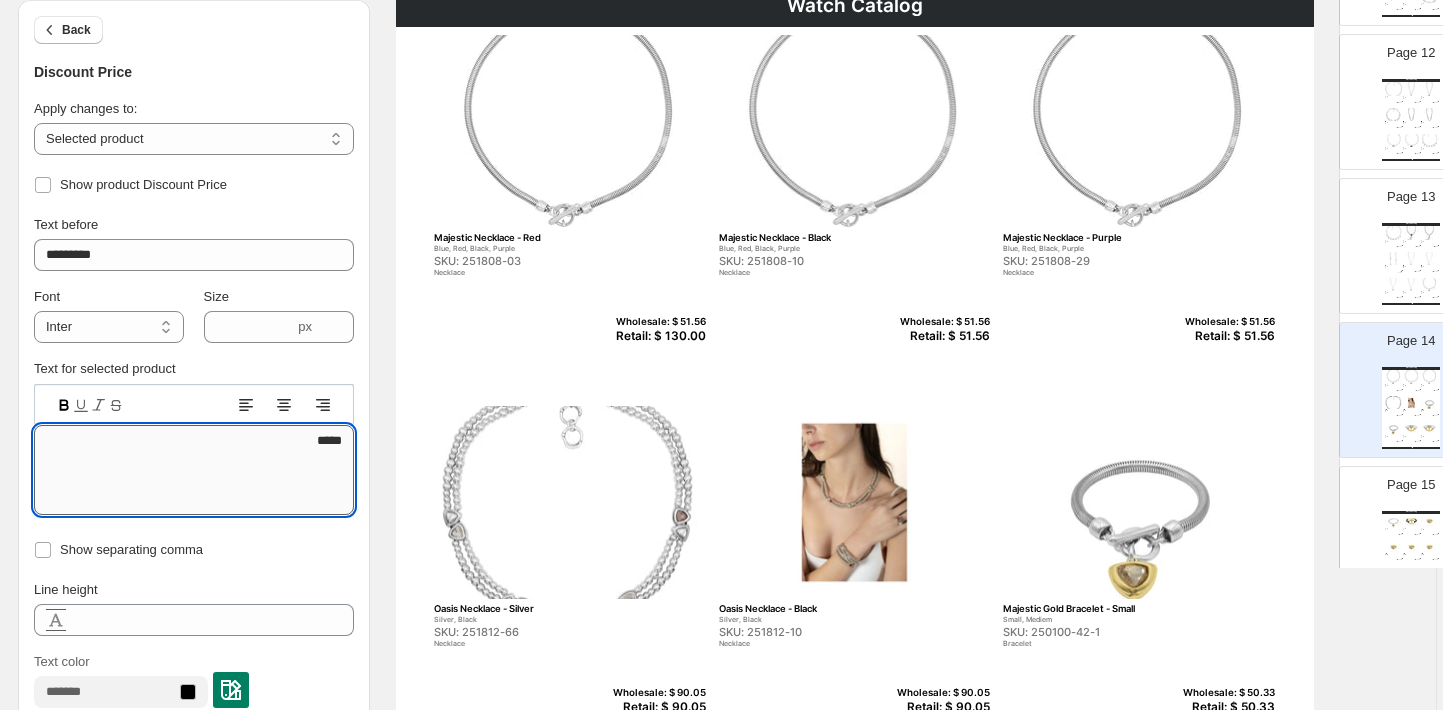 click on "*****" at bounding box center (194, 470) 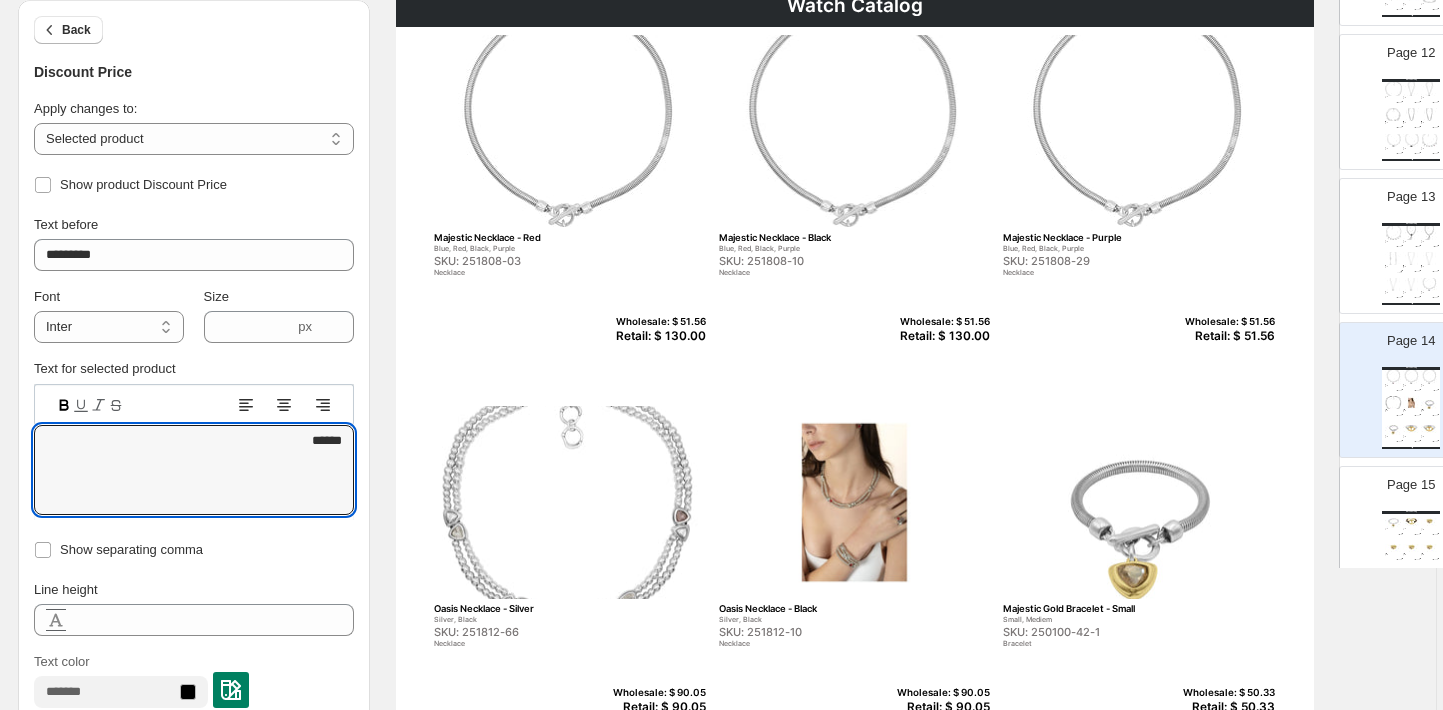 click on "Retail: $ 51.56" at bounding box center [1226, 336] 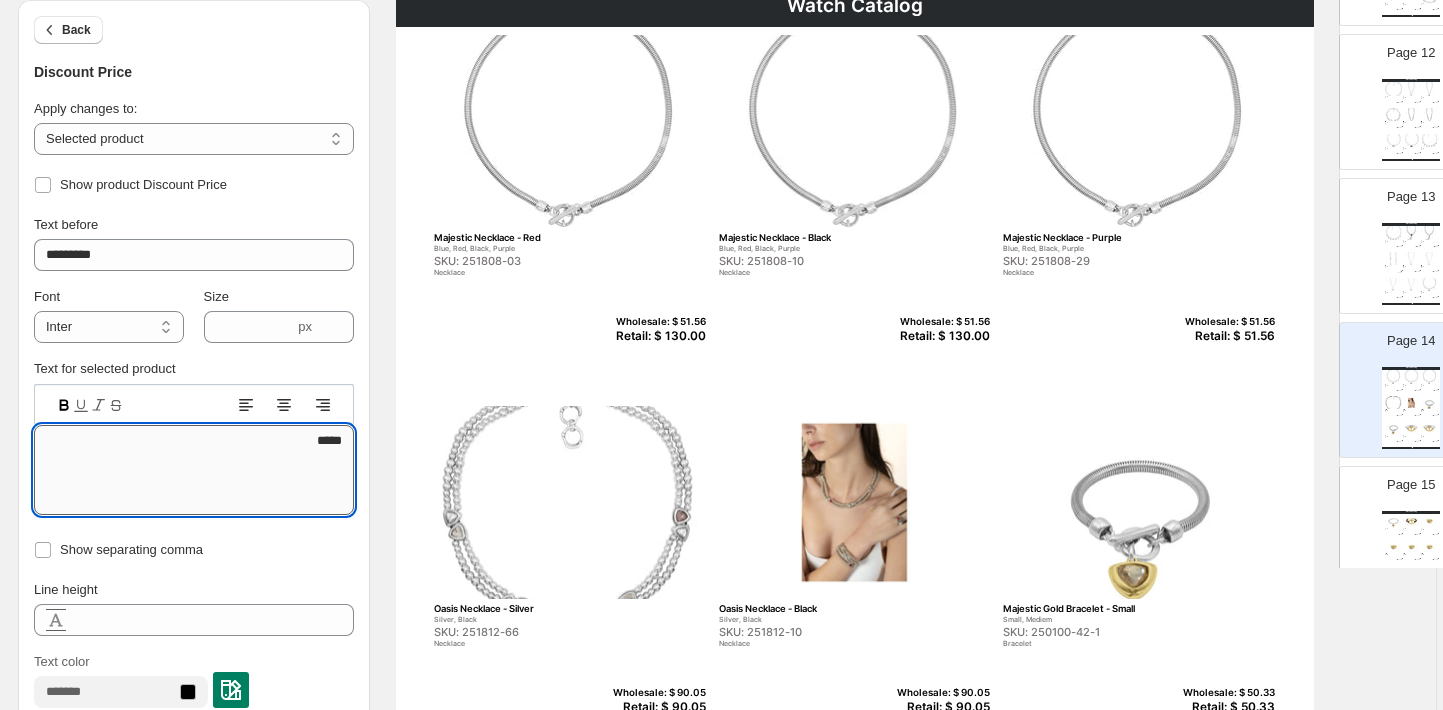 click on "*****" at bounding box center [194, 470] 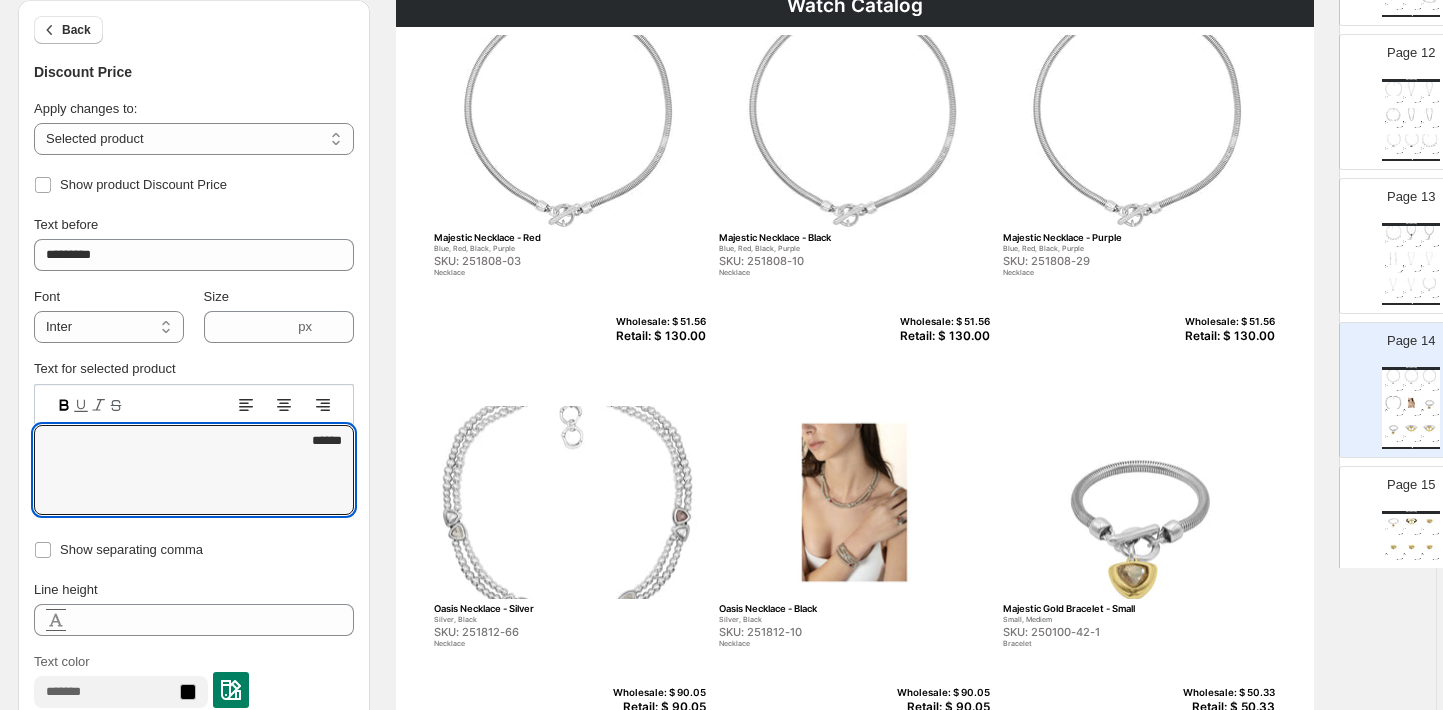 scroll, scrollTop: 358, scrollLeft: 6, axis: both 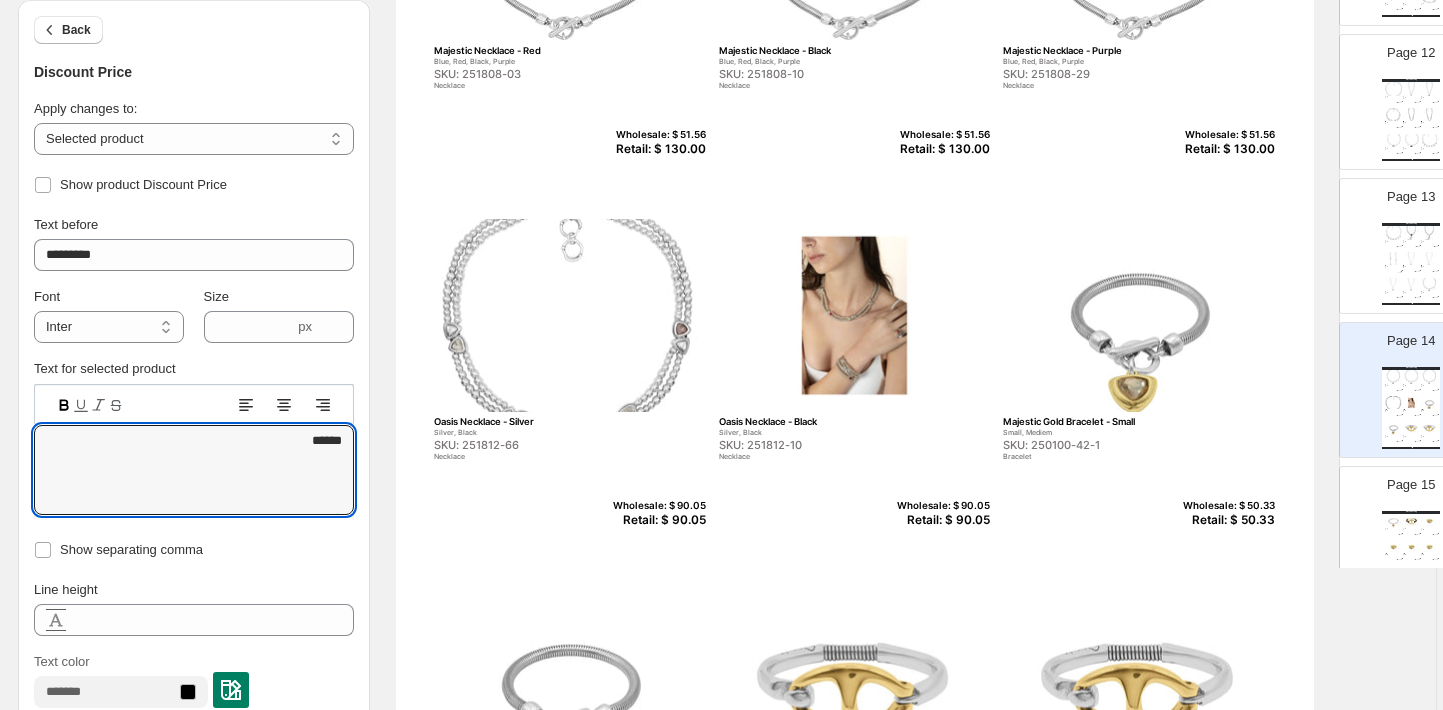 type on "******" 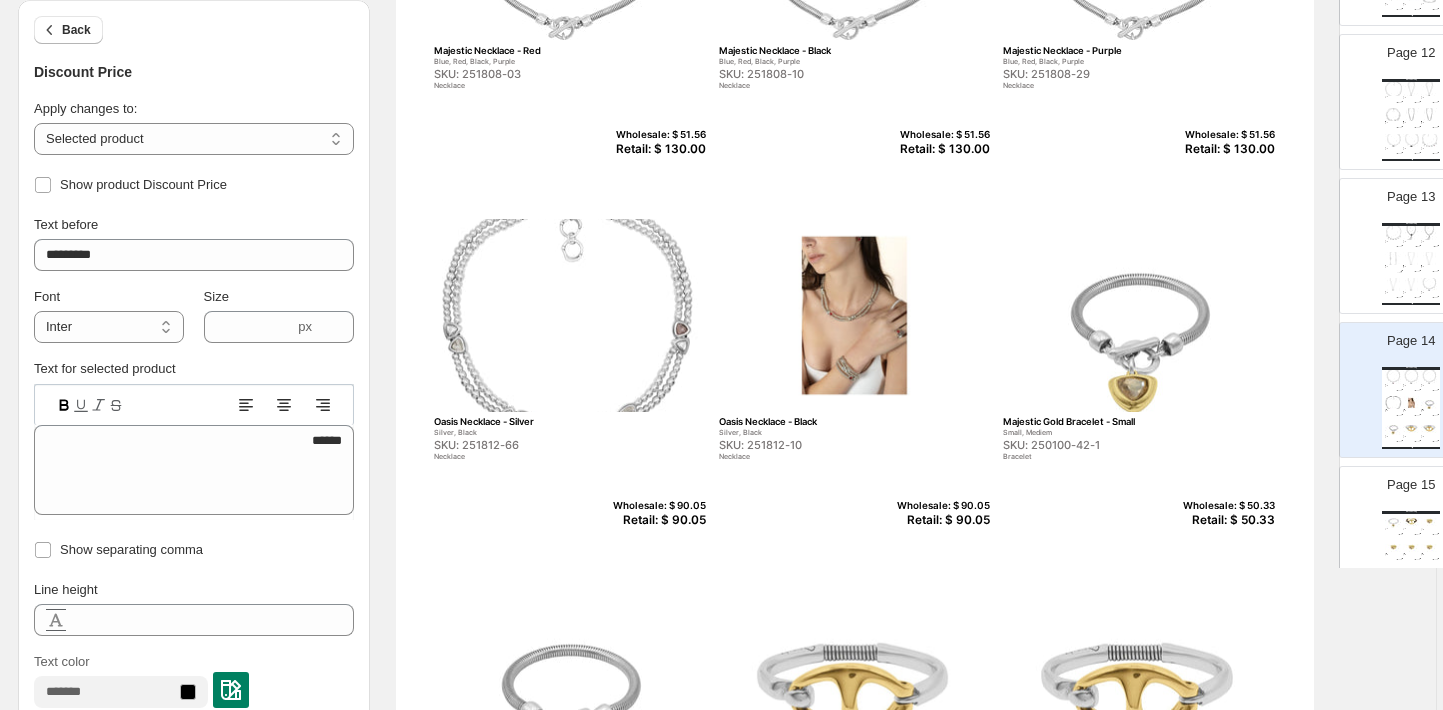click on "SKU:  251812-66" at bounding box center (527, 445) 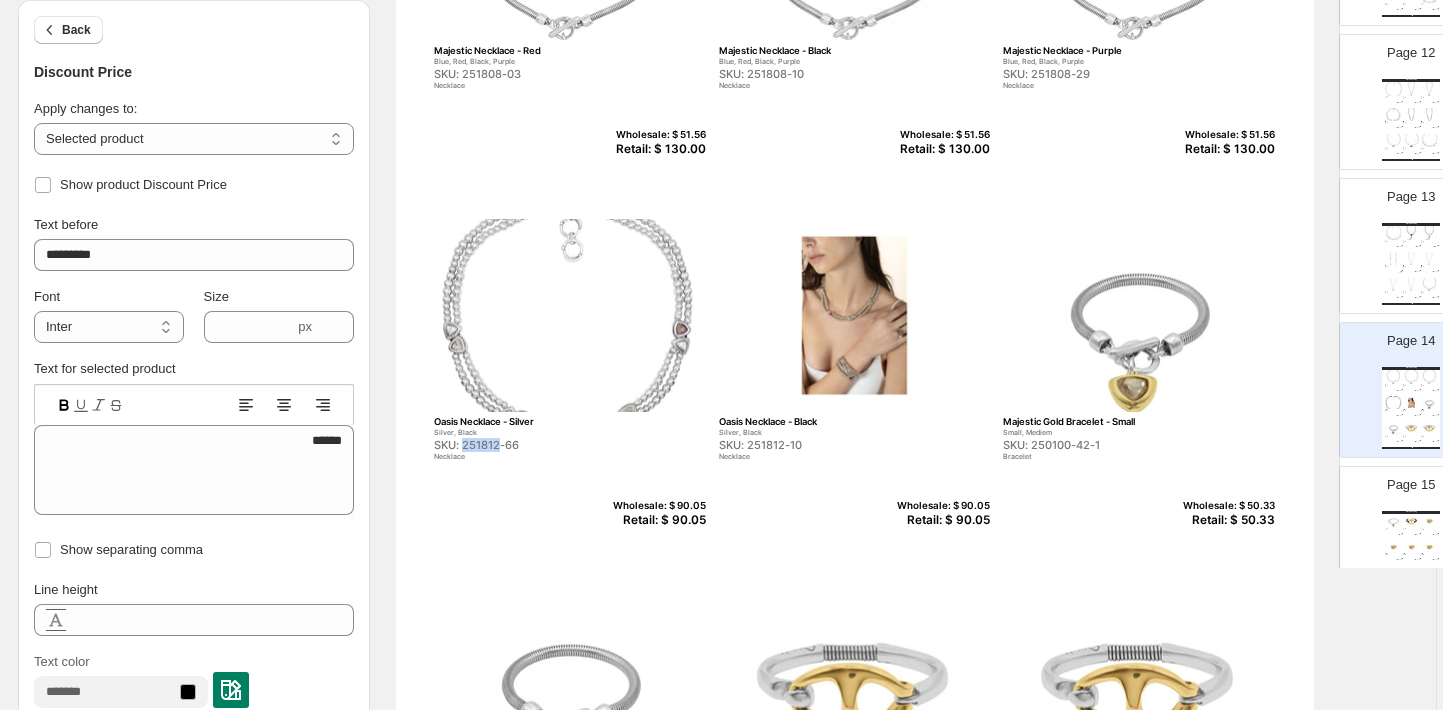 click on "SKU:  251812-66" at bounding box center [527, 445] 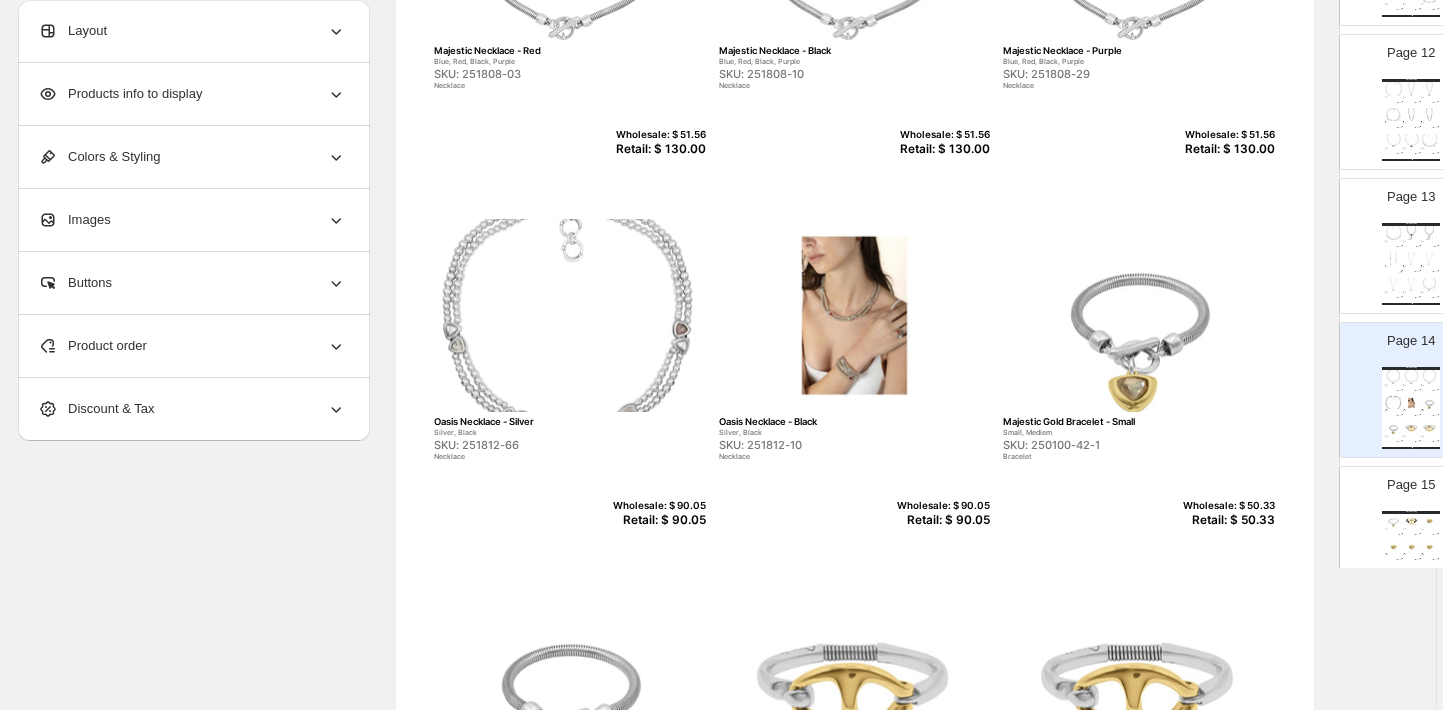 click on "Retail: $ 90.05" at bounding box center [657, 520] 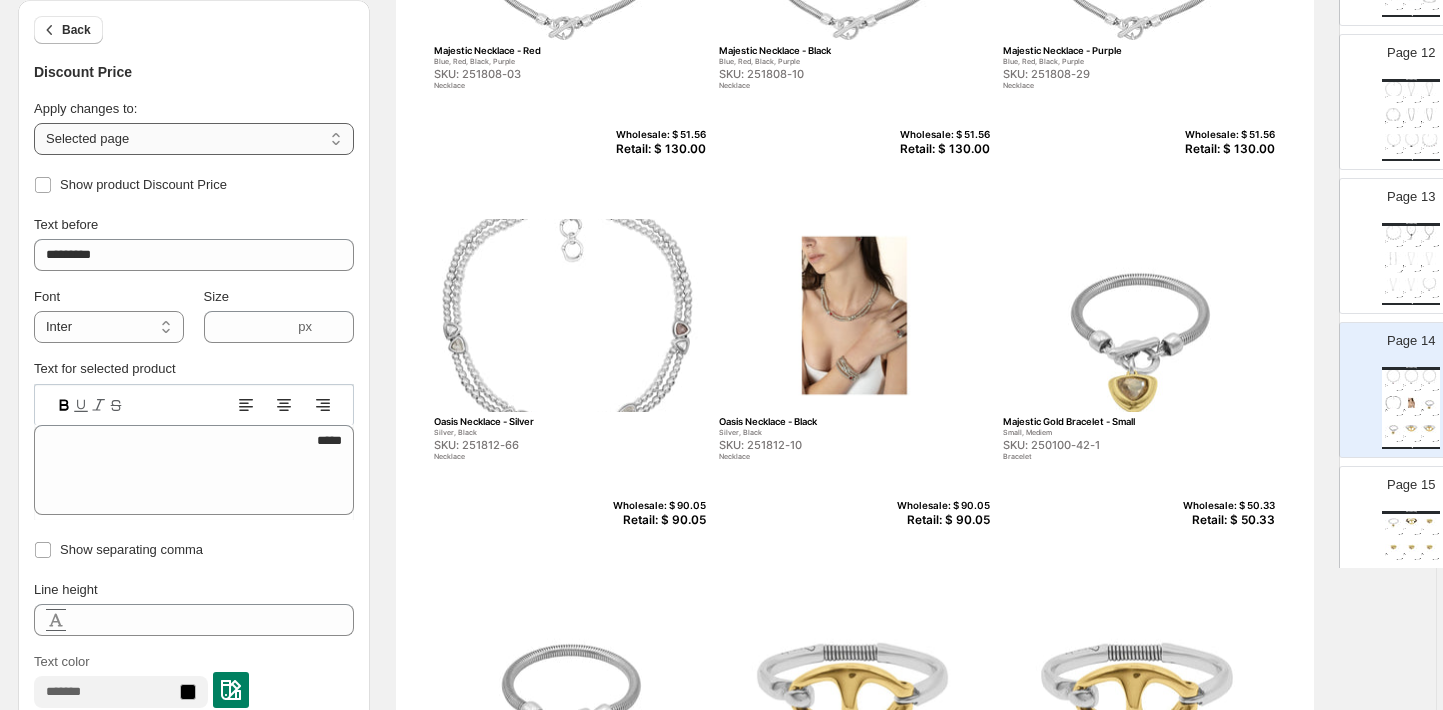 select on "**********" 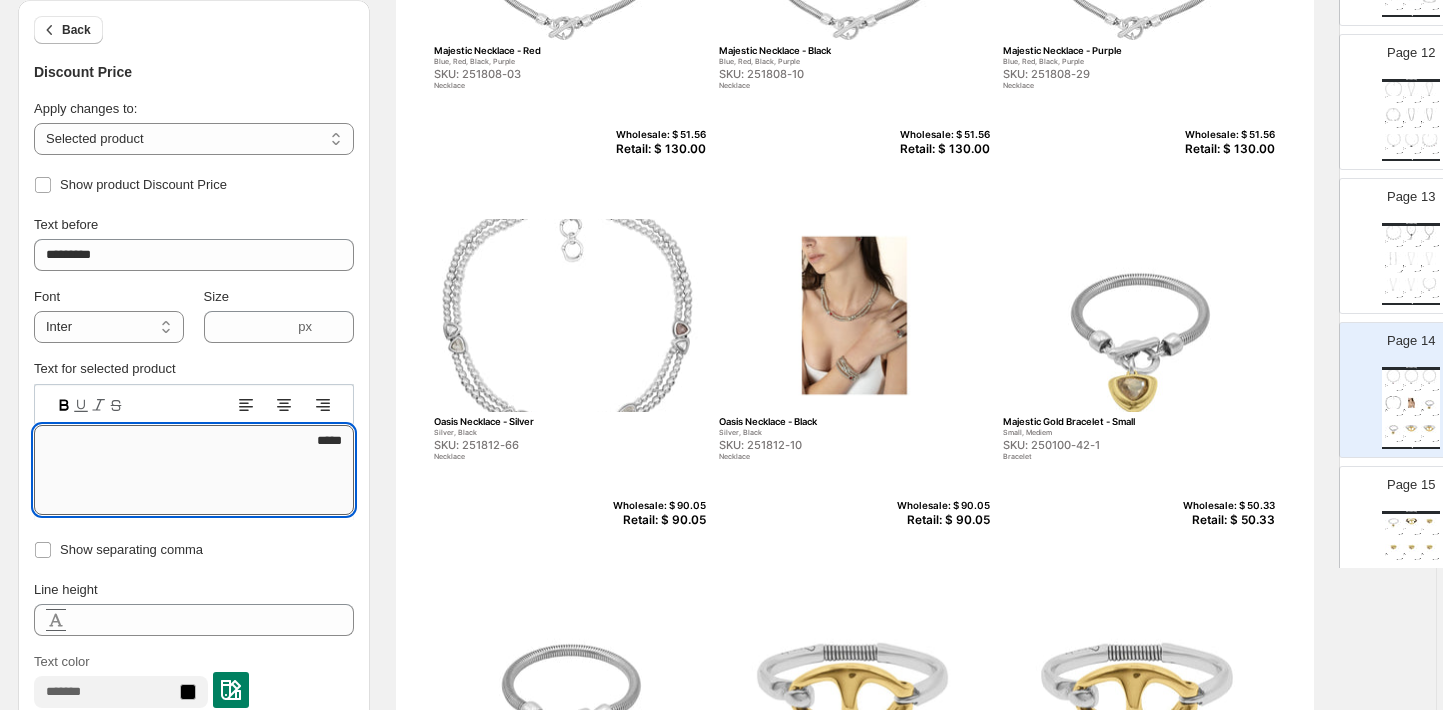 click on "*****" at bounding box center (194, 470) 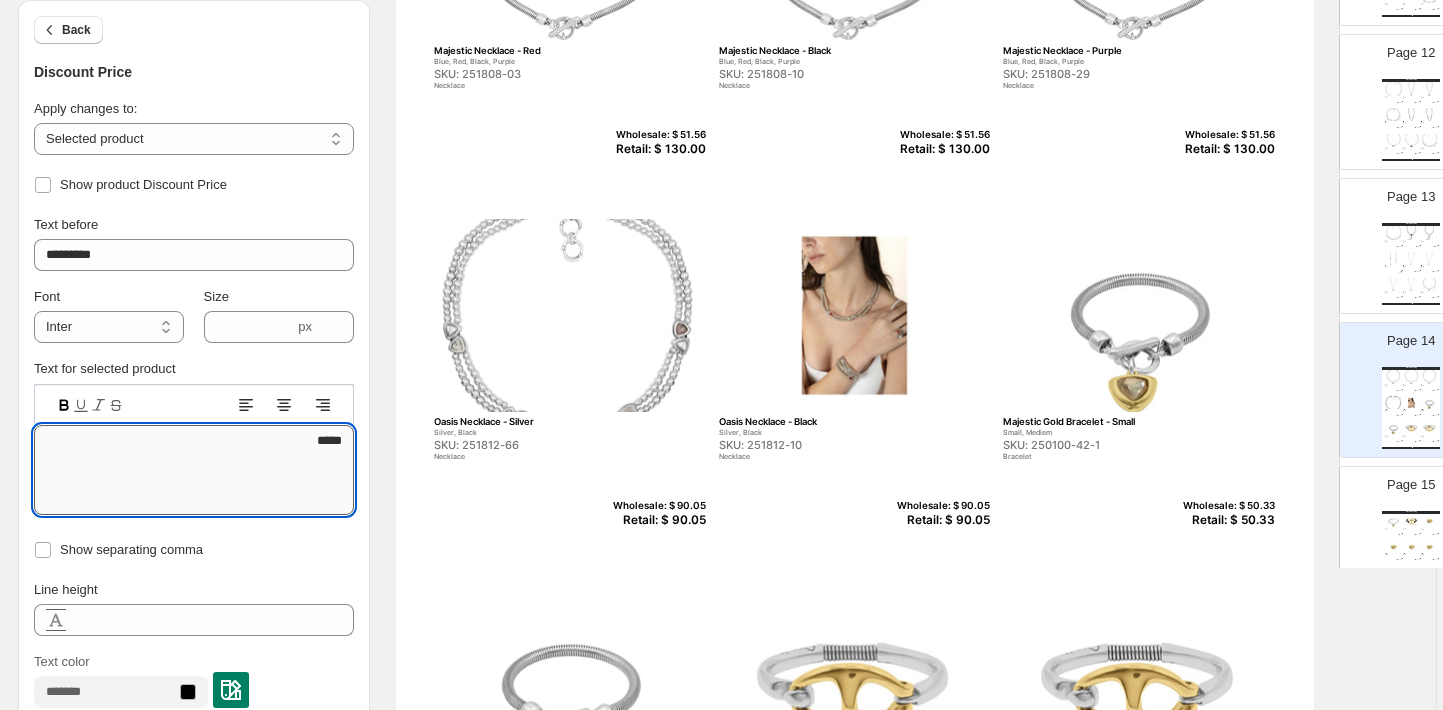 click on "*****" at bounding box center (194, 470) 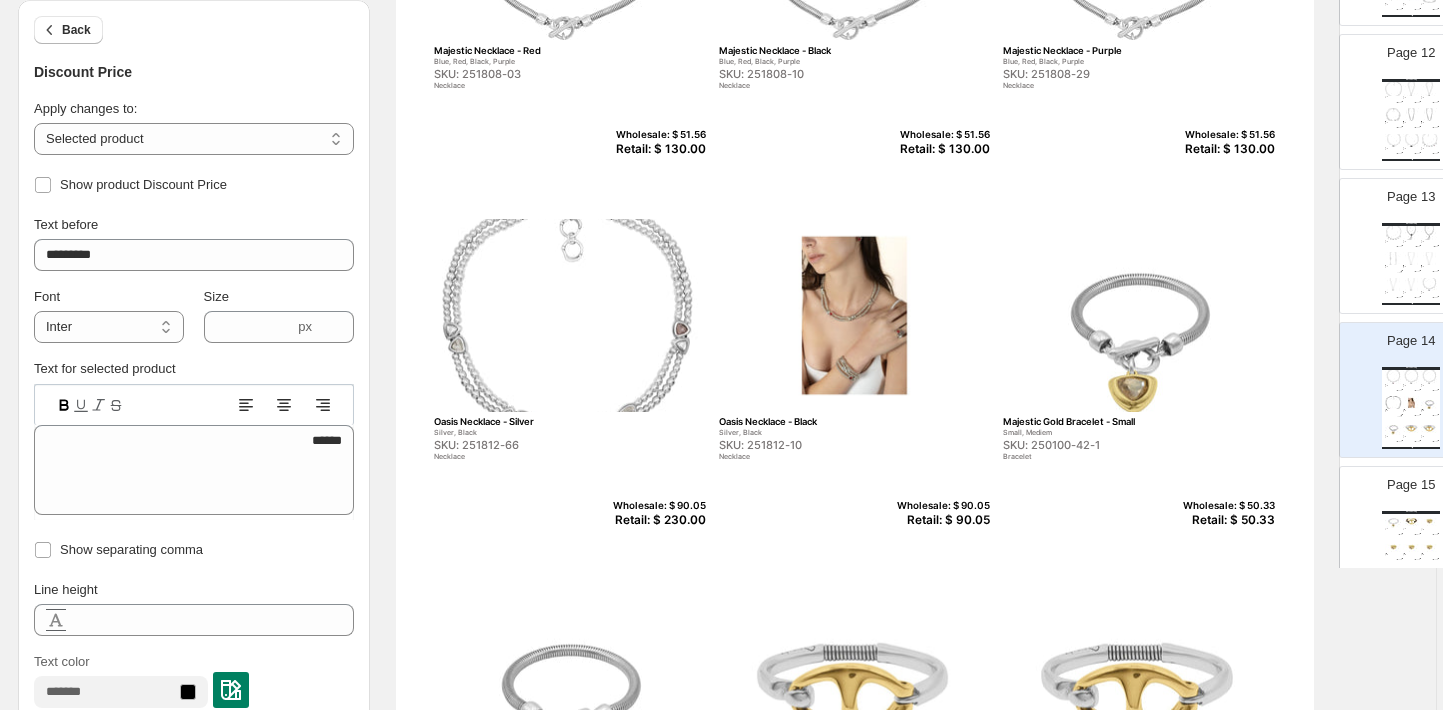 click on "Retail: $ 90.05" at bounding box center [941, 520] 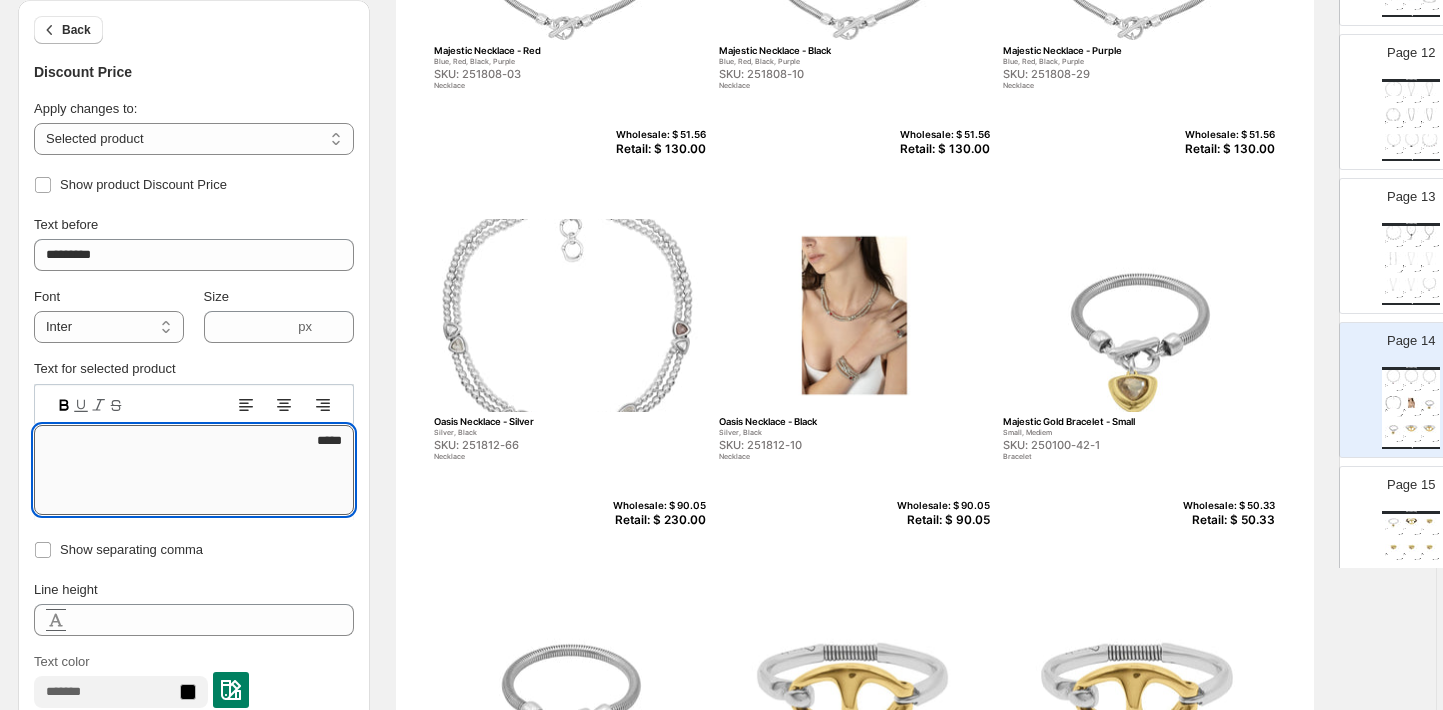 click on "*****" at bounding box center (194, 470) 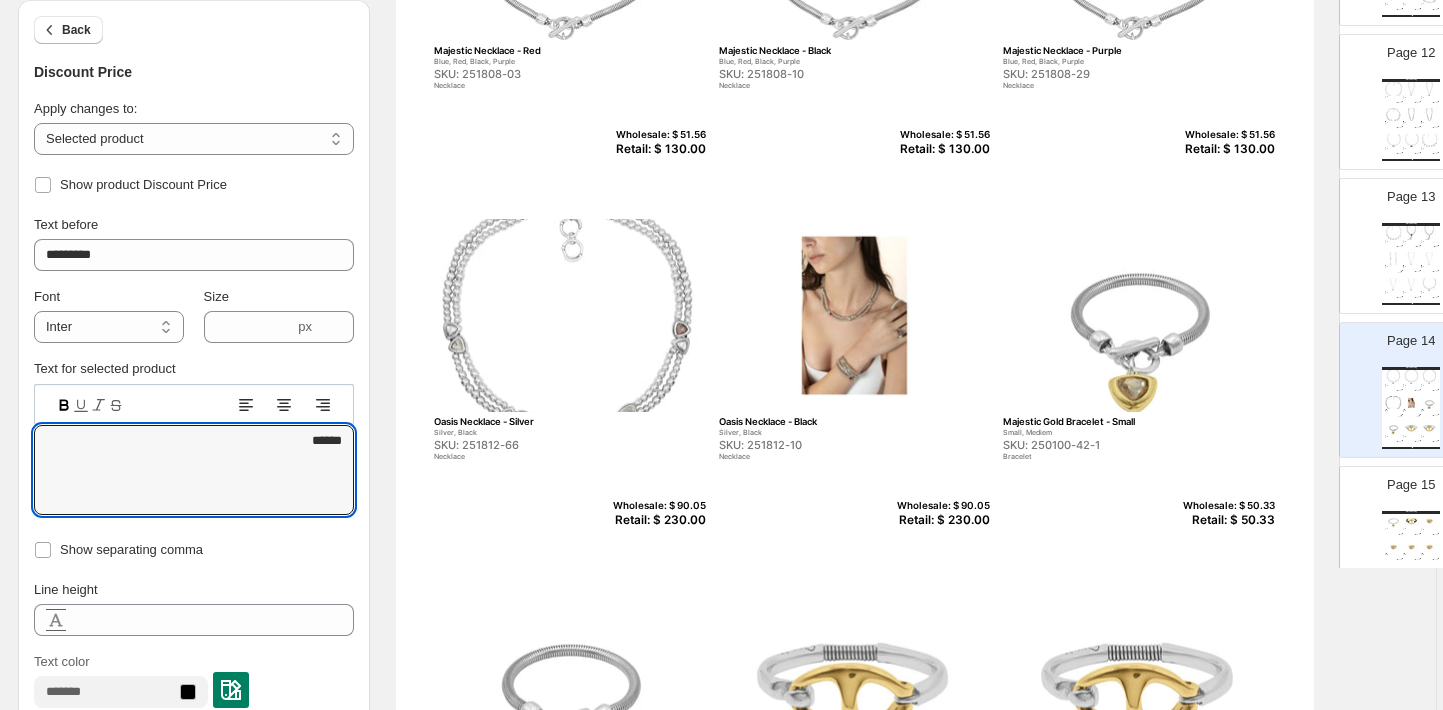 type on "******" 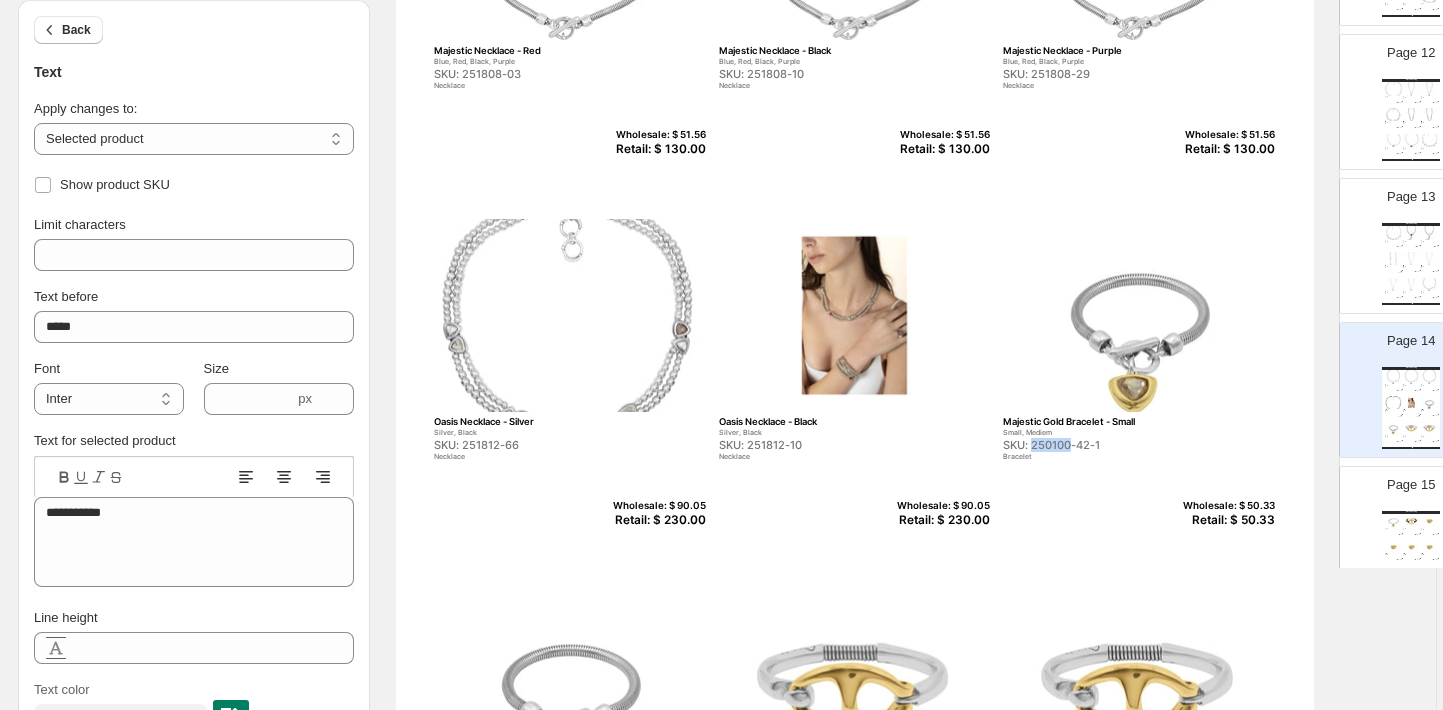 click on "SKU:  250100-42-1" at bounding box center [1096, 445] 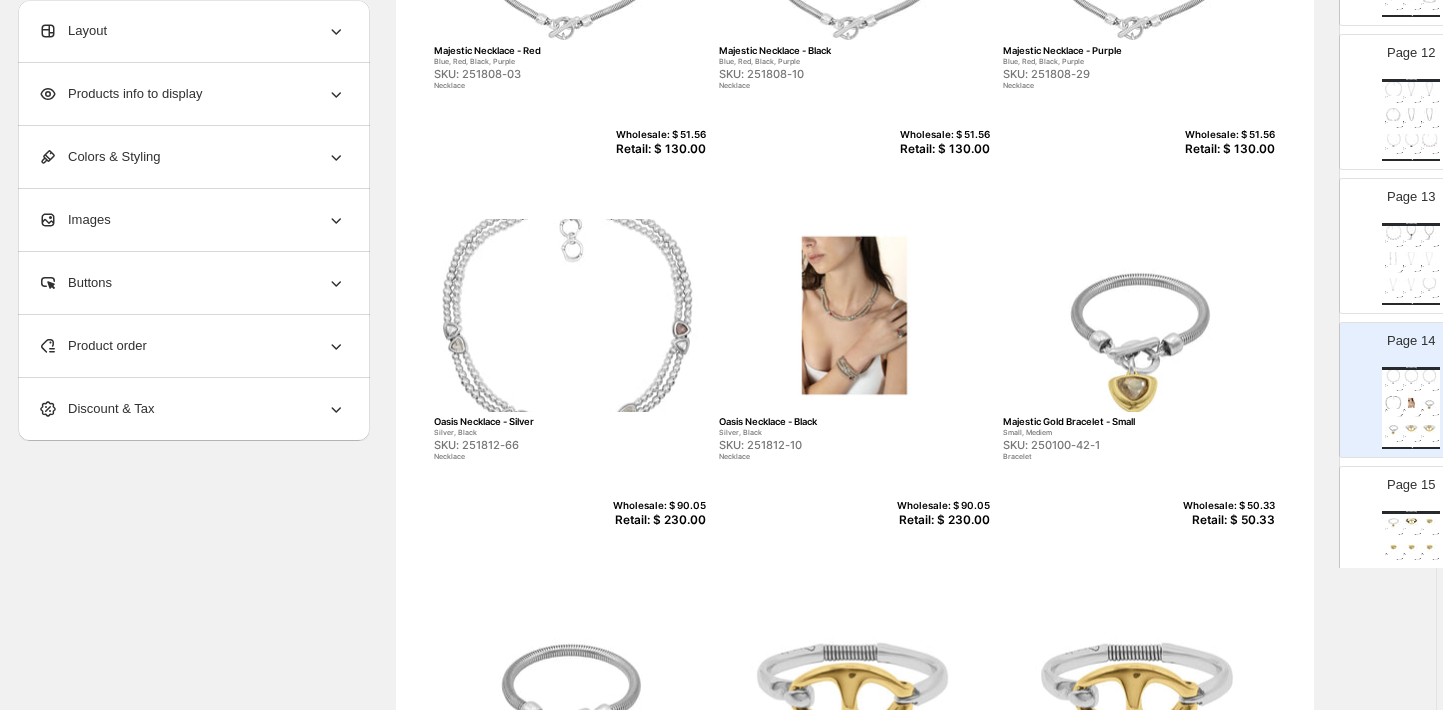 click on "Retail: $ 50.33" at bounding box center (1226, 520) 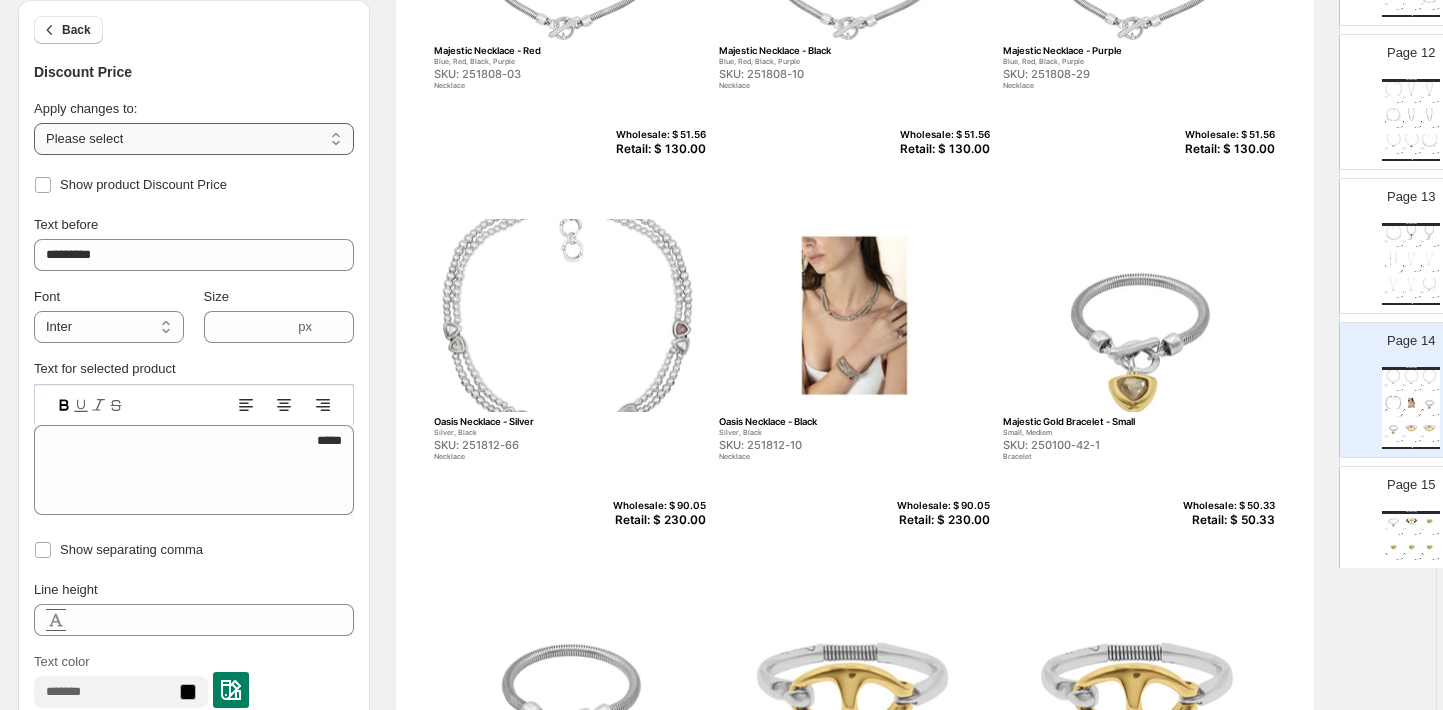 select on "**********" 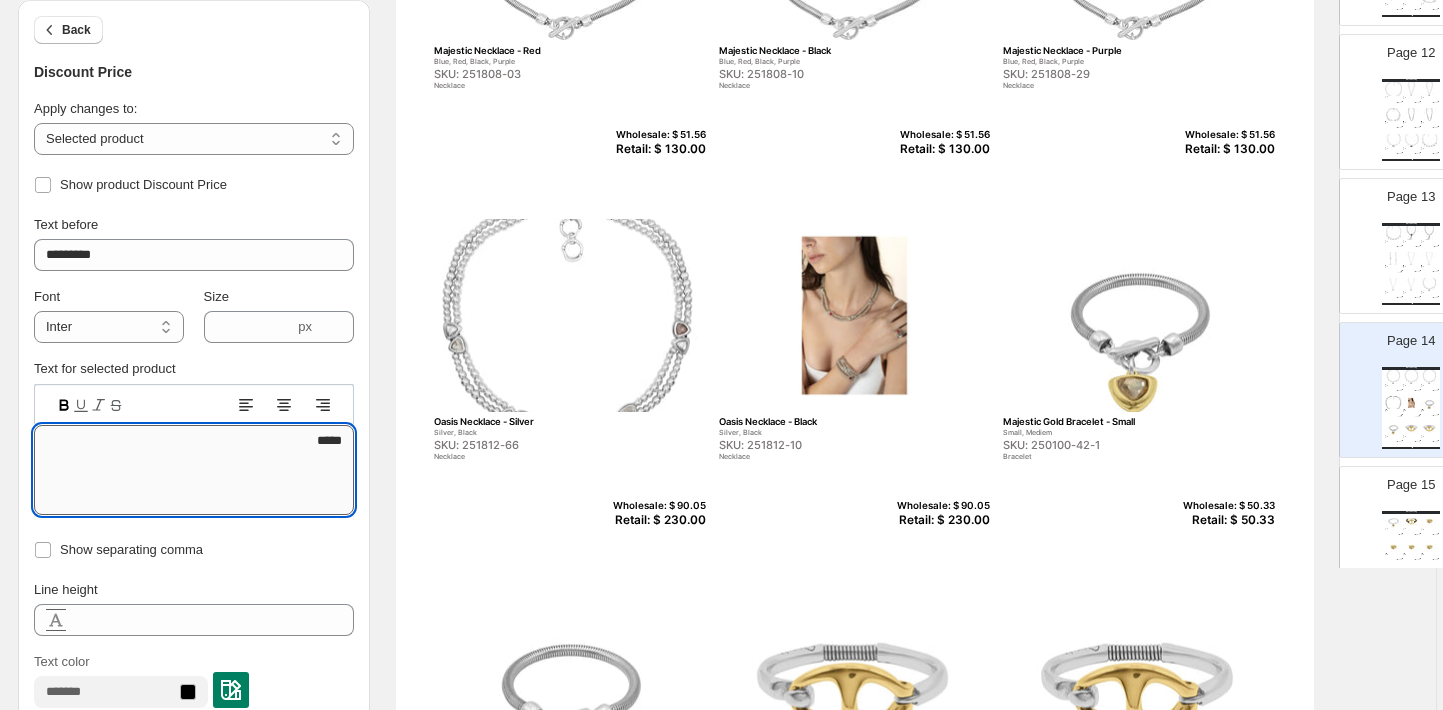 click on "*****" at bounding box center [194, 470] 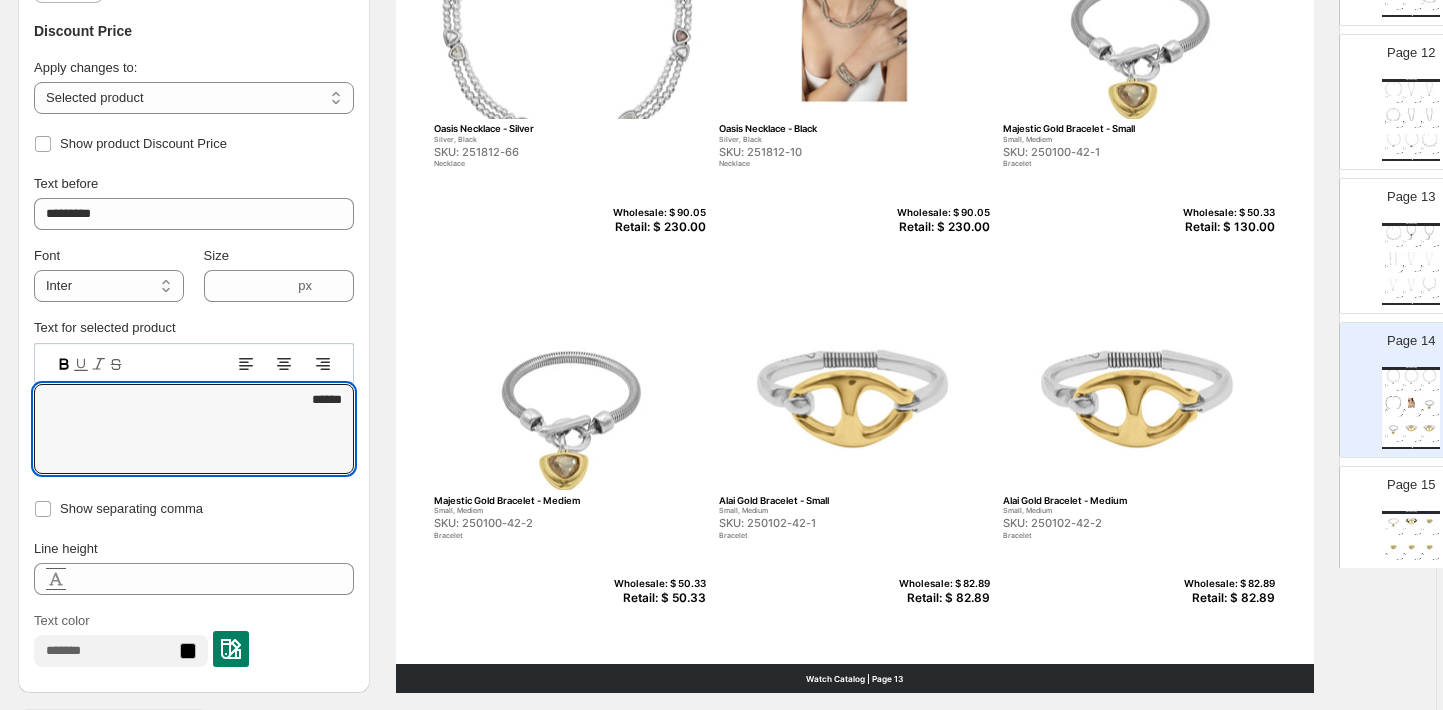scroll, scrollTop: 700, scrollLeft: 6, axis: both 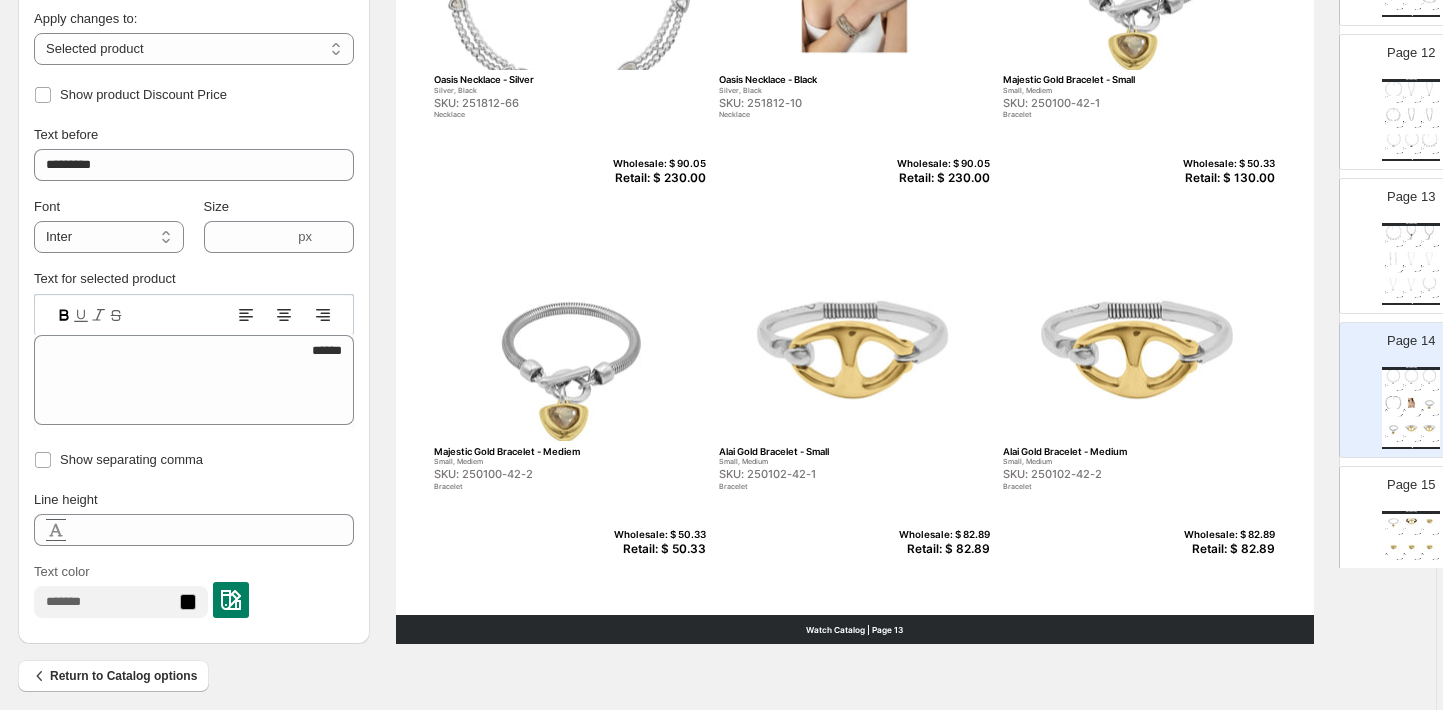 click on "Retail: $ 50.33" at bounding box center [657, 549] 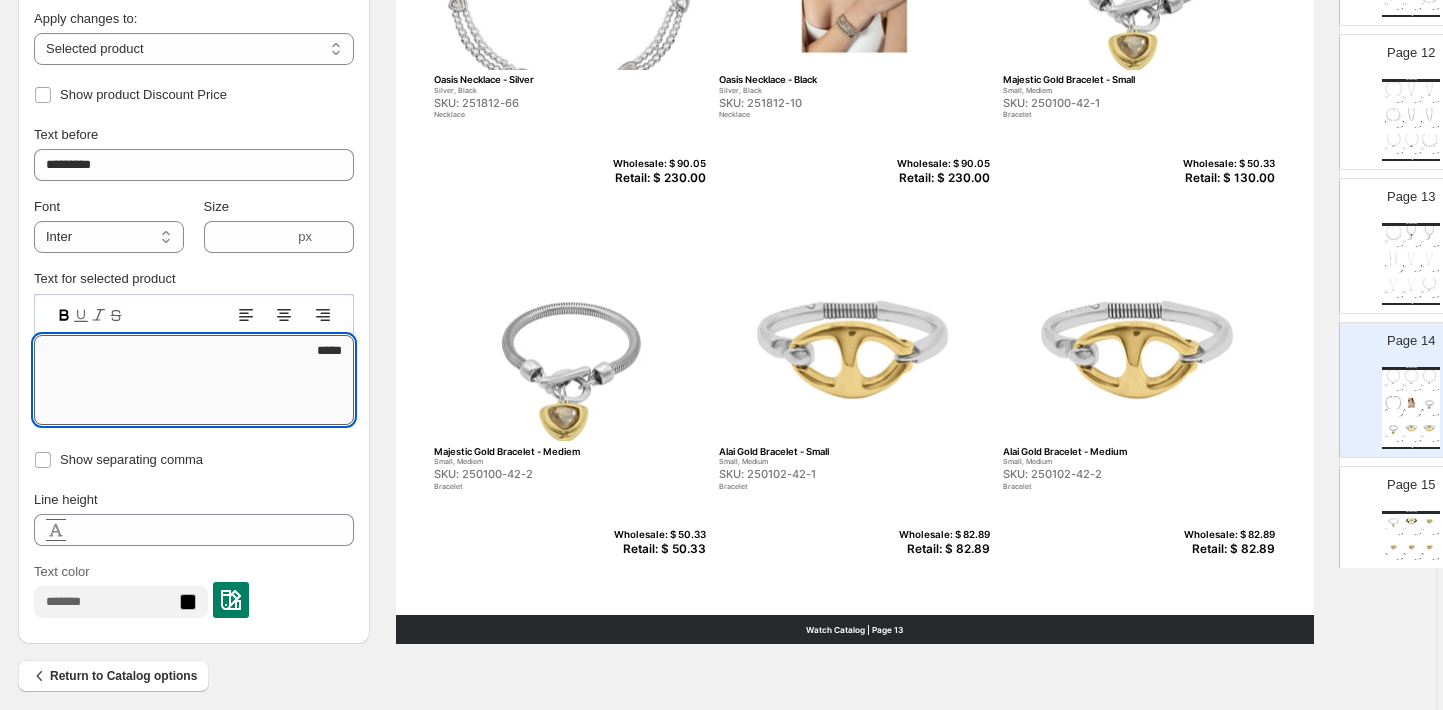 click on "*****" at bounding box center (194, 380) 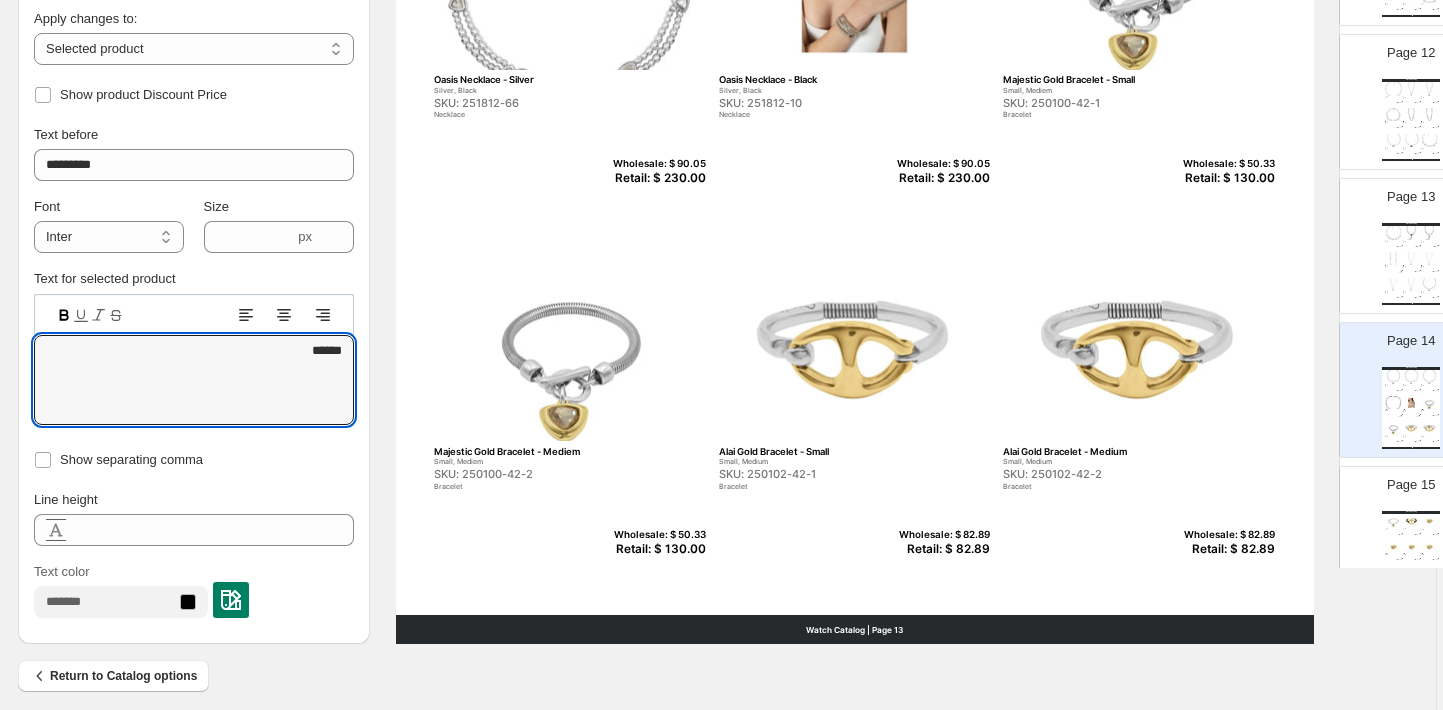 click on "Retail: $ 82.89" at bounding box center [941, 549] 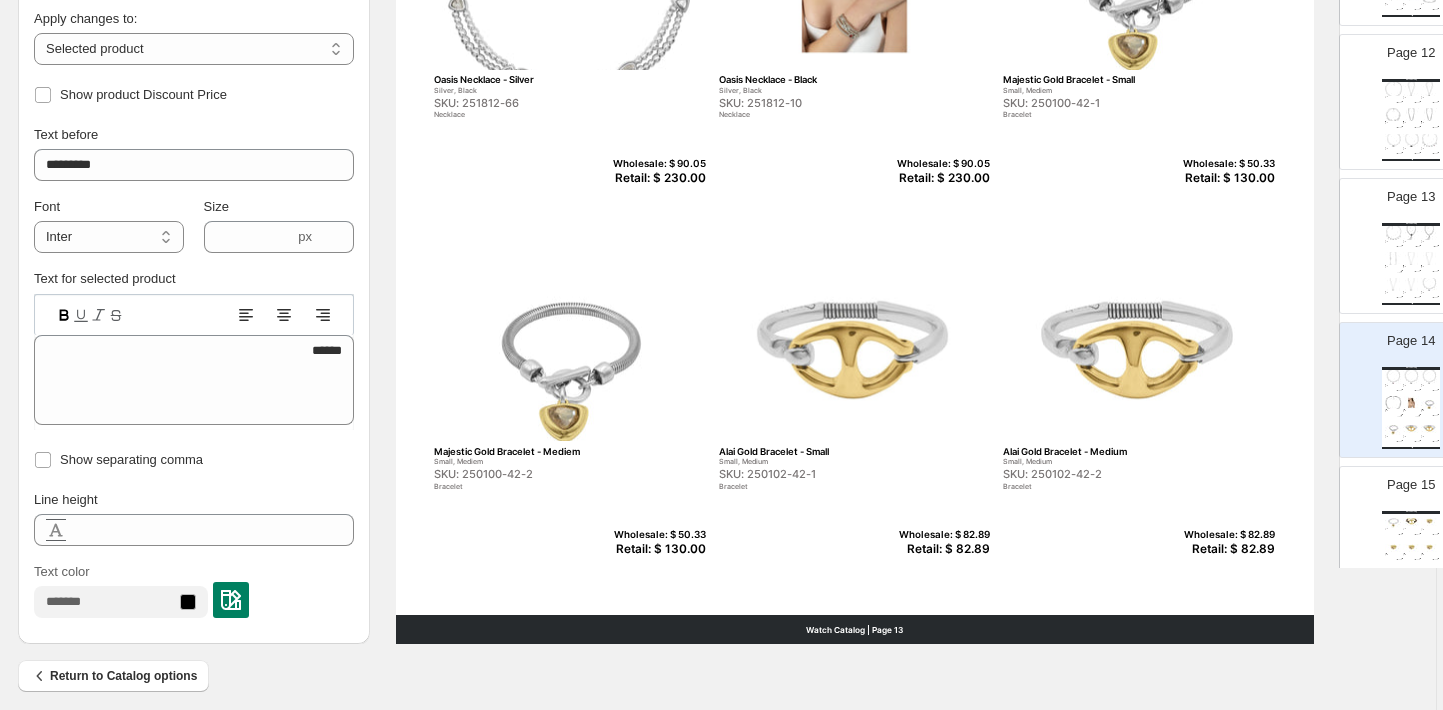 type on "*****" 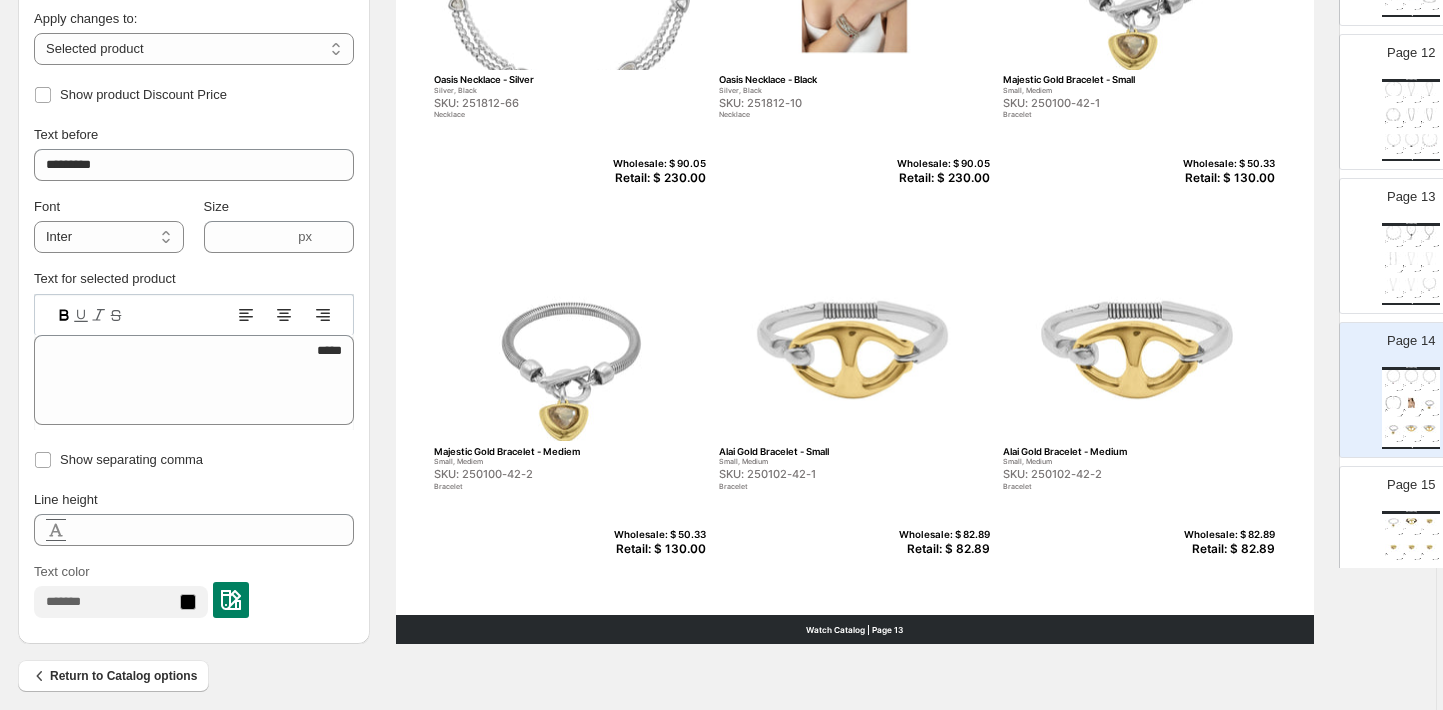 click on "SKU:  250102-42-1" at bounding box center (812, 474) 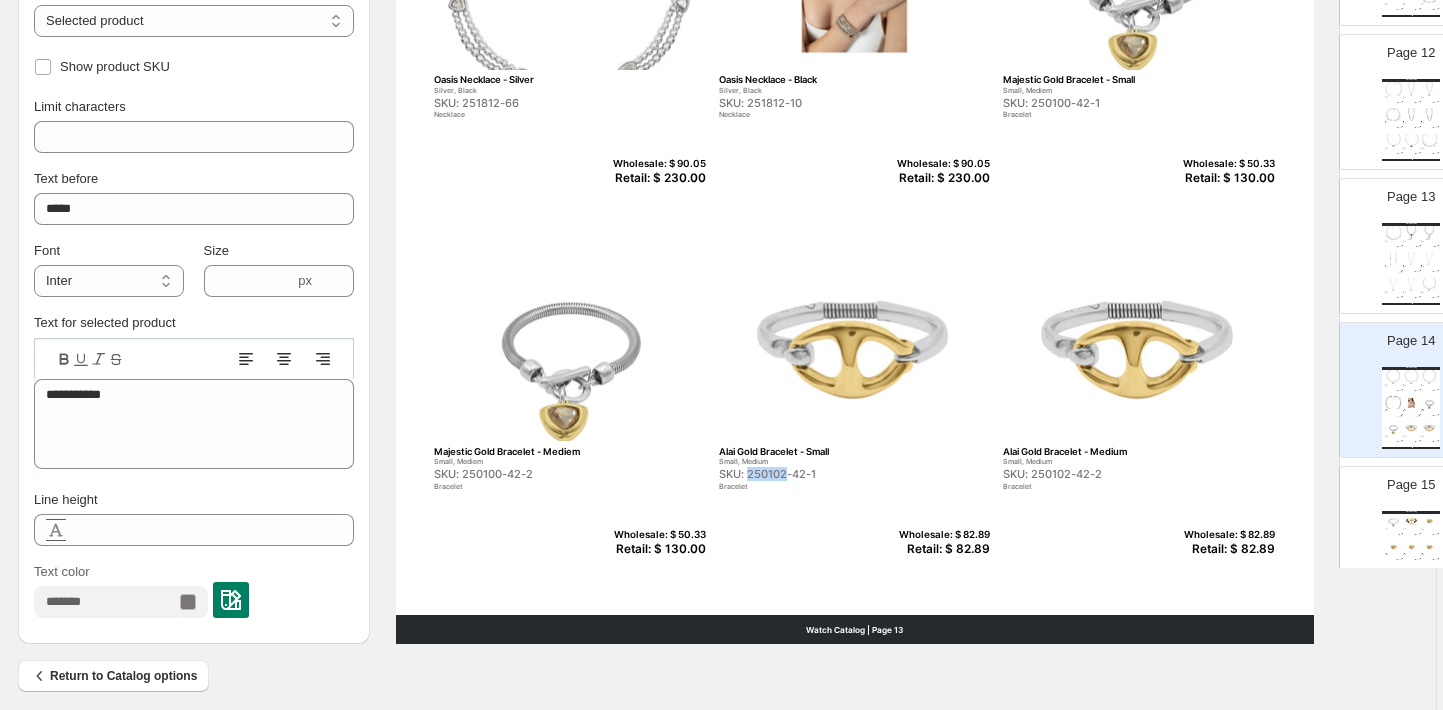 click on "SKU:  250102-42-1" at bounding box center (812, 474) 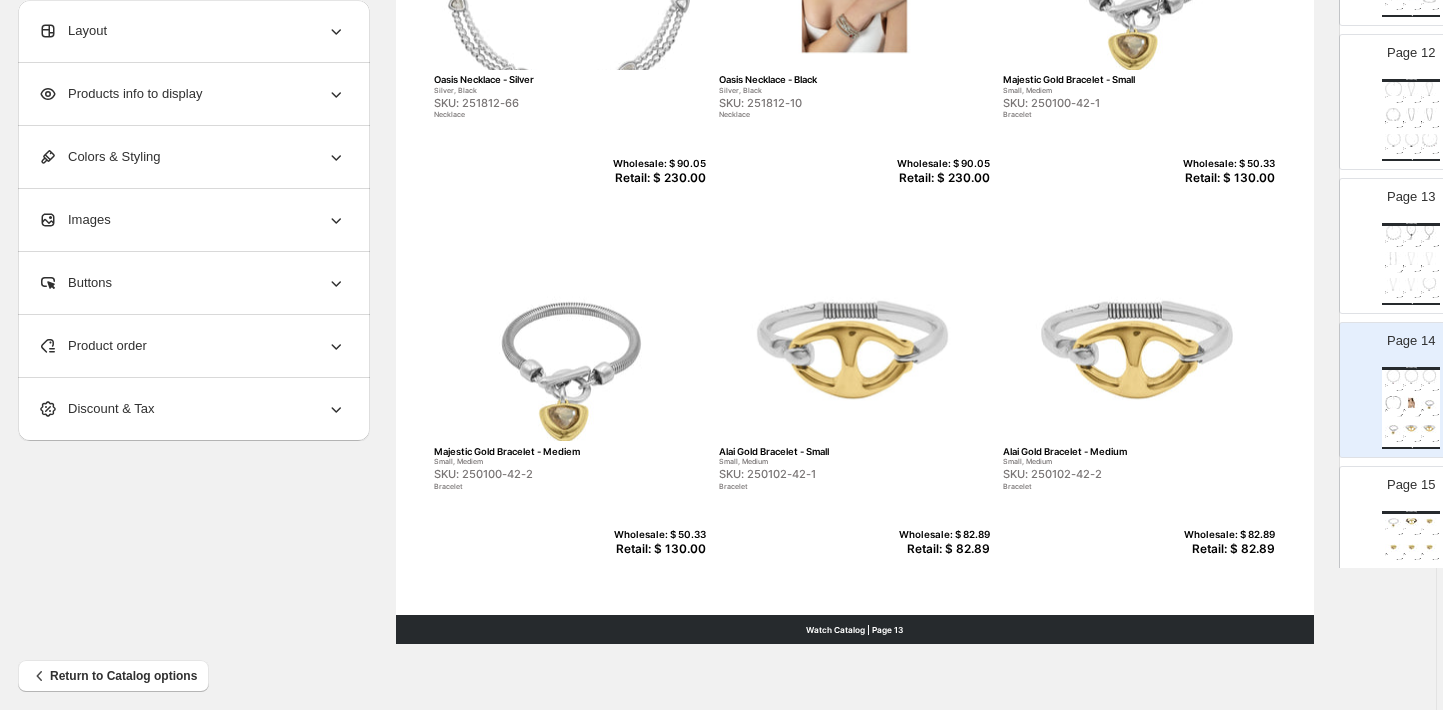 click on "Retail: $ 82.89" at bounding box center (941, 549) 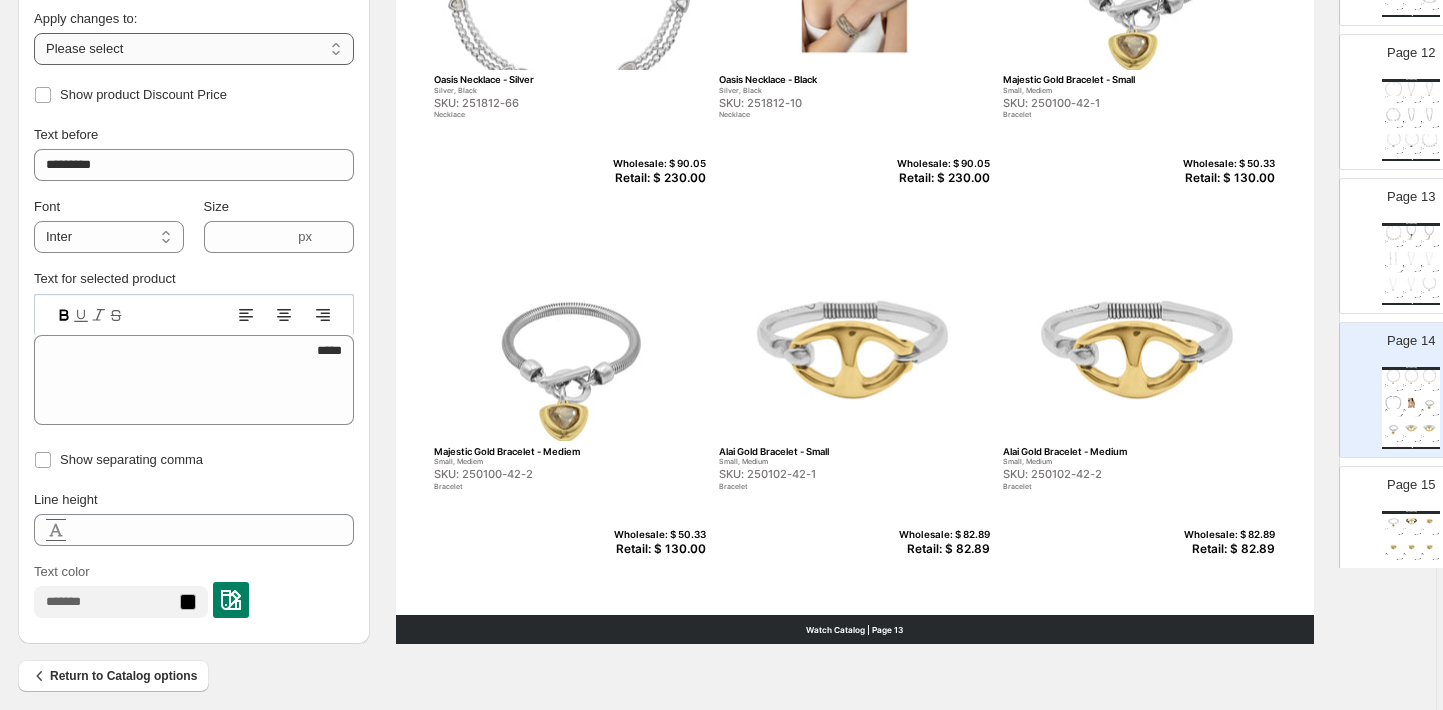 select on "**********" 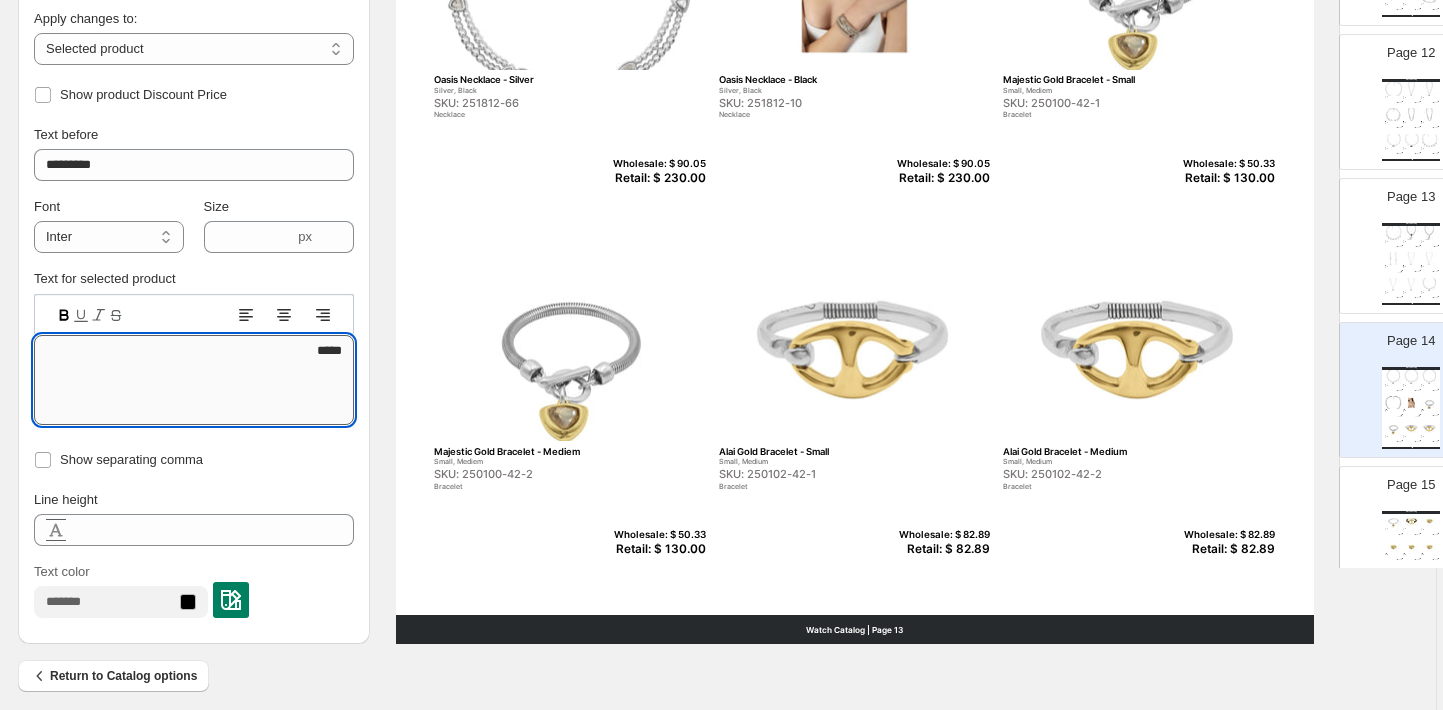 click on "*****" at bounding box center [194, 380] 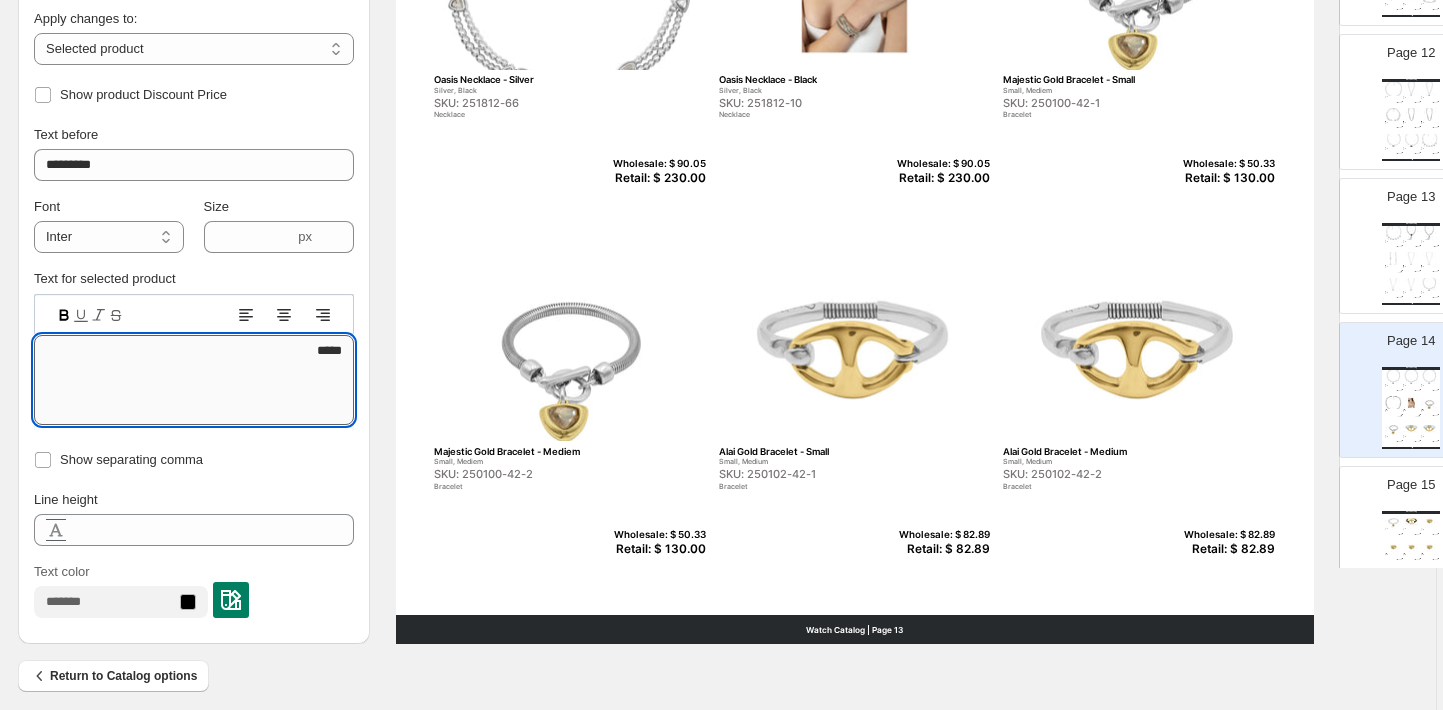 click on "*****" at bounding box center [194, 380] 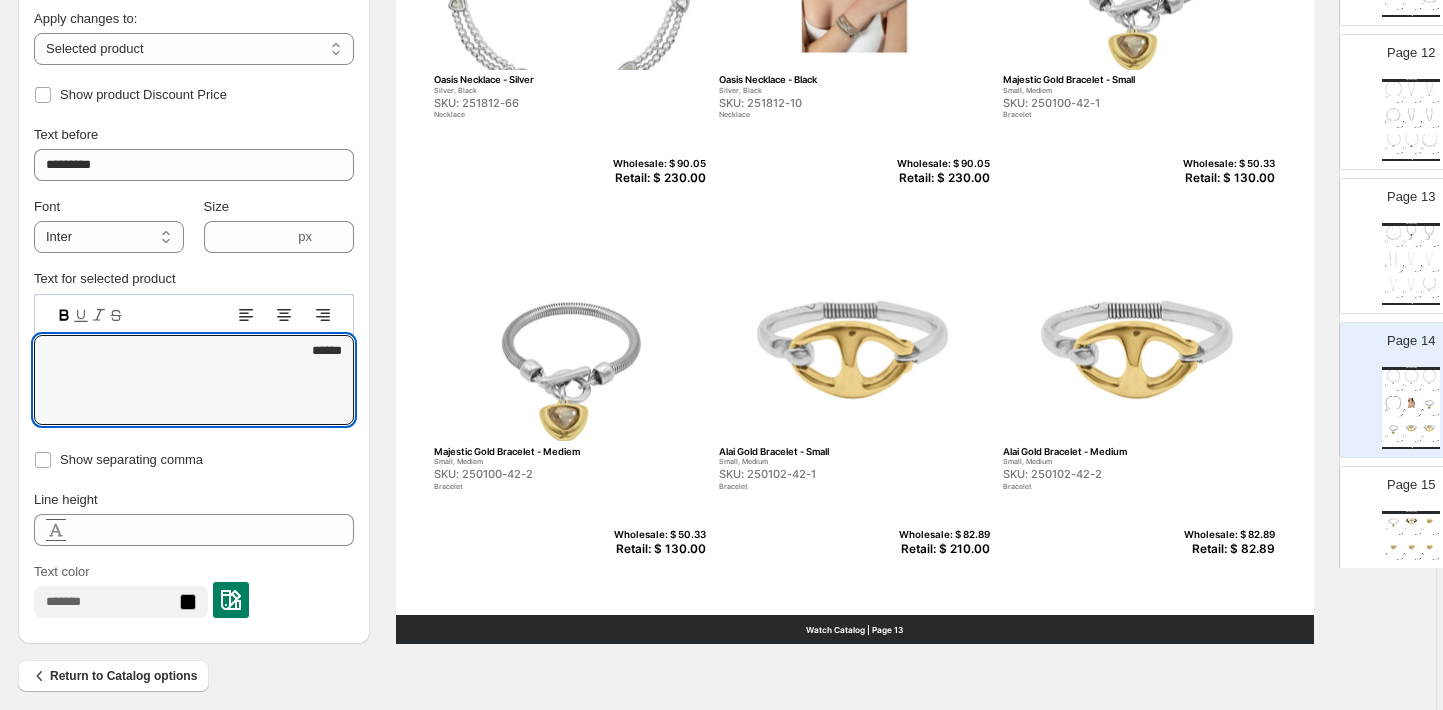 click on "Retail: $ 82.89" at bounding box center [1226, 549] 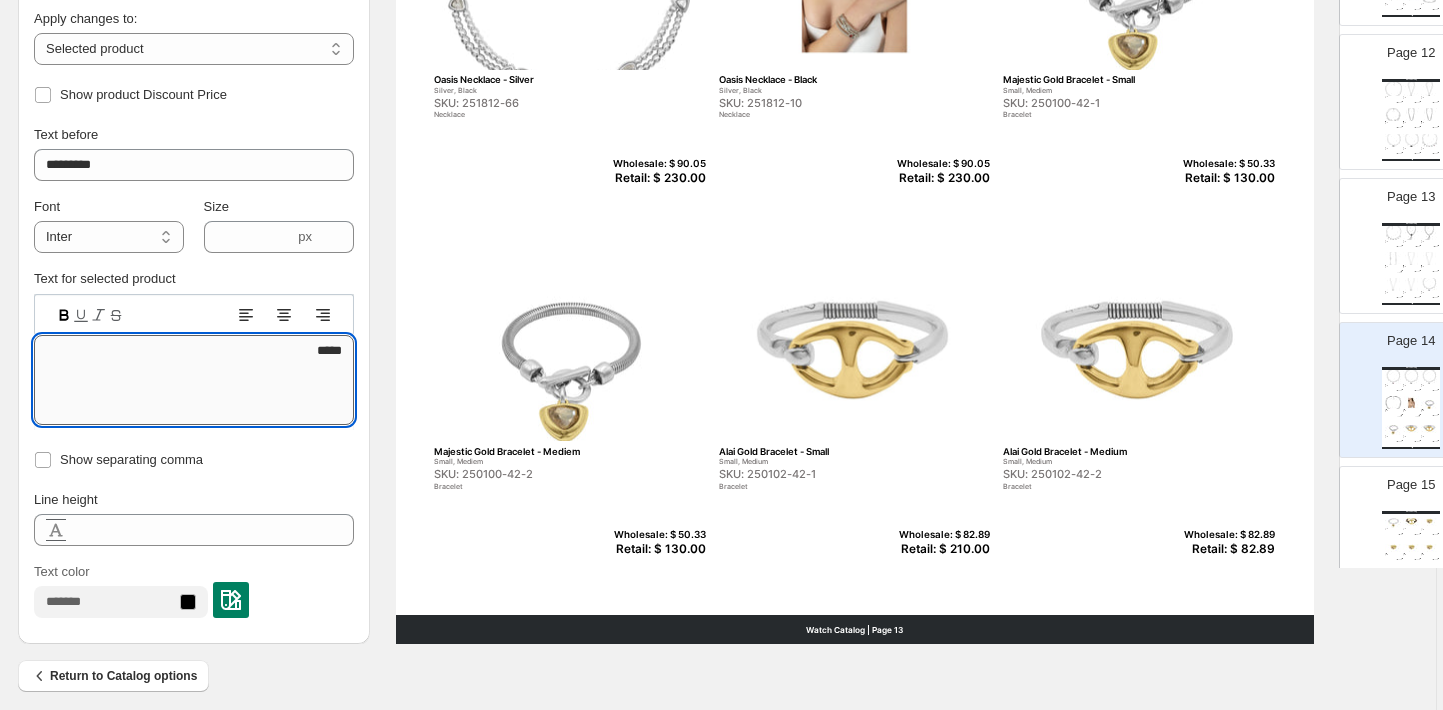 click on "*****" at bounding box center (194, 380) 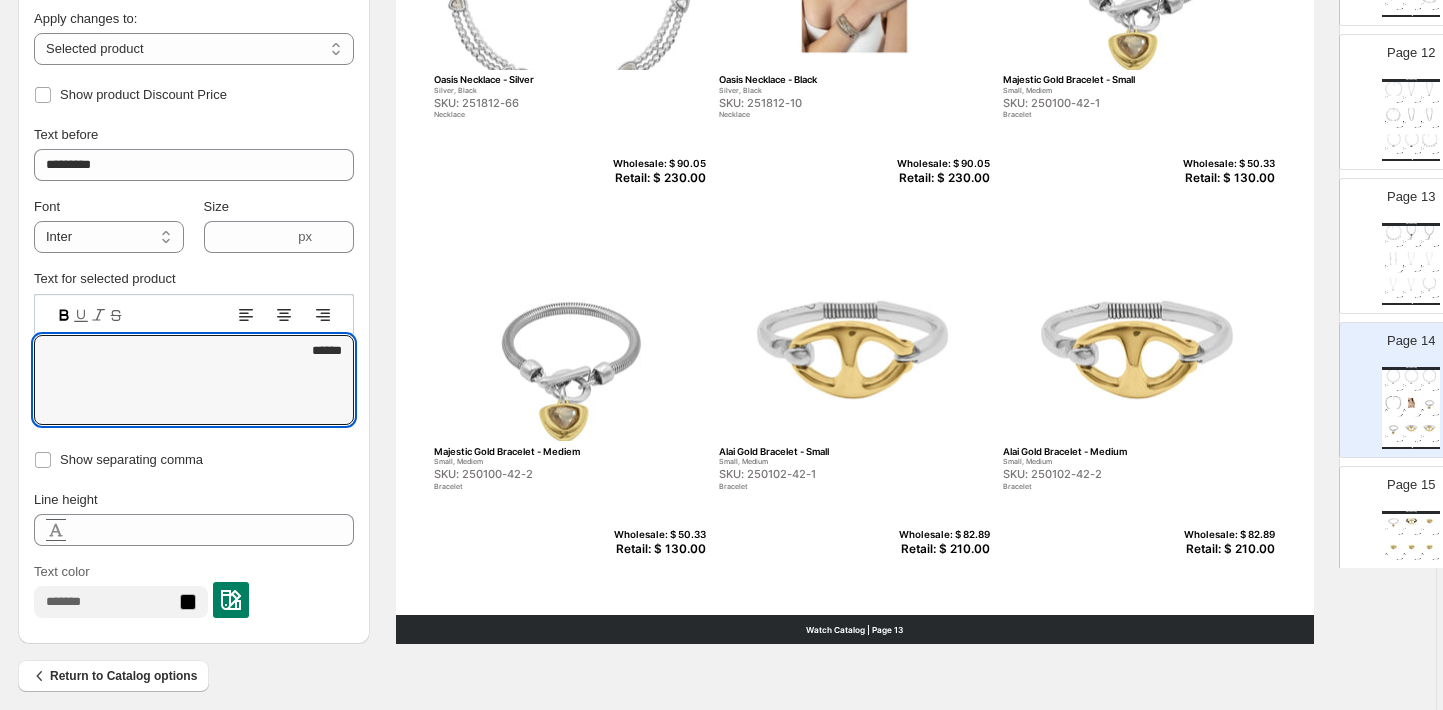 click at bounding box center [1411, 520] 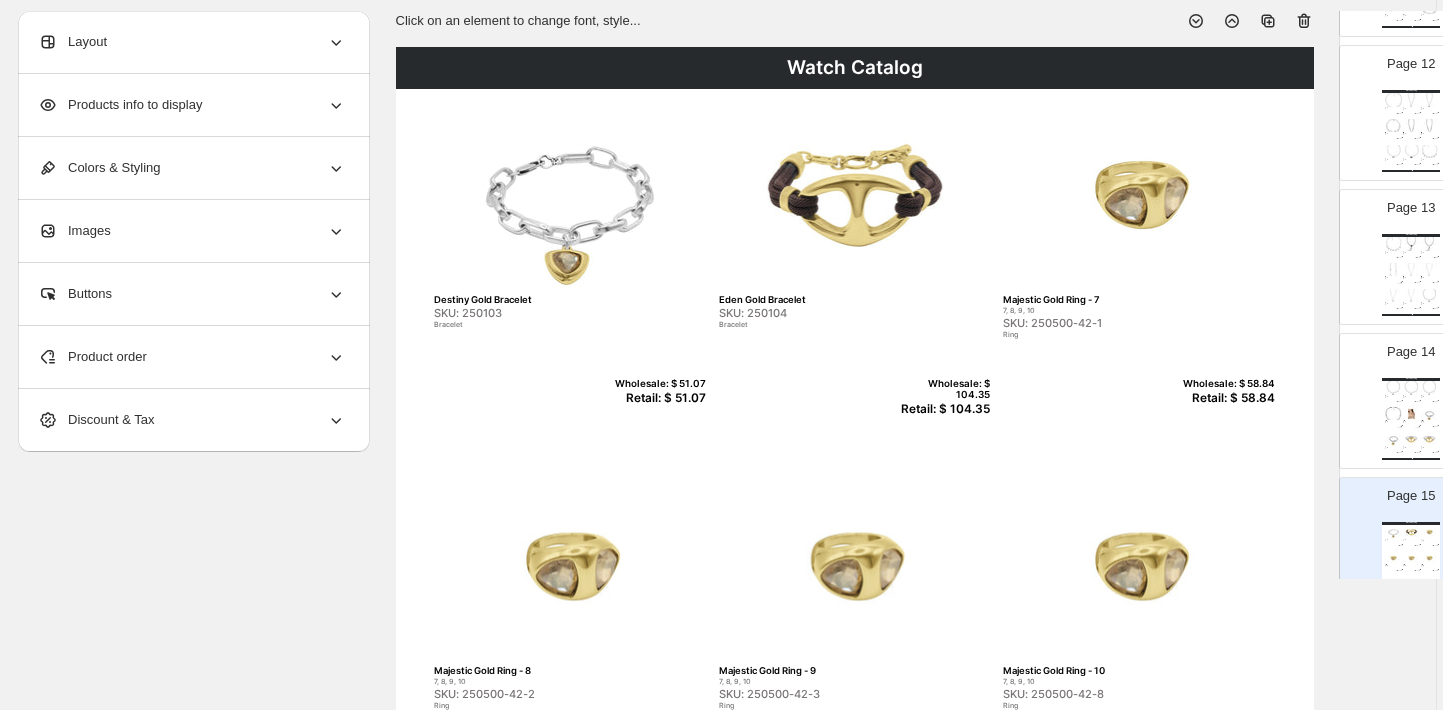 scroll, scrollTop: 102, scrollLeft: 6, axis: both 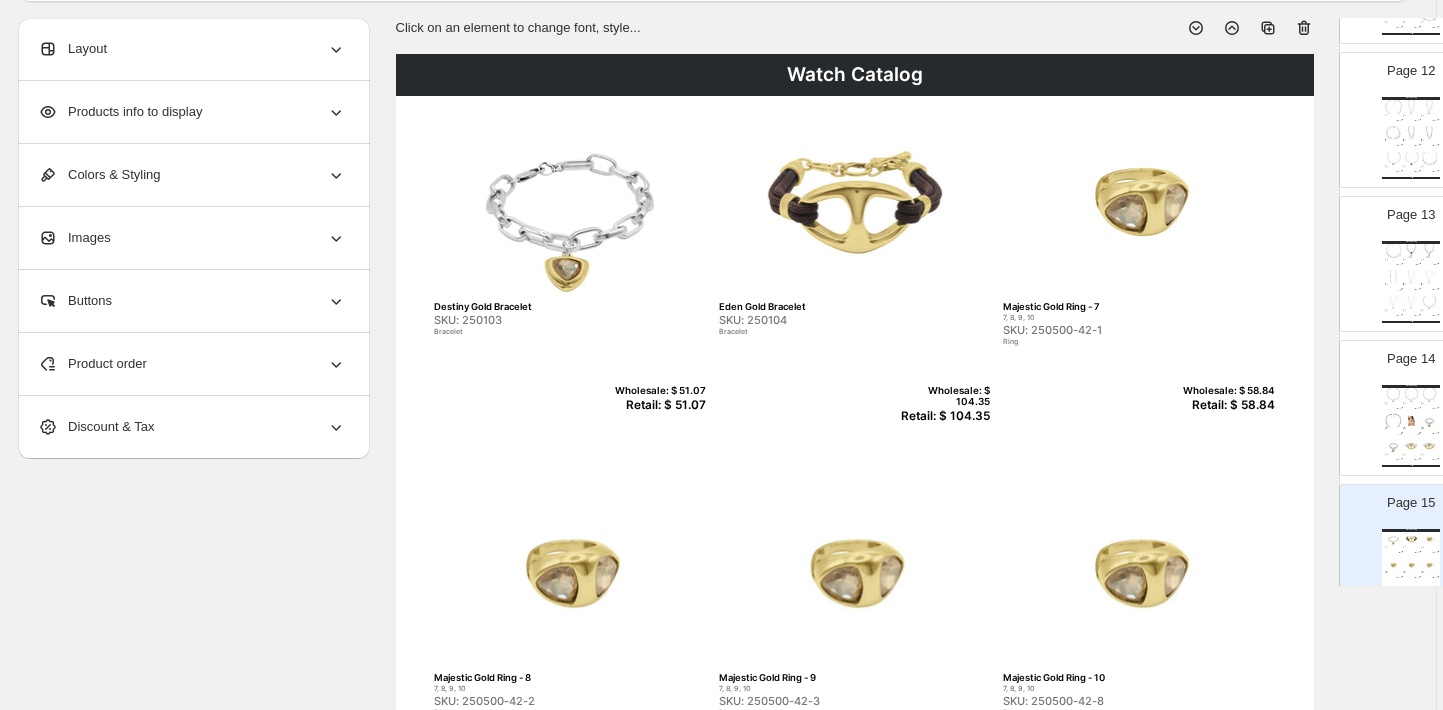 click on "SKU:  250103" at bounding box center [527, 320] 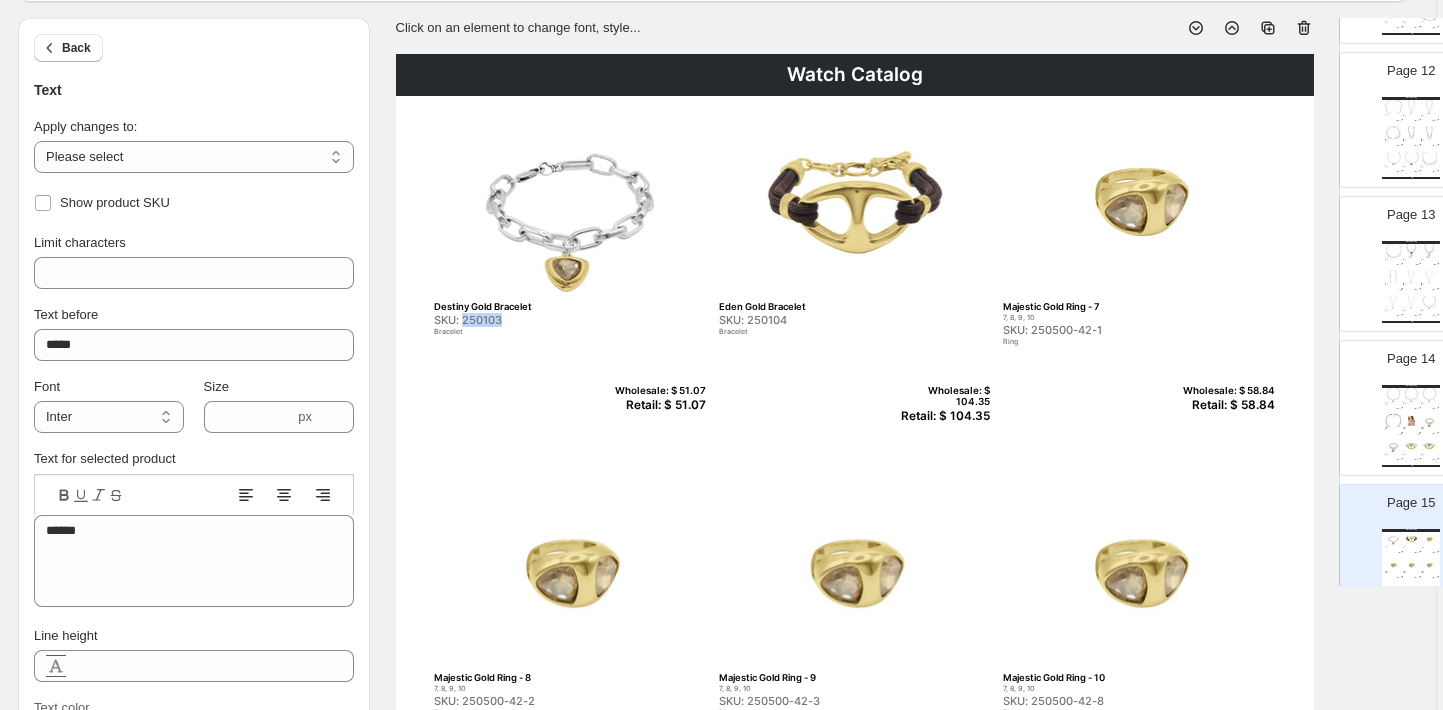 click on "SKU:  250103" at bounding box center [527, 320] 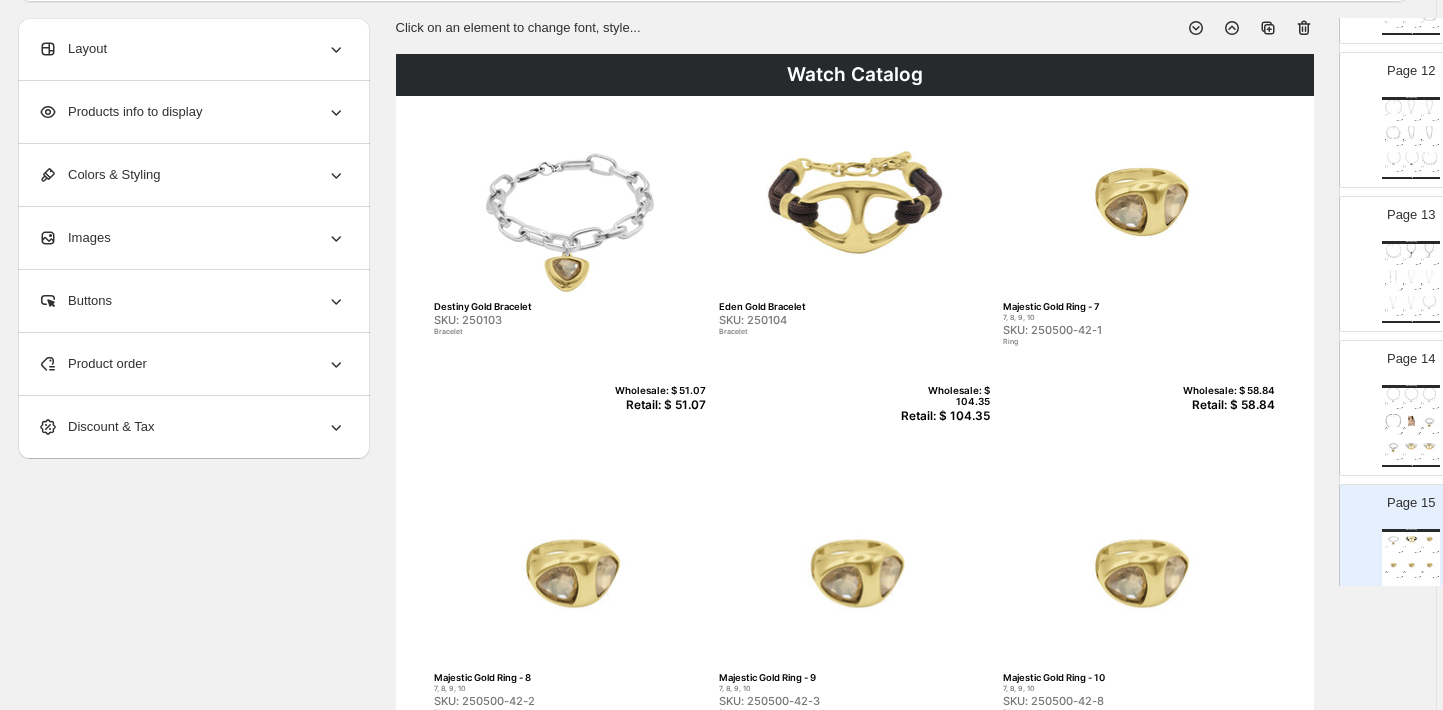 click on "Retail: $ 51.07" at bounding box center (657, 405) 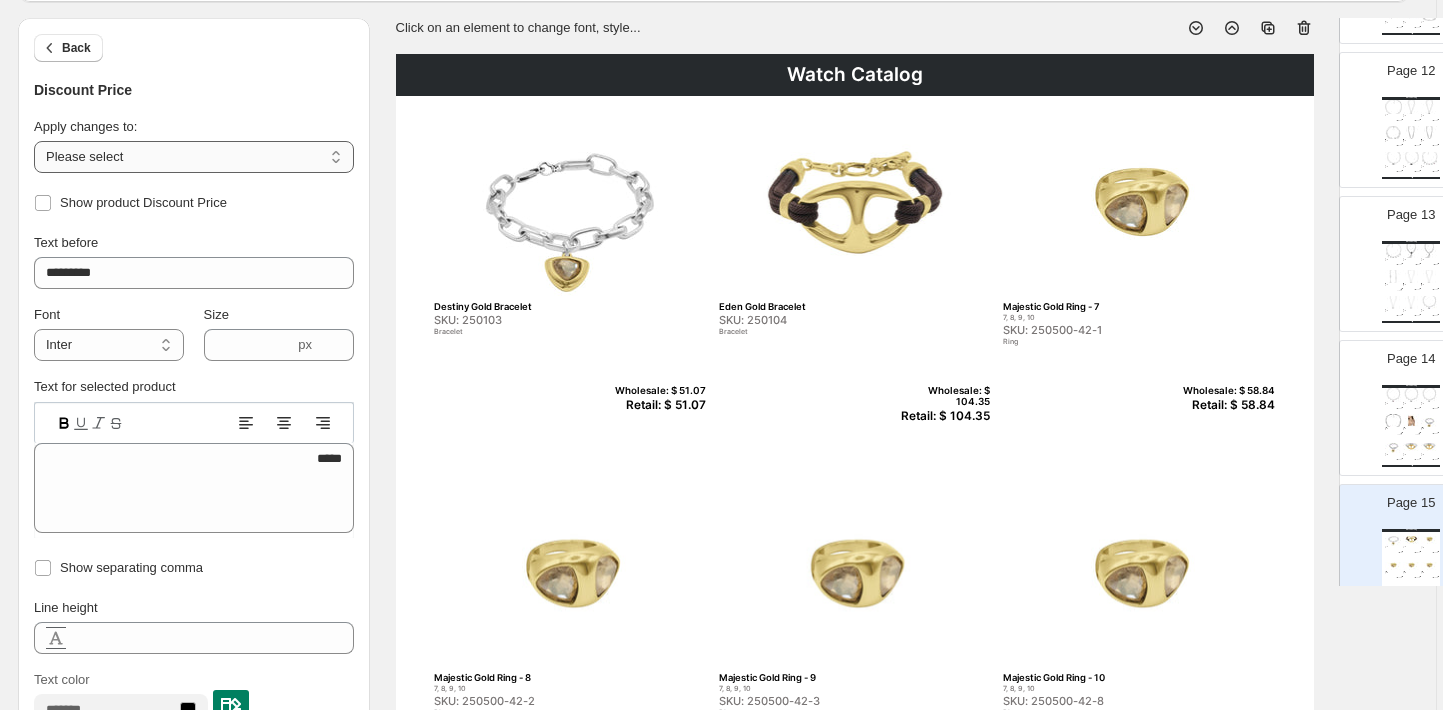 select on "**********" 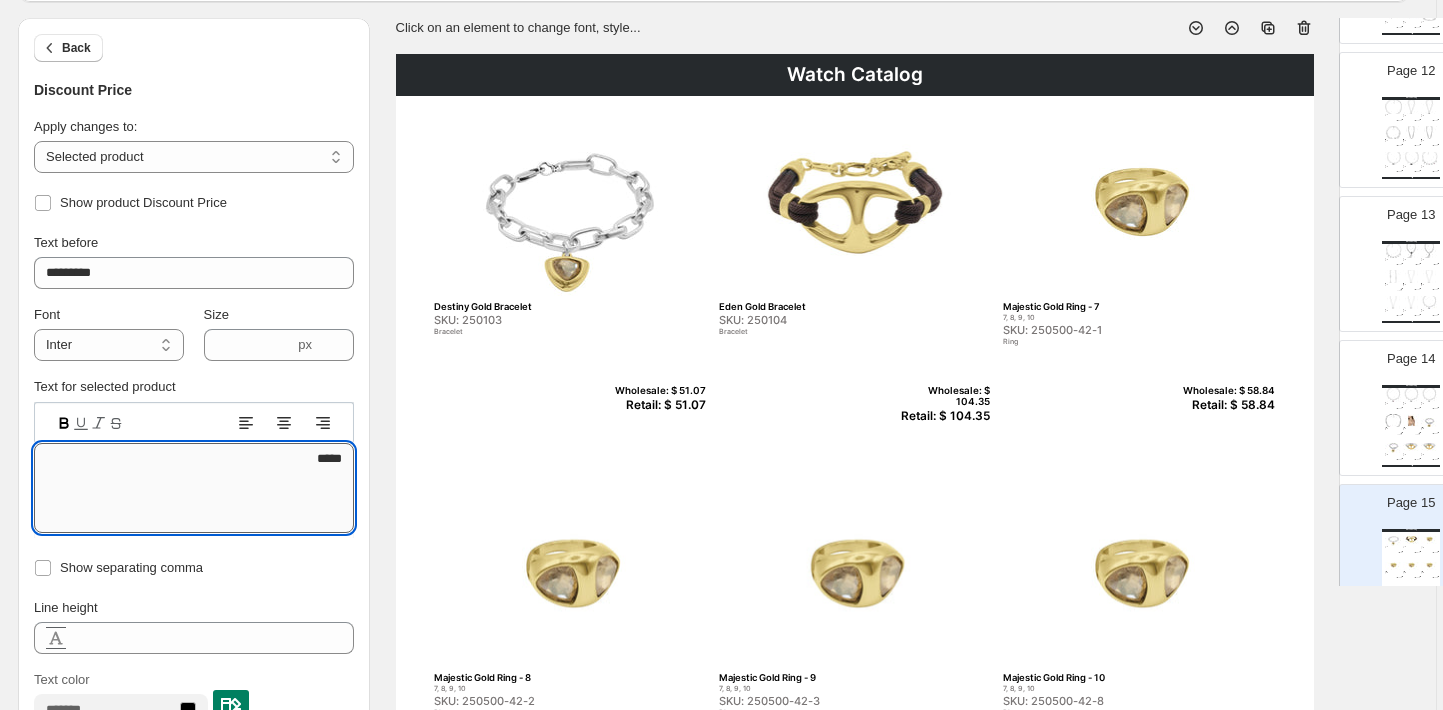 click on "*****" at bounding box center [194, 488] 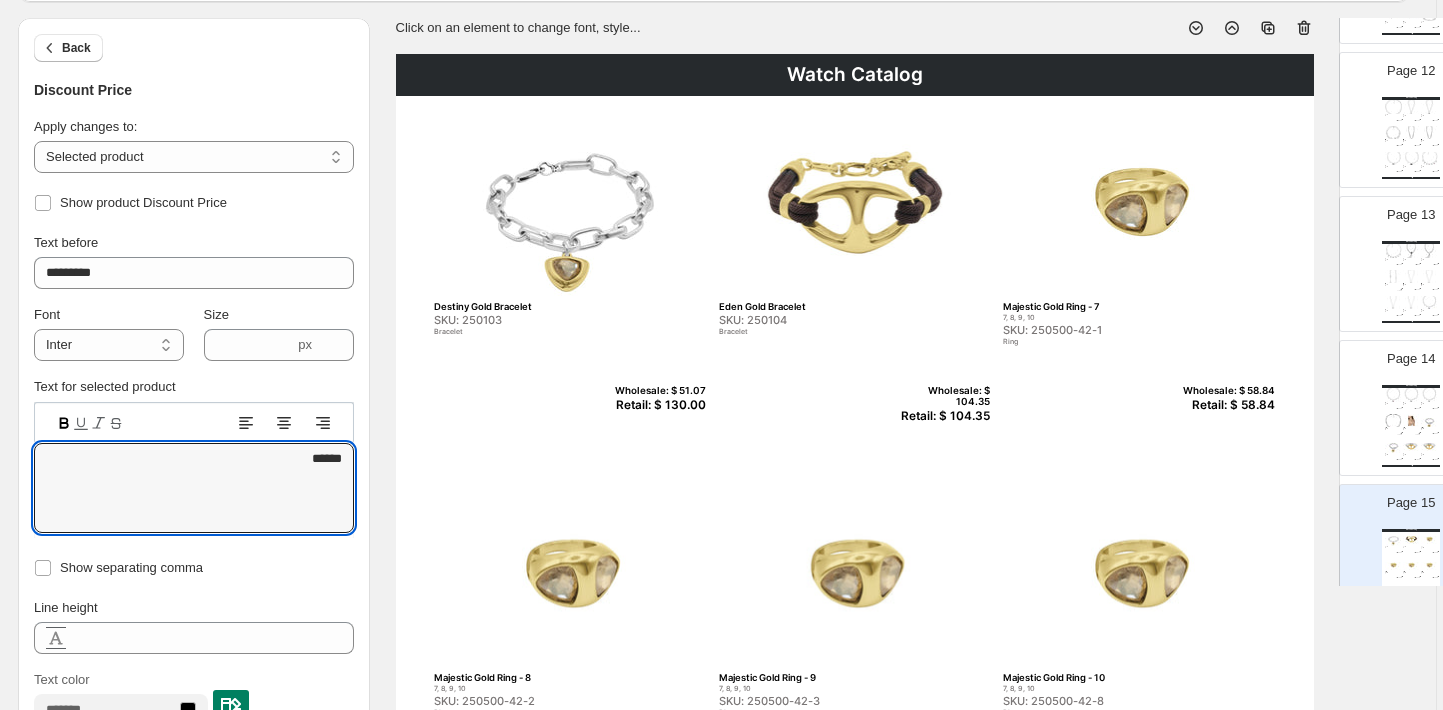 type on "******" 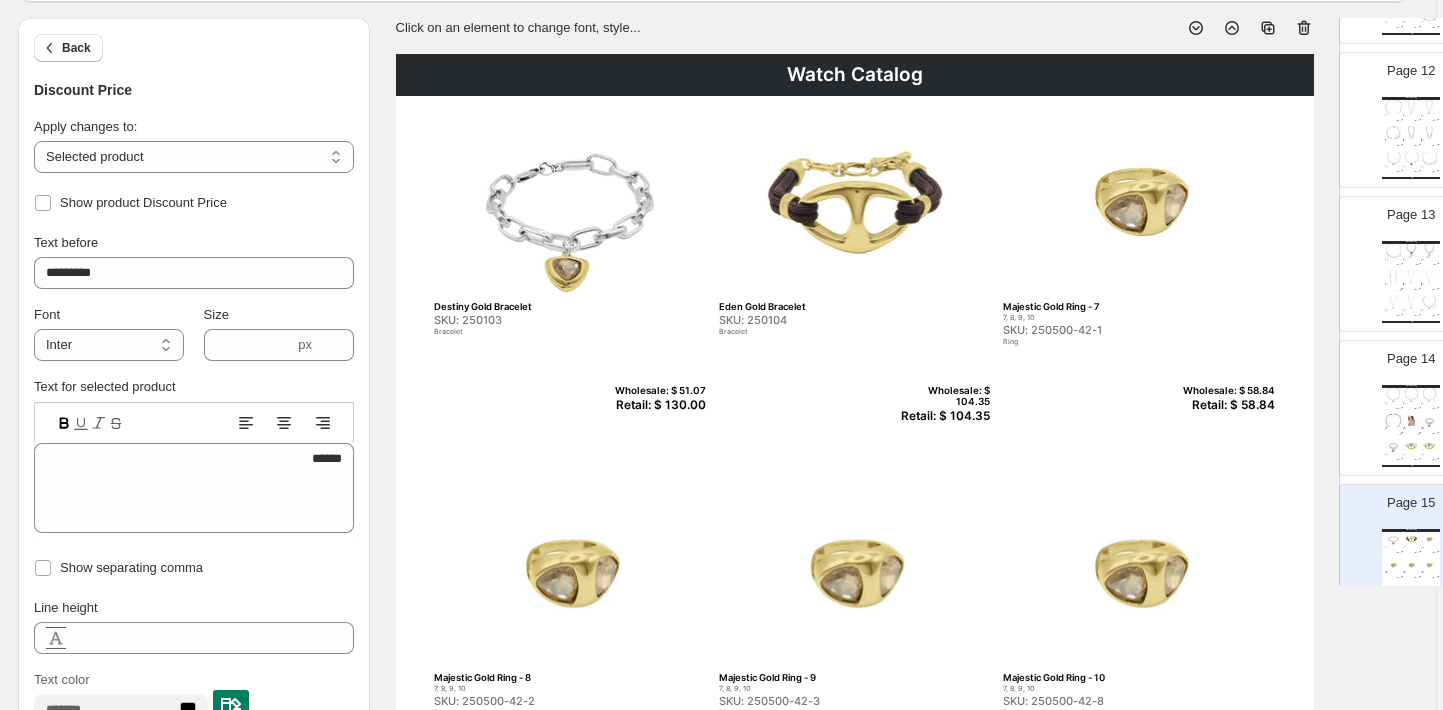 click on "SKU:  250104" at bounding box center [812, 320] 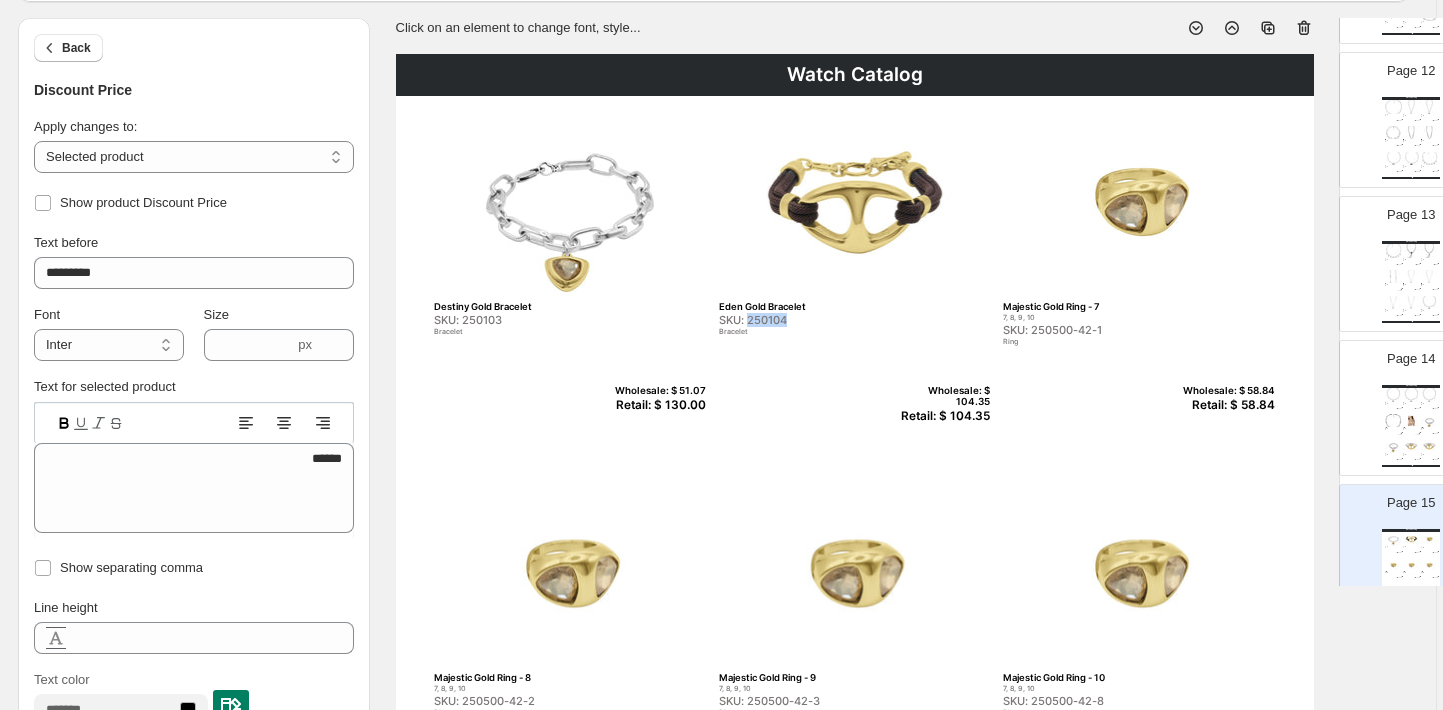click on "SKU:  250104" at bounding box center [812, 320] 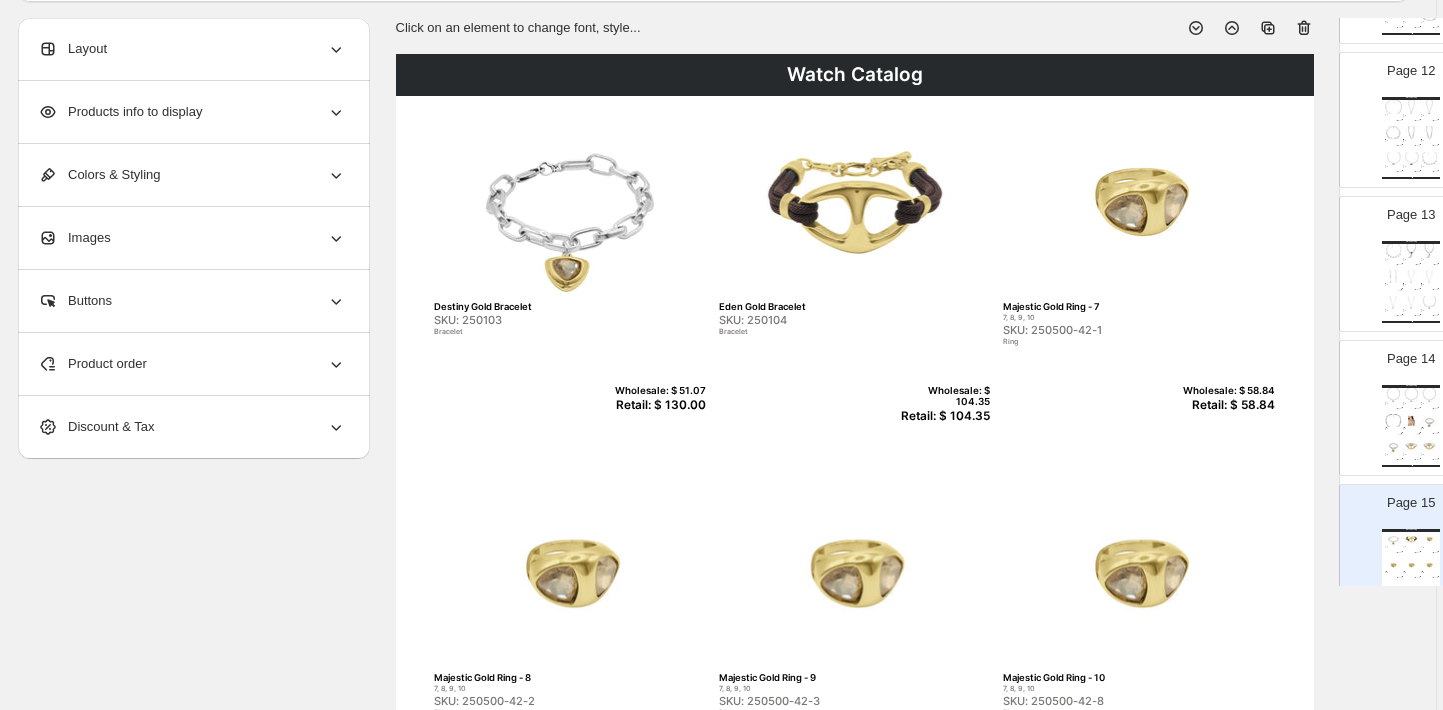 click on "Retail: $ 104.35" at bounding box center [941, 416] 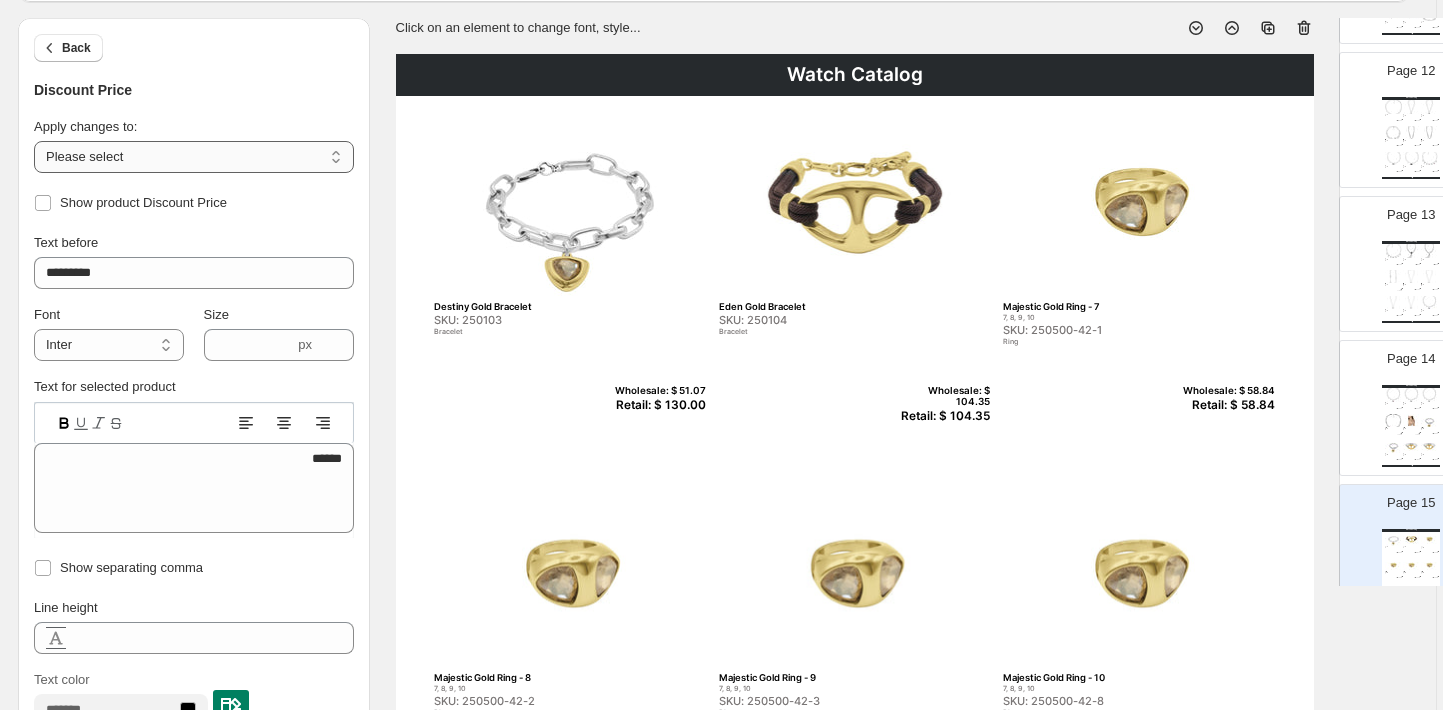 select on "**********" 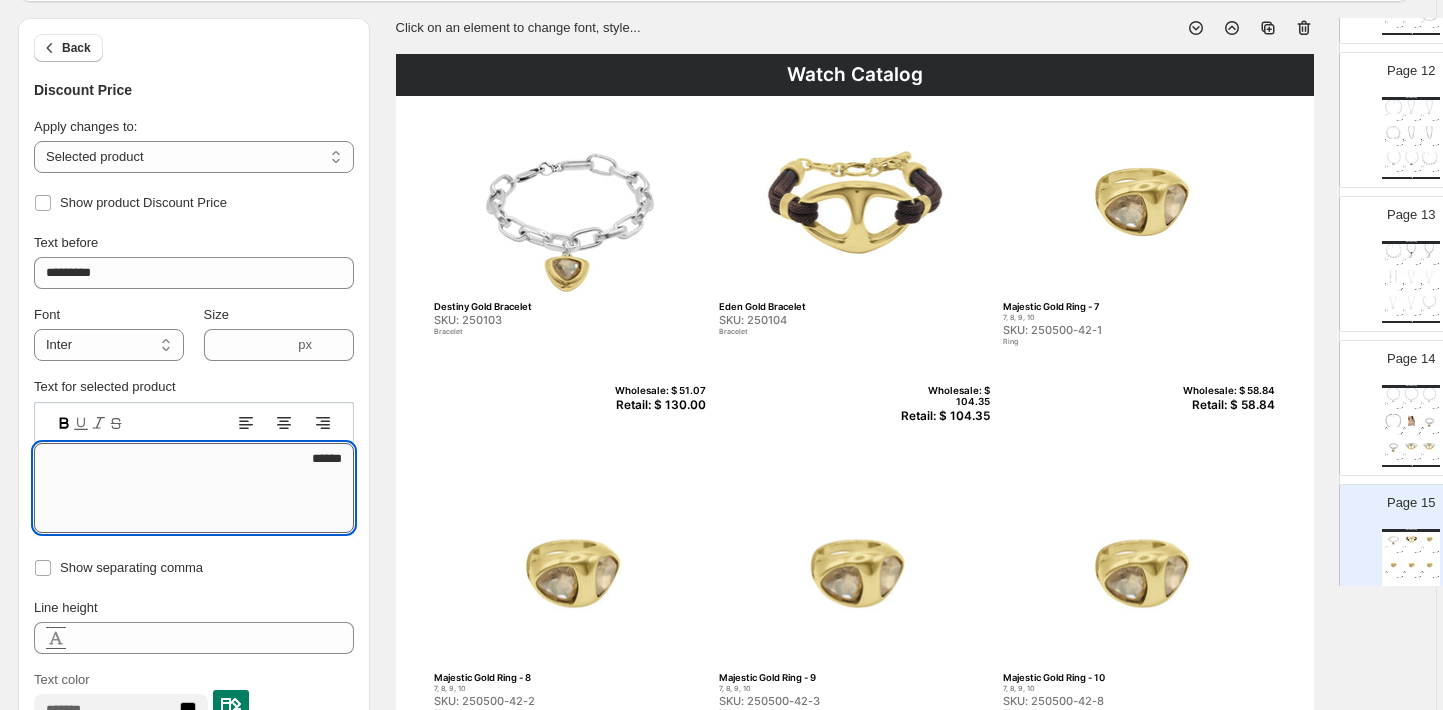 click on "******" at bounding box center (194, 488) 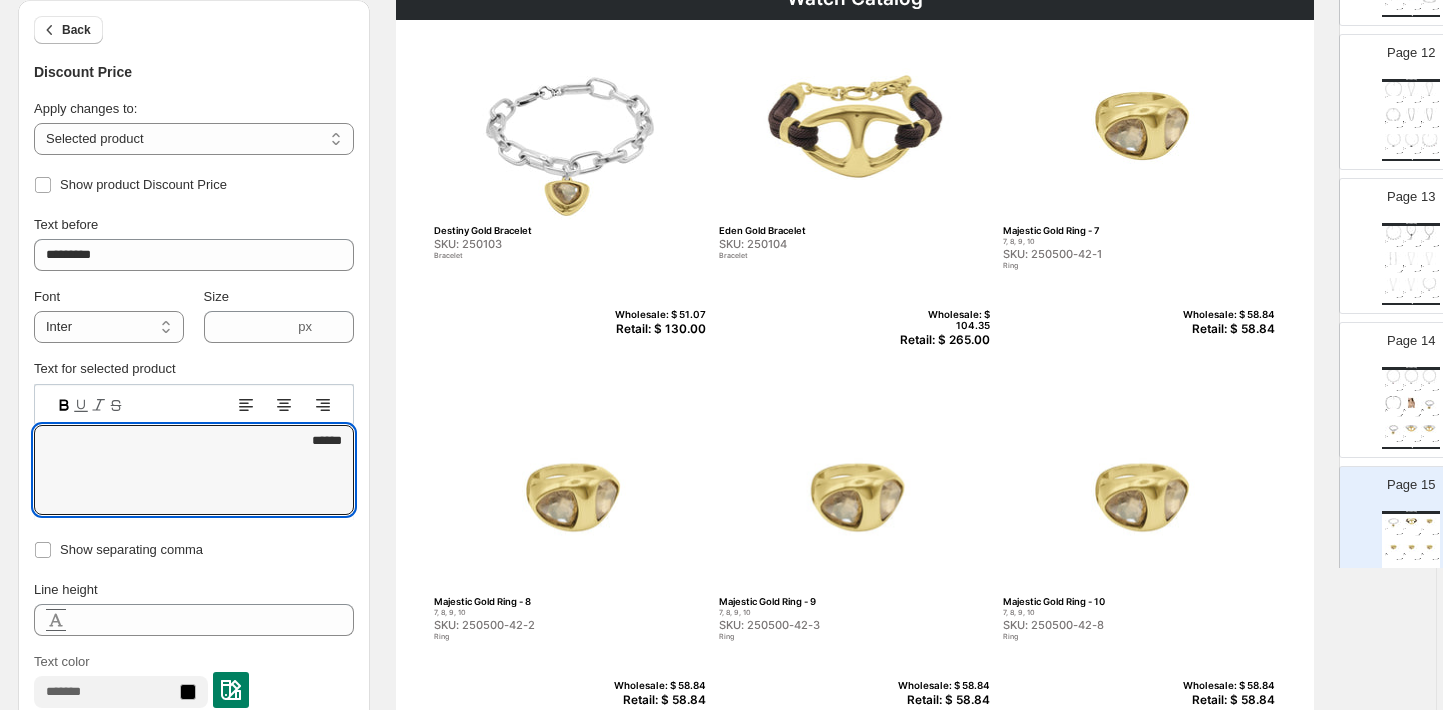 scroll, scrollTop: 208, scrollLeft: 6, axis: both 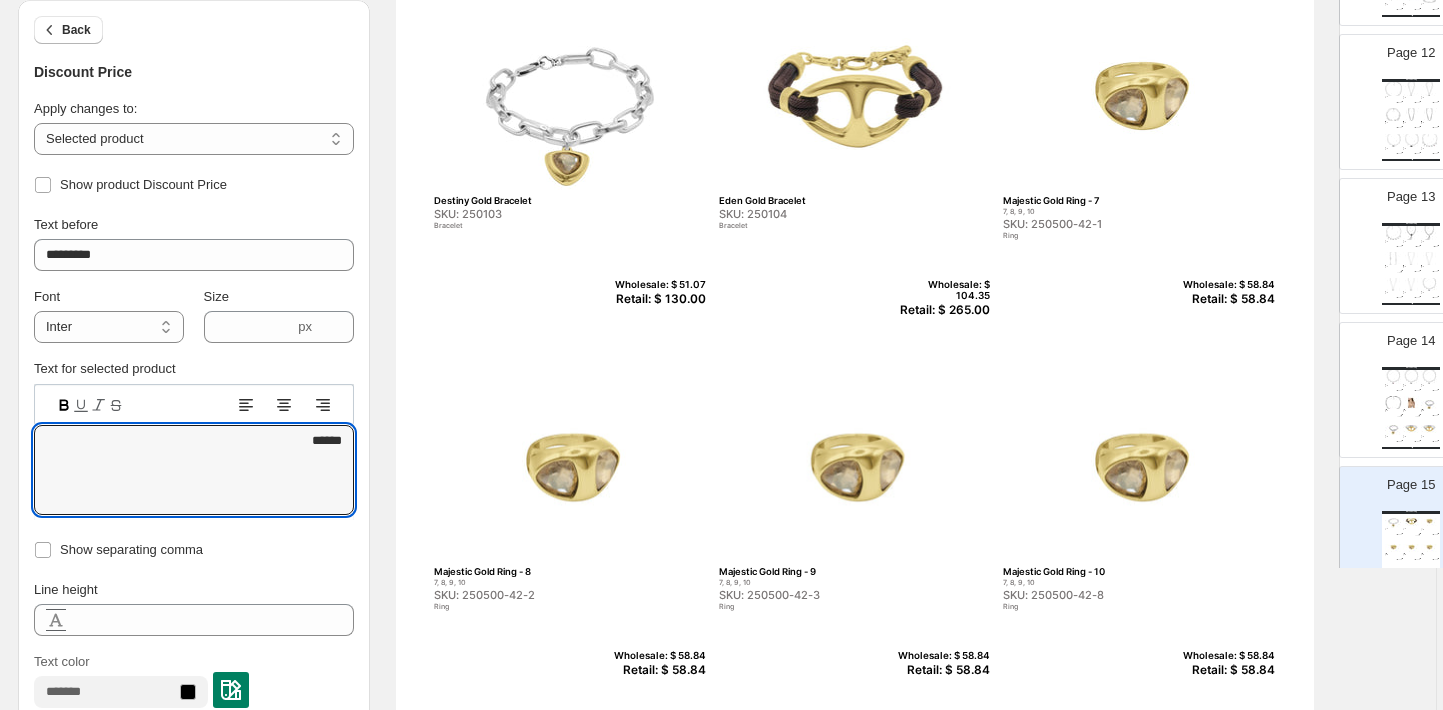 type on "******" 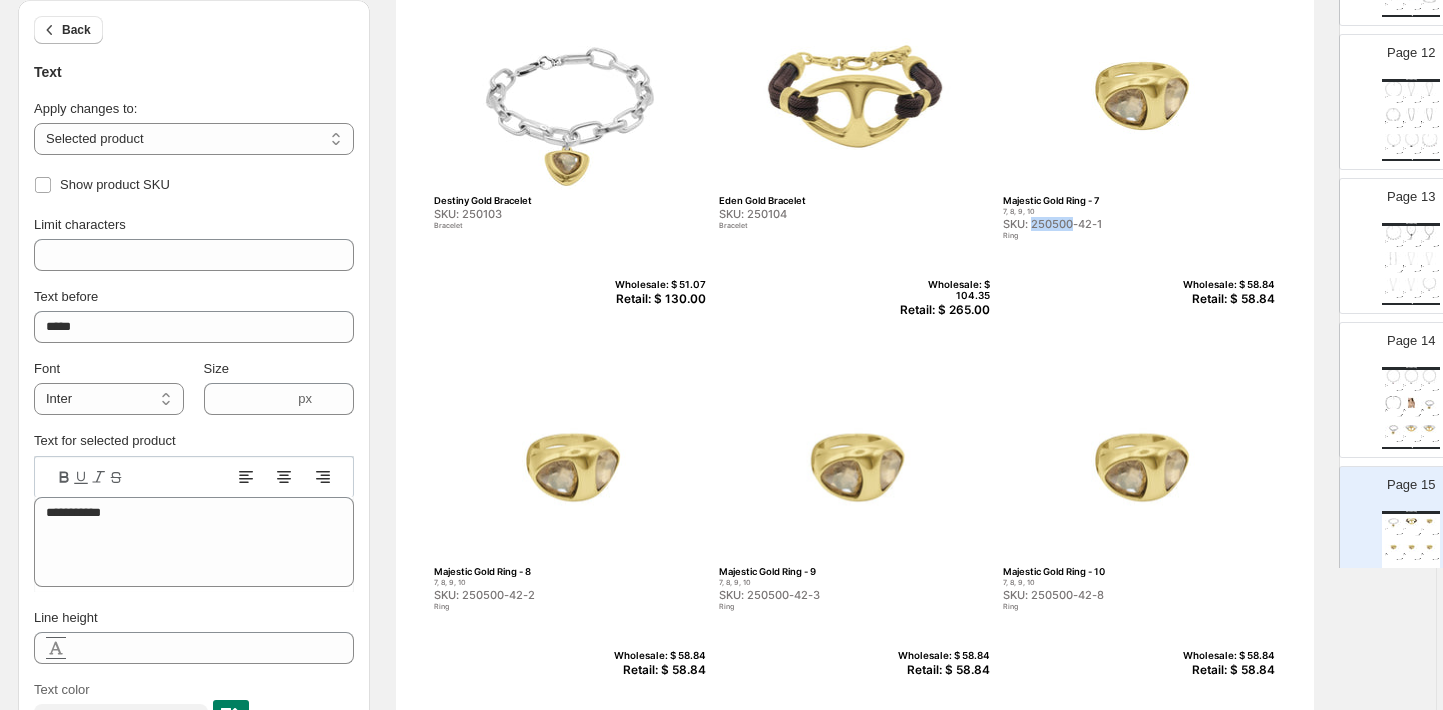 click on "SKU:  250500-42-1" at bounding box center [1096, 224] 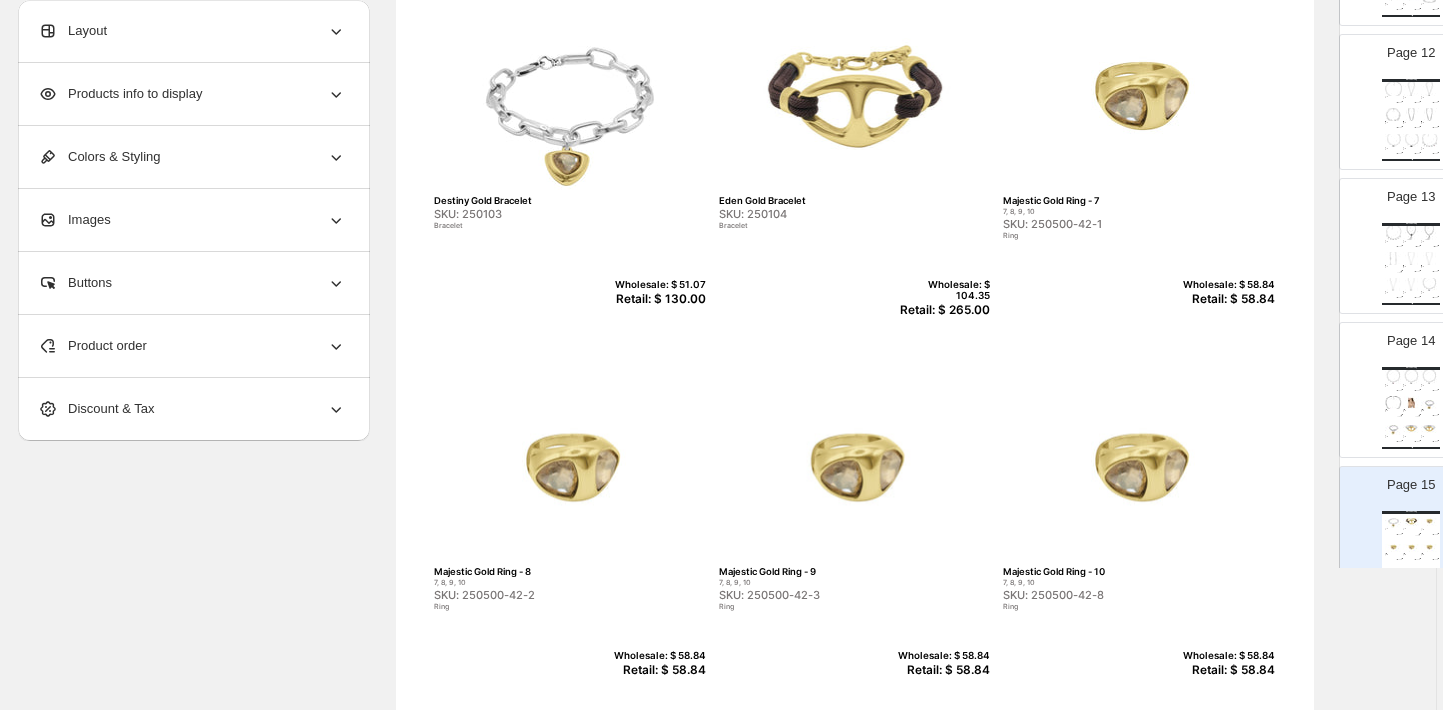 click on "Retail: $ 58.84" at bounding box center [1226, 299] 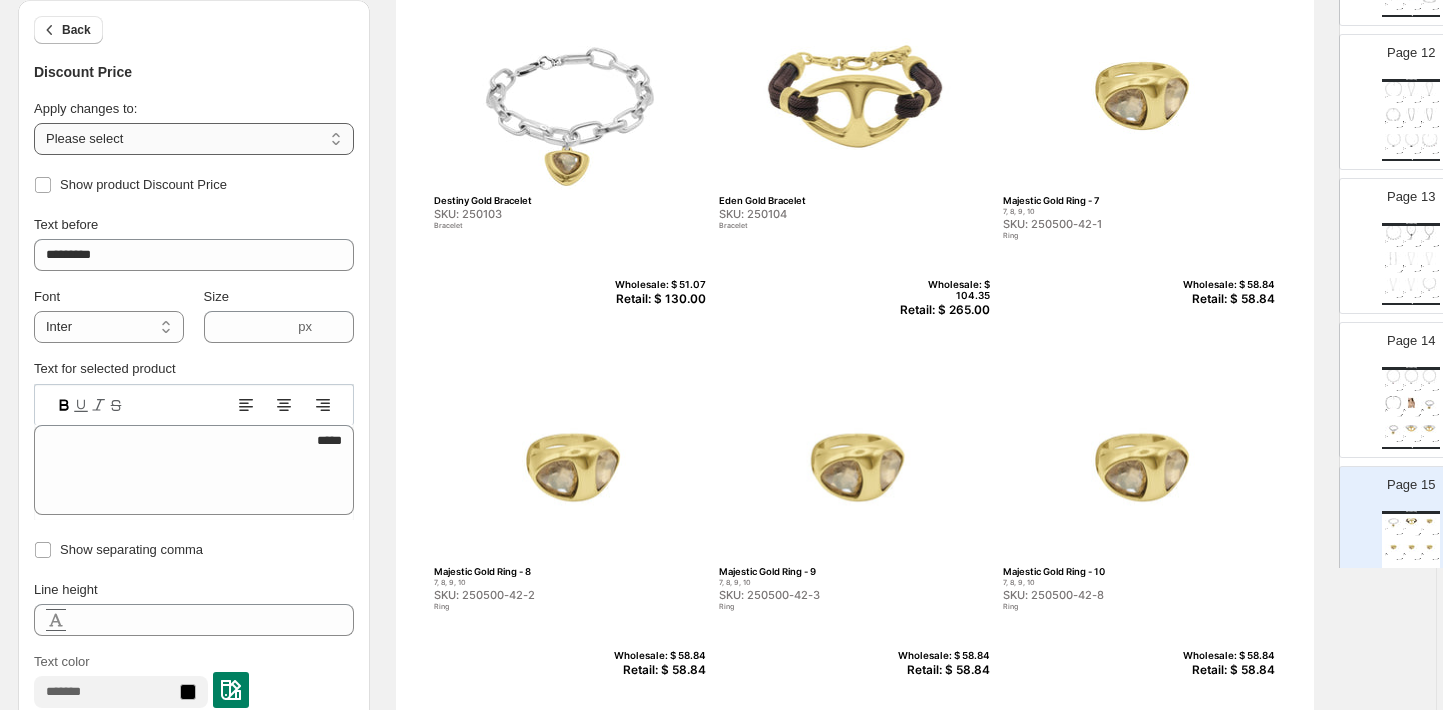 select on "**********" 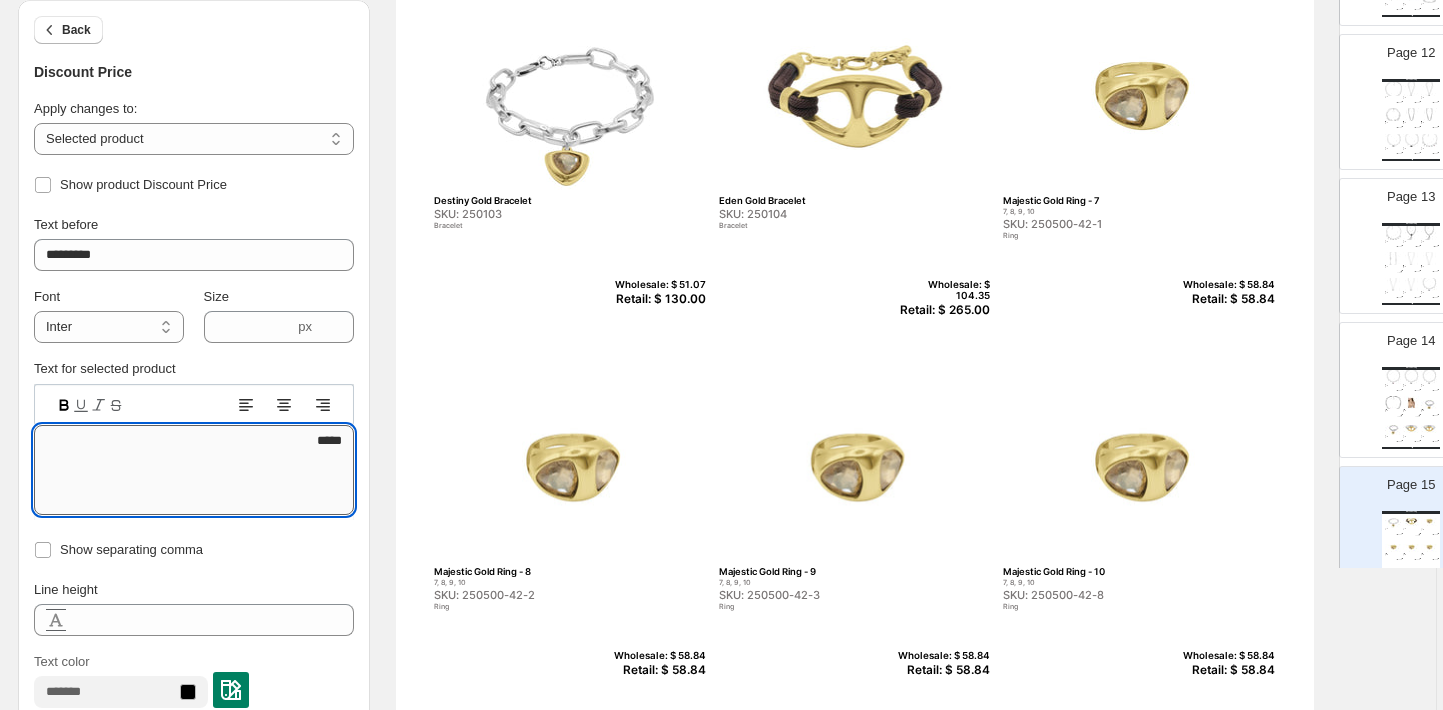 click on "*****" at bounding box center [194, 470] 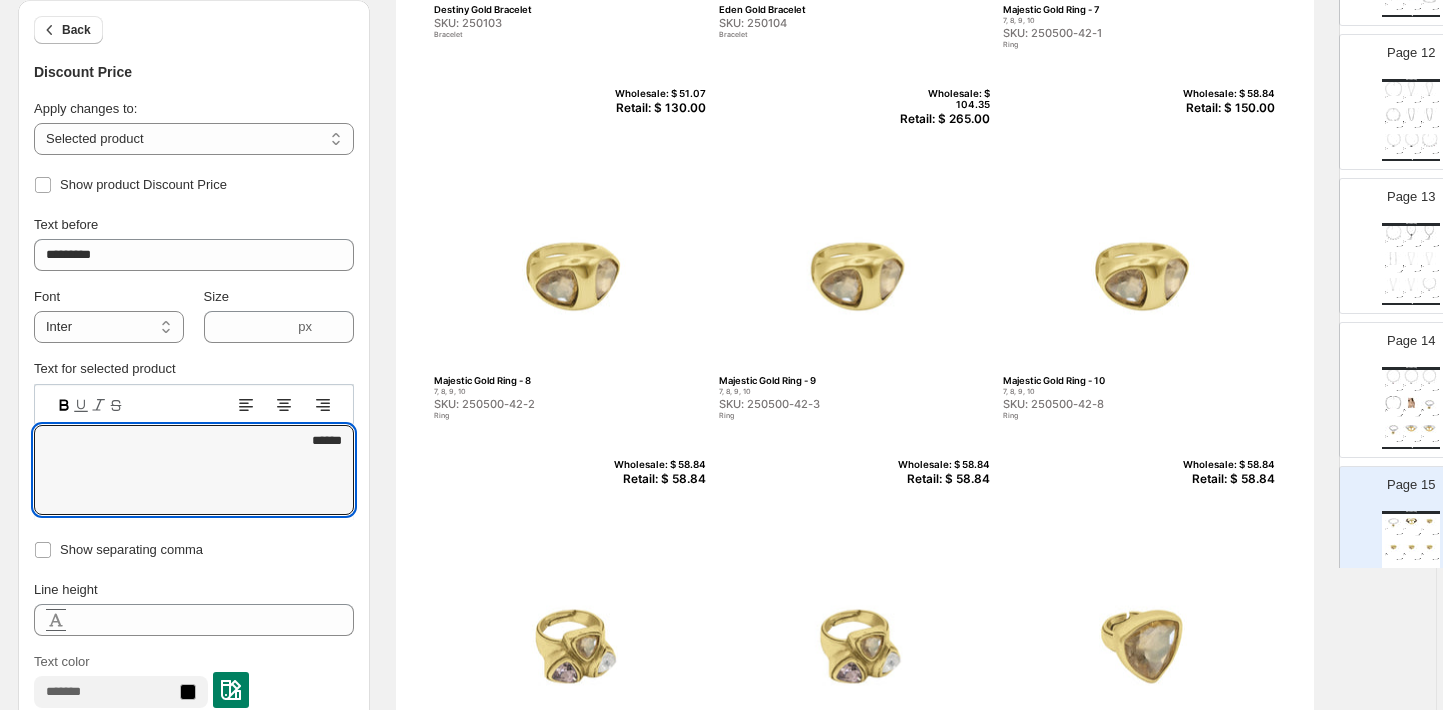 scroll, scrollTop: 406, scrollLeft: 6, axis: both 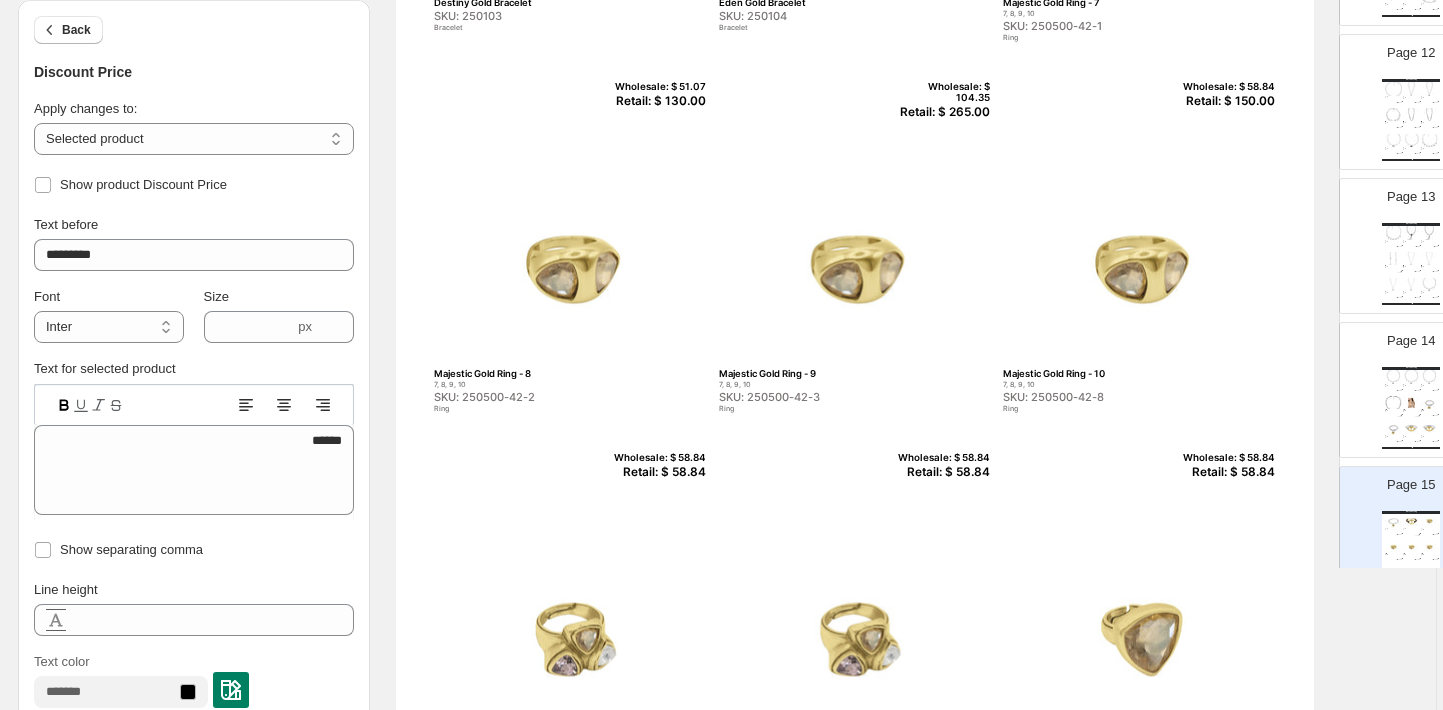click on "Retail: $ 58.84" at bounding box center (657, 472) 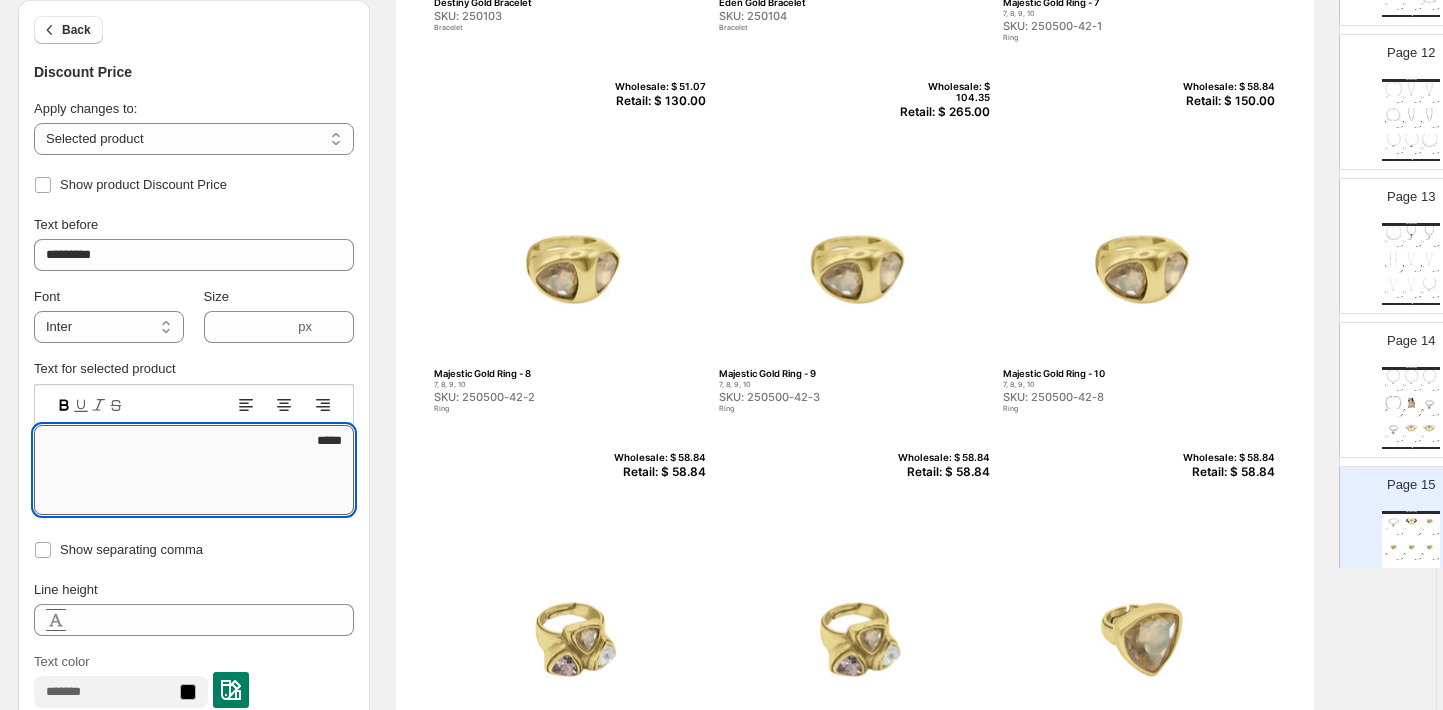 click on "*****" at bounding box center (194, 470) 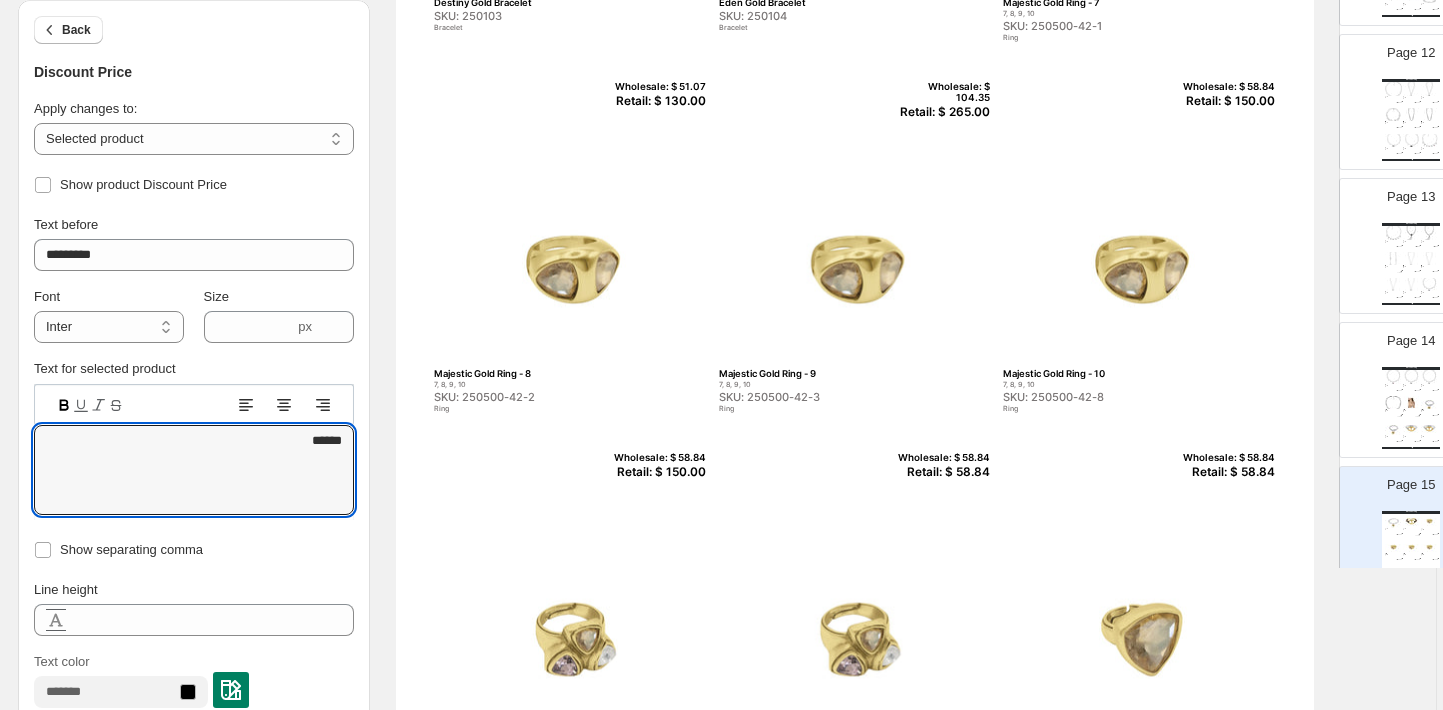 click on "Retail: $ 58.84" at bounding box center (941, 472) 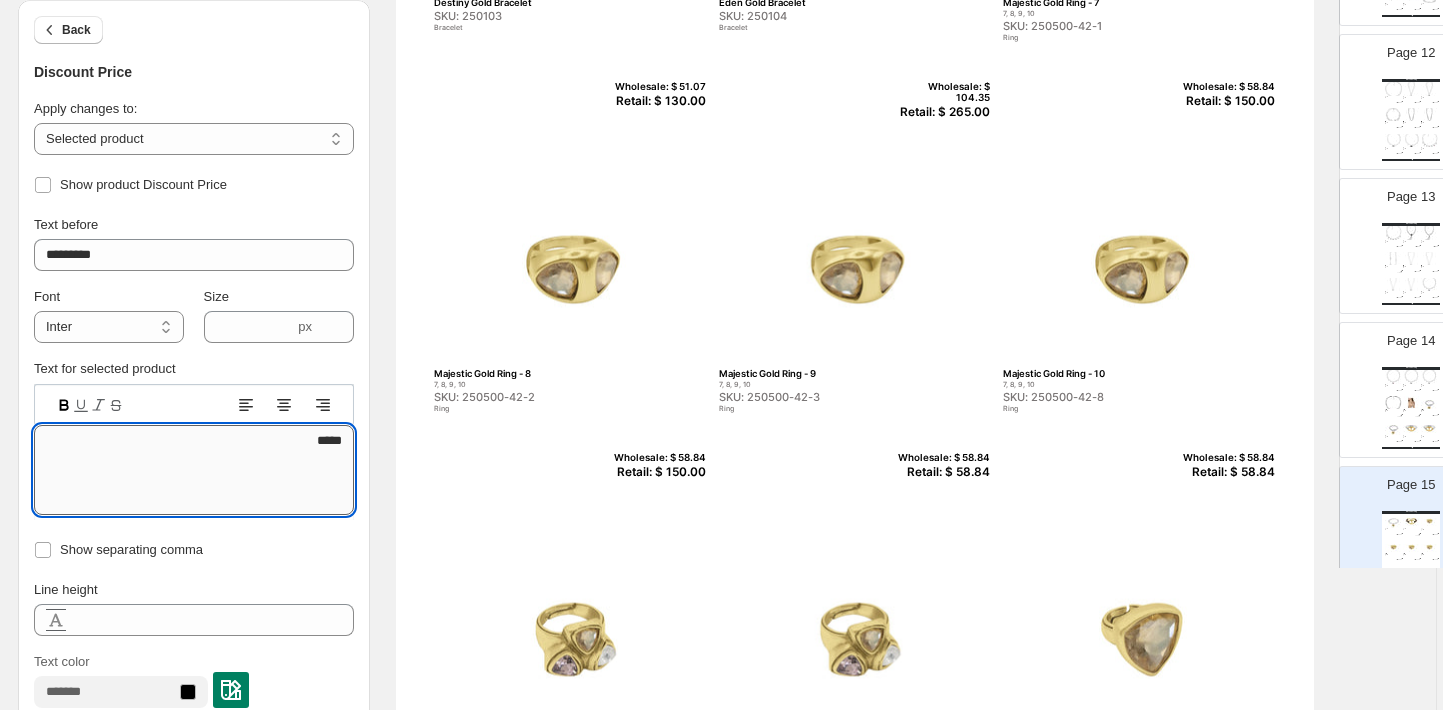 click on "*****" at bounding box center [194, 470] 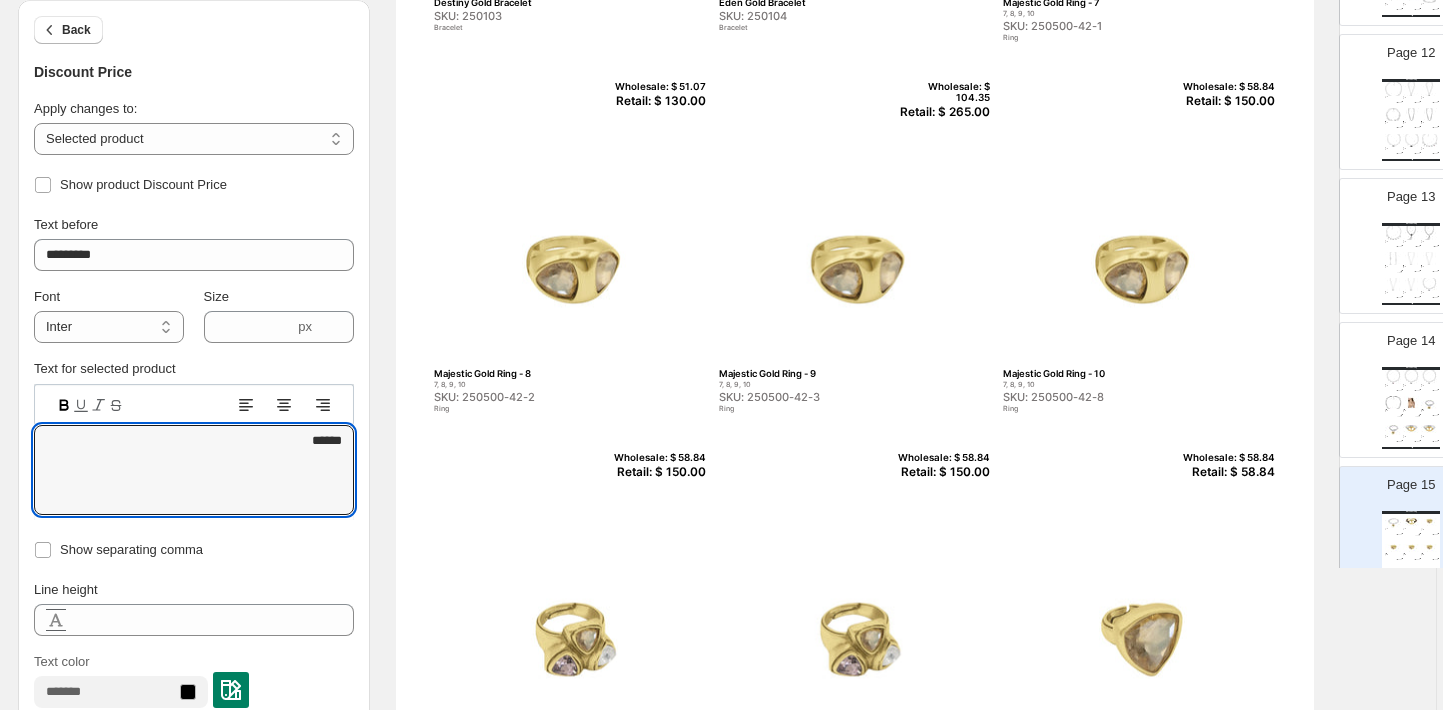 click on "Retail: $ 58.84" at bounding box center [1226, 472] 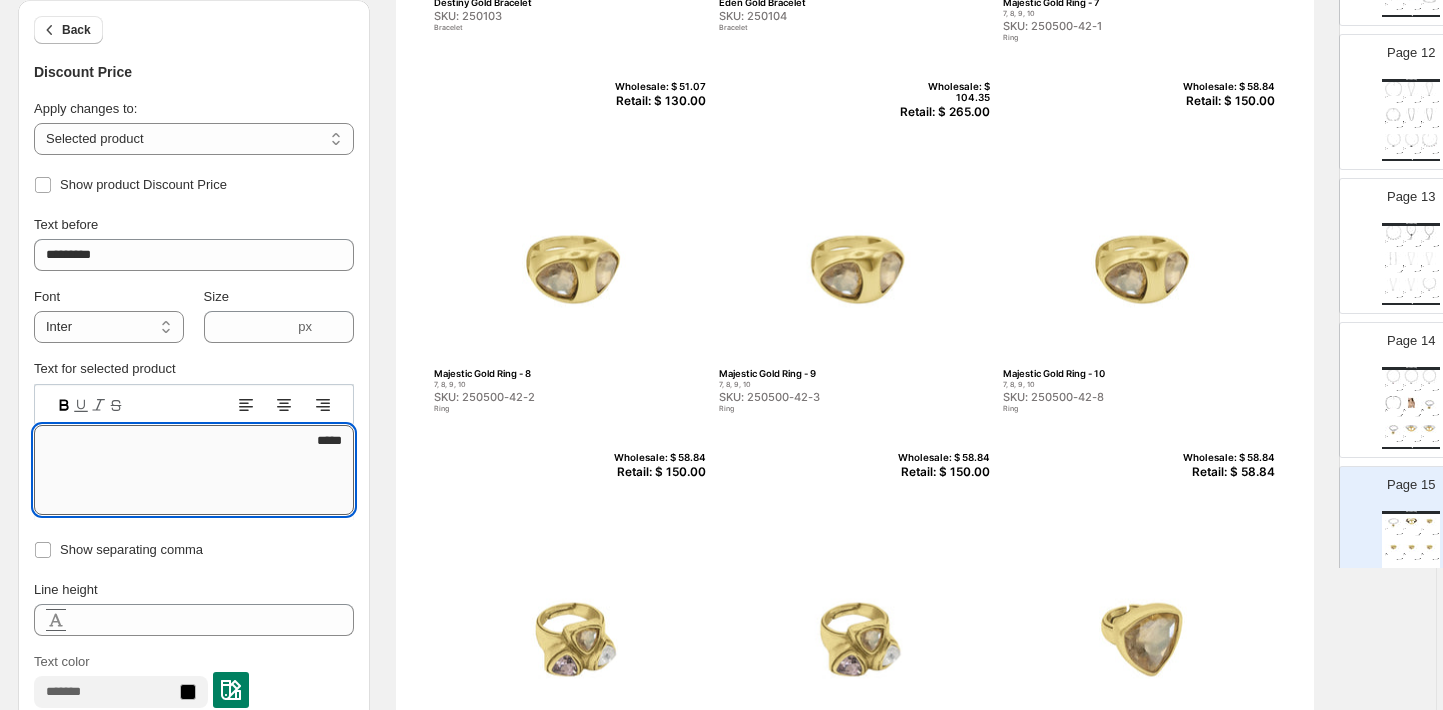 click on "*****" at bounding box center (194, 470) 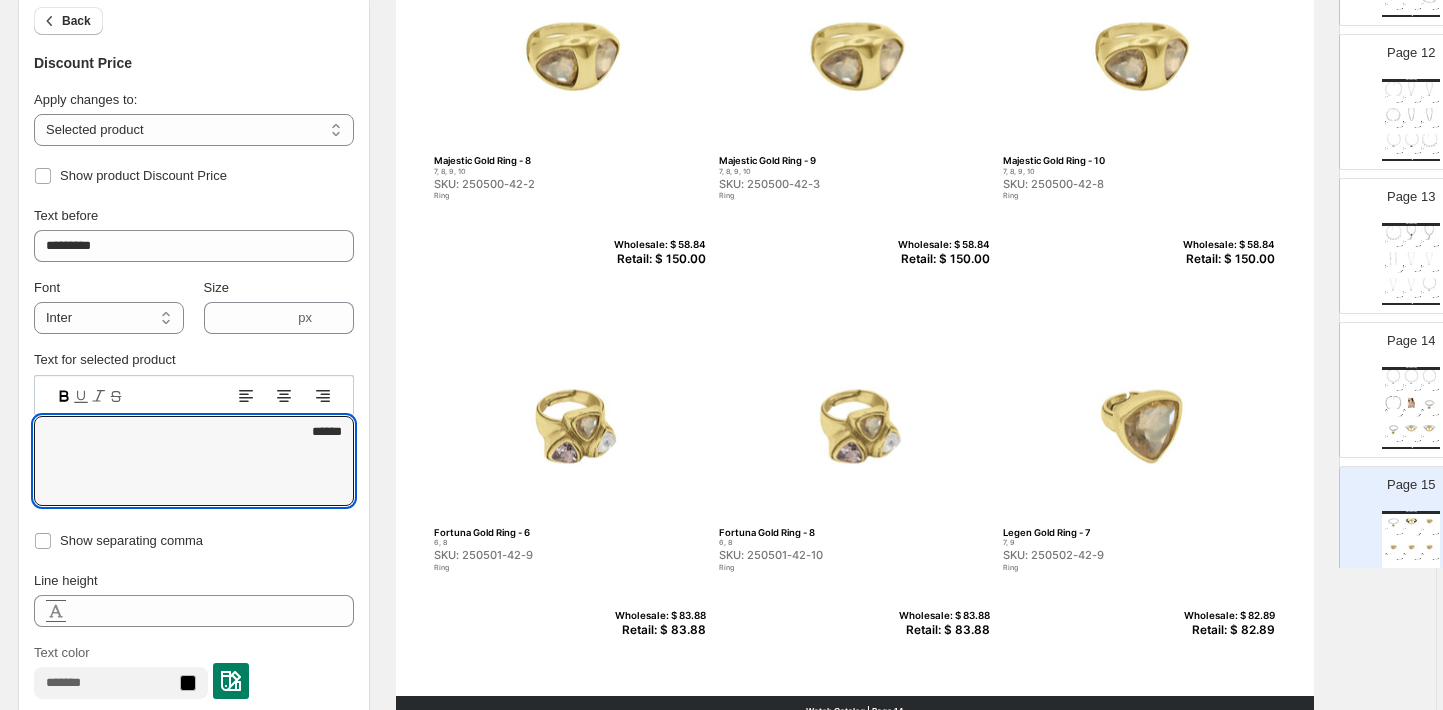 scroll, scrollTop: 642, scrollLeft: 6, axis: both 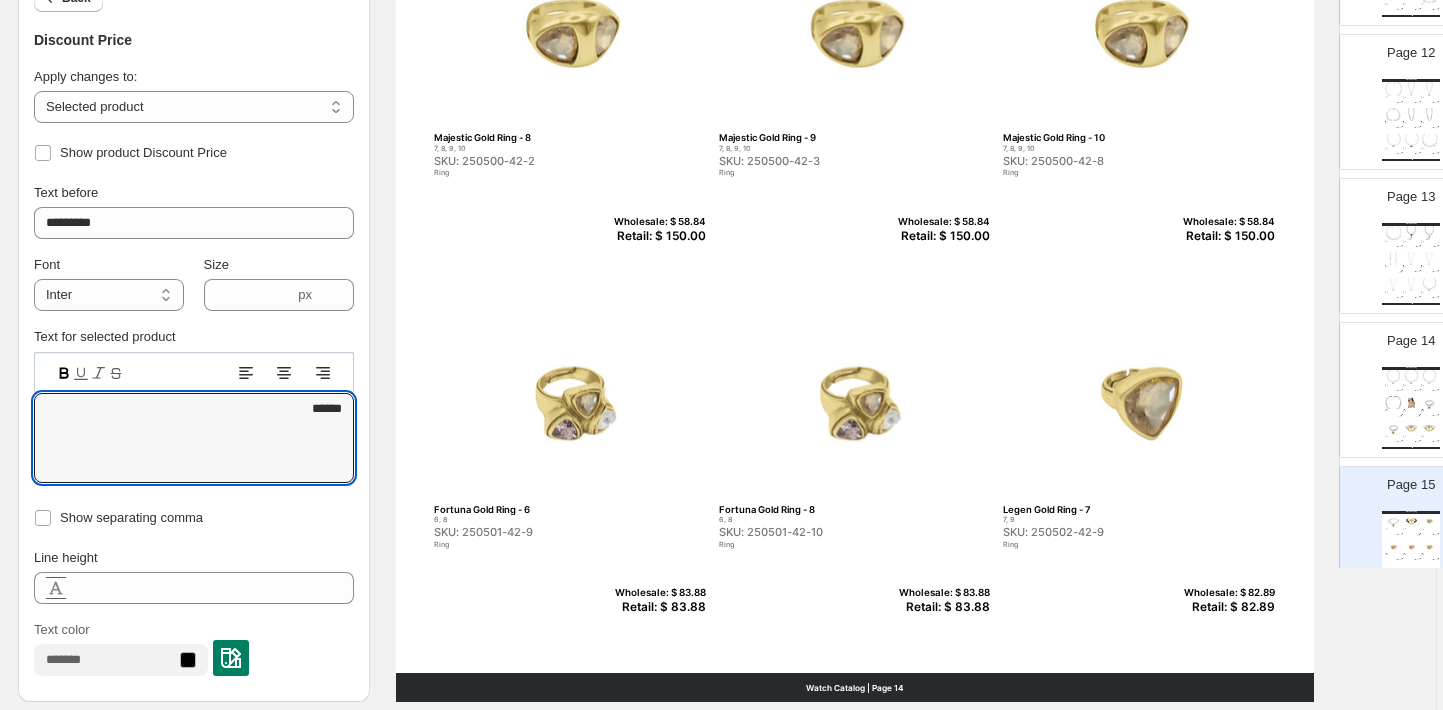 type on "******" 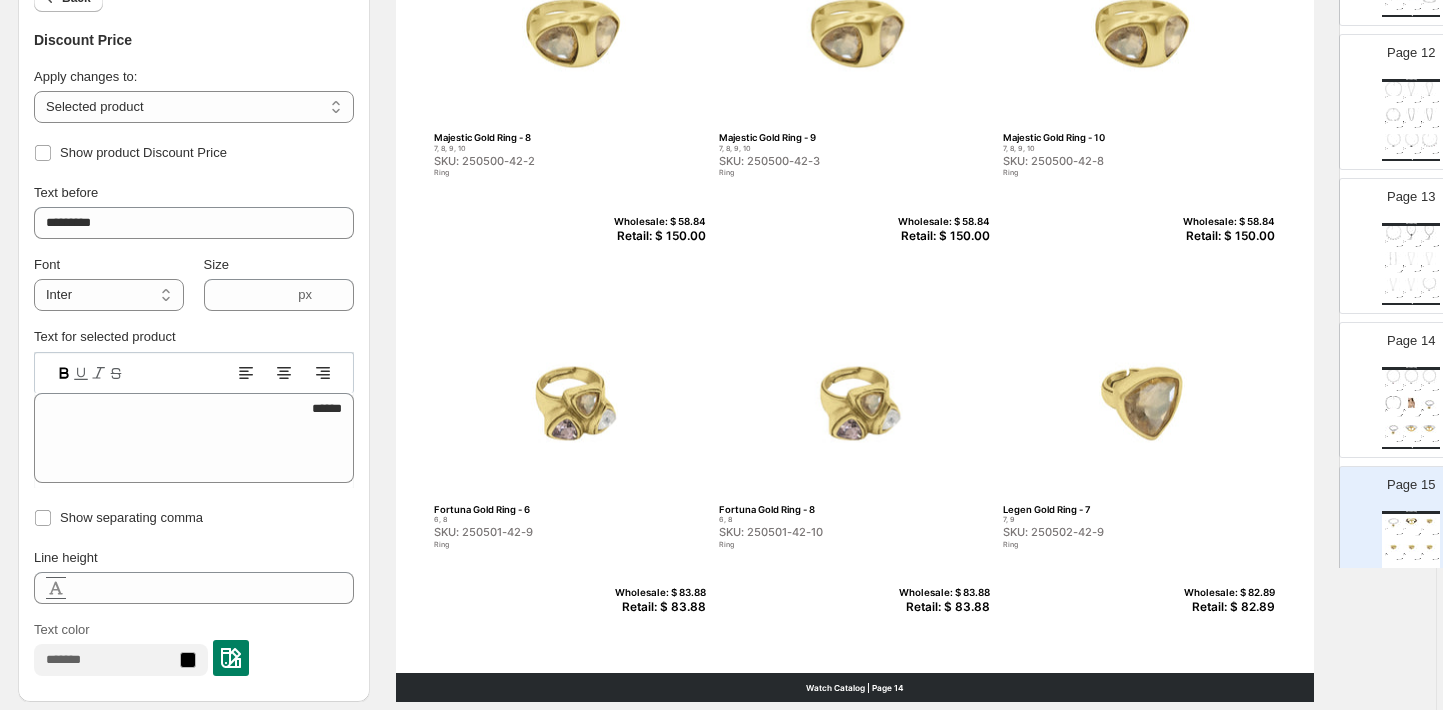 click on "SKU:  250501-42-9" at bounding box center (527, 532) 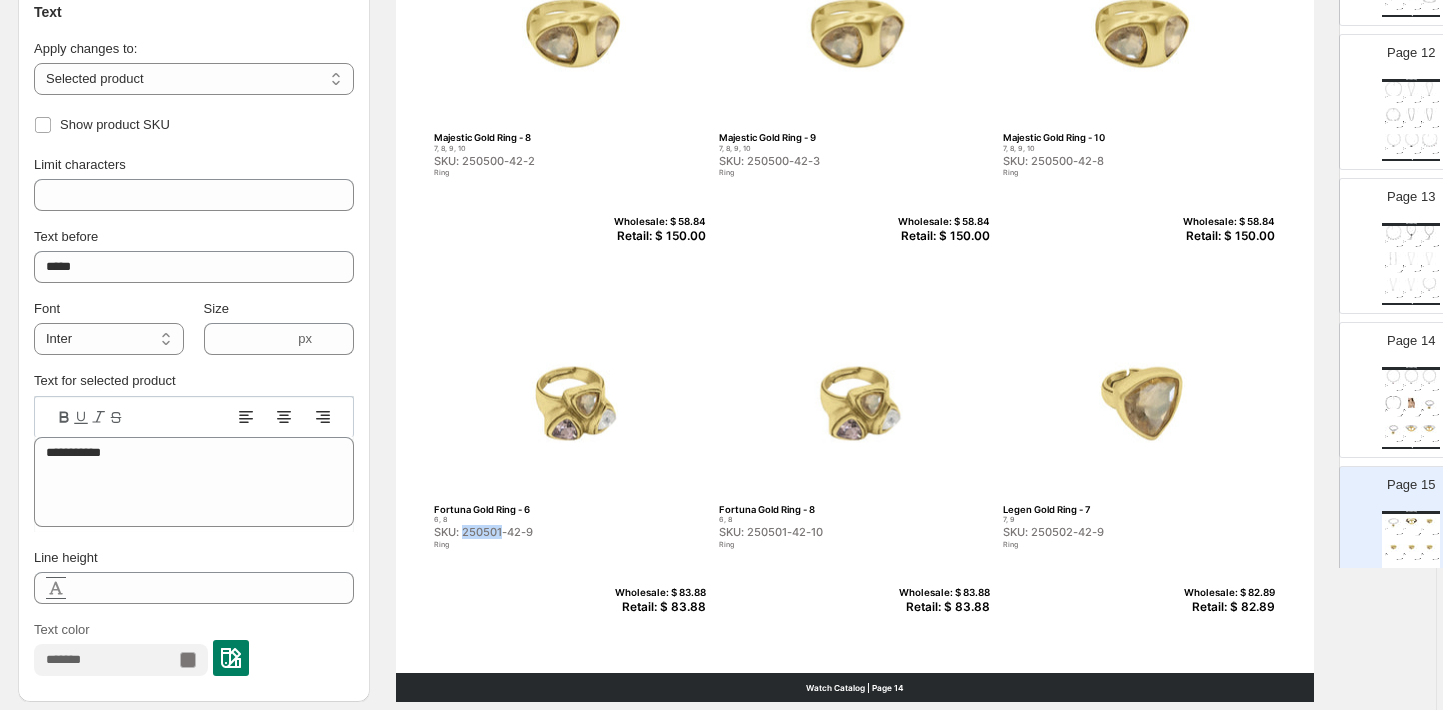 click on "SKU:  250501-42-9" at bounding box center (527, 532) 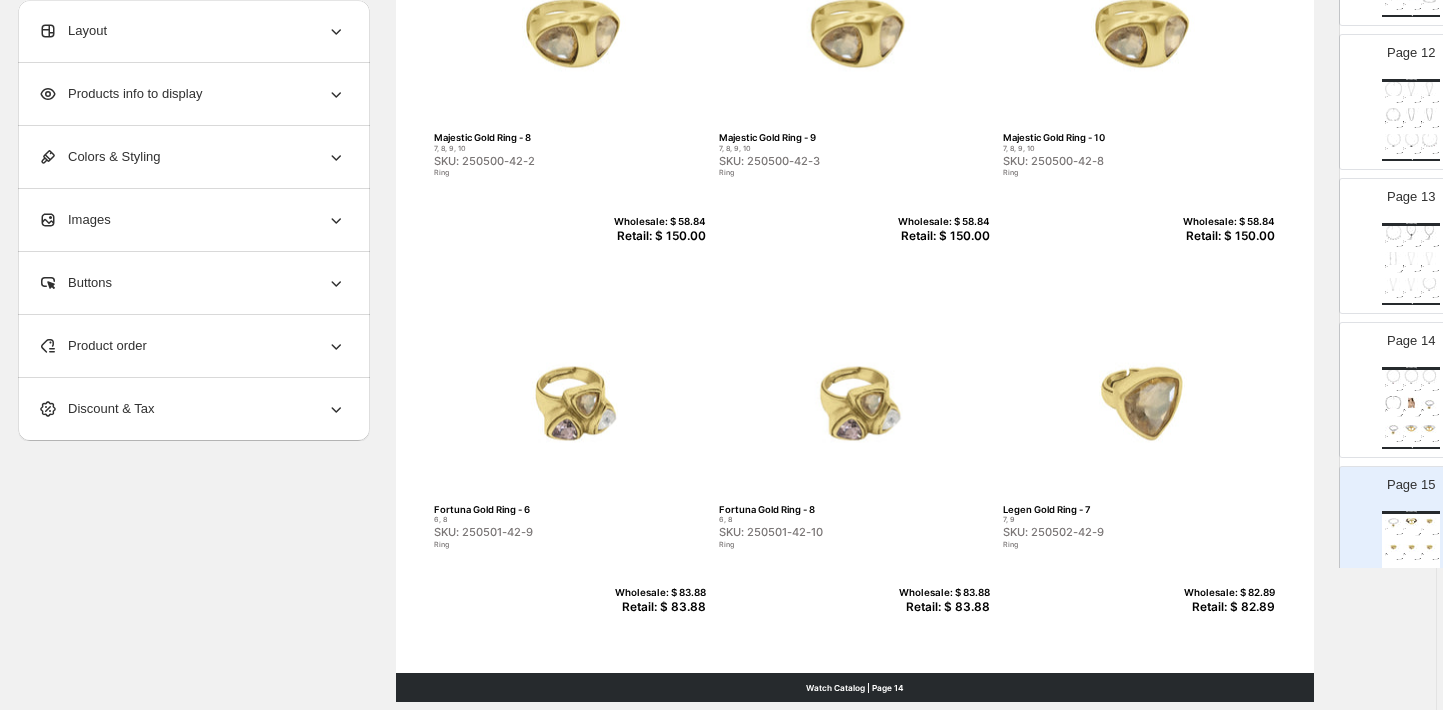 click on "Retail: $ 83.88" at bounding box center [657, 607] 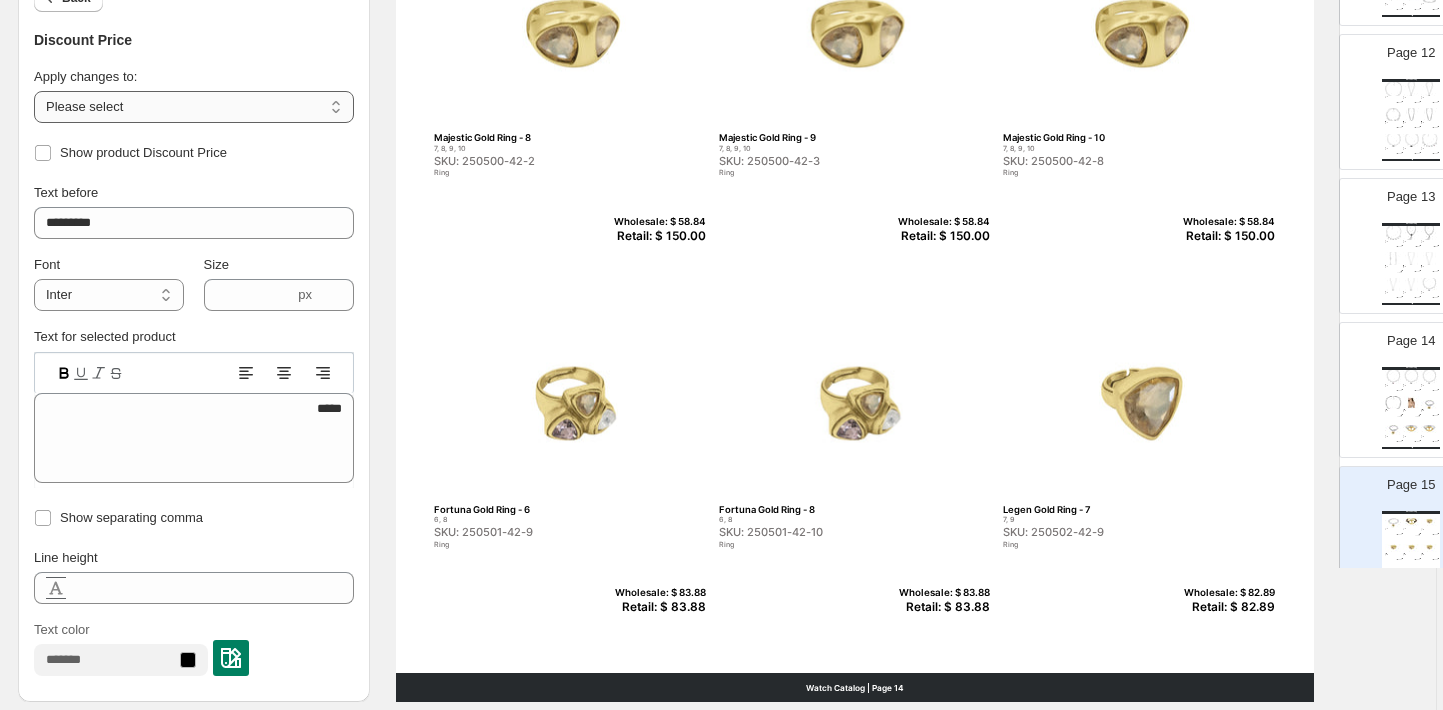 select on "**********" 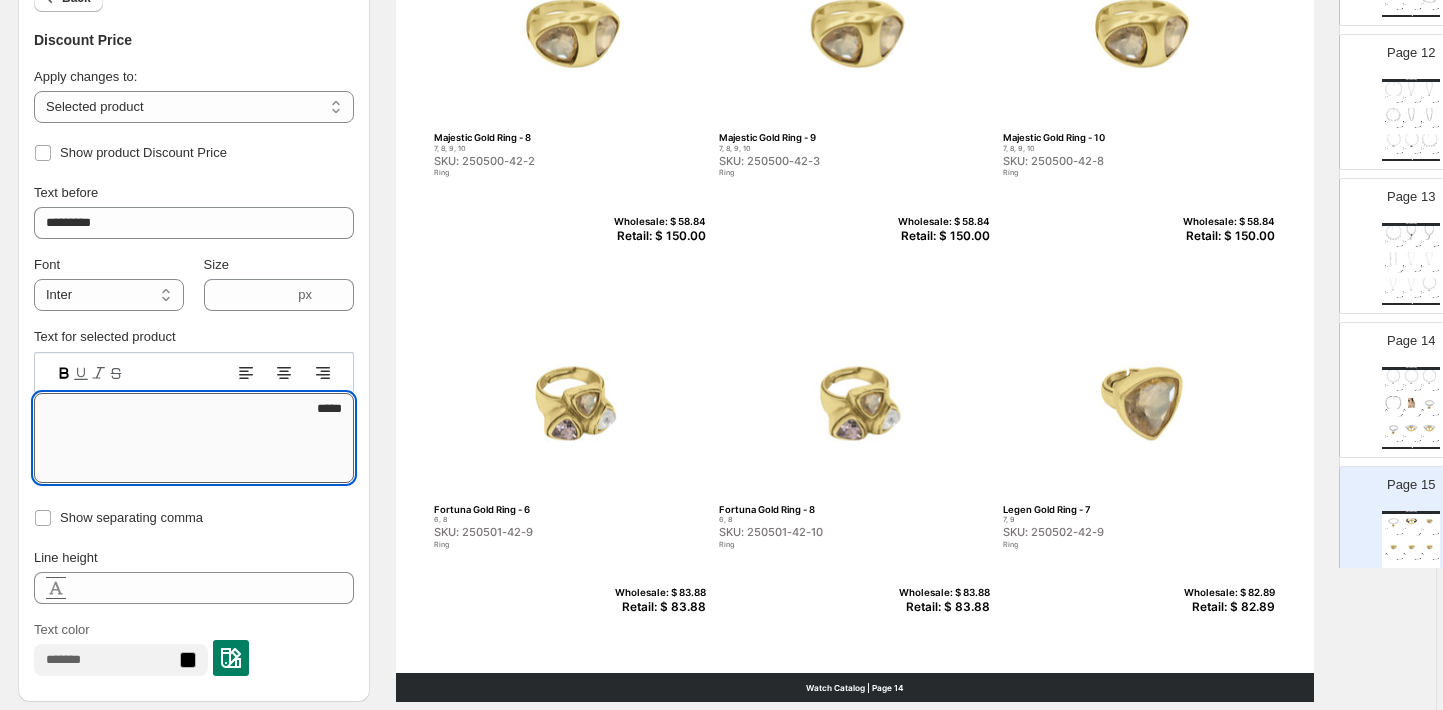 click on "*****" at bounding box center (194, 438) 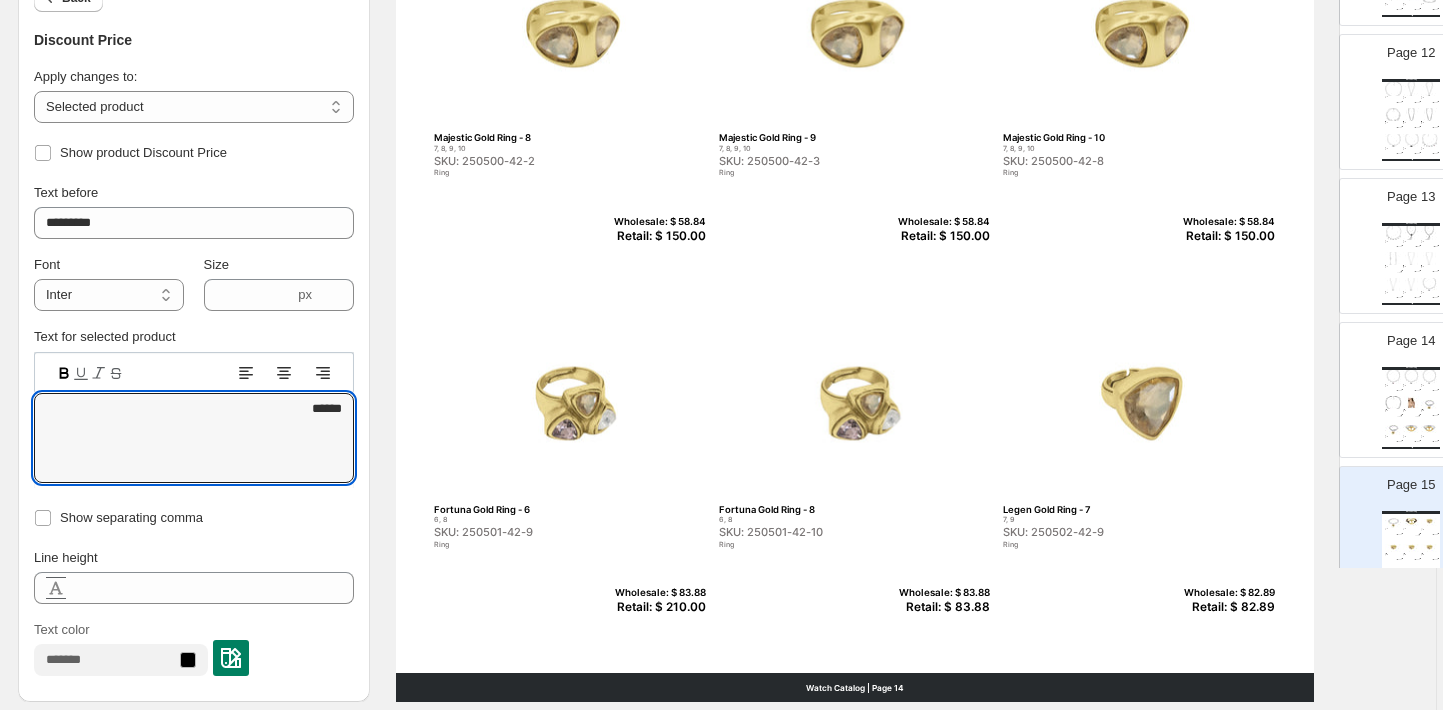 click on "Retail: $ 83.88" at bounding box center [941, 607] 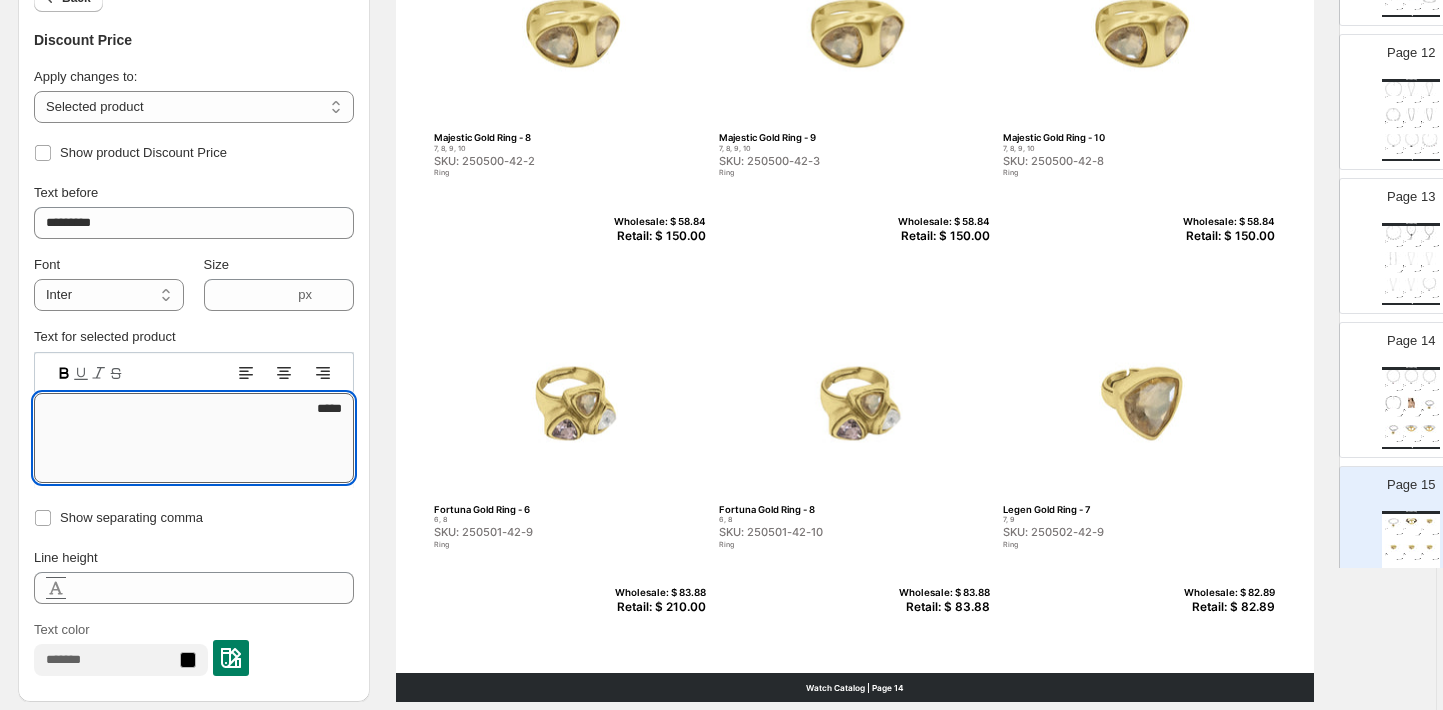 click on "*****" at bounding box center (194, 438) 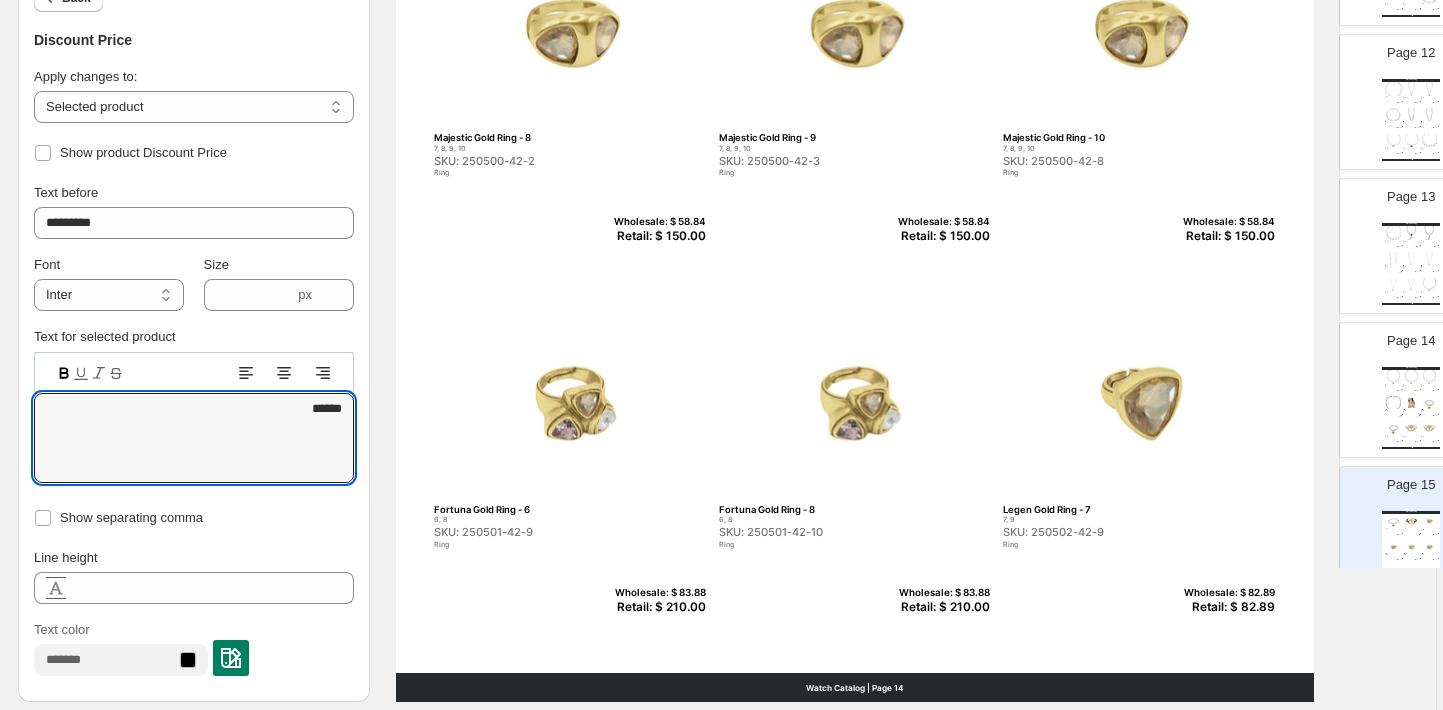 type on "******" 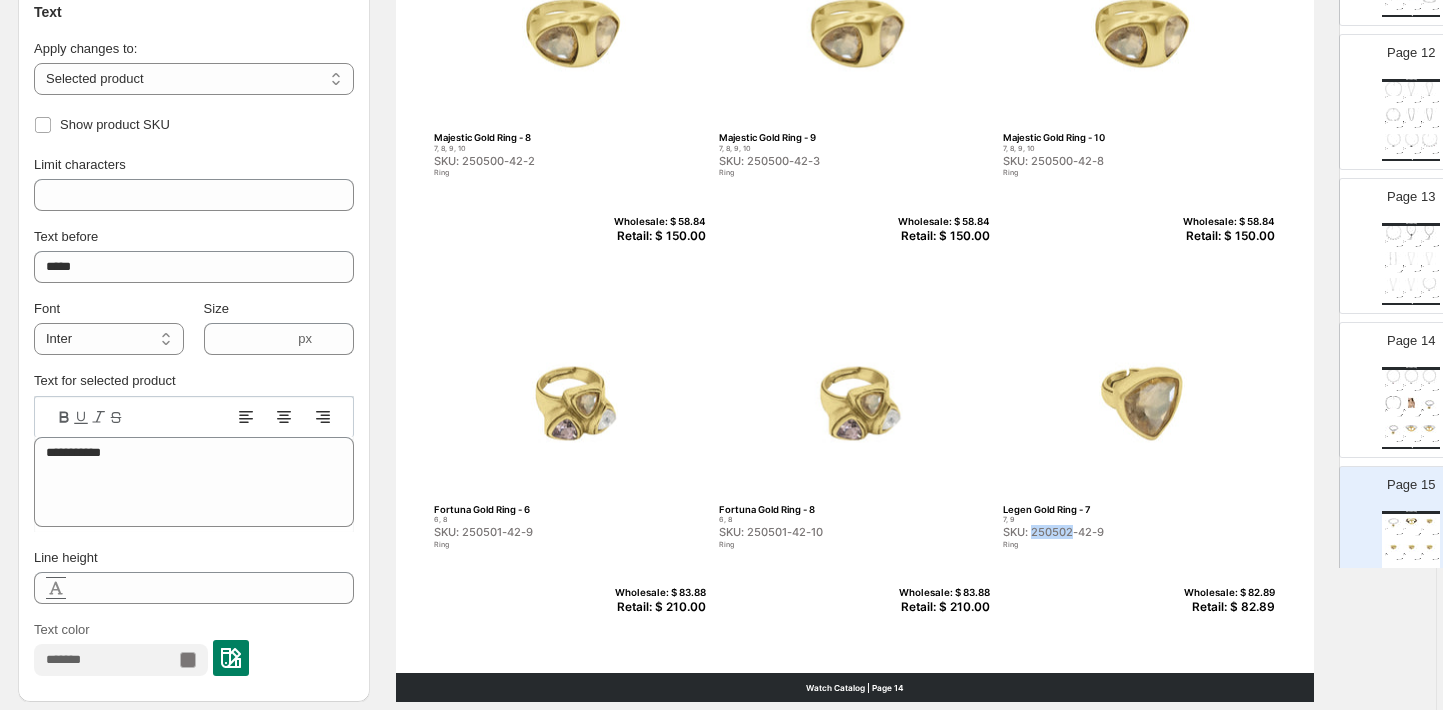click on "SKU:  250502-42-9" at bounding box center [1096, 532] 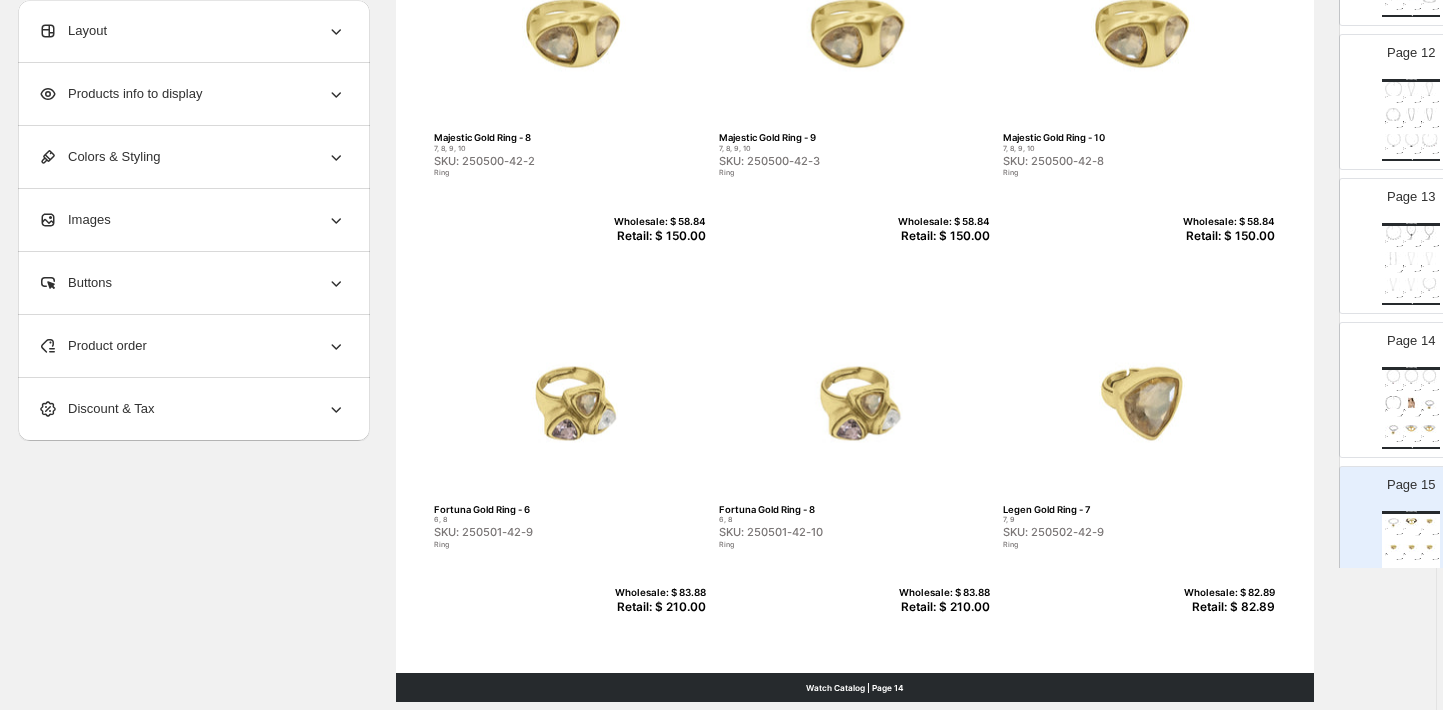 click on "SKU:  250501-42-10" at bounding box center [812, 532] 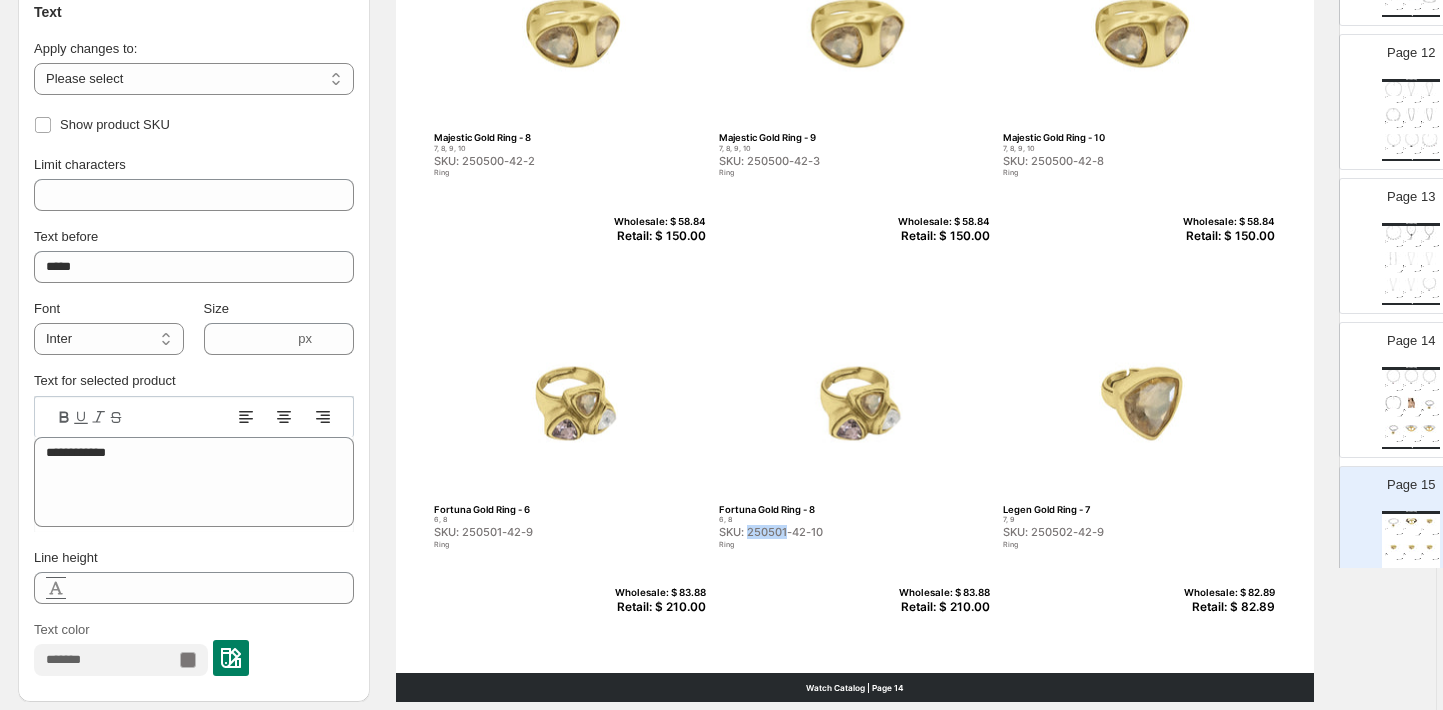 click on "SKU:  250501-42-10" at bounding box center [812, 532] 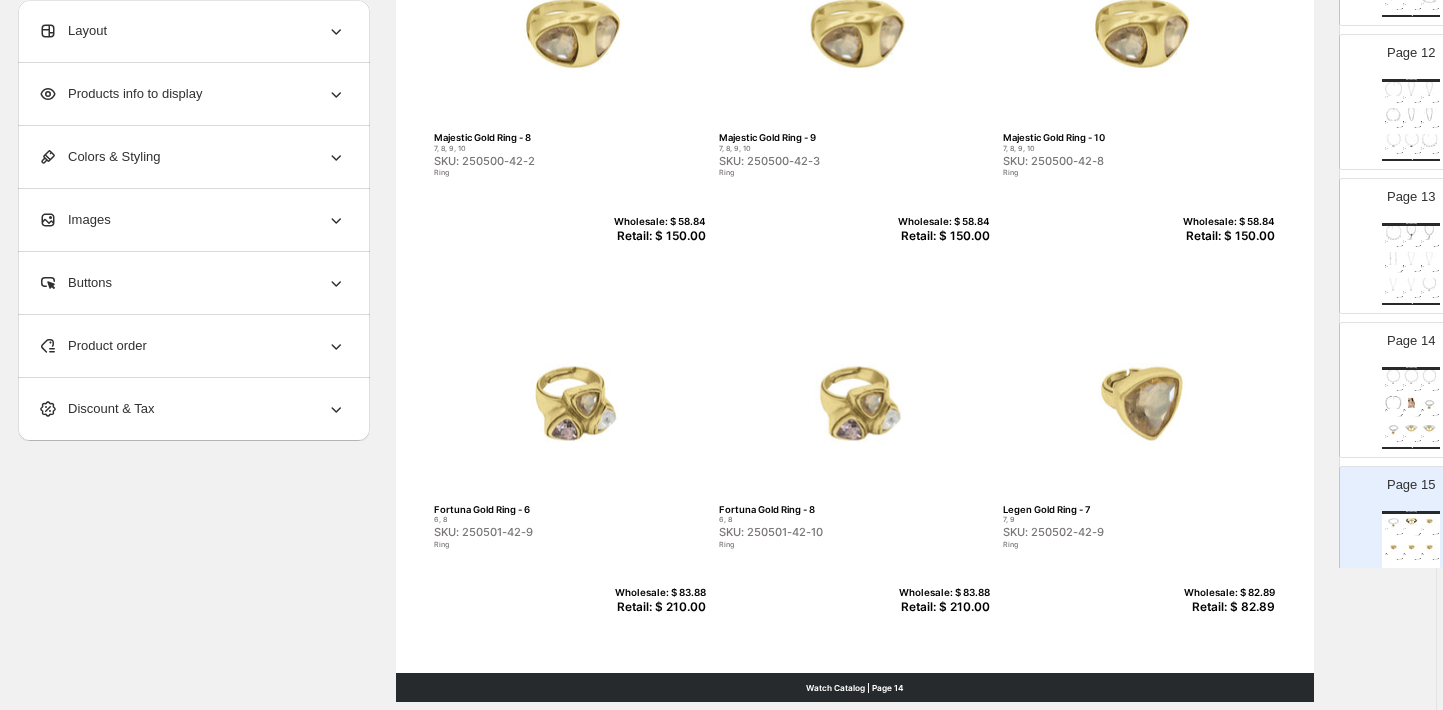 click on "SKU:  250502-42-9" at bounding box center (1096, 532) 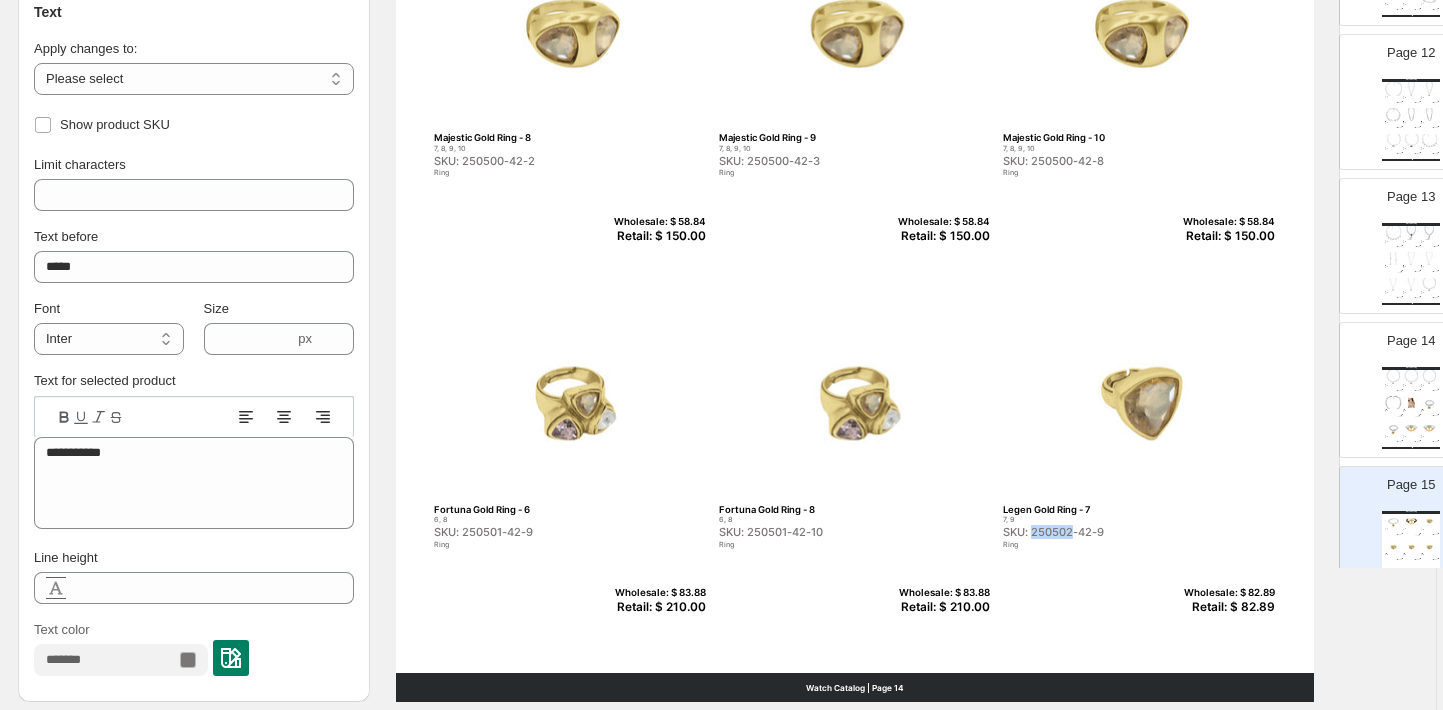 click on "SKU:  250502-42-9" at bounding box center (1096, 532) 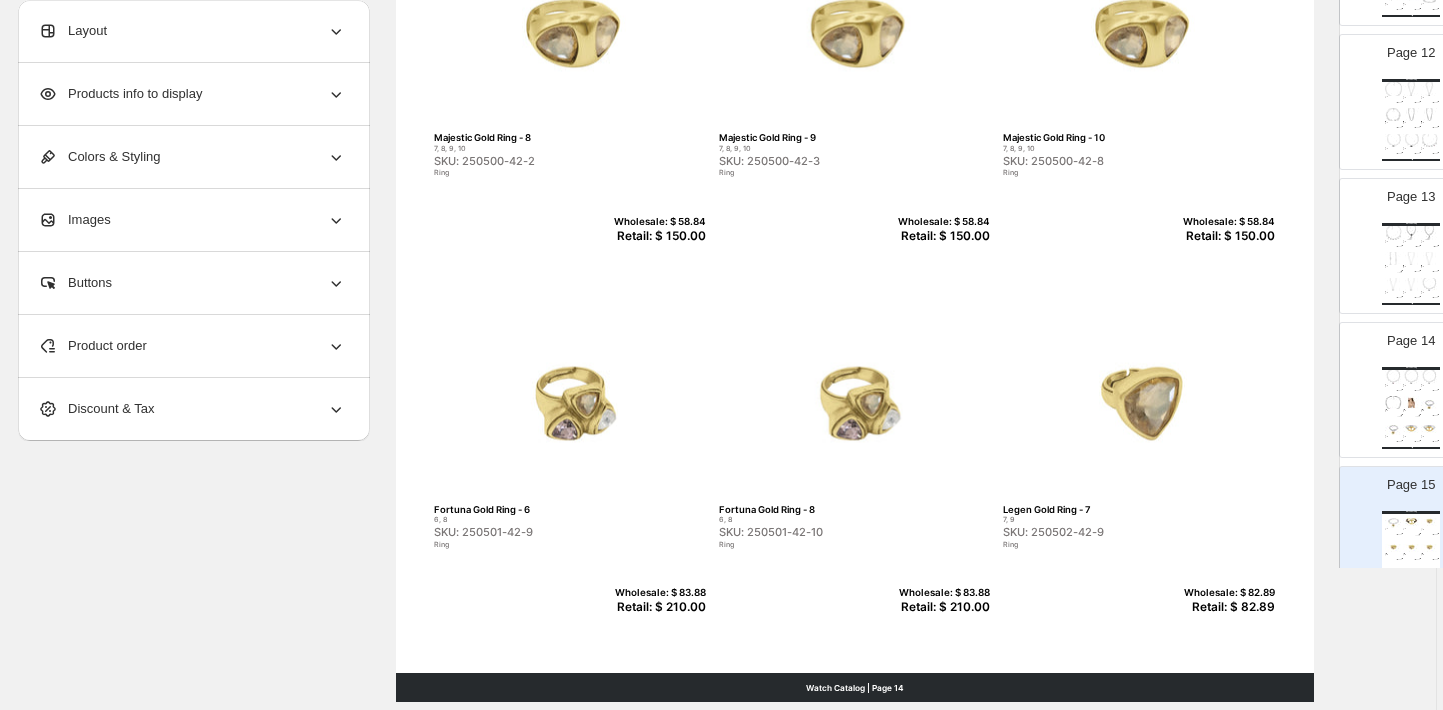 click on "Wholesale: $ 82.89" at bounding box center [1226, 593] 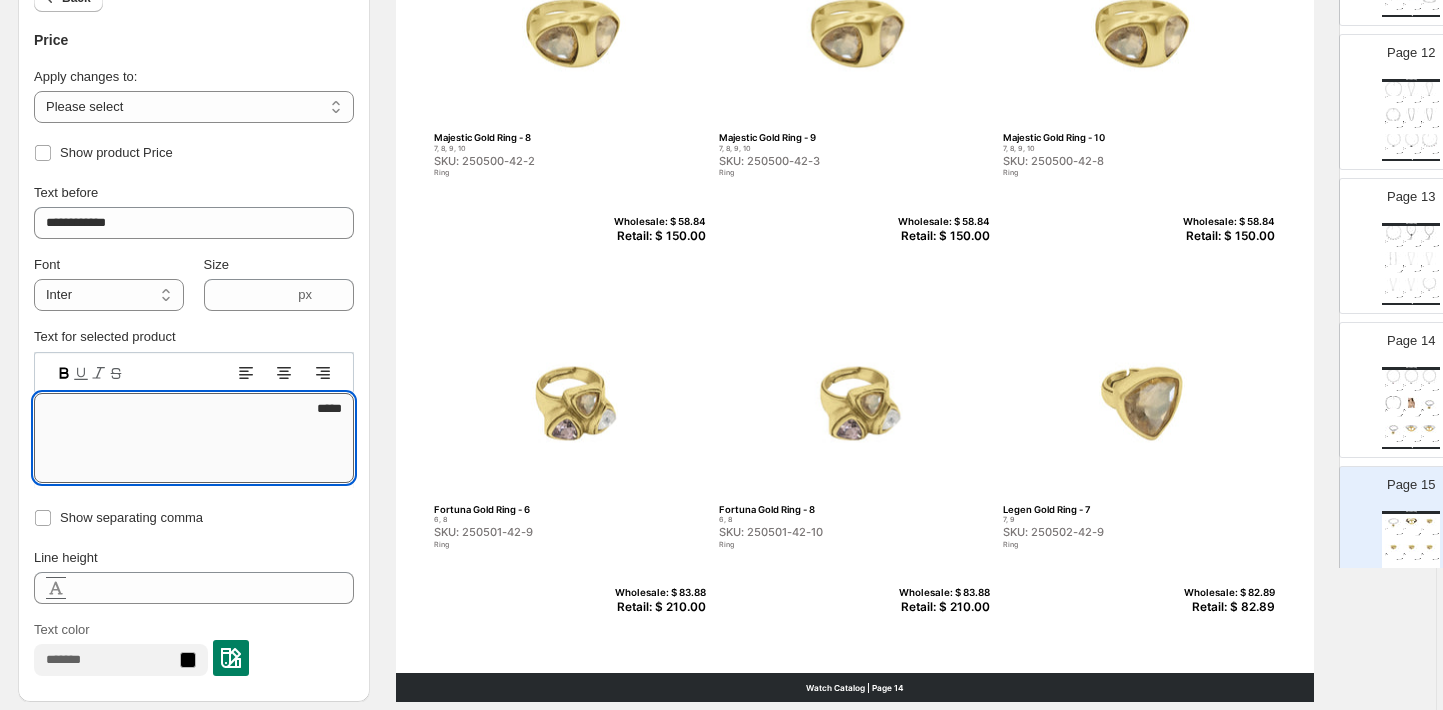 click on "*****" at bounding box center [194, 438] 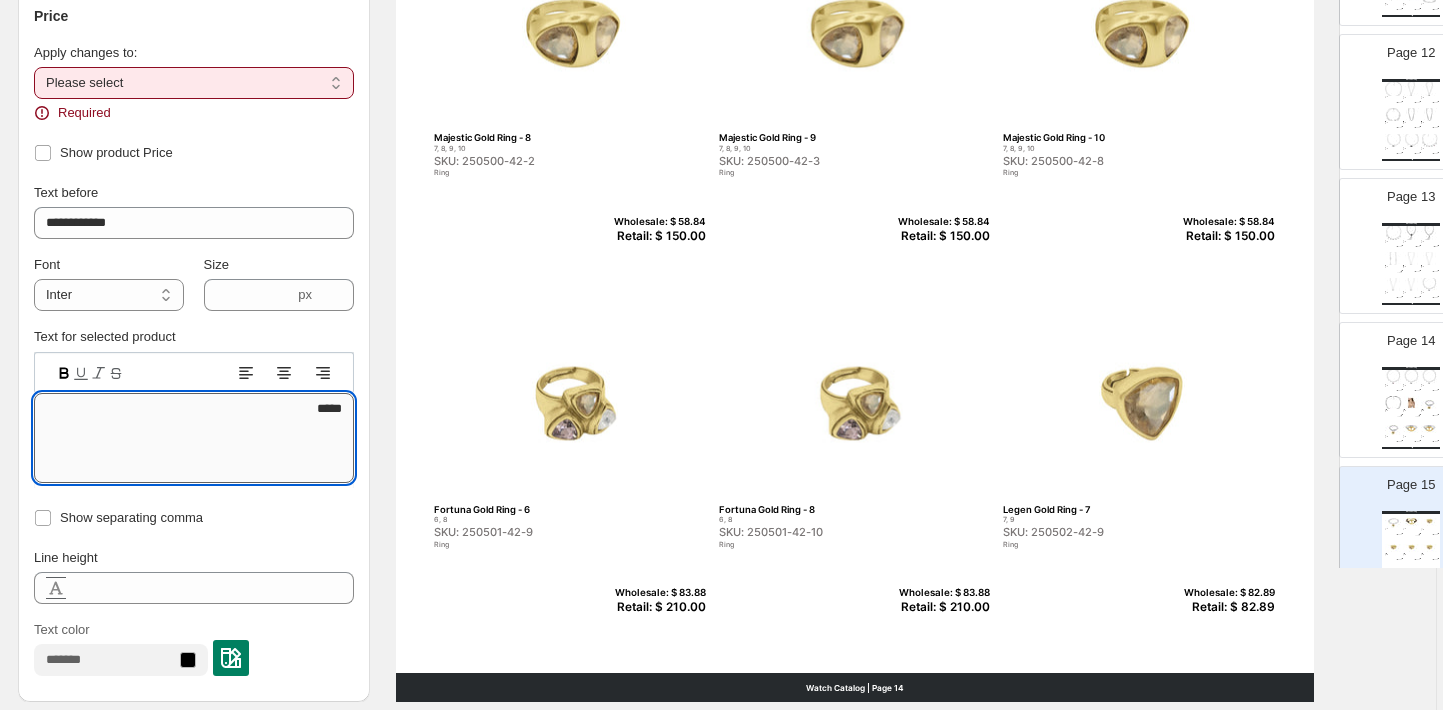 type on "*****" 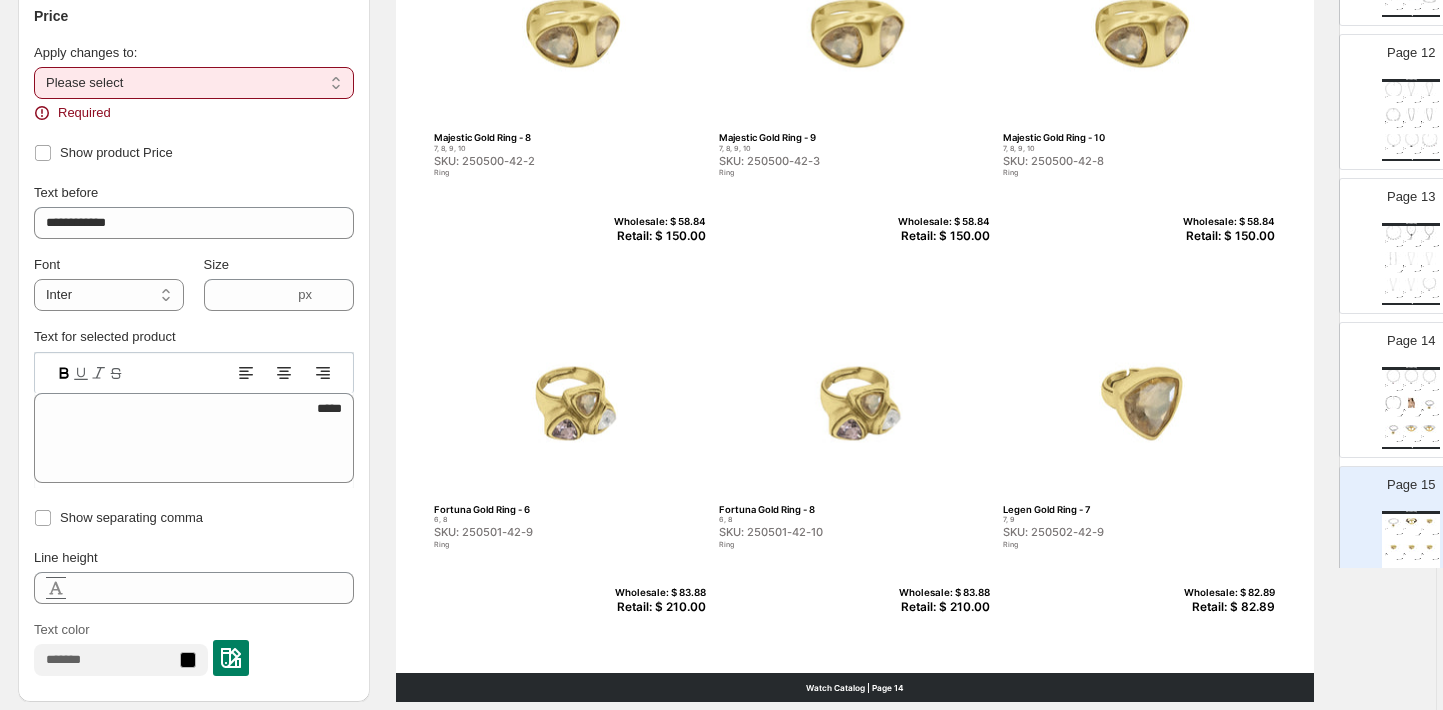 click on "**********" at bounding box center (194, 83) 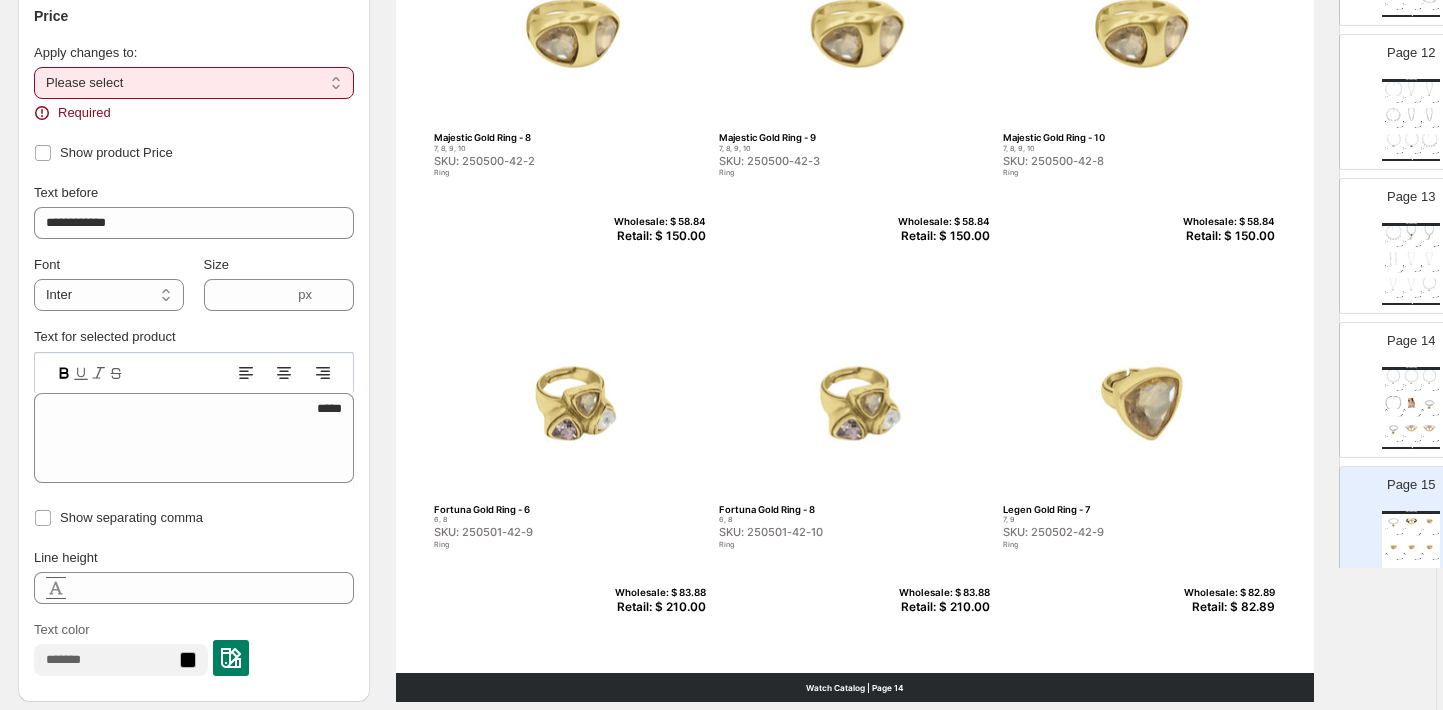 select on "**********" 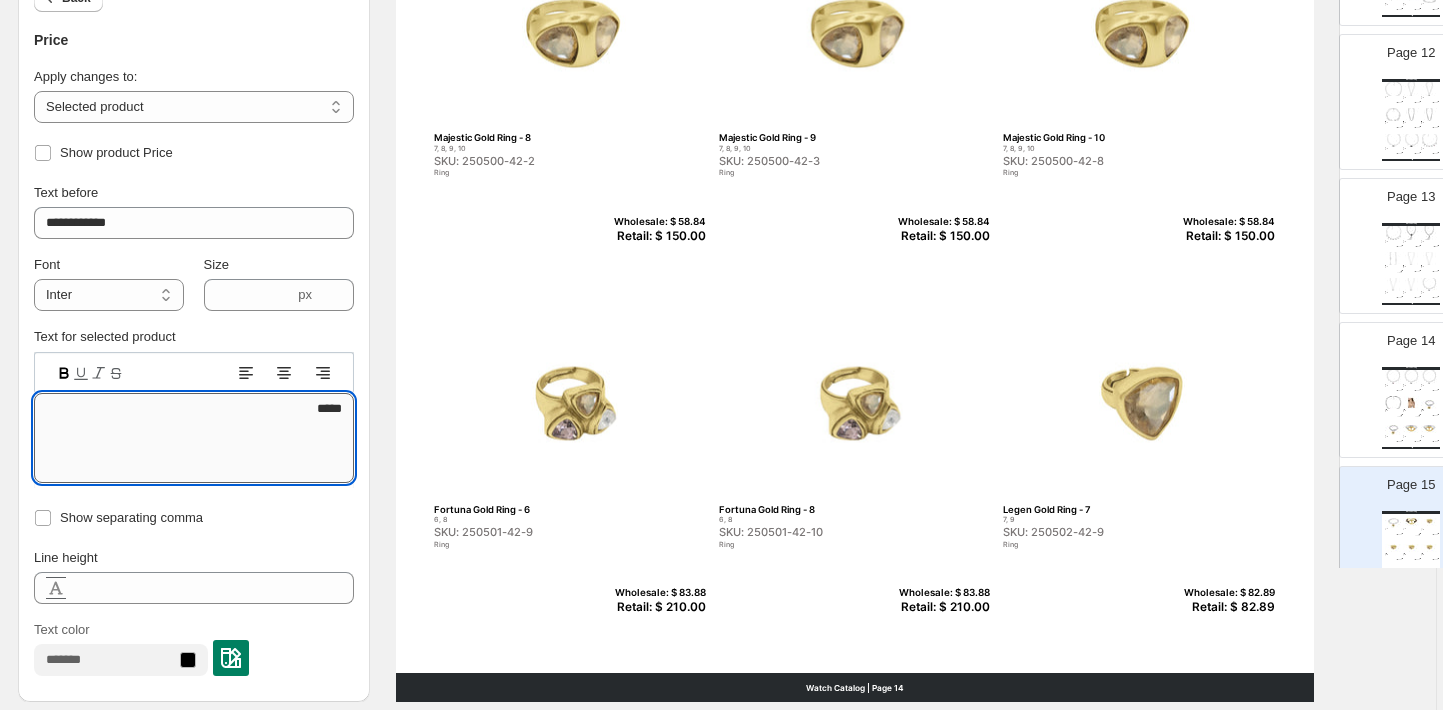 click on "*****" at bounding box center [194, 438] 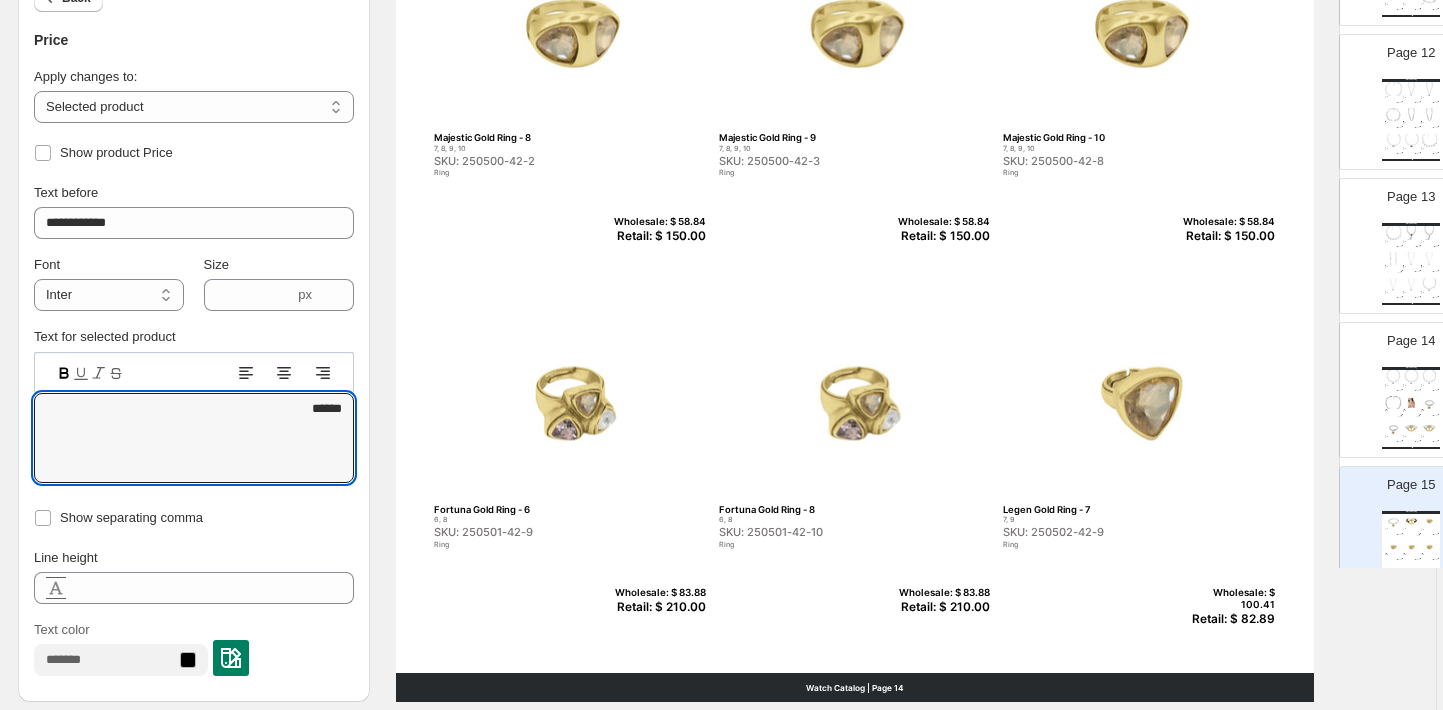 type on "******" 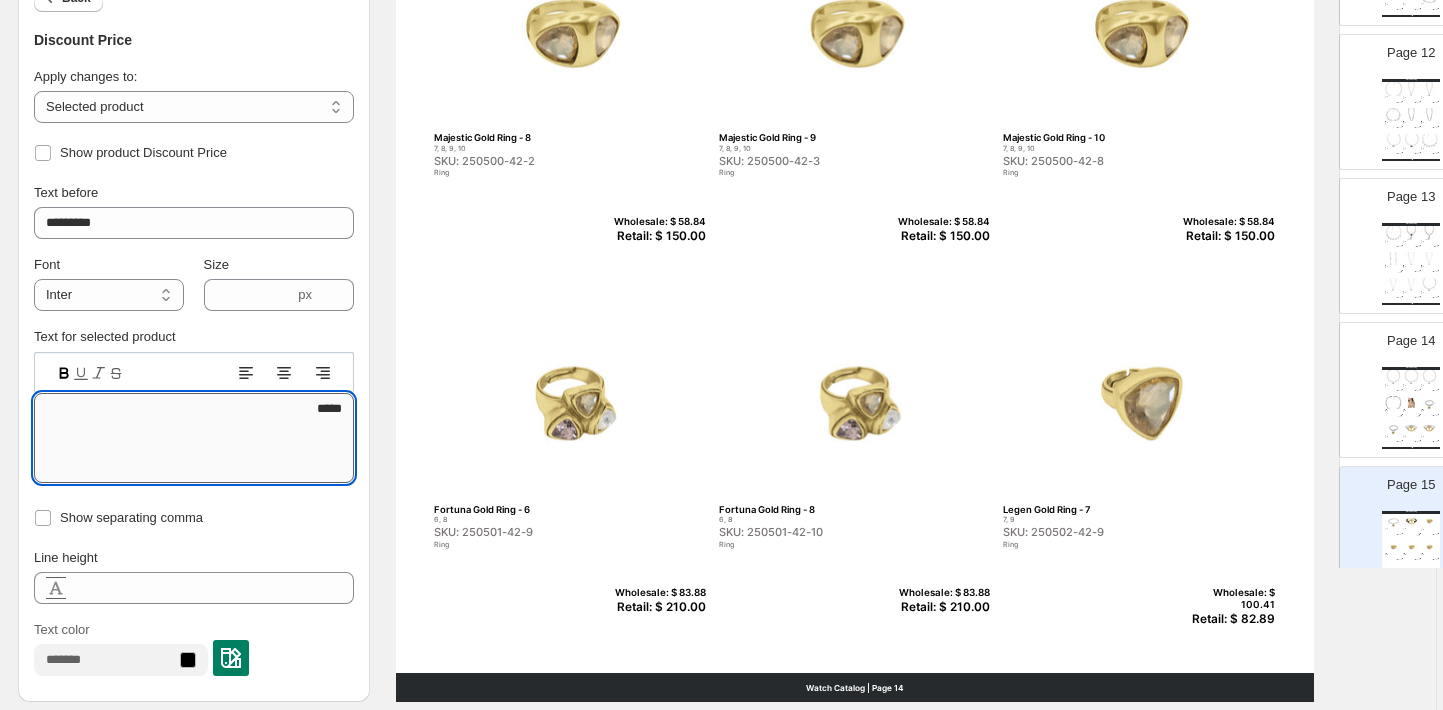 click on "*****" at bounding box center [194, 438] 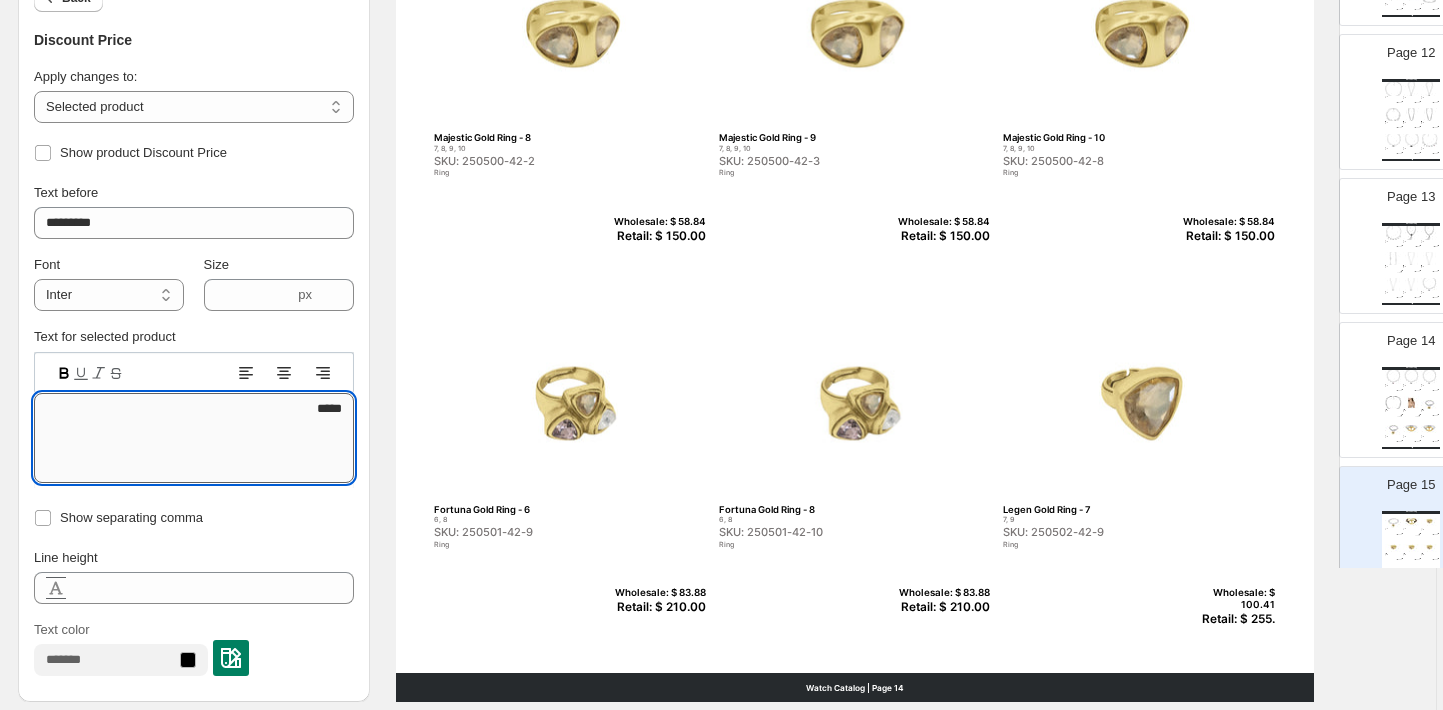 type on "******" 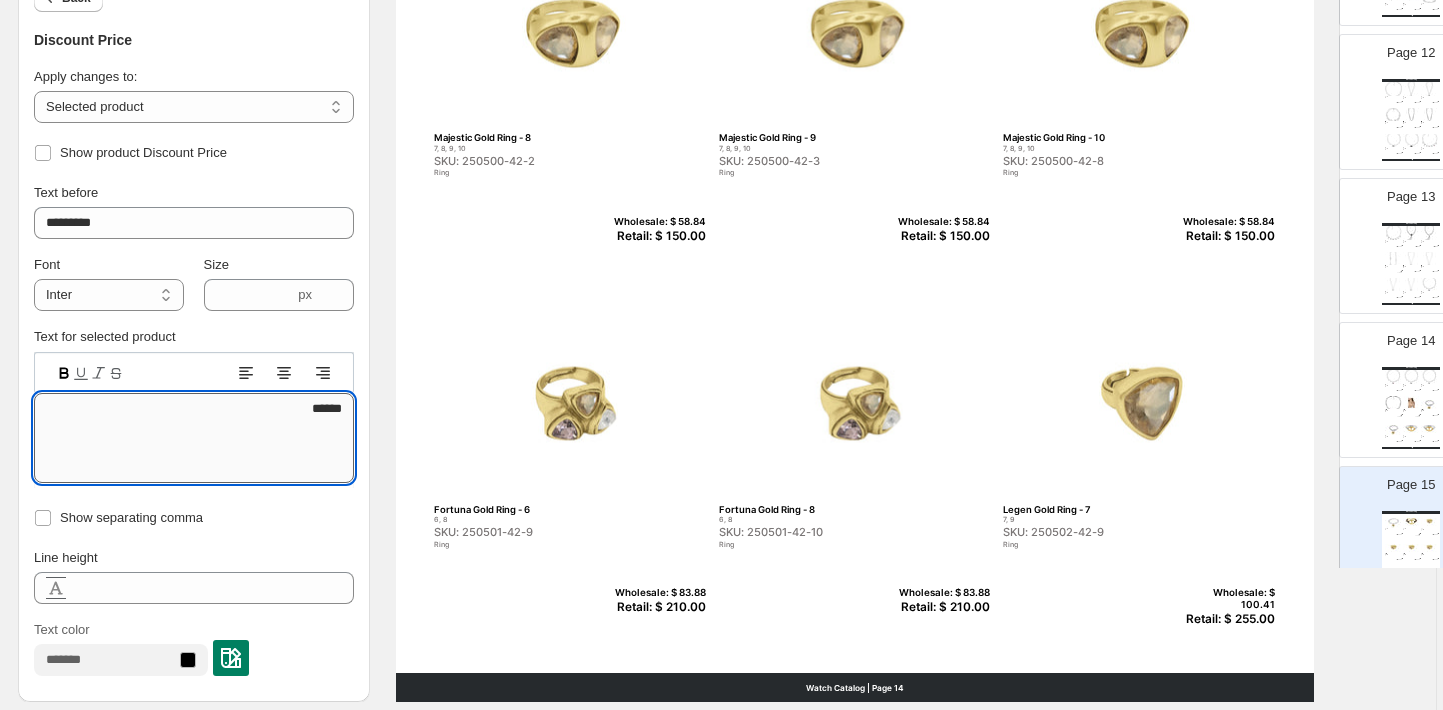 click on "******" at bounding box center [194, 438] 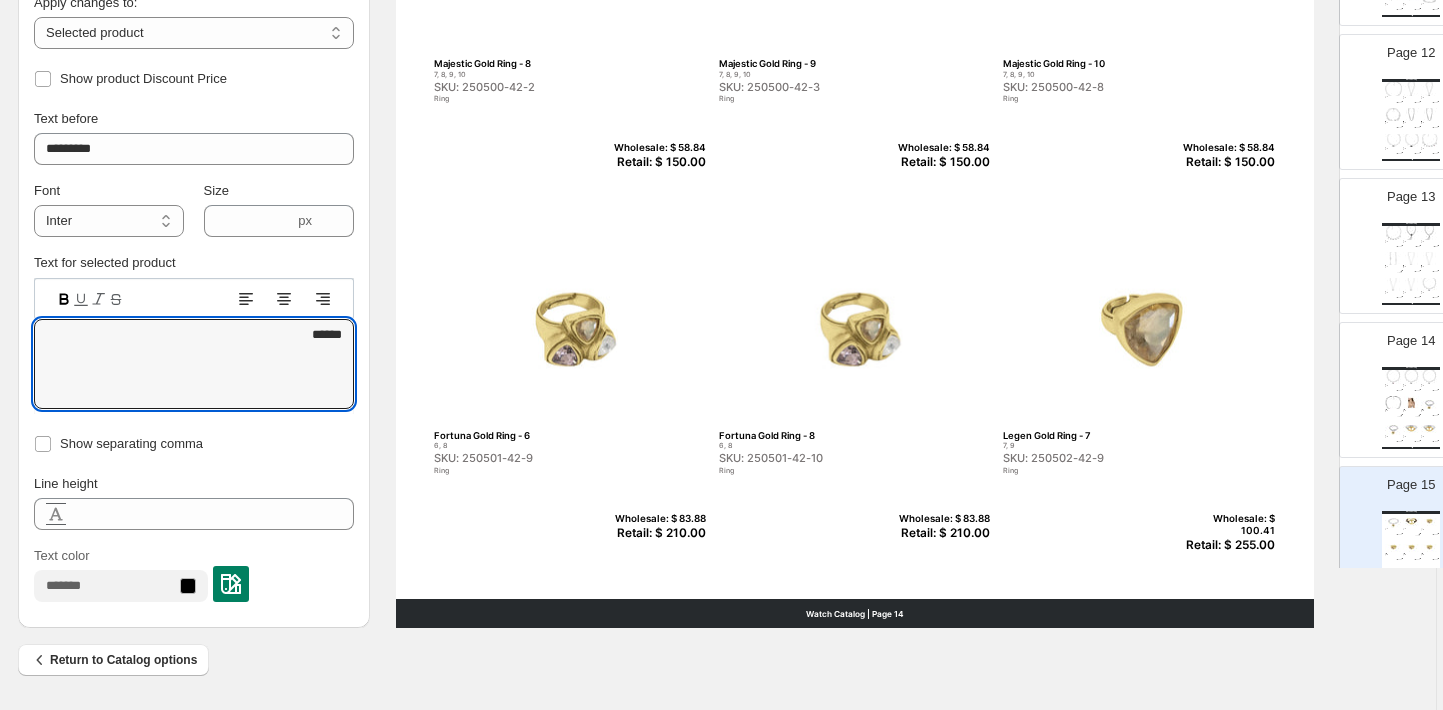 scroll, scrollTop: 716, scrollLeft: 6, axis: both 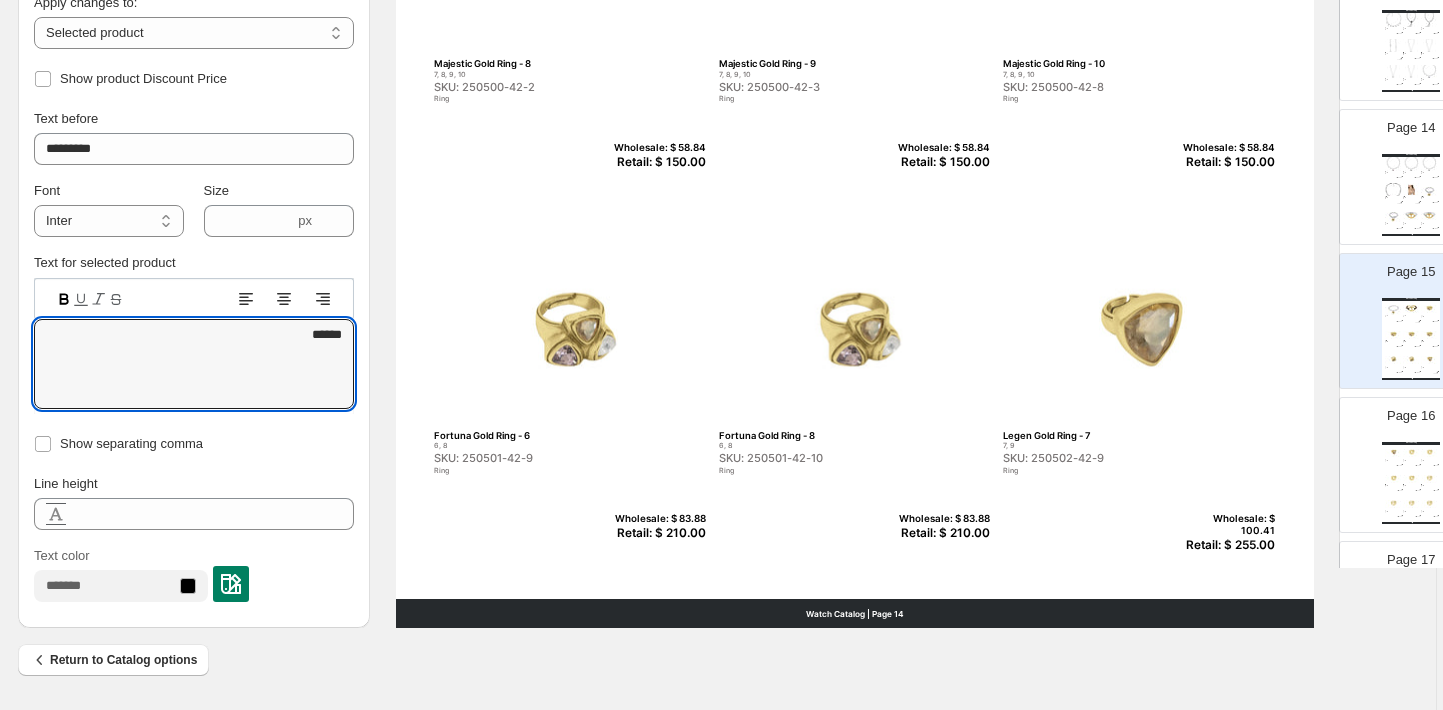 click on "Page 16 Watch Catalog Legen Gold Ring - 9 7, 9 SKU:  250502-42-9 Ring Wholesale: $ 82.89 Retail: $ 82.89 Coral Gold Ring - 7 7, 9, 8, 10 SKU:  250503-42-1 Ring Wholesale: $ 55.01 Retail: $ 55.01 Coral Gold Ring - 9 7, 9, 8, 10 SKU:  250503-42-2 Ring Wholesale: $ 55.01 Retail: $ 55.01 Coral Gold Ring - 8 7, 9, 8, 10 SKU:  250503-42-3 Ring Wholesale: $ 55.01 Retail: $ 55.01 Coral Gold Ring - 10 7, 9, 8, 10 SKU:  250503-42-8 Ring Wholesale: $ 55.01 Retail: $ 55.01 Alai Gold Ring - 7 7, 9, 8, 10 SKU:  250504-42-1 Ring Wholesale: $ 55.01 Retail: $ 55.01 Alai Gold Ring - 9 7, 9, 8, 10 SKU:  250504-42-2 Ring Wholesale: $ 55.01 Retail: $ 55.01 Alai Gold Ring - 8 7, 9, 8, 10 SKU:  250504-42-3 Ring Wholesale: $ 55.01 Retail: $ 55.01 Alai Gold Ring - 10 7, 9, 8, 10 SKU:  250504-42-8 Ring Wholesale: $ 55.01 Retail: $ 55.01 Watch Catalog | Page undefined" at bounding box center [1403, 457] 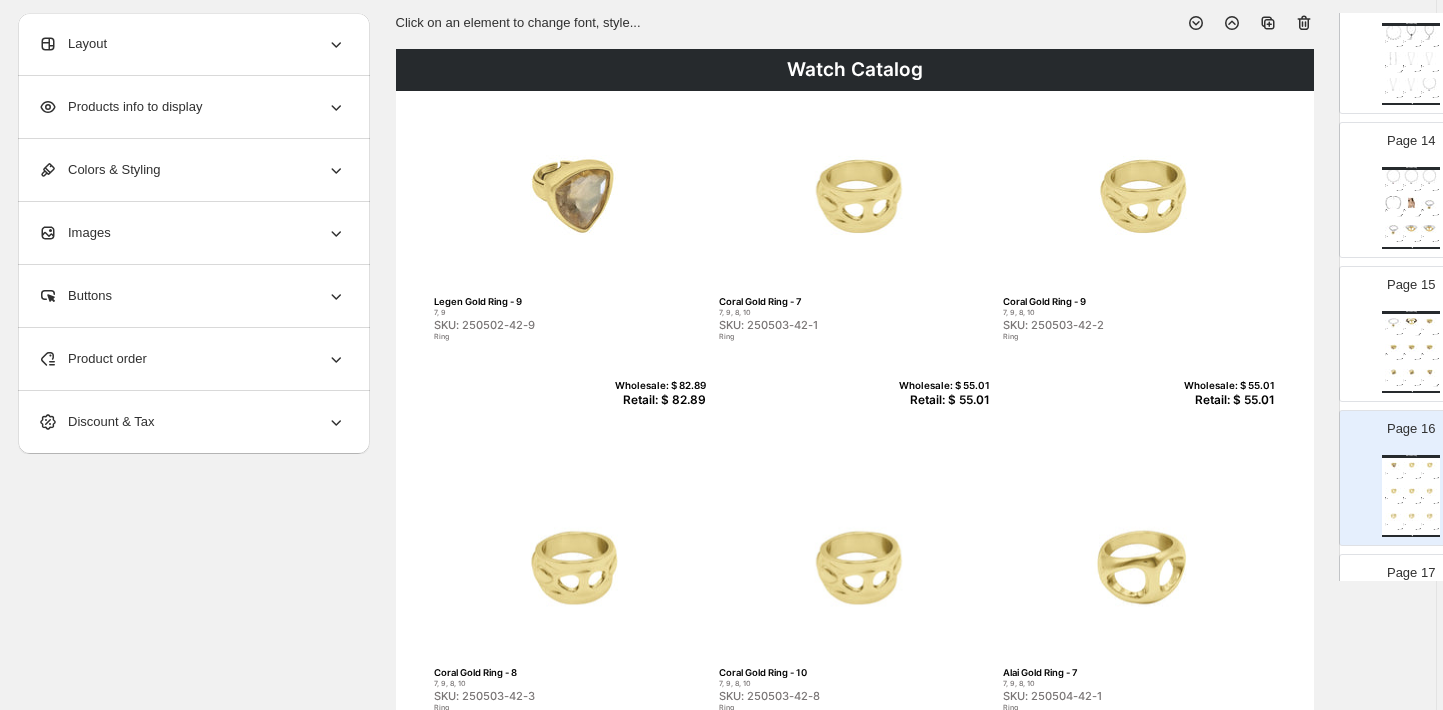 scroll, scrollTop: 104, scrollLeft: 6, axis: both 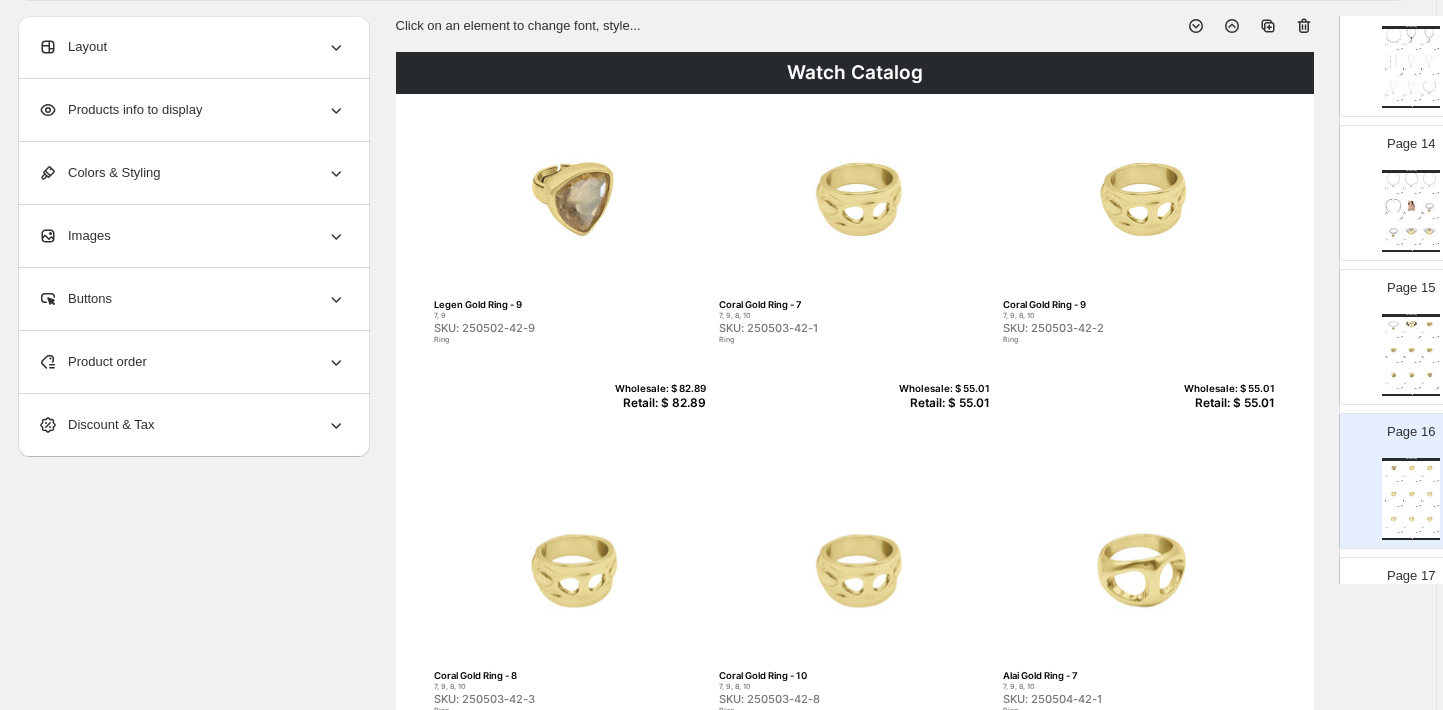 click on "Retail: $ 82.89" at bounding box center (657, 403) 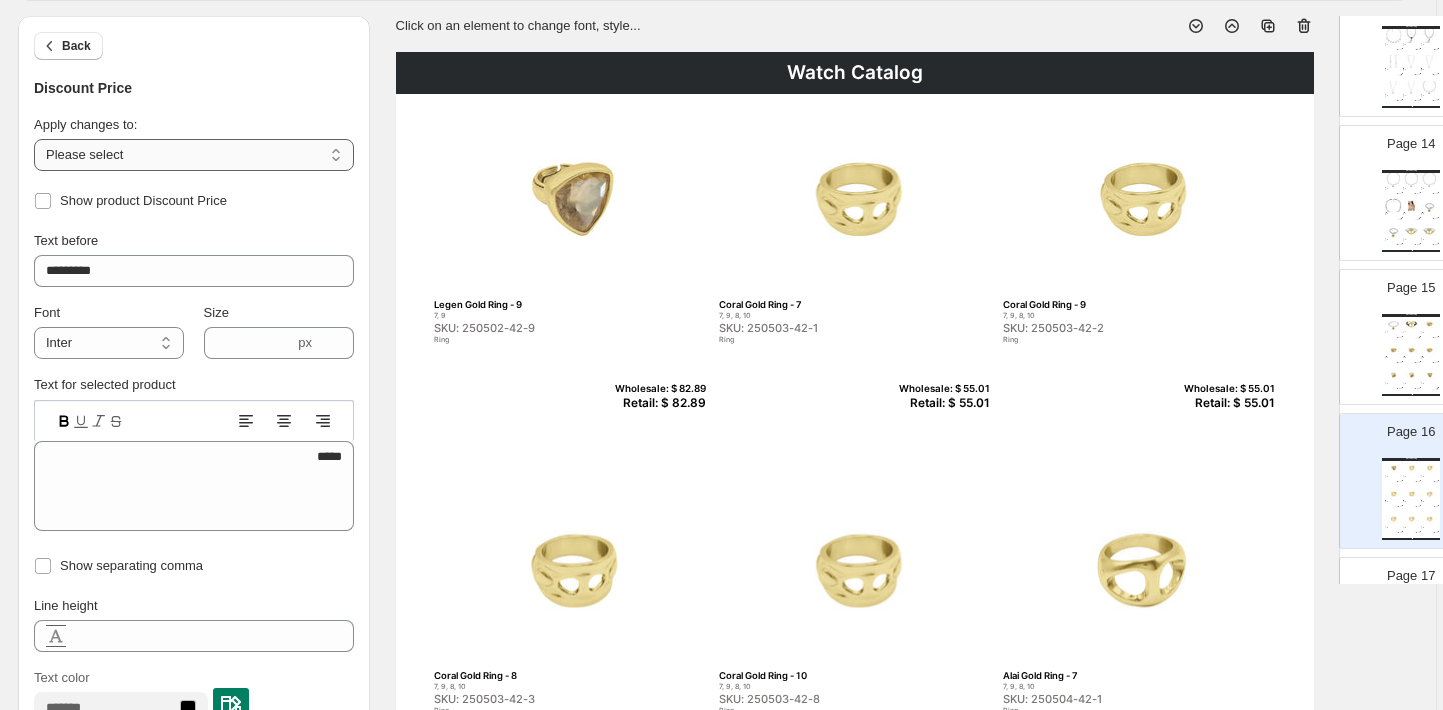 select on "**********" 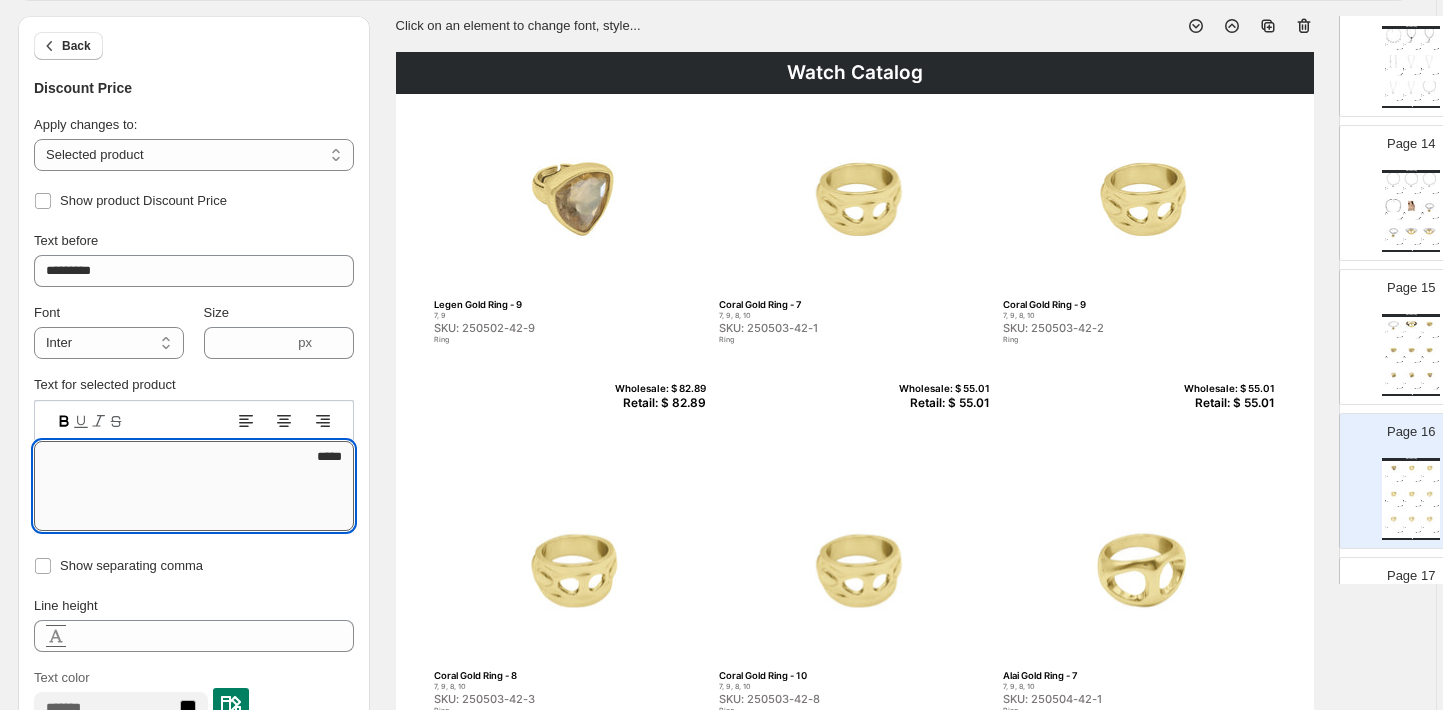 click on "*****" at bounding box center [194, 486] 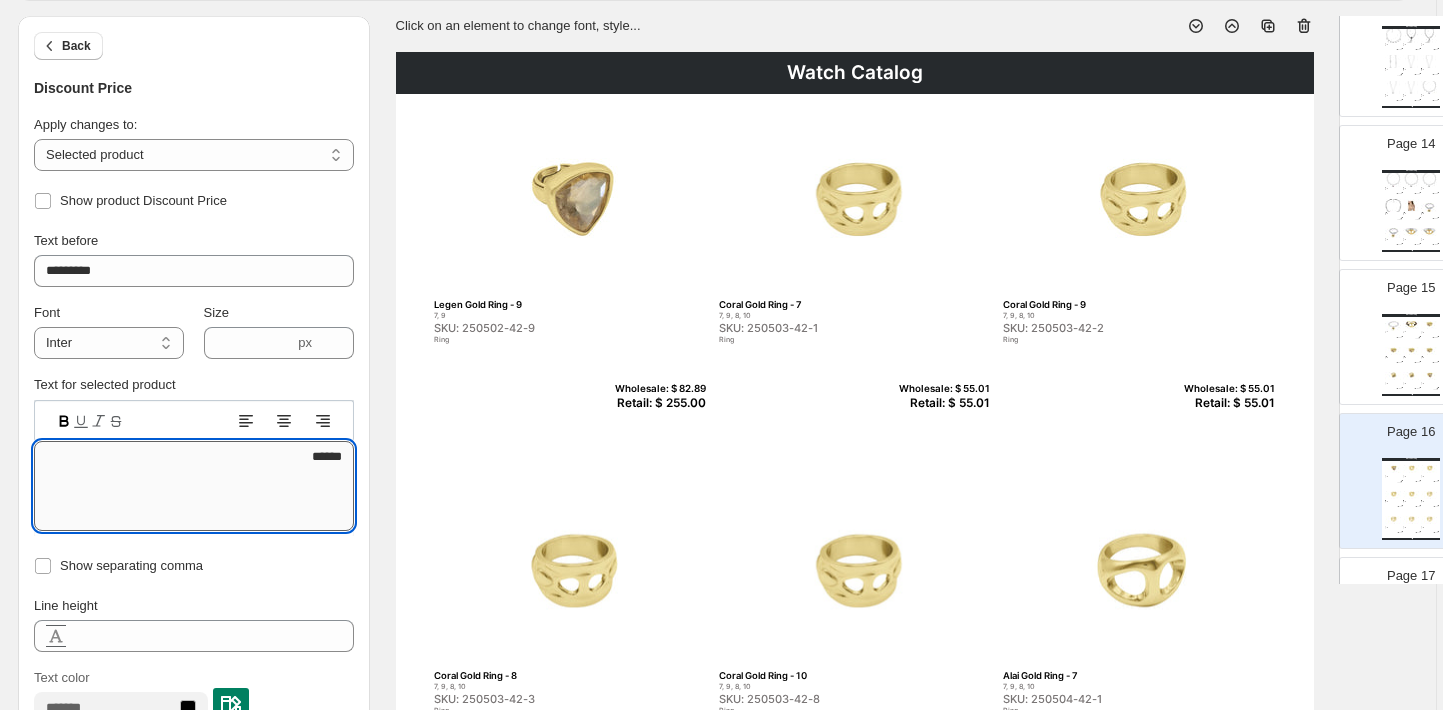 type on "******" 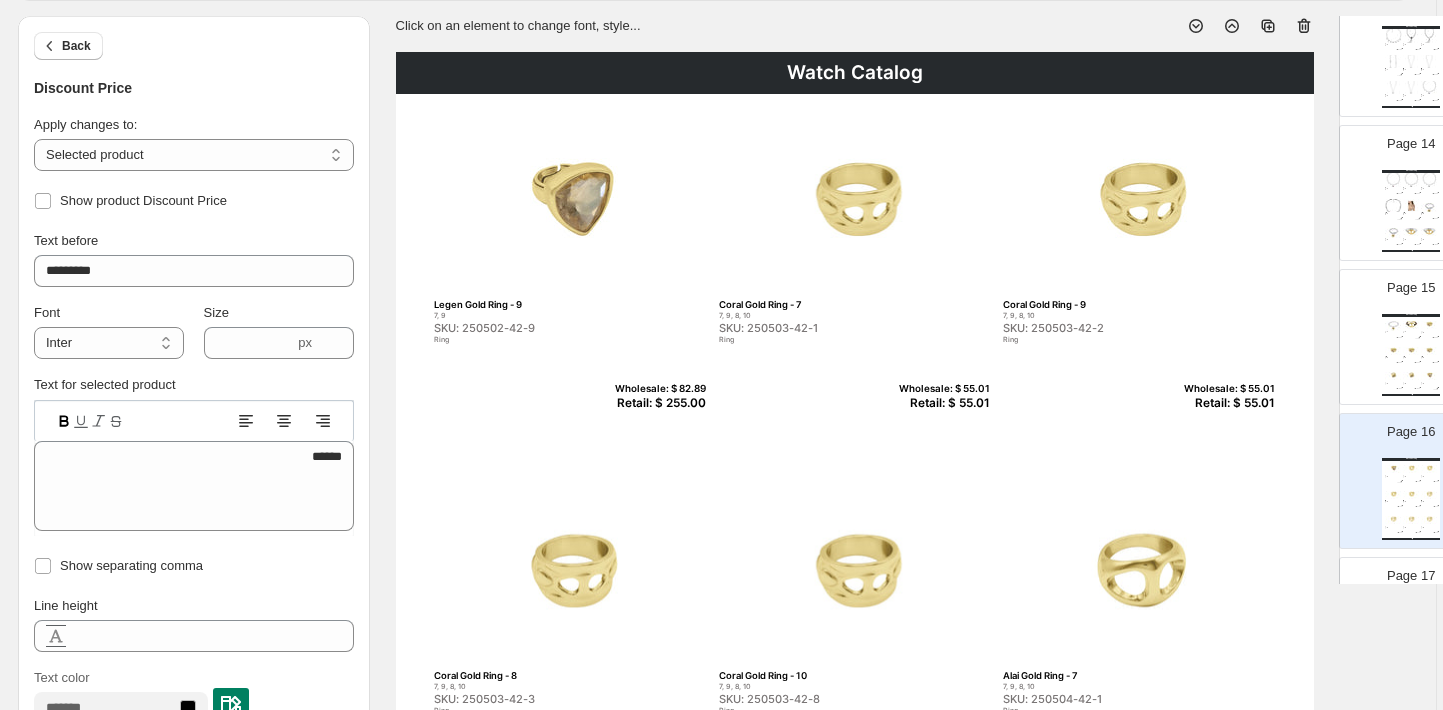 click on "Wholesale: $ 82.89" at bounding box center (657, 389) 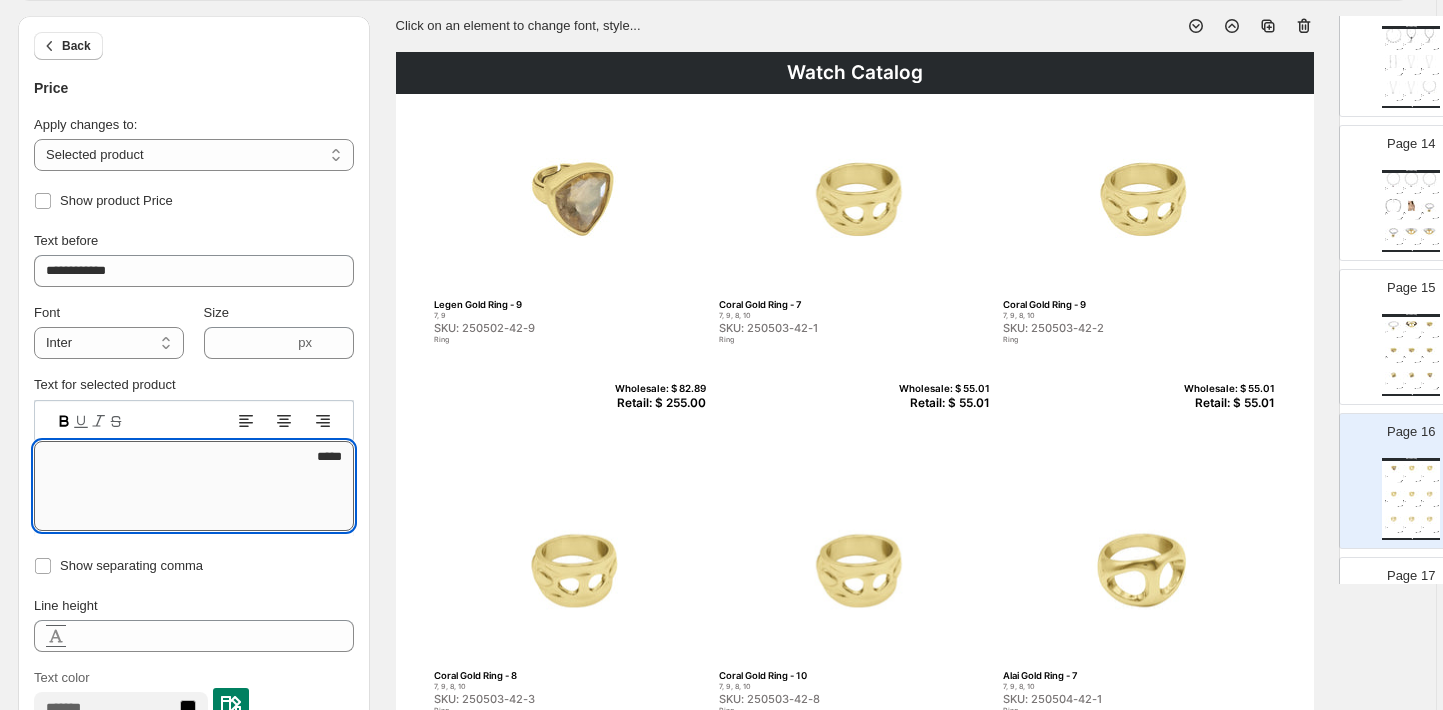 click on "*****" at bounding box center (194, 486) 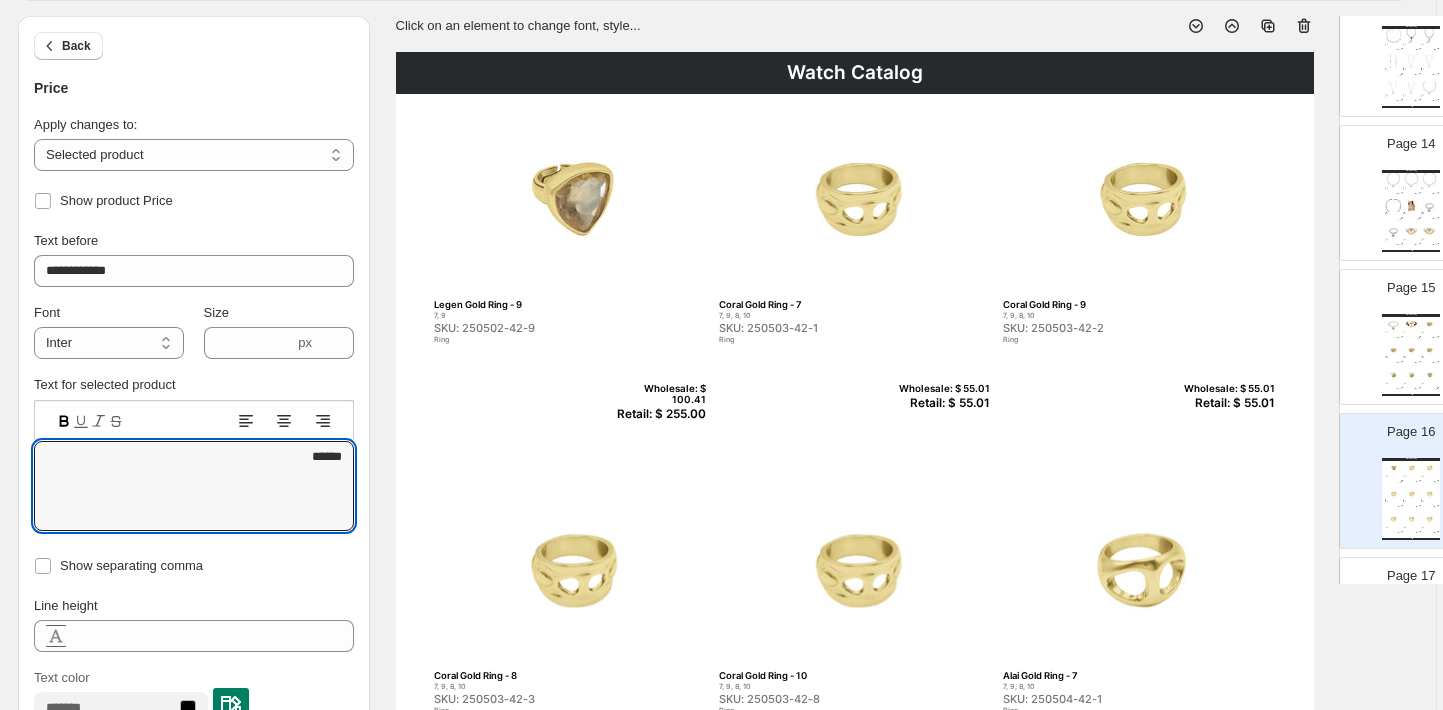 type on "******" 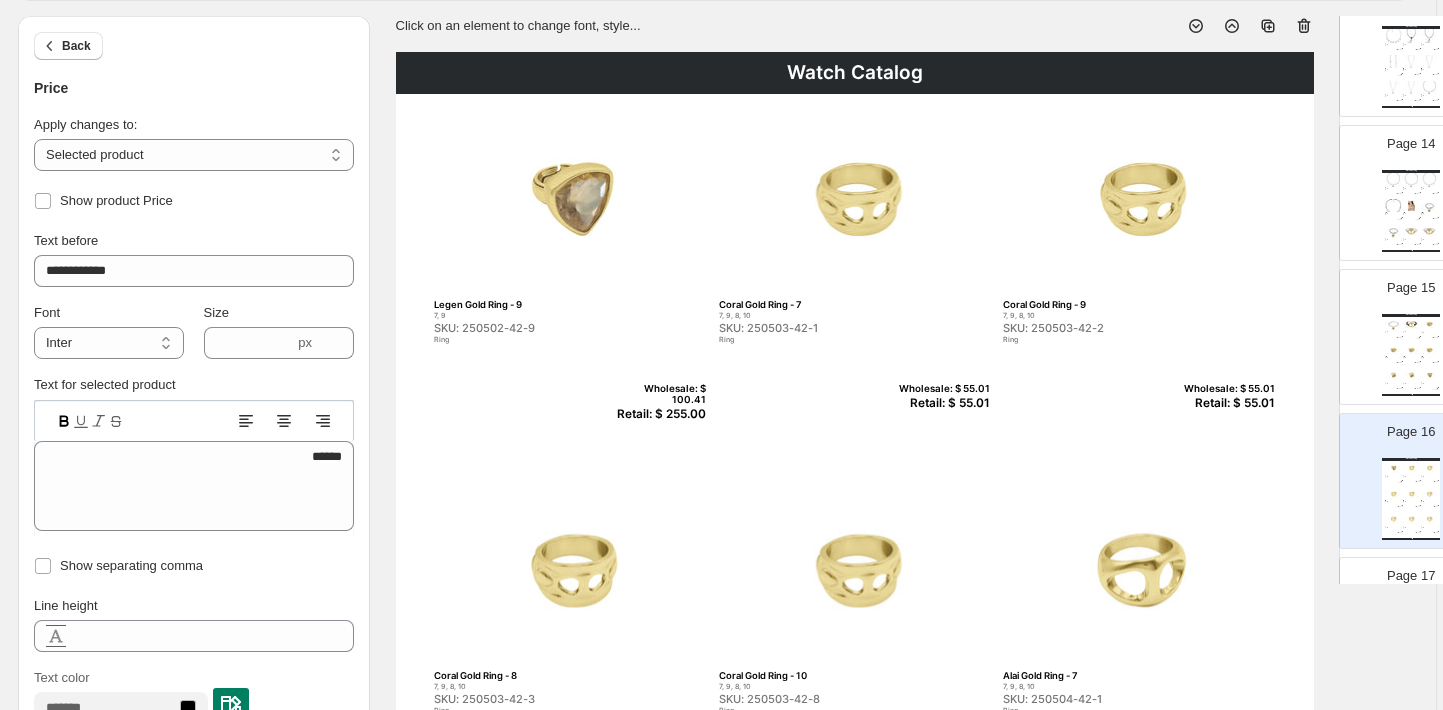 click on "SKU:  250503-42-1" at bounding box center (812, 328) 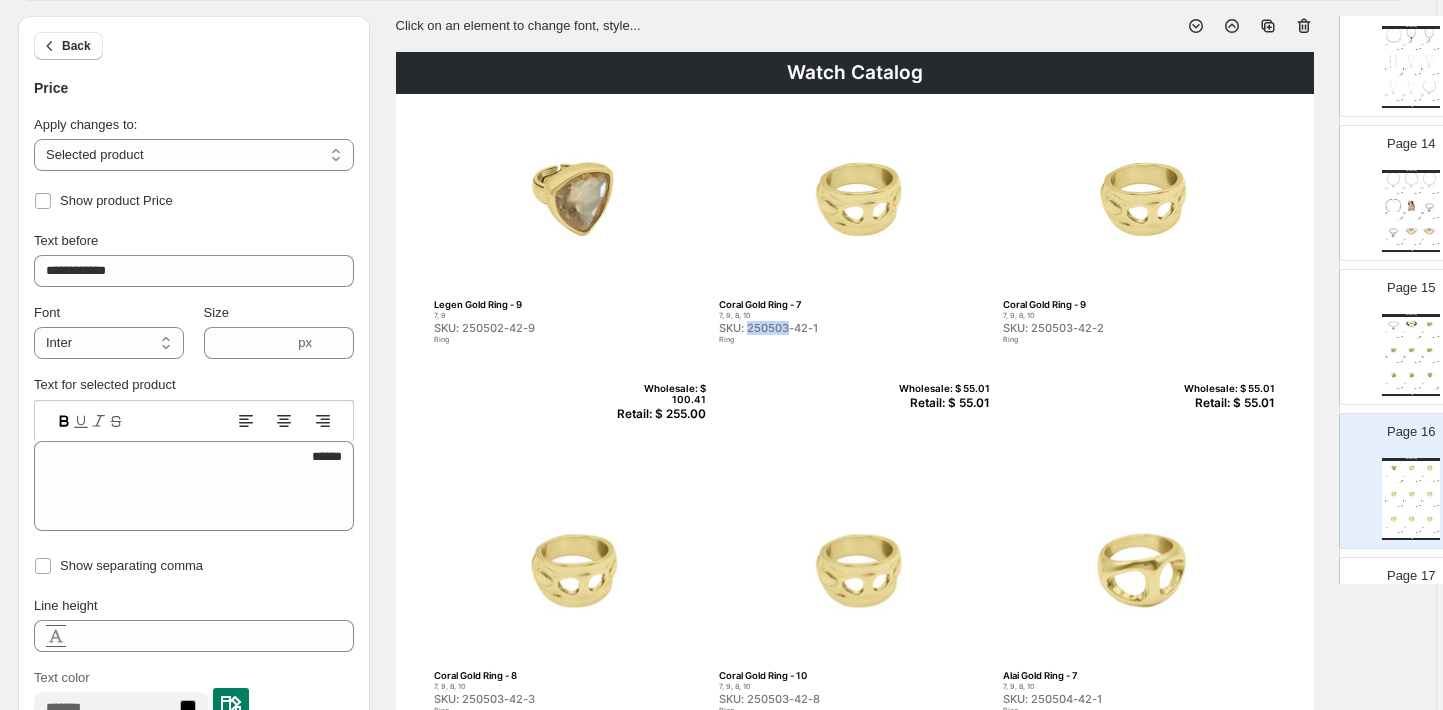 click on "SKU:  250503-42-1" at bounding box center (812, 328) 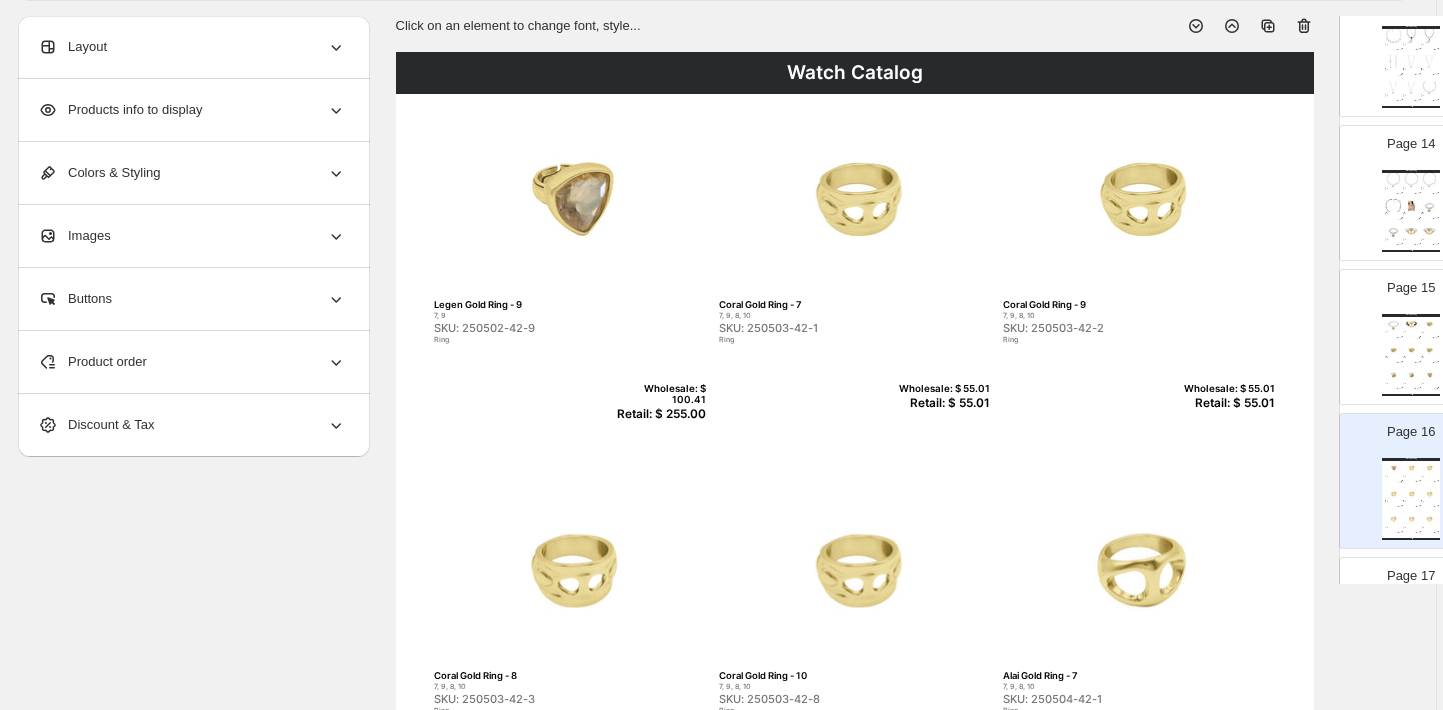 click on "Retail: $ 55.01" at bounding box center (941, 403) 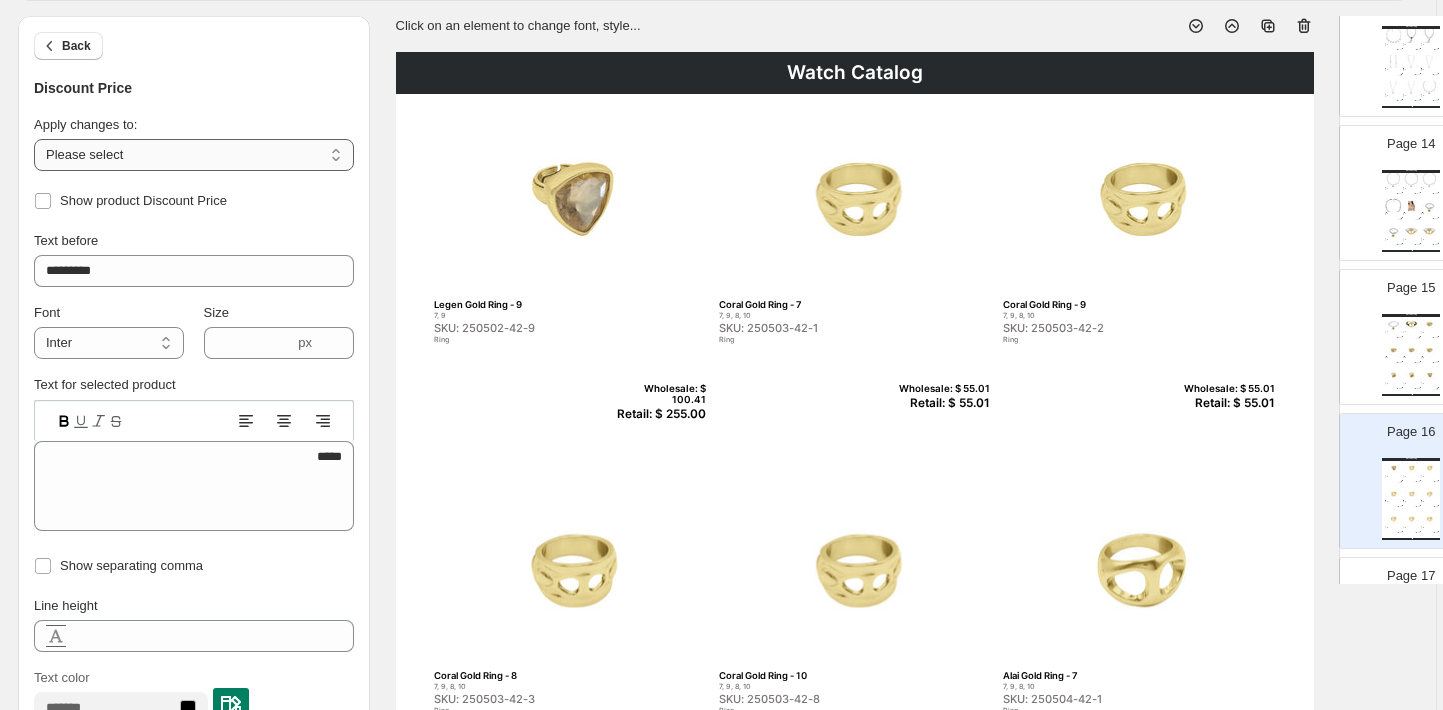 select on "**********" 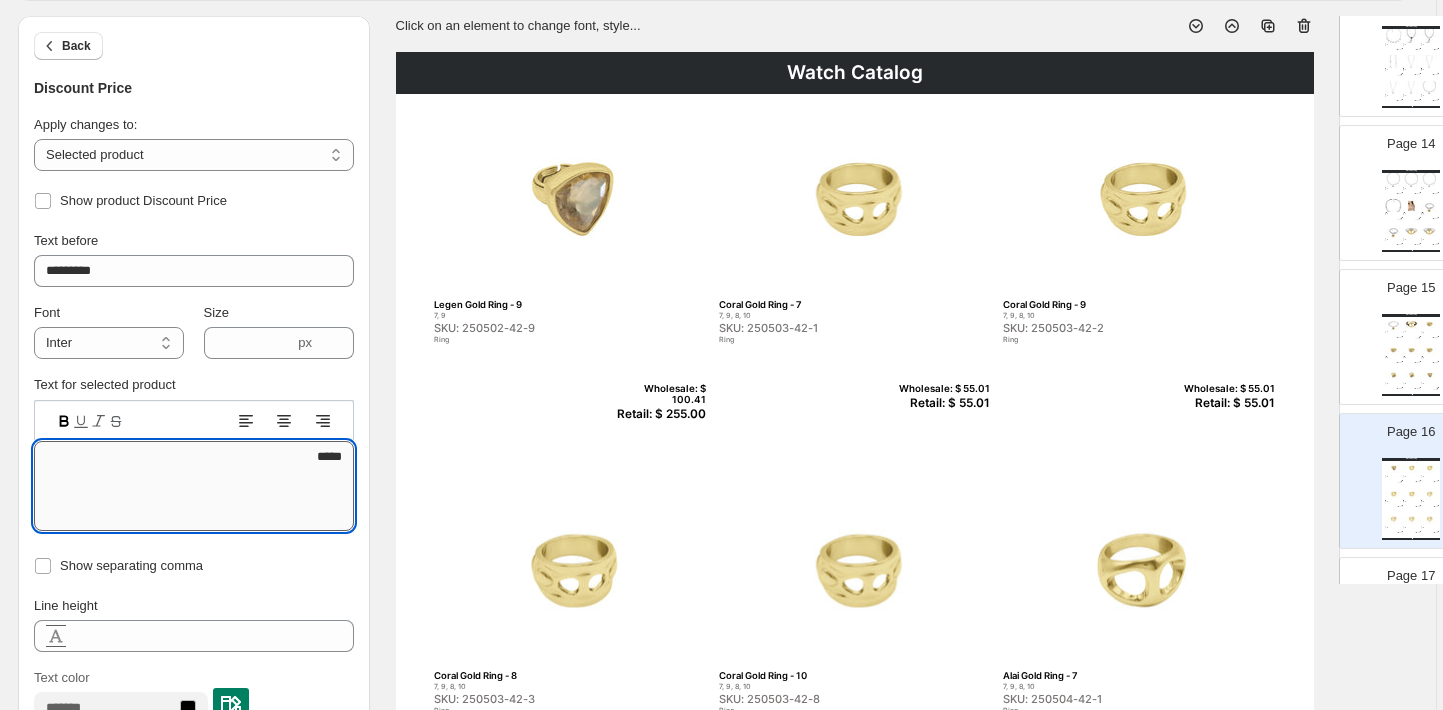 click on "*****" at bounding box center (194, 486) 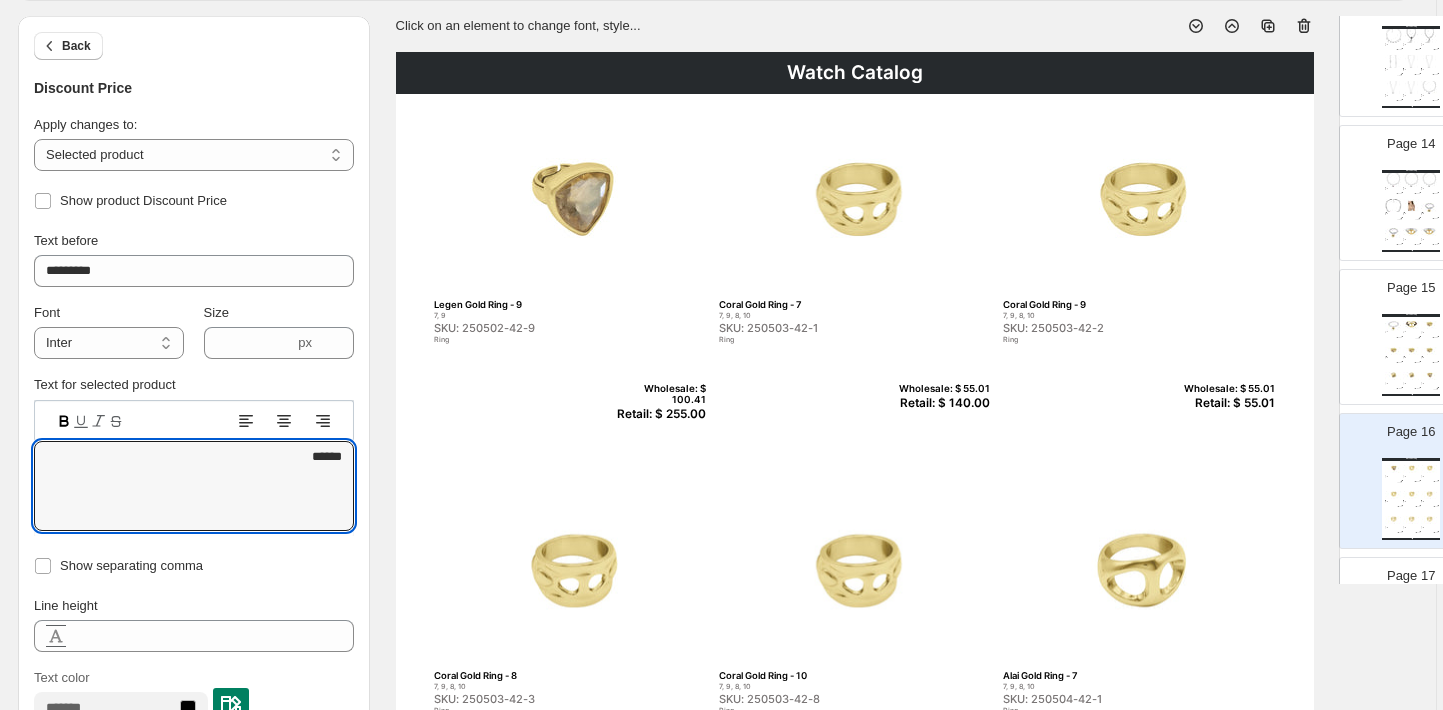 click on "Retail: $ 55.01" at bounding box center [1226, 403] 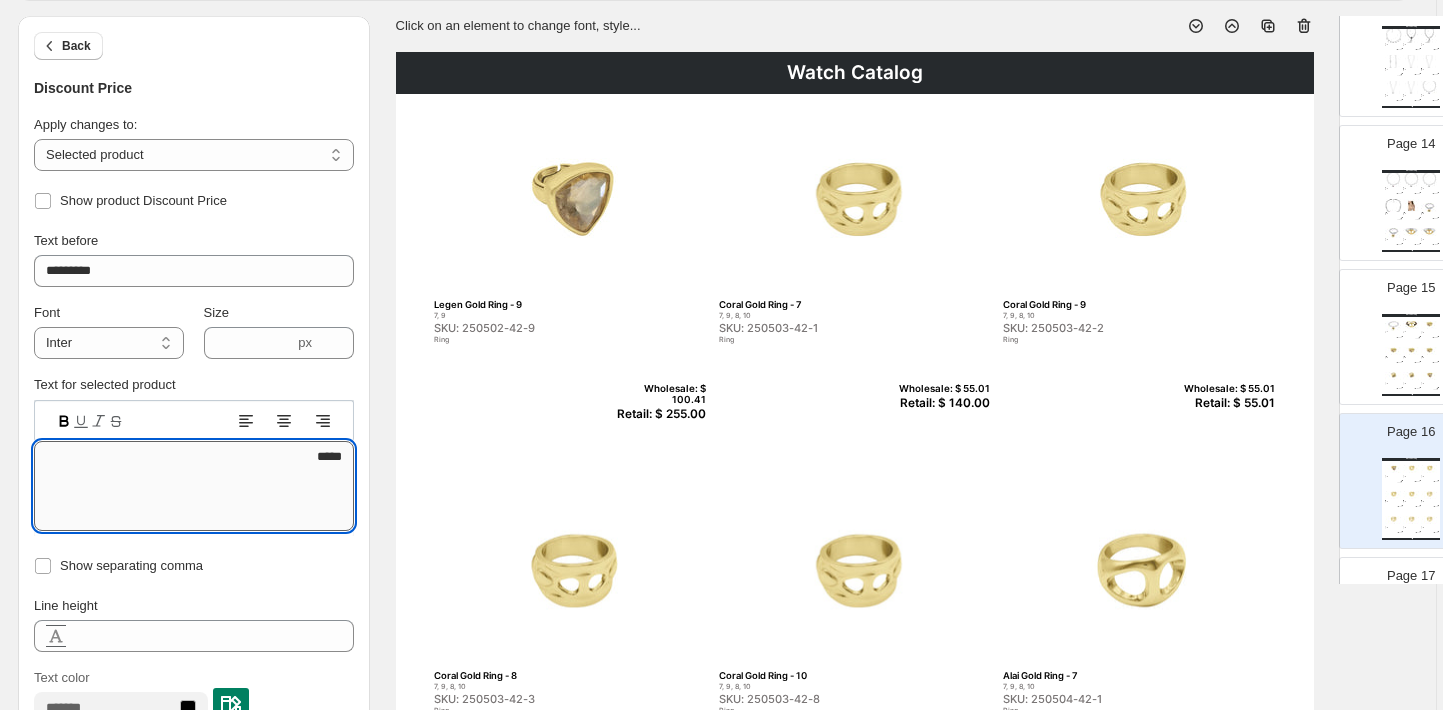 click on "*****" at bounding box center [194, 486] 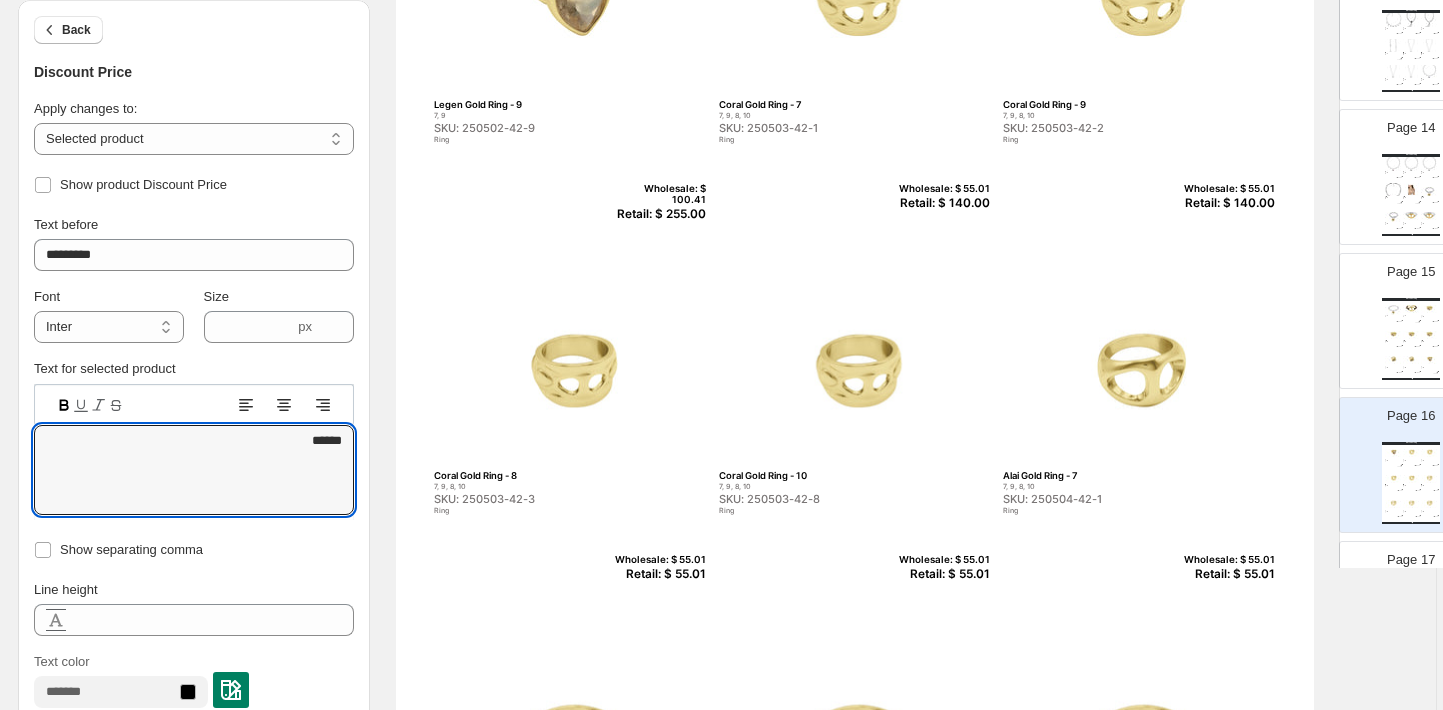 scroll, scrollTop: 309, scrollLeft: 6, axis: both 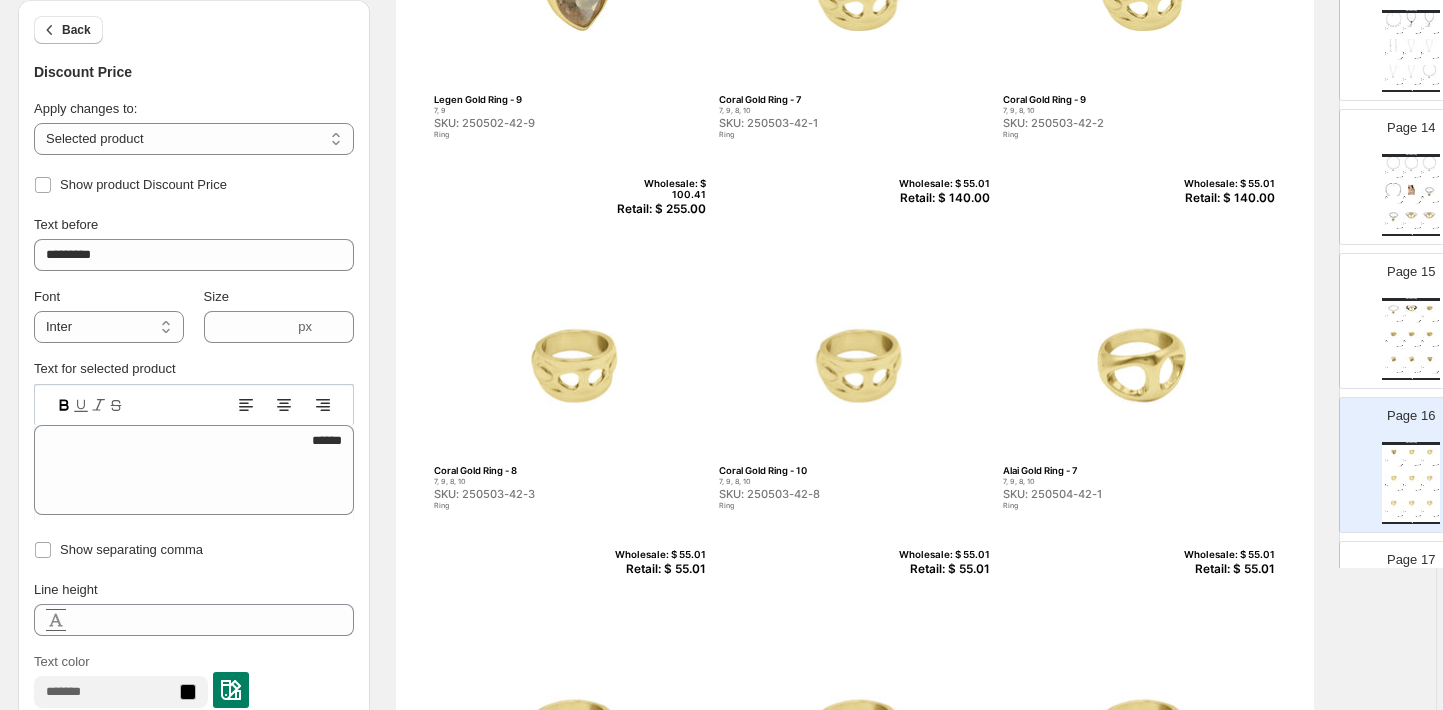 click on "Retail: $ 55.01" at bounding box center (657, 569) 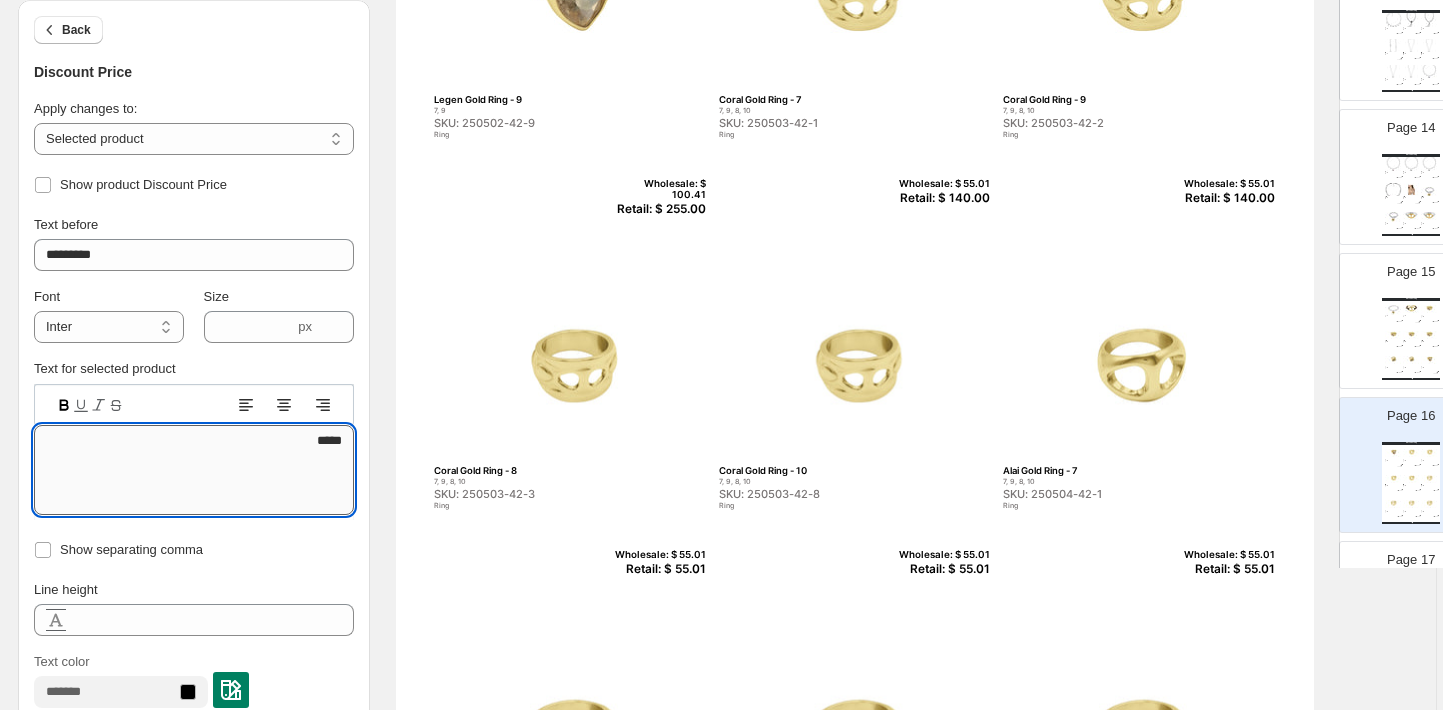 click on "*****" at bounding box center [194, 470] 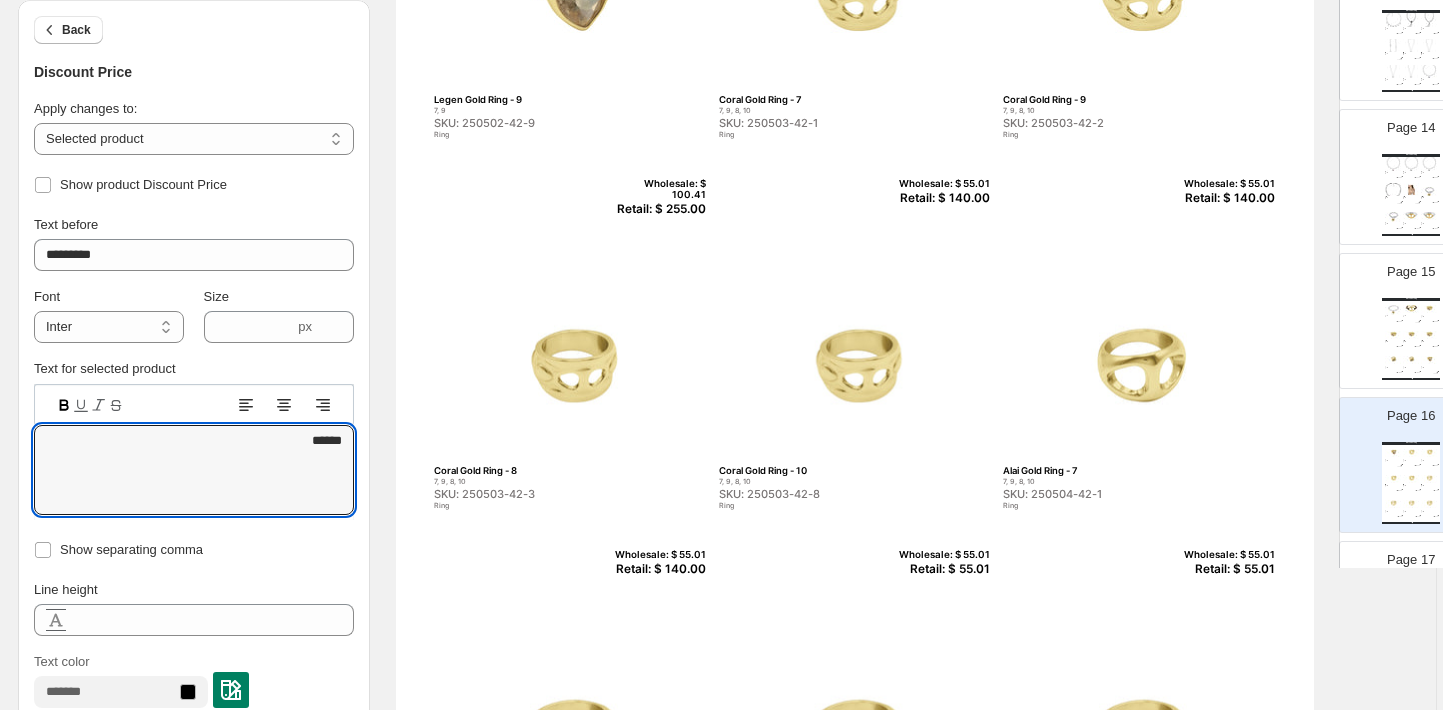 click on "Retail: $ 55.01" at bounding box center [941, 569] 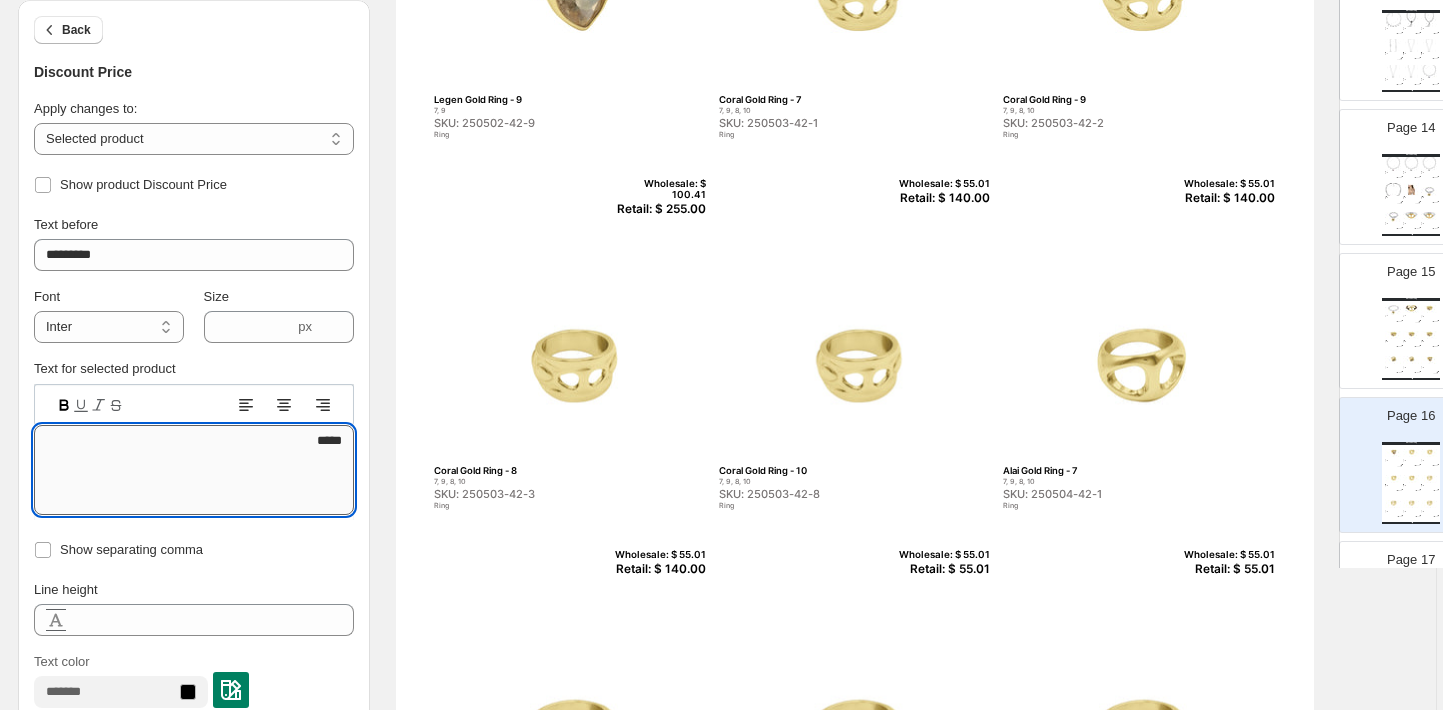 click on "*****" at bounding box center [194, 470] 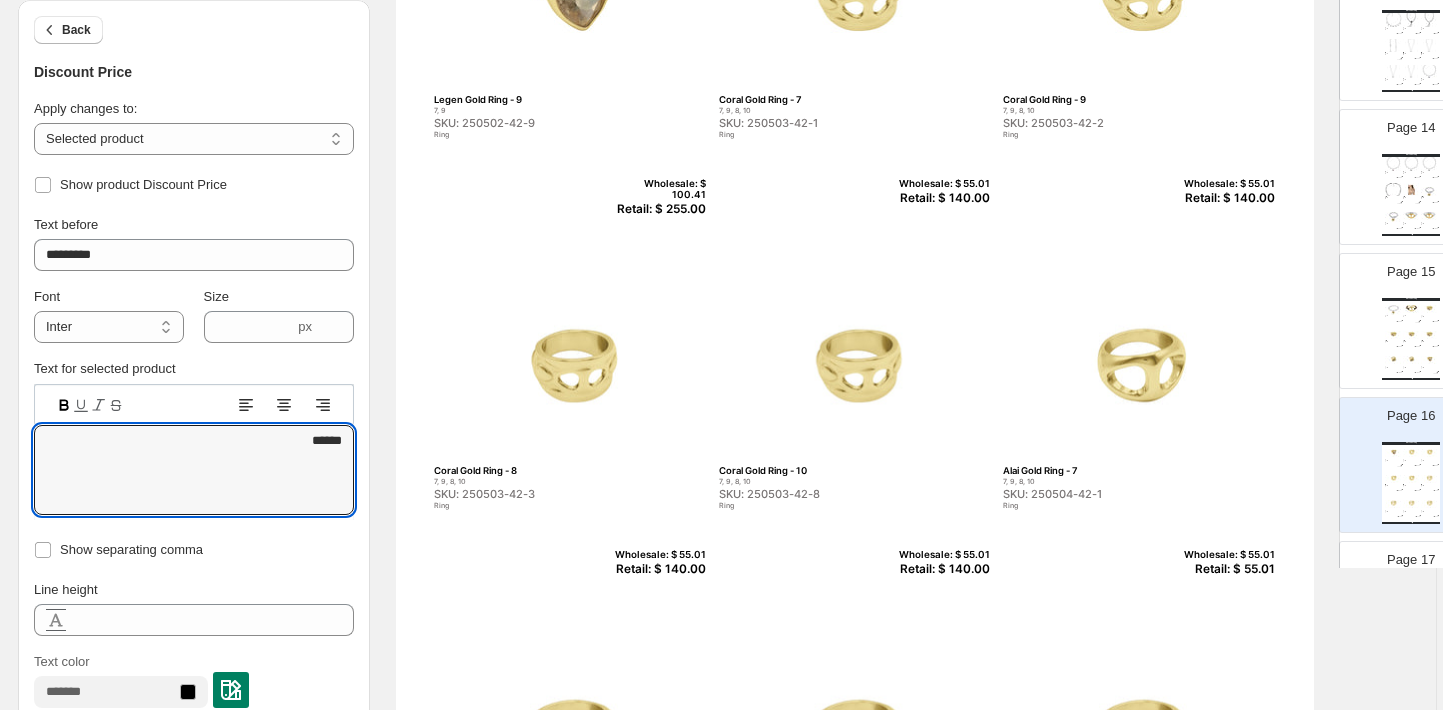 click on "Retail: $ 55.01" at bounding box center [1226, 569] 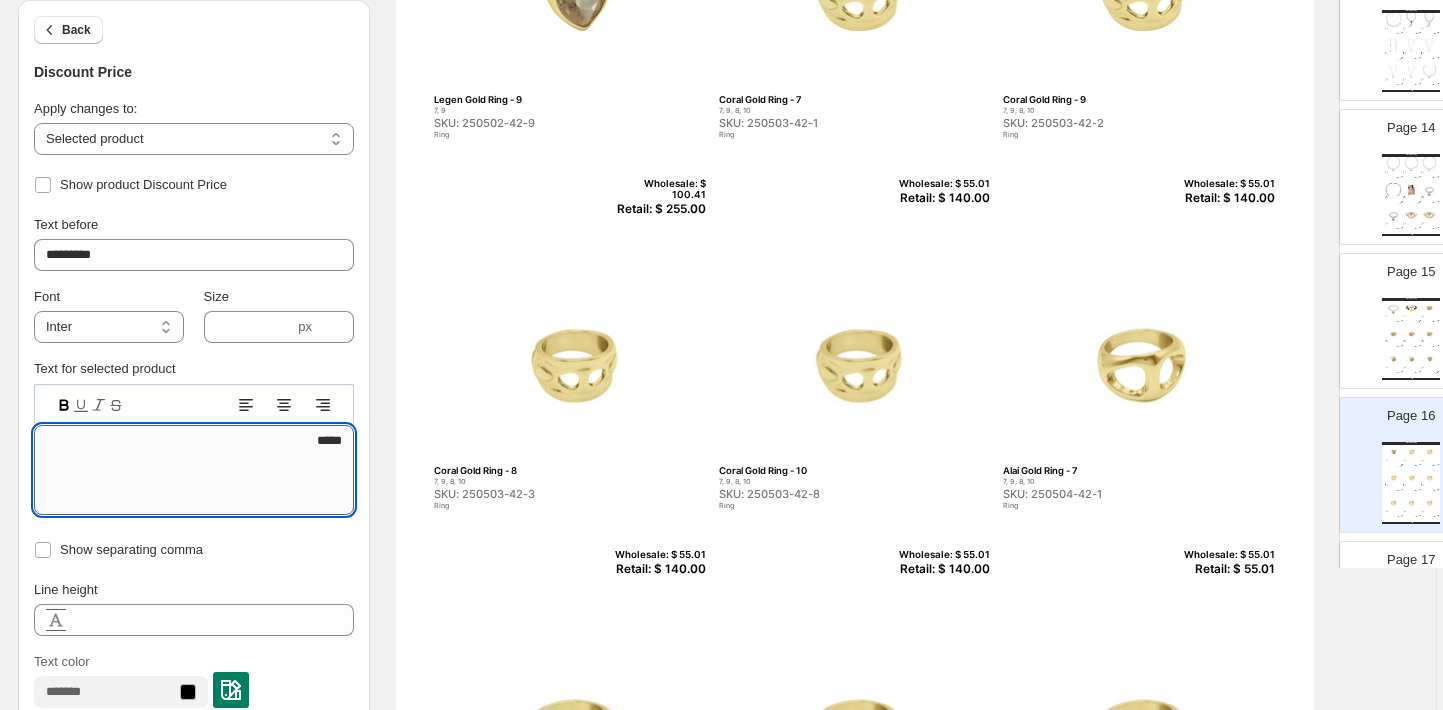 click on "*****" at bounding box center [194, 470] 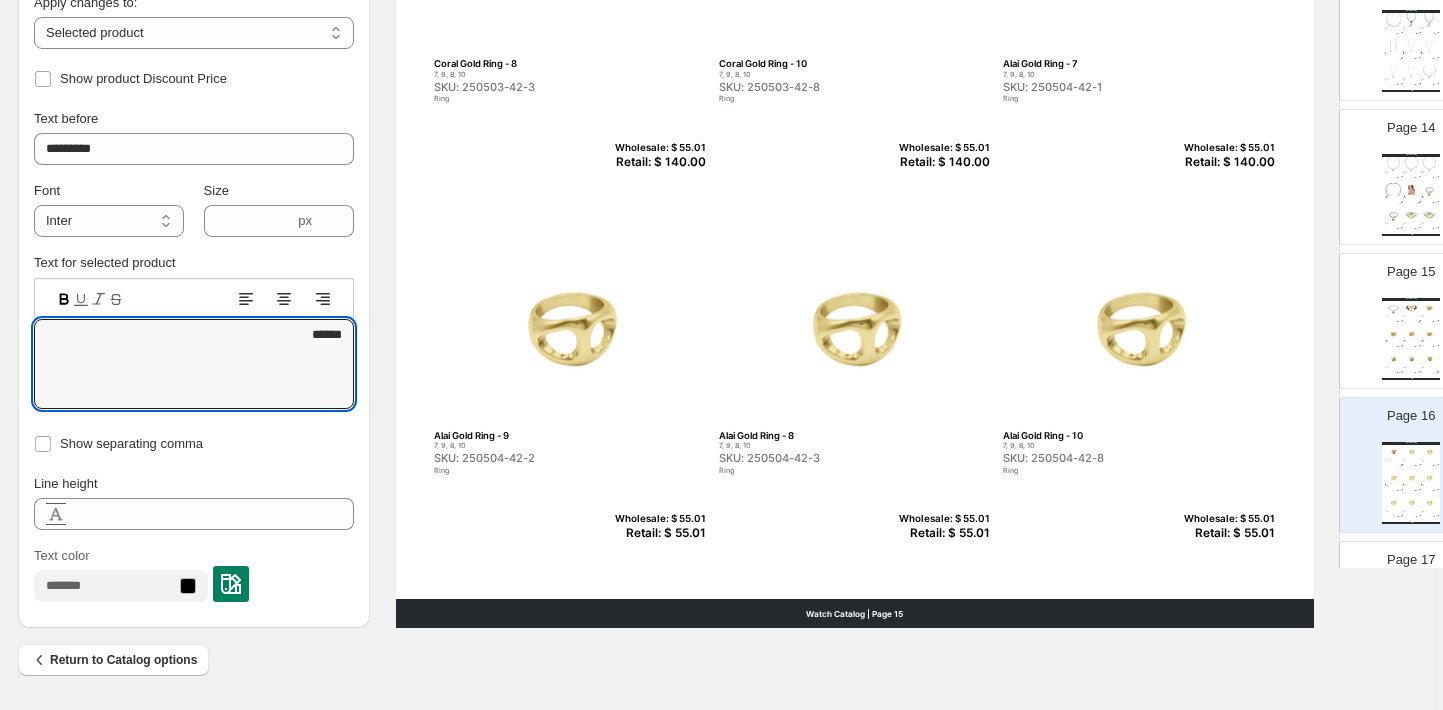 scroll, scrollTop: 716, scrollLeft: 6, axis: both 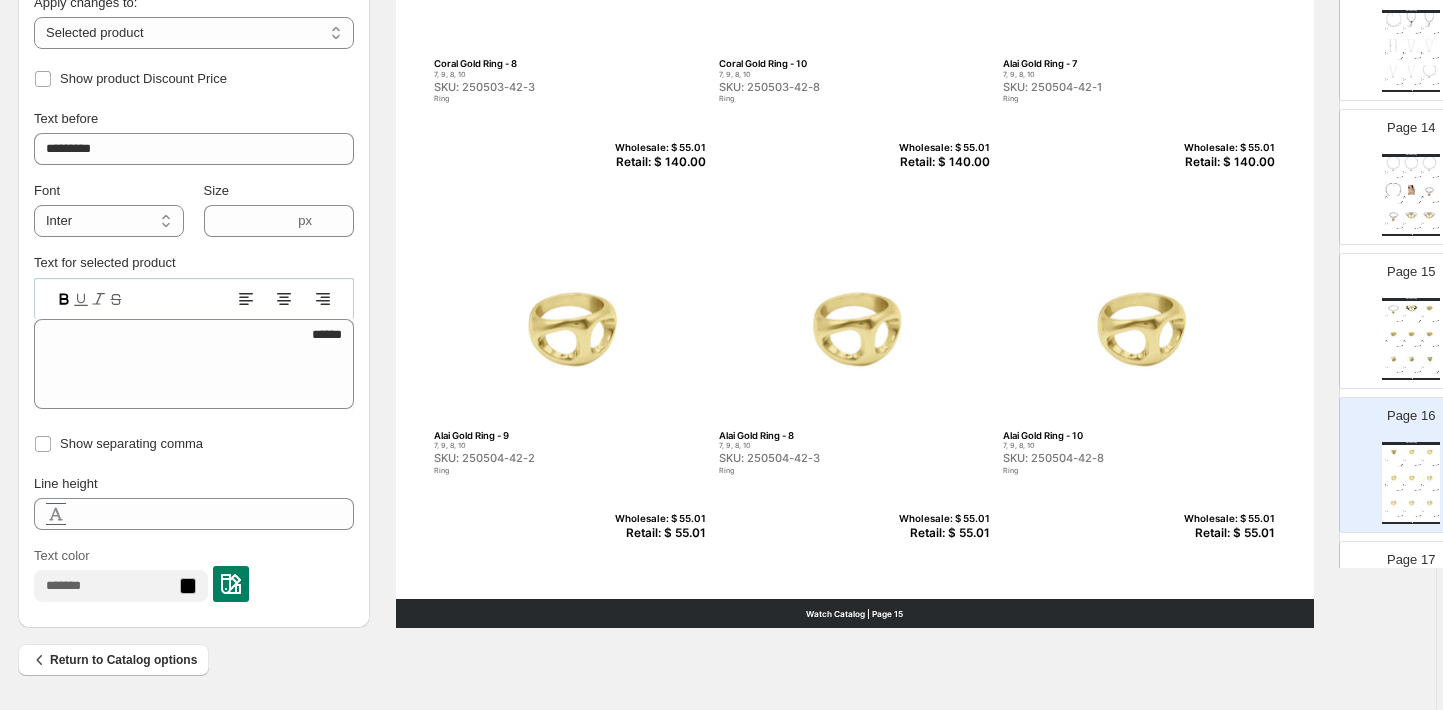 click on "Retail: $ 55.01" at bounding box center (657, 533) 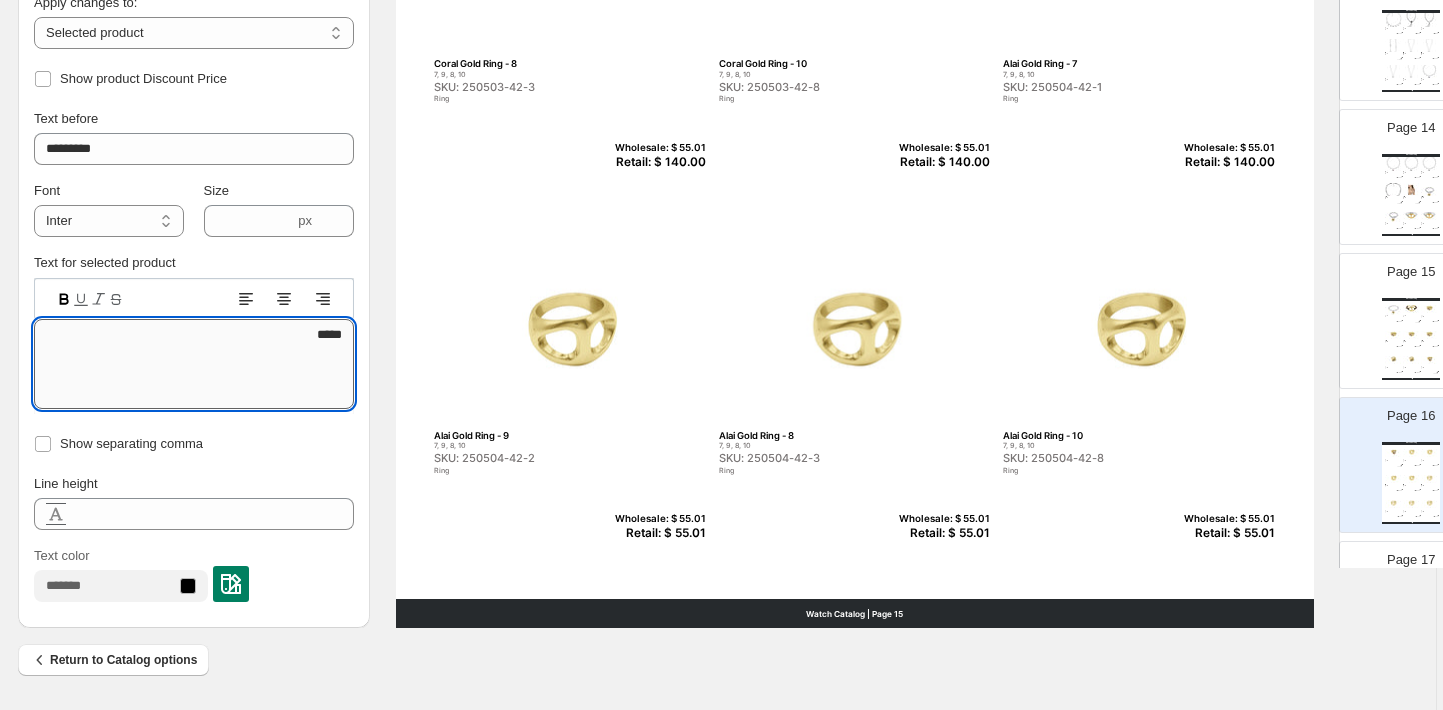 click on "*****" at bounding box center (194, 364) 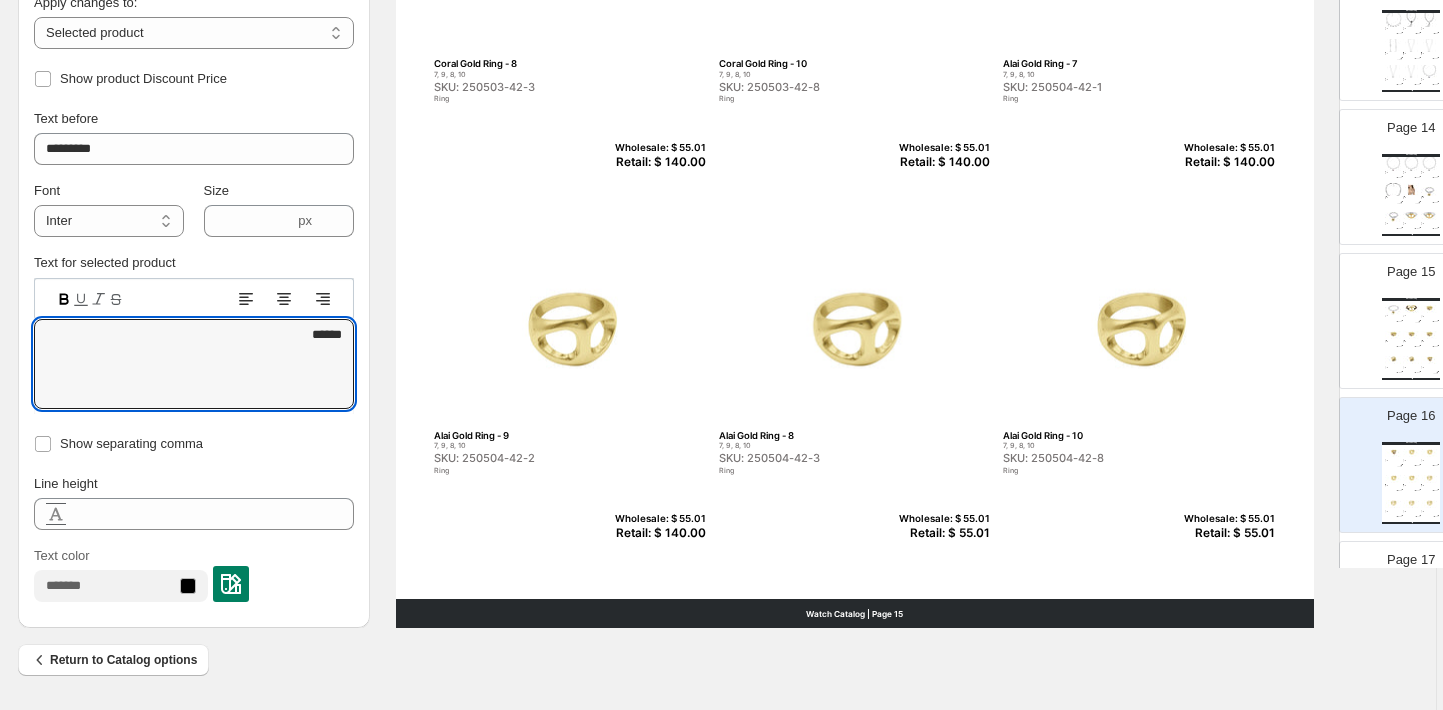 click on "Retail: $ 55.01" at bounding box center (941, 533) 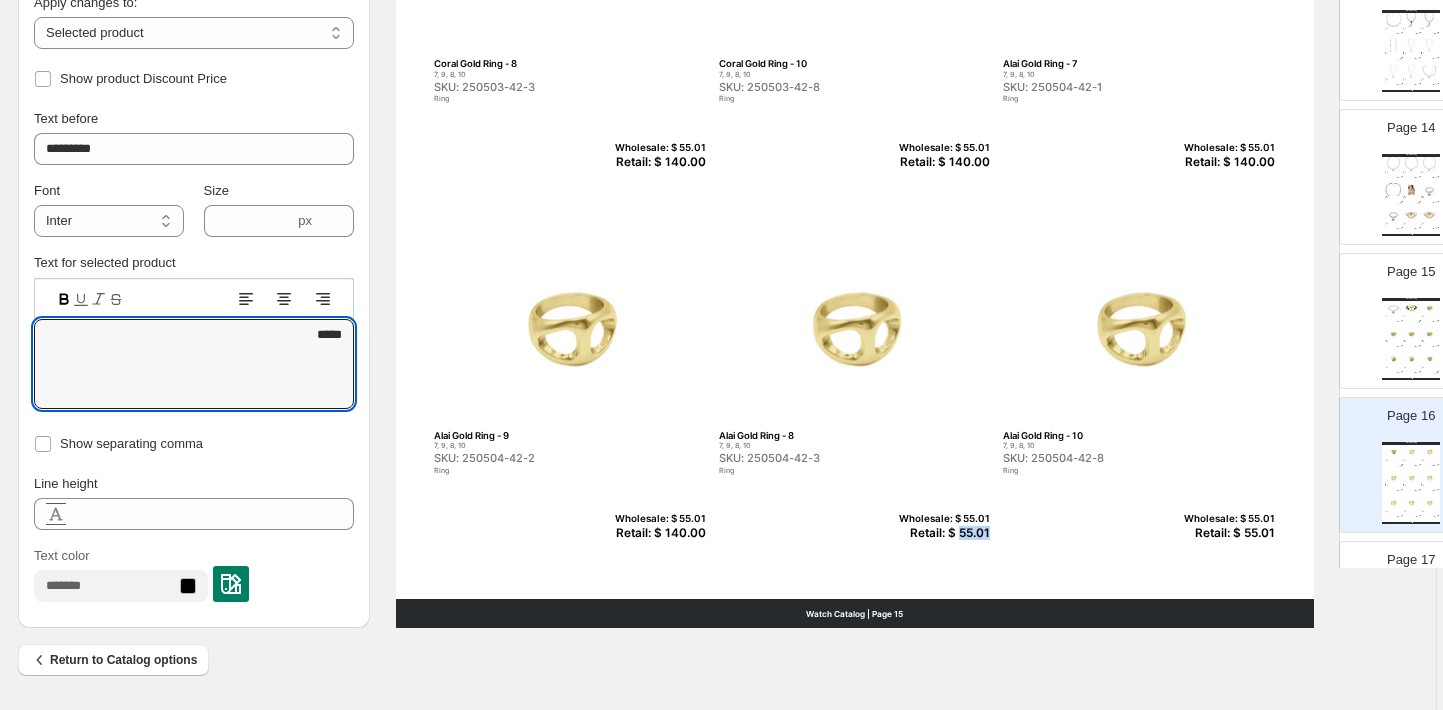 click on "Retail: $ 55.01" at bounding box center [941, 533] 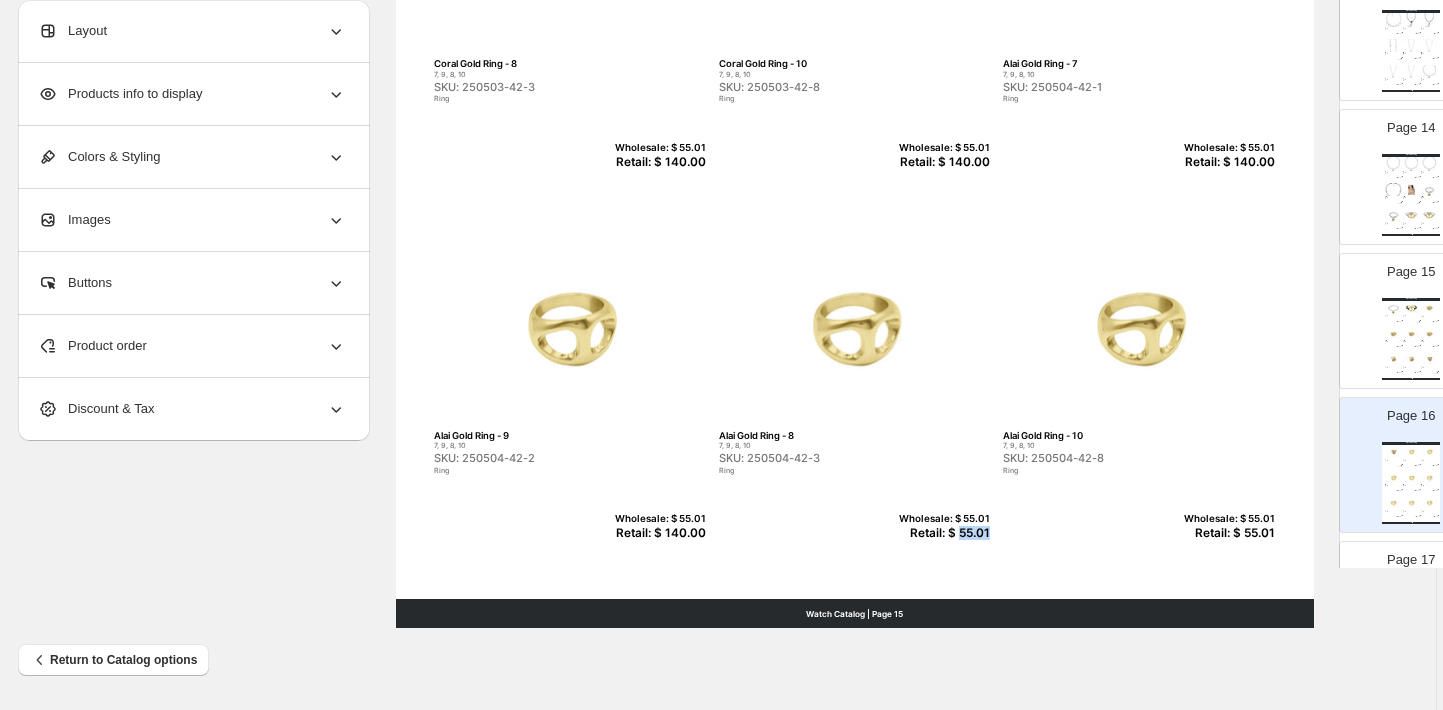 click on "Retail: $ 55.01" at bounding box center [941, 533] 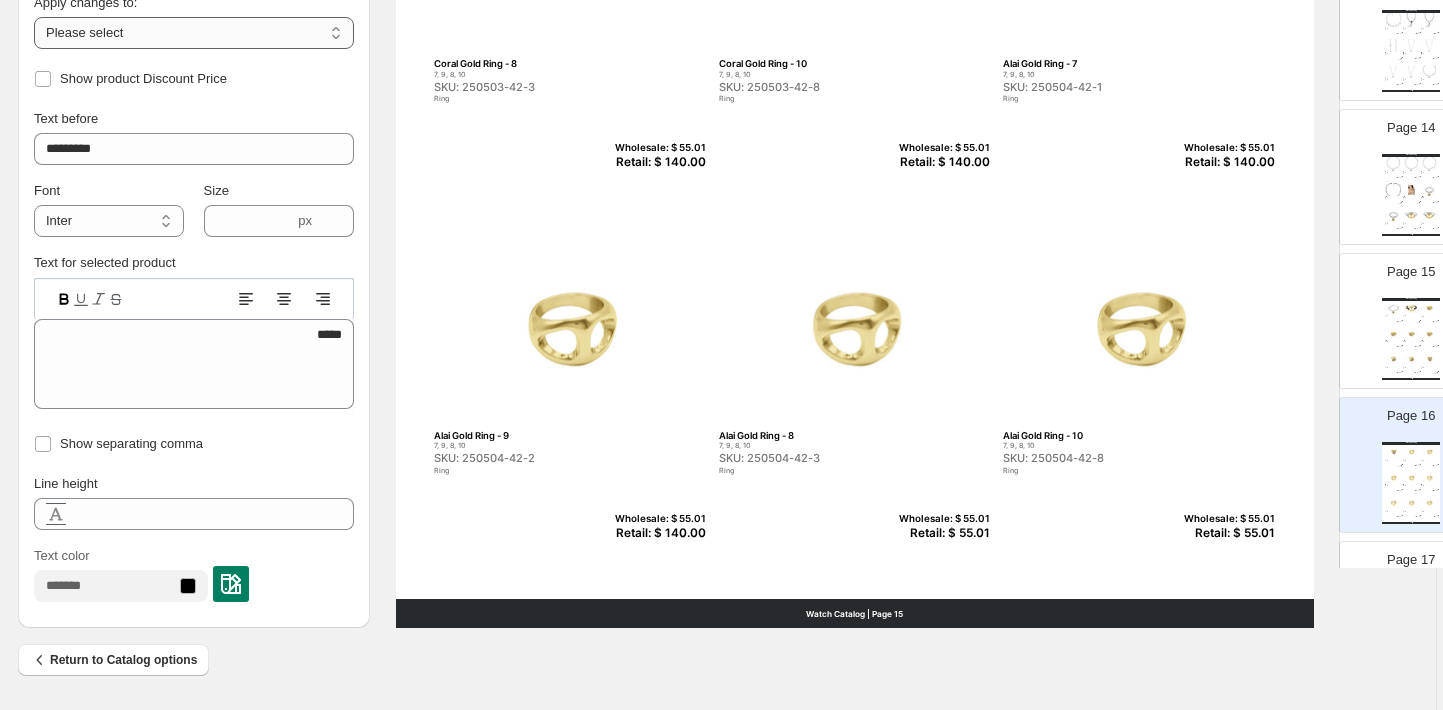 select on "**********" 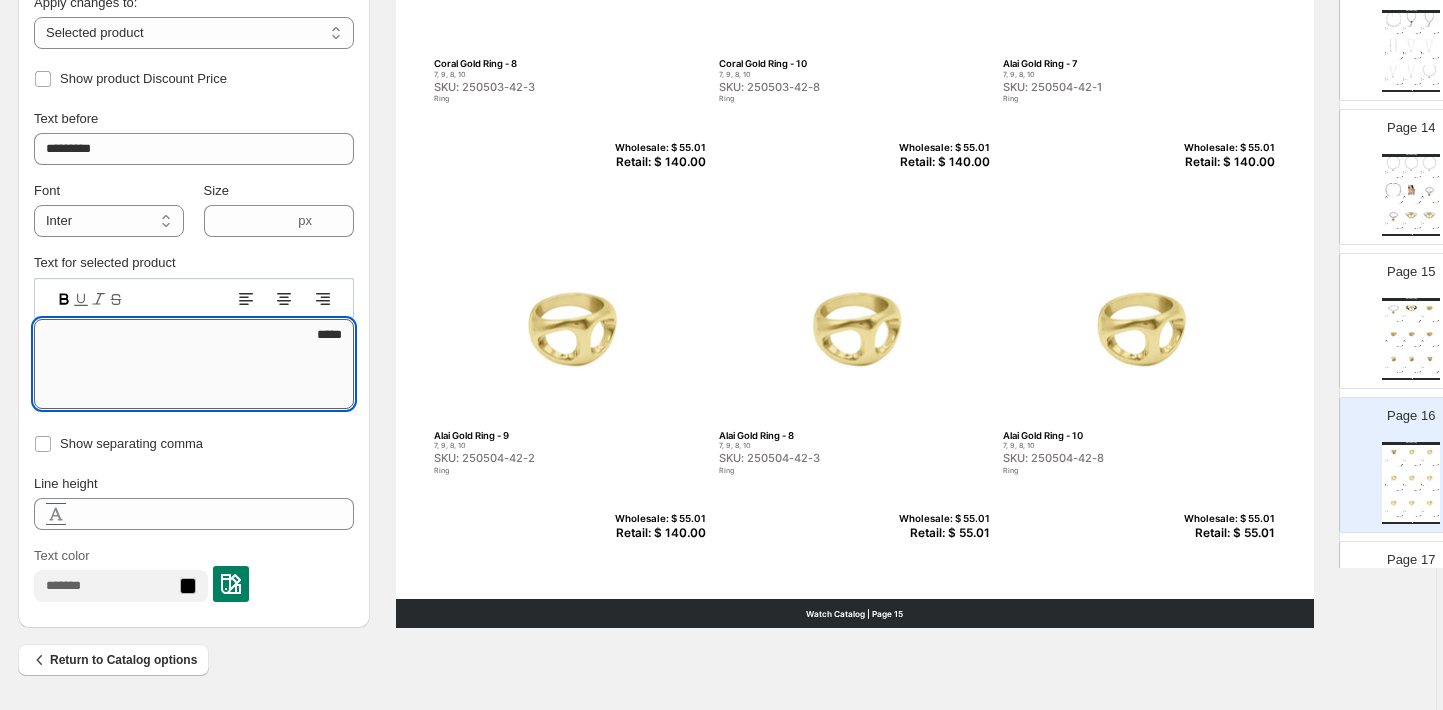 click on "*****" at bounding box center (194, 364) 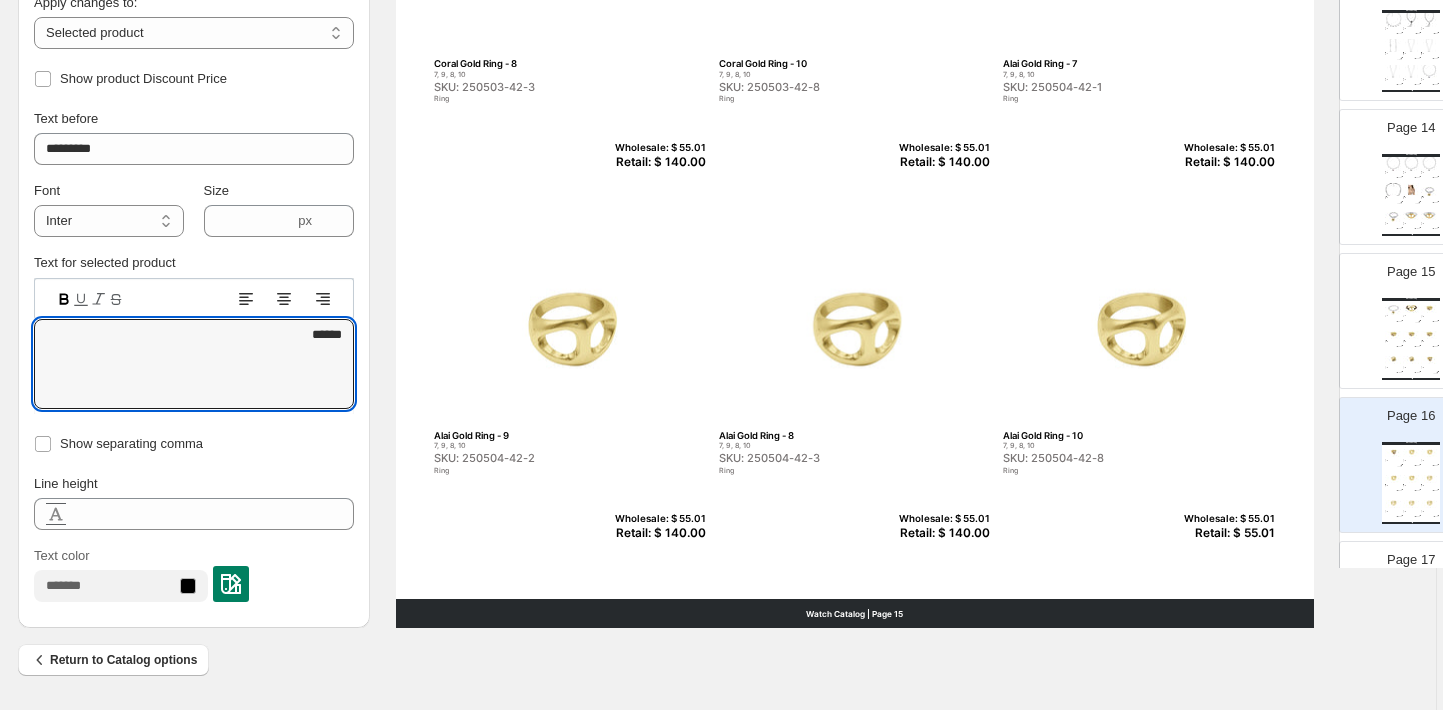 click on "Retail: $ 55.01" at bounding box center (1226, 533) 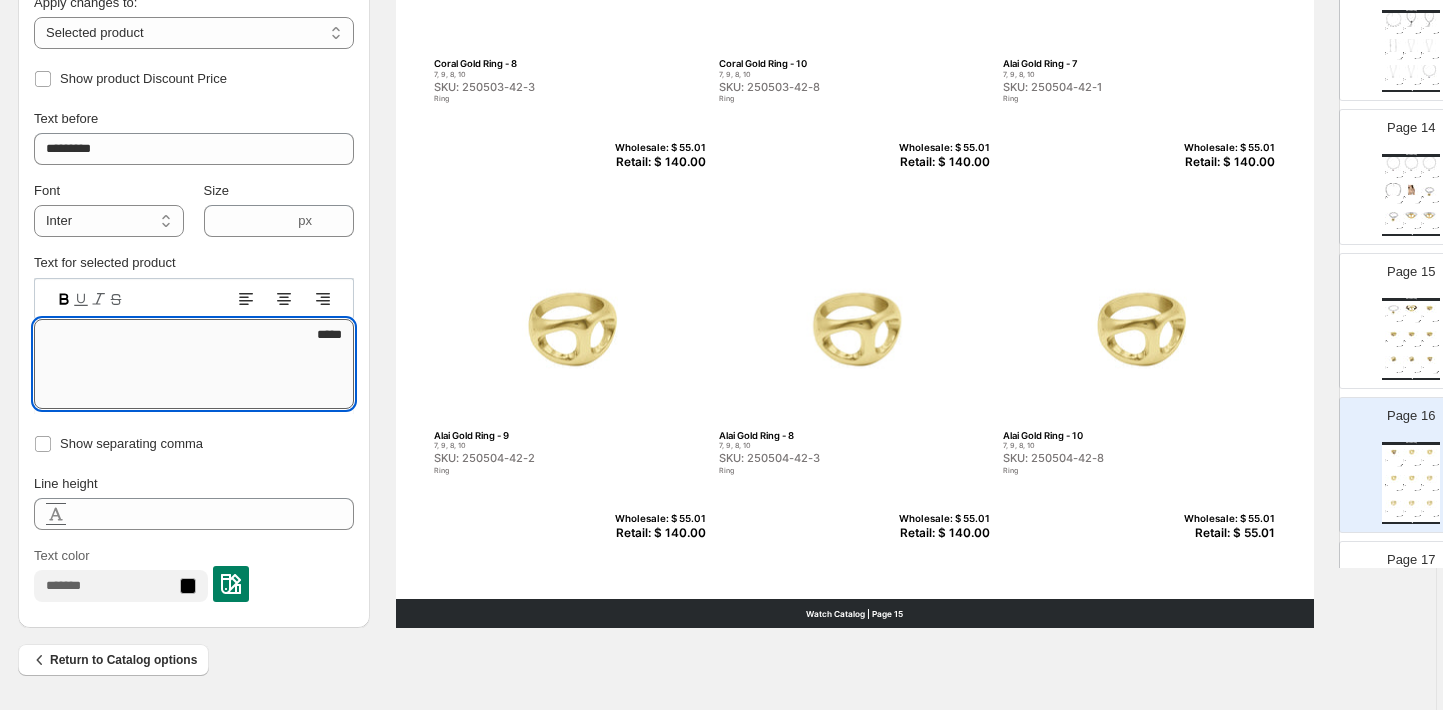 click on "*****" at bounding box center (194, 364) 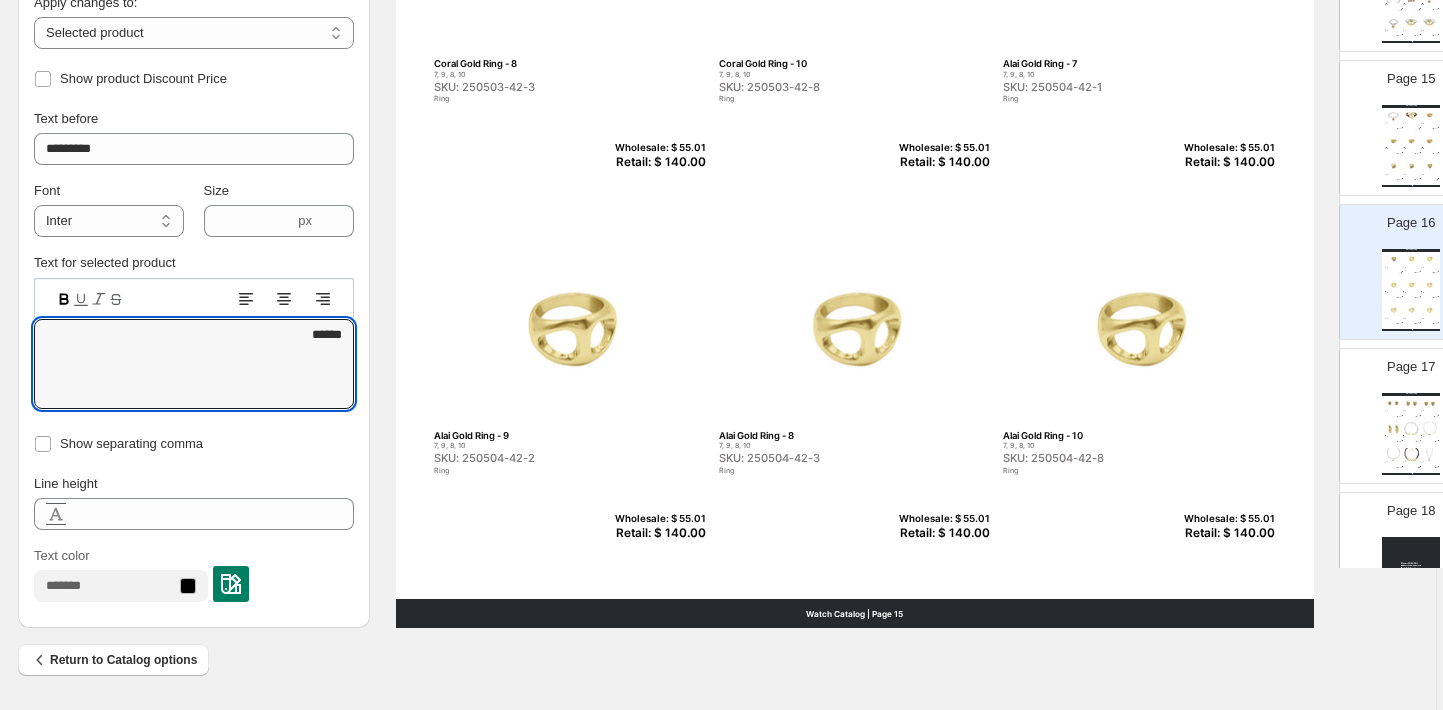 scroll, scrollTop: 2068, scrollLeft: 0, axis: vertical 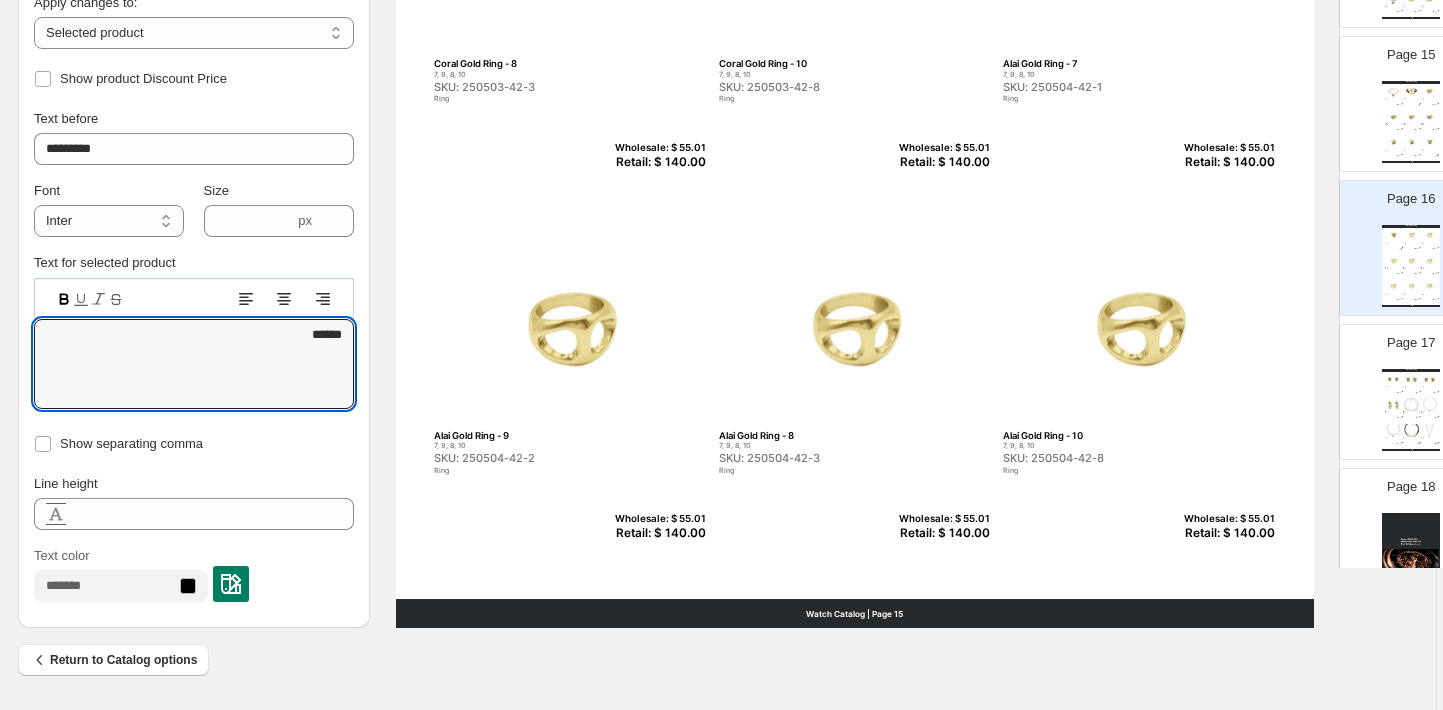 click on "Watch Catalog Fortuna Gold Earrings SKU:  250600 Earring Wholesale: $ 24.42 Retail: $ 24.42 Genesis Gold Earrings SKU:  250601 Earring Wholesale: $ 39.72 Retail: $ 39.72 Majestic Gold Earrings SKU:  250602 Earring Wholesale: $ 39.72 Retail: $ 39.72 Alai Gold Earrings SKU:  250603 Earring Wholesale: $ 24.42 Retail: $ 24.42 Alai Gold Necklace SKU:  250800 Necklace Wholesale: $ 92.51 Retail: $ 92.51 Legen Gold Necklace SKU:  250801 Necklace Wholesale: $ 96.71 Retail: $ 96.71 Majestic Gold Necklace SKU:  250802 Necklace Wholesale: $ 66.49 Retail: $ 66.49 Eden Gold Necklace SKU:  250803 Necklace Wholesale: $ 111.14 Retail: $ 111.14 Destiny Gold Necklace SKU:  250804 Necklace Wholesale: $ 114.47 Retail: $ 114.47 Watch Catalog | Page undefined" at bounding box center [1411, 410] 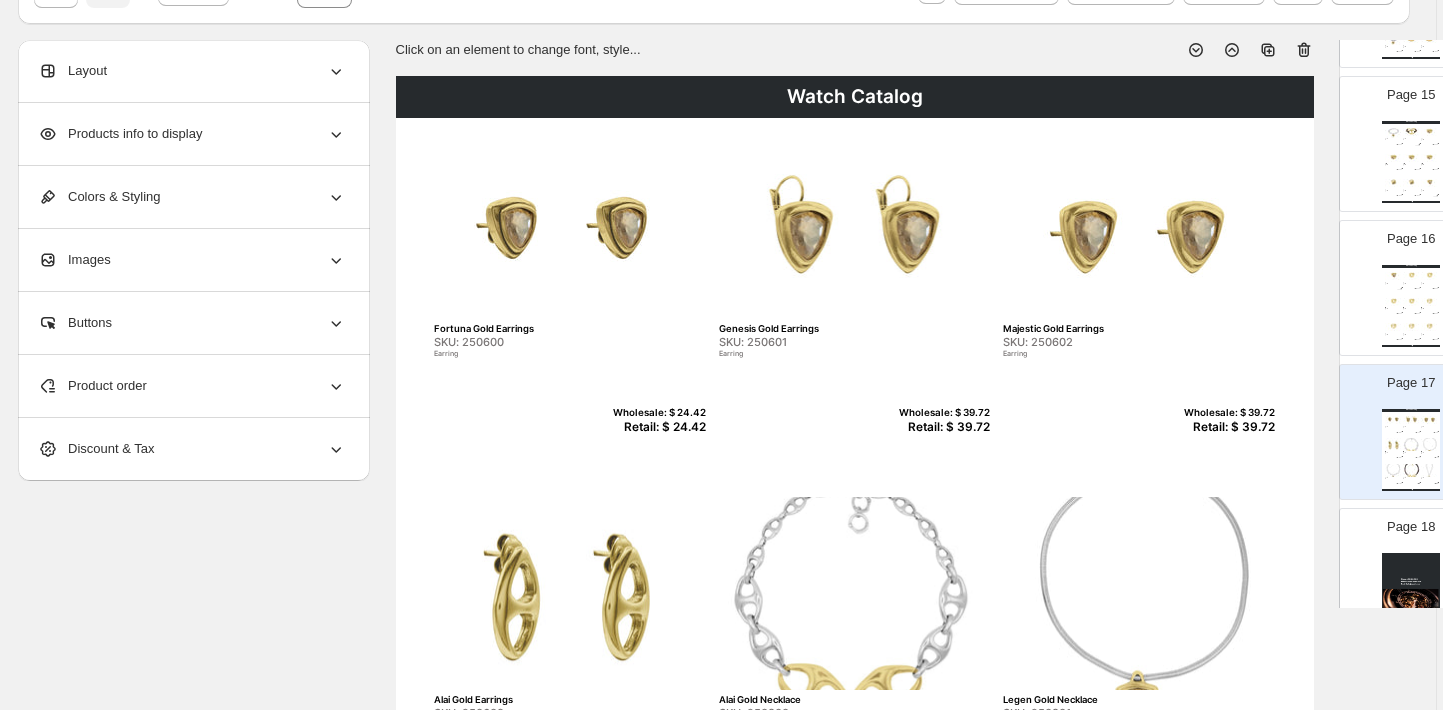 scroll, scrollTop: 87, scrollLeft: 5, axis: both 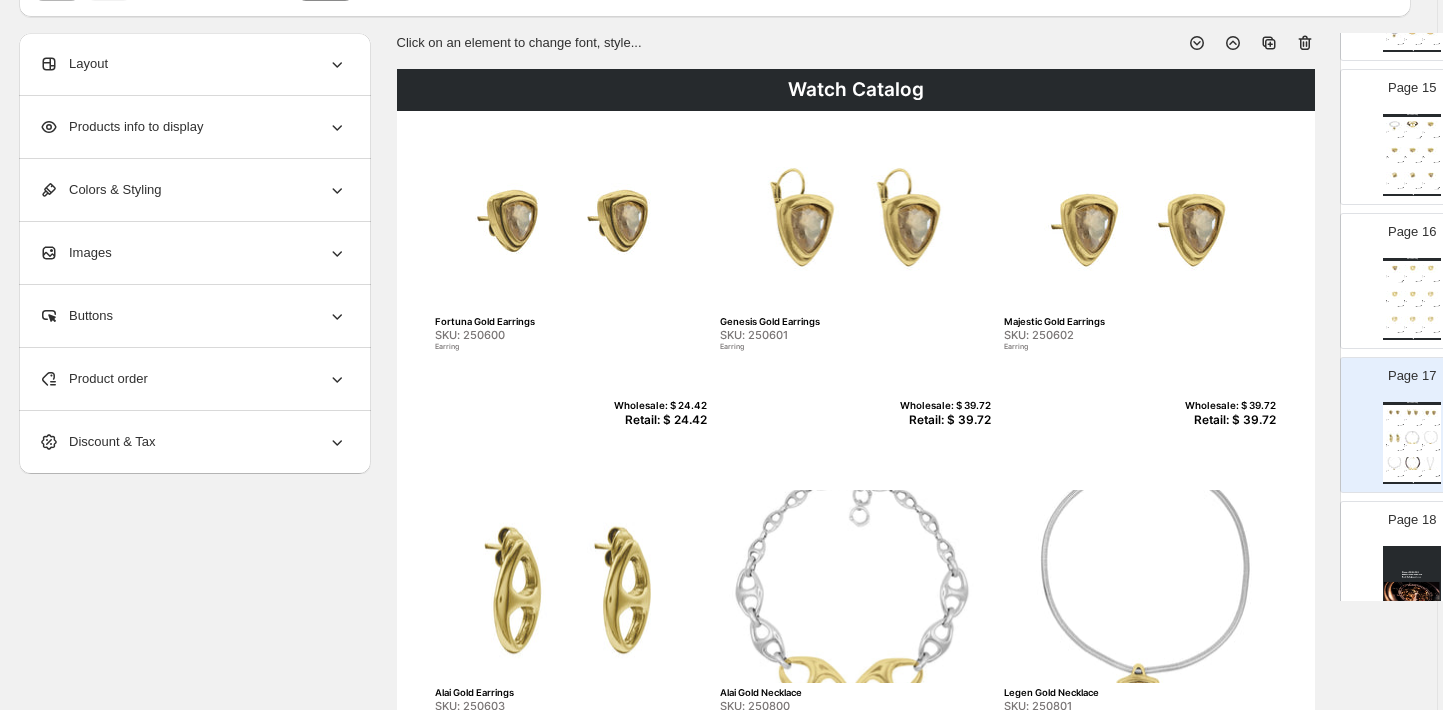 click on "SKU:  250600" at bounding box center (528, 335) 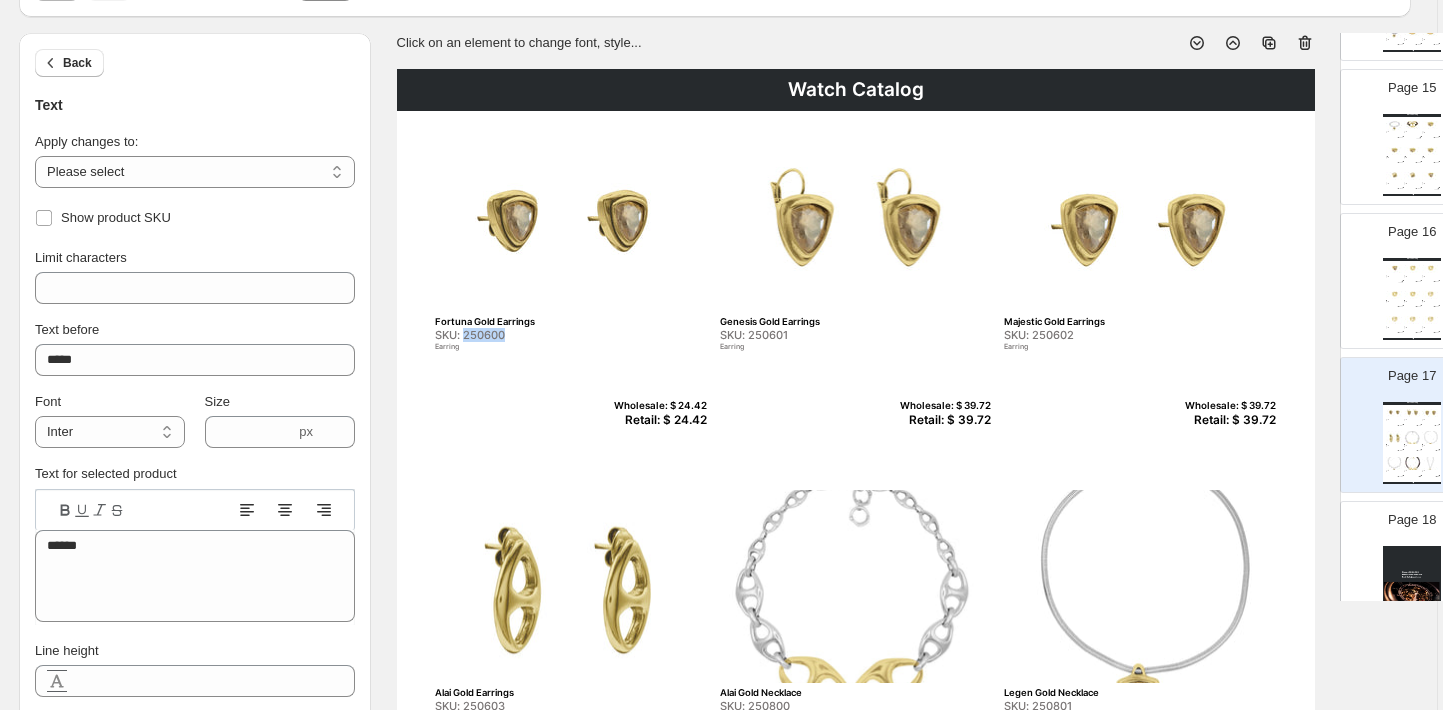 click on "SKU:  250600" at bounding box center [528, 335] 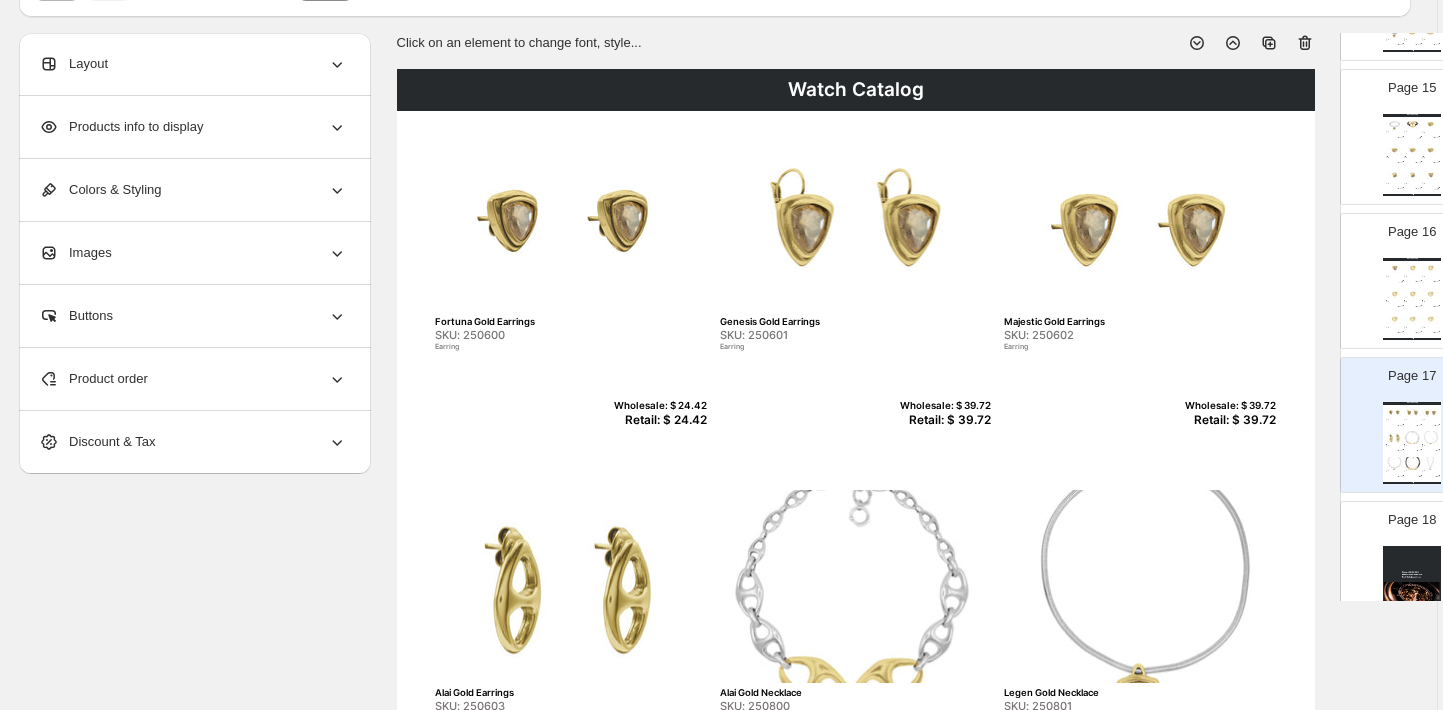 click on "Retail: $ 24.42" at bounding box center [658, 420] 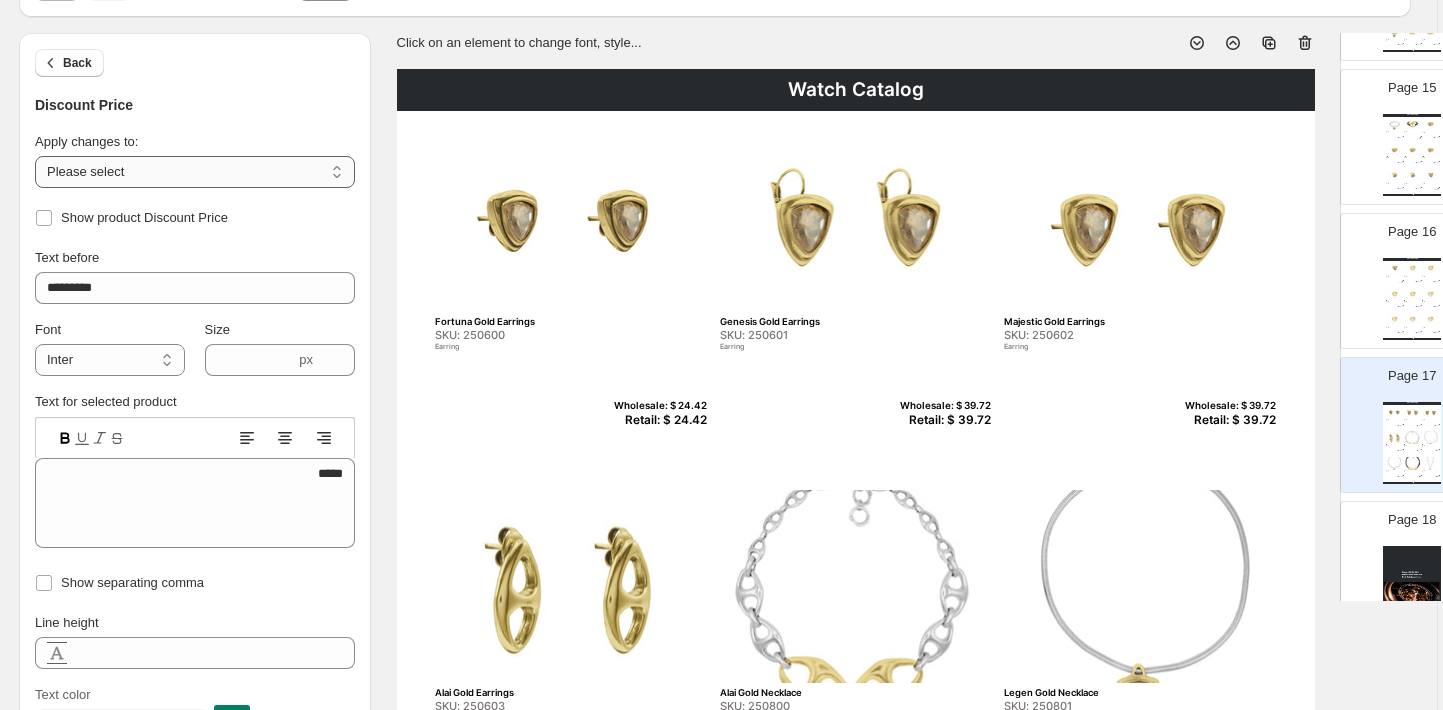 select on "**********" 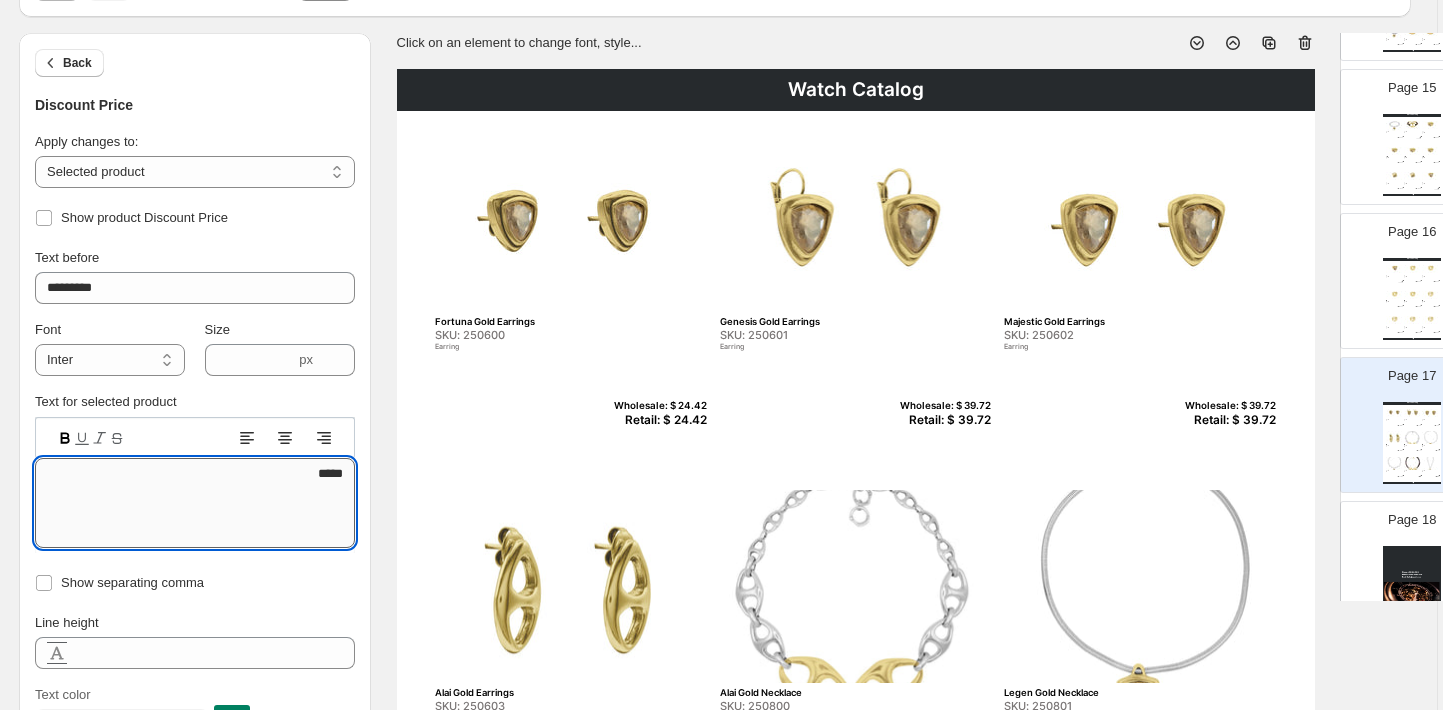 click on "*****" at bounding box center [195, 503] 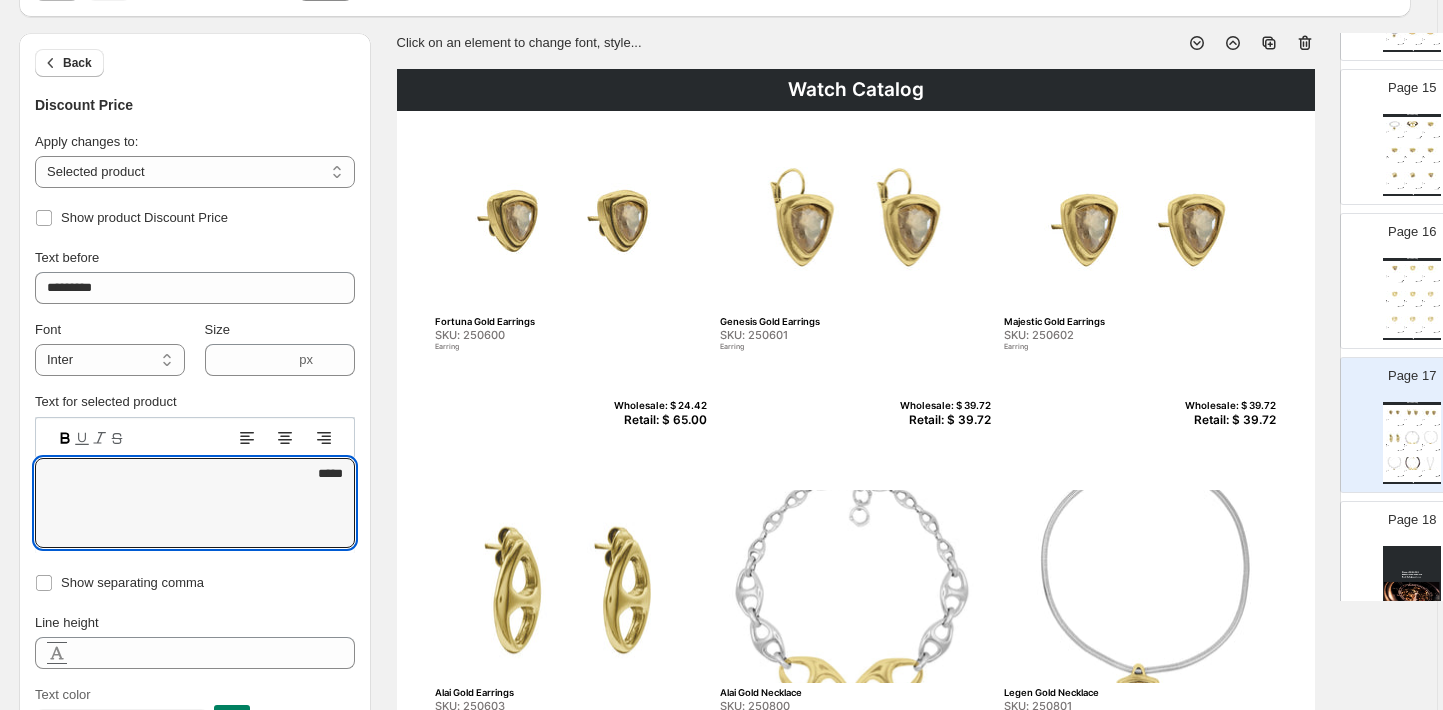 type on "*****" 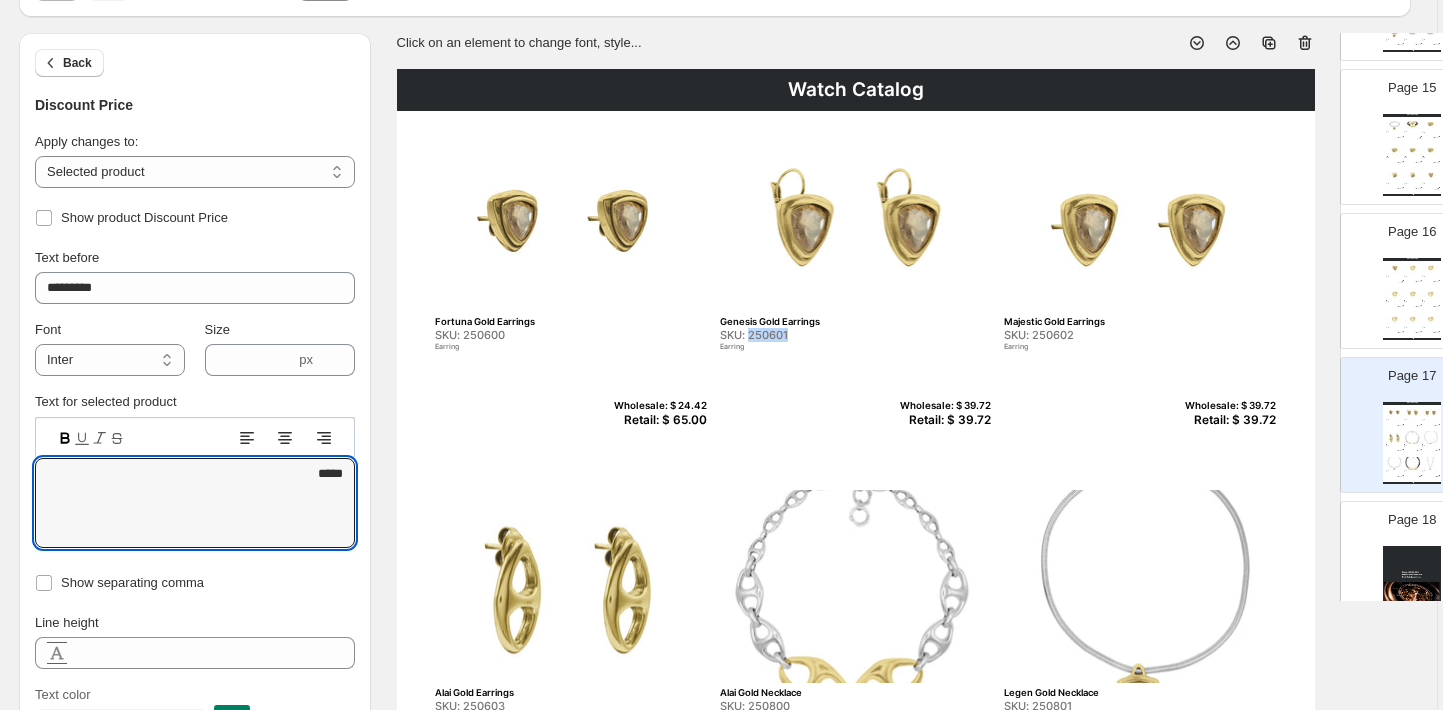 click on "SKU:  250601" at bounding box center (813, 335) 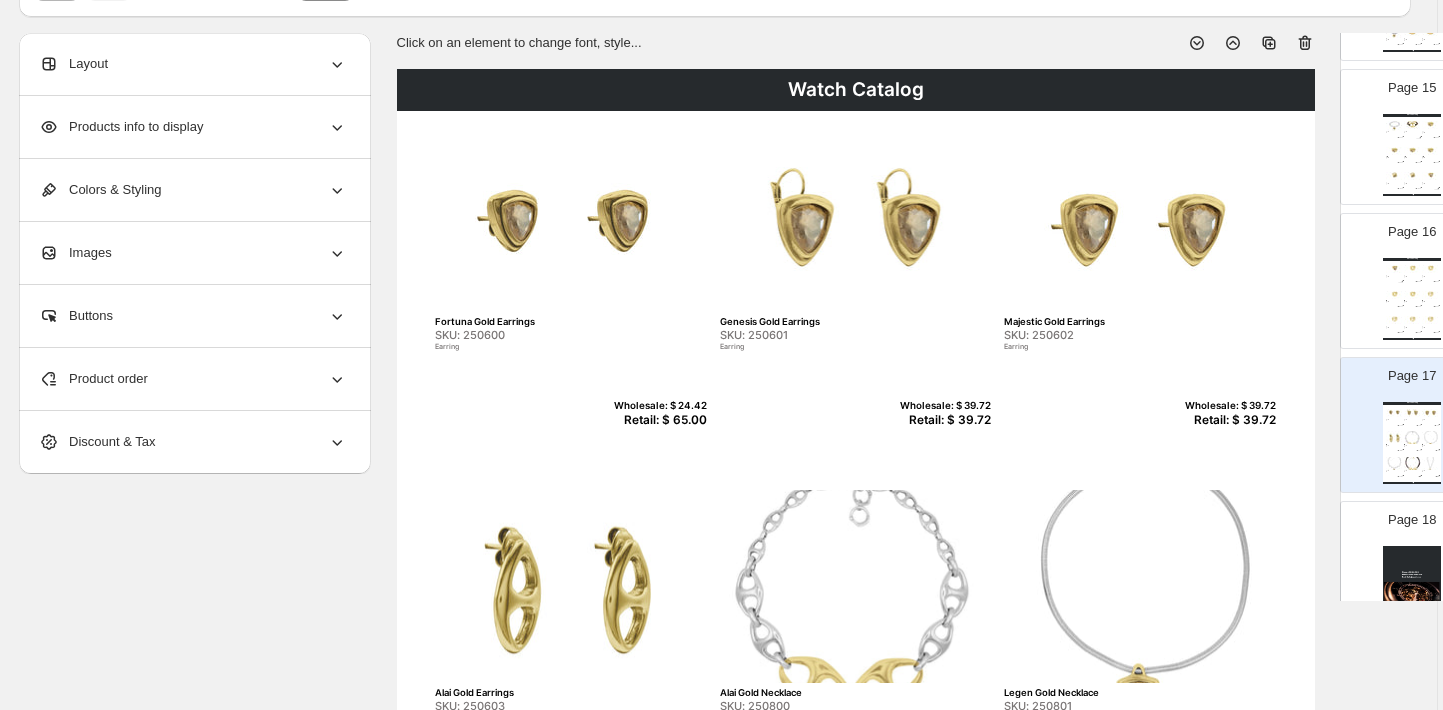 click on "Retail: $ 39.72" at bounding box center (942, 420) 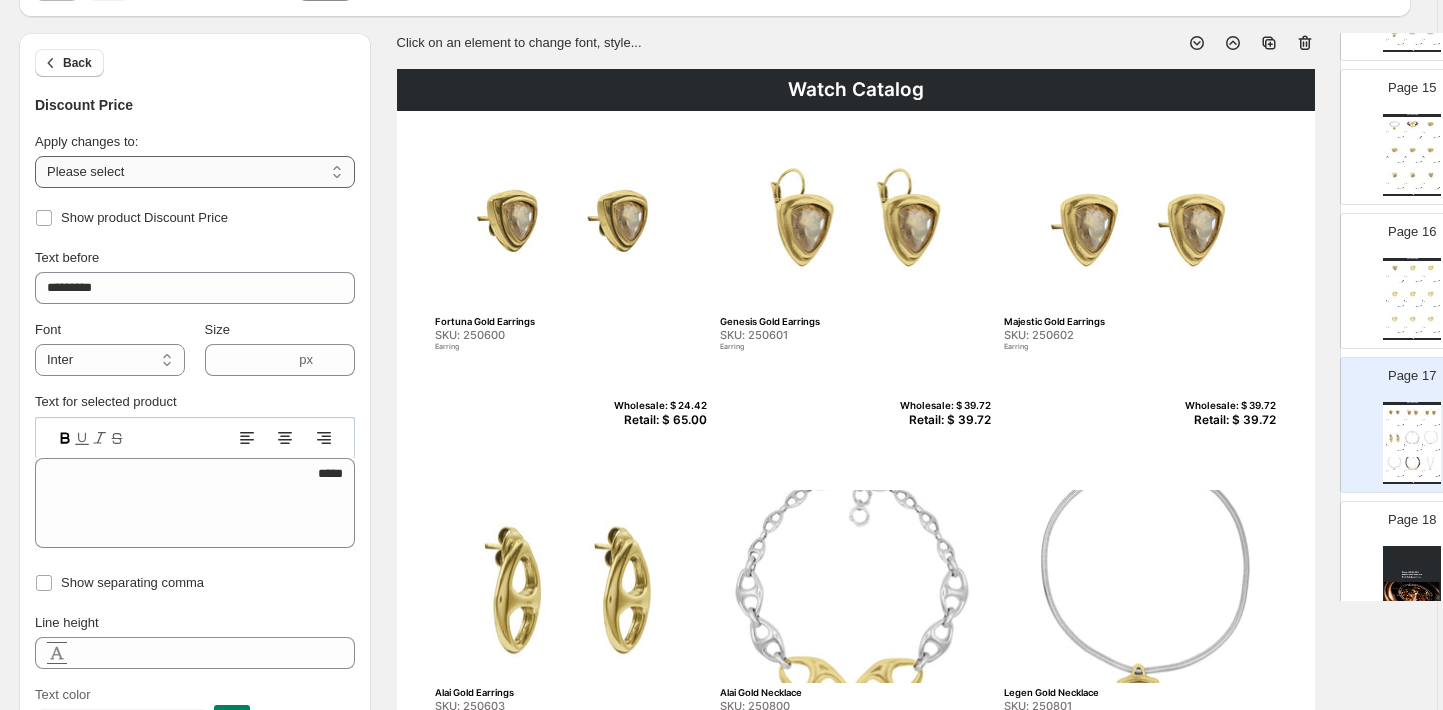 select on "**********" 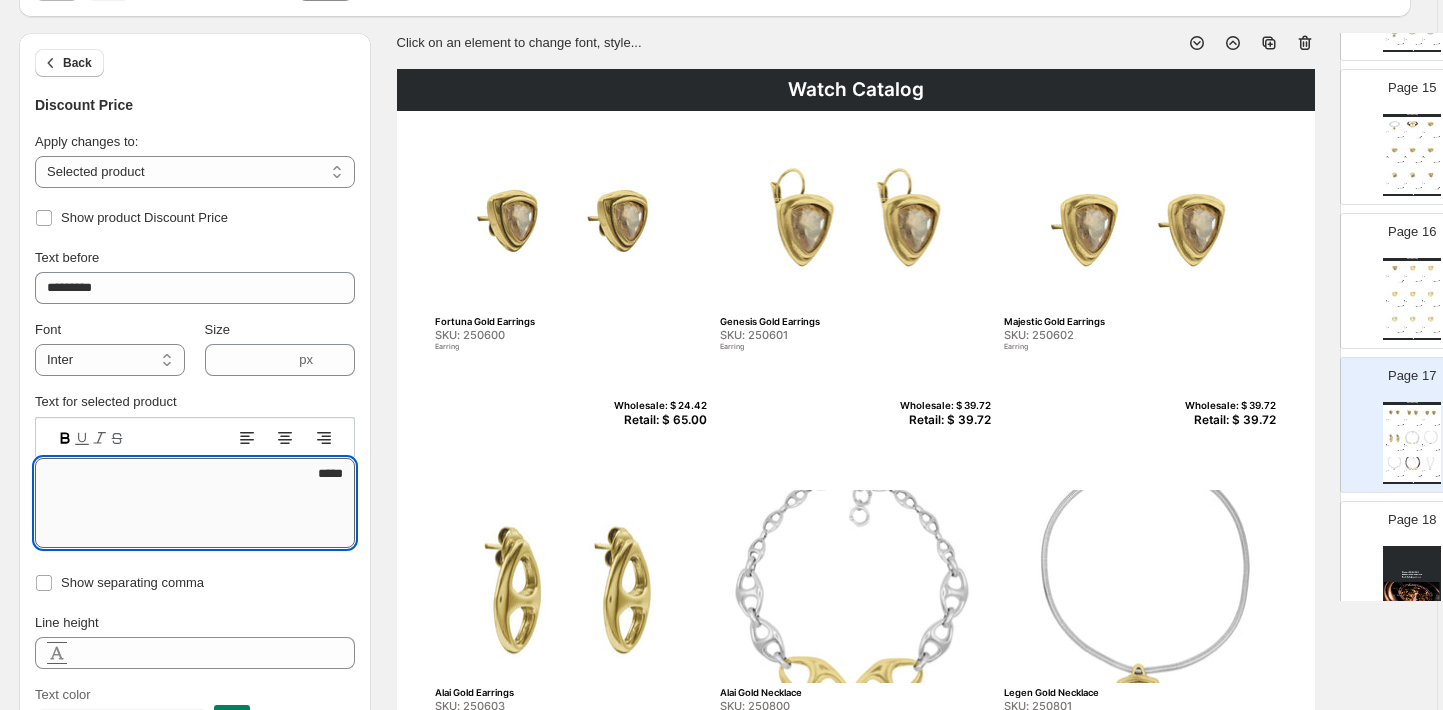 click on "*****" at bounding box center (195, 503) 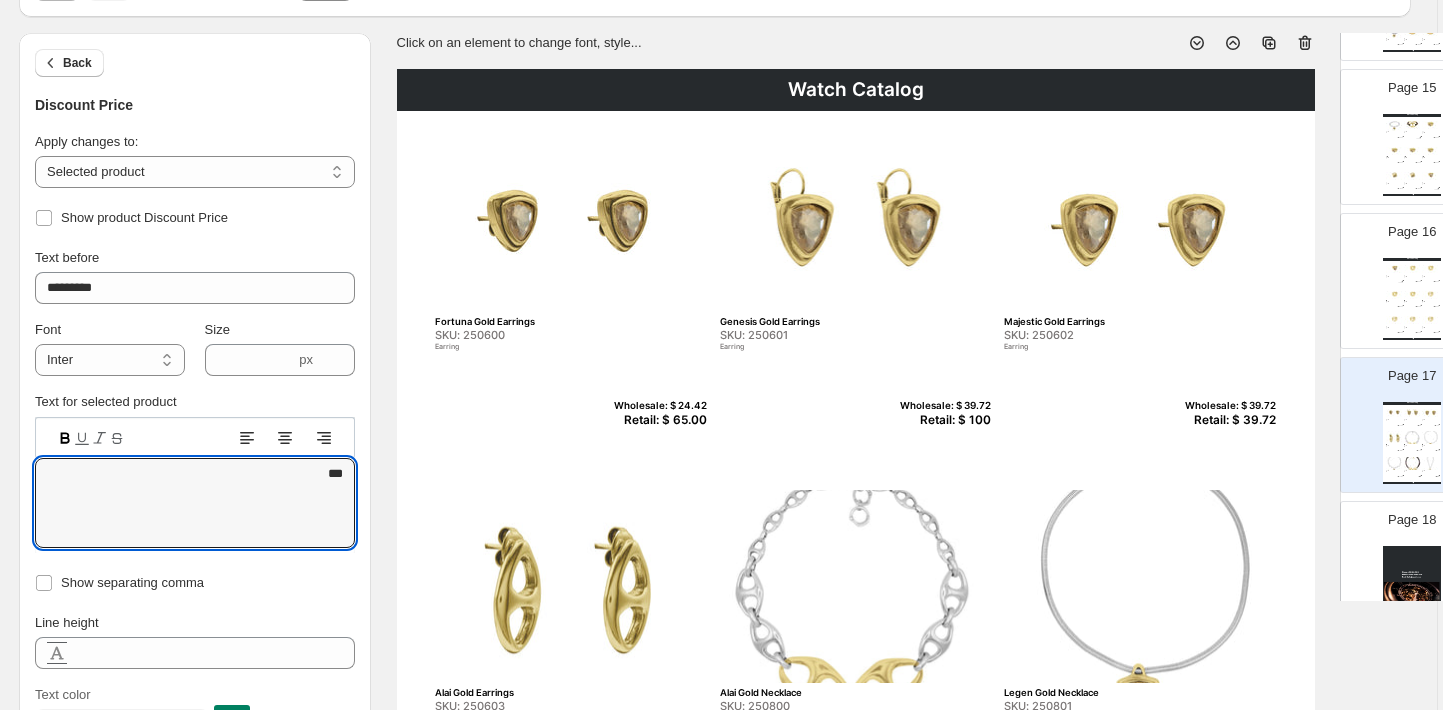 click on "Retail: $ 39.72" at bounding box center [1227, 420] 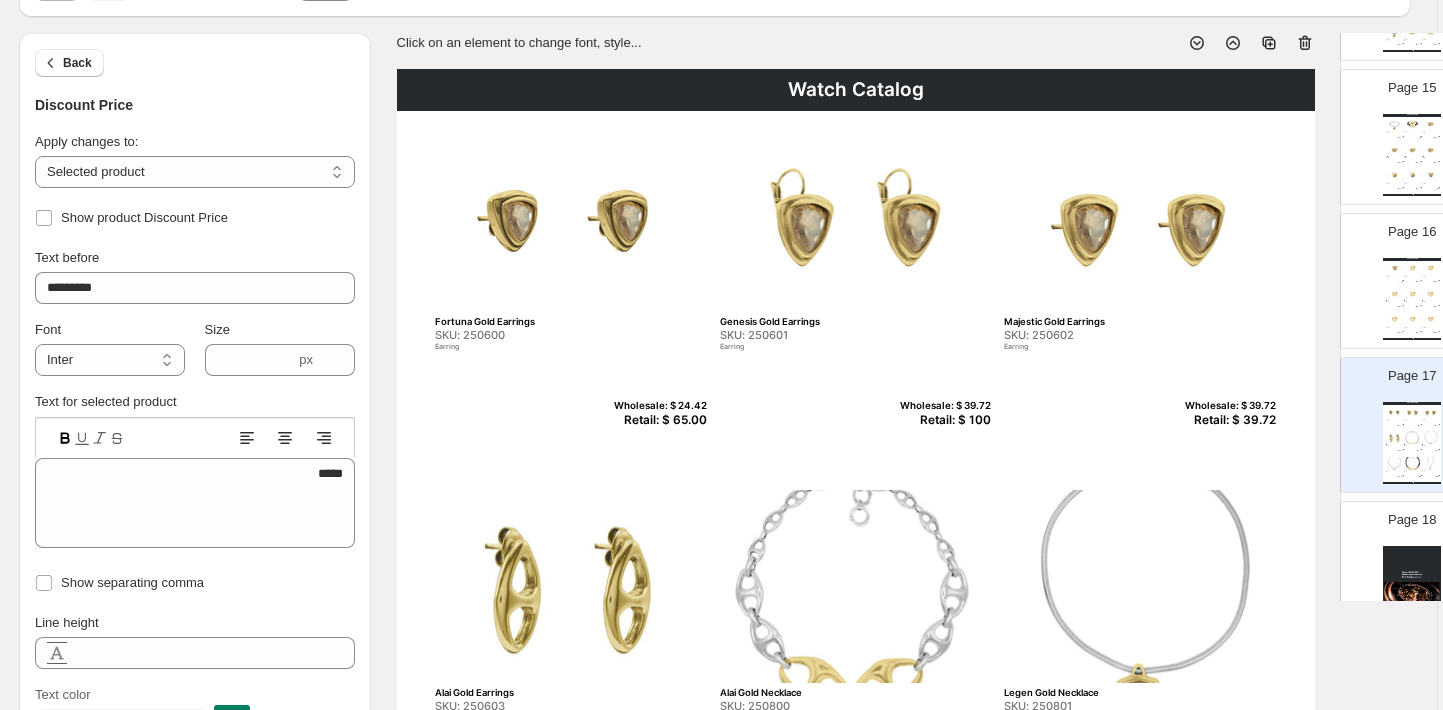 click on "SKU:  250602" at bounding box center (1097, 335) 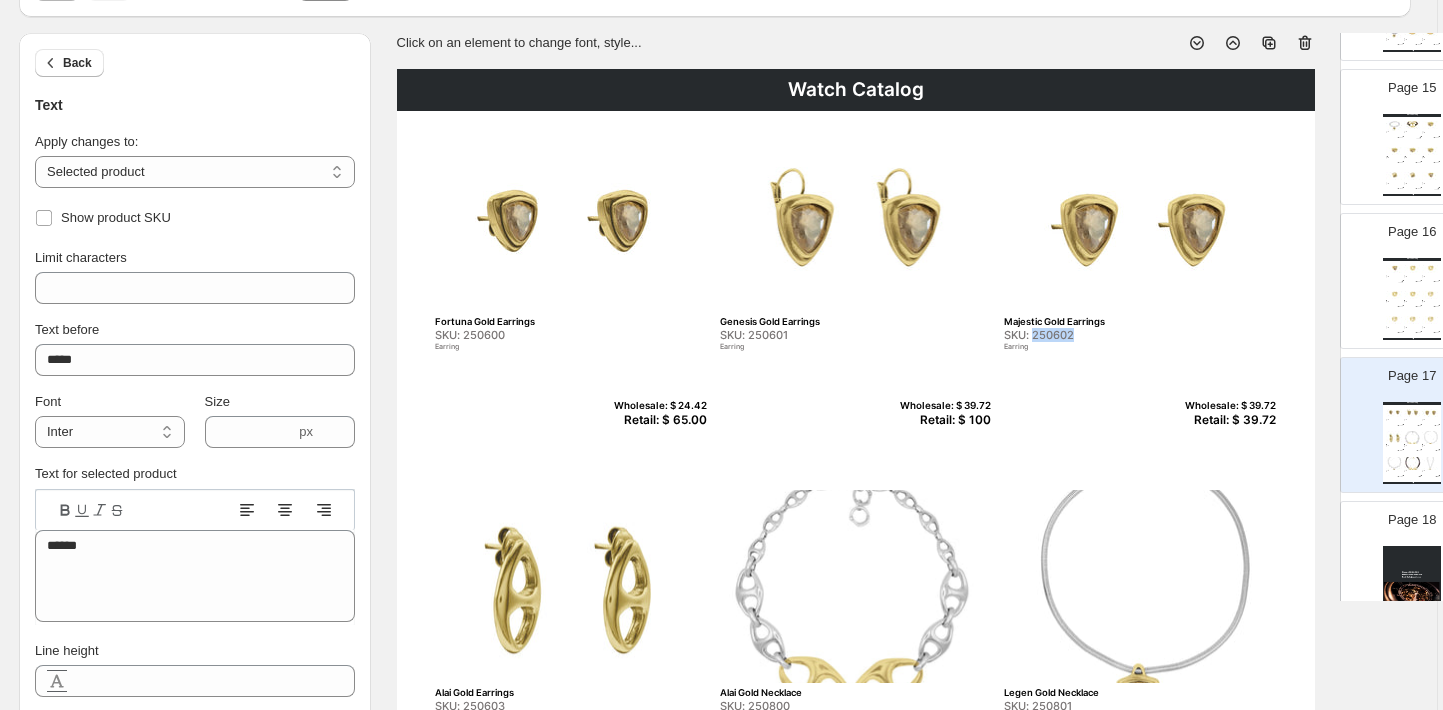 click on "SKU:  250602" at bounding box center (1097, 335) 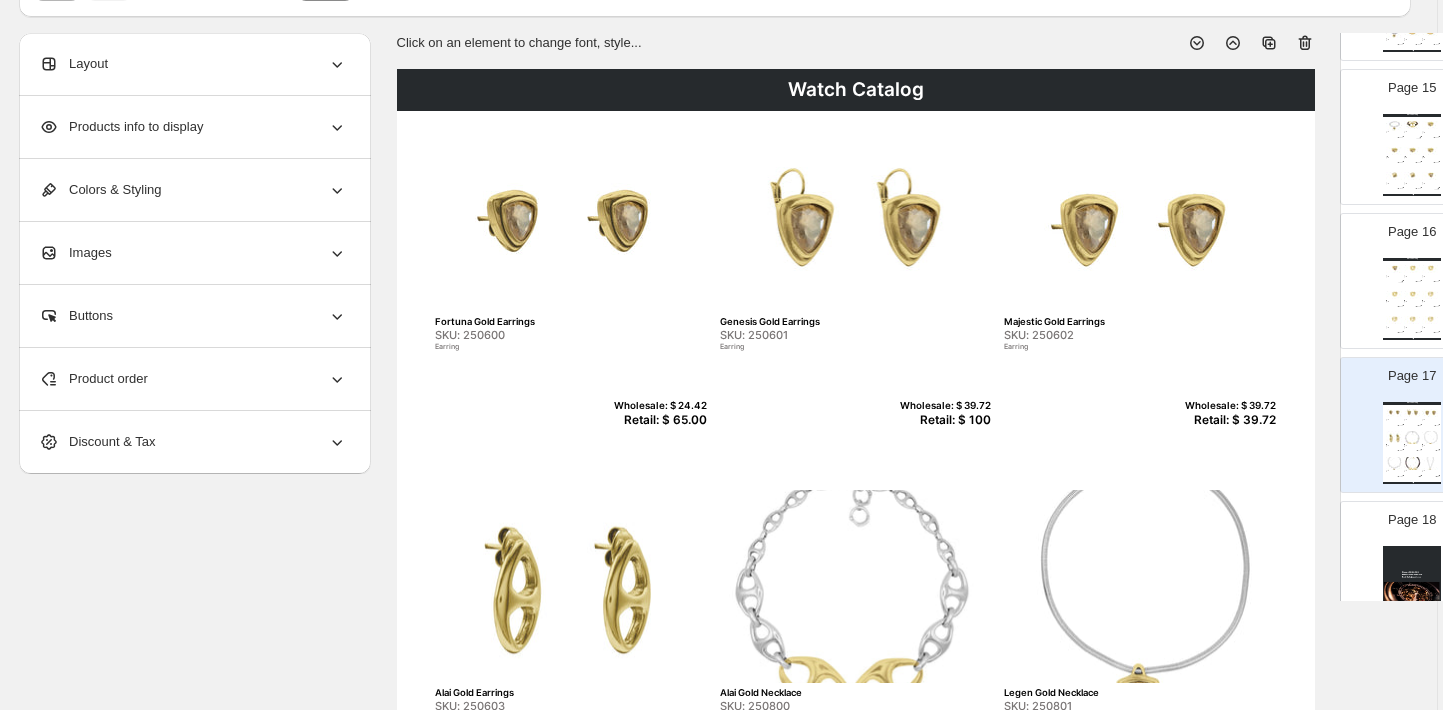 click on "Retail: $ 39.72" at bounding box center (1227, 420) 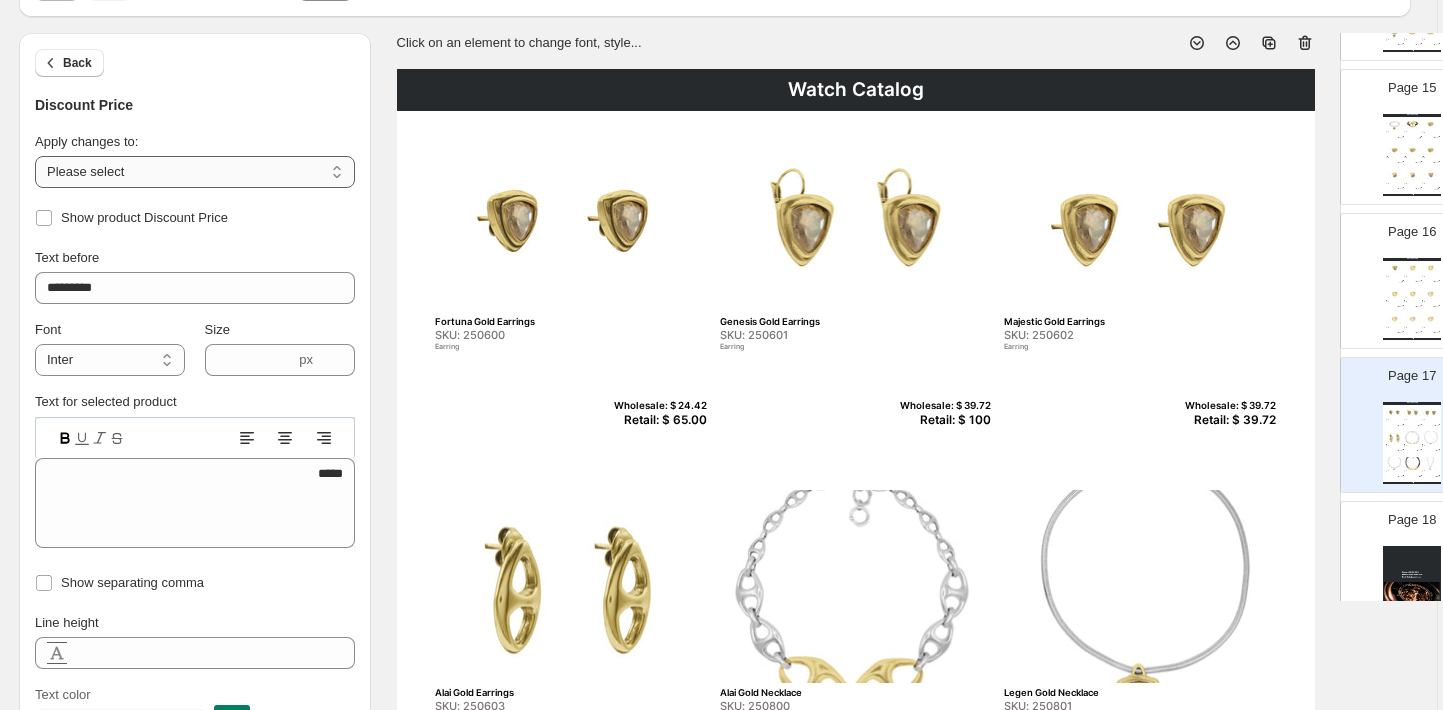 select on "**********" 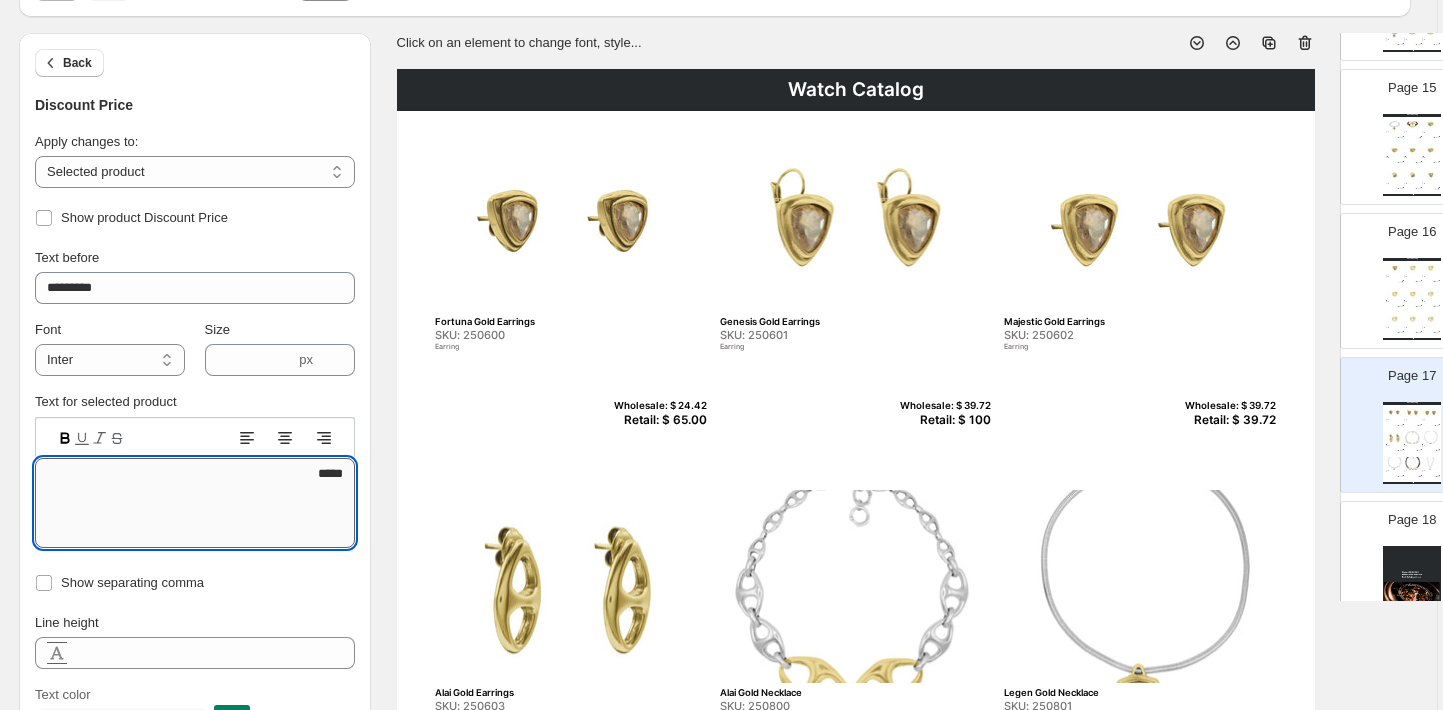 click on "*****" at bounding box center (195, 503) 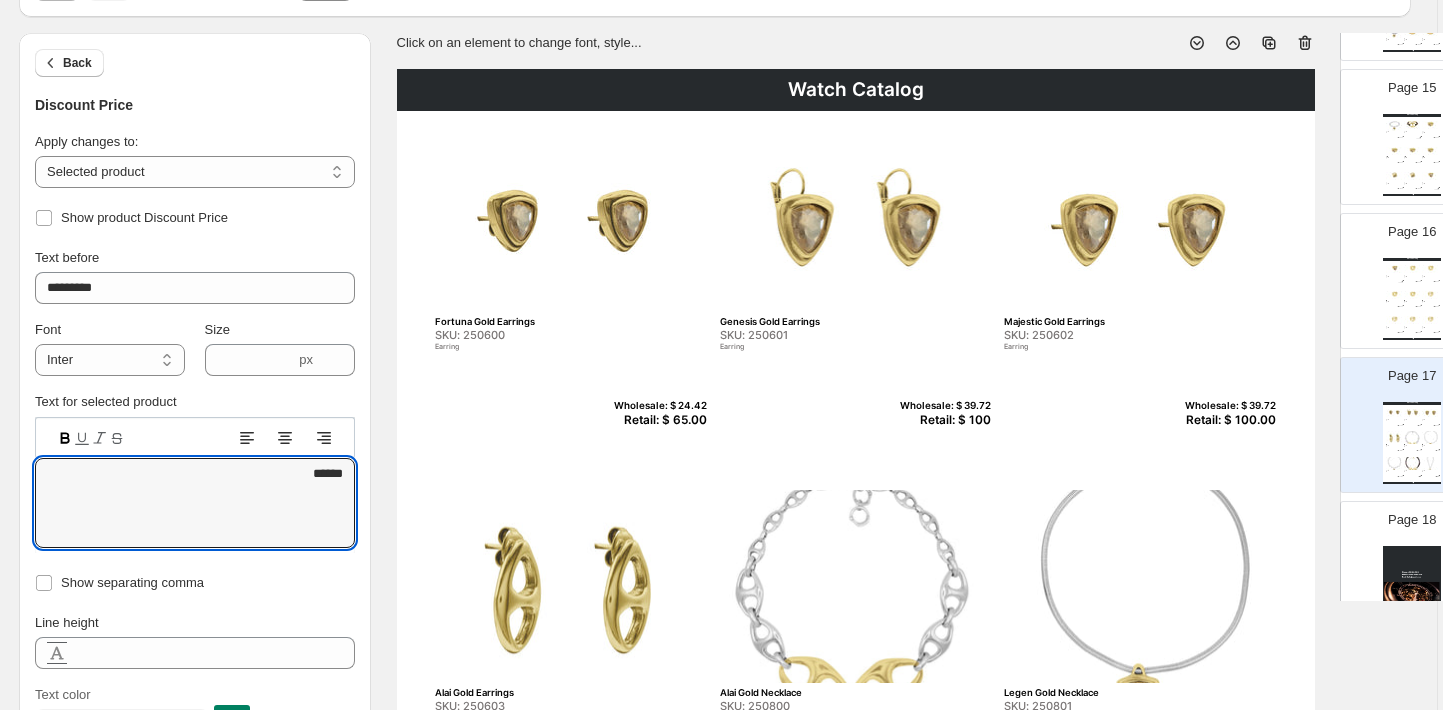 click on "Retail: $ 100" at bounding box center (942, 420) 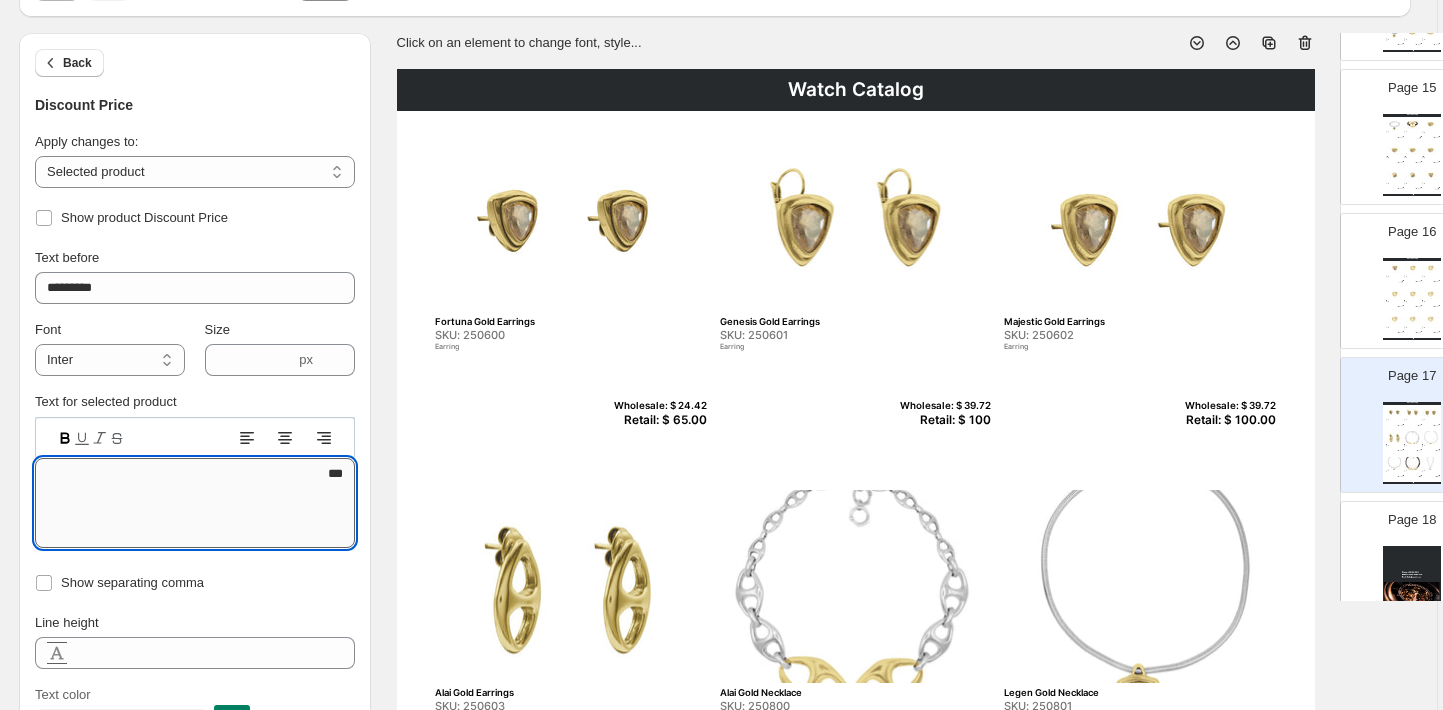 click on "***" at bounding box center [195, 503] 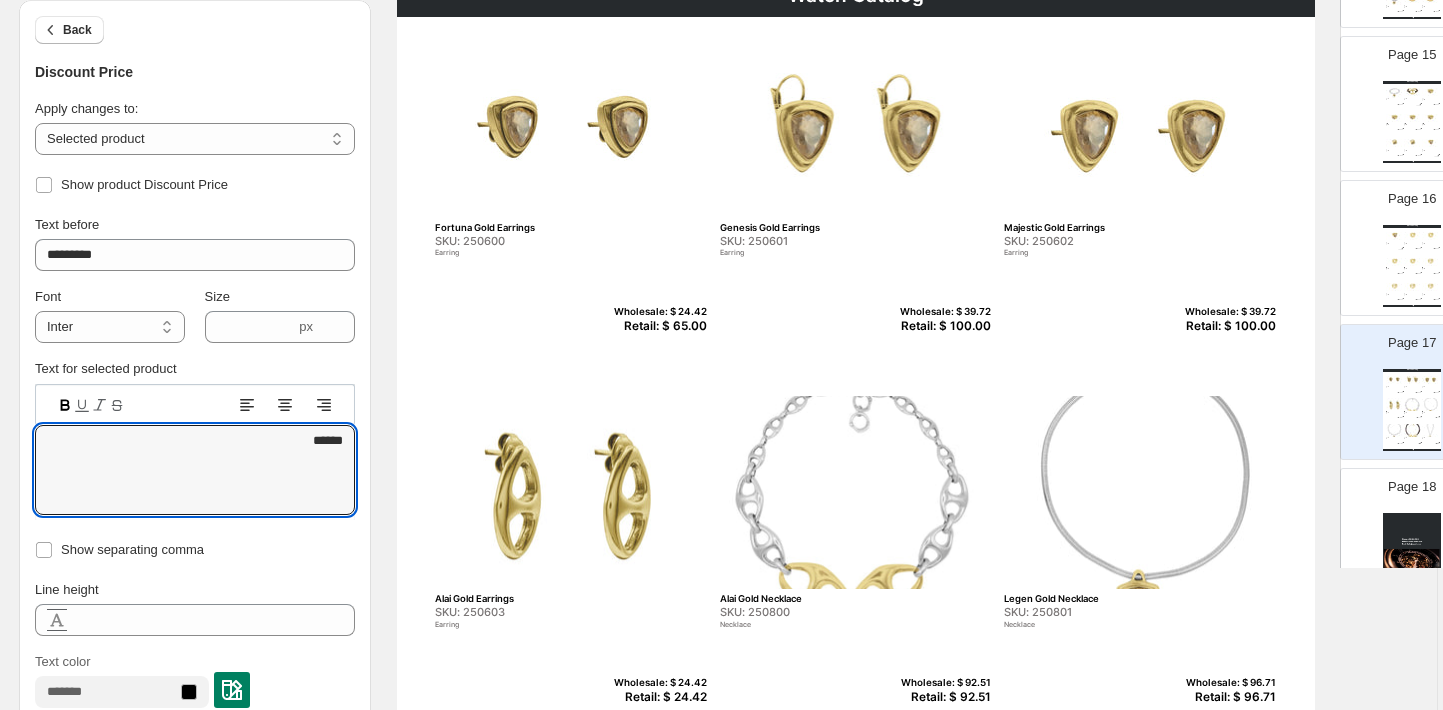 scroll, scrollTop: 285, scrollLeft: 5, axis: both 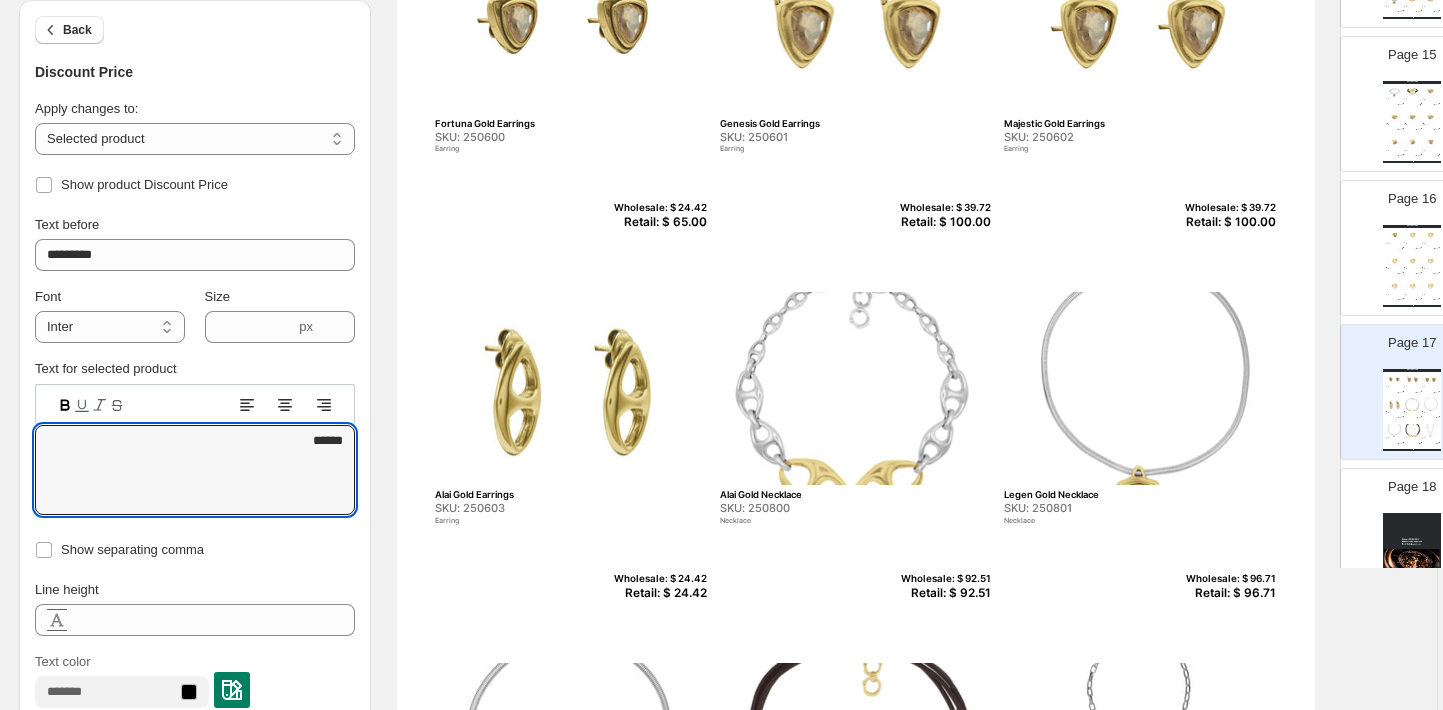 type on "******" 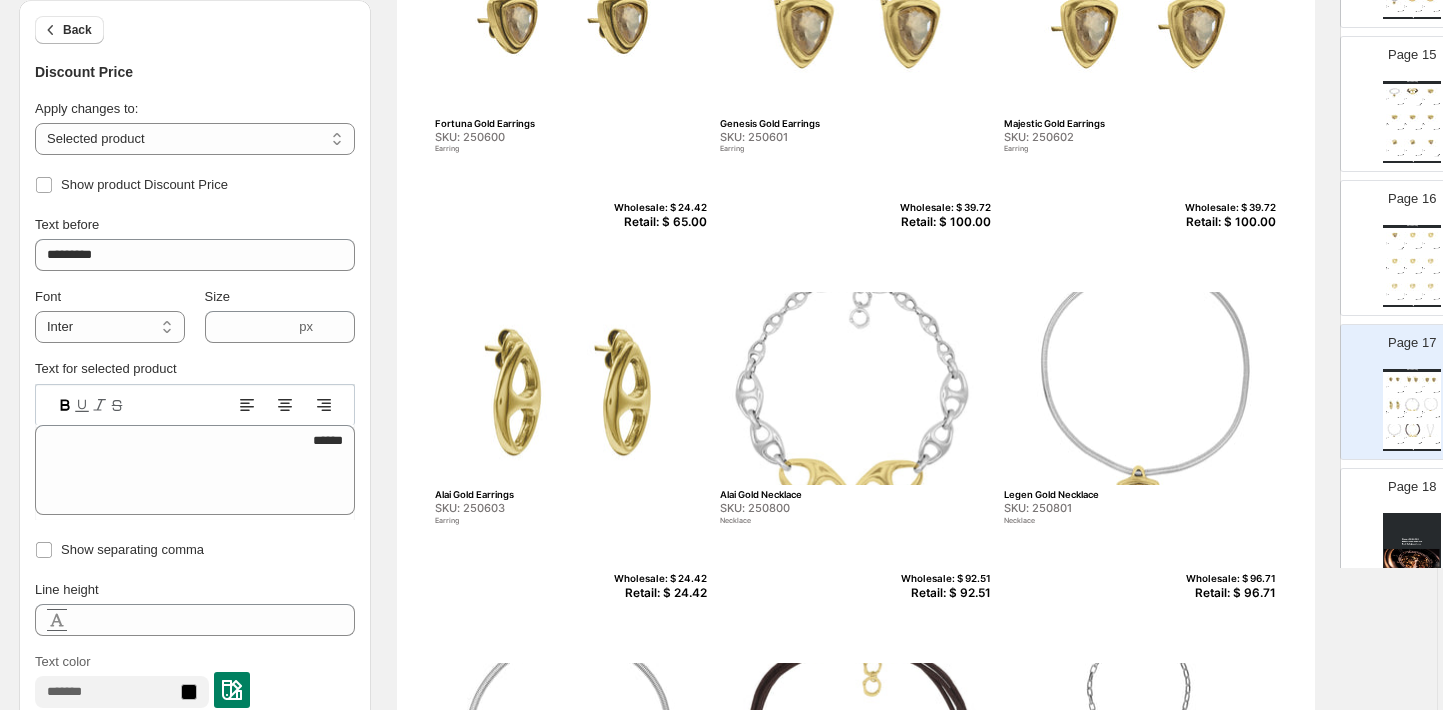 click on "SKU:  250603" at bounding box center (528, 508) 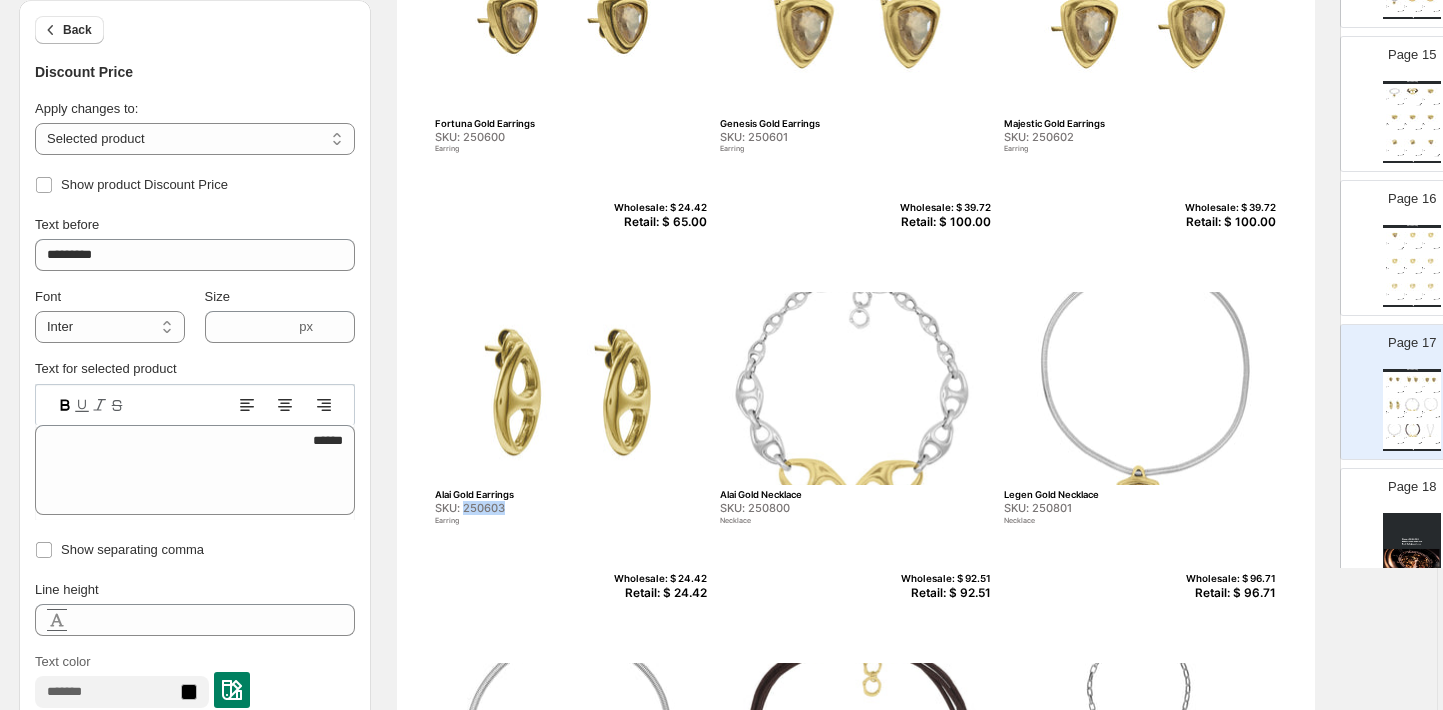 click on "SKU:  250603" at bounding box center (528, 508) 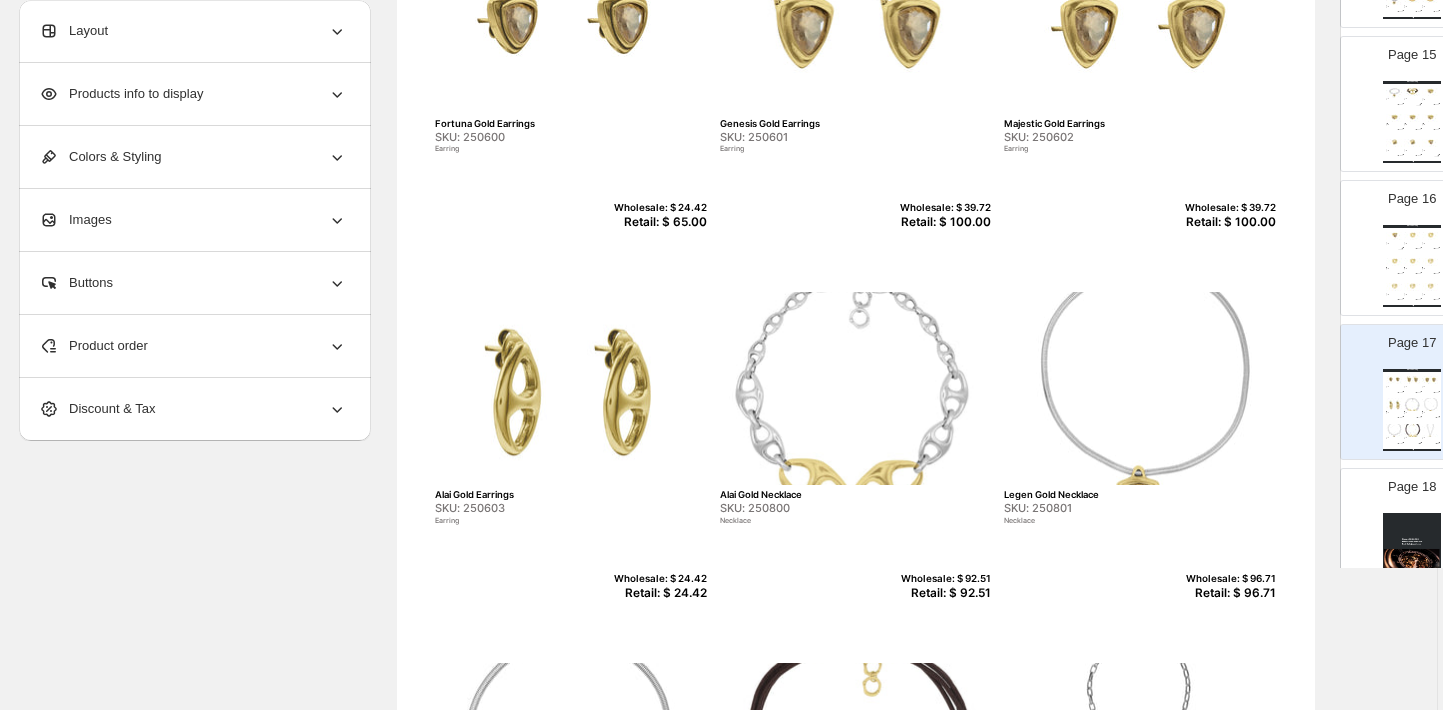 click on "Retail: $ 24.42" at bounding box center (658, 593) 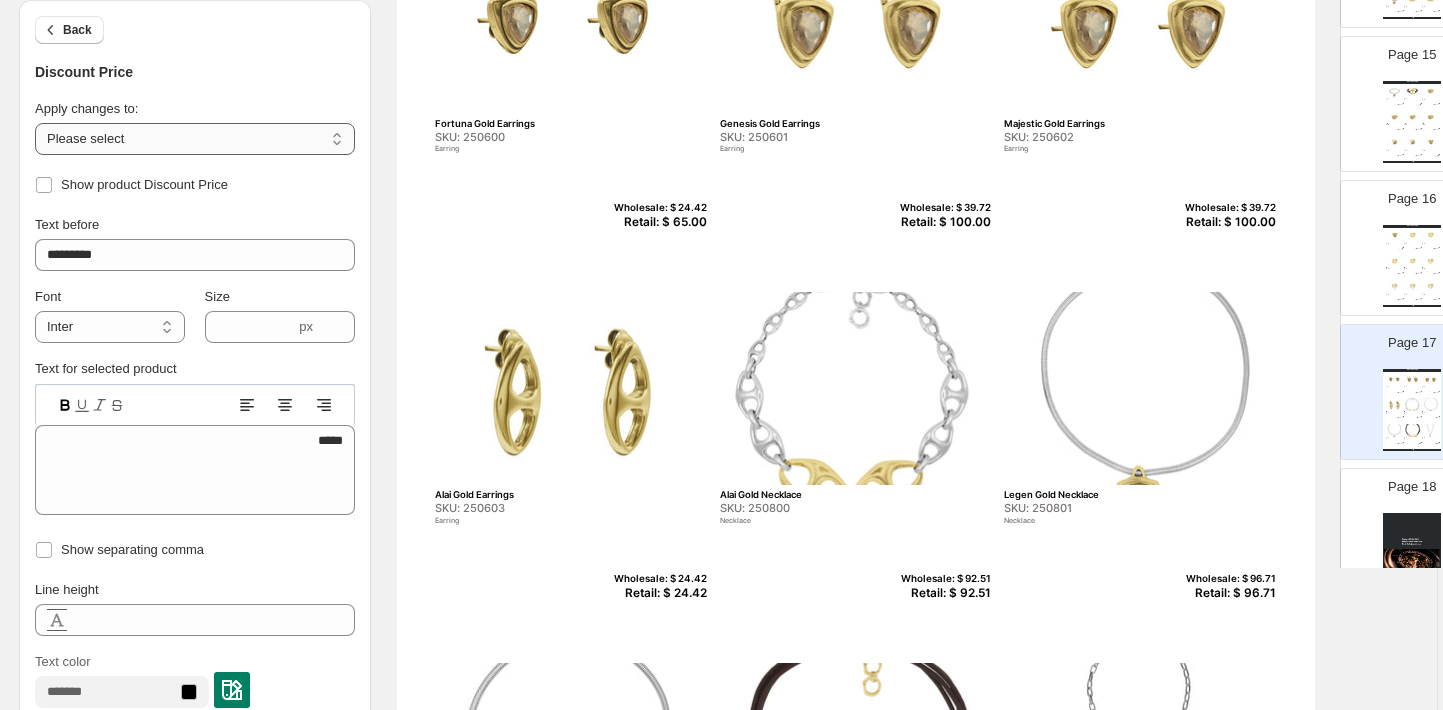 select on "**********" 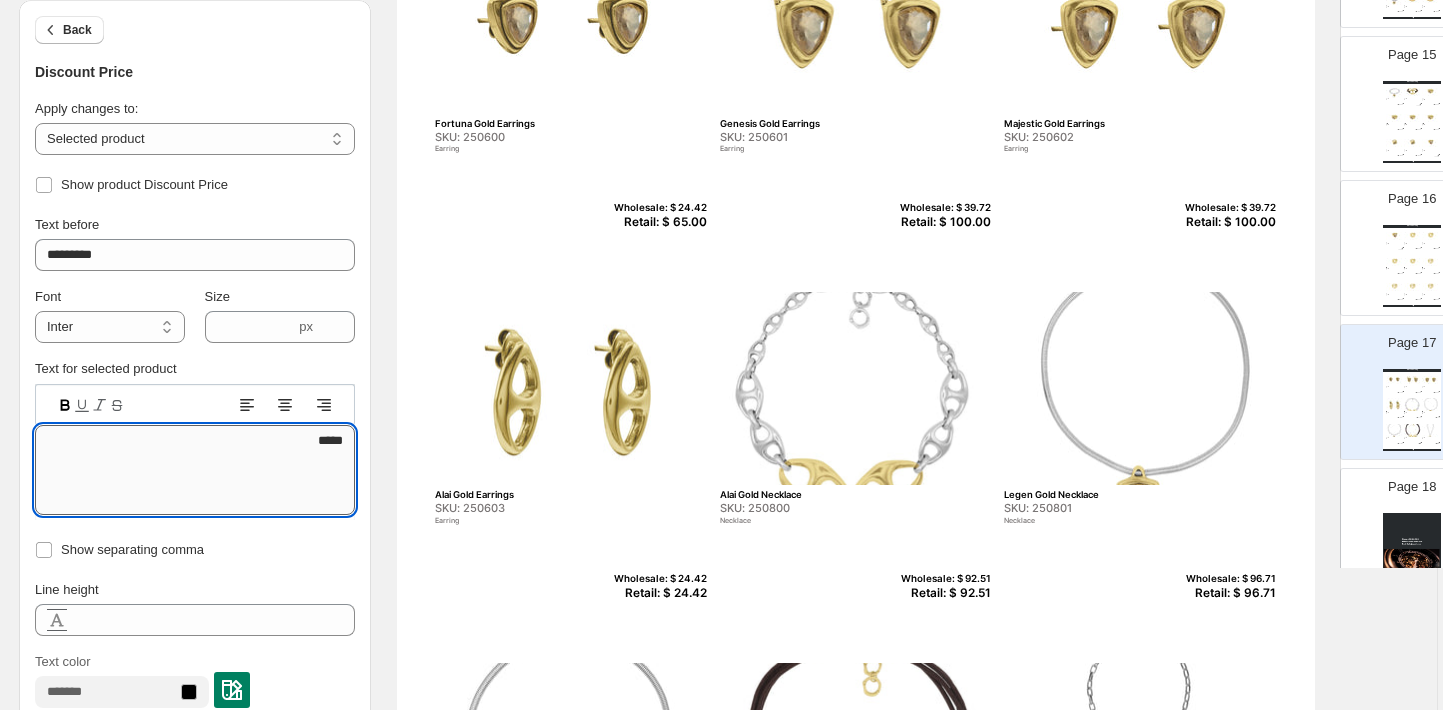 click on "*****" at bounding box center (195, 470) 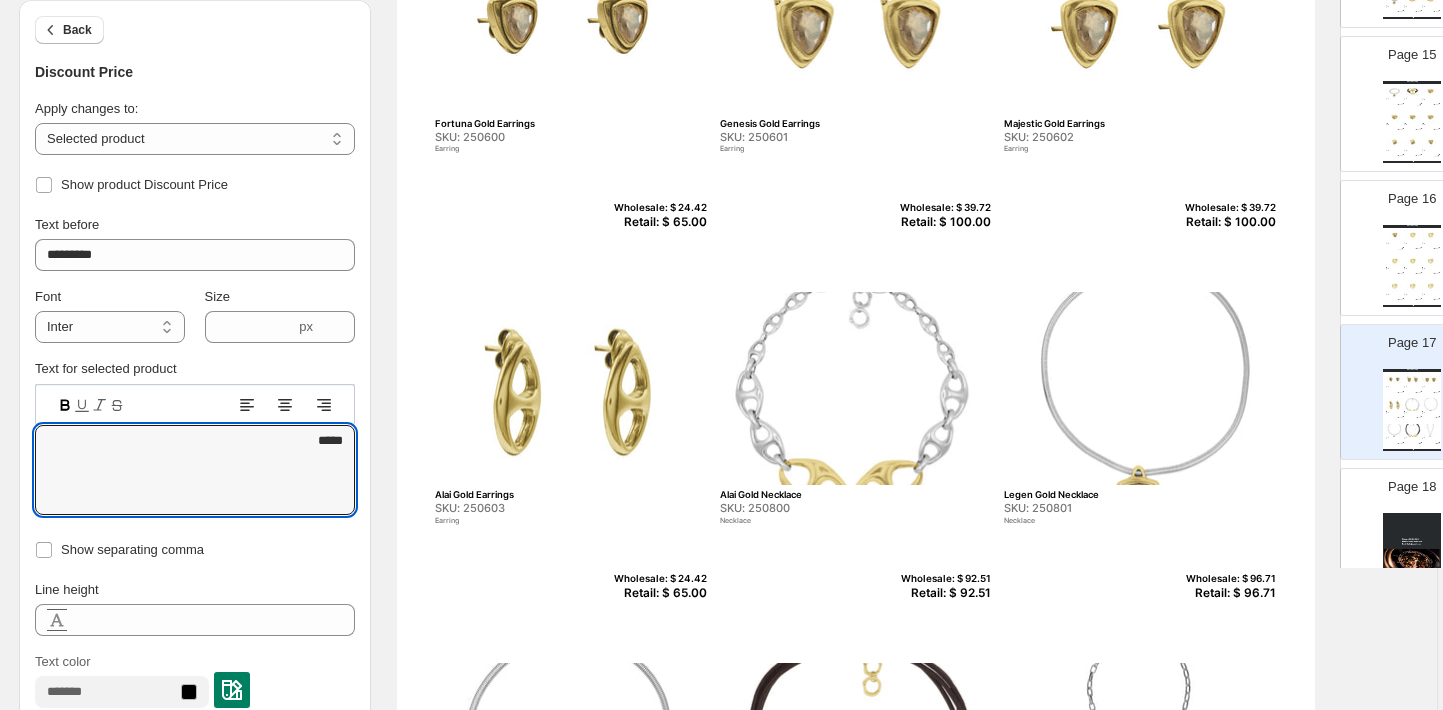 click on "Retail: $ 92.51" at bounding box center [942, 593] 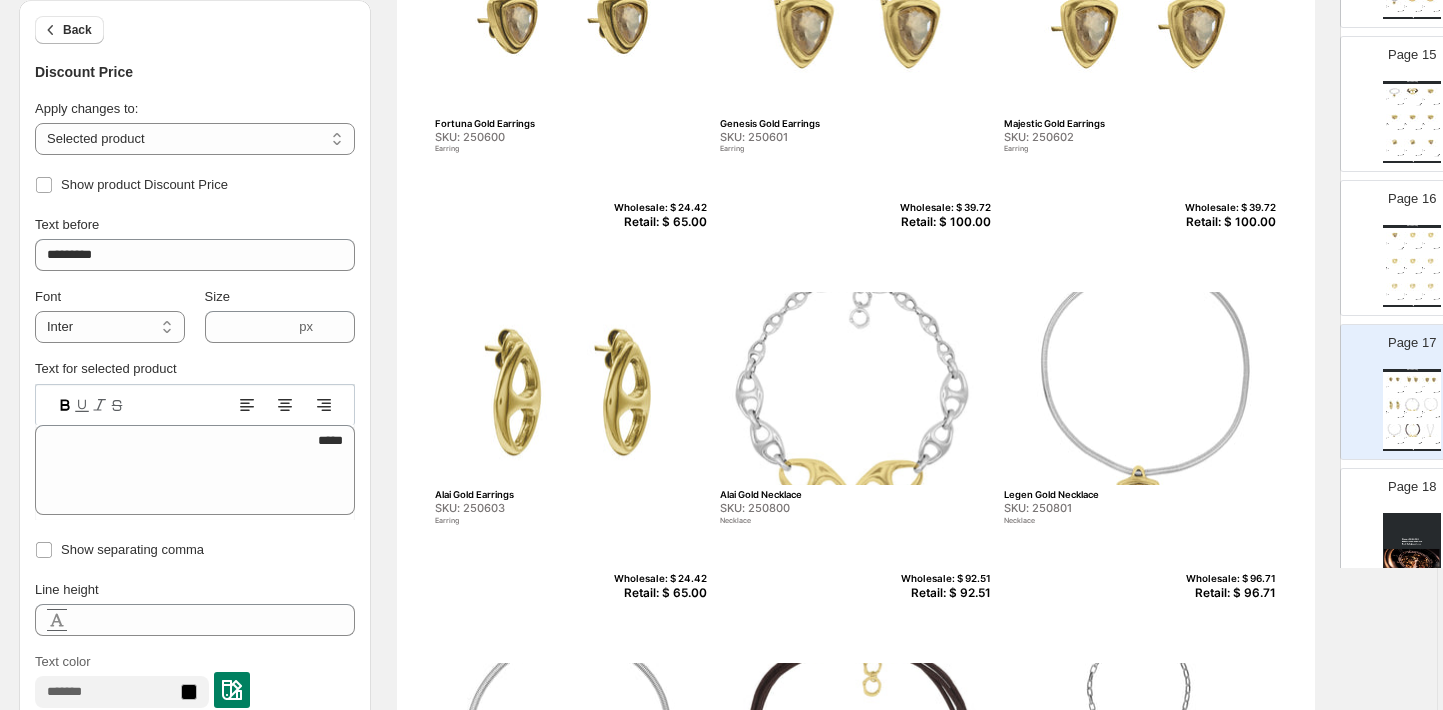 click on "SKU:  250800" at bounding box center (813, 508) 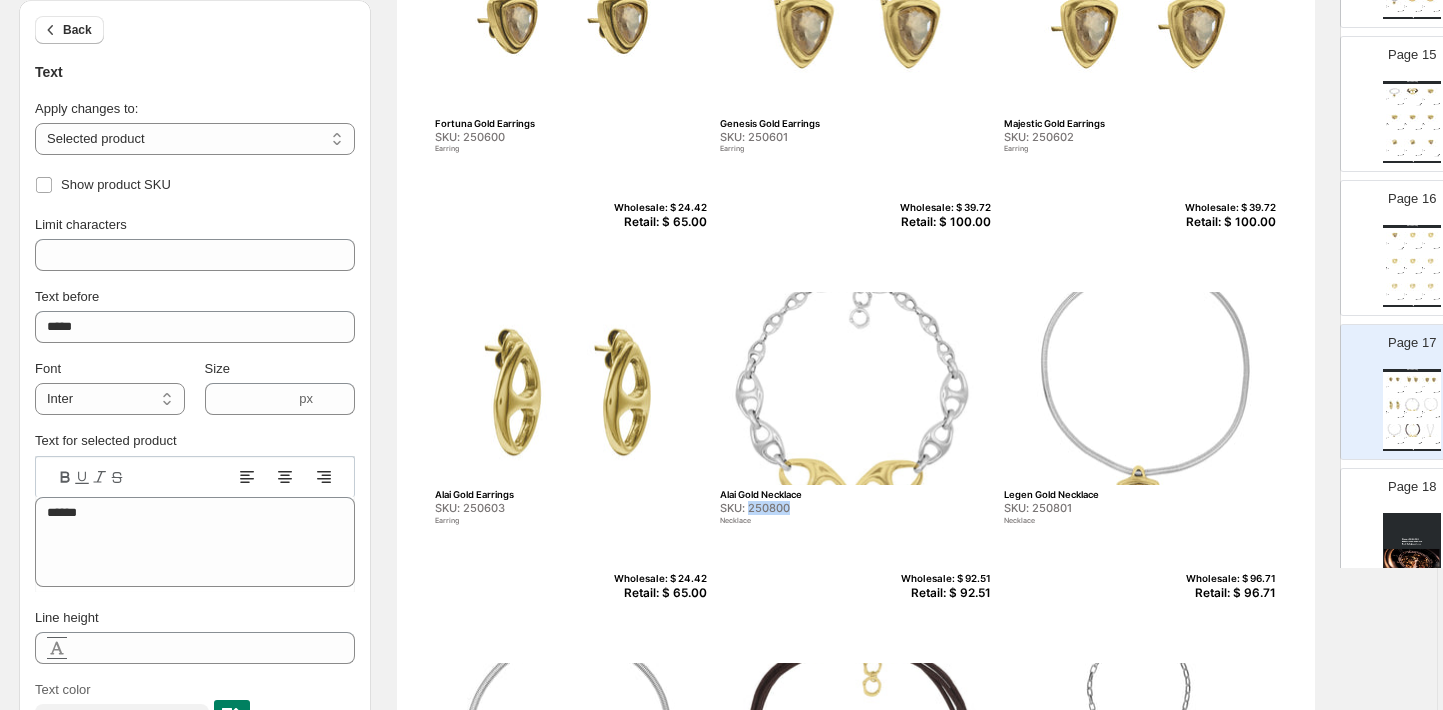 click on "SKU:  250800" at bounding box center (813, 508) 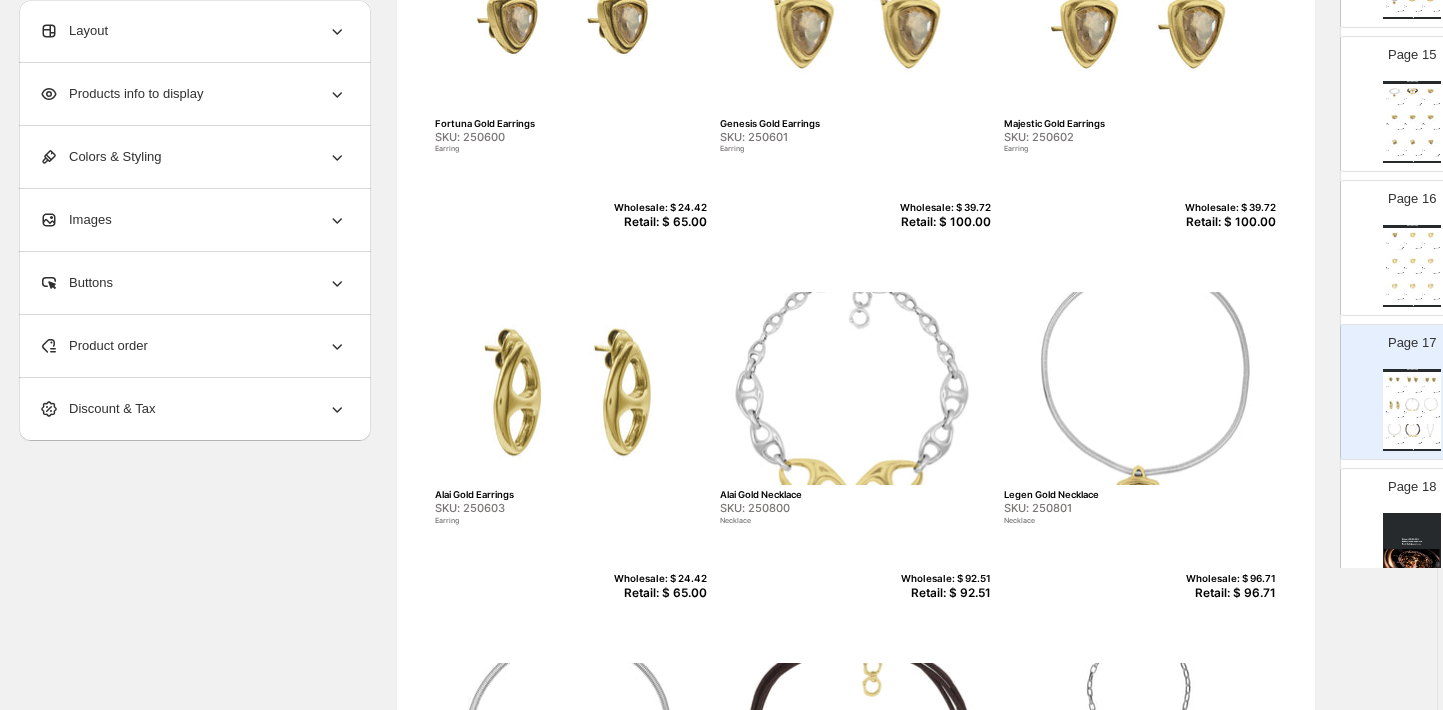 click on "Retail: $ 92.51" at bounding box center [942, 593] 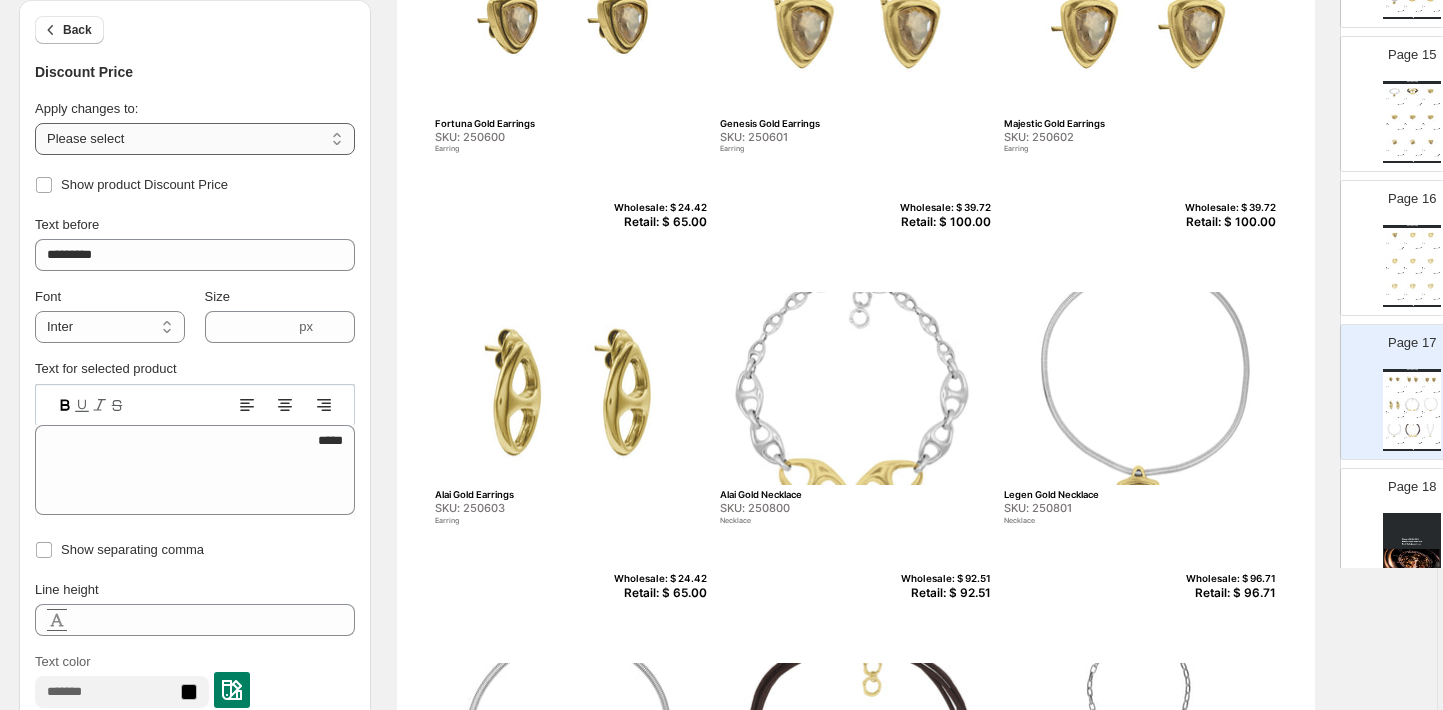 select on "**********" 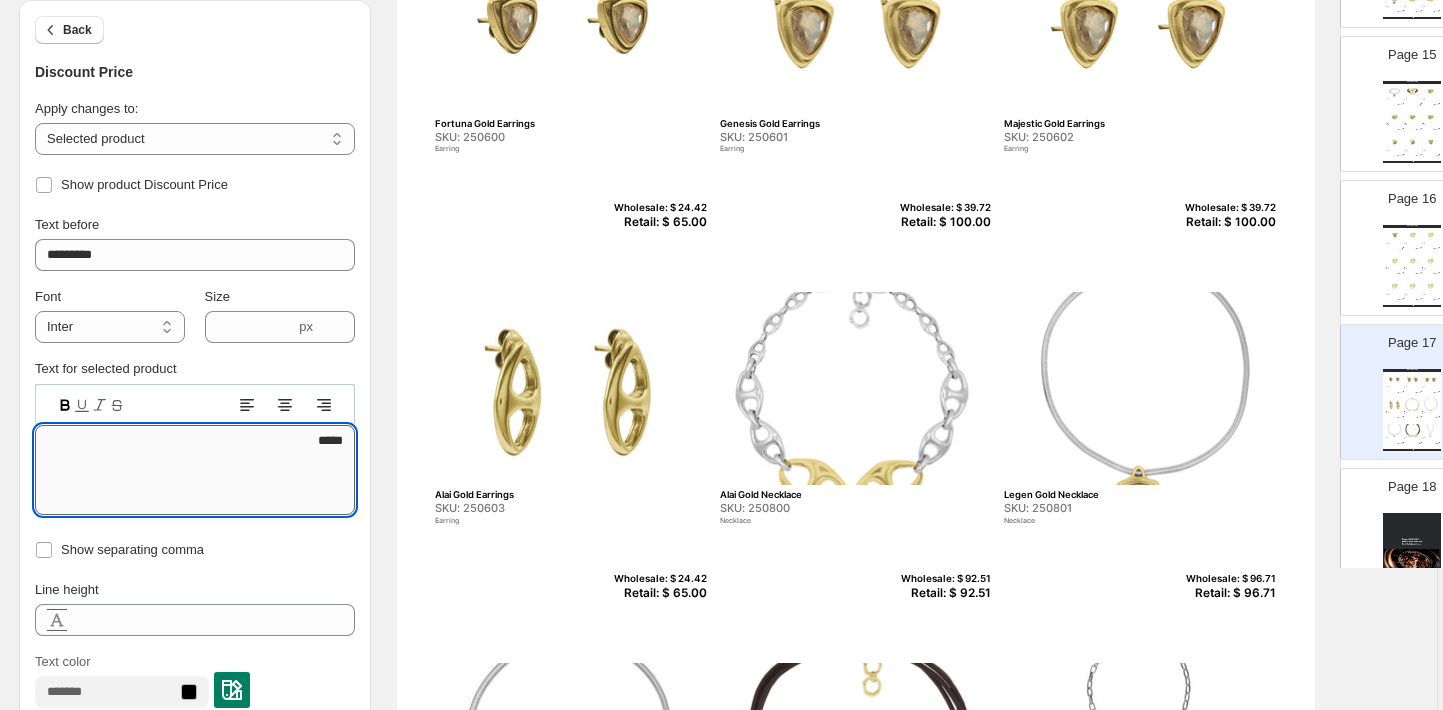 click on "*****" at bounding box center [195, 470] 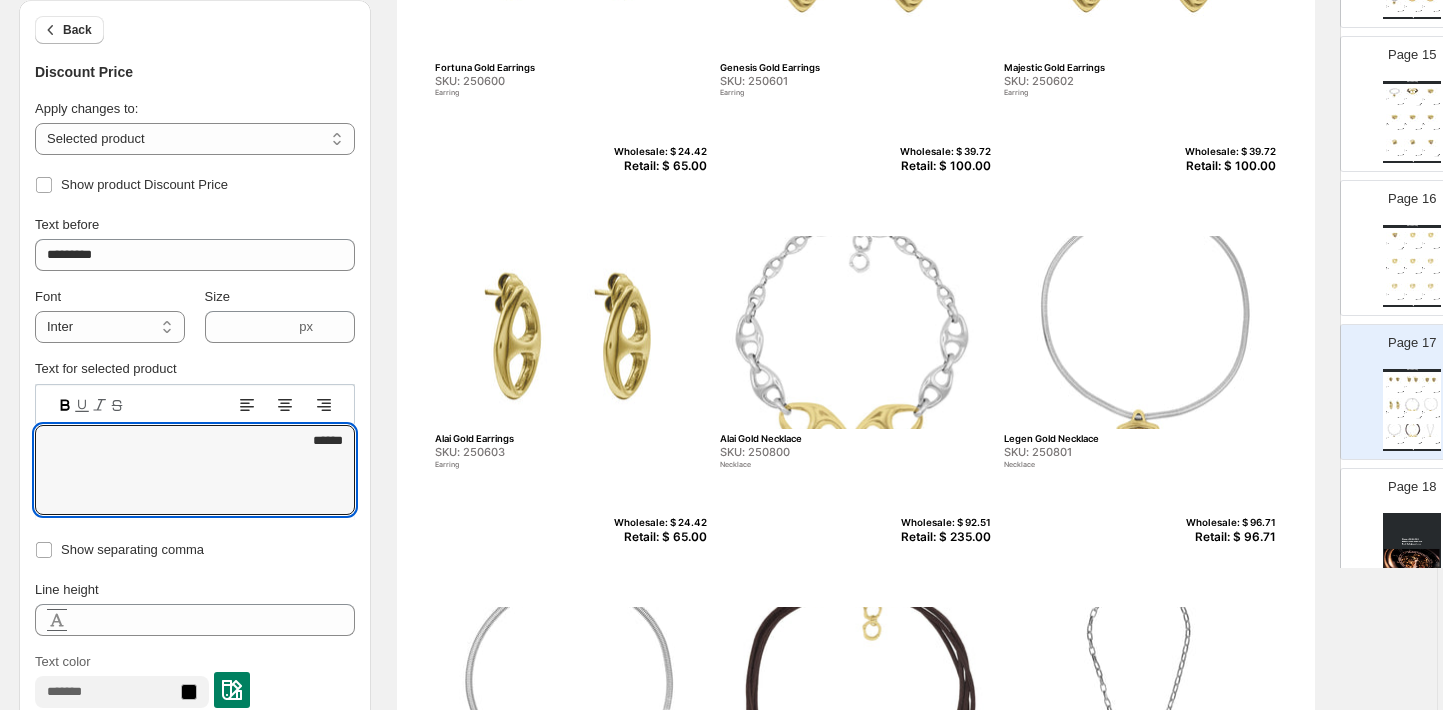 scroll, scrollTop: 373, scrollLeft: 5, axis: both 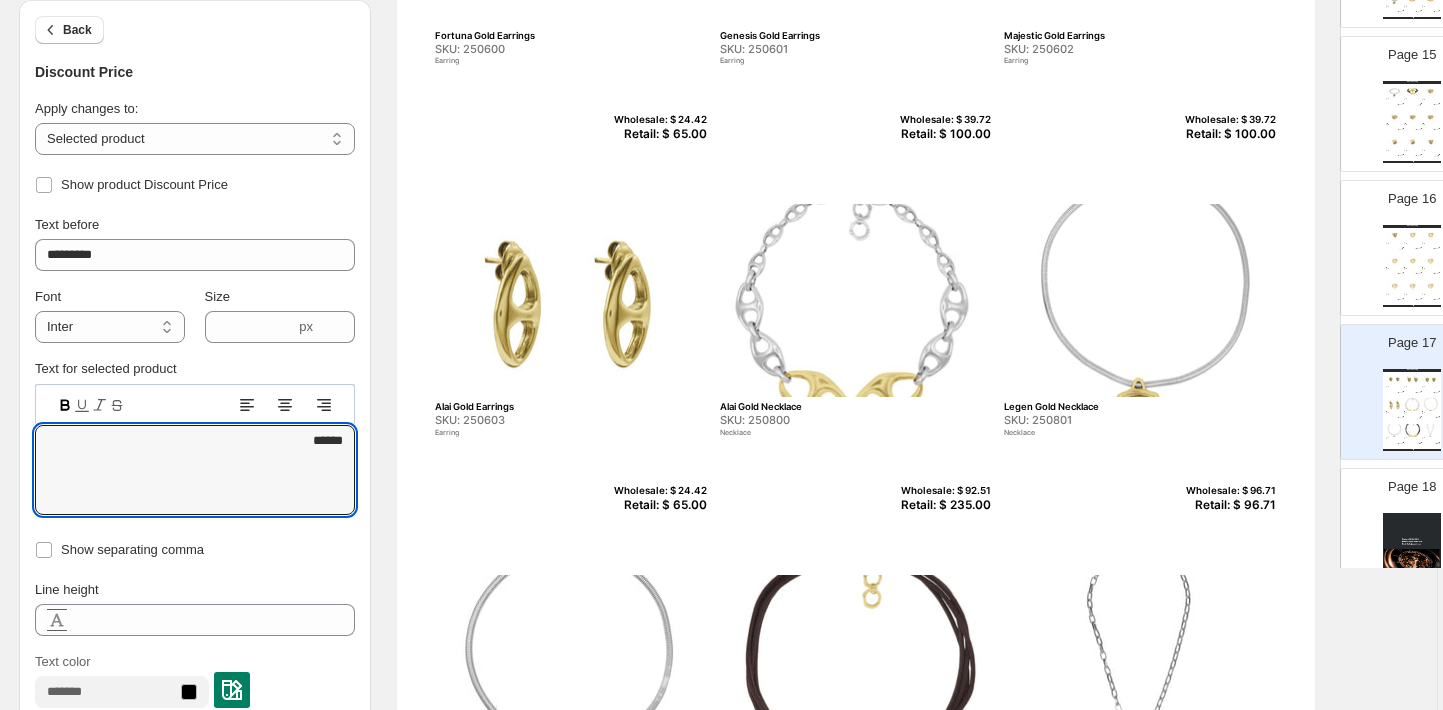 type on "******" 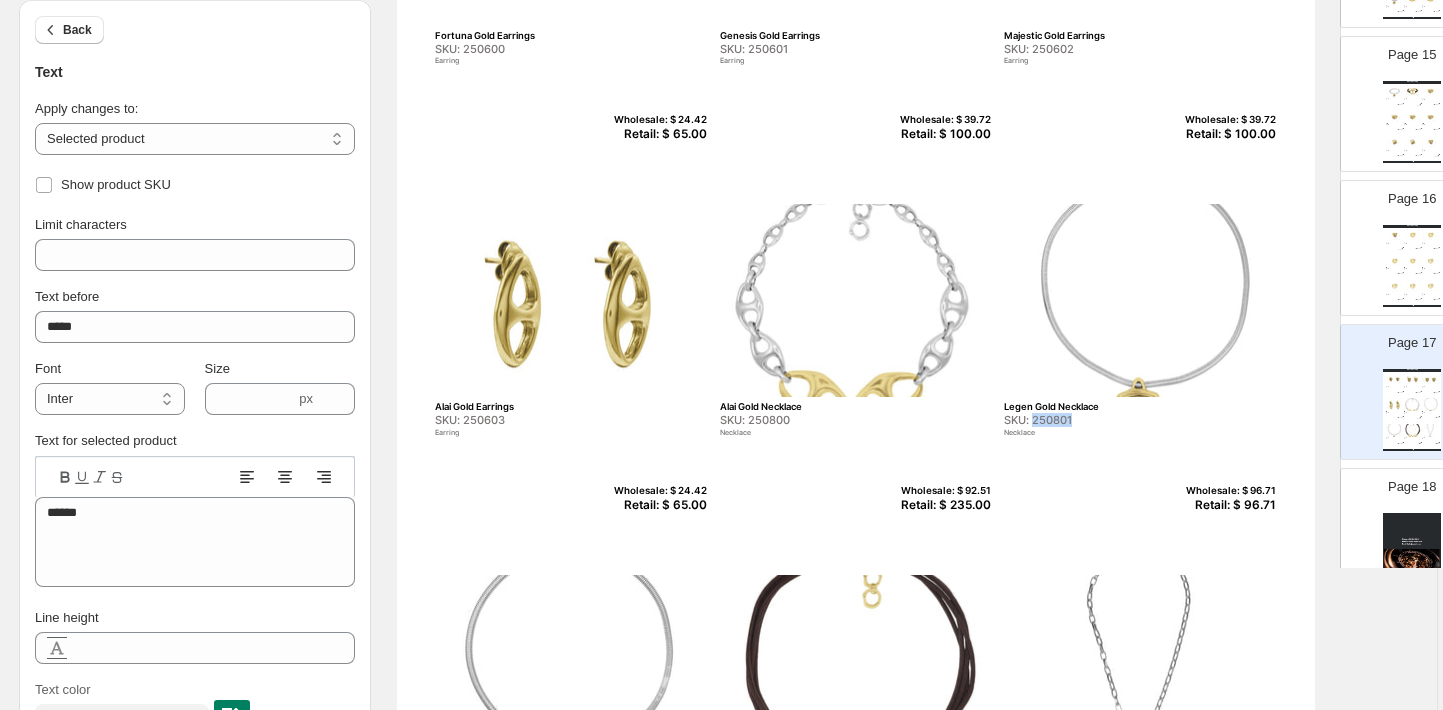 click on "SKU:  250801" at bounding box center (1097, 420) 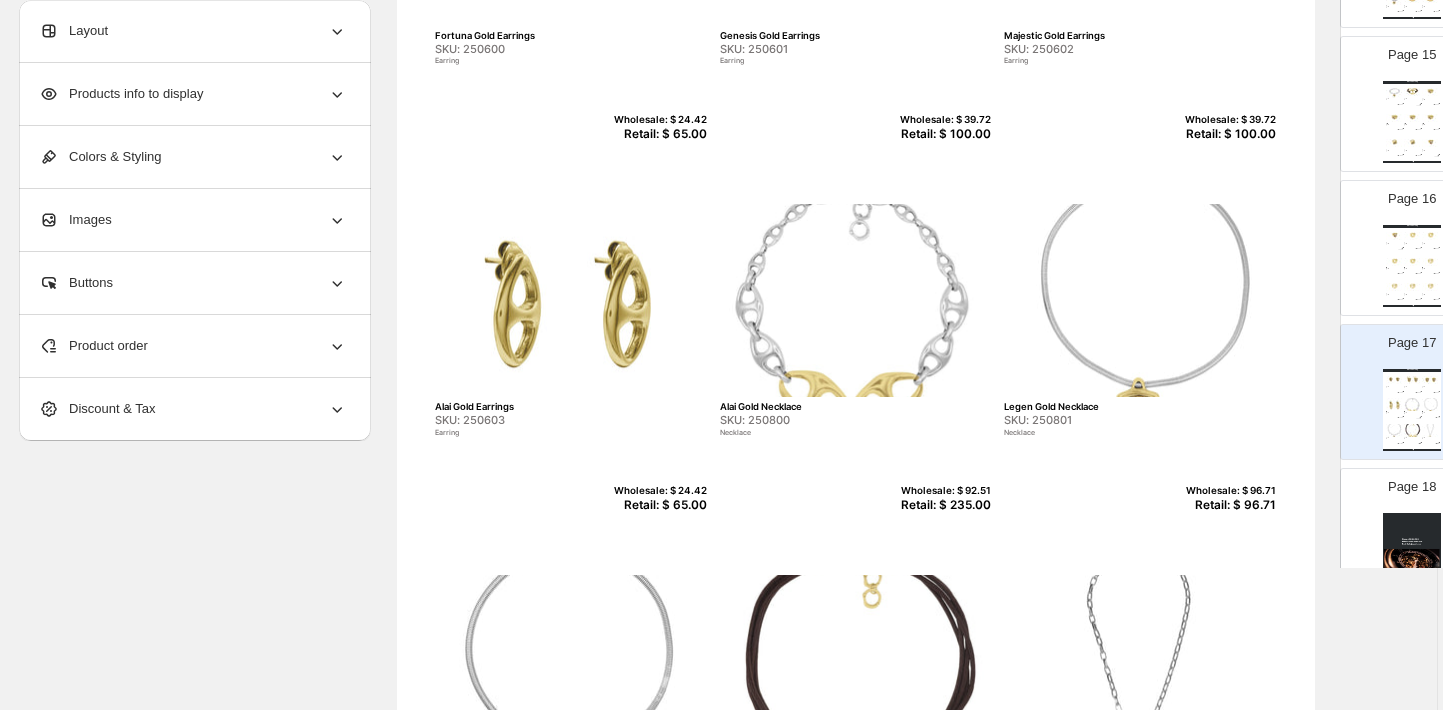 click on "Retail: $ 96.71" at bounding box center (1227, 505) 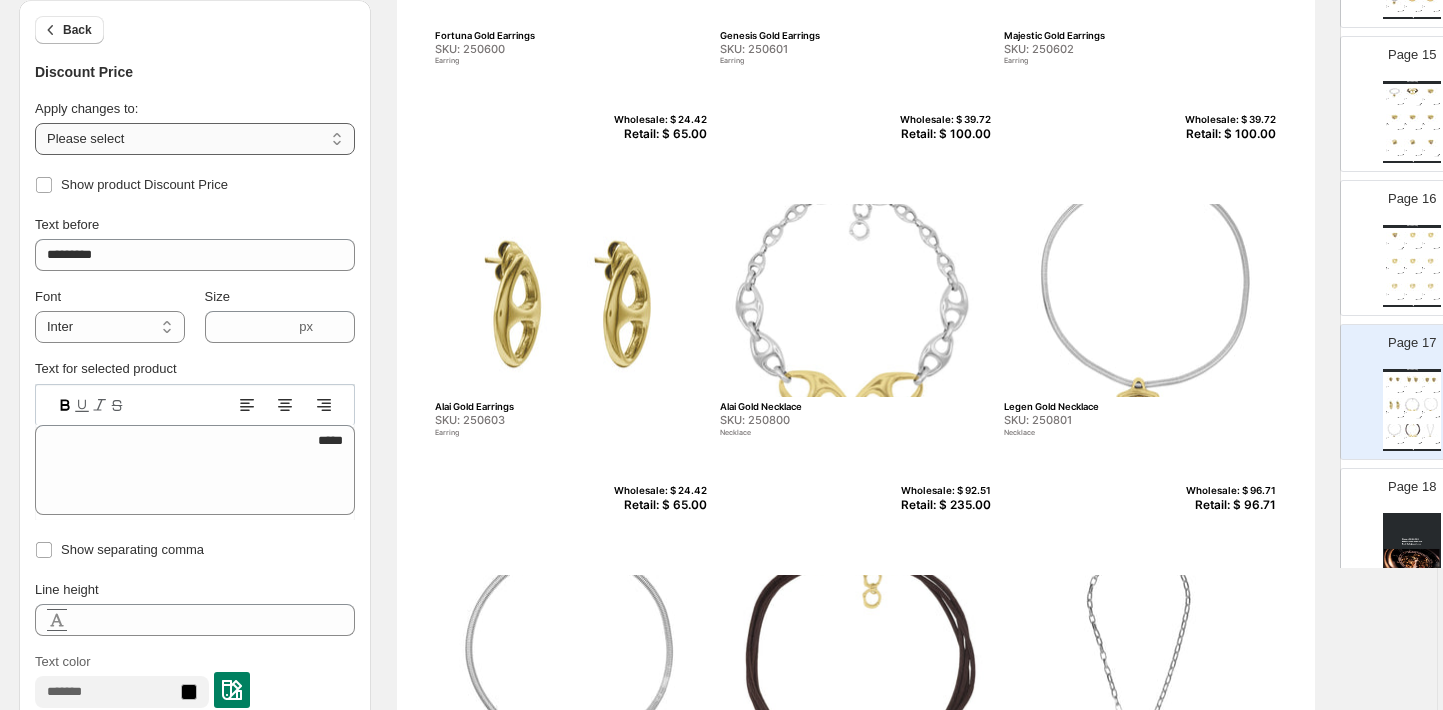 select on "**********" 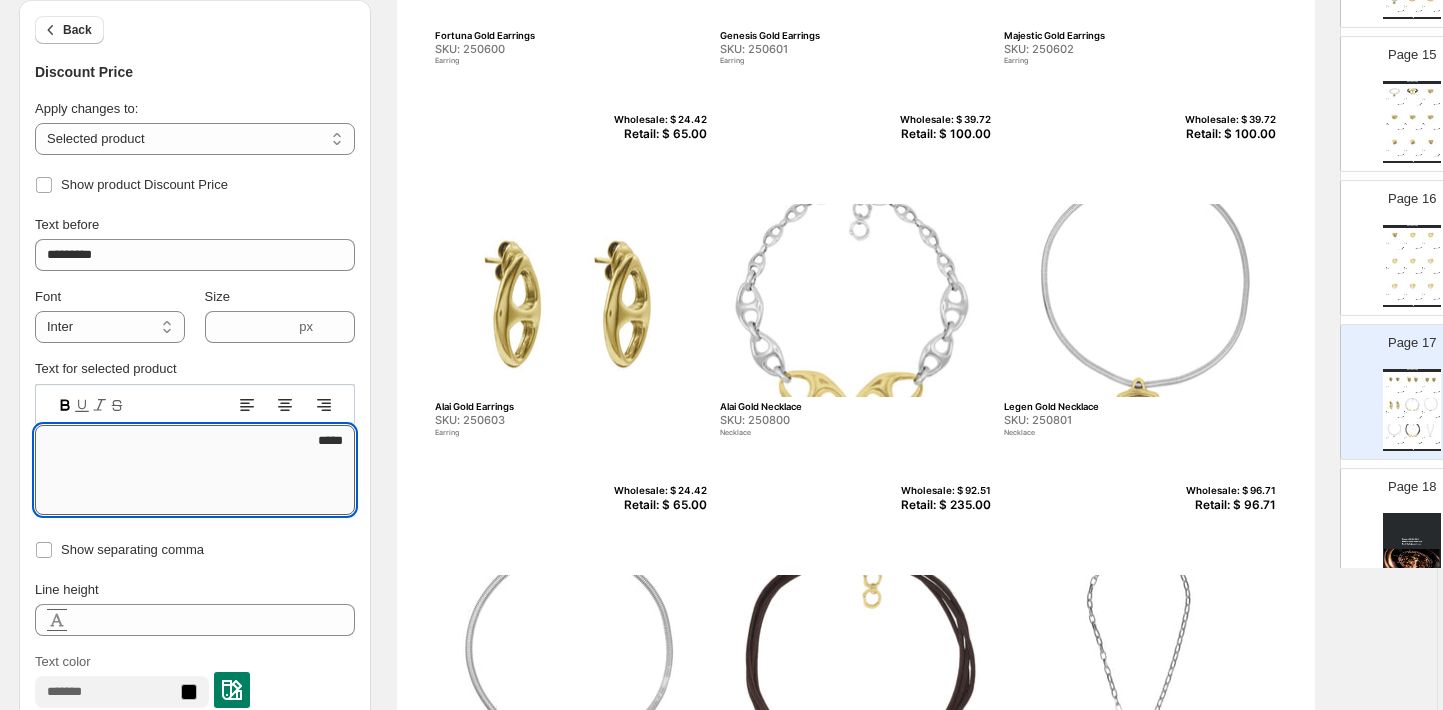 click on "*****" at bounding box center (195, 470) 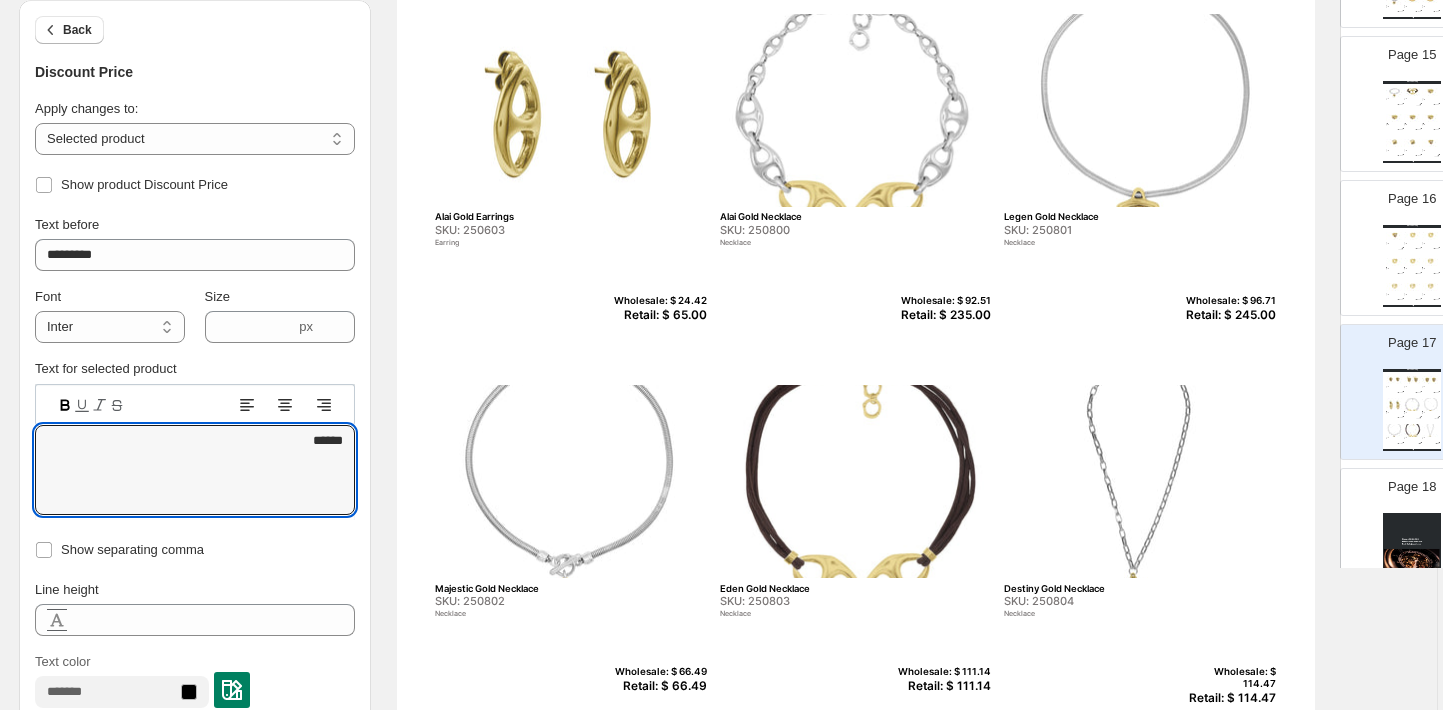 scroll, scrollTop: 665, scrollLeft: 5, axis: both 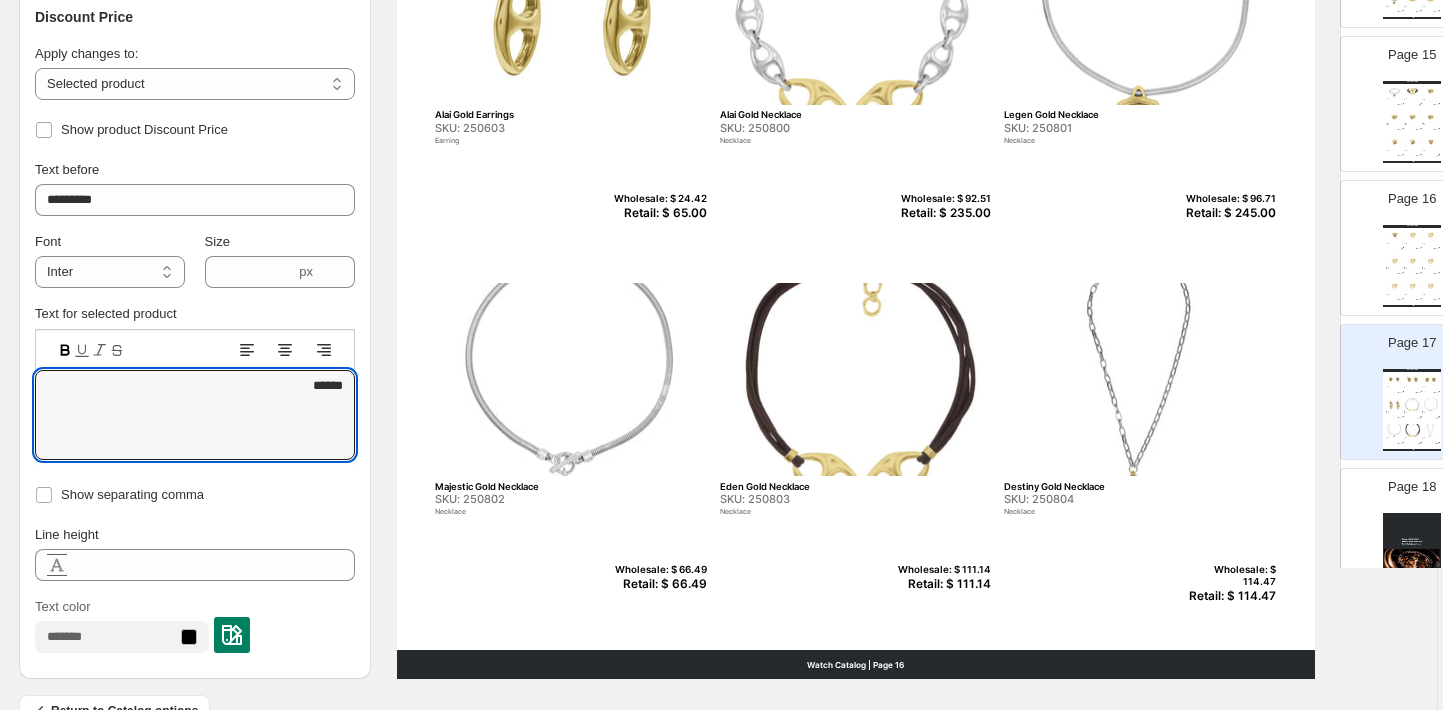 type on "******" 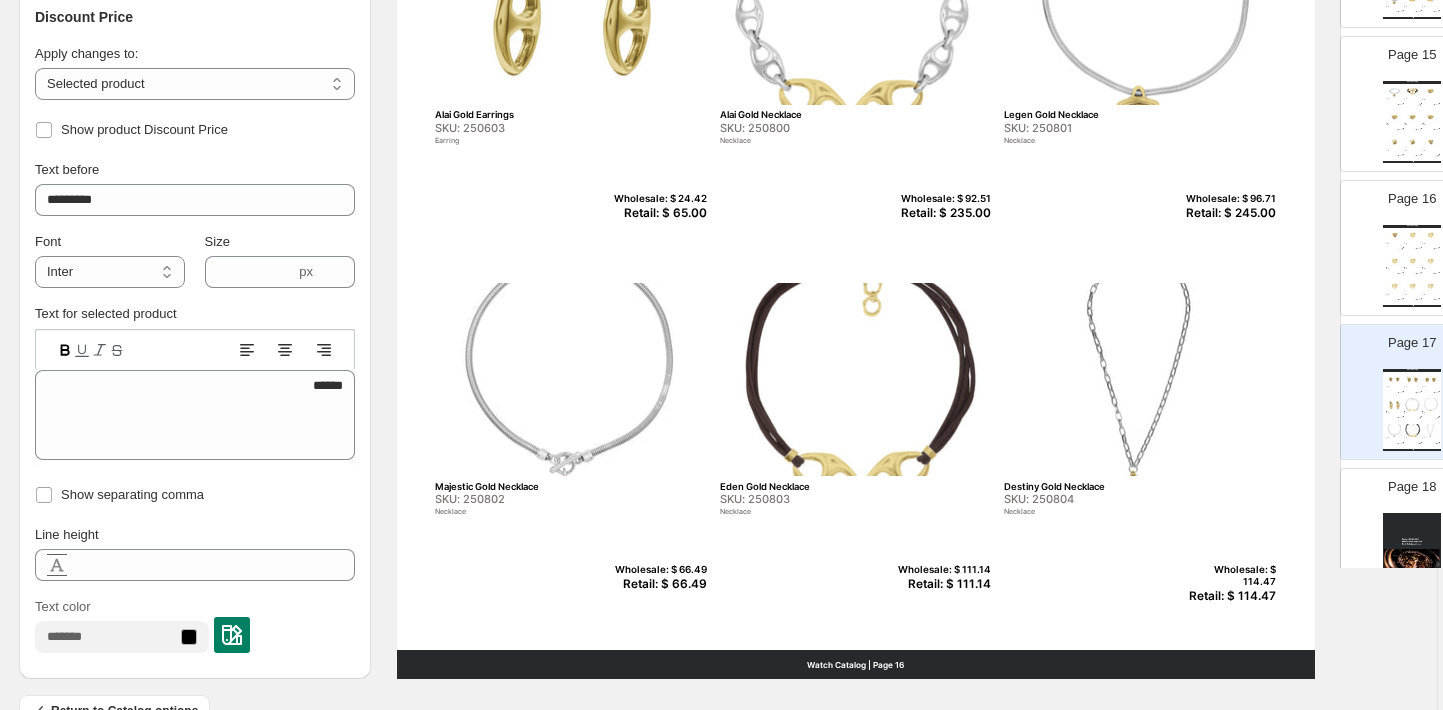 click on "SKU:  250802" at bounding box center (528, 499) 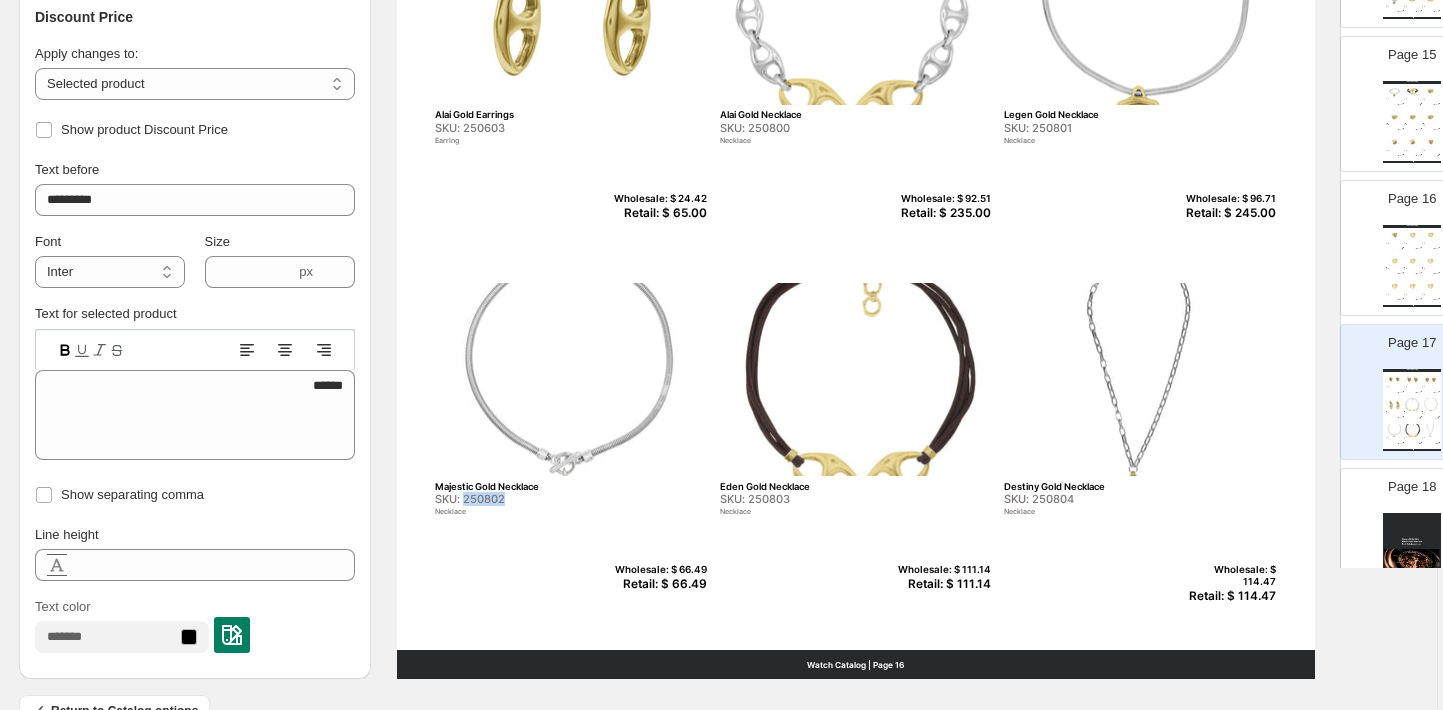 click on "SKU:  250802" at bounding box center (528, 499) 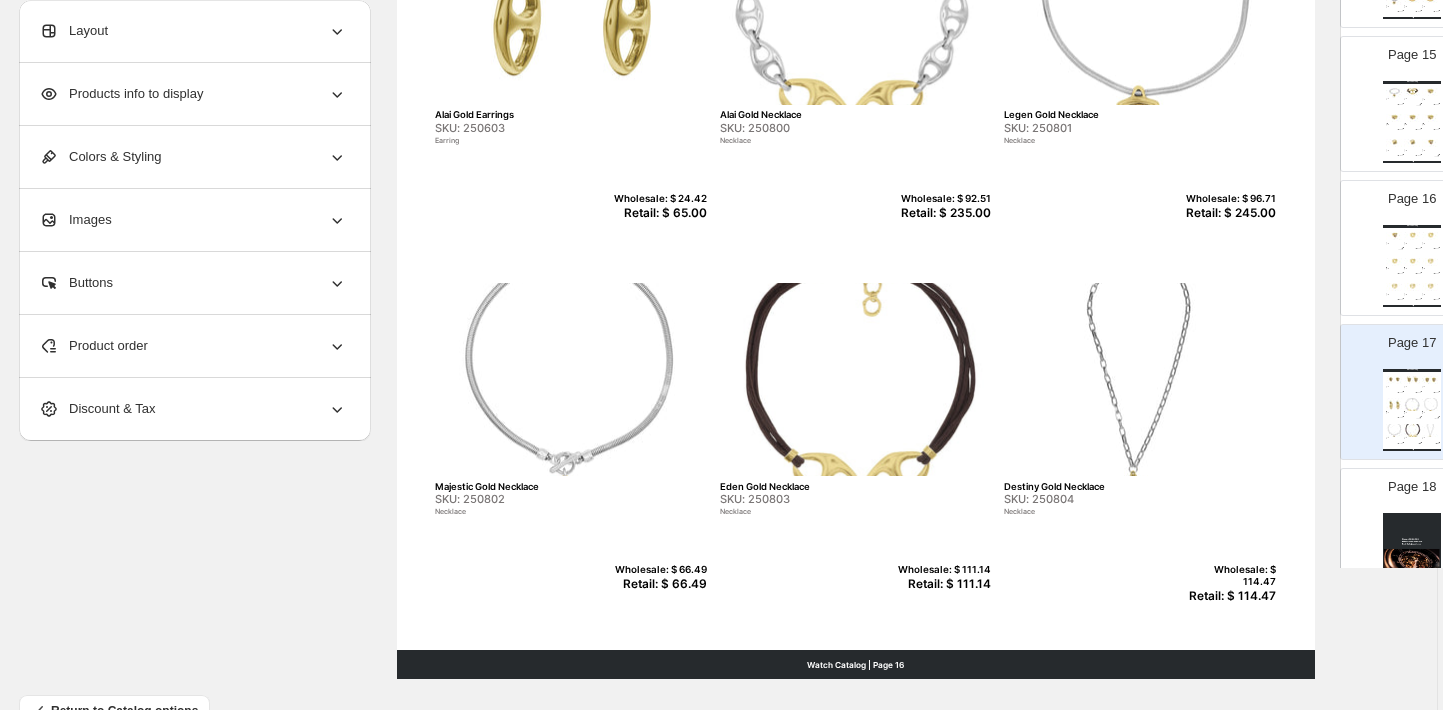 click on "Retail: $ 66.49" at bounding box center (658, 584) 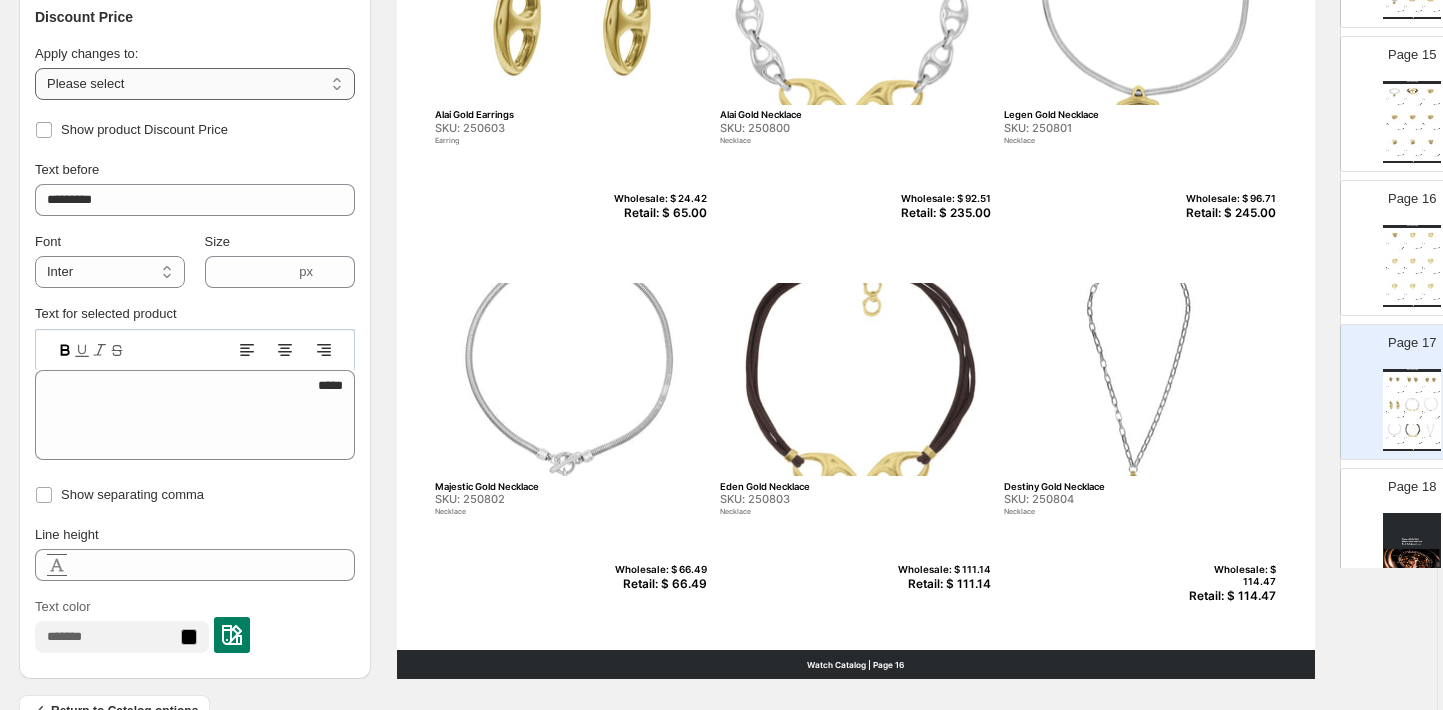 select on "**********" 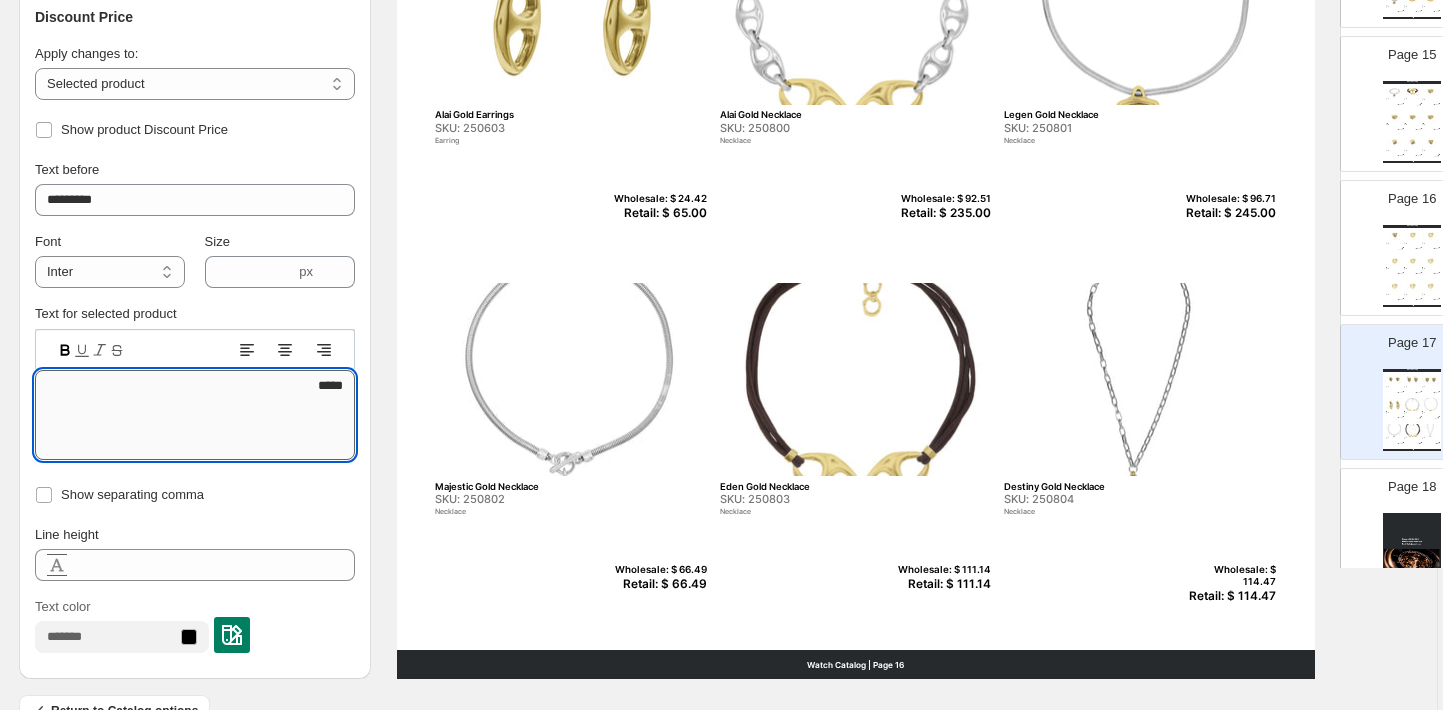 click on "*****" at bounding box center [195, 415] 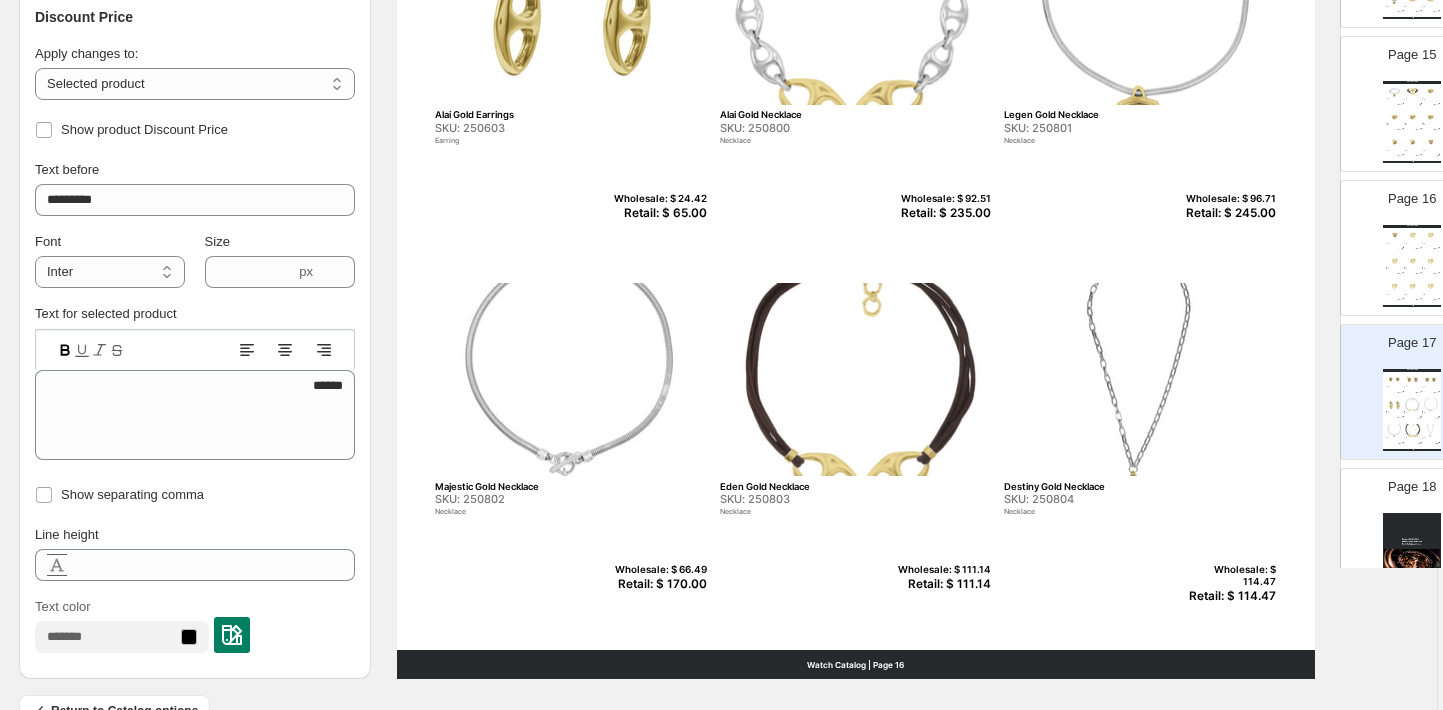 click on "Retail: $ 111.14" at bounding box center [942, 584] 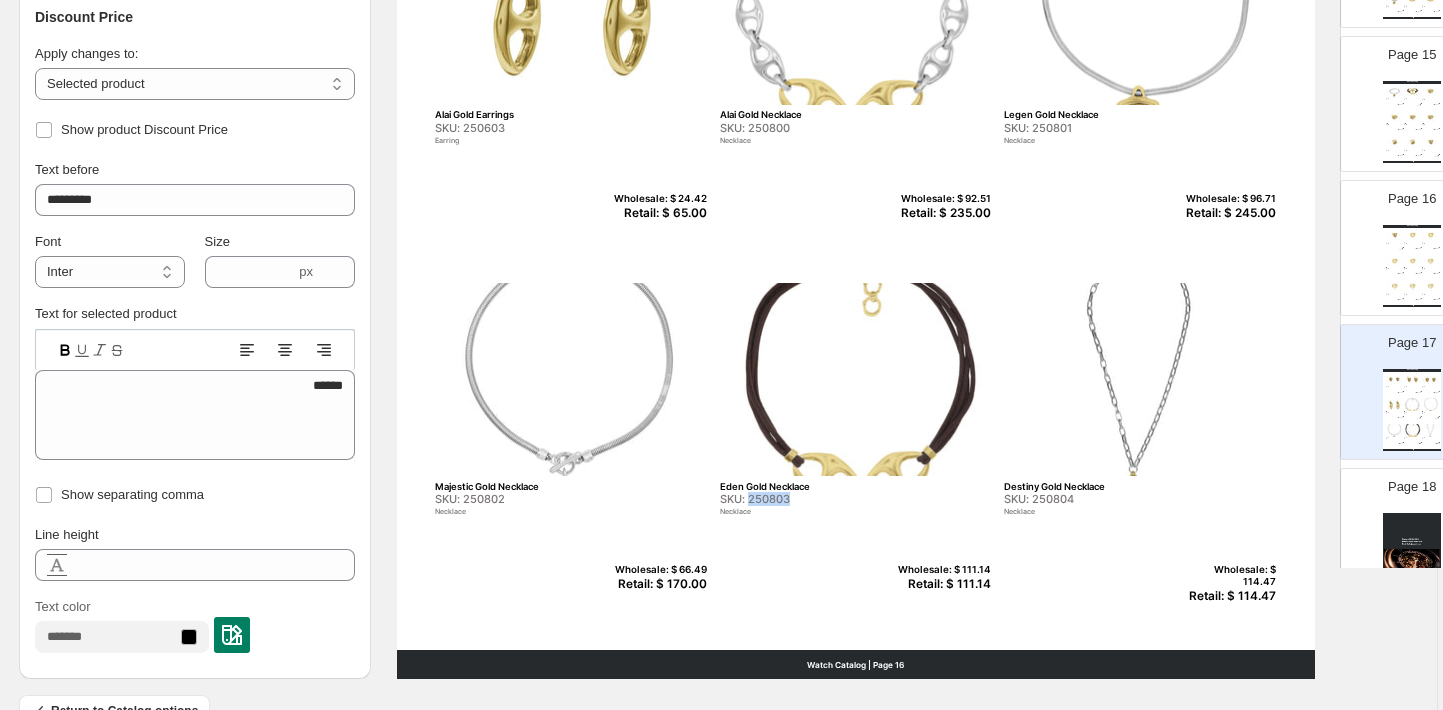 click on "SKU:  250803" at bounding box center (813, 499) 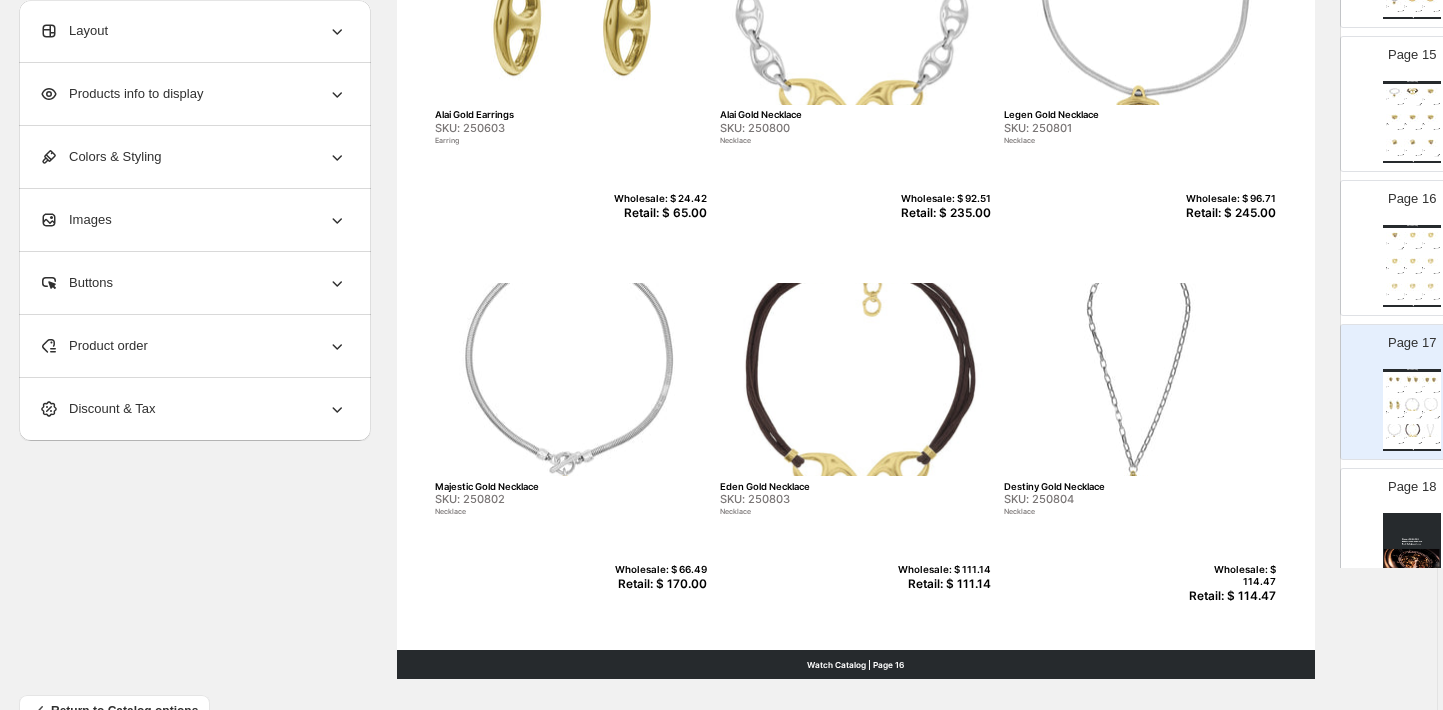 click on "Retail: $ 111.14" at bounding box center (942, 584) 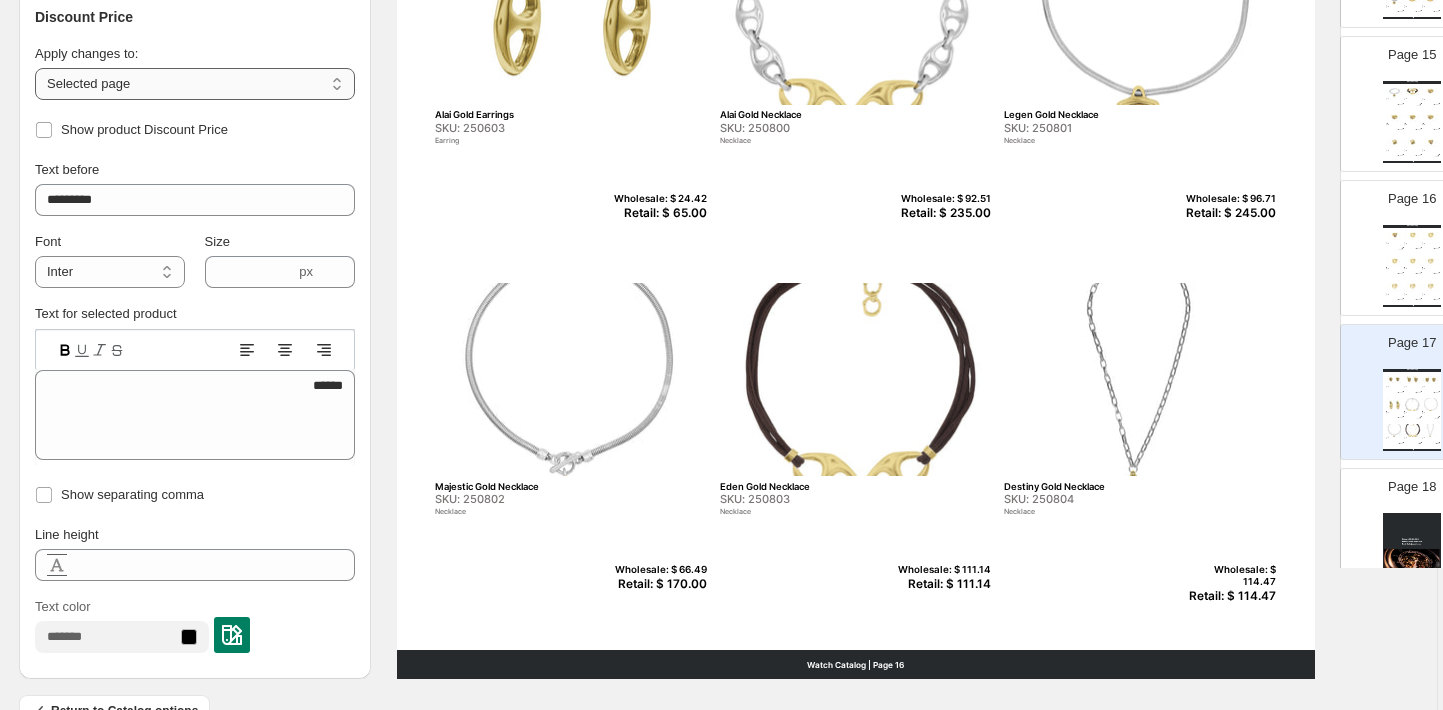 select on "**********" 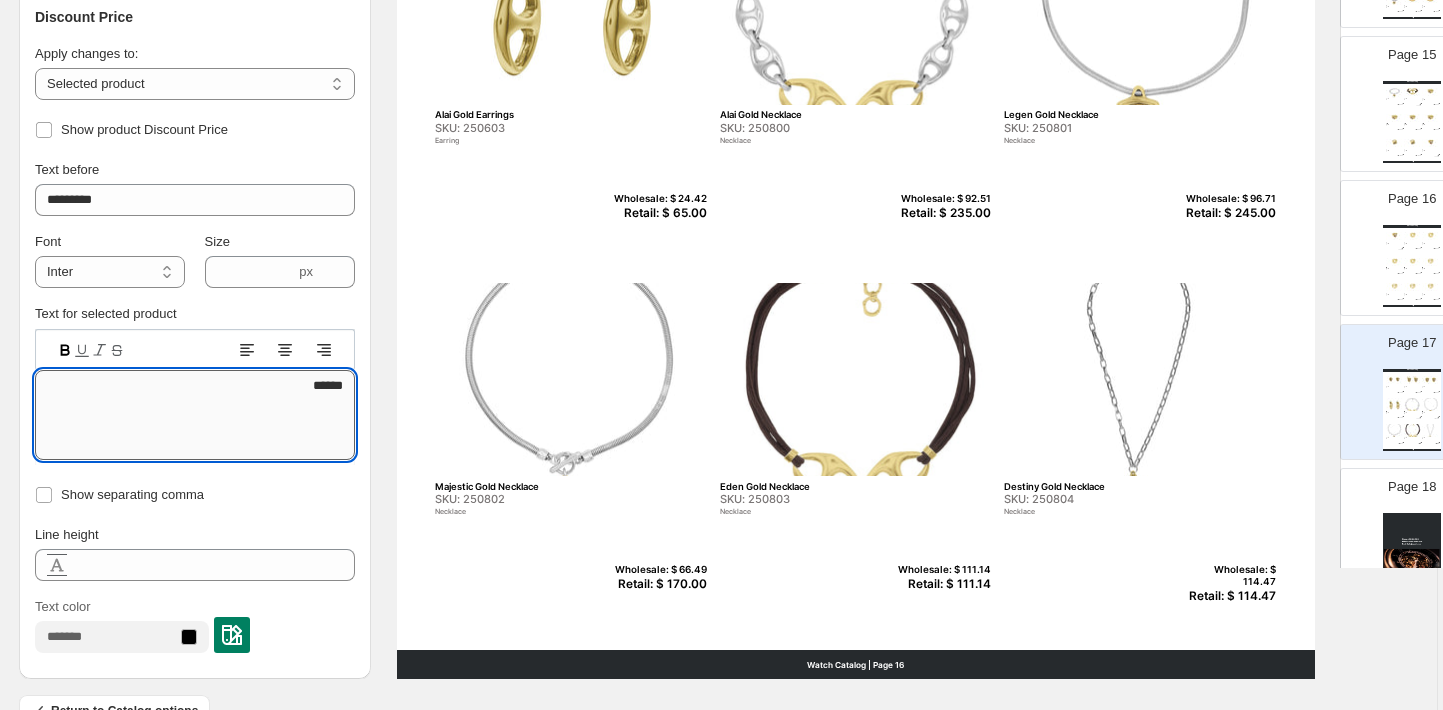 click on "******" at bounding box center [195, 415] 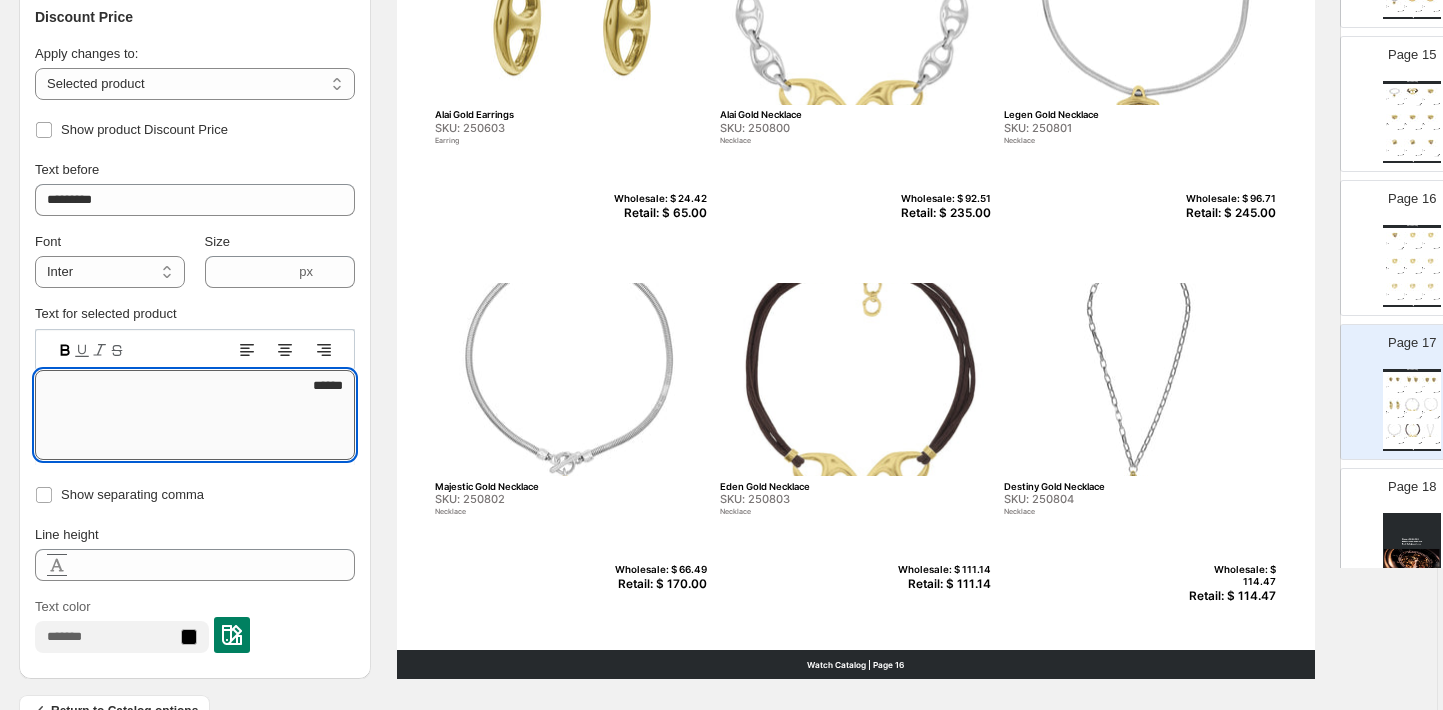 click on "******" at bounding box center (195, 415) 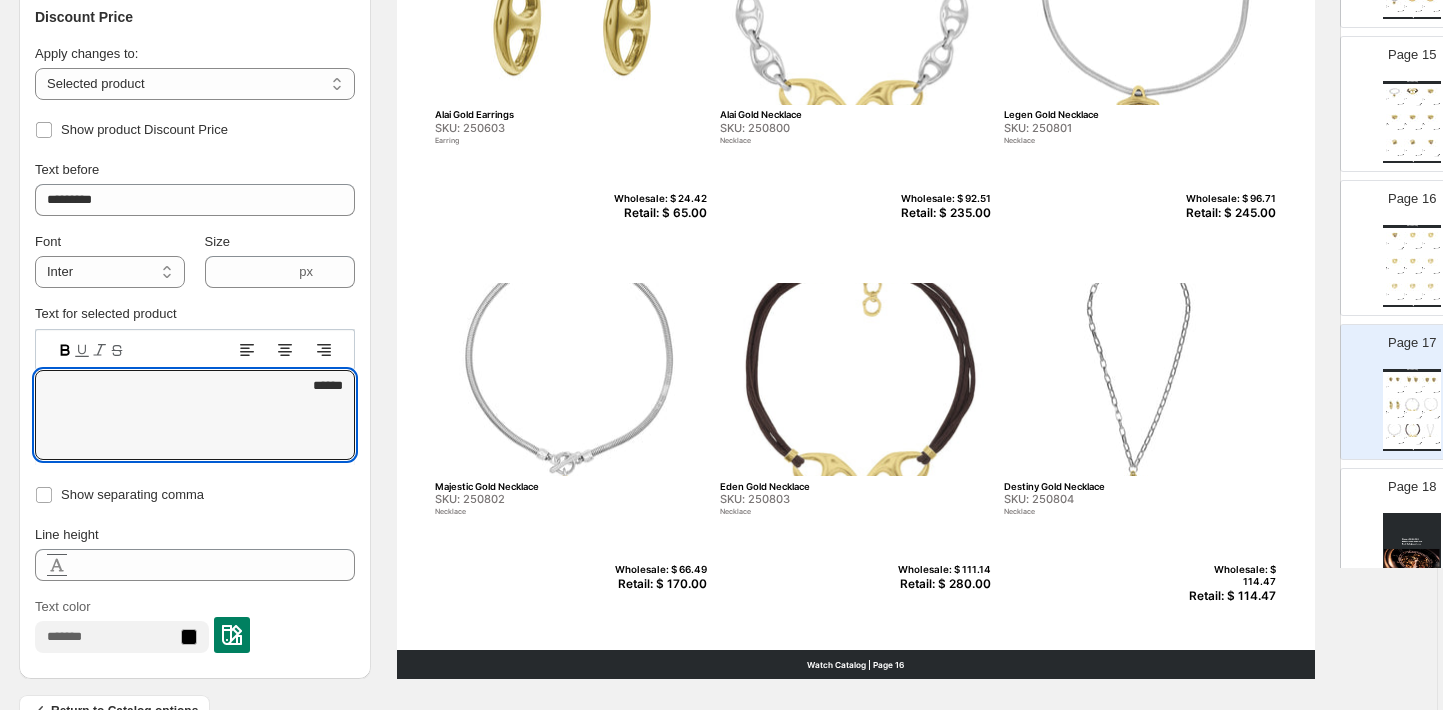 type on "******" 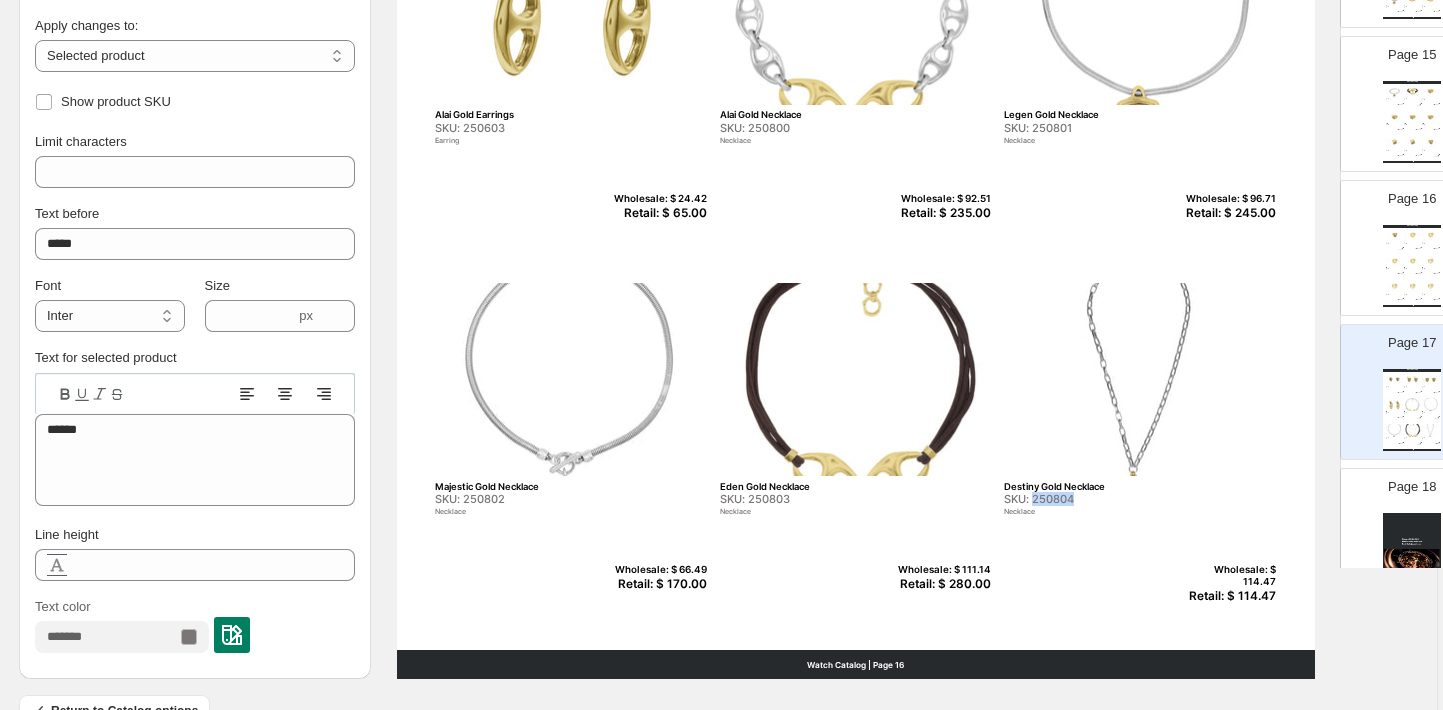 click on "SKU:  250804" at bounding box center (1097, 499) 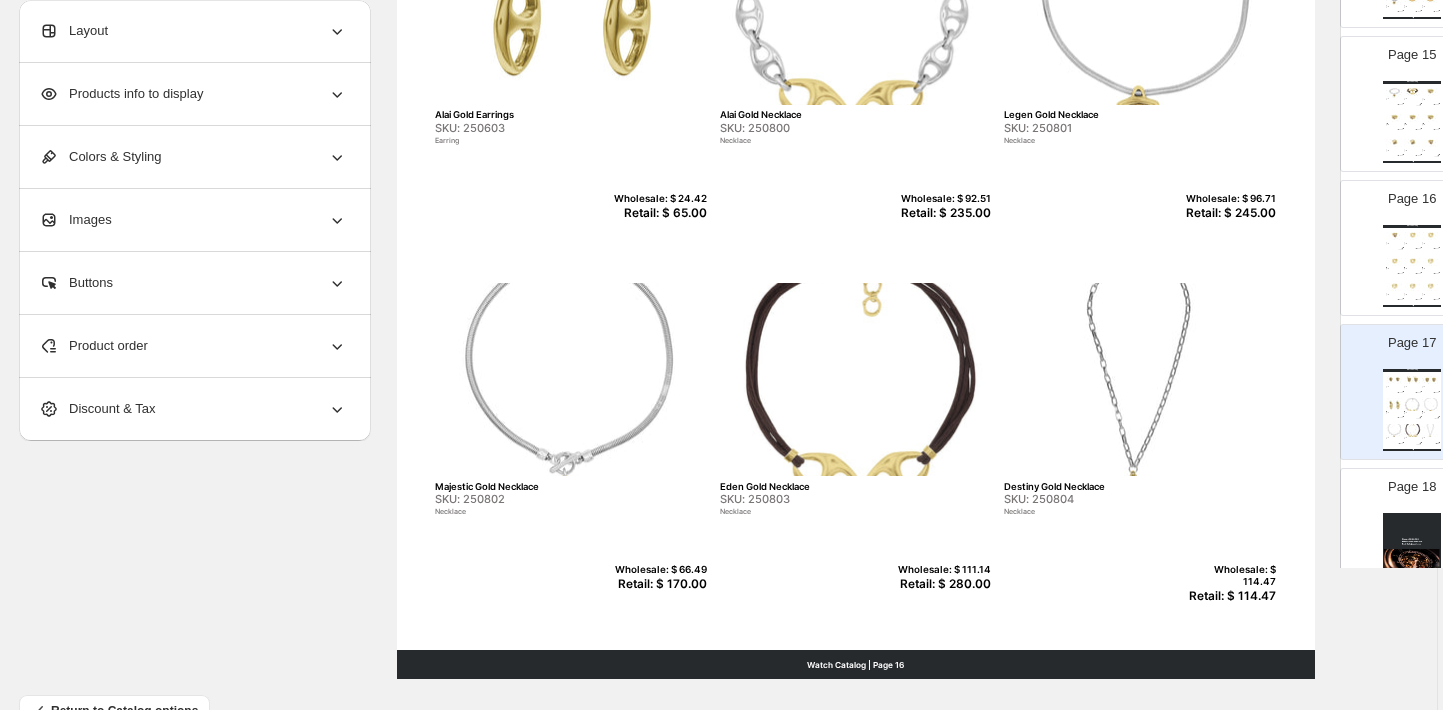 click on "Retail: $ 114.47" at bounding box center [1227, 596] 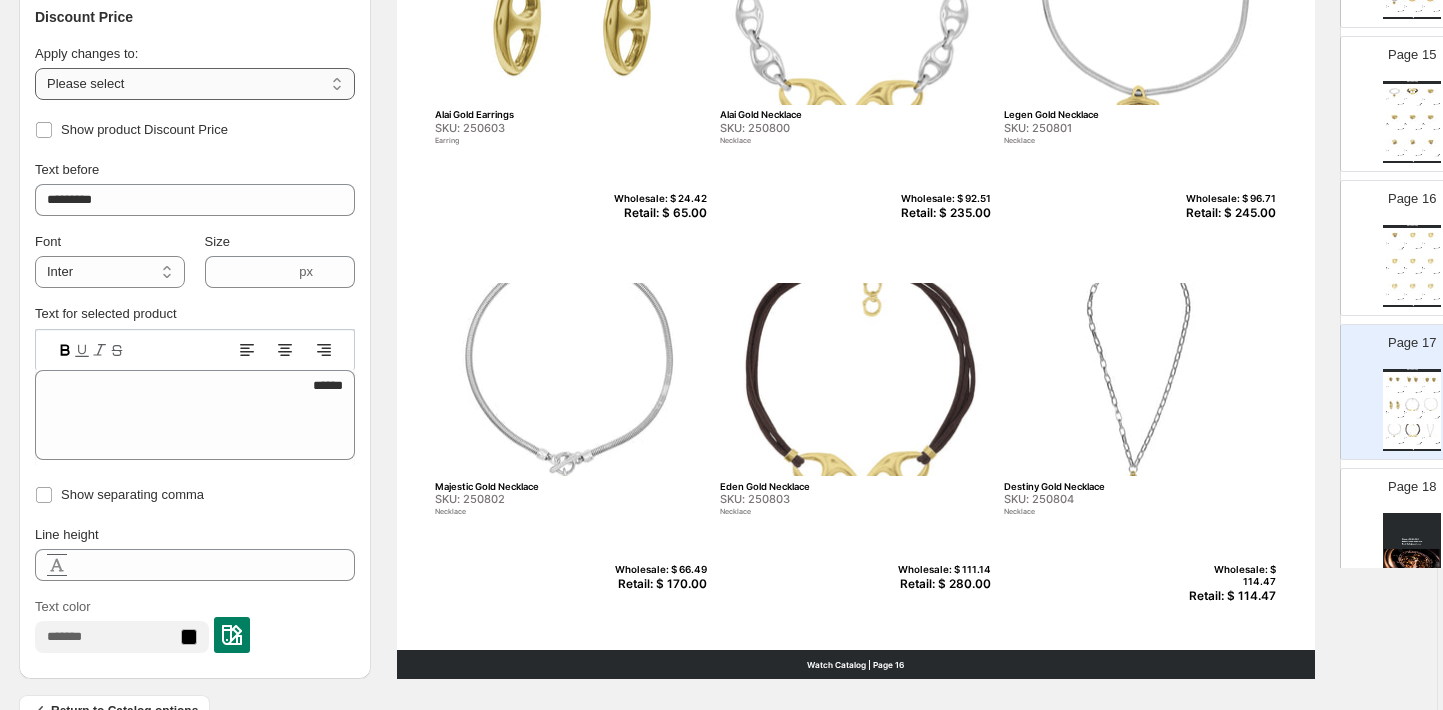select on "**********" 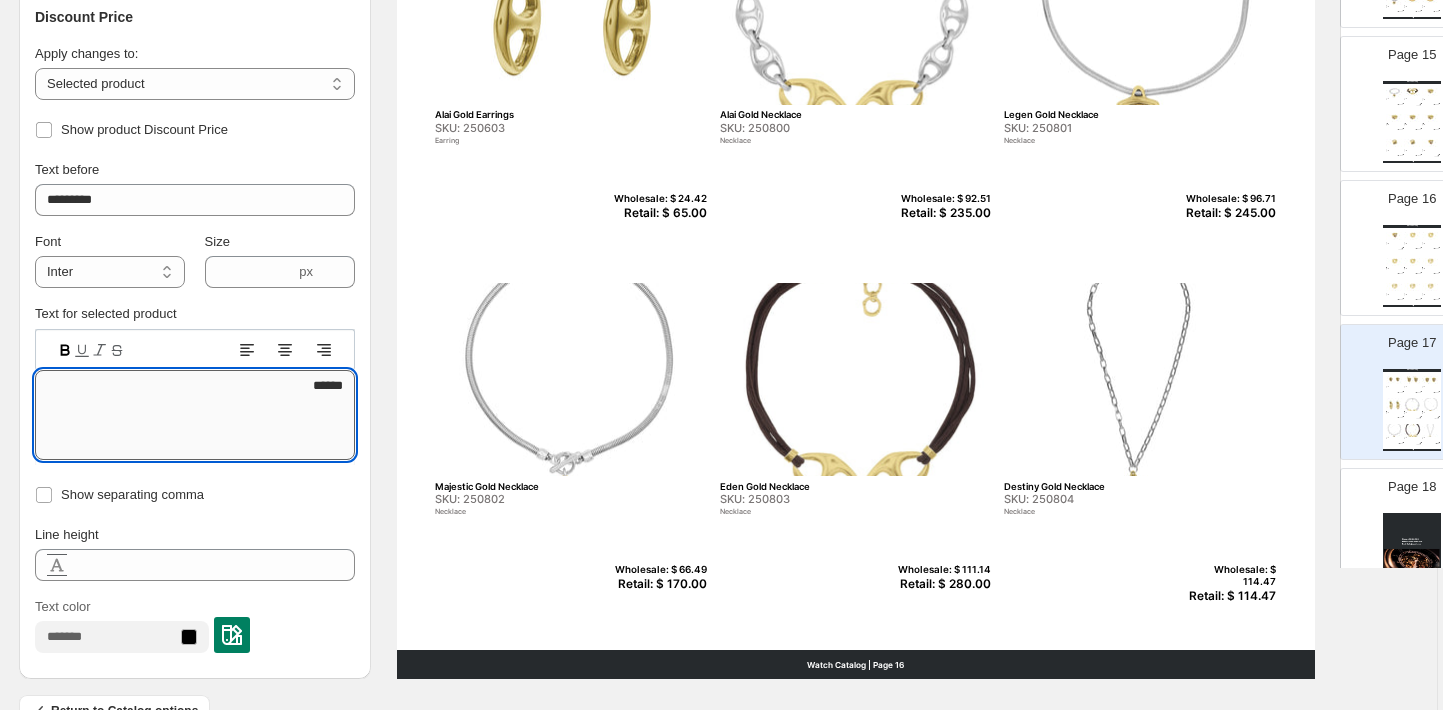 click on "******" at bounding box center (195, 415) 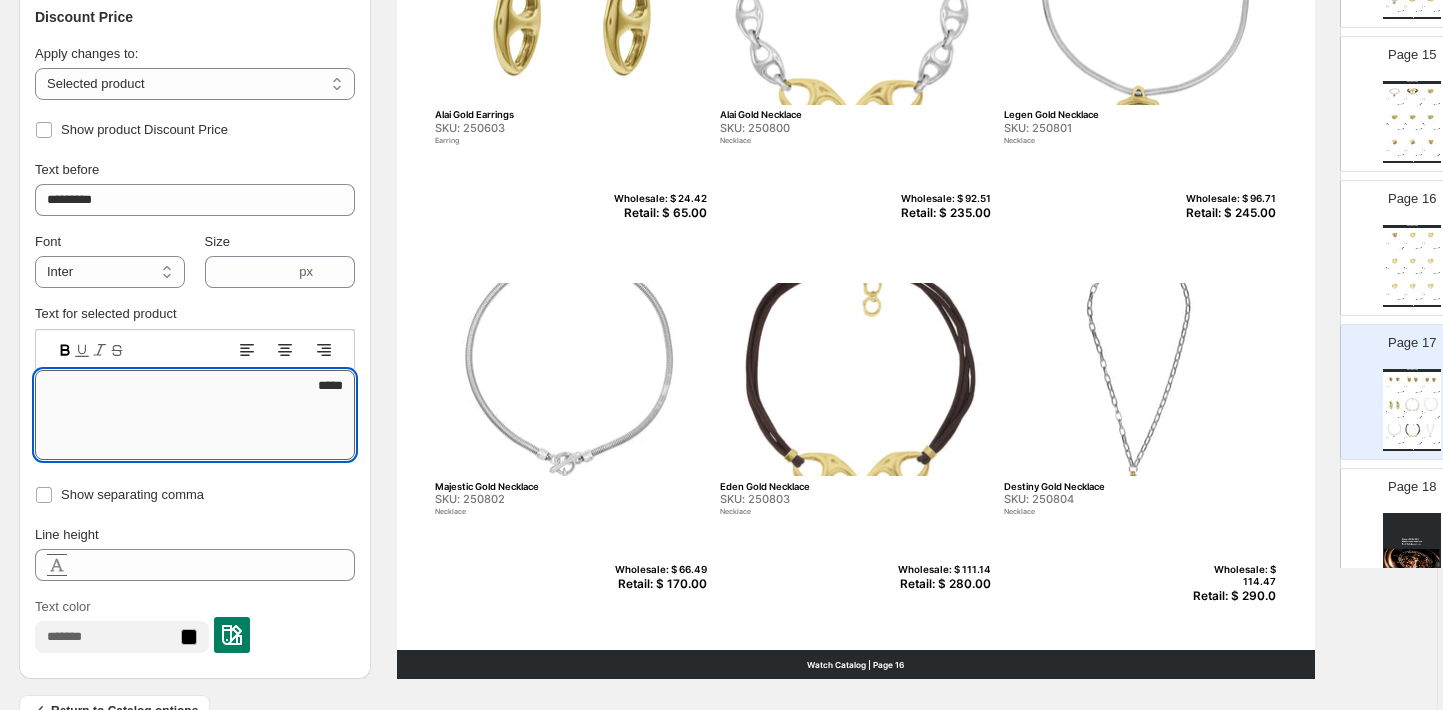 type on "******" 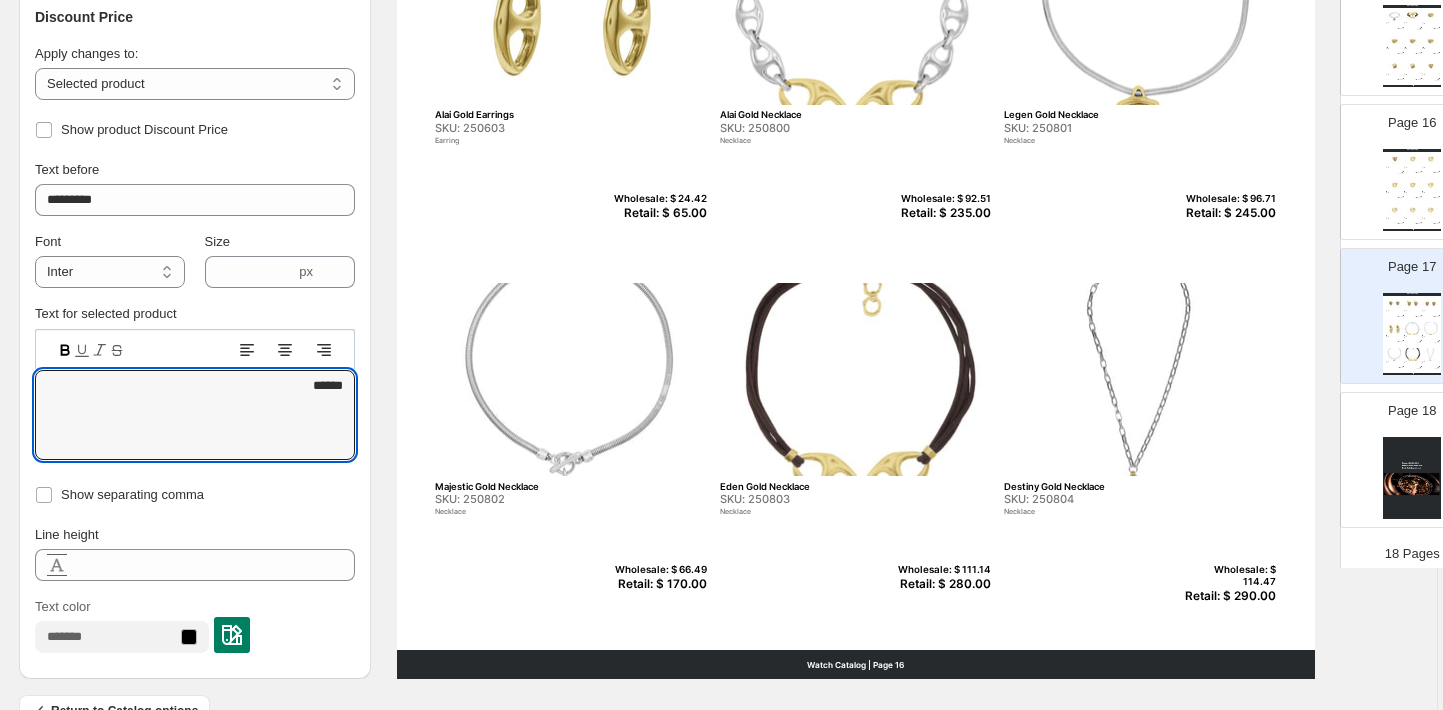 scroll, scrollTop: 2143, scrollLeft: 0, axis: vertical 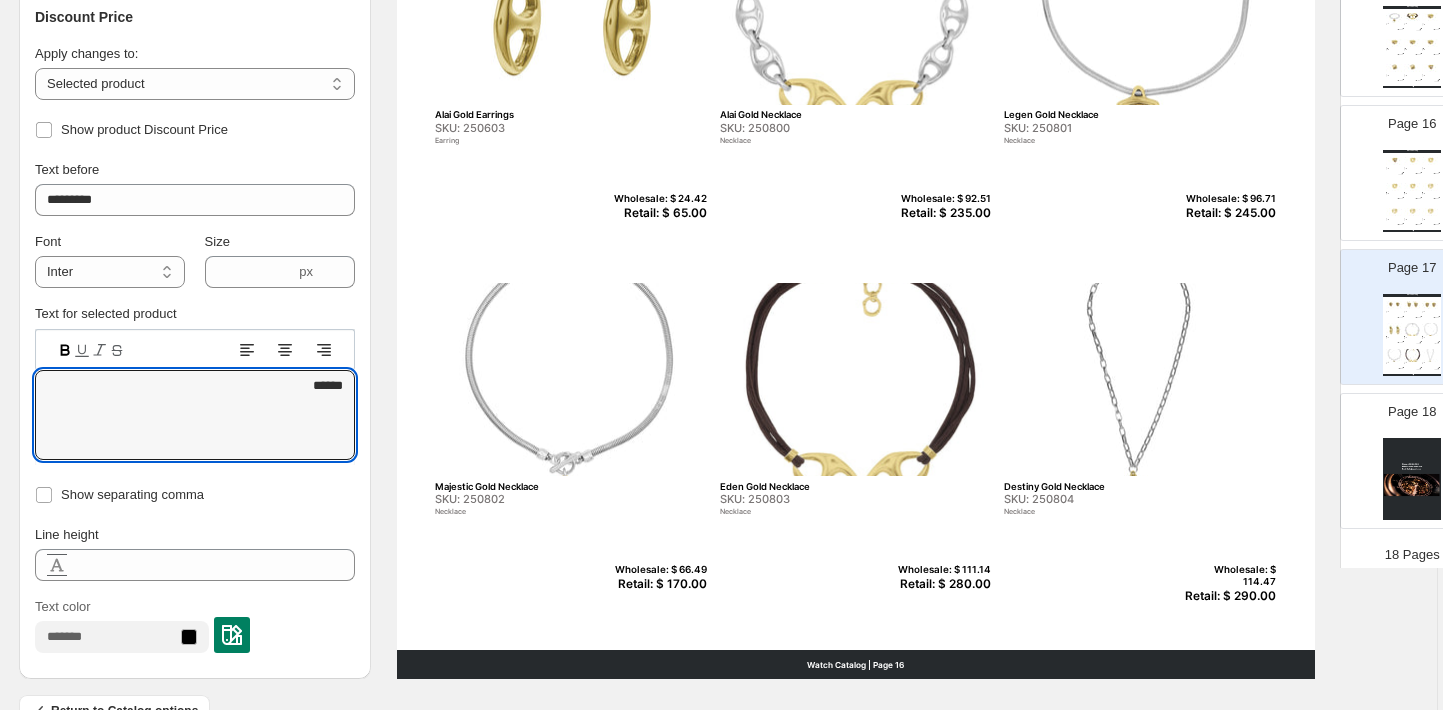 click at bounding box center (1412, 479) 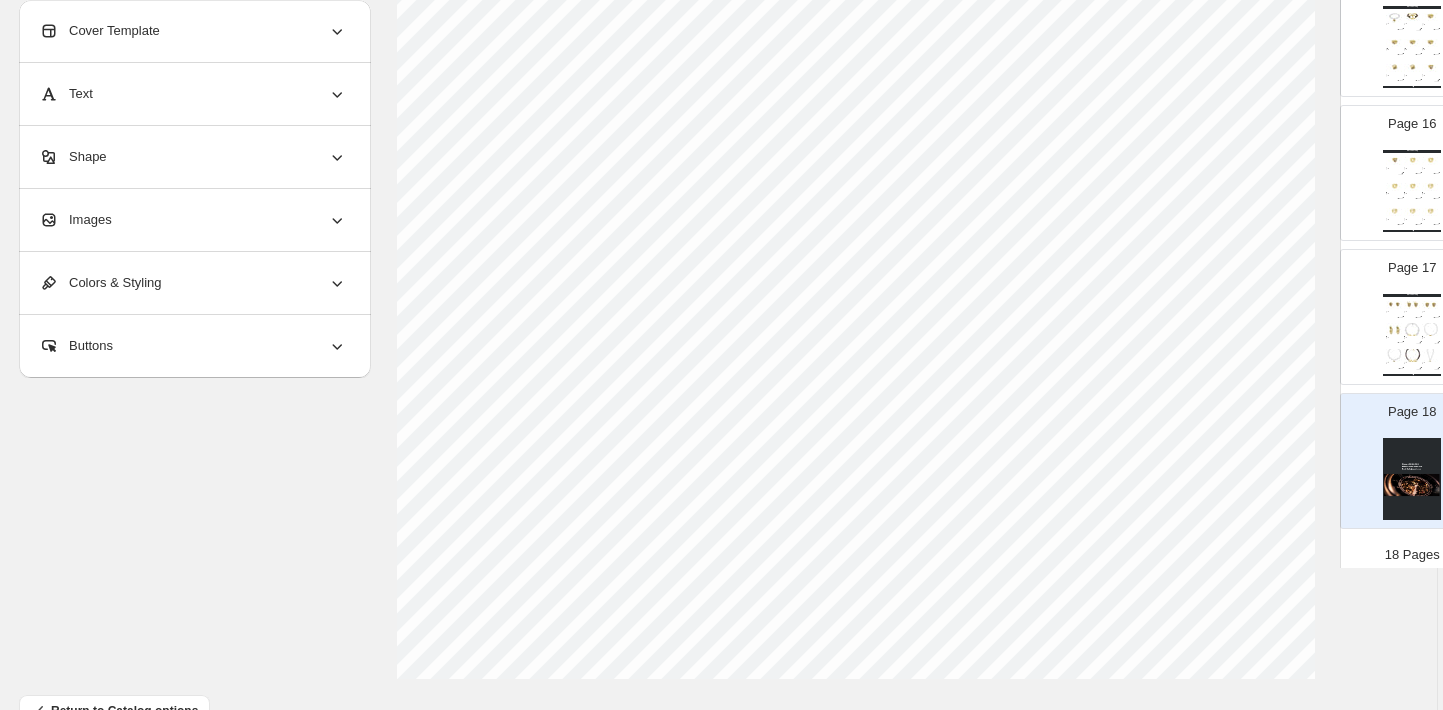 scroll, scrollTop: 462, scrollLeft: 0, axis: vertical 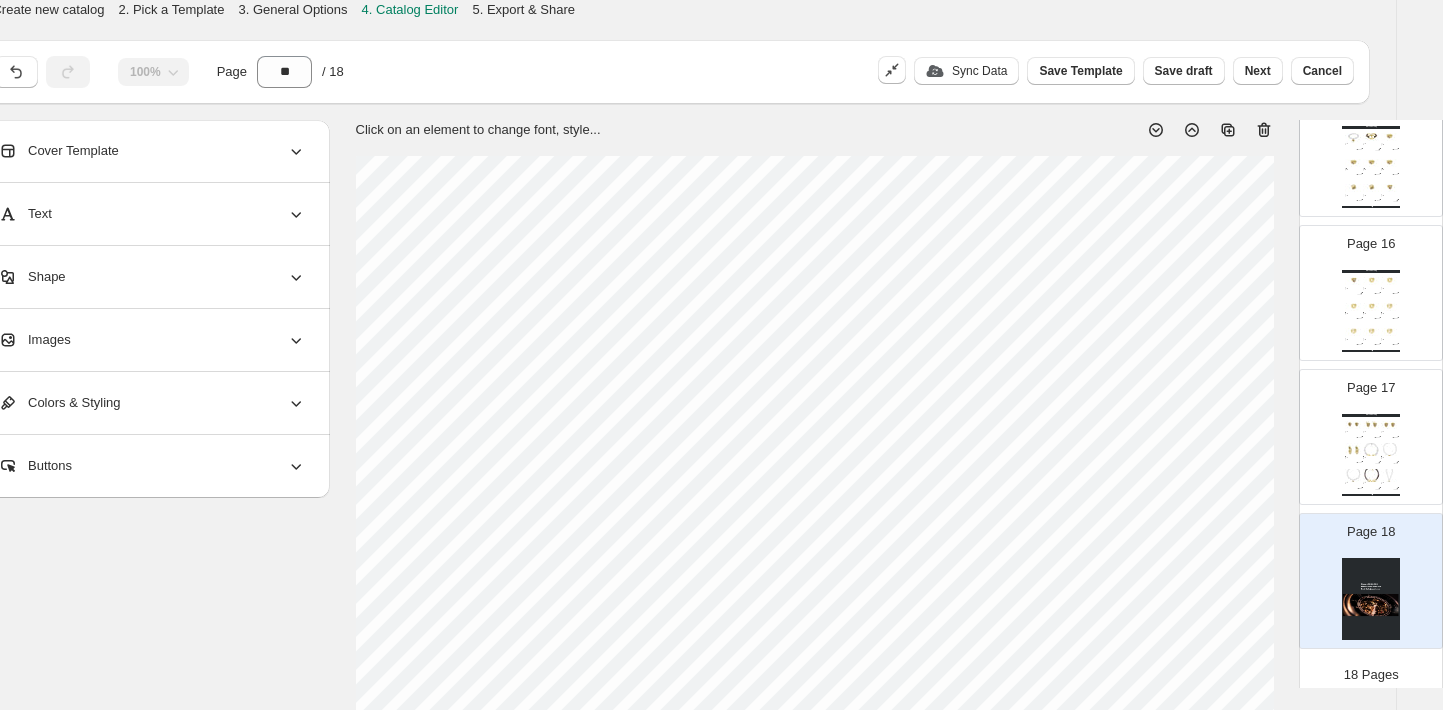 click 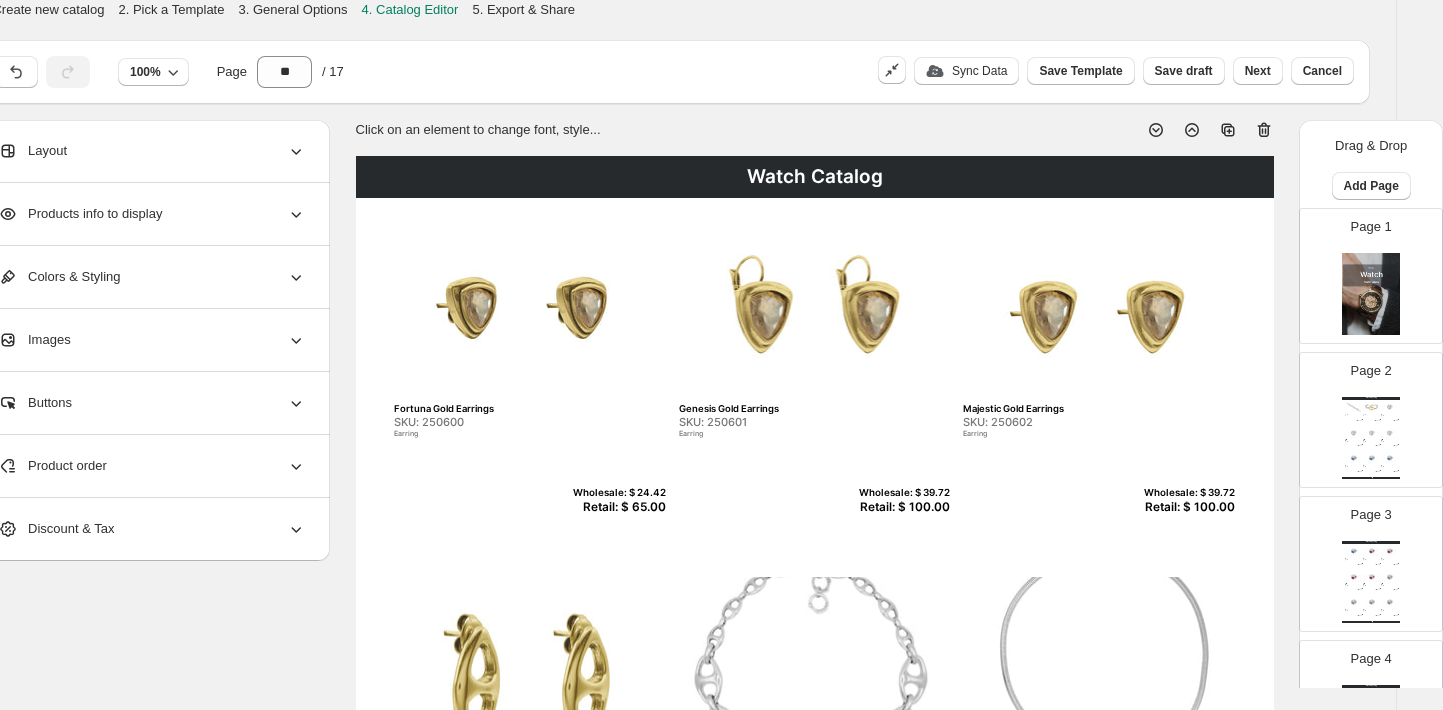 scroll, scrollTop: 0, scrollLeft: 0, axis: both 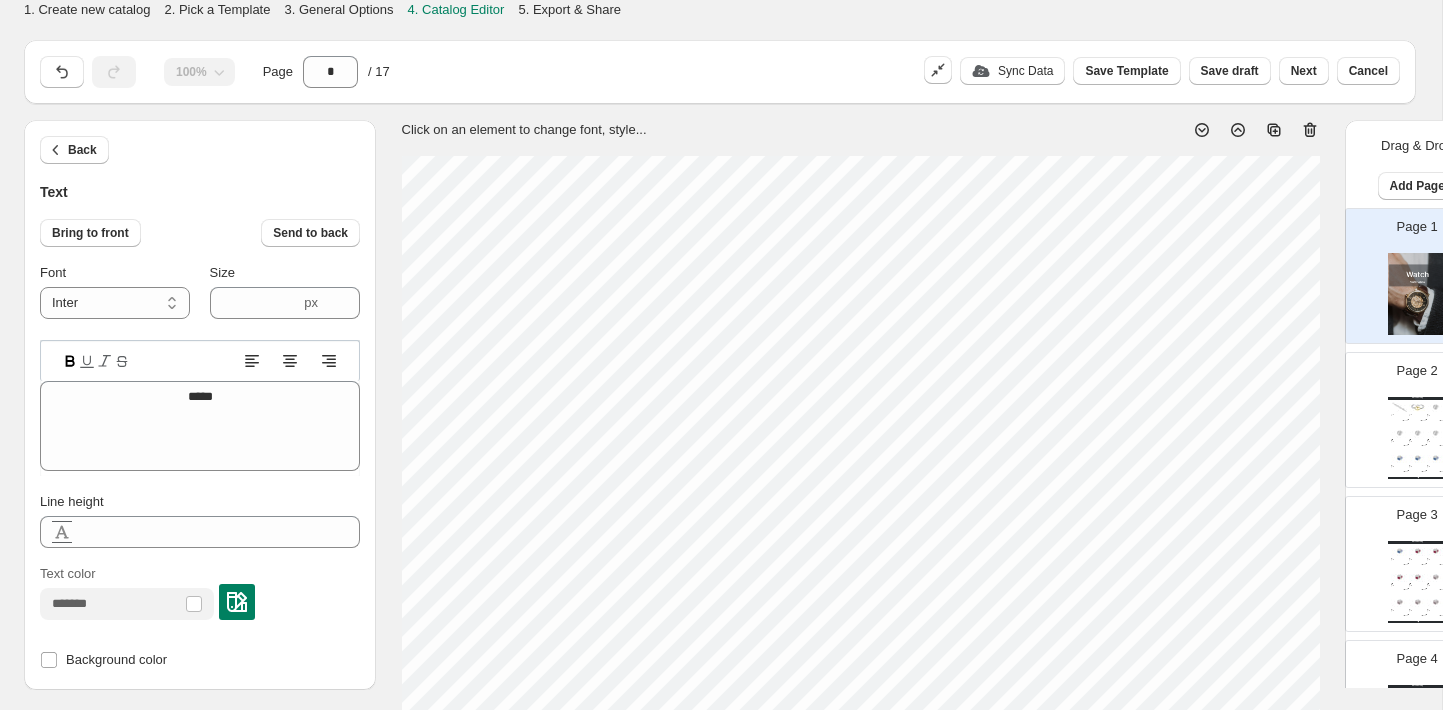 type on "****" 